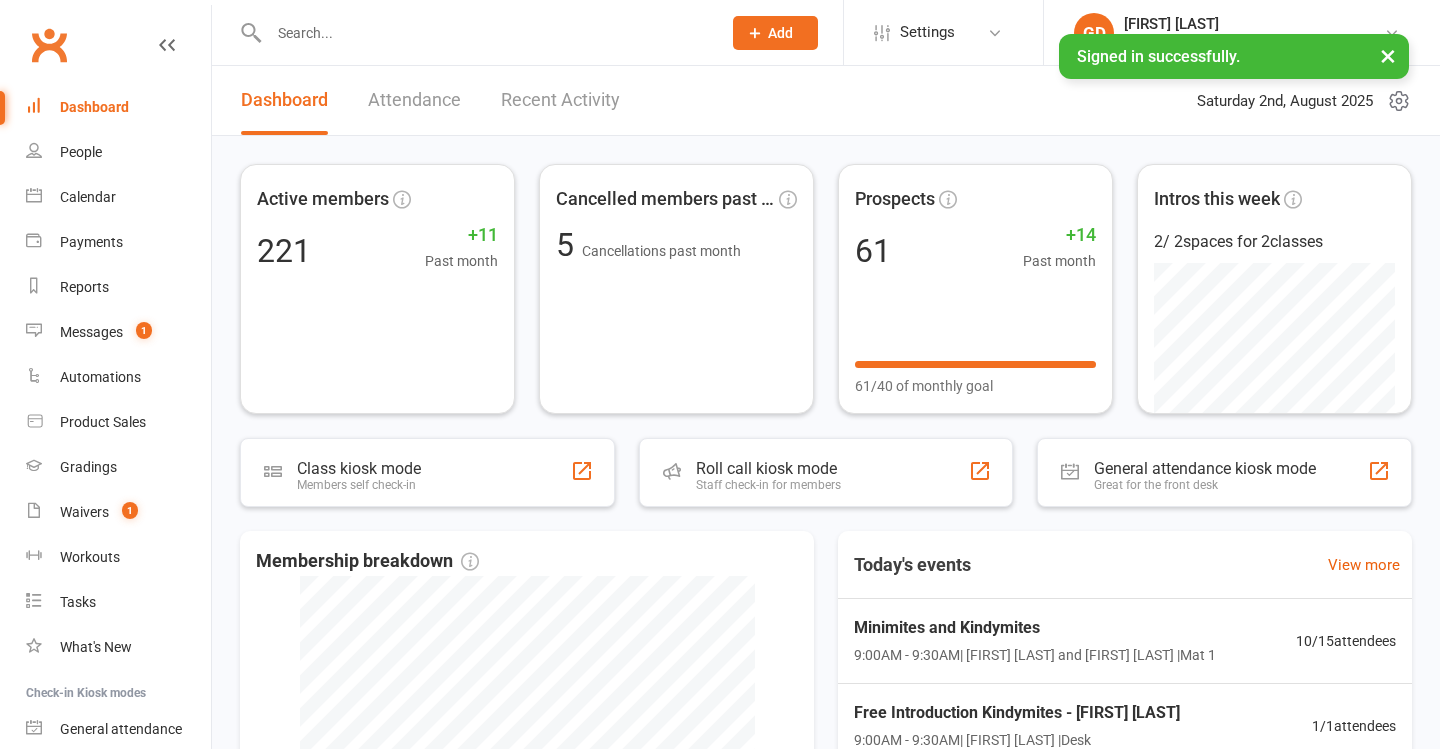 scroll, scrollTop: 0, scrollLeft: 0, axis: both 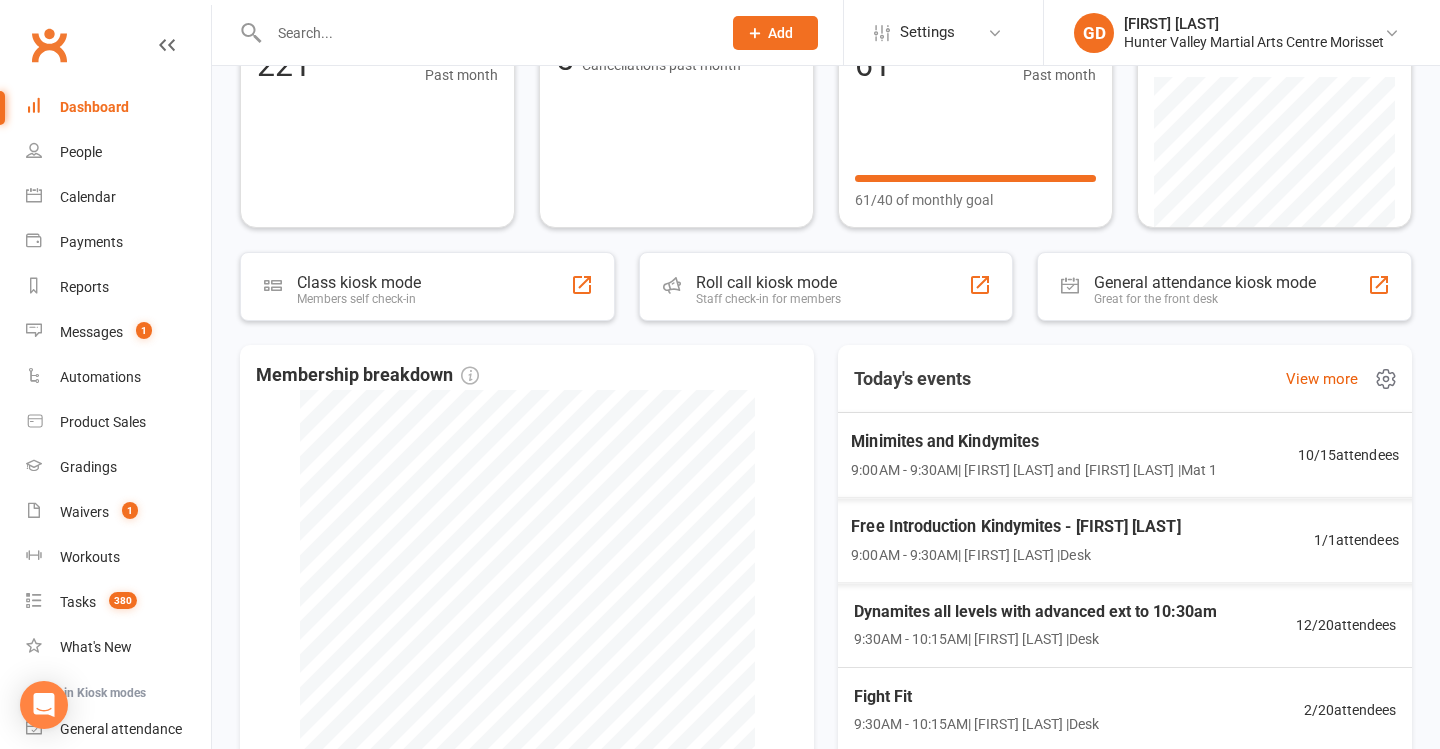 click on "Free Introduction Kindymites - Penny Jean Thompson 9:00AM - 9:30AM  |   Lesley Talbut |  Desk 1  /  1  attendees" at bounding box center [1125, 540] 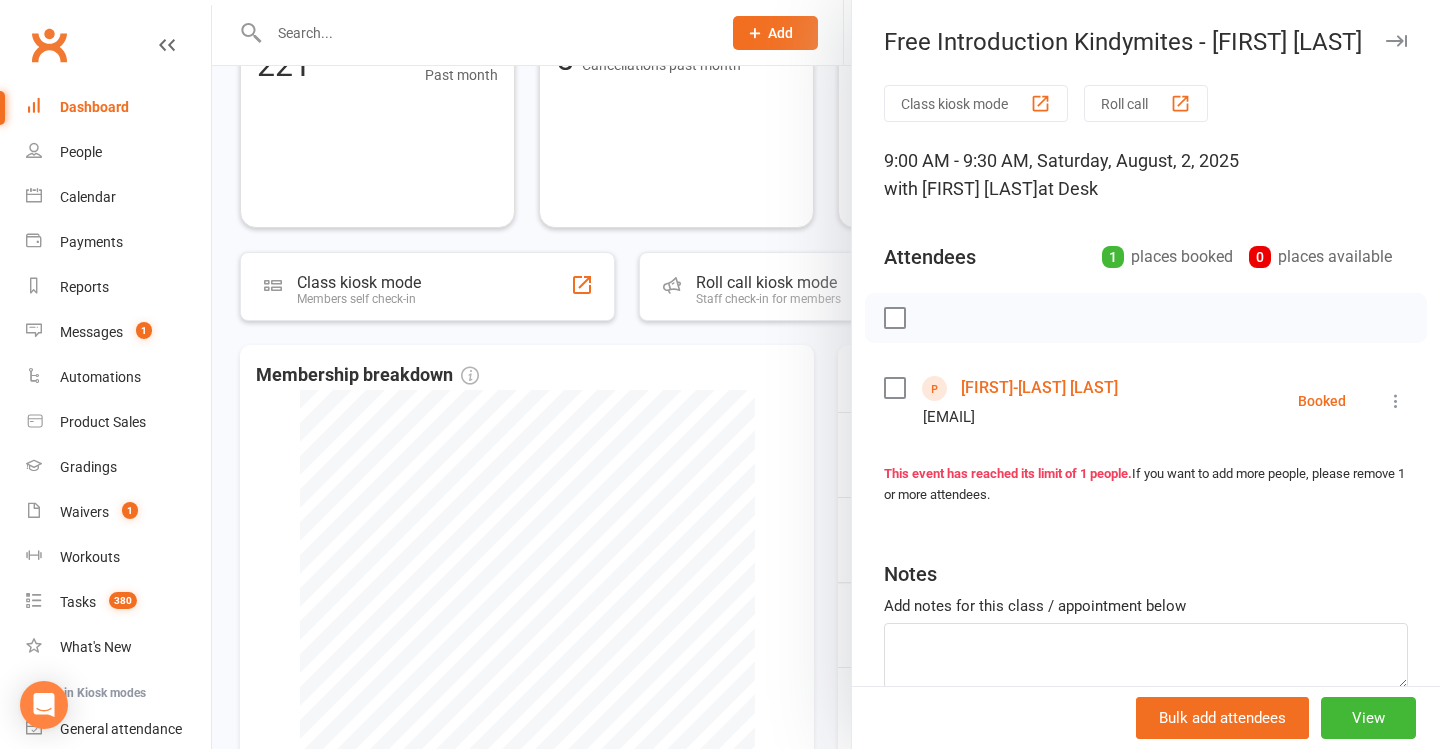 click at bounding box center (826, 374) 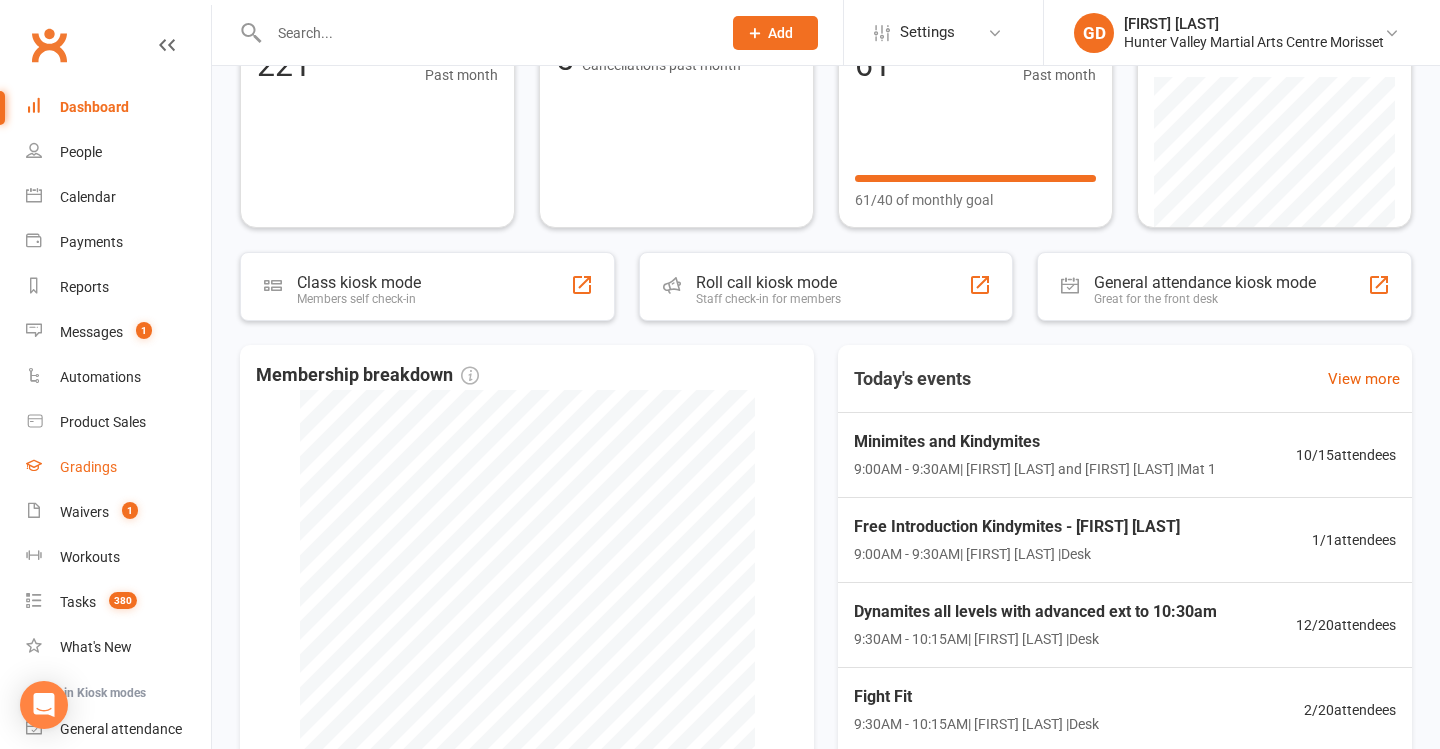 click on "Waivers   1" at bounding box center [118, 512] 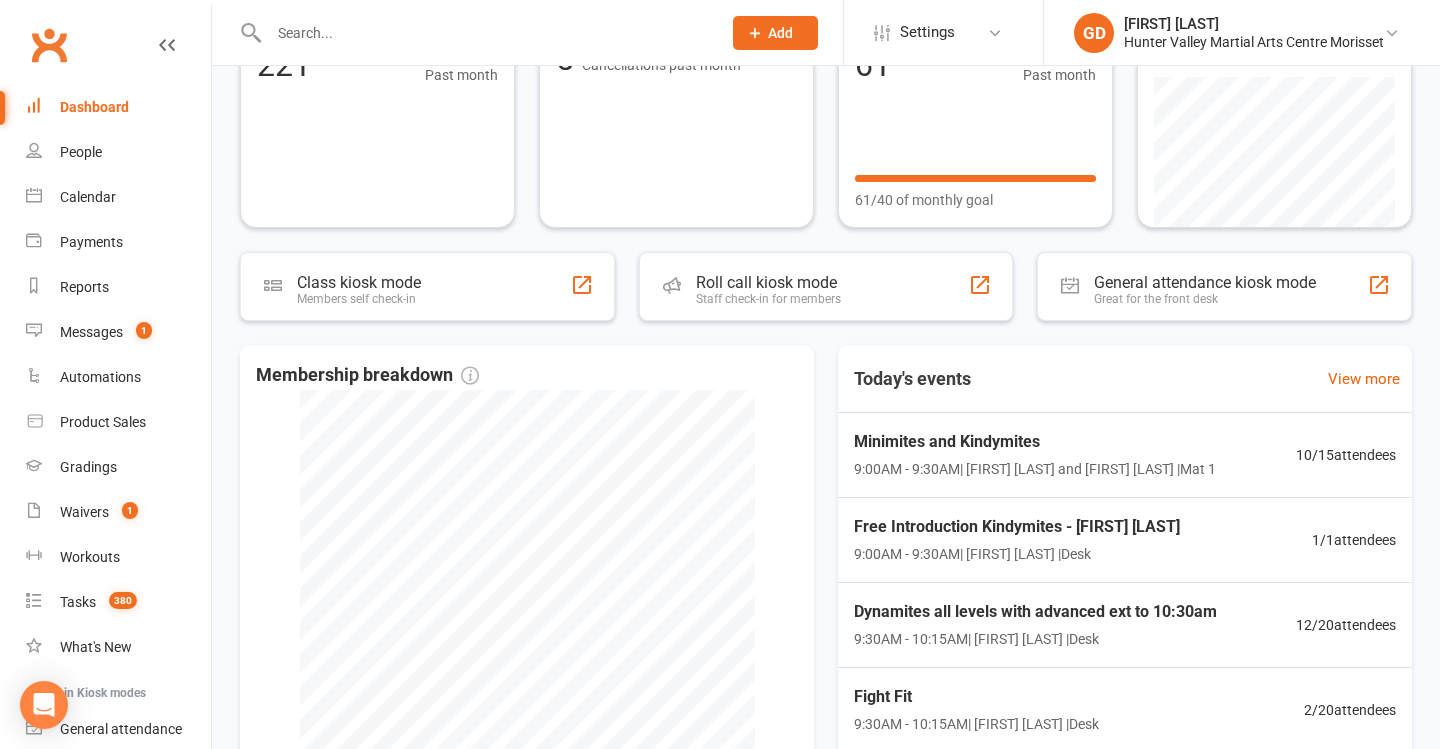 scroll, scrollTop: 0, scrollLeft: 0, axis: both 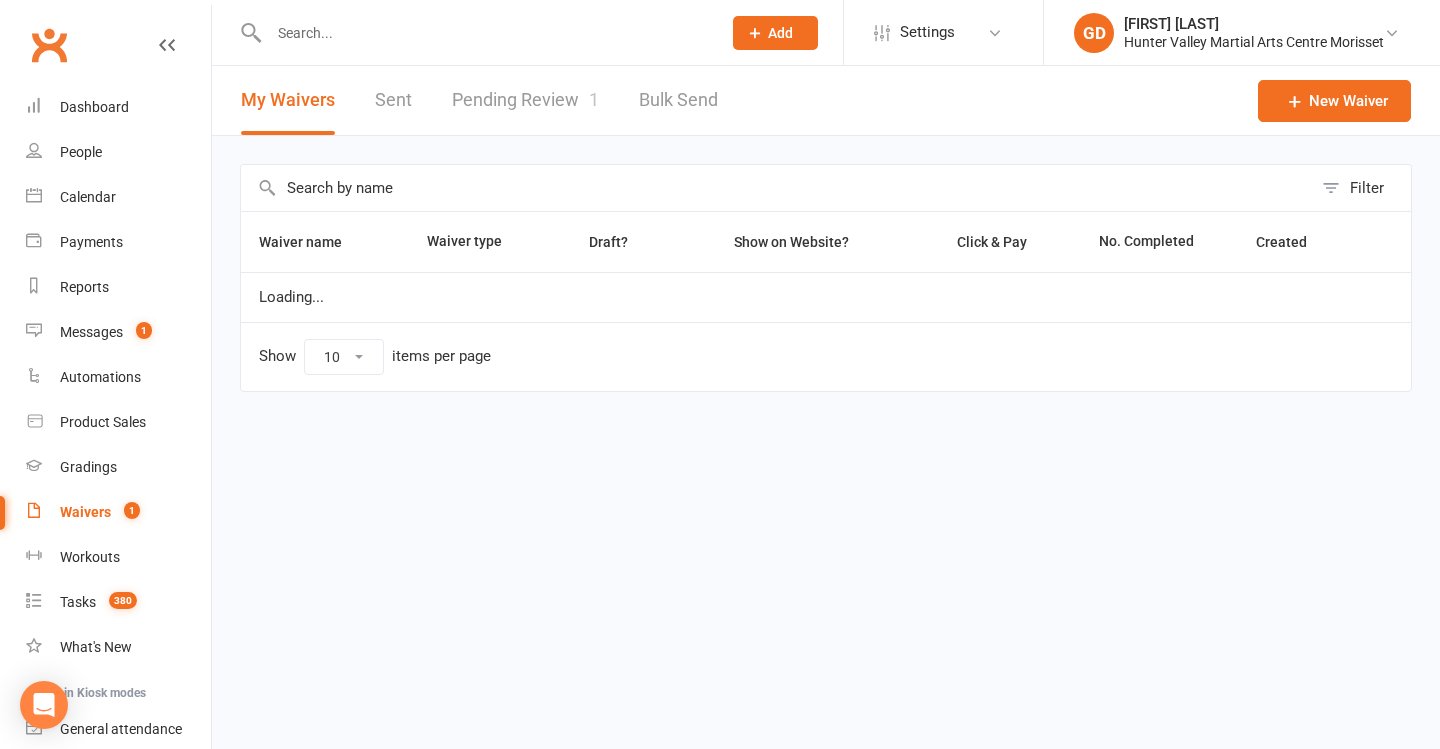 click on "Pending Review 1" at bounding box center (525, 100) 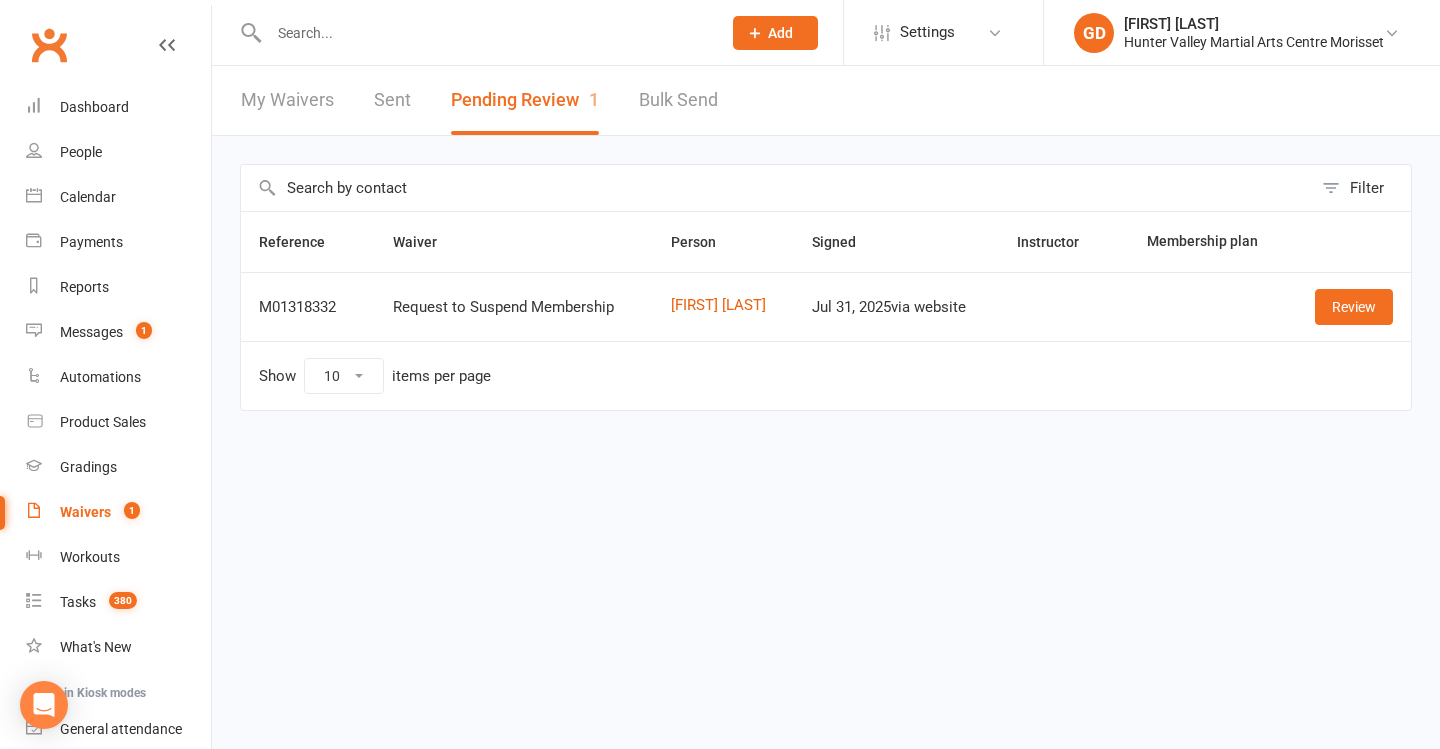 drag, startPoint x: 121, startPoint y: 323, endPoint x: 460, endPoint y: 125, distance: 392.58755 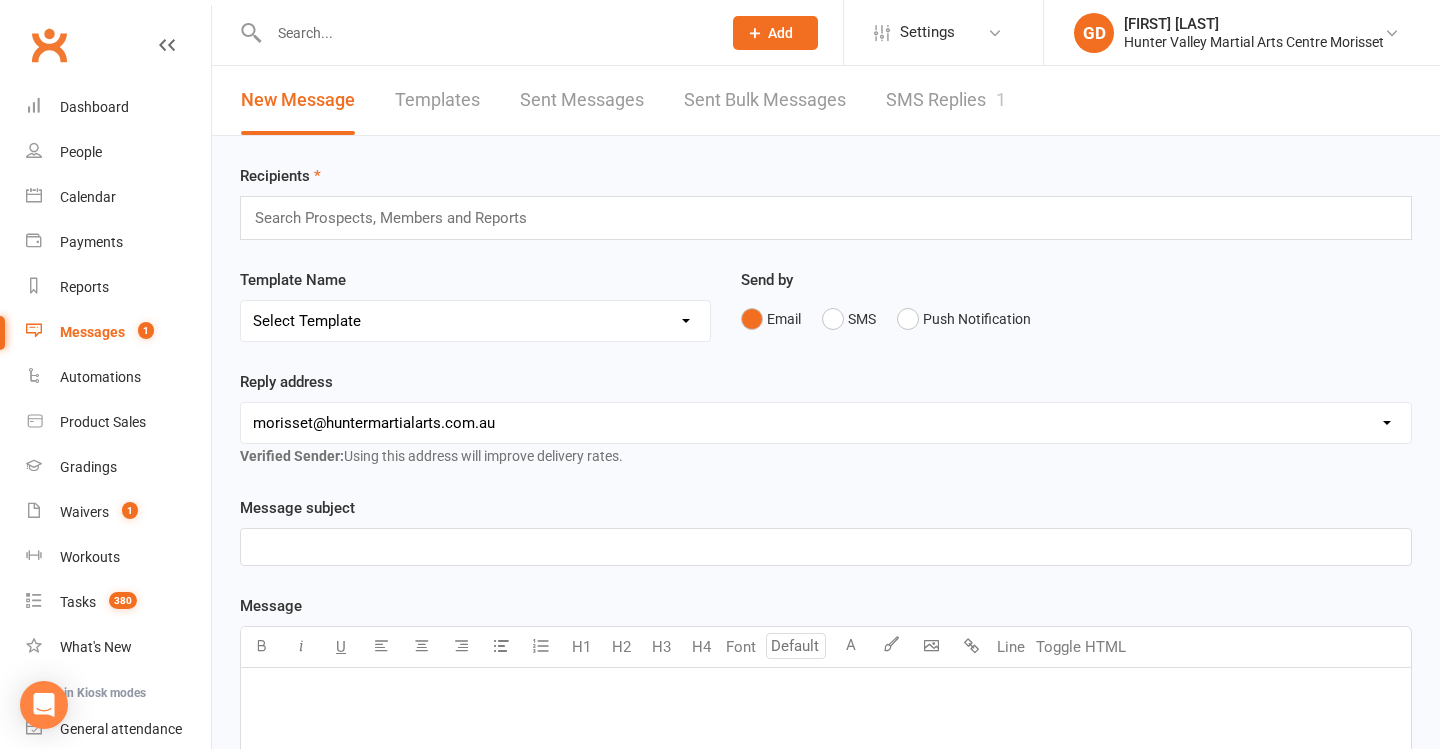 click on "New Message Templates Sent Messages Sent Bulk Messages SMS Replies  1" at bounding box center (623, 100) 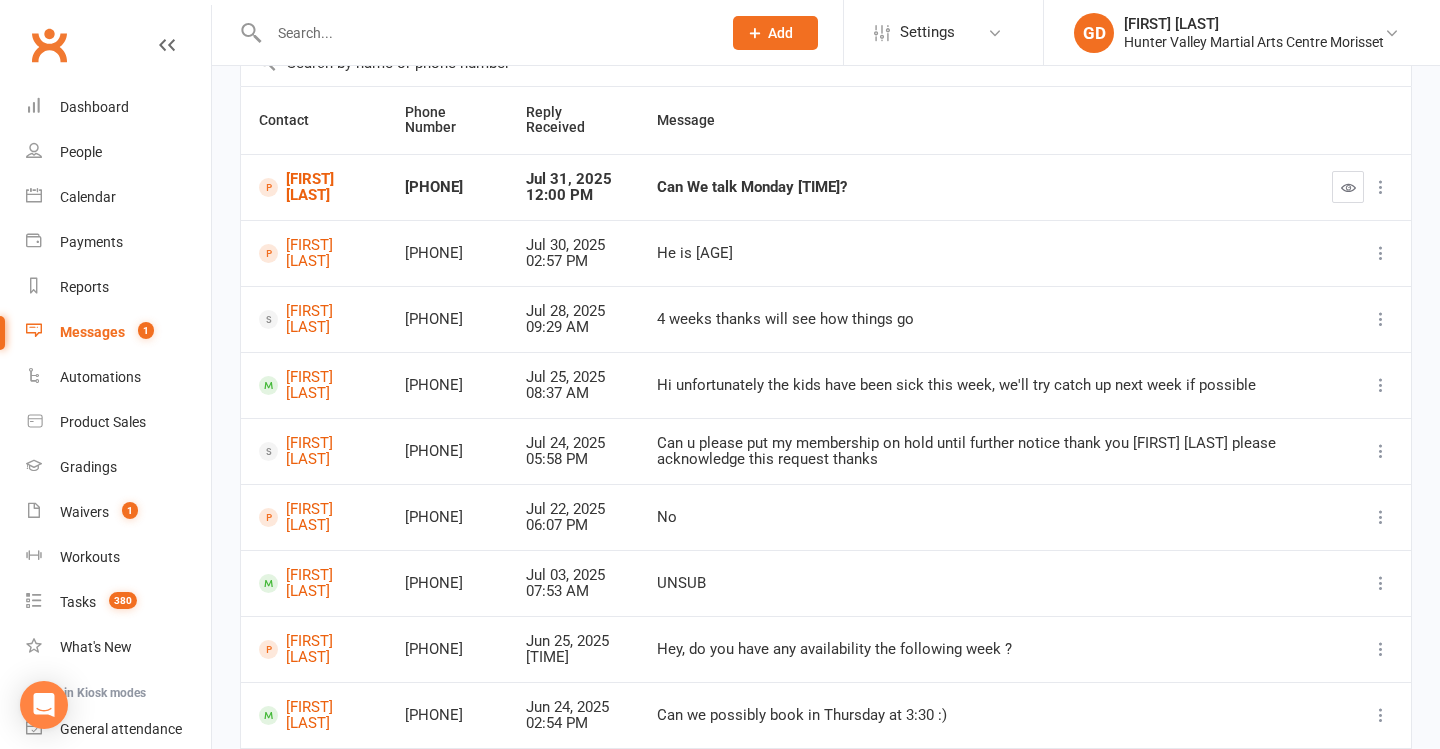 scroll, scrollTop: 174, scrollLeft: 0, axis: vertical 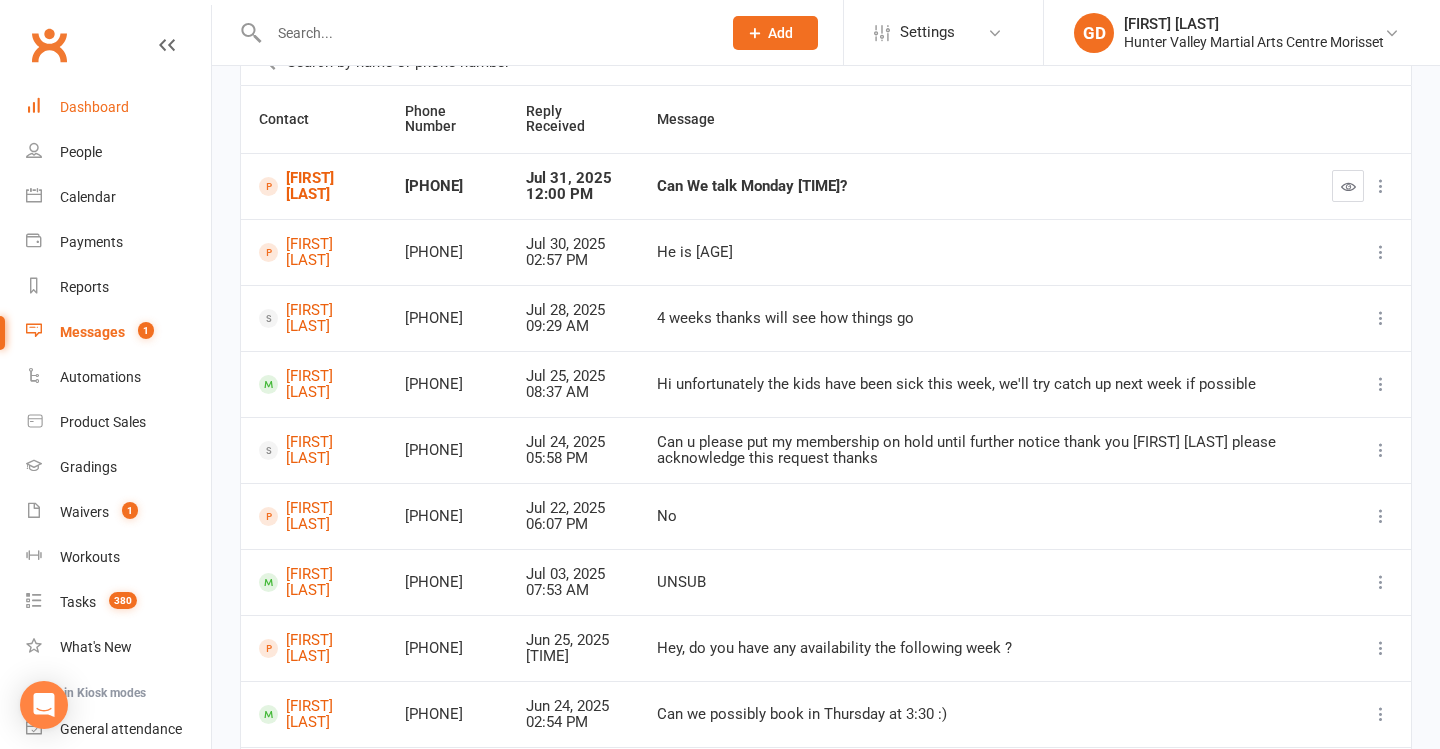 click on "Dashboard" at bounding box center (118, 107) 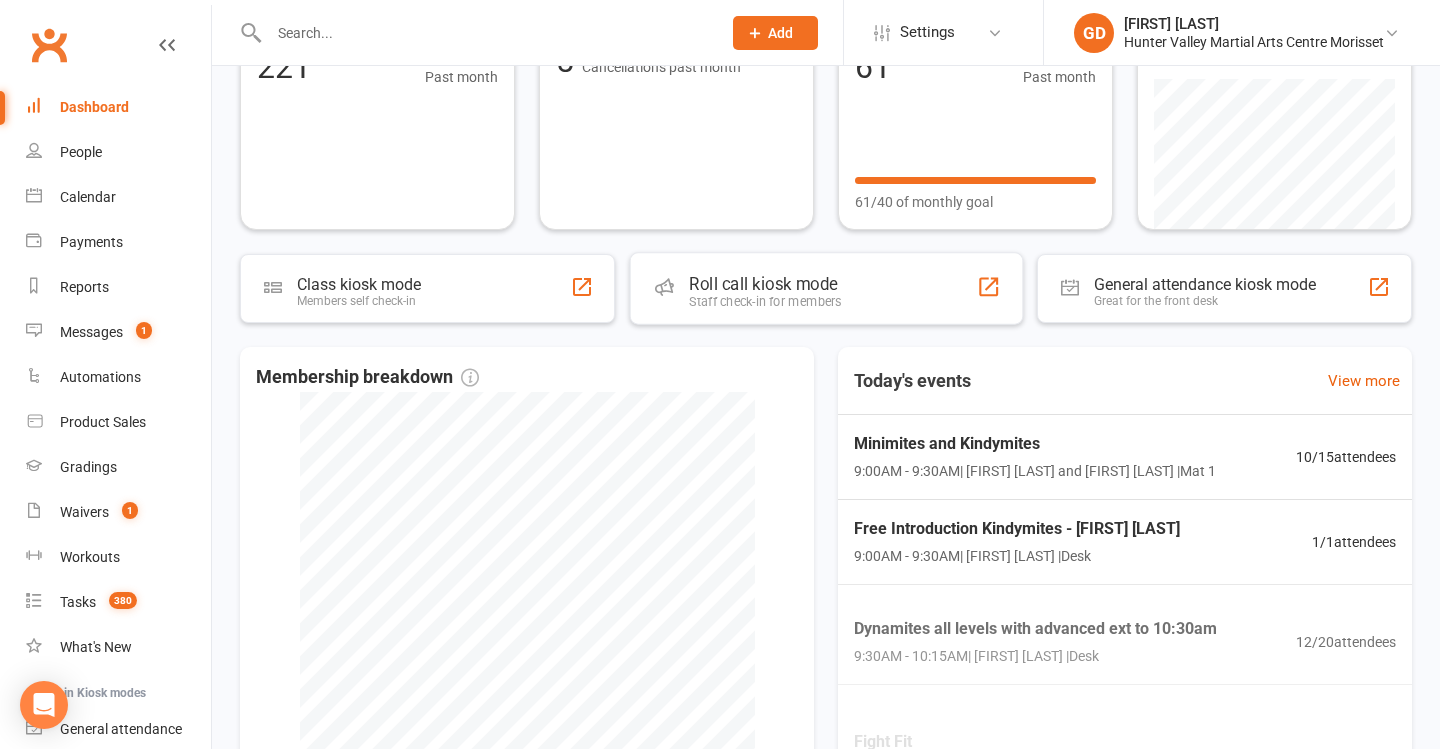 scroll, scrollTop: 267, scrollLeft: 0, axis: vertical 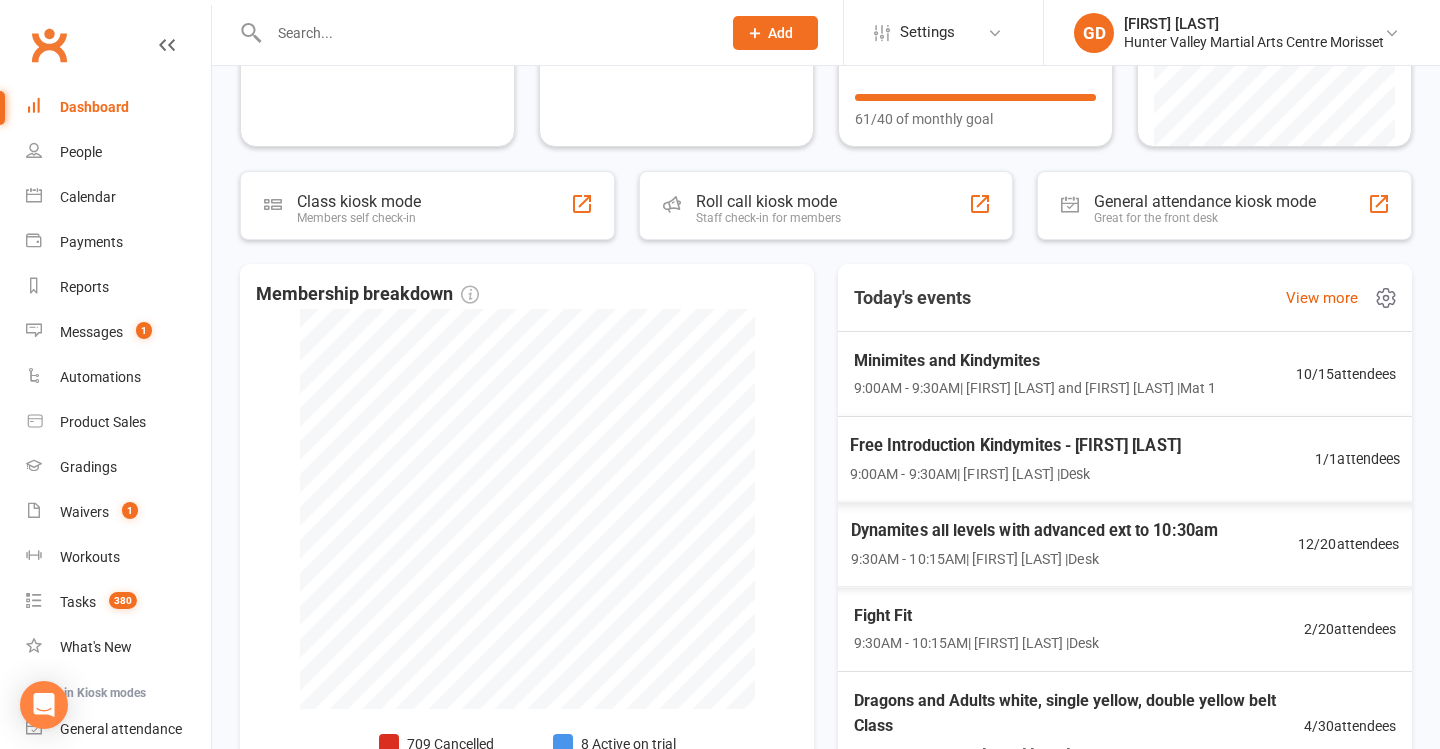 click on "Free Introduction Kindymites - Penny Jean Thompson 9:00AM - 9:30AM  |   Lesley Talbut |  Desk" at bounding box center (1015, 458) 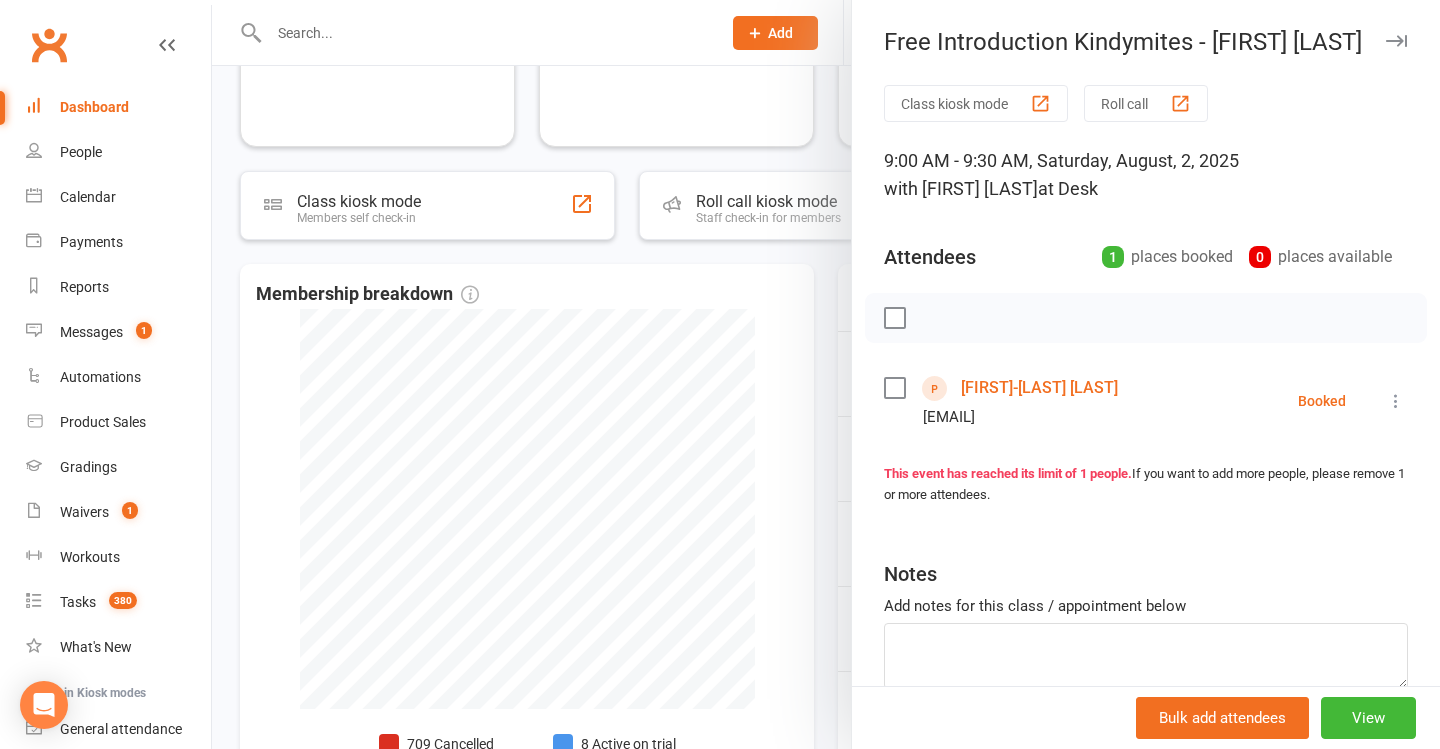 drag, startPoint x: 1008, startPoint y: 381, endPoint x: 940, endPoint y: 404, distance: 71.7844 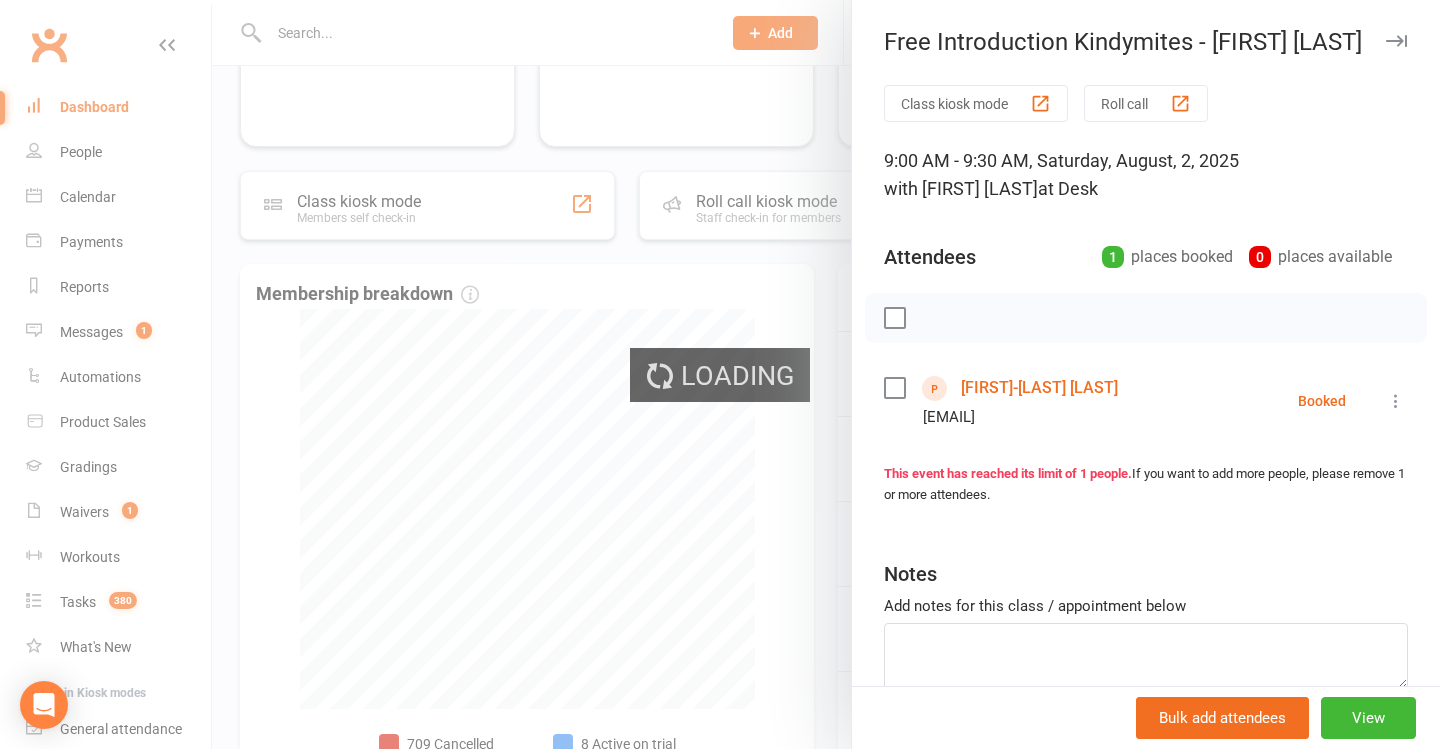 scroll, scrollTop: 0, scrollLeft: 0, axis: both 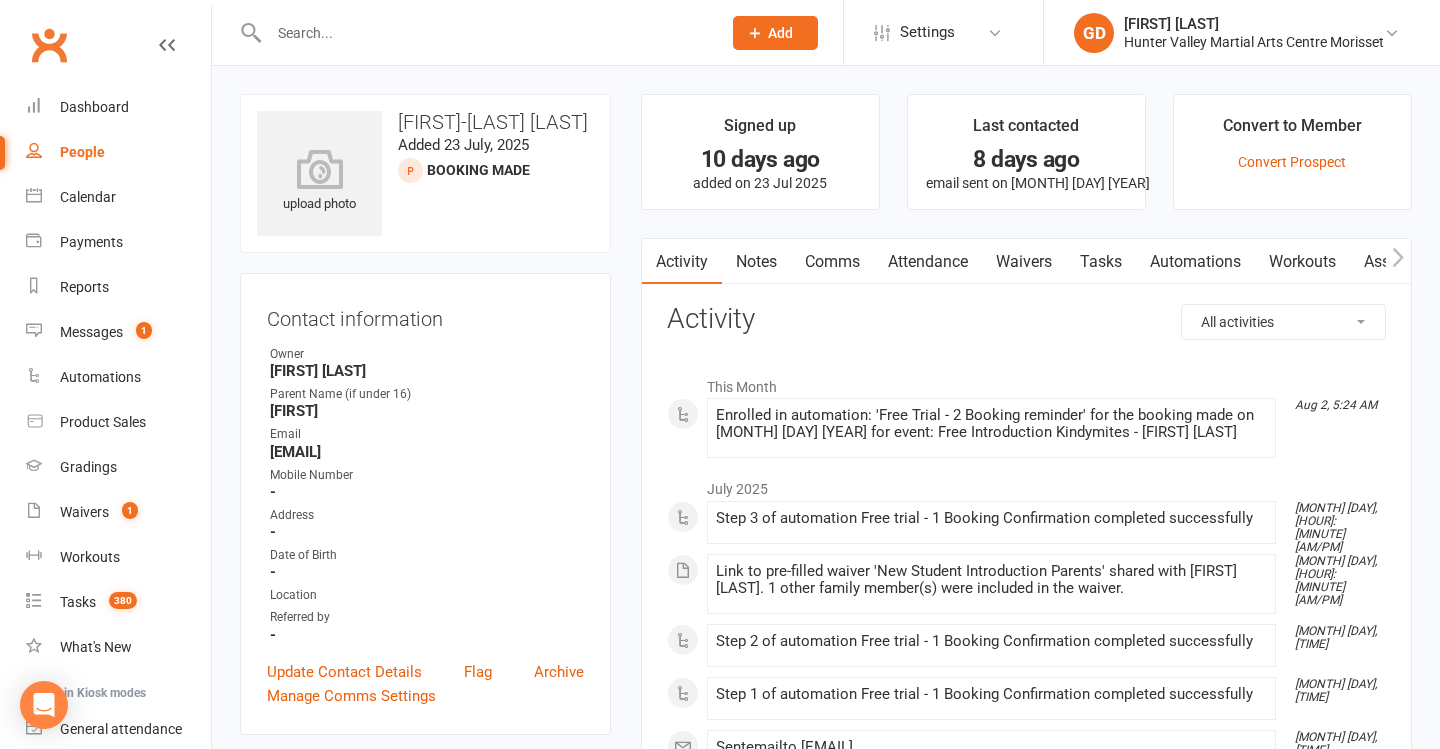 click on "Waivers" at bounding box center (1024, 262) 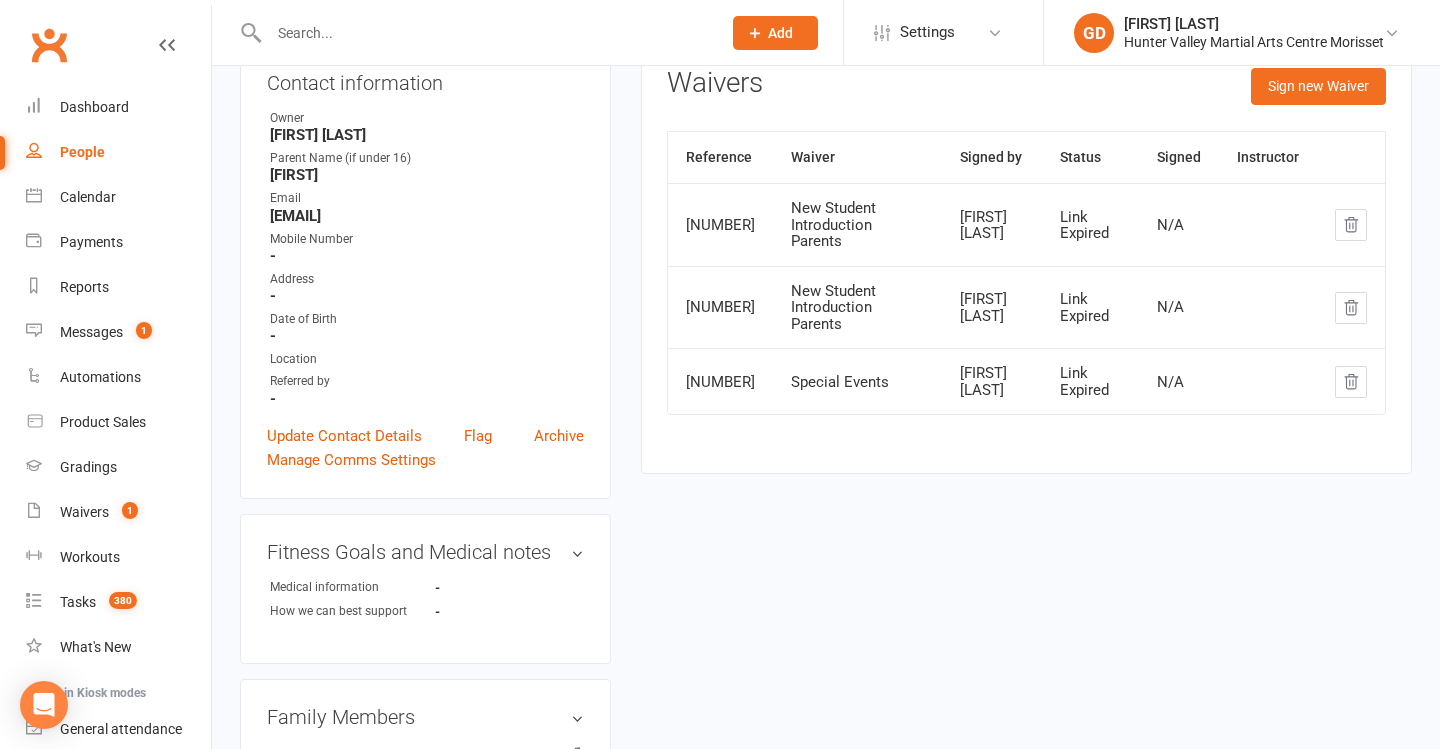 scroll, scrollTop: 238, scrollLeft: 0, axis: vertical 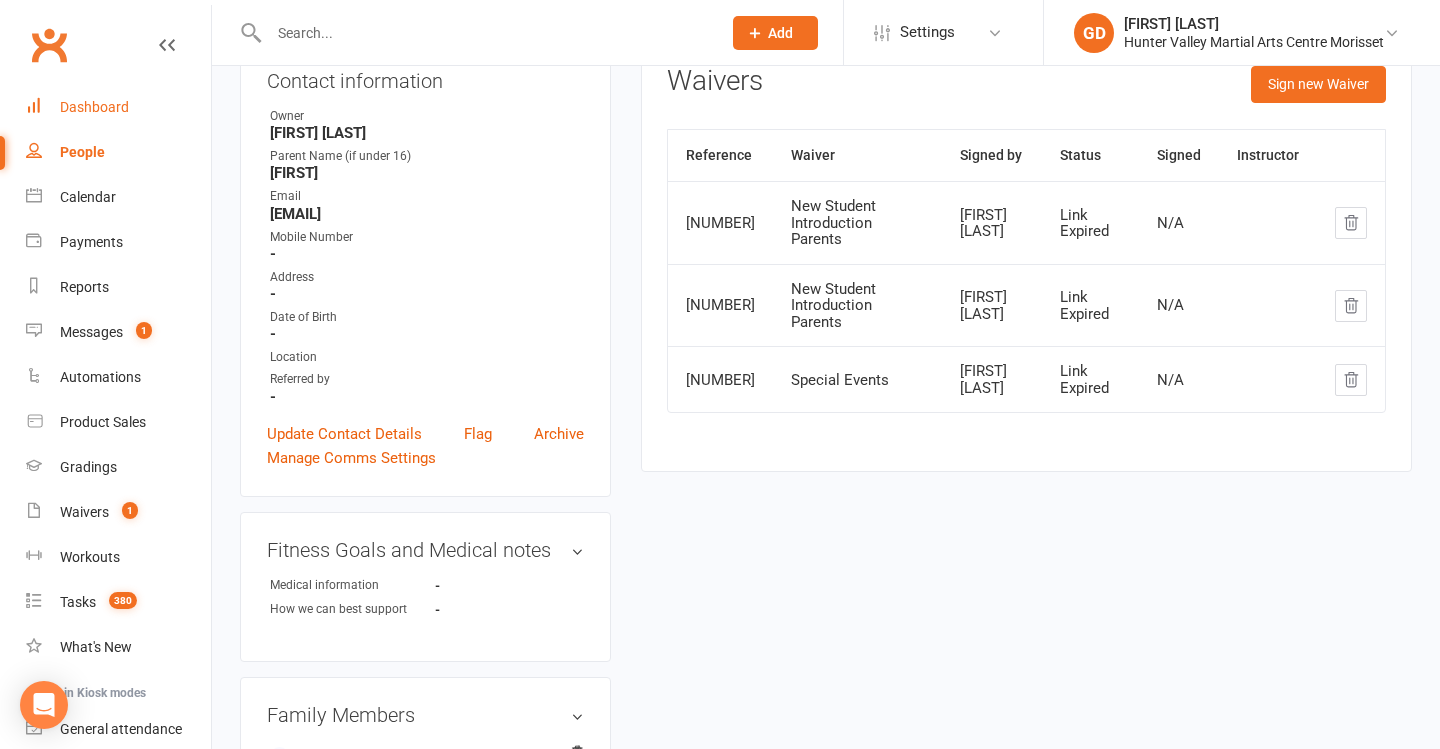 click on "Dashboard" at bounding box center (118, 107) 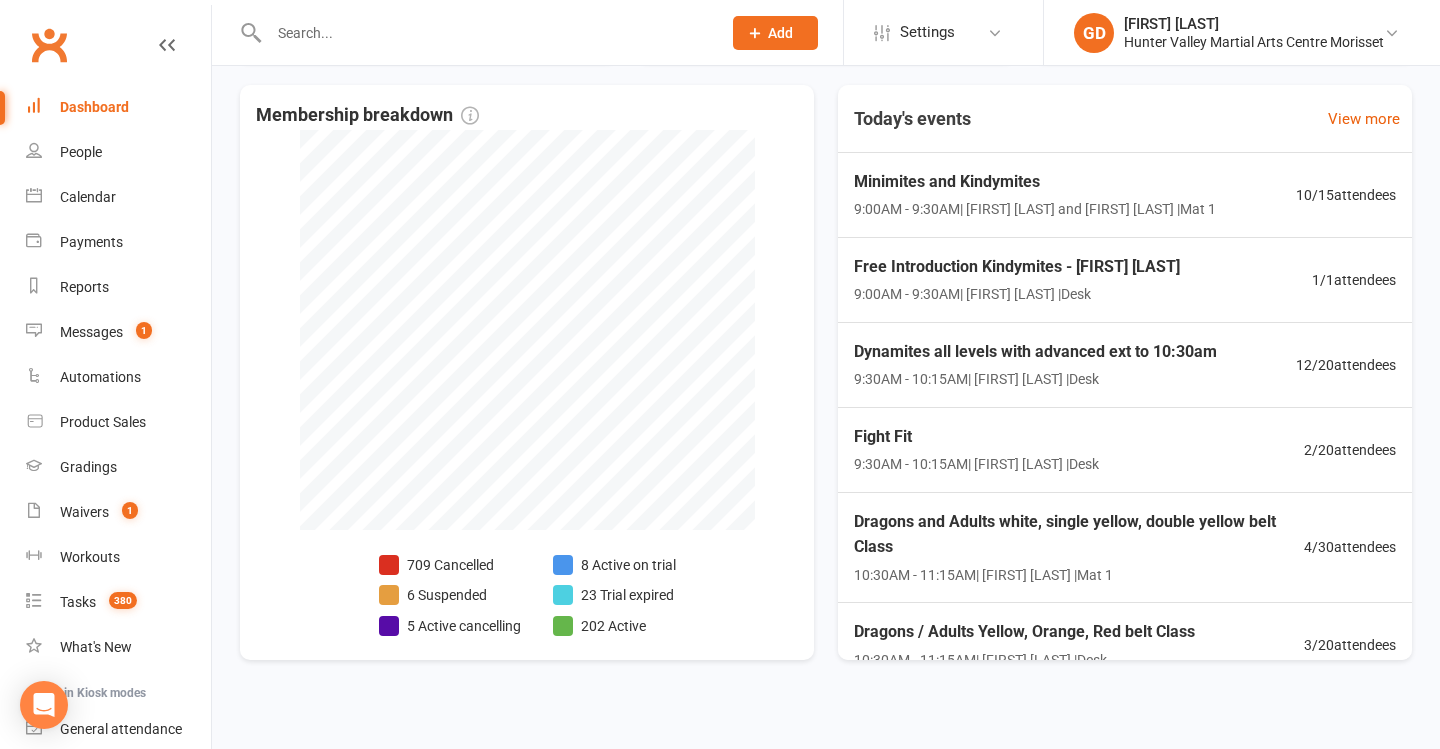 scroll, scrollTop: 447, scrollLeft: 0, axis: vertical 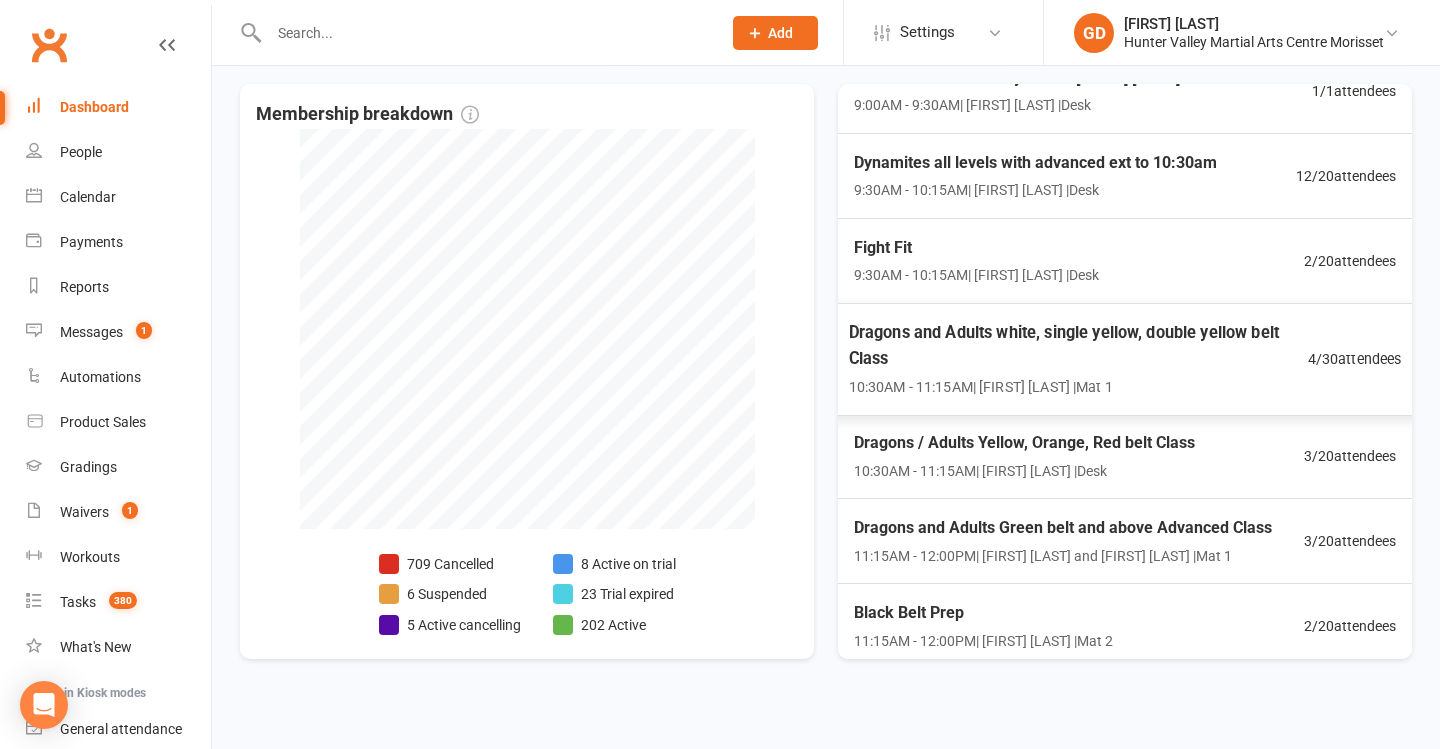 click on "10:30AM - 11:15AM  |   Dallas Evans |  Mat 1" at bounding box center [1078, 386] 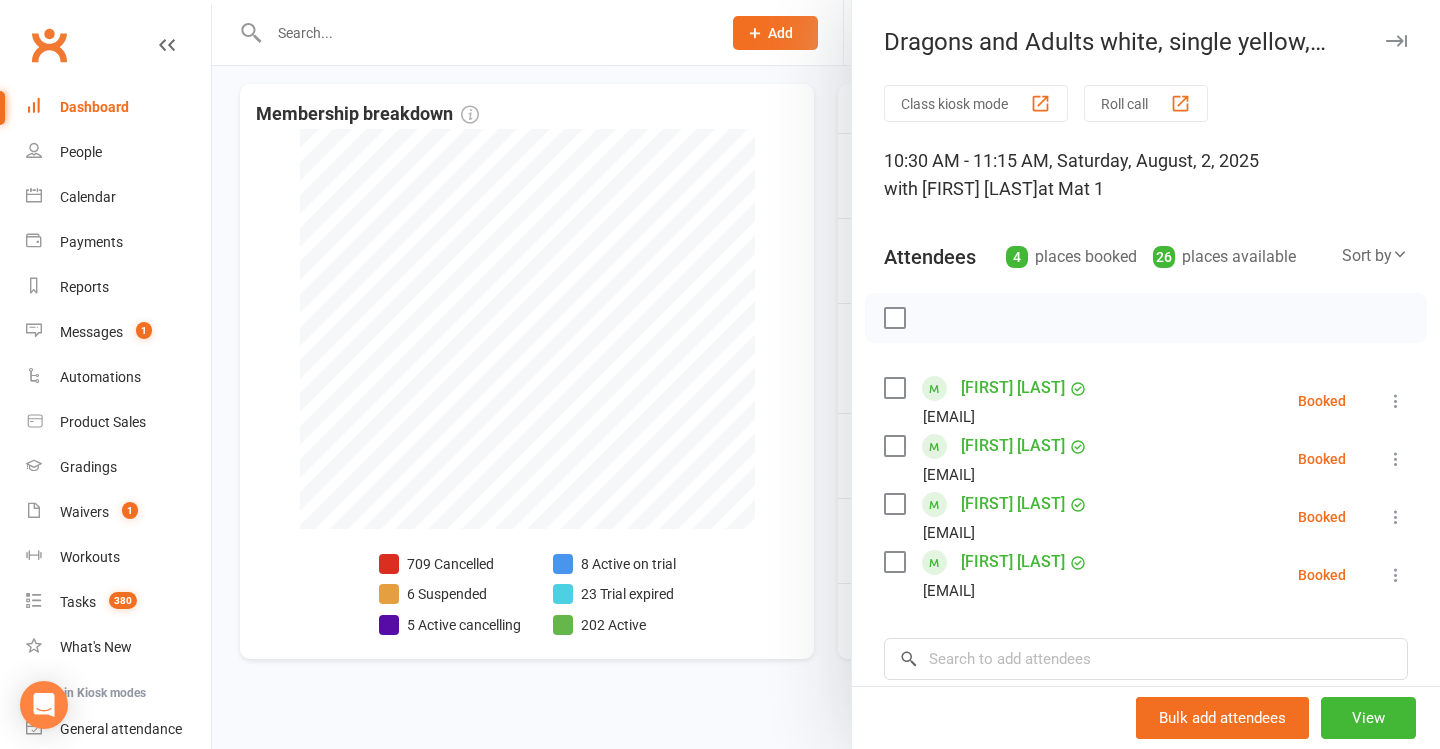 click at bounding box center [826, 374] 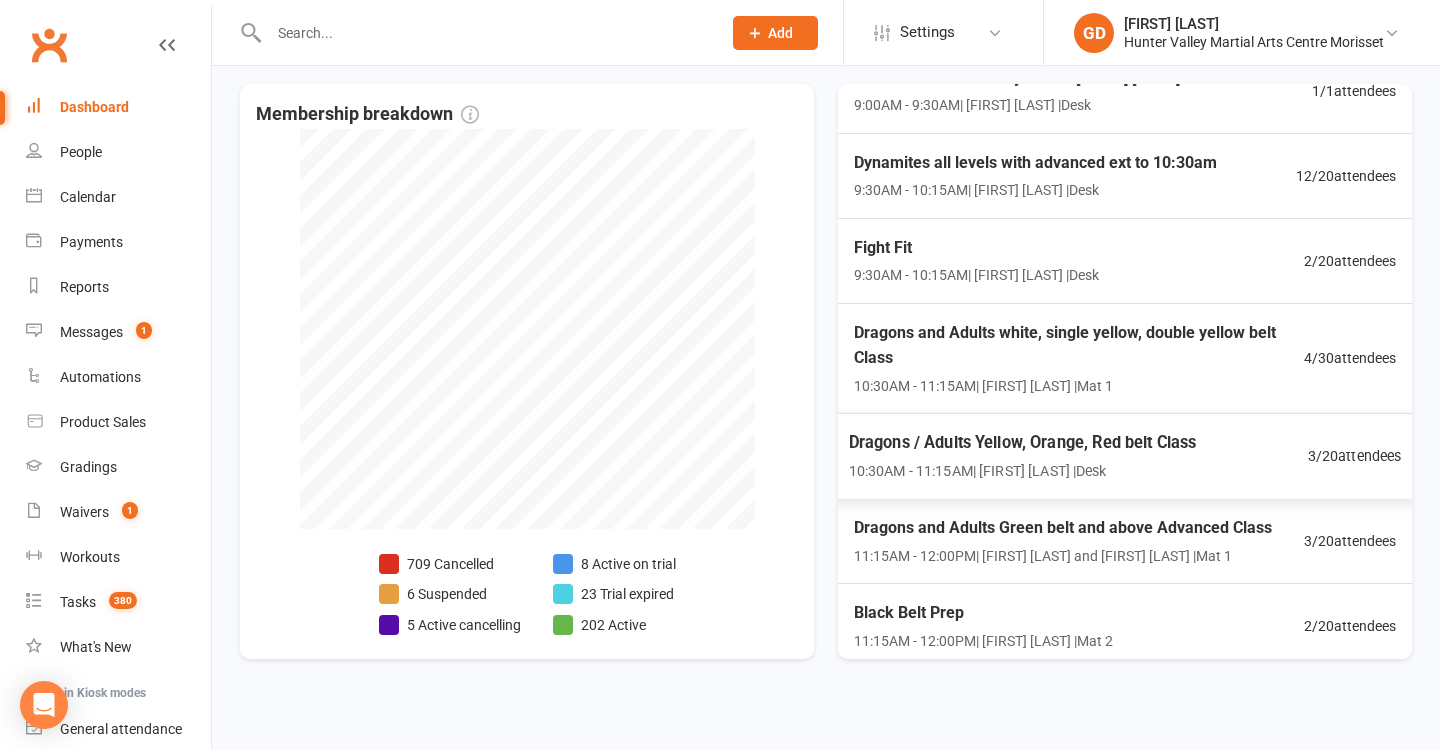 click on "Dragons / Adults Yellow, Orange, Red belt Class 10:30AM - 11:15AM  |   Lesley Talbut |  Desk 3  /  20  attendees" at bounding box center (1125, 456) 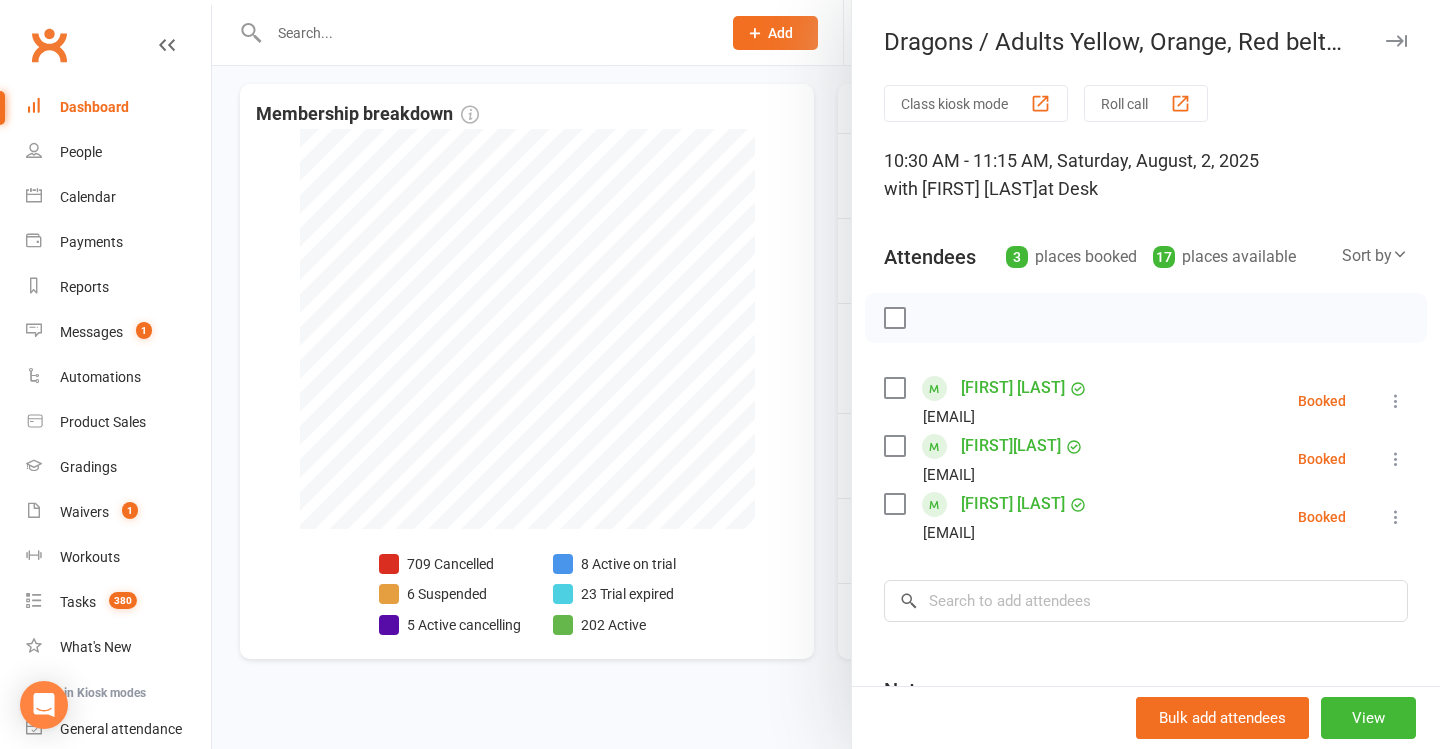 click at bounding box center (826, 374) 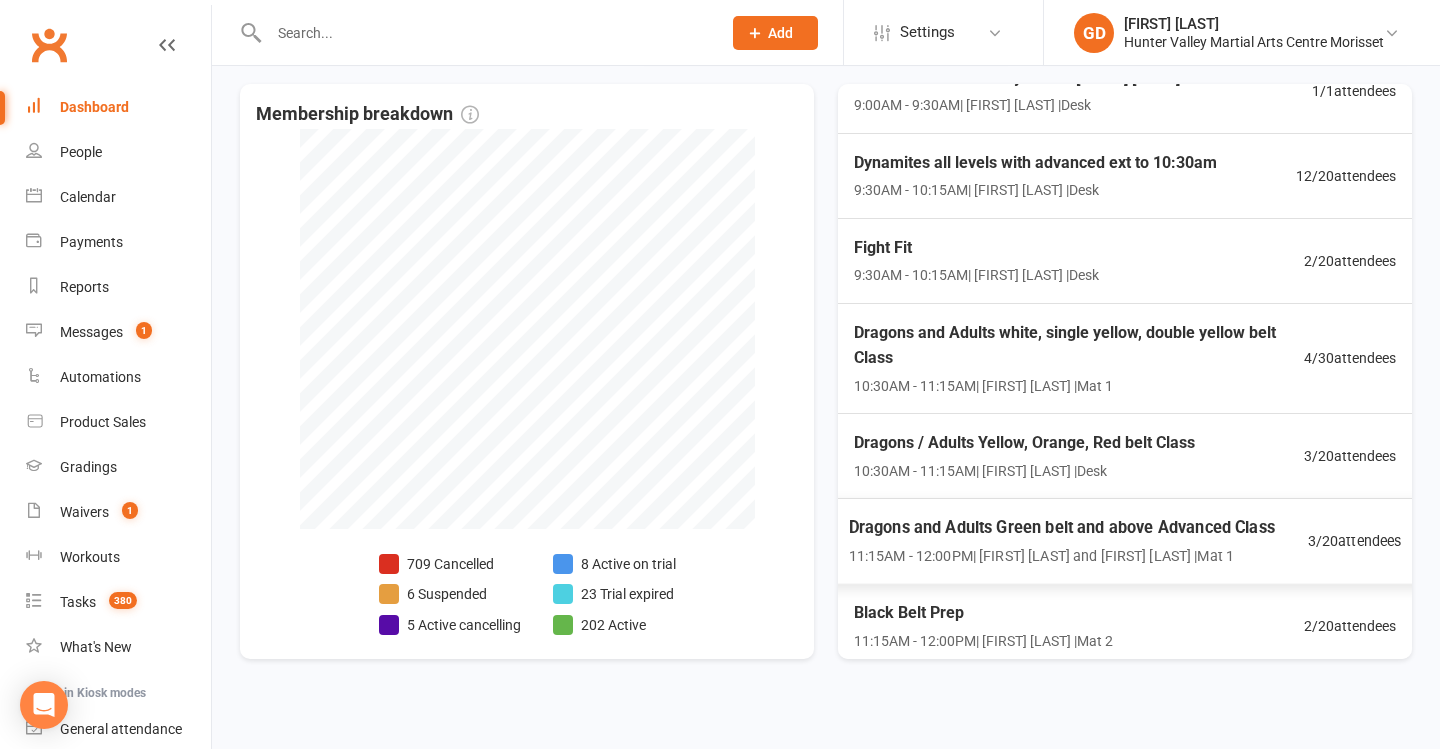 click on "11:15AM - 12:00PM  |   Dallas Evans and Georgia Dearlove |  Mat 1" at bounding box center [1062, 556] 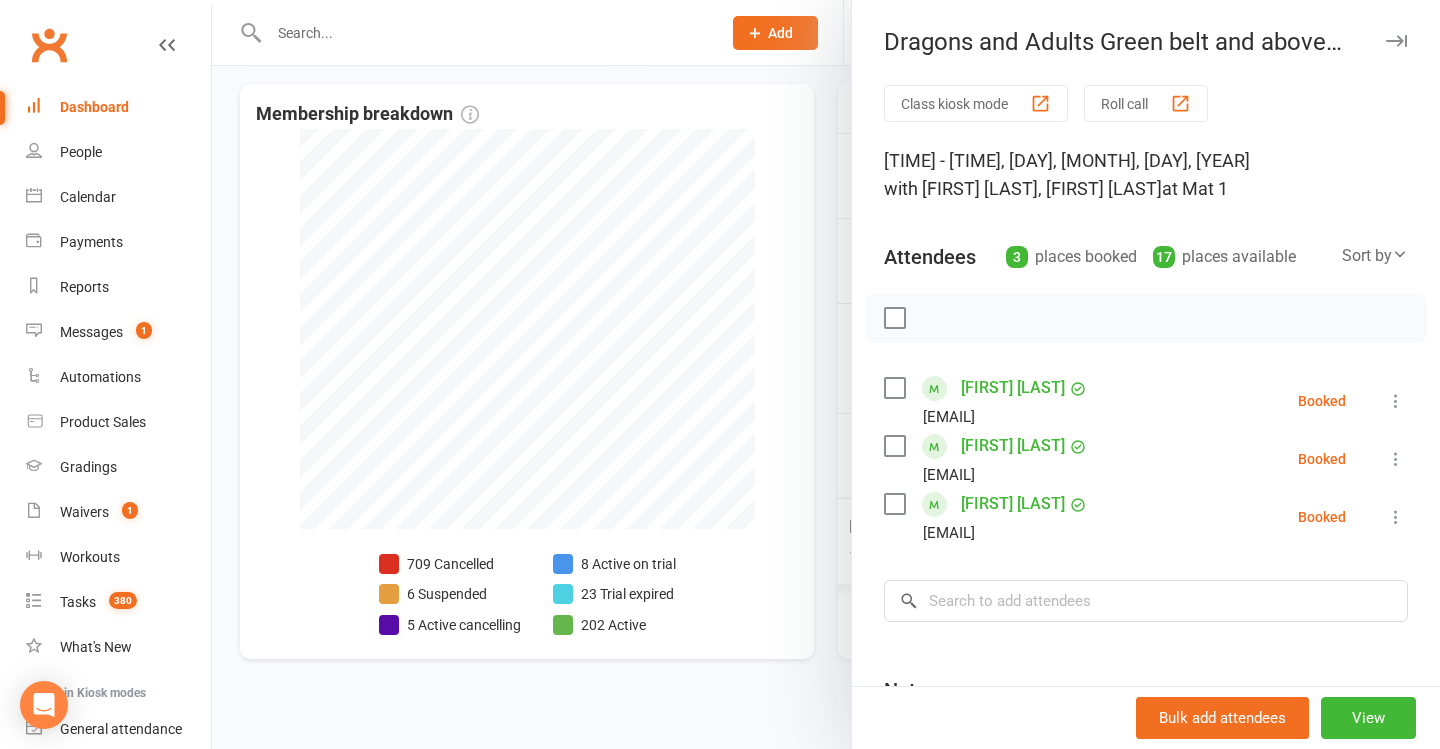 click at bounding box center [826, 374] 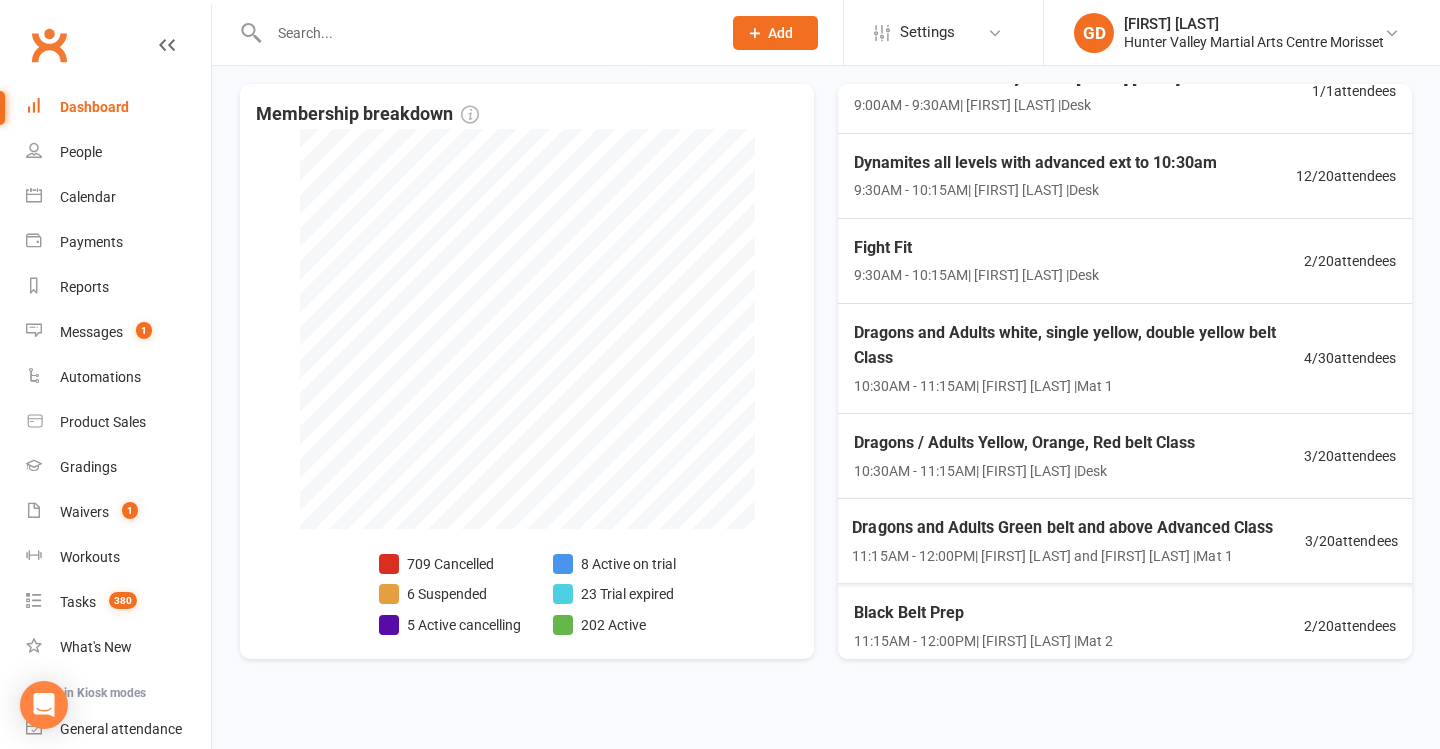 click on "Black Belt Prep" at bounding box center [983, 613] 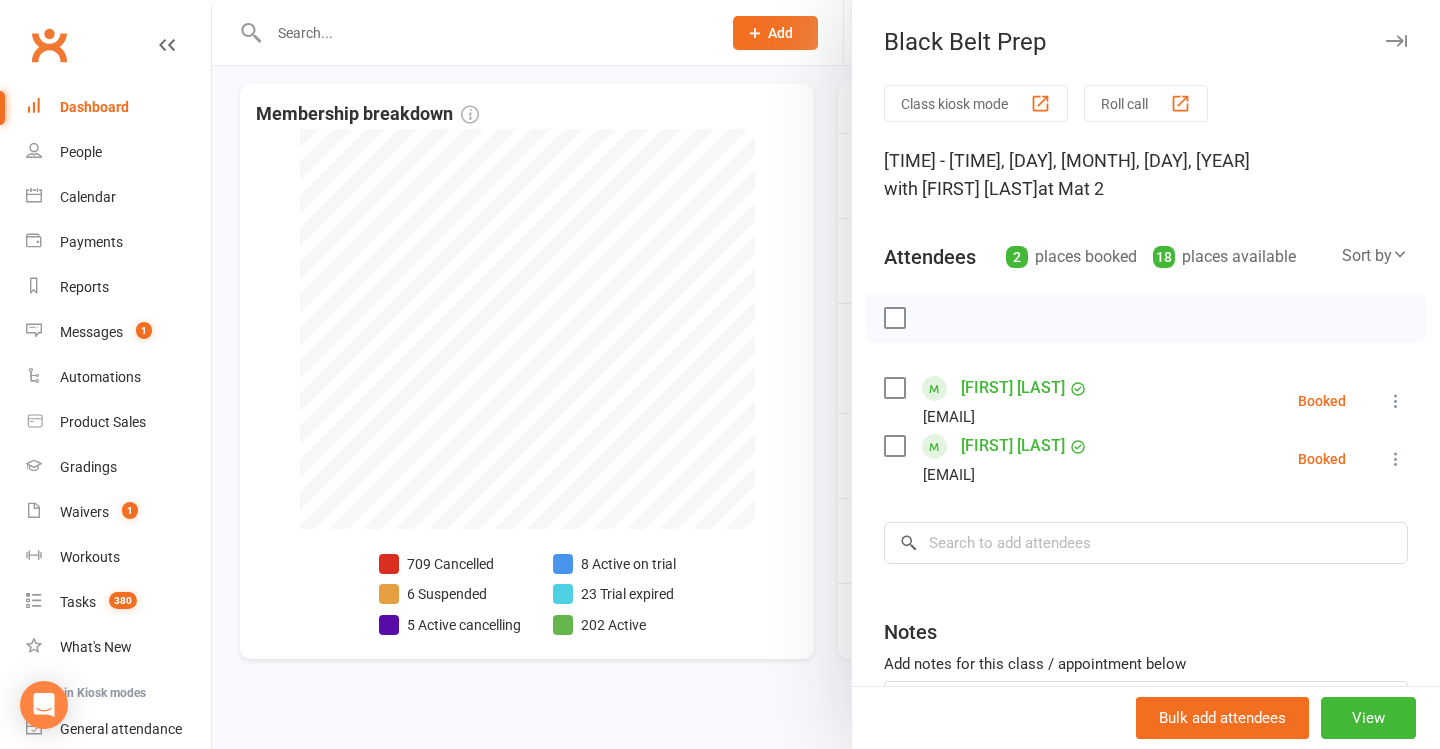 click at bounding box center (826, 374) 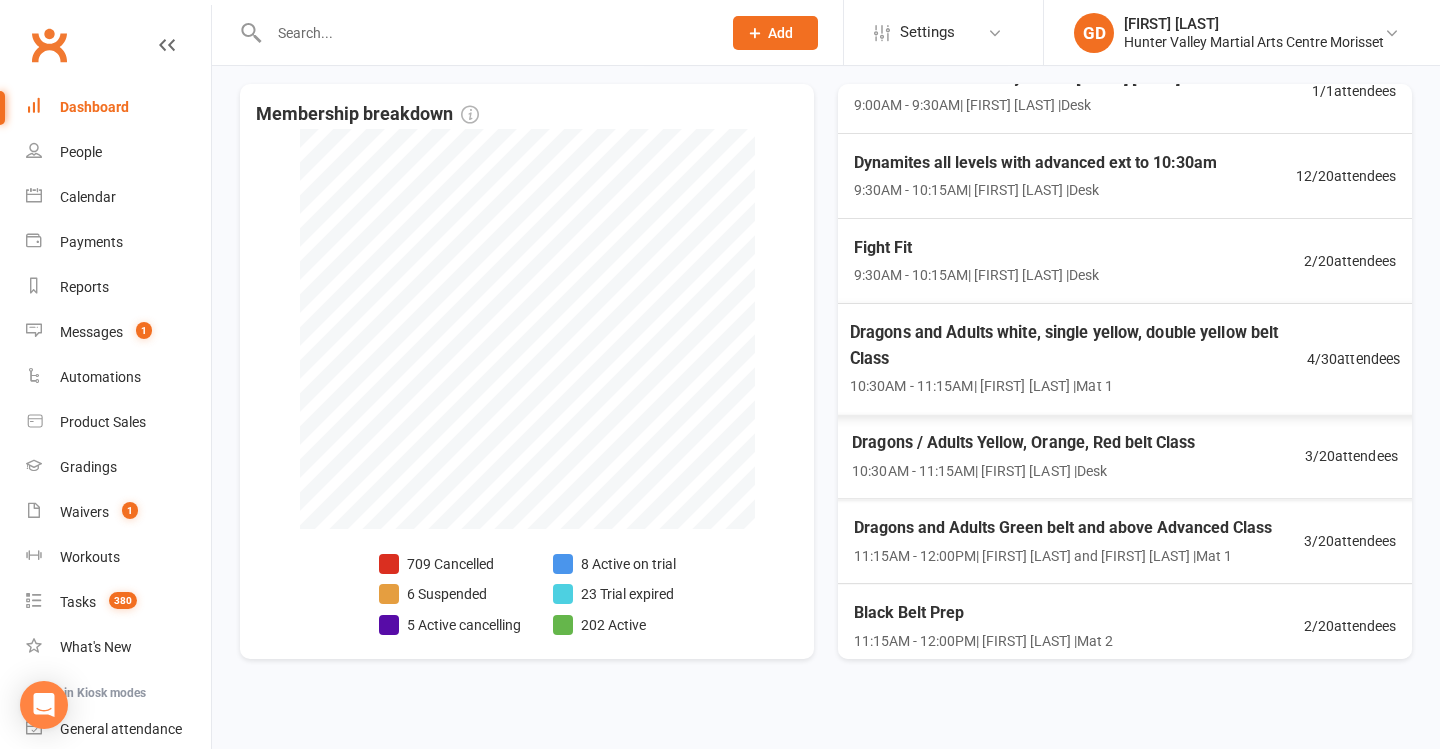 click on "10:30AM - 11:15AM  |   Dallas Evans |  Mat 1" at bounding box center (1078, 386) 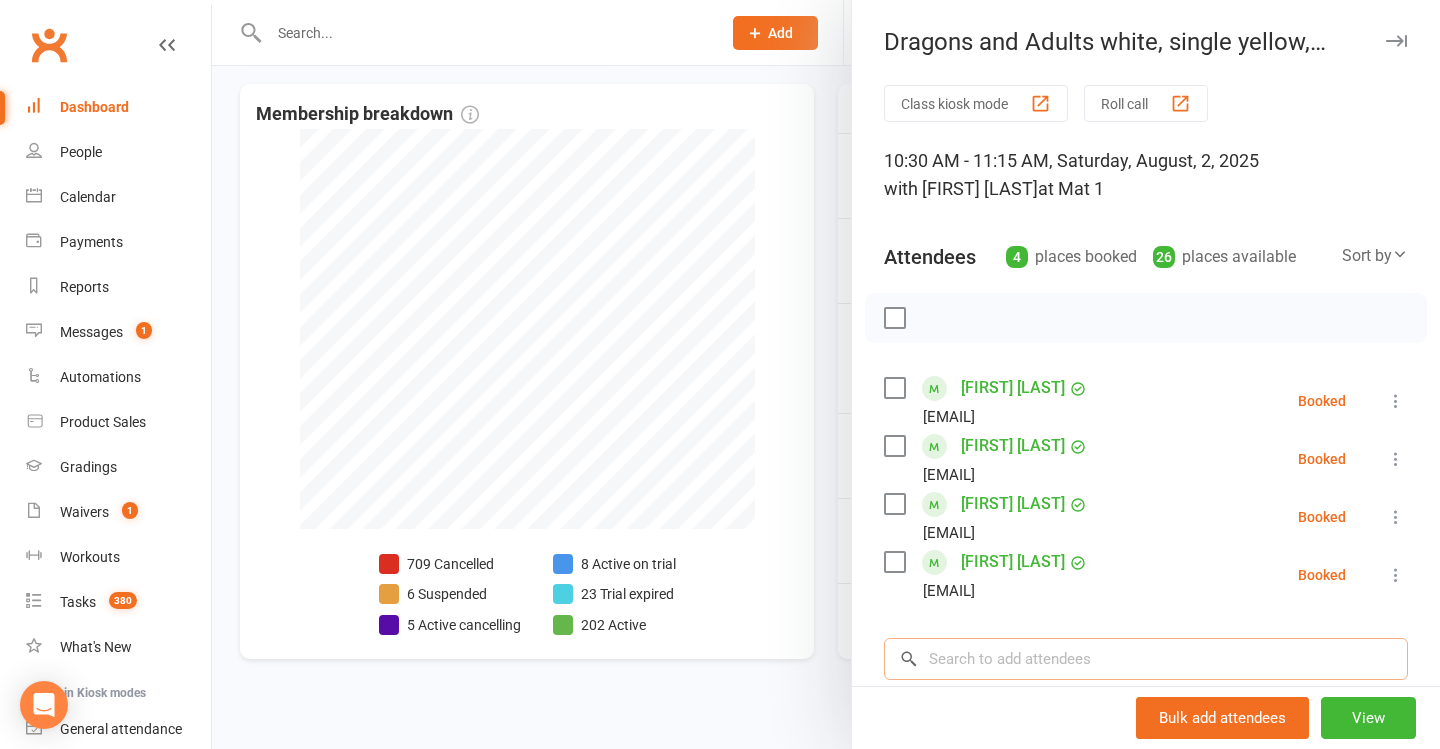 click at bounding box center (1146, 659) 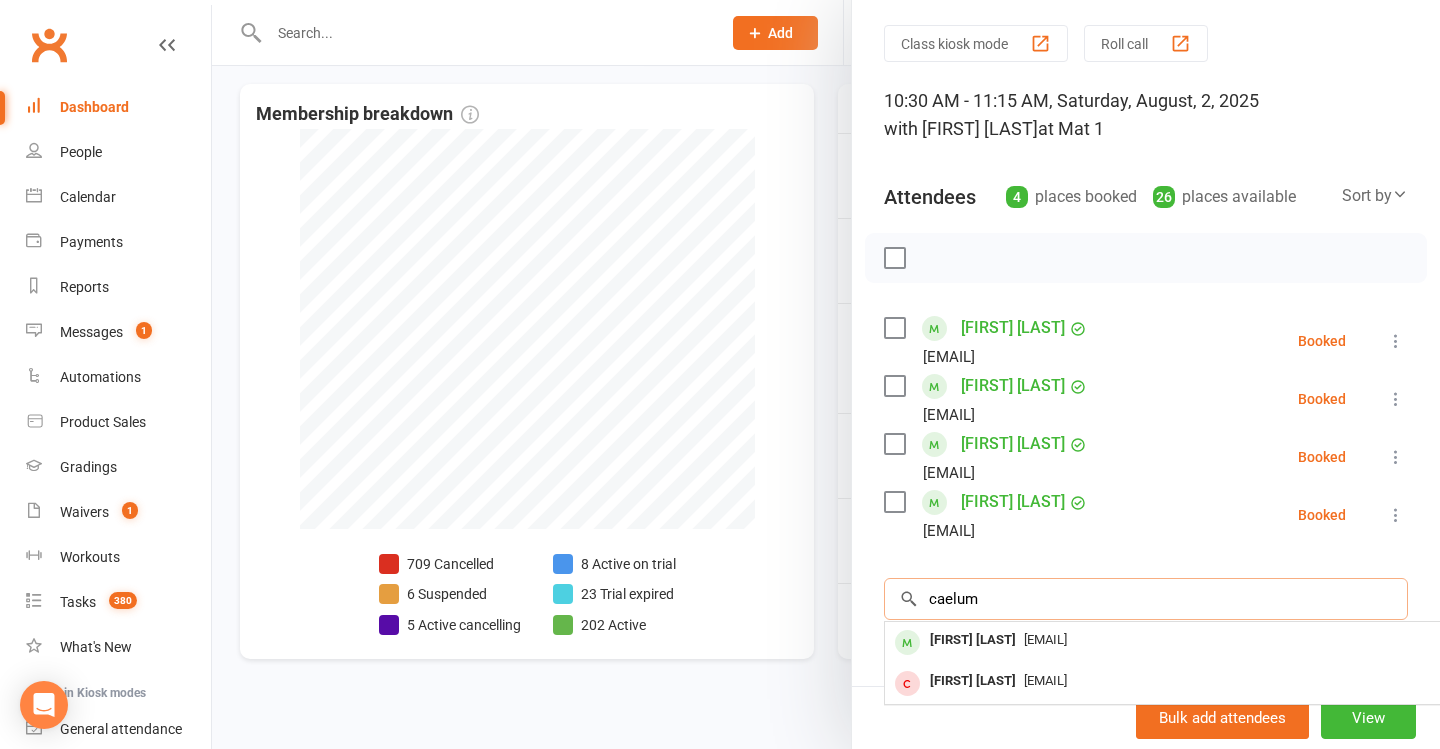 type on "caesium" 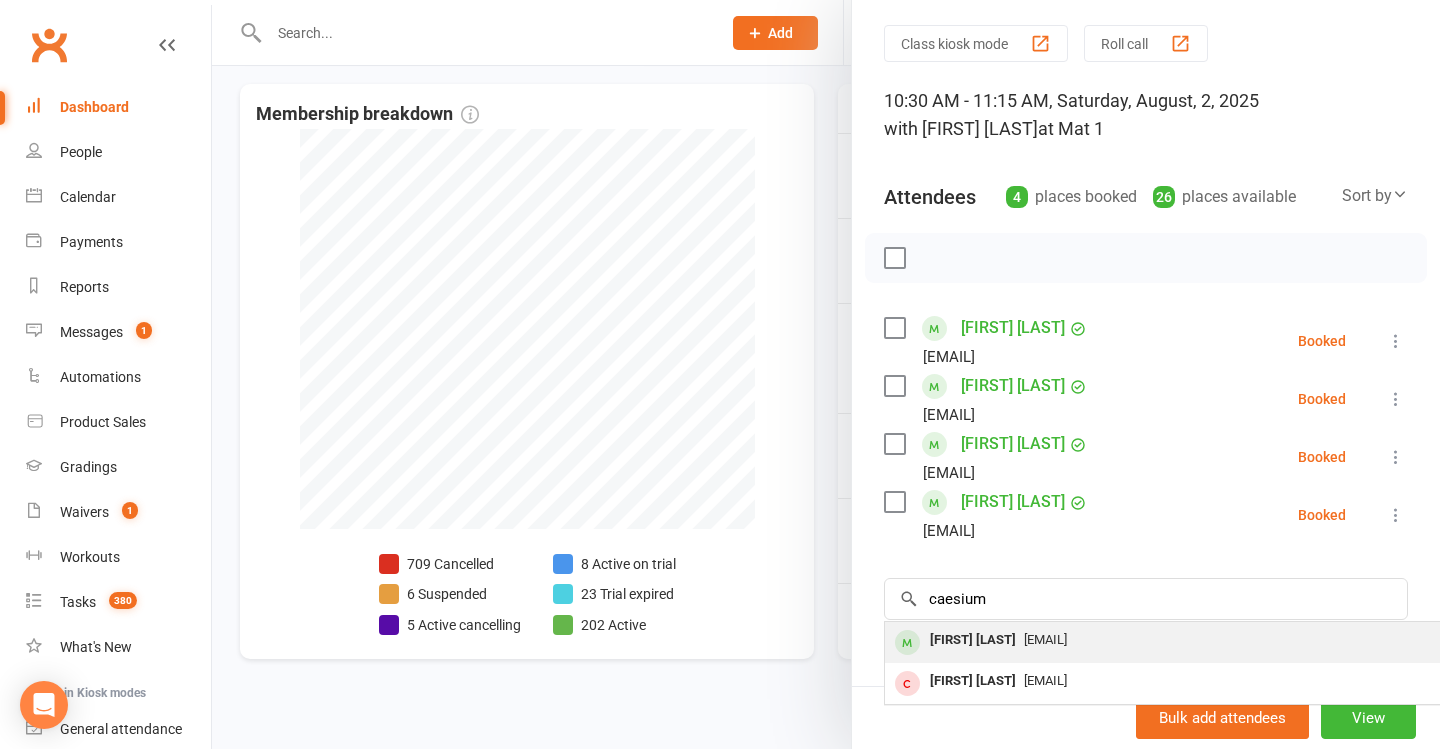 drag, startPoint x: 1148, startPoint y: 472, endPoint x: 1121, endPoint y: 644, distance: 174.1063 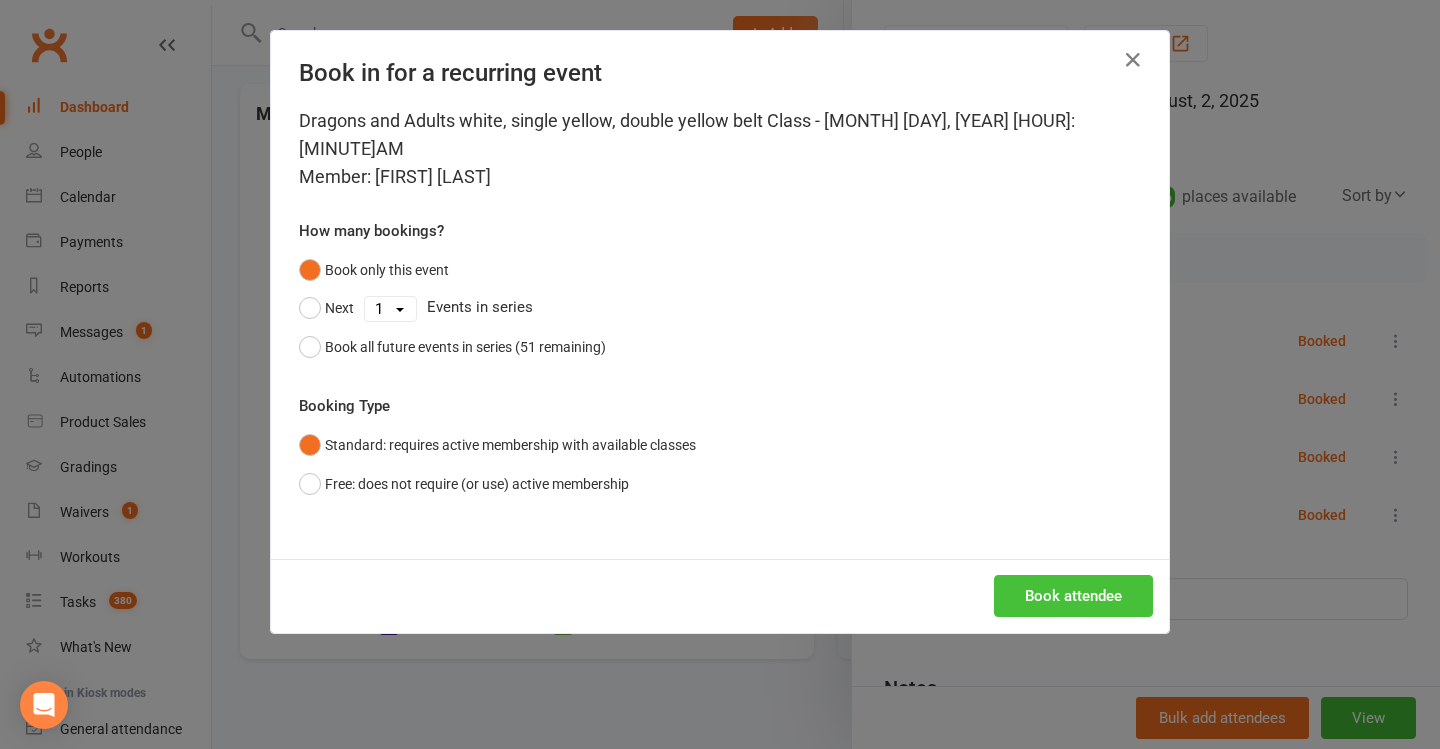 click on "Book attendee" at bounding box center (1073, 596) 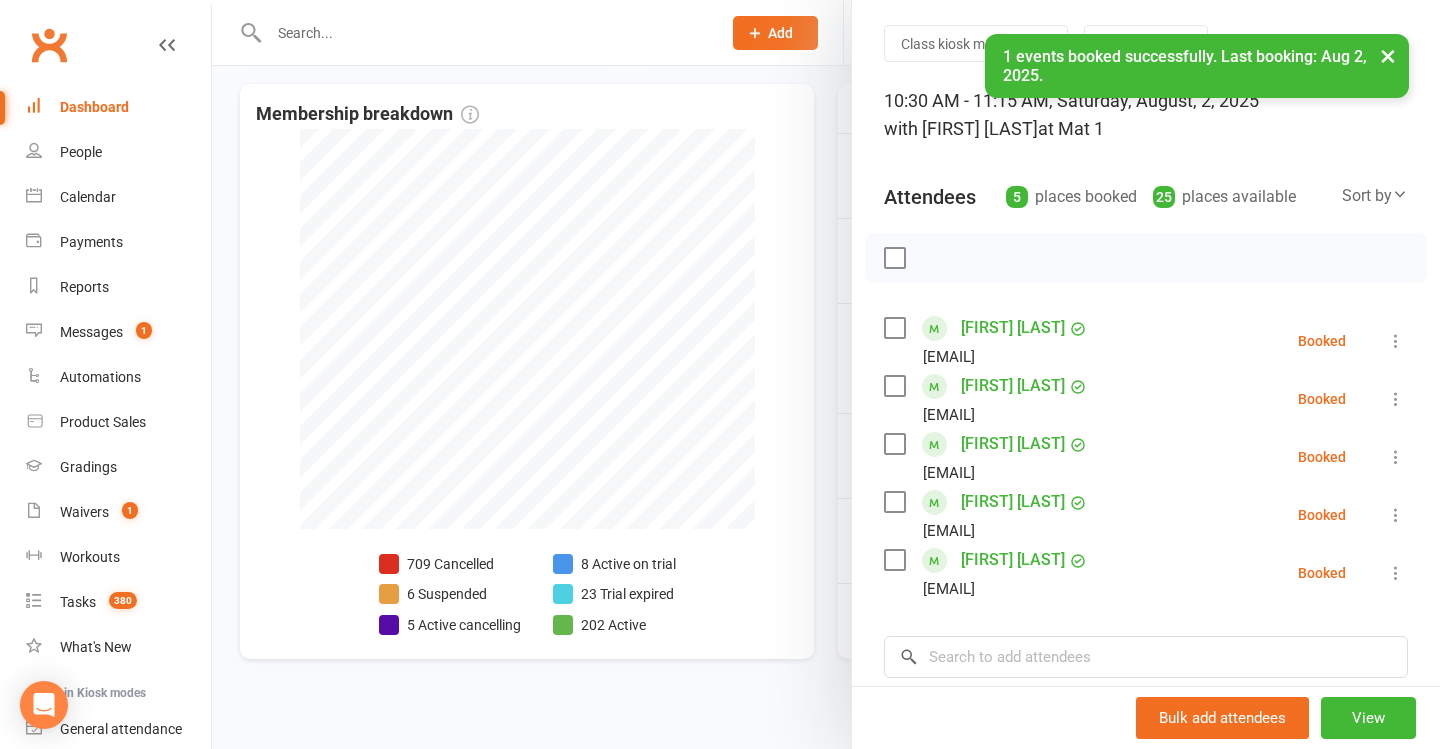 click at bounding box center (826, 374) 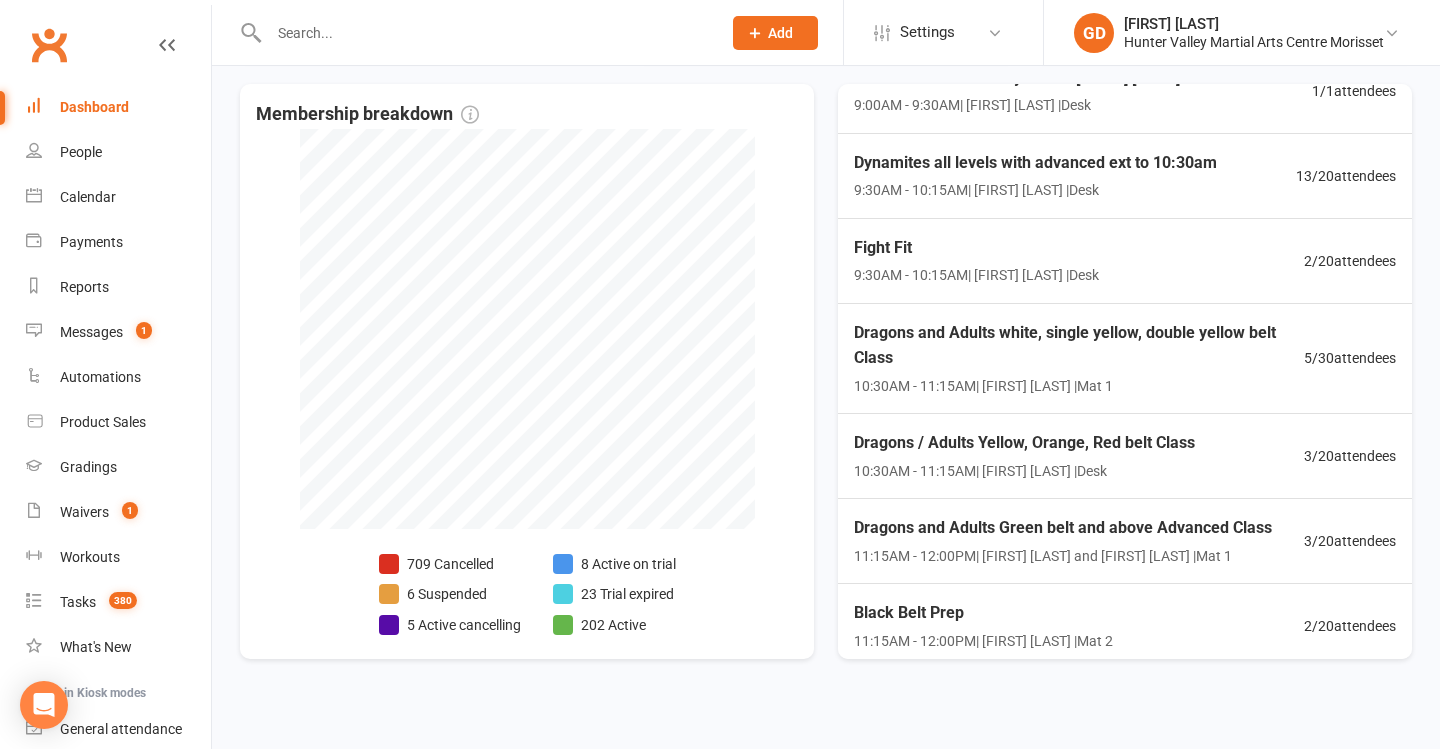 drag, startPoint x: 106, startPoint y: 203, endPoint x: 284, endPoint y: 422, distance: 282.21445 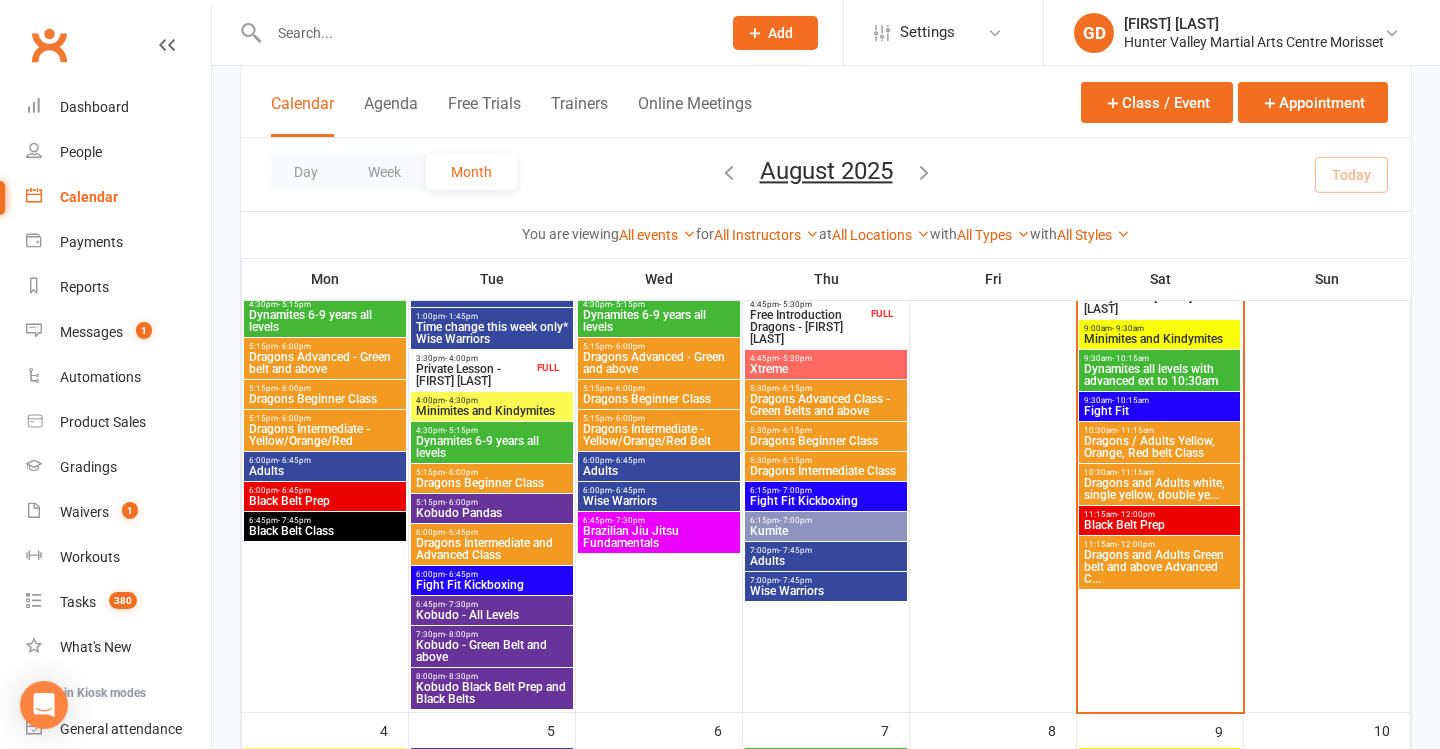 scroll, scrollTop: 74, scrollLeft: 0, axis: vertical 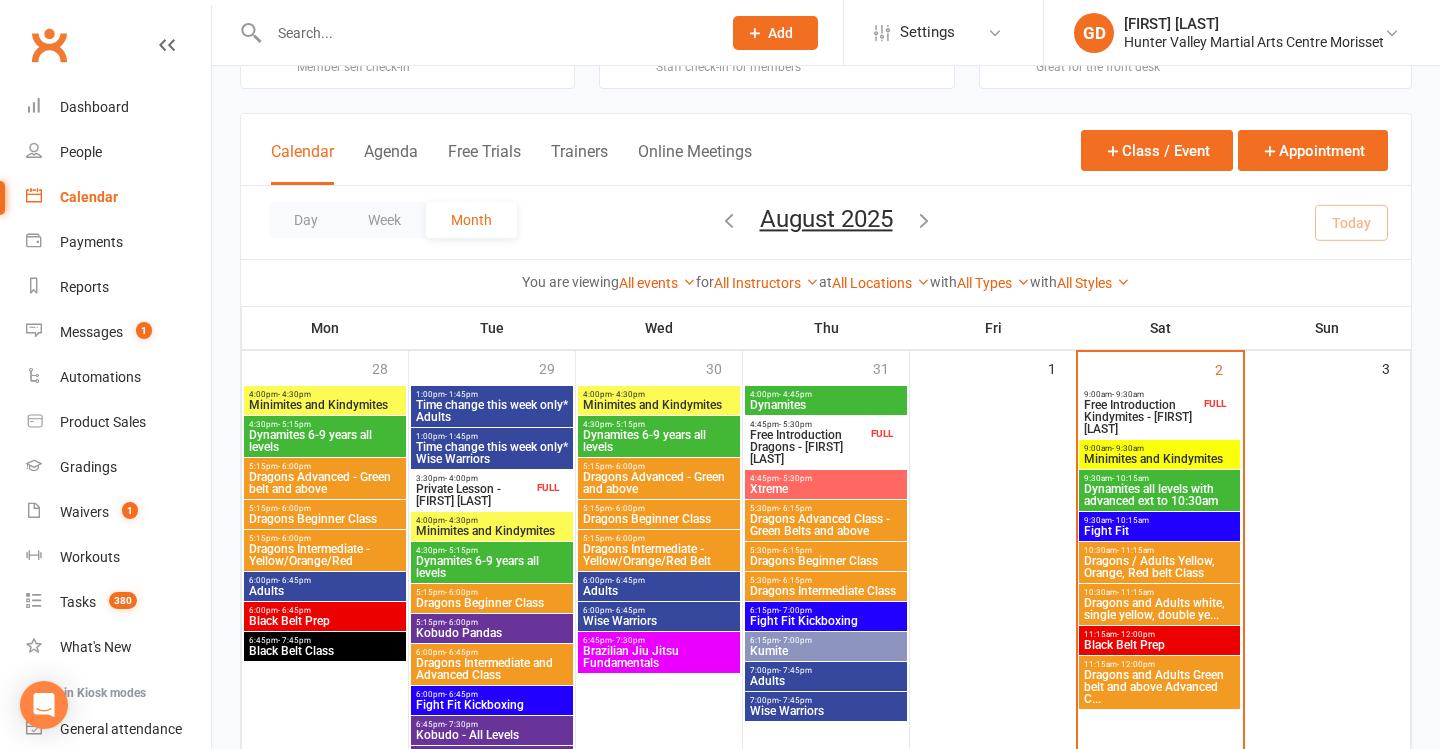 click on "Dynamites" at bounding box center (826, 405) 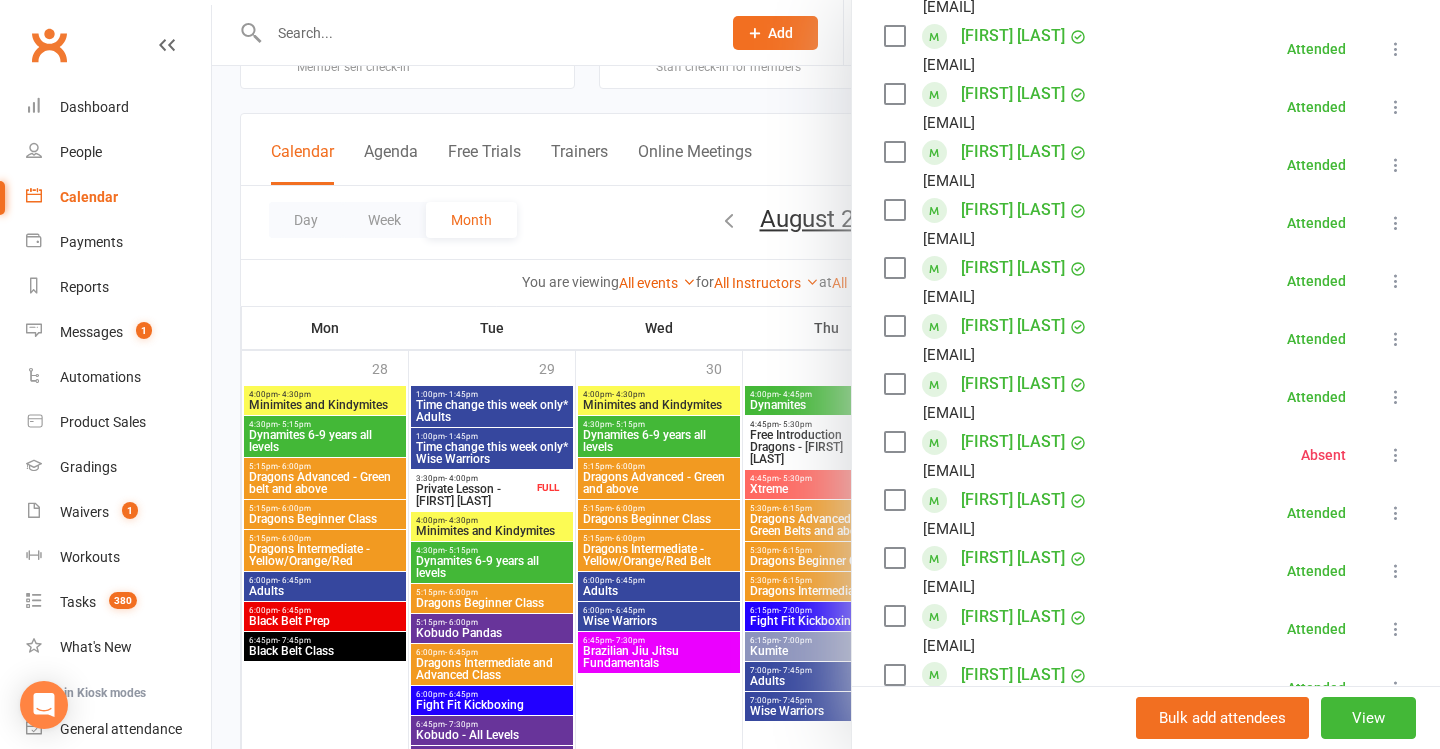 scroll, scrollTop: 695, scrollLeft: 0, axis: vertical 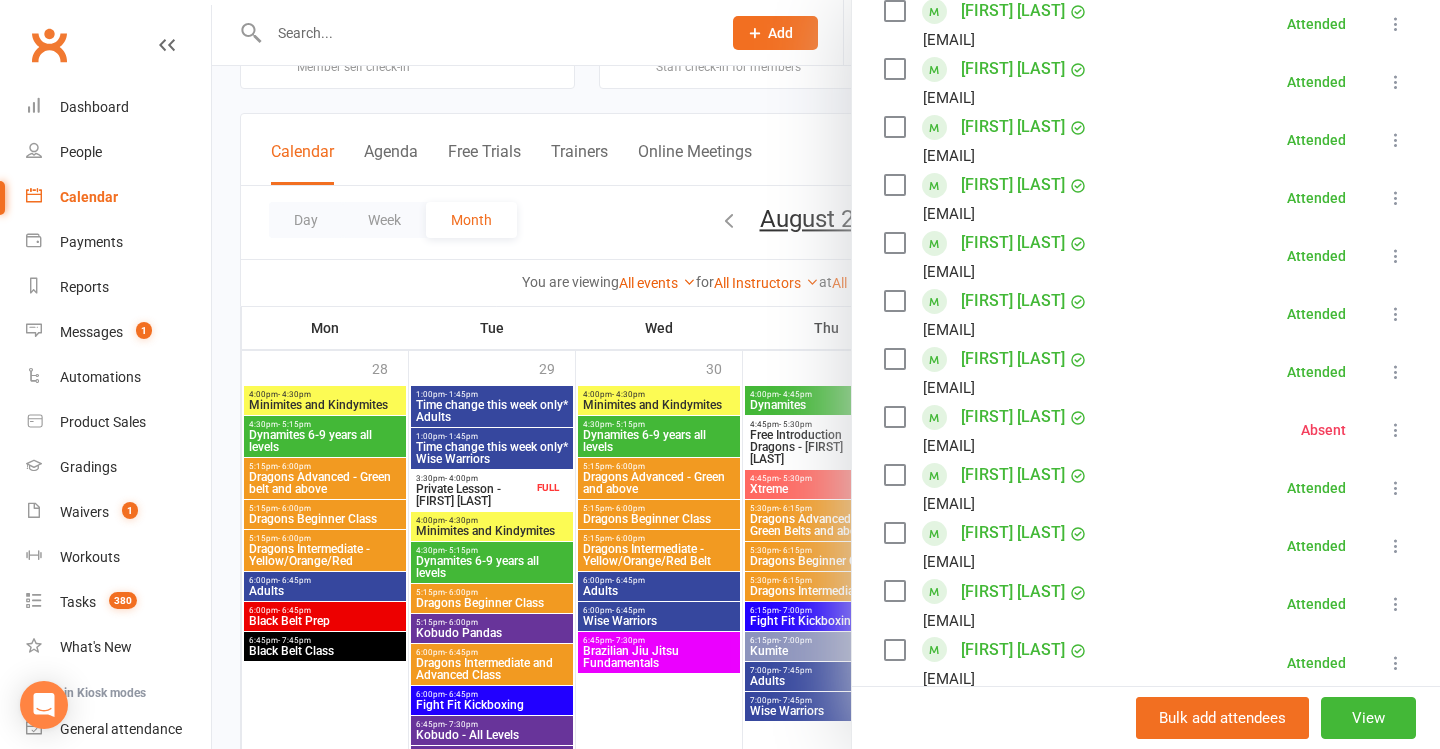 click at bounding box center [1396, 430] 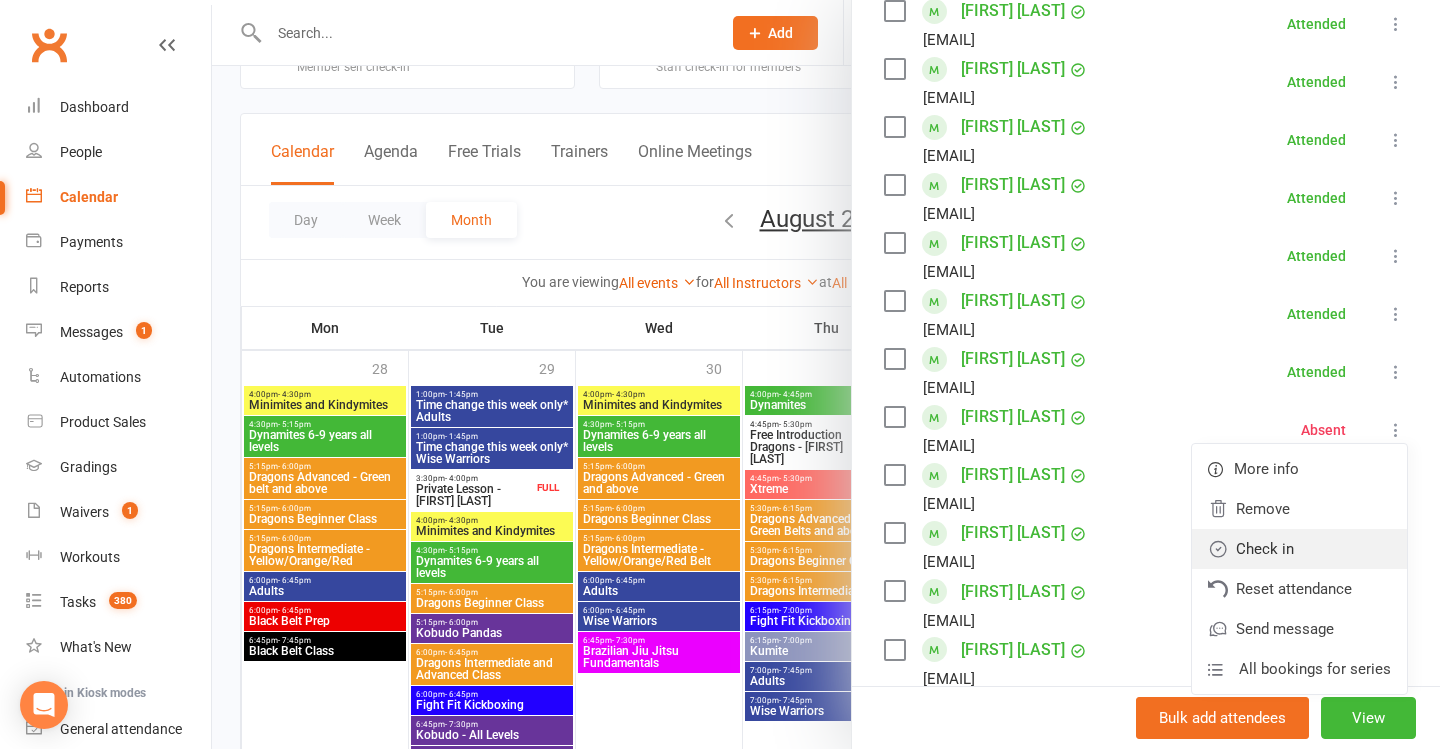 click on "Check in" at bounding box center (1299, 549) 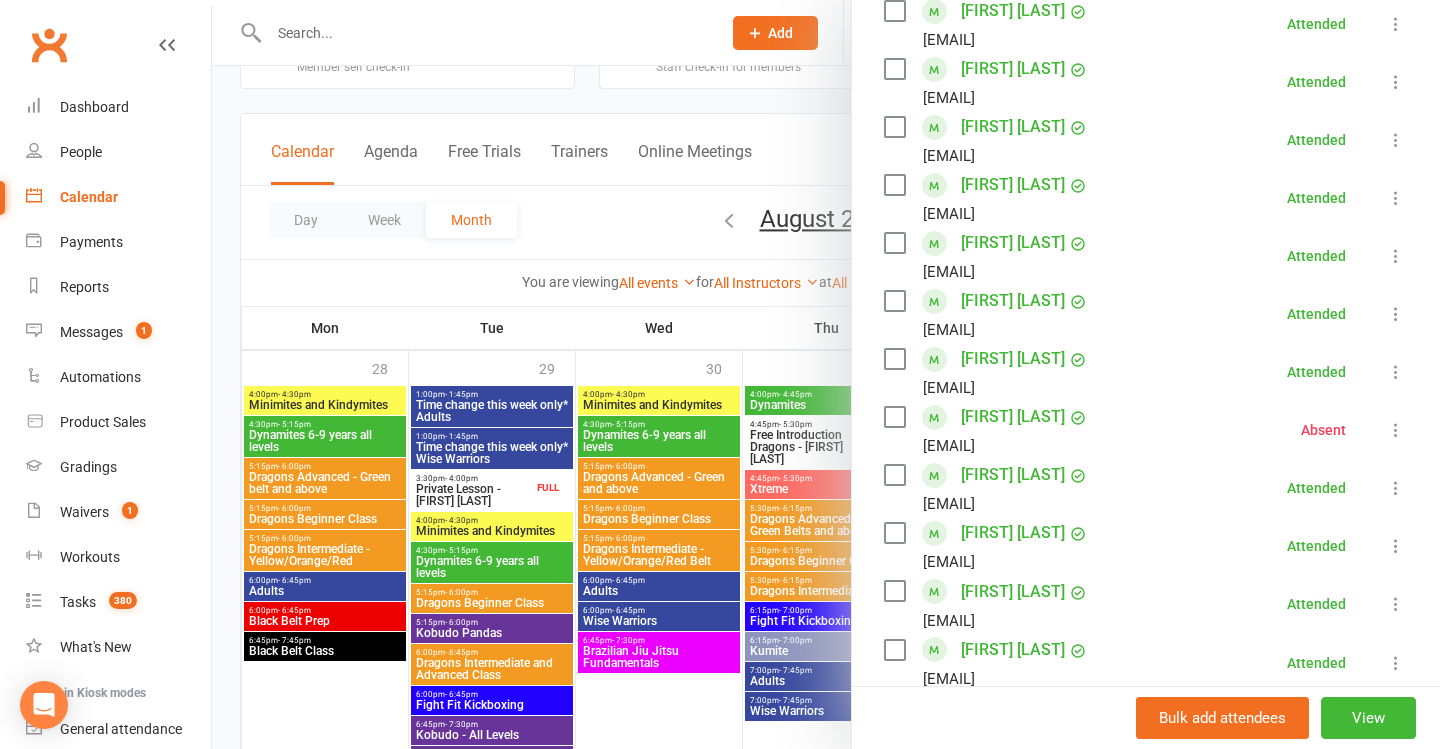 click at bounding box center [826, 374] 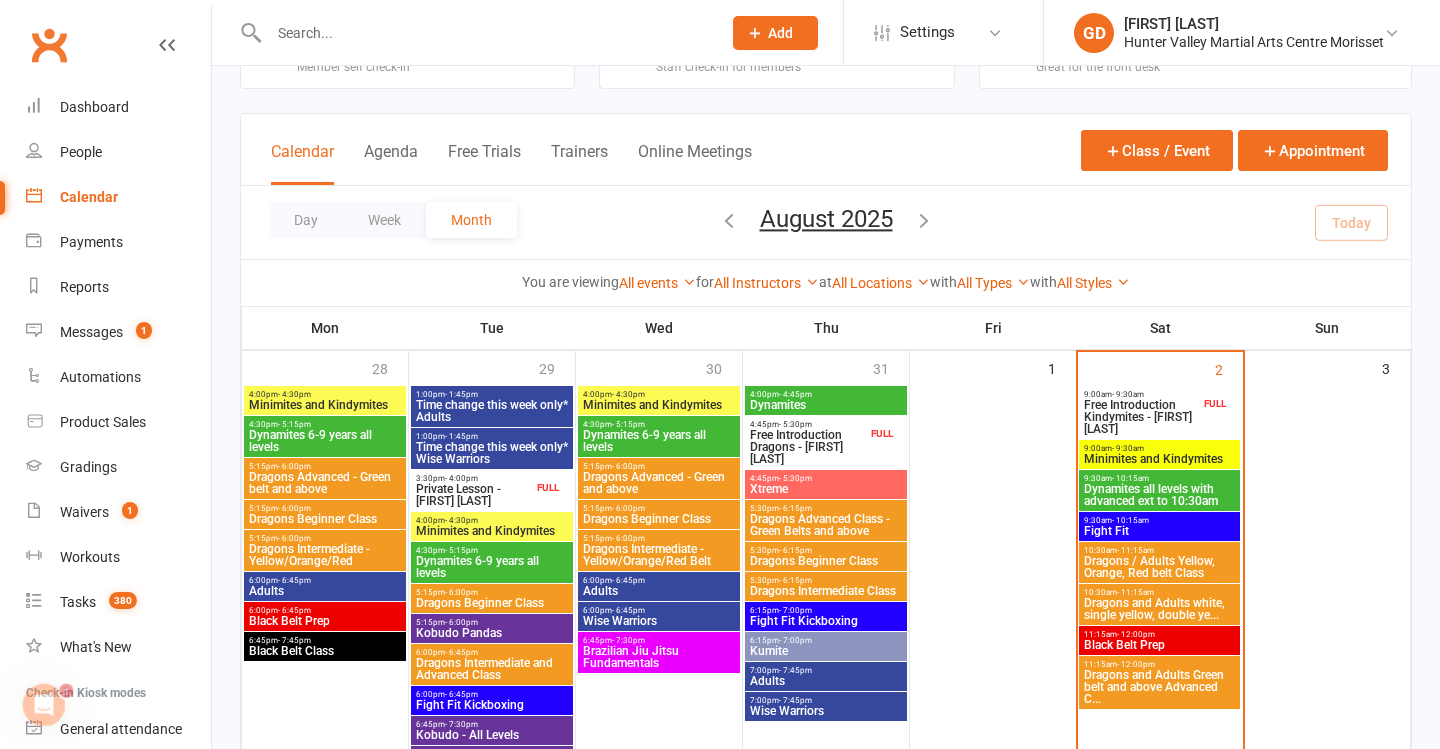 scroll, scrollTop: 0, scrollLeft: 0, axis: both 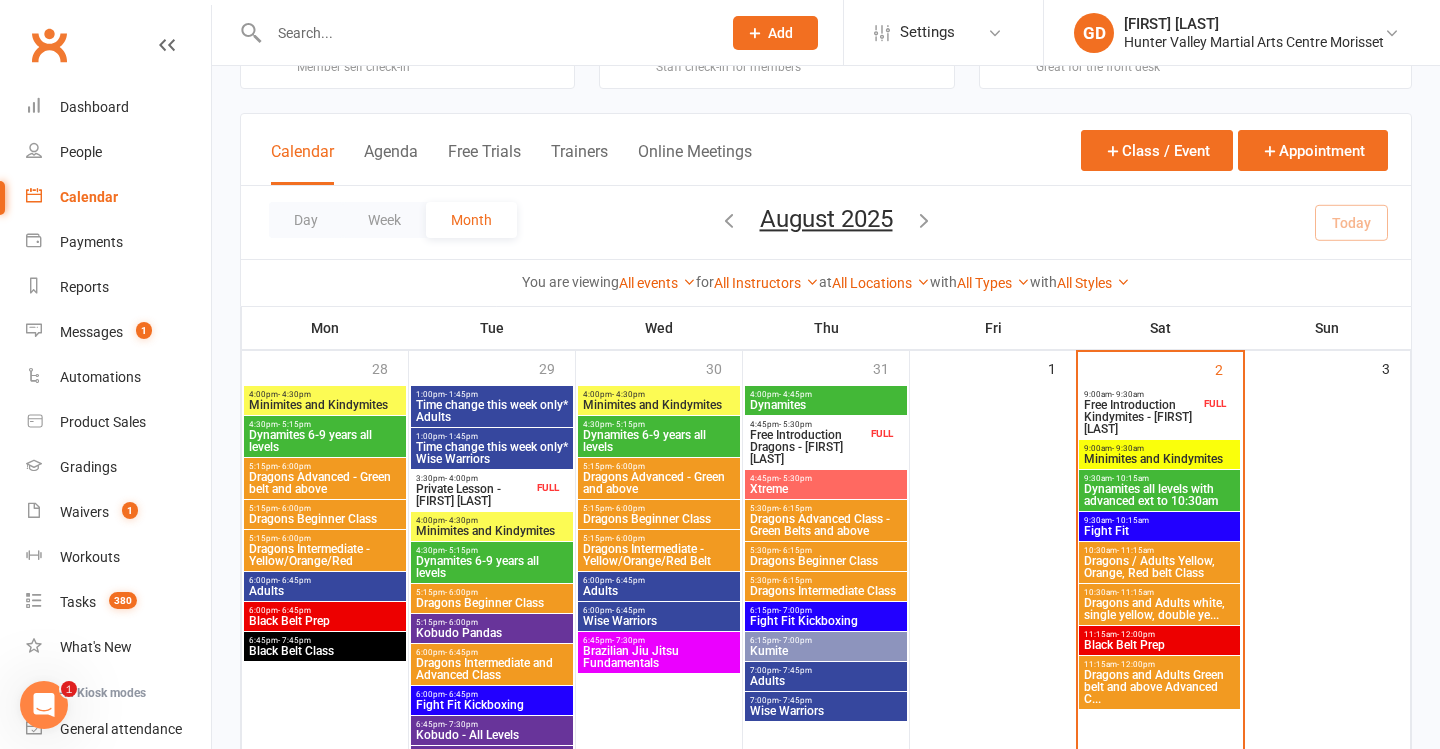 click at bounding box center [485, 33] 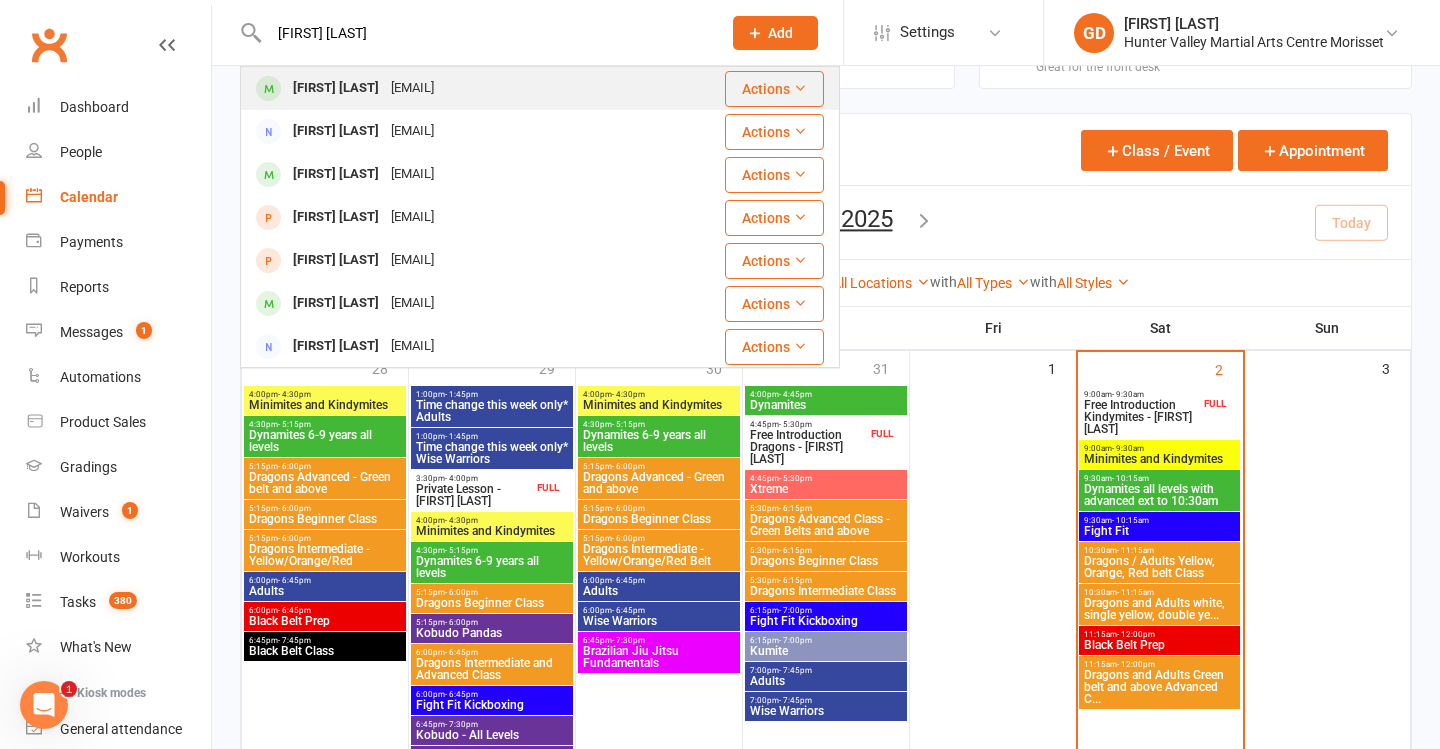 type on "bellamy berkenshaw" 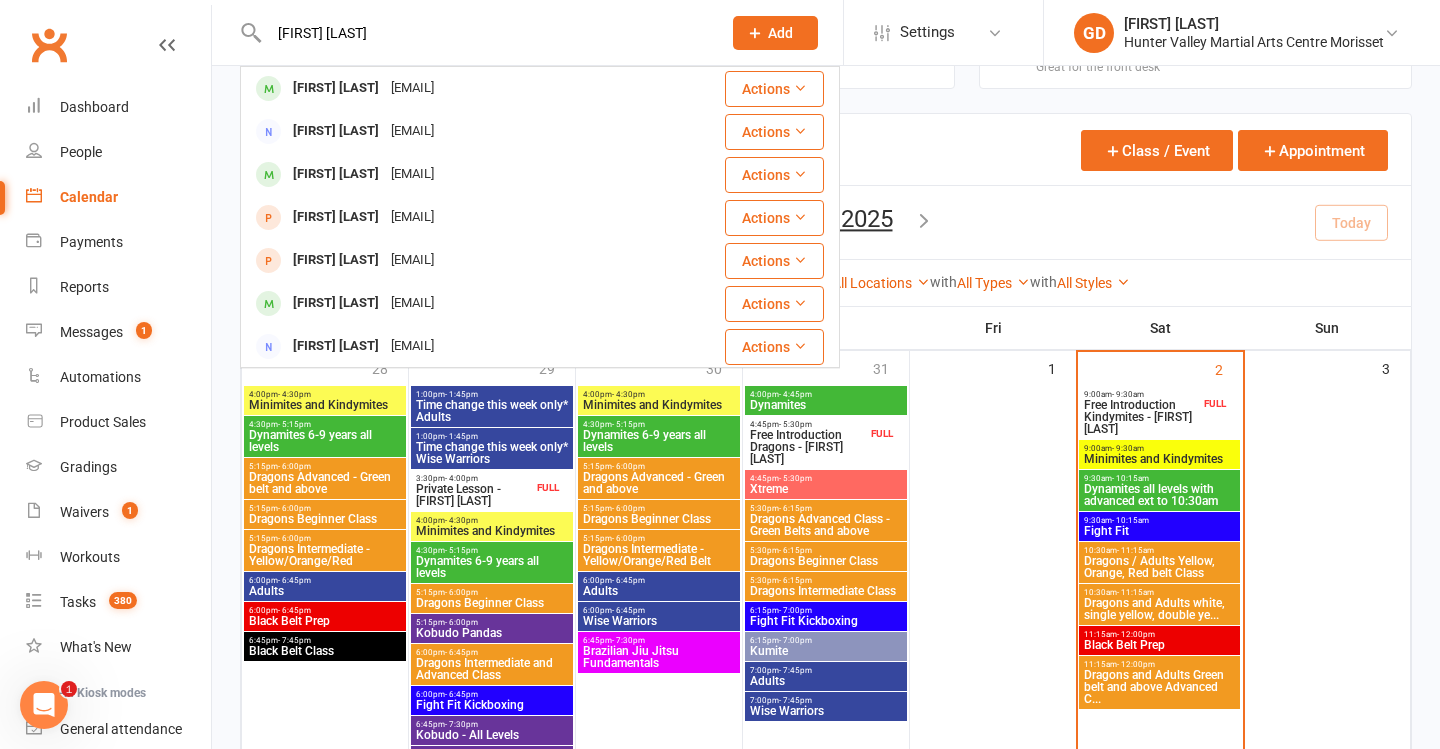 type 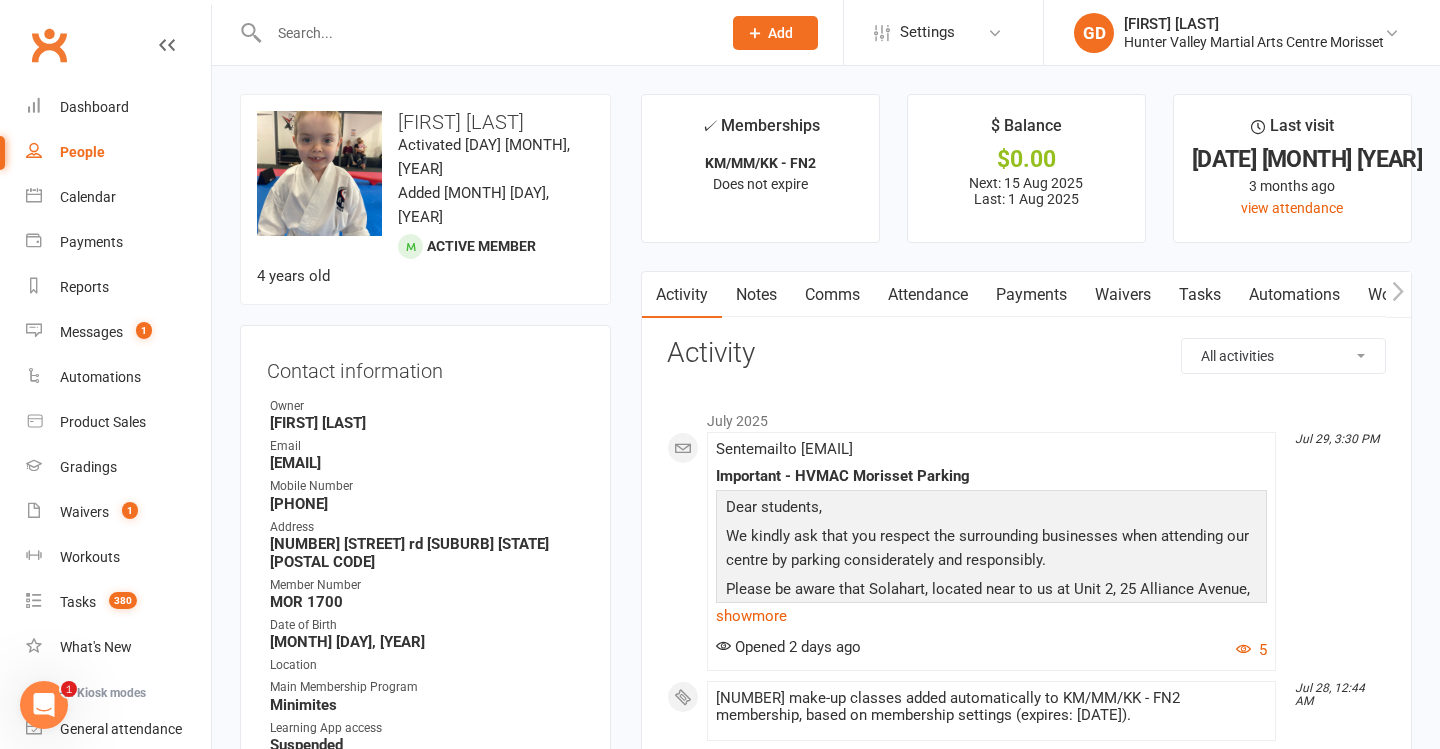 scroll, scrollTop: 0, scrollLeft: 0, axis: both 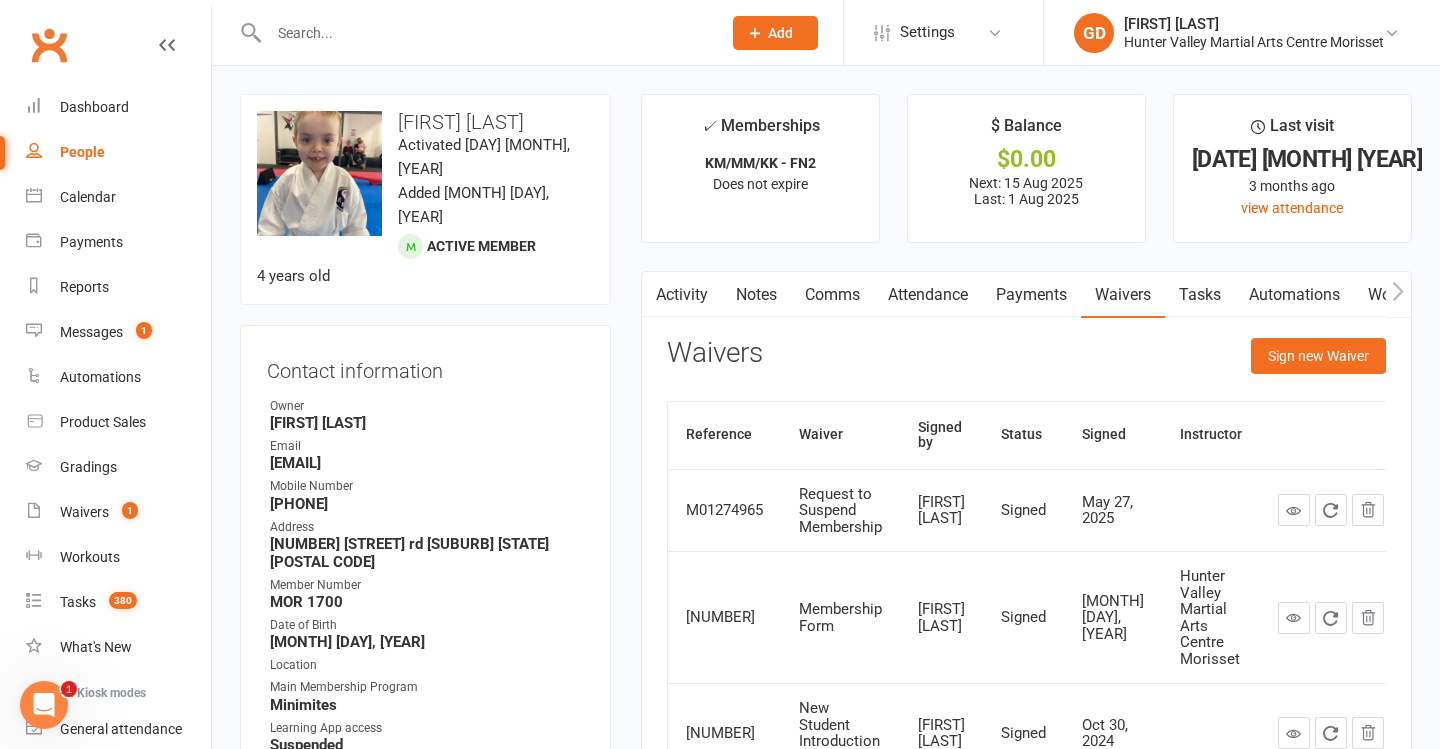 click on "Activity" at bounding box center (682, 295) 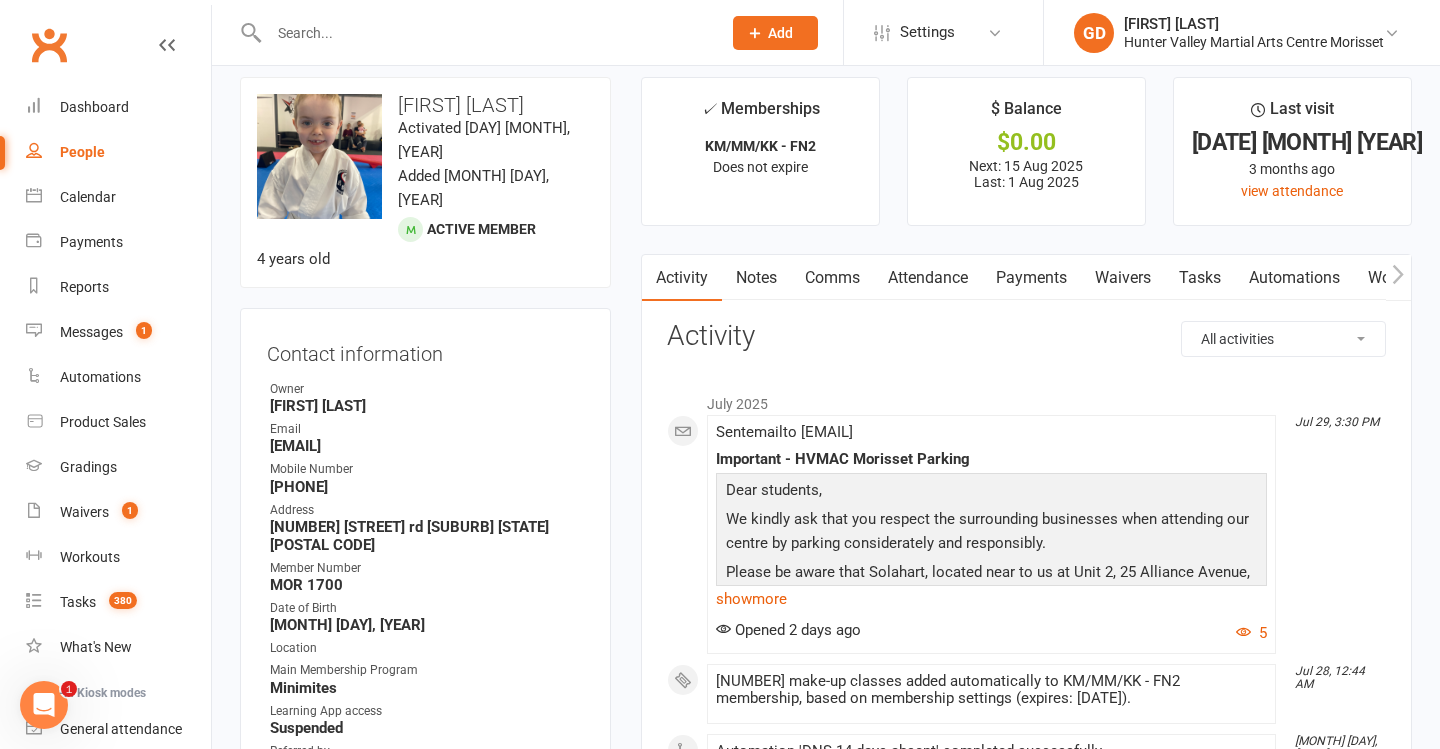 scroll, scrollTop: 39, scrollLeft: 0, axis: vertical 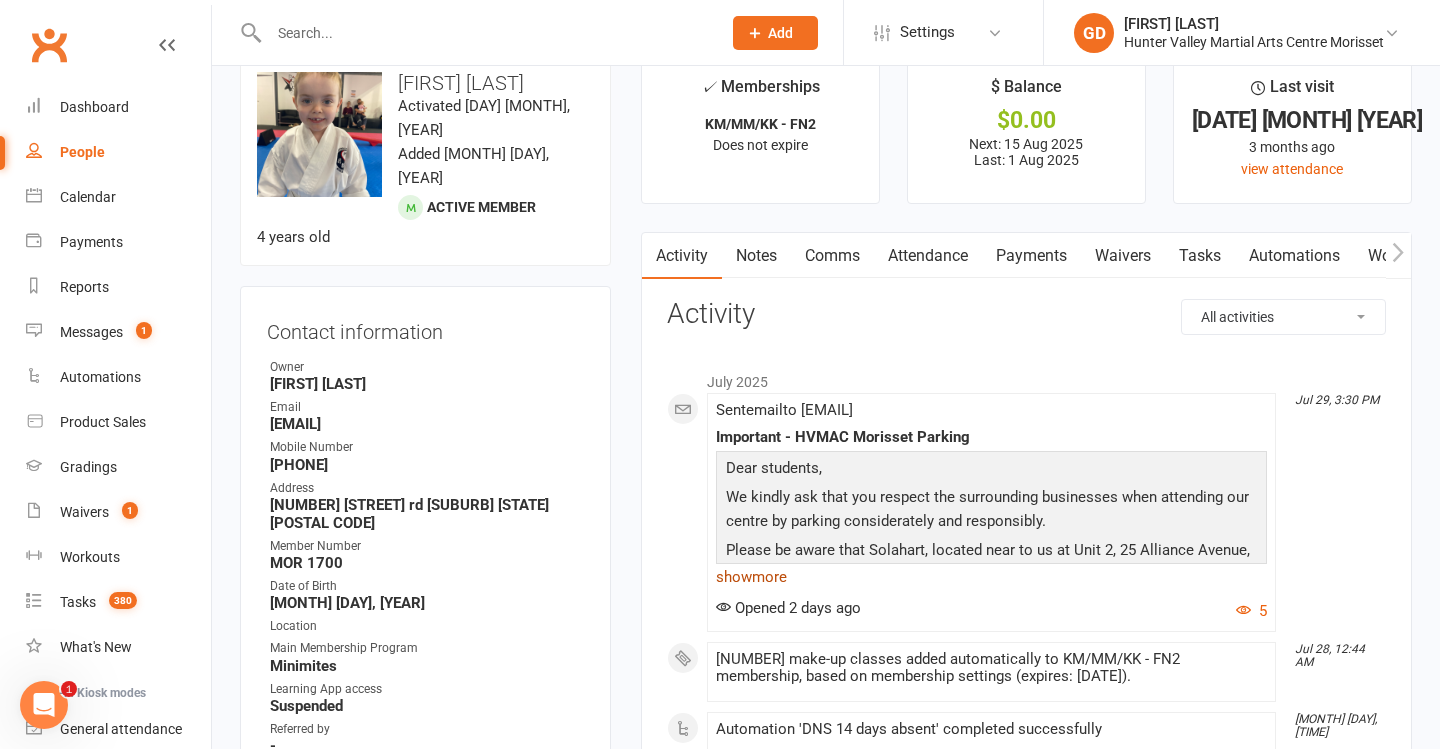click on "show  more" at bounding box center [991, 577] 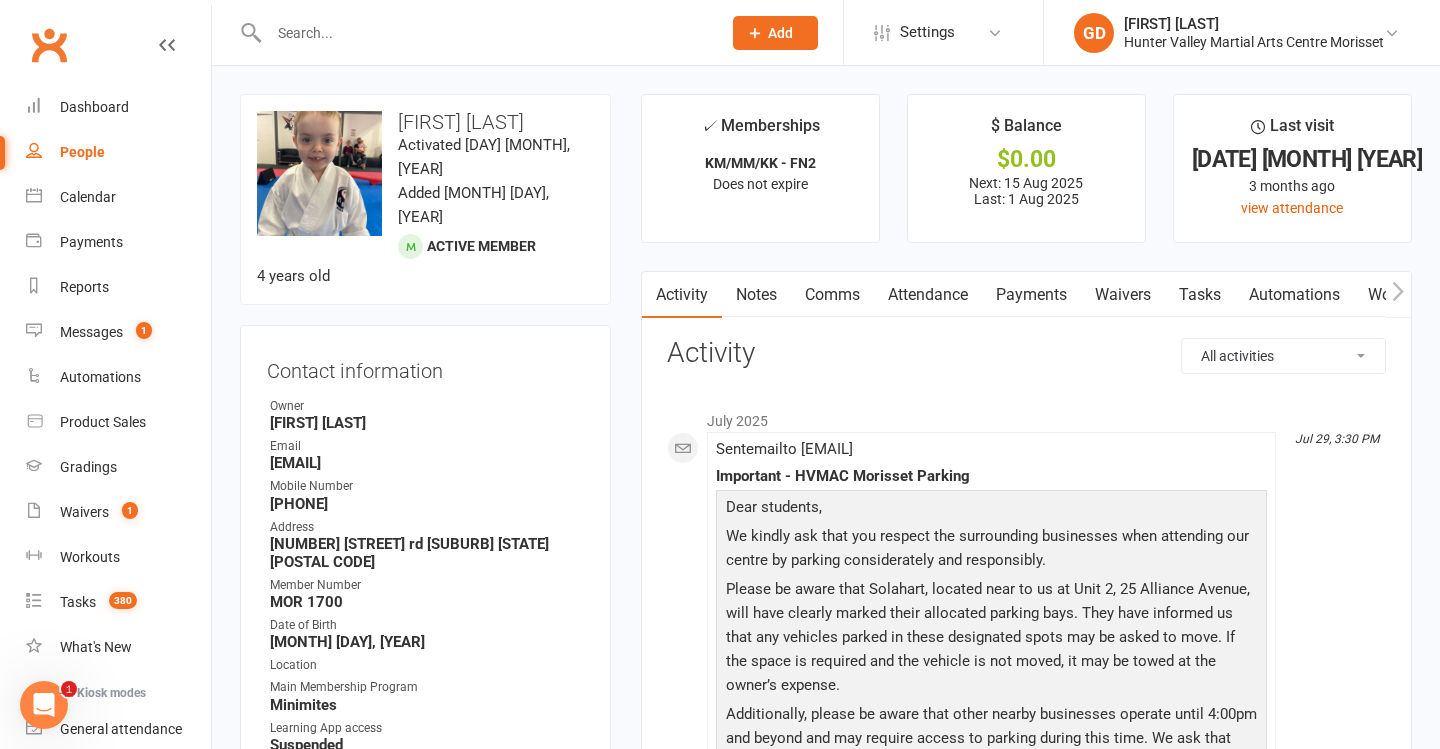 scroll, scrollTop: 0, scrollLeft: 0, axis: both 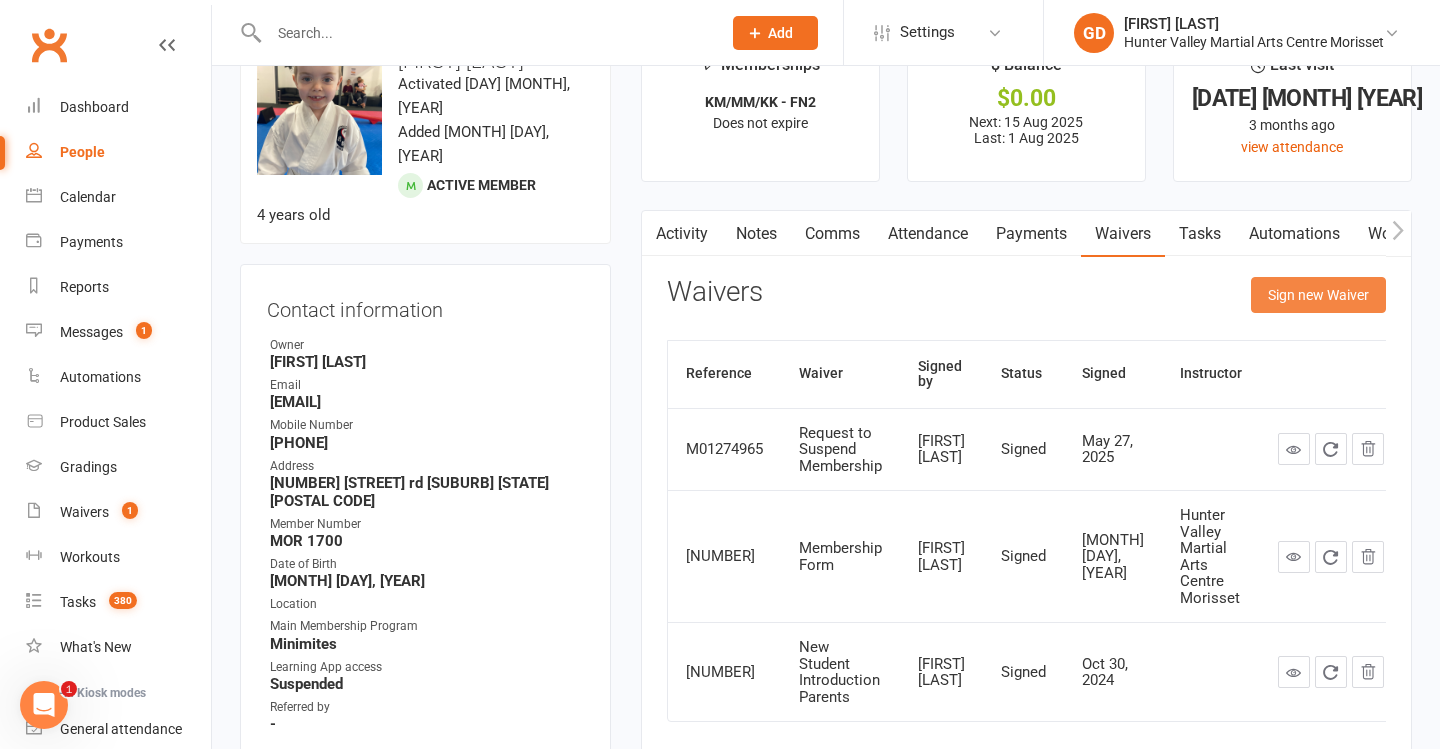 click on "Sign new Waiver" at bounding box center [1318, 295] 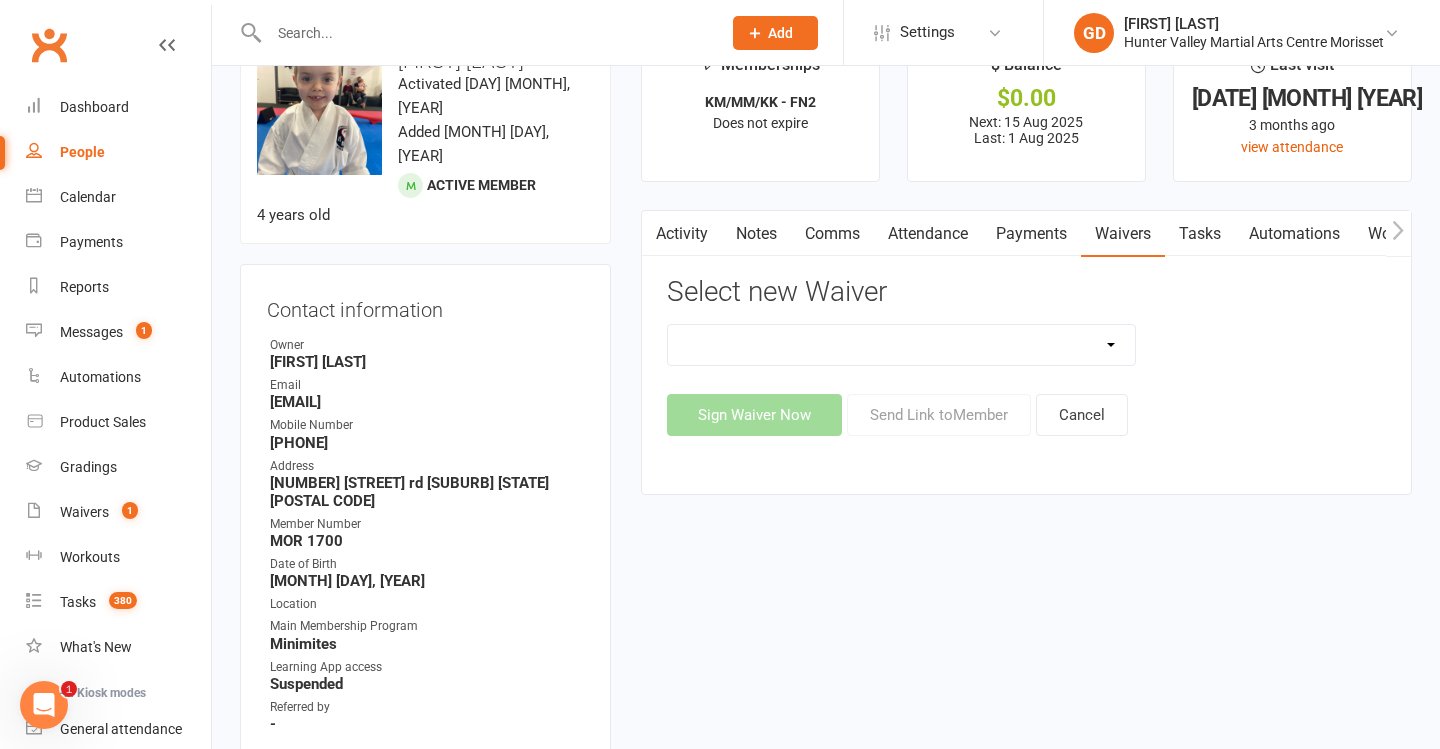 select on "5433" 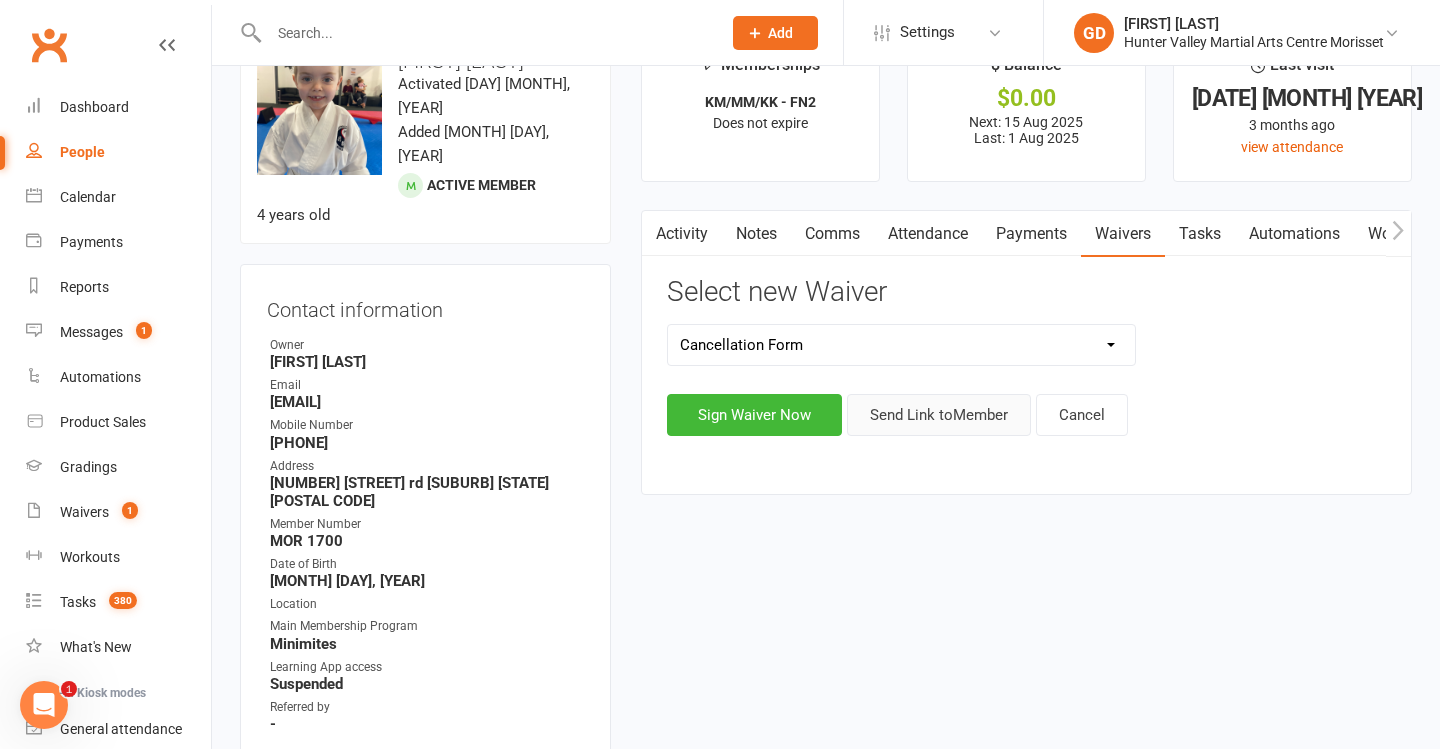 click on "Send Link to  Member" at bounding box center (939, 415) 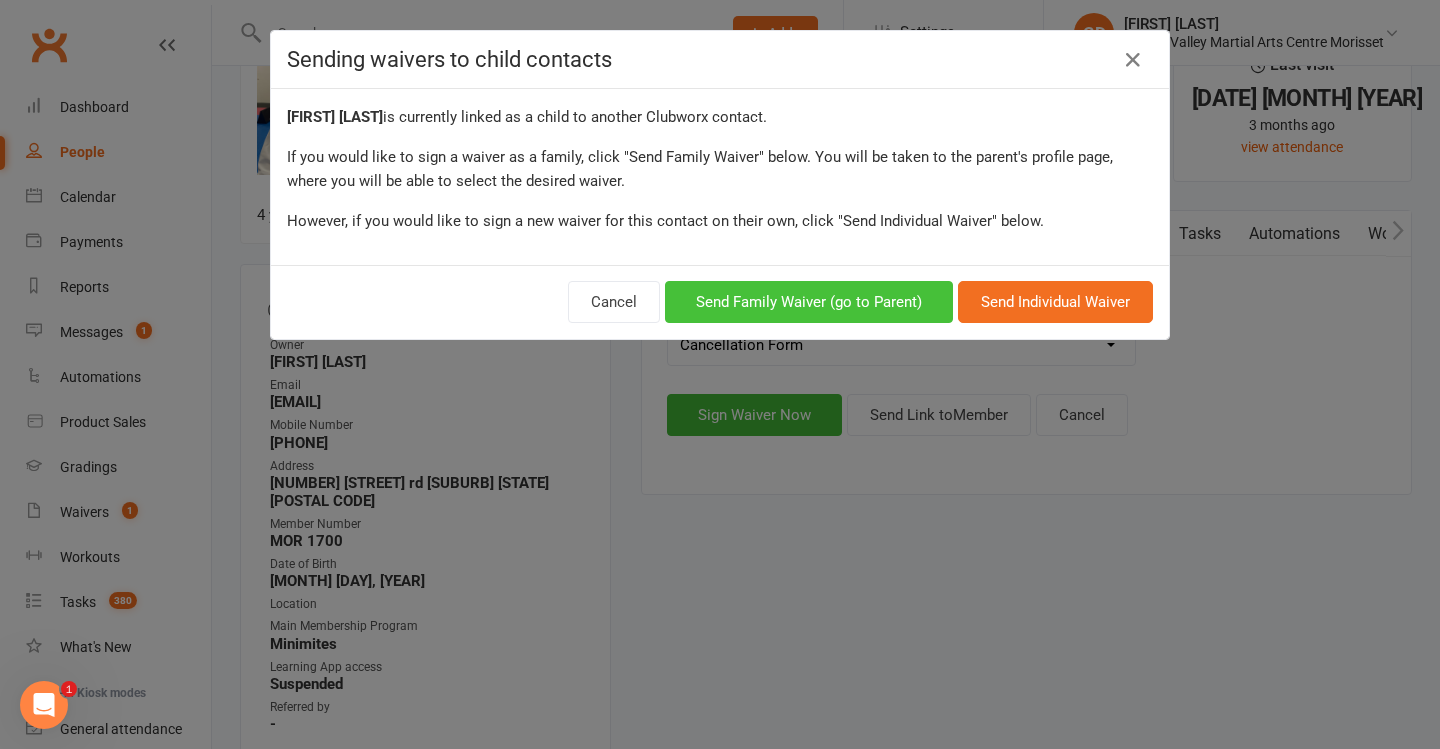 click on "Send Family Waiver (go to Parent)" at bounding box center [809, 302] 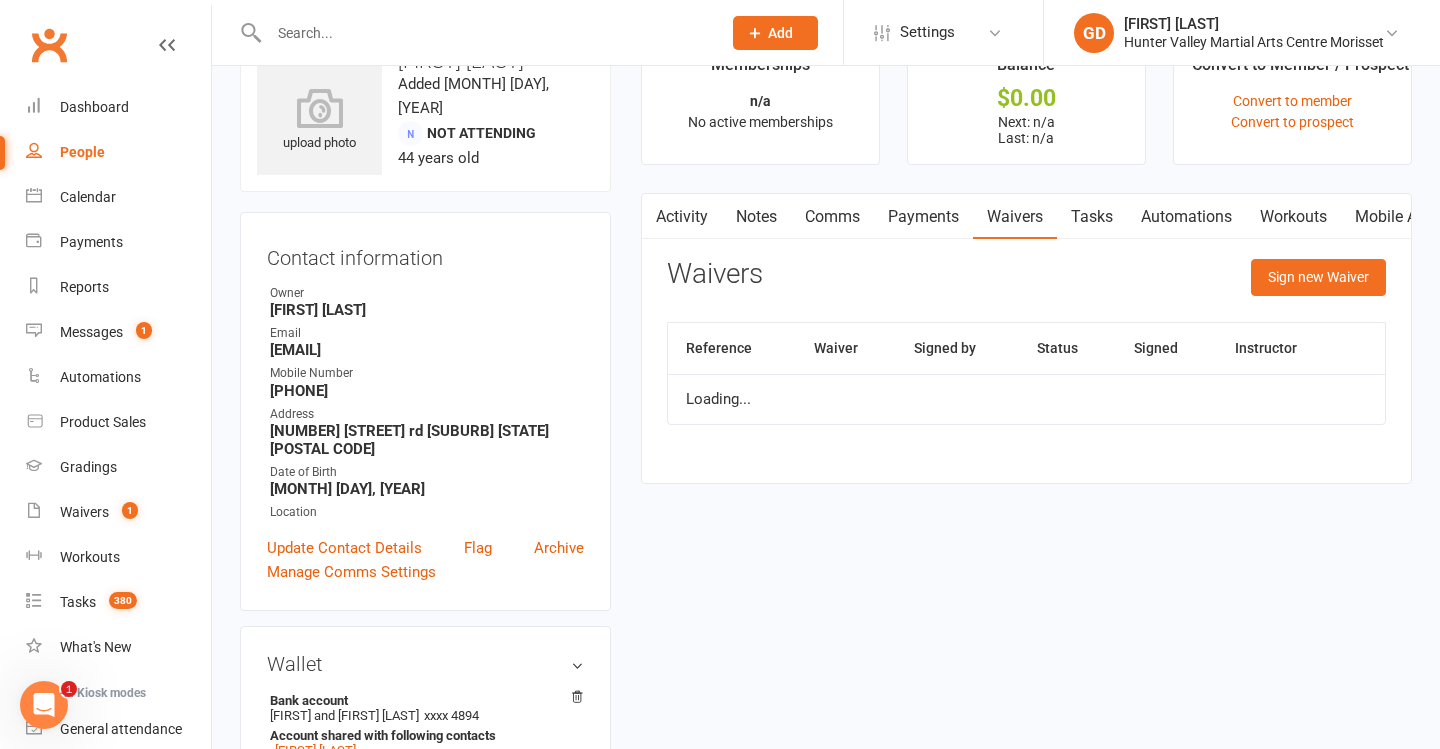scroll, scrollTop: 0, scrollLeft: 0, axis: both 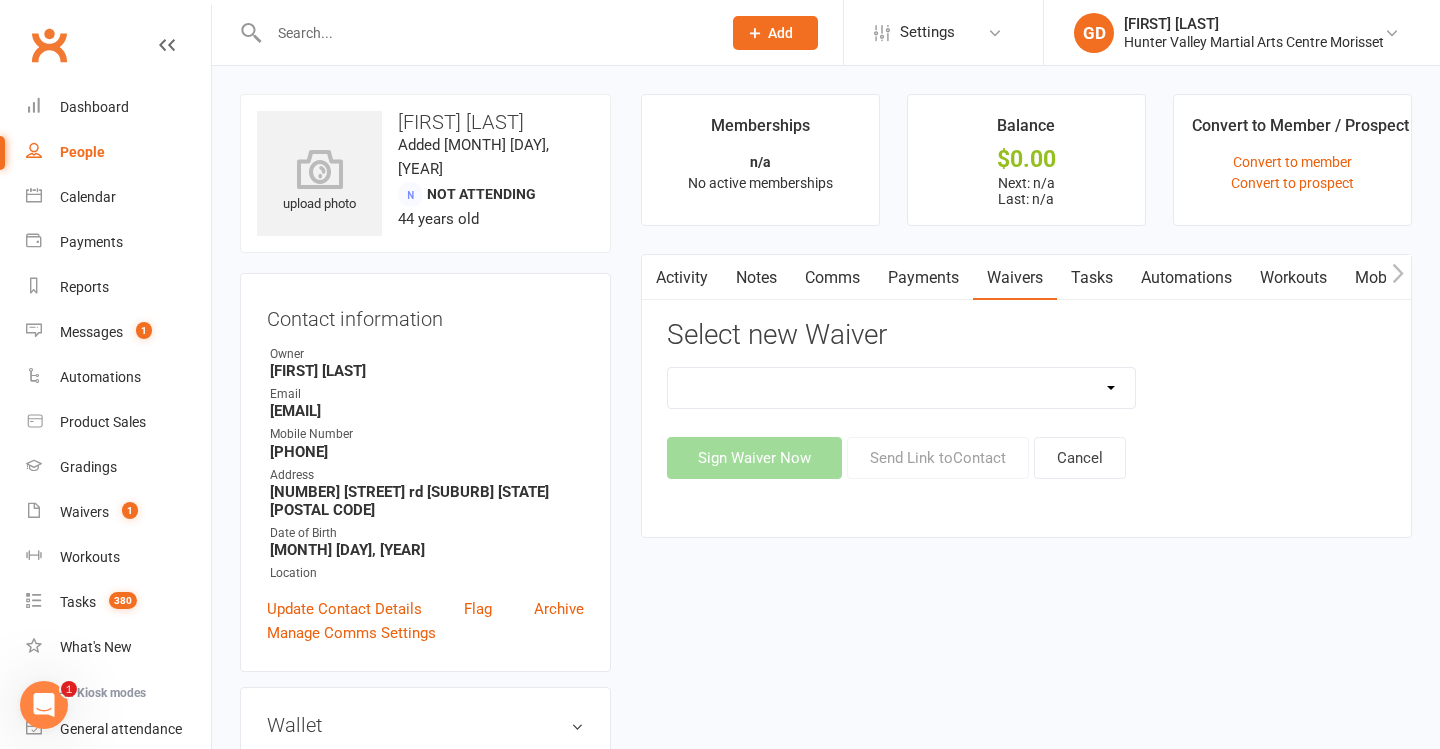 click on "Select new Waiver App membership only Cancellation Form Change to payment frequency Fitness Challenge Goals Assessment Membership BBC Upgrade Form 12 months Membership Form Membership Form Kindymites/Minimites Membership Form ONLINE Registration ONLY Membership Form - parent part payment Membership PIF/Lesson Block Membership Upgrade Form Membership Upgrade Form Black Belt Club 12 months Request to Suspend Membership Update Of Payment Details Sign Waiver Now Send Link to  Contact Cancel" at bounding box center [1026, 399] 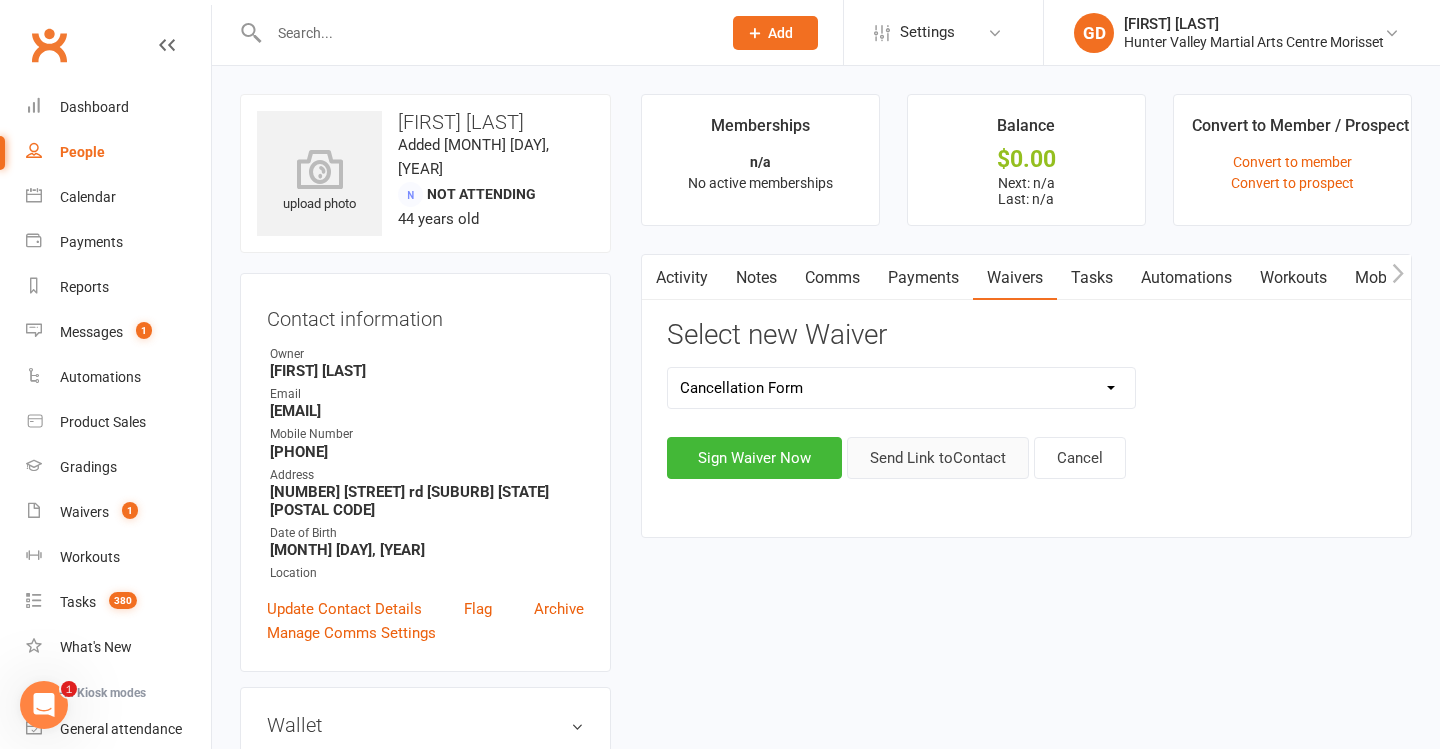 click on "Send Link to  Contact" at bounding box center [938, 458] 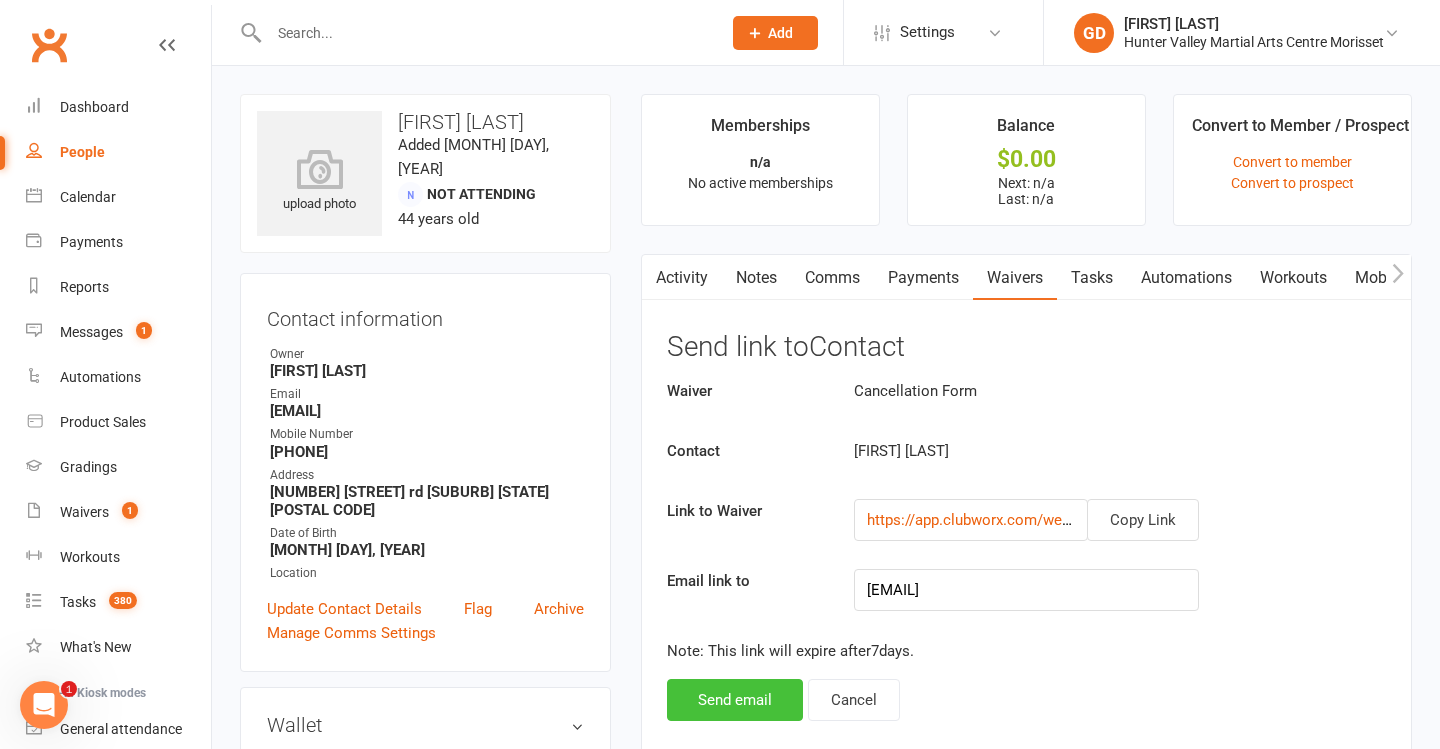 click on "Send email" at bounding box center [735, 700] 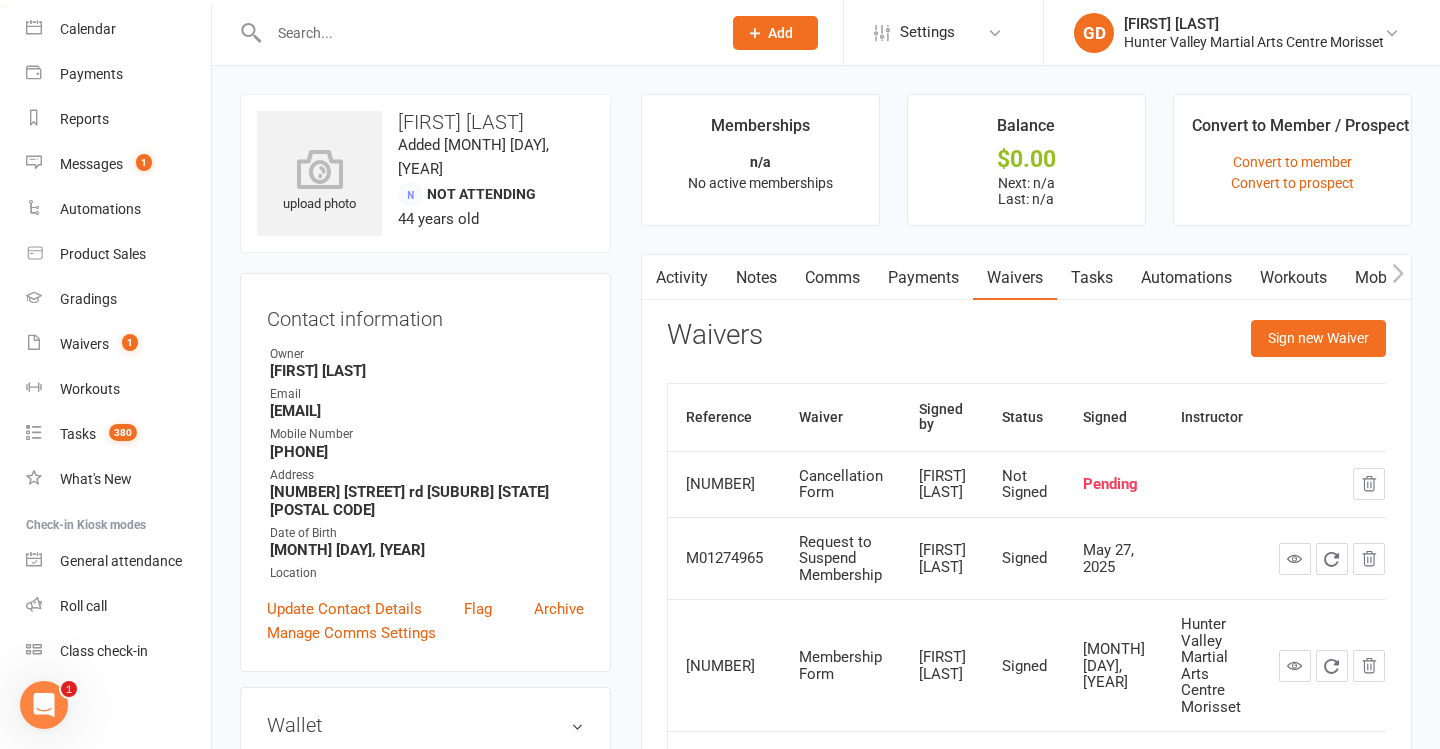 scroll, scrollTop: 168, scrollLeft: 0, axis: vertical 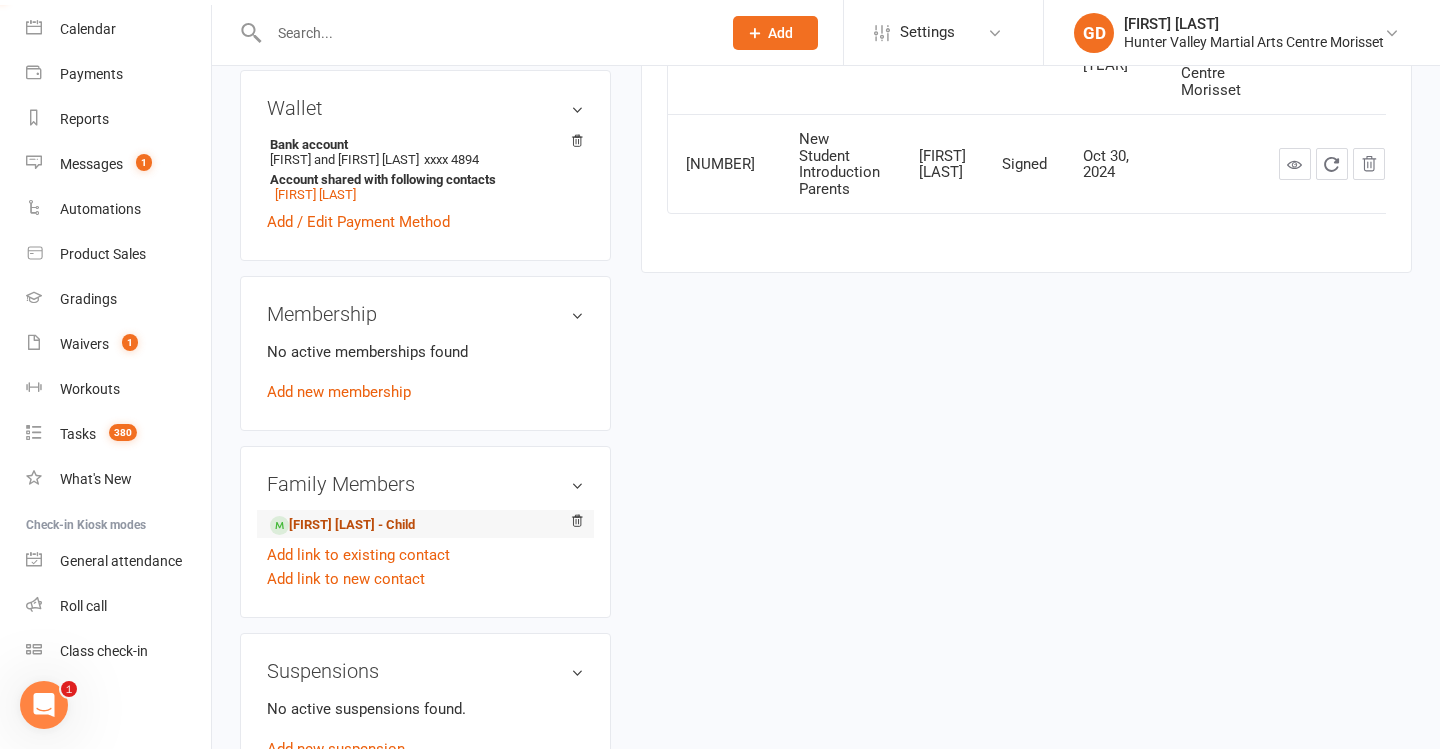 click on "Bellamy Berkenshaw - Child" at bounding box center (342, 525) 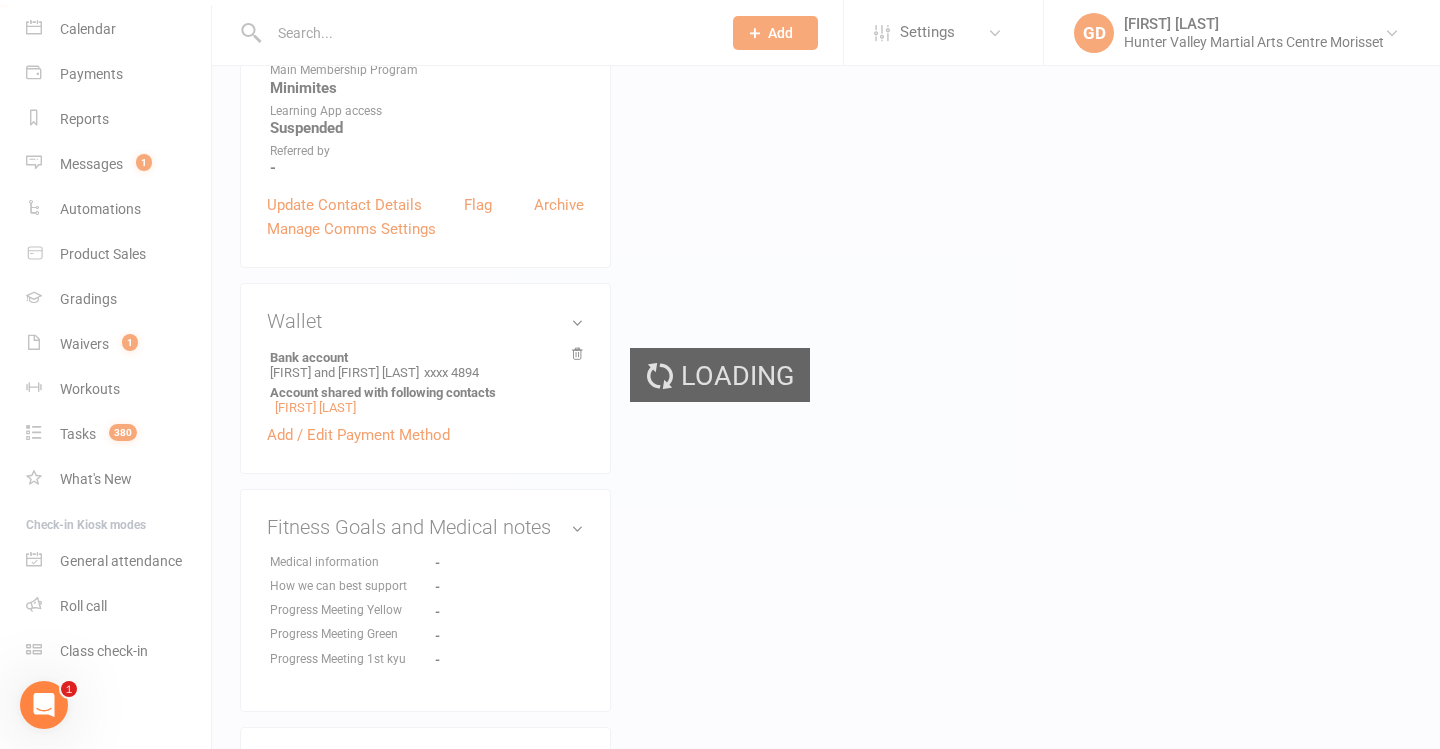 scroll, scrollTop: 0, scrollLeft: 0, axis: both 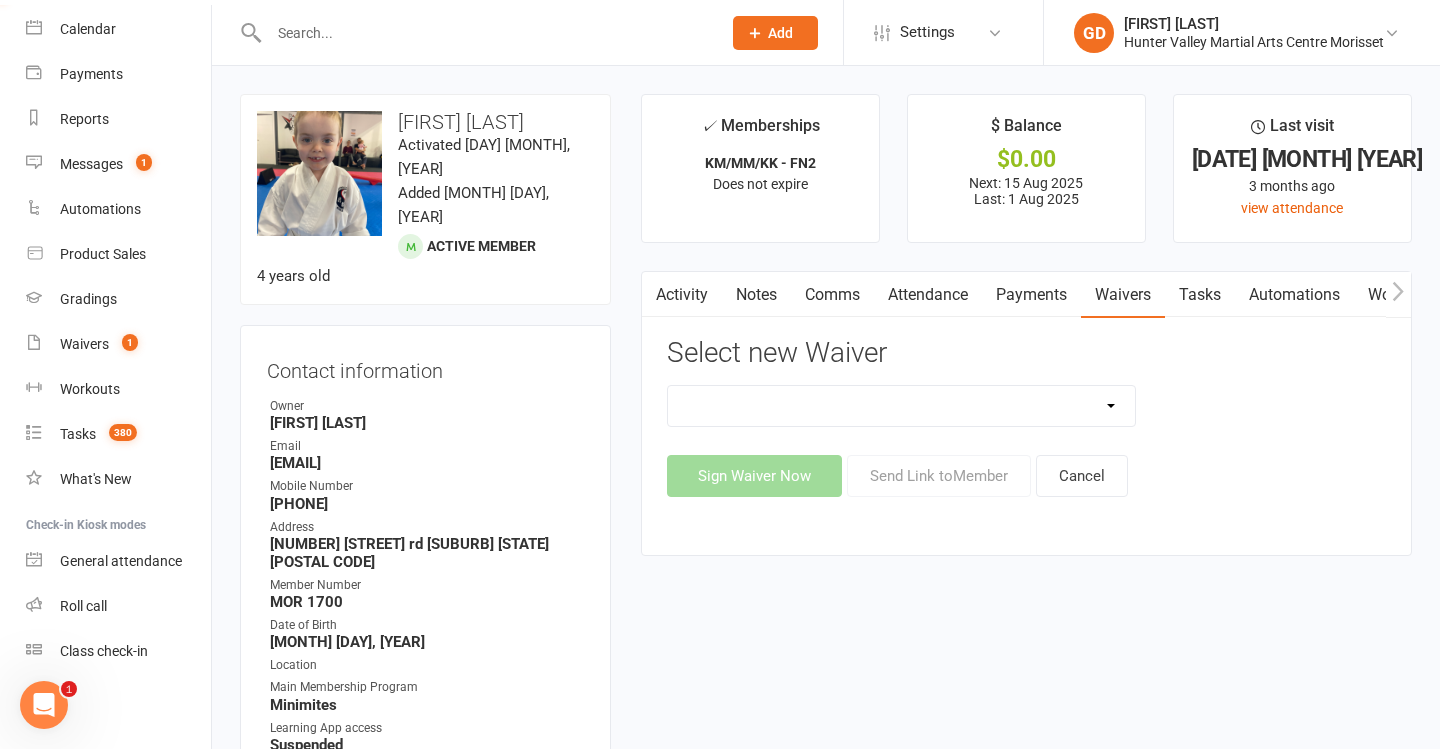 click on "Notes" at bounding box center [756, 295] 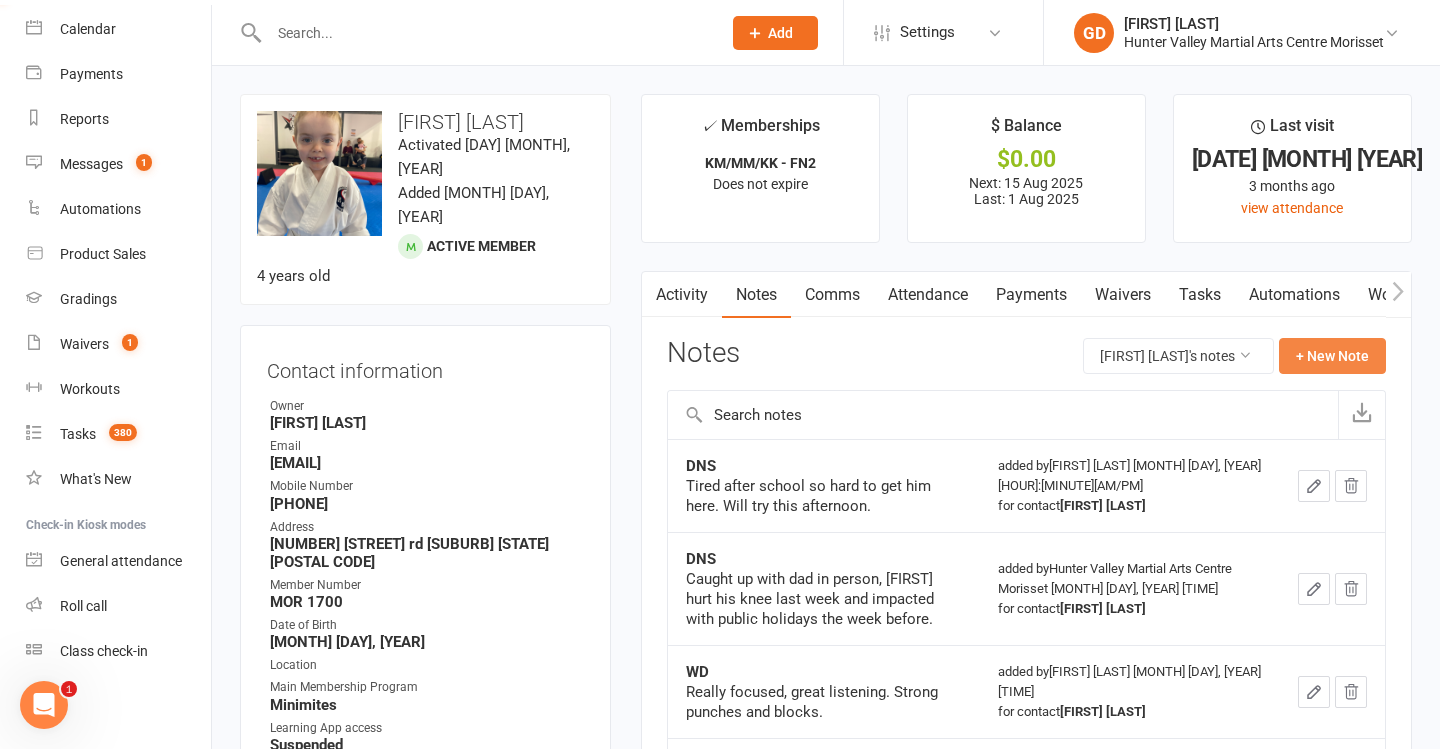 click on "+ New Note" at bounding box center [1332, 356] 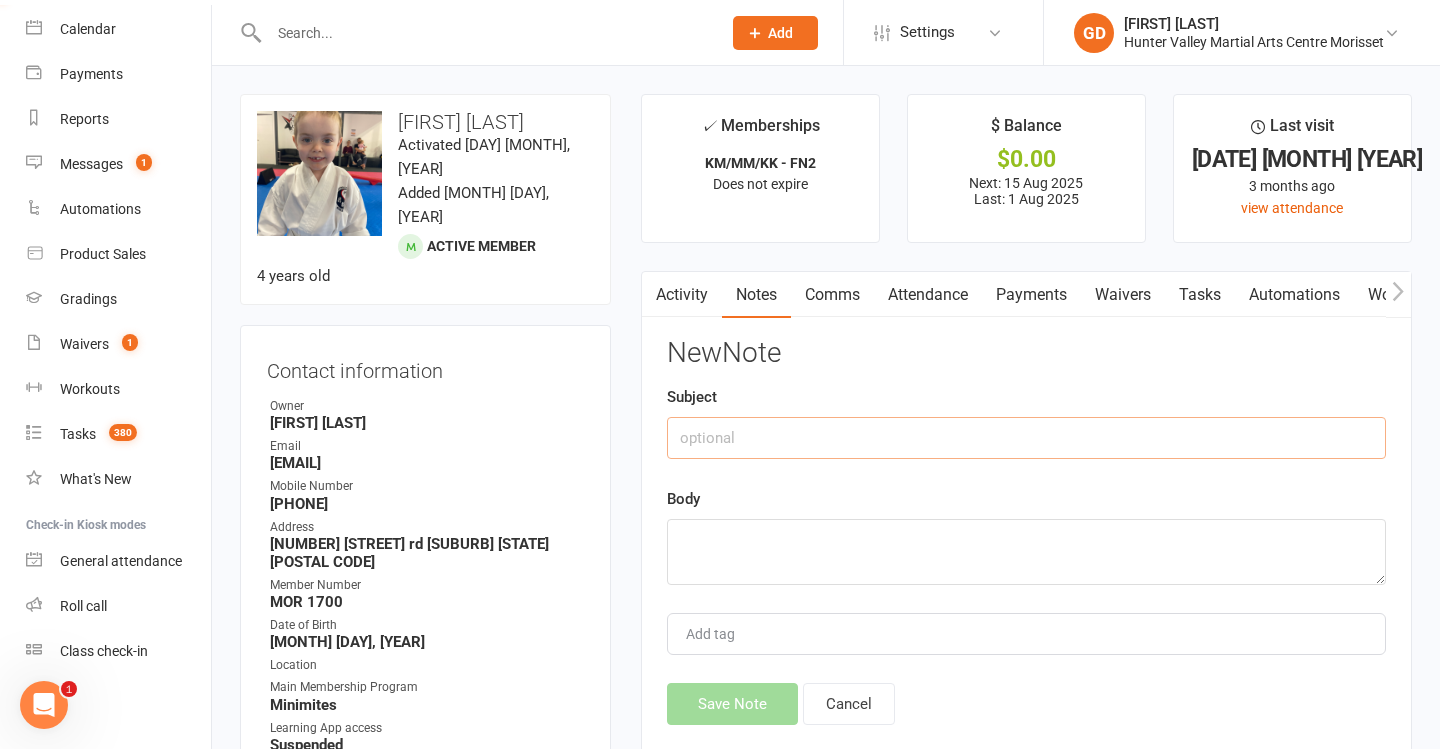 click at bounding box center (1026, 438) 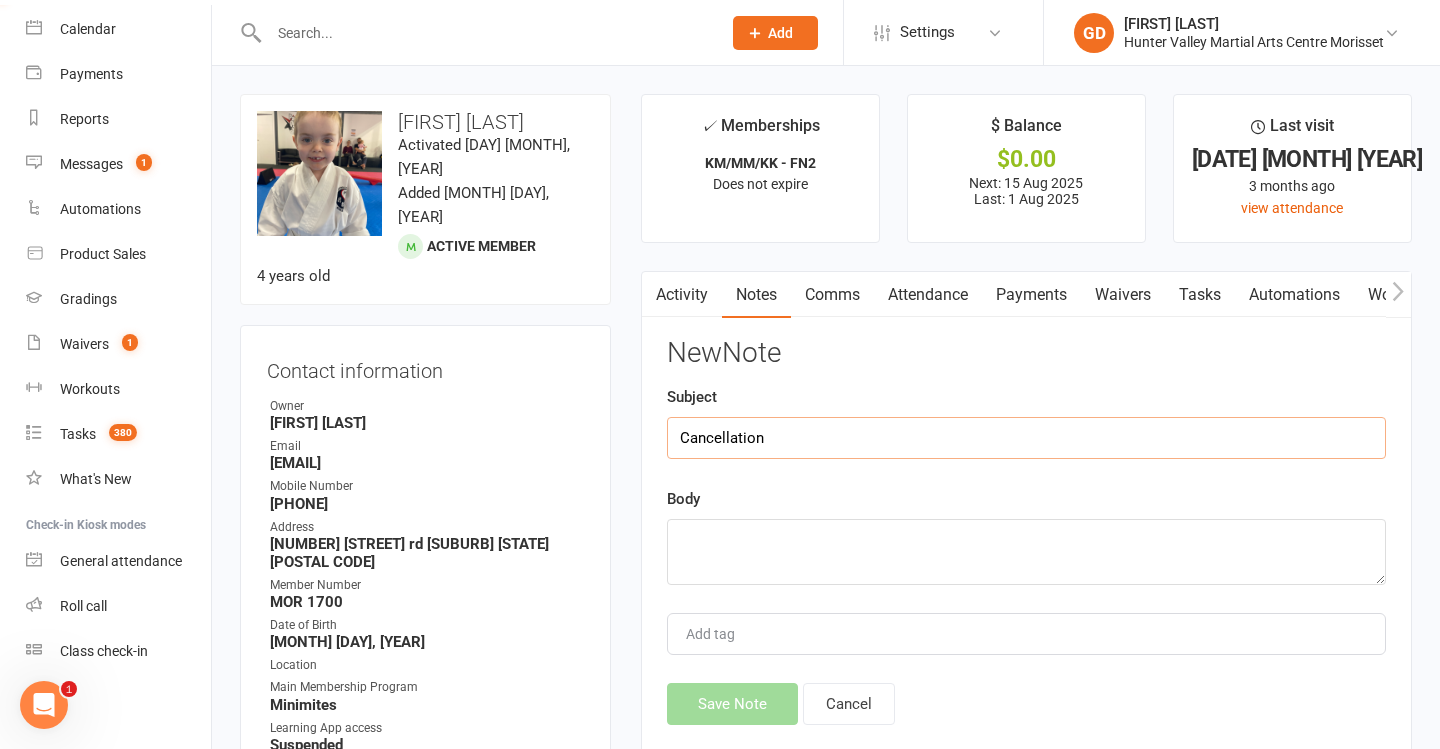 type on "Cancellation" 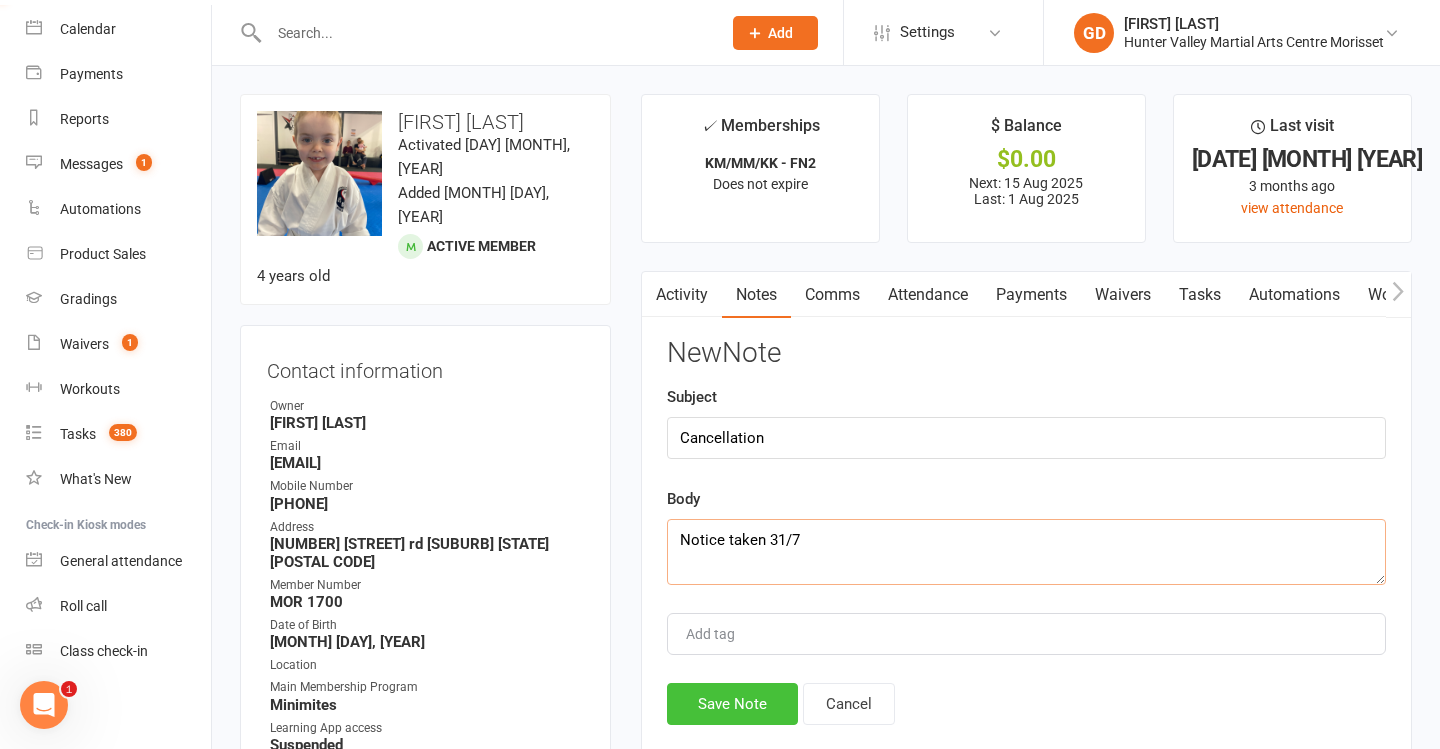 type on "Notice taken 31/7" 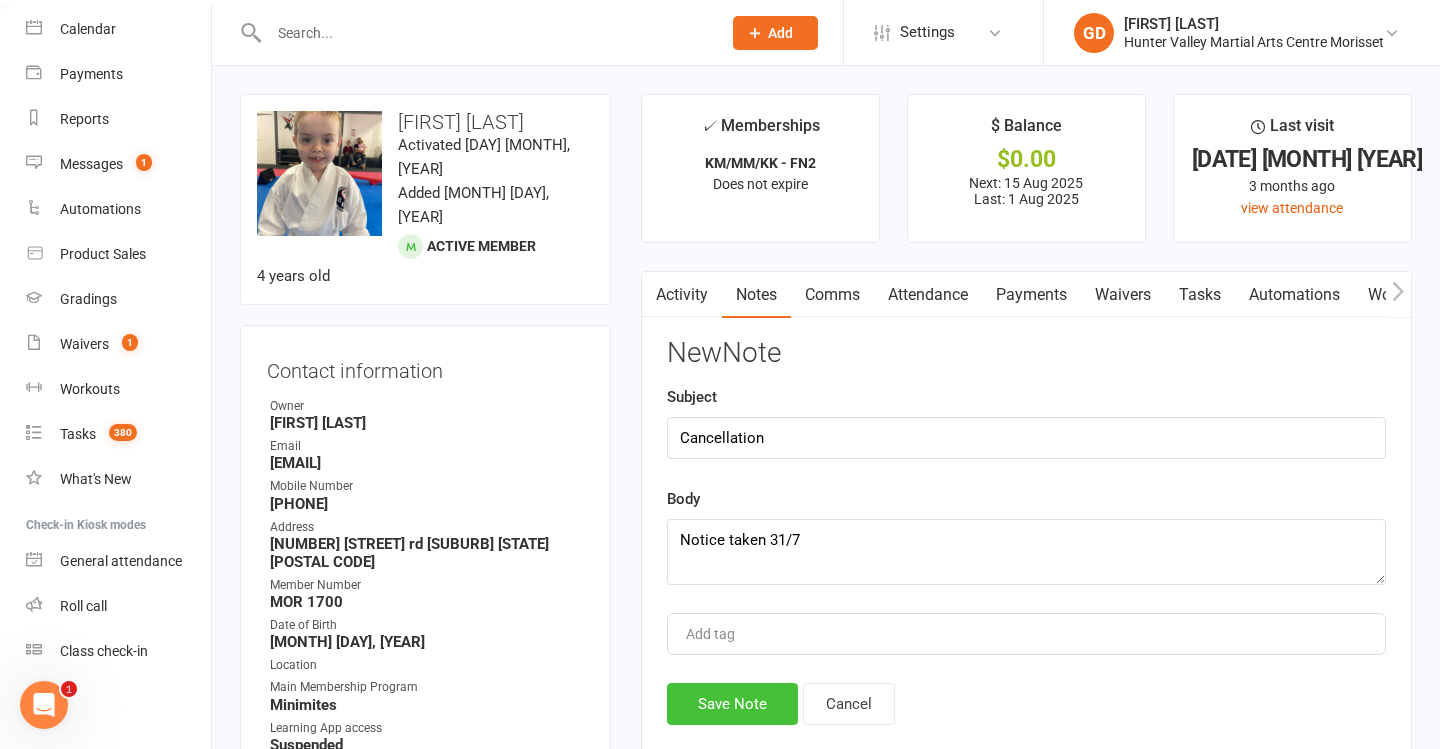 click on "Save Note" at bounding box center (732, 704) 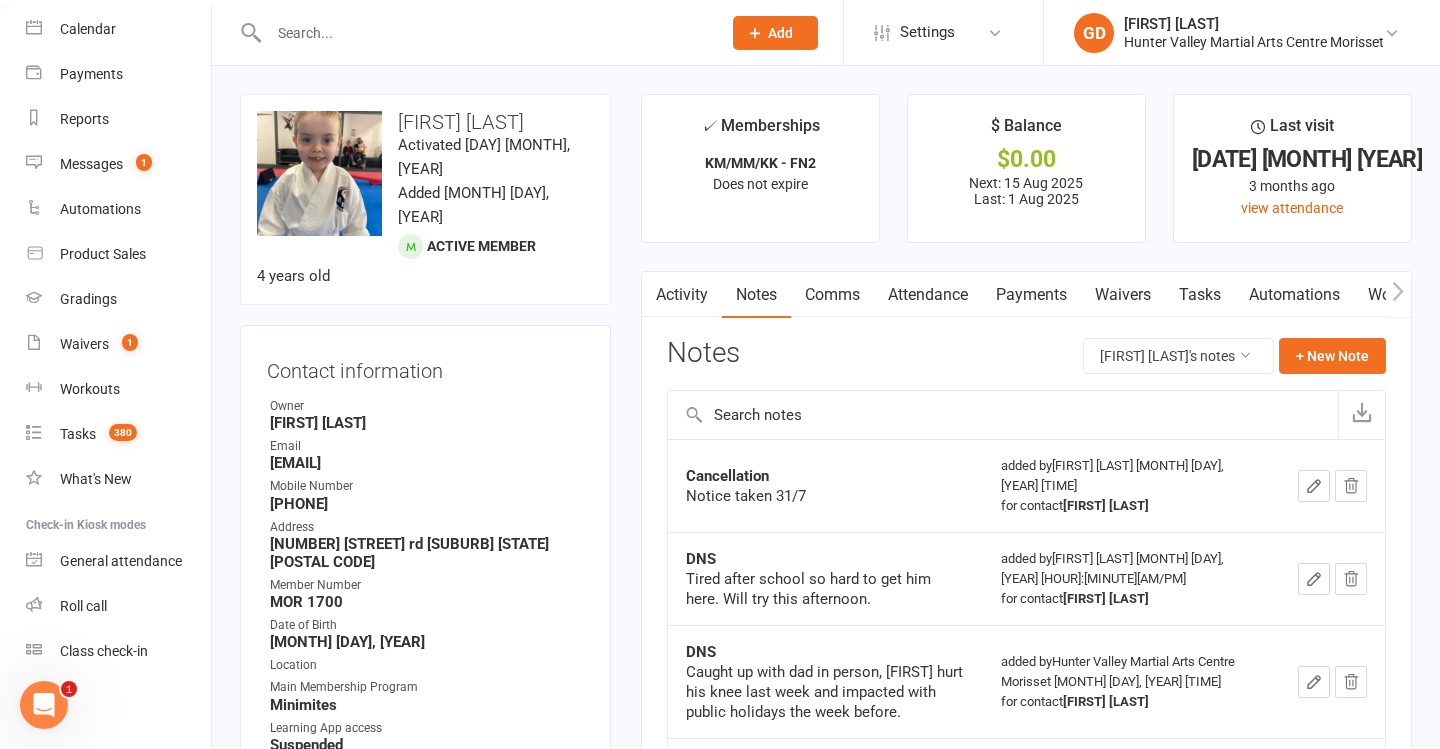 click at bounding box center [485, 33] 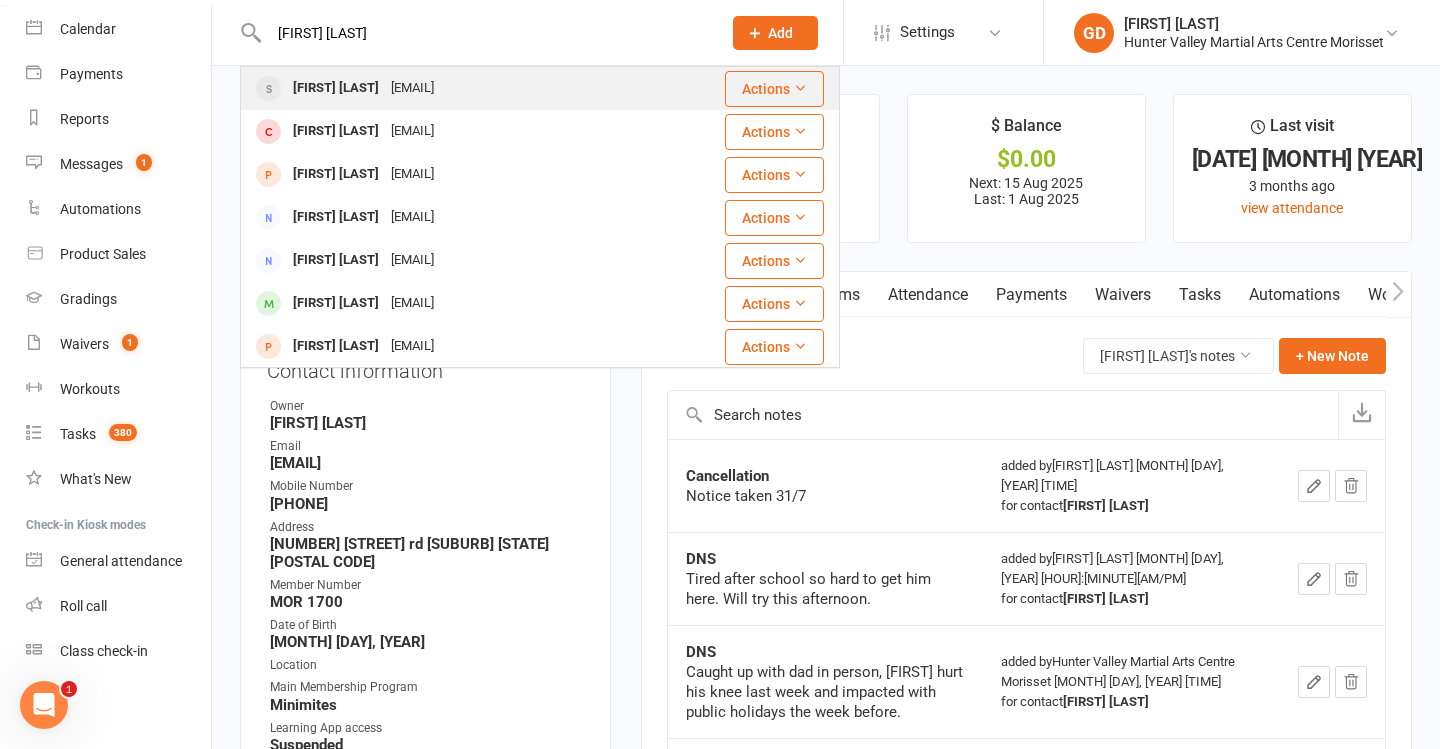 type on "mali rail" 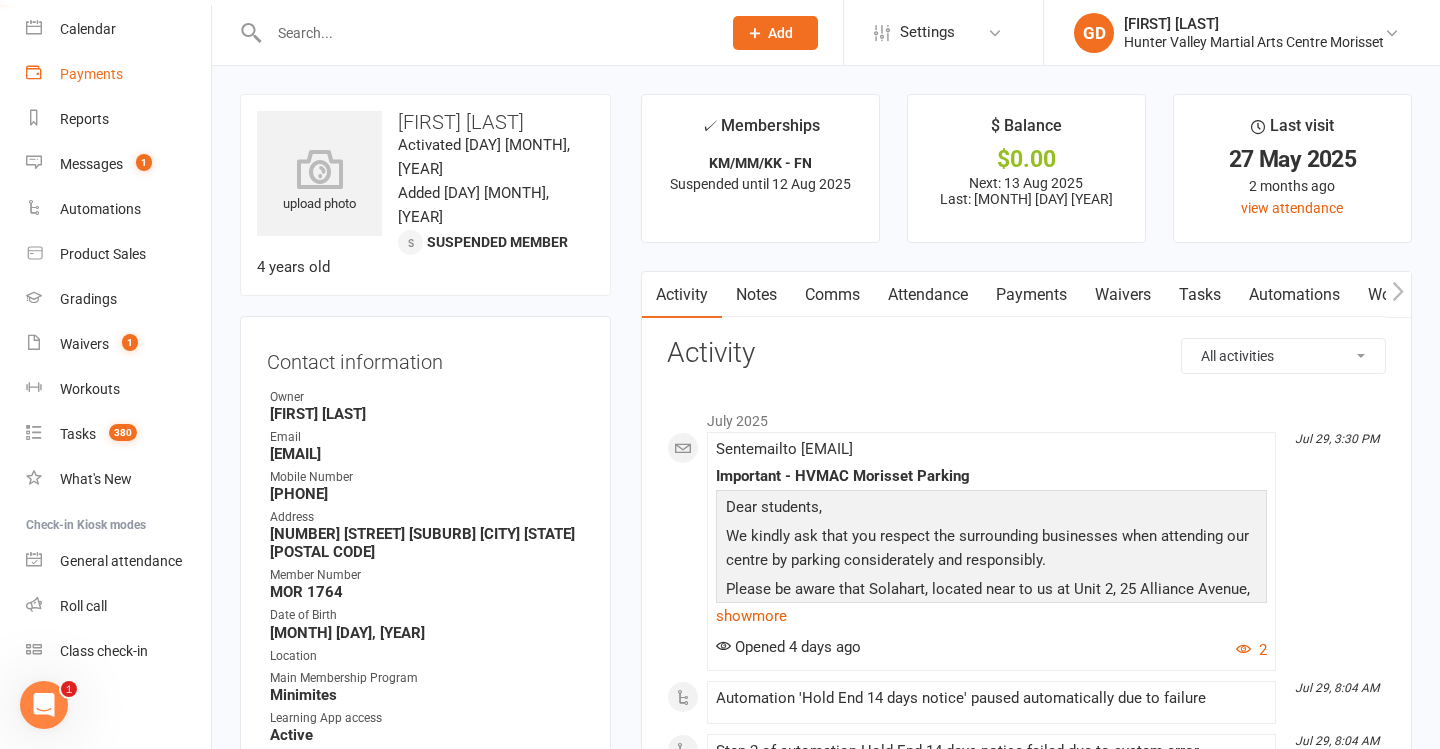 click on "Payments" at bounding box center [118, 74] 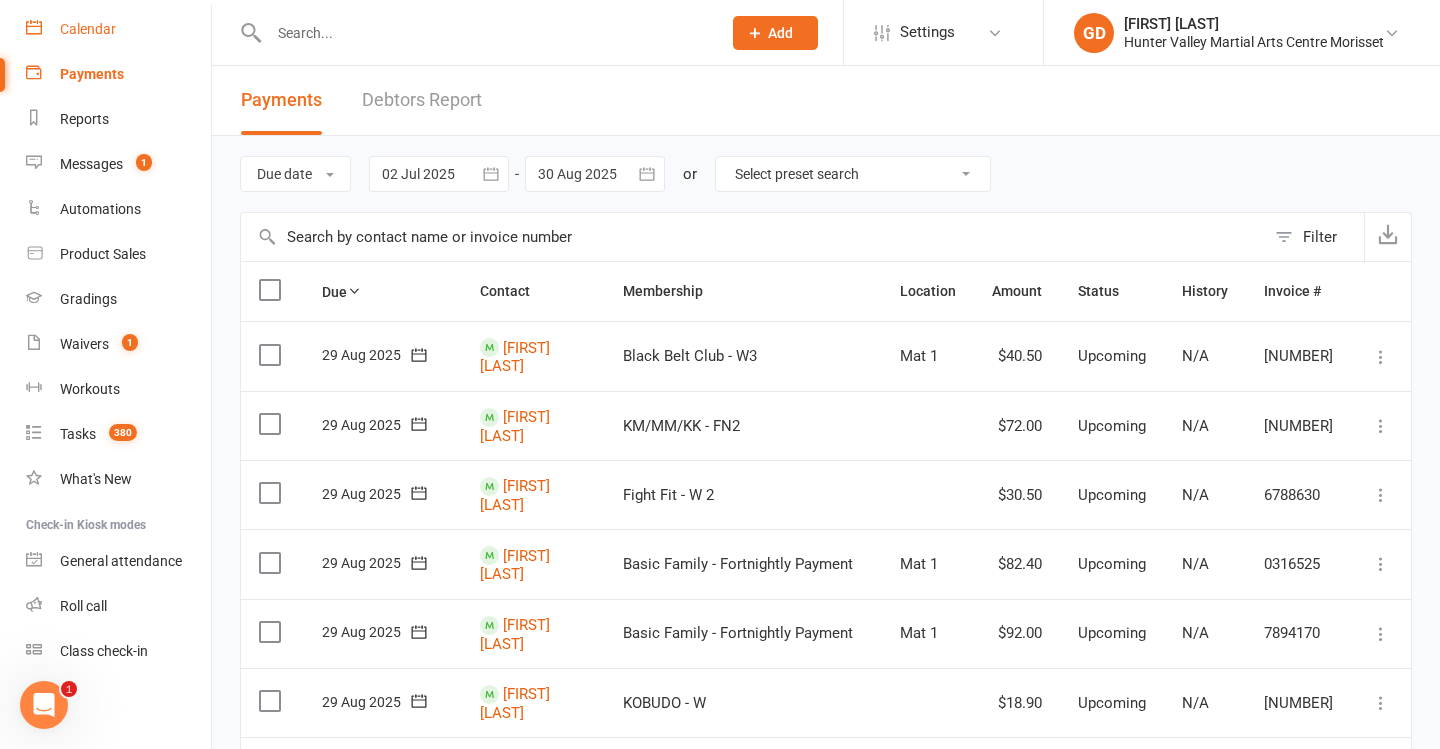 click on "Calendar" at bounding box center [118, 29] 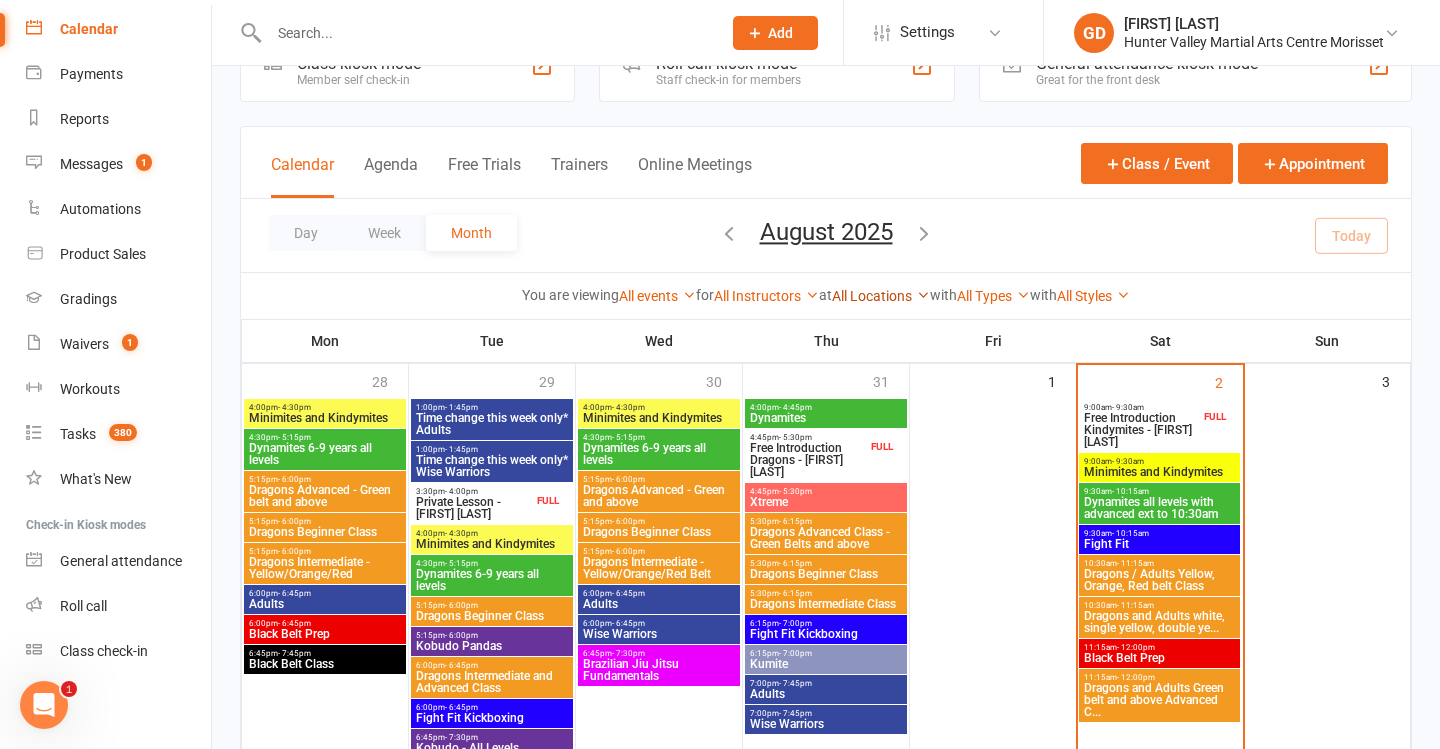 scroll, scrollTop: 111, scrollLeft: 0, axis: vertical 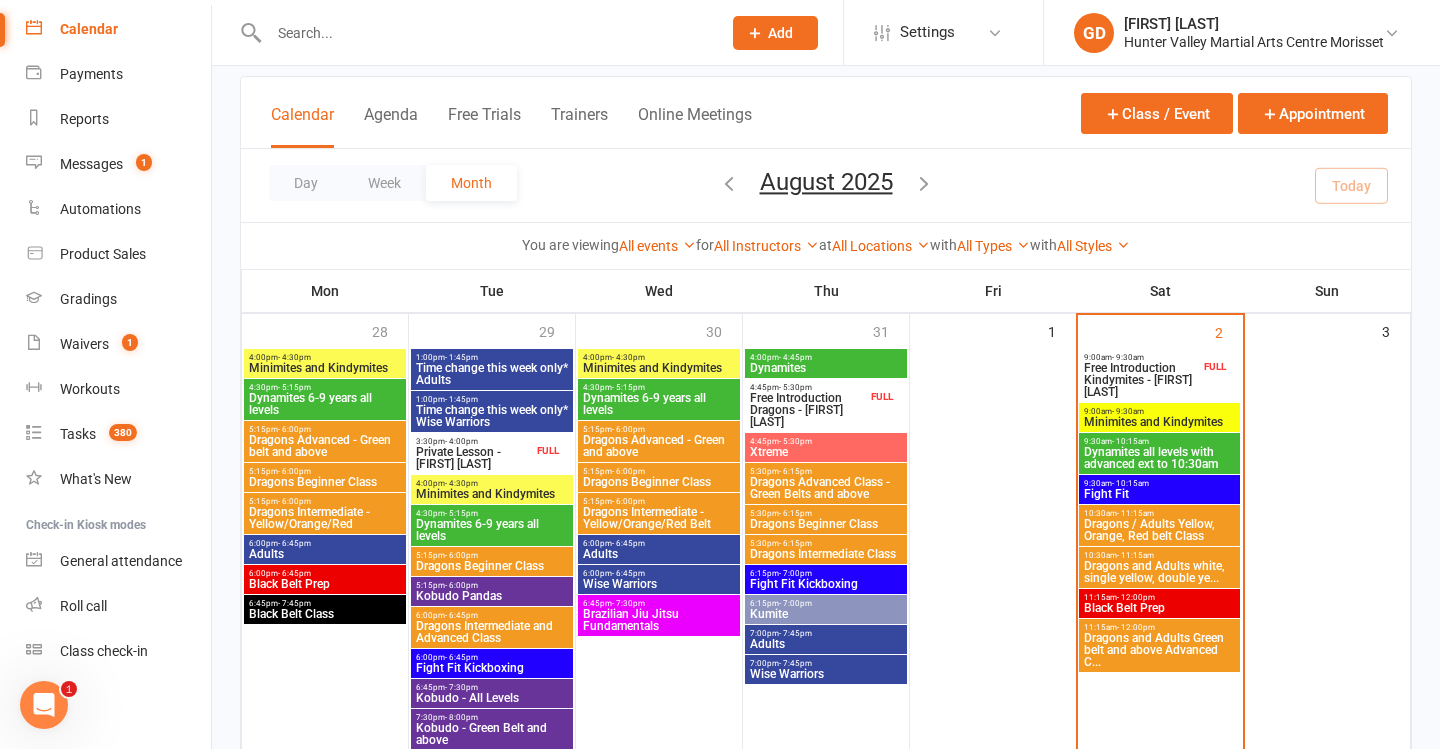 click on "4:00pm  - 4:45pm" at bounding box center (826, 357) 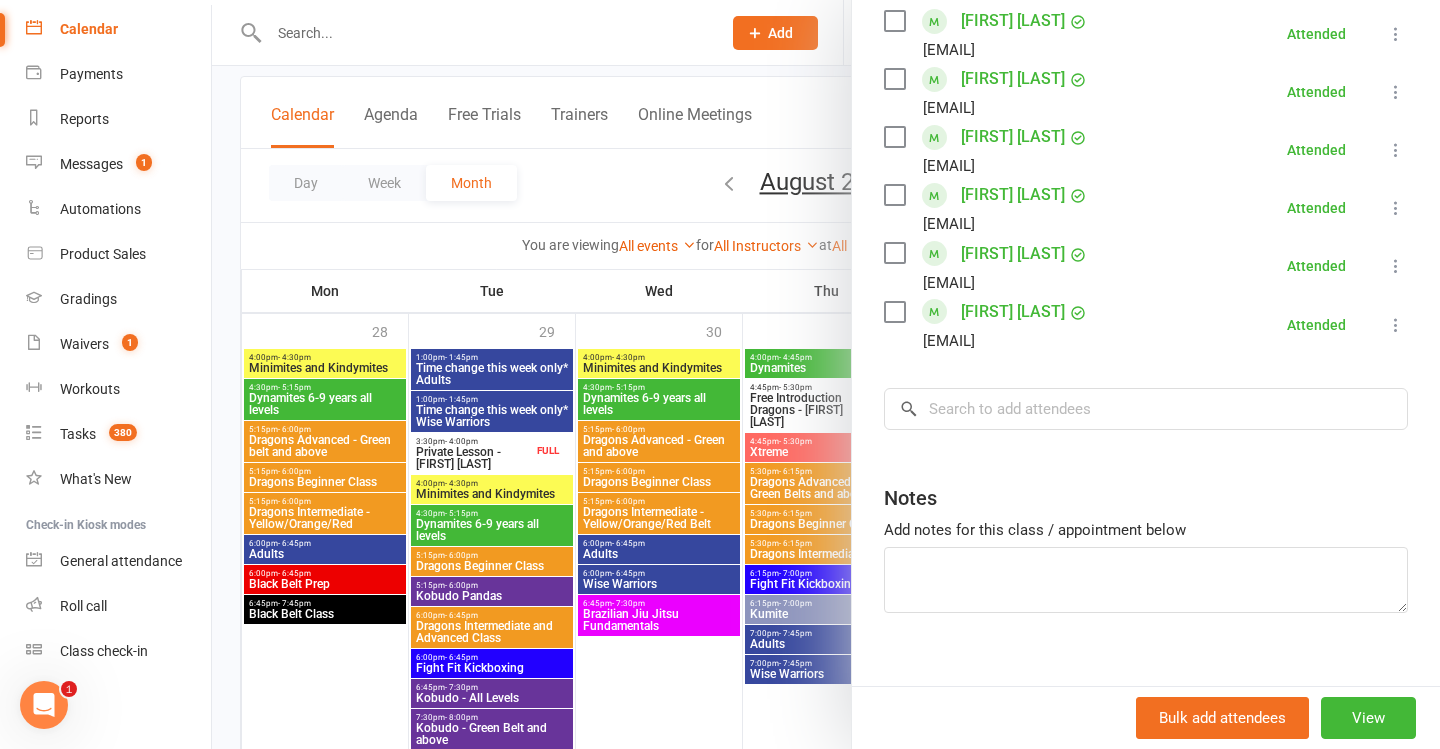 click at bounding box center [826, 374] 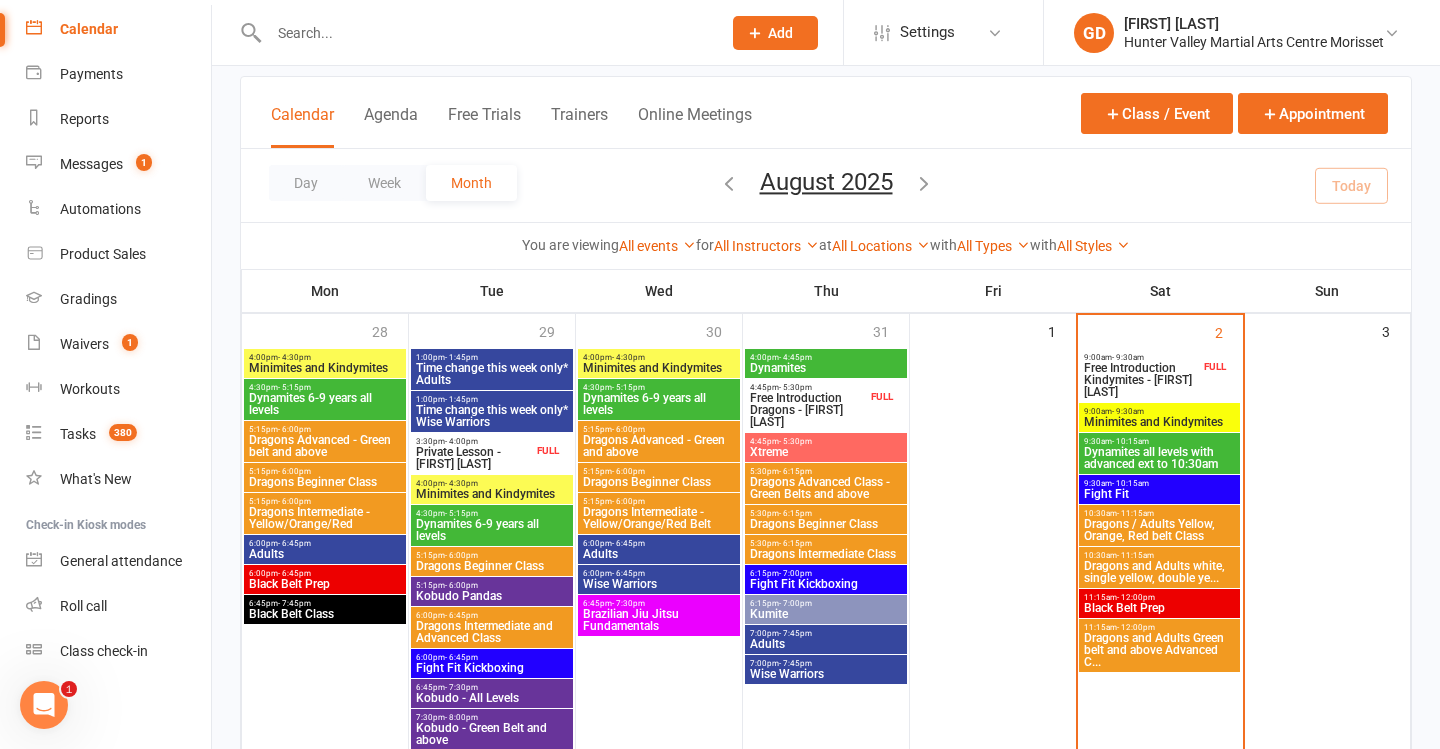 scroll, scrollTop: 1032, scrollLeft: 0, axis: vertical 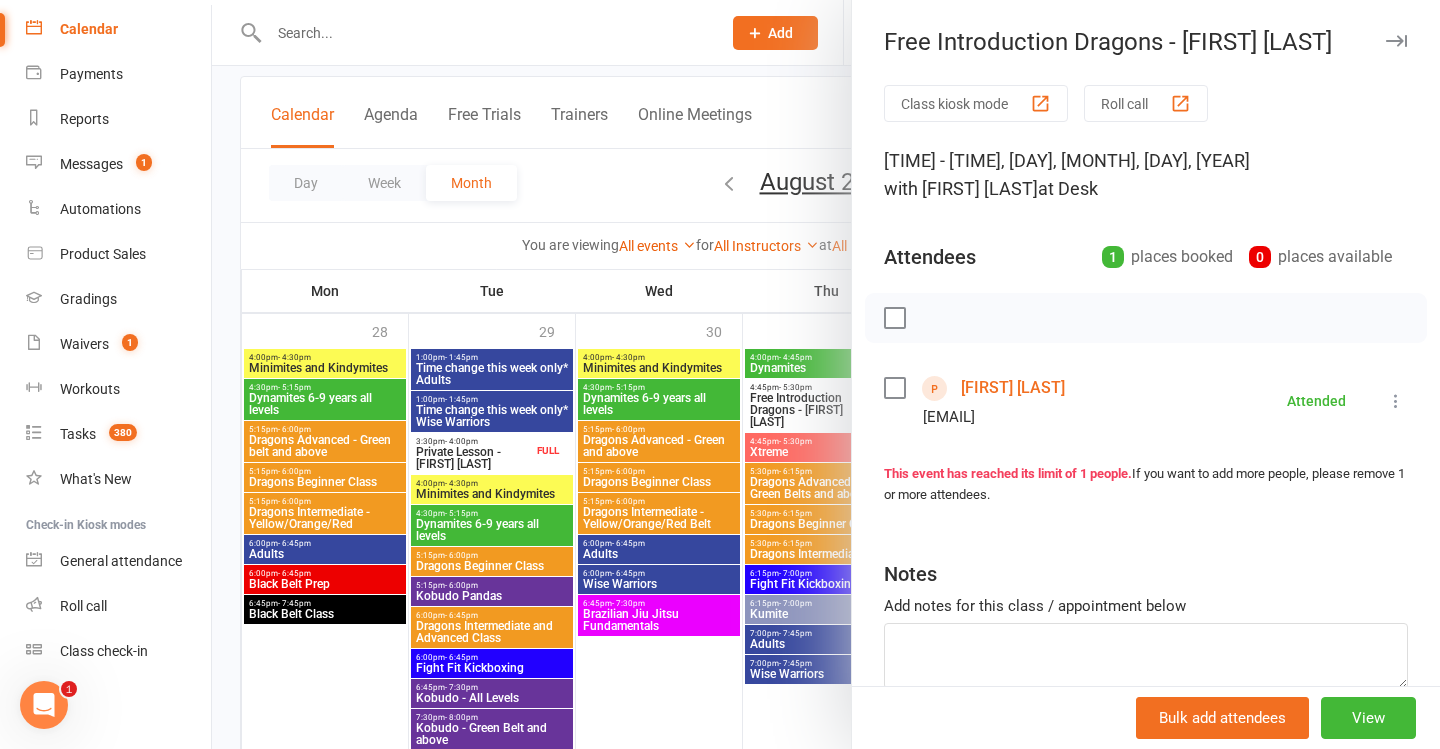 click at bounding box center [826, 374] 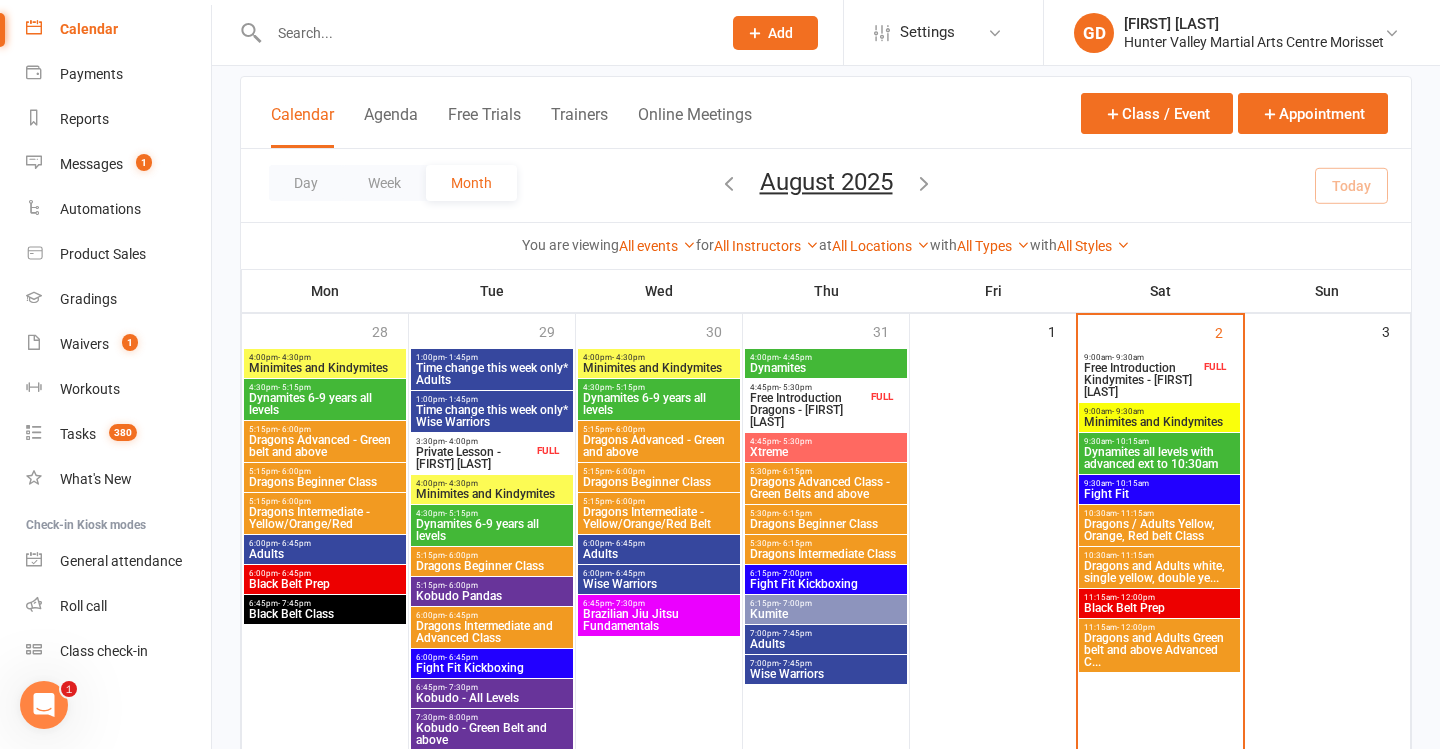 click on "- 5:30pm" at bounding box center (795, 441) 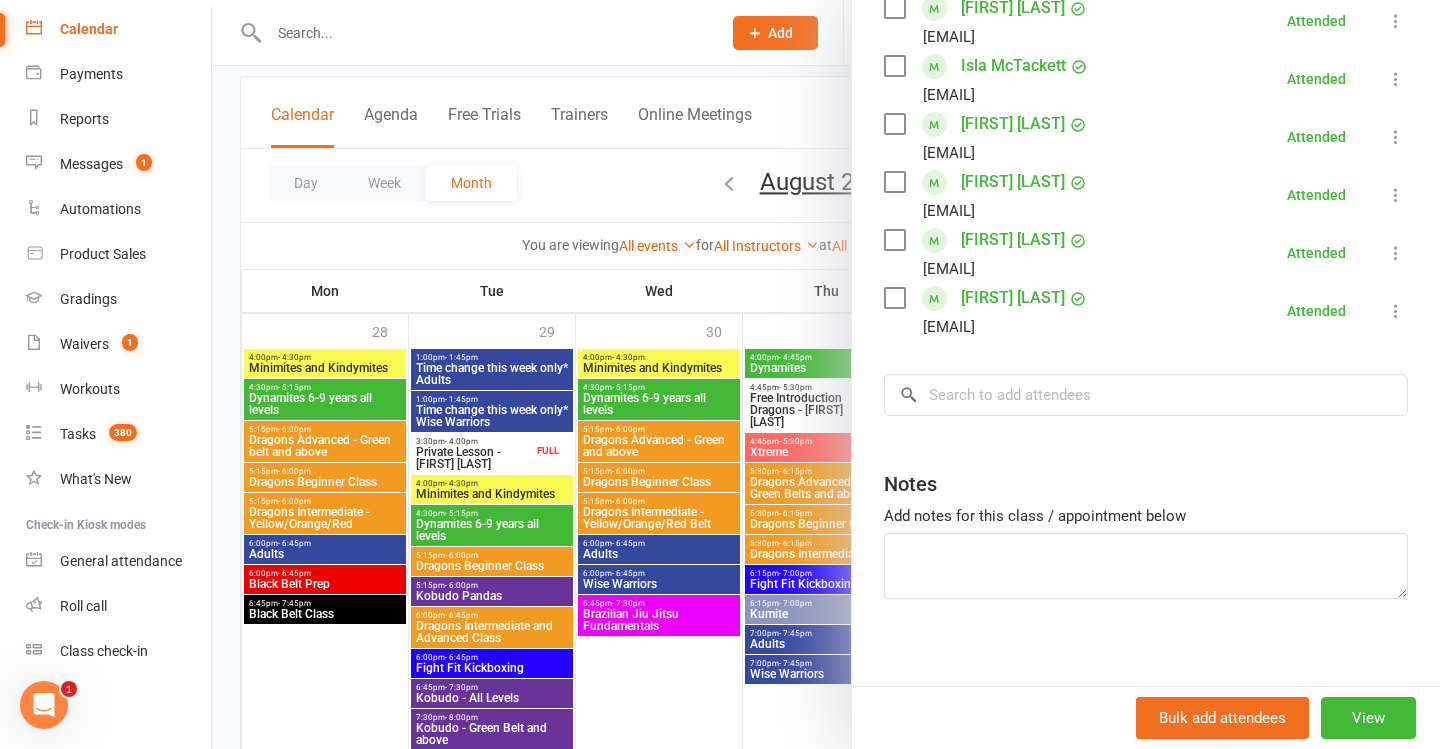 scroll, scrollTop: 567, scrollLeft: 0, axis: vertical 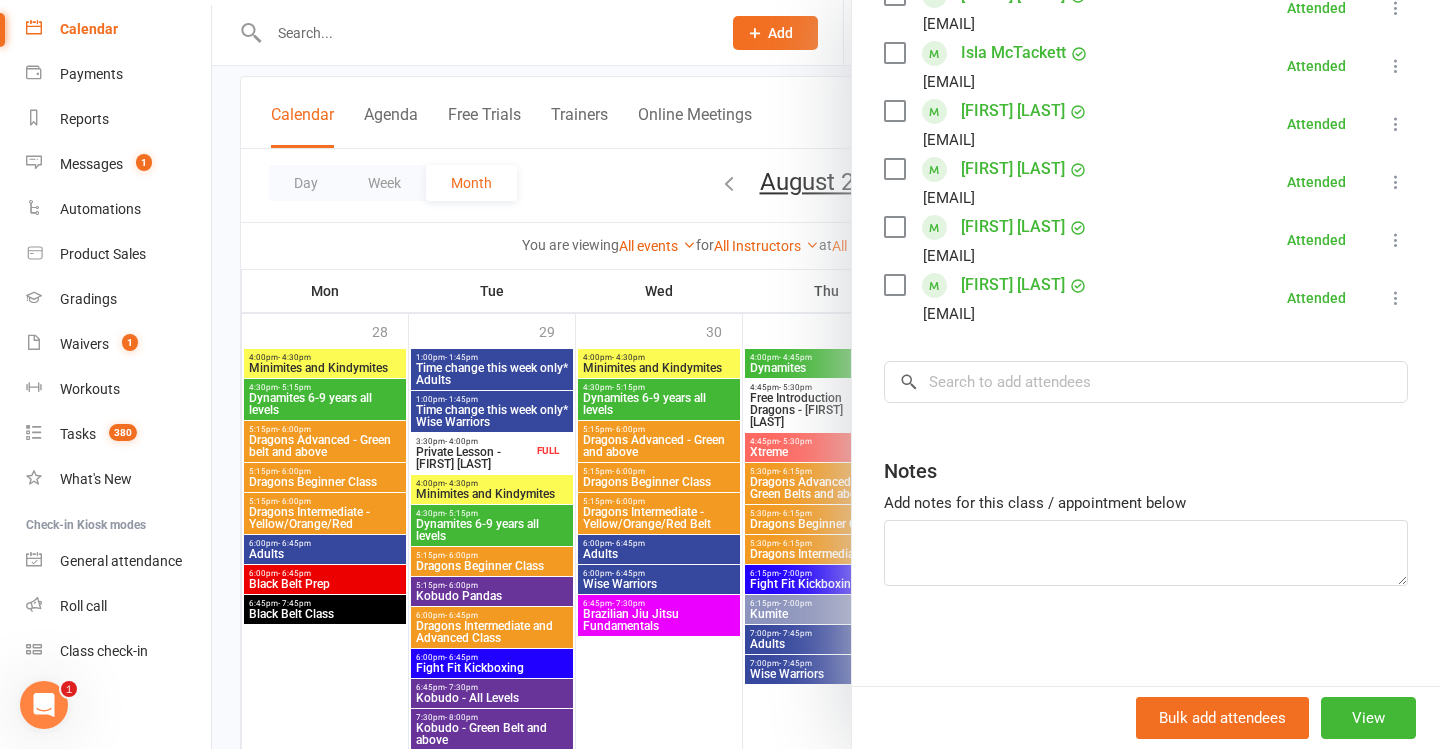 click at bounding box center [826, 374] 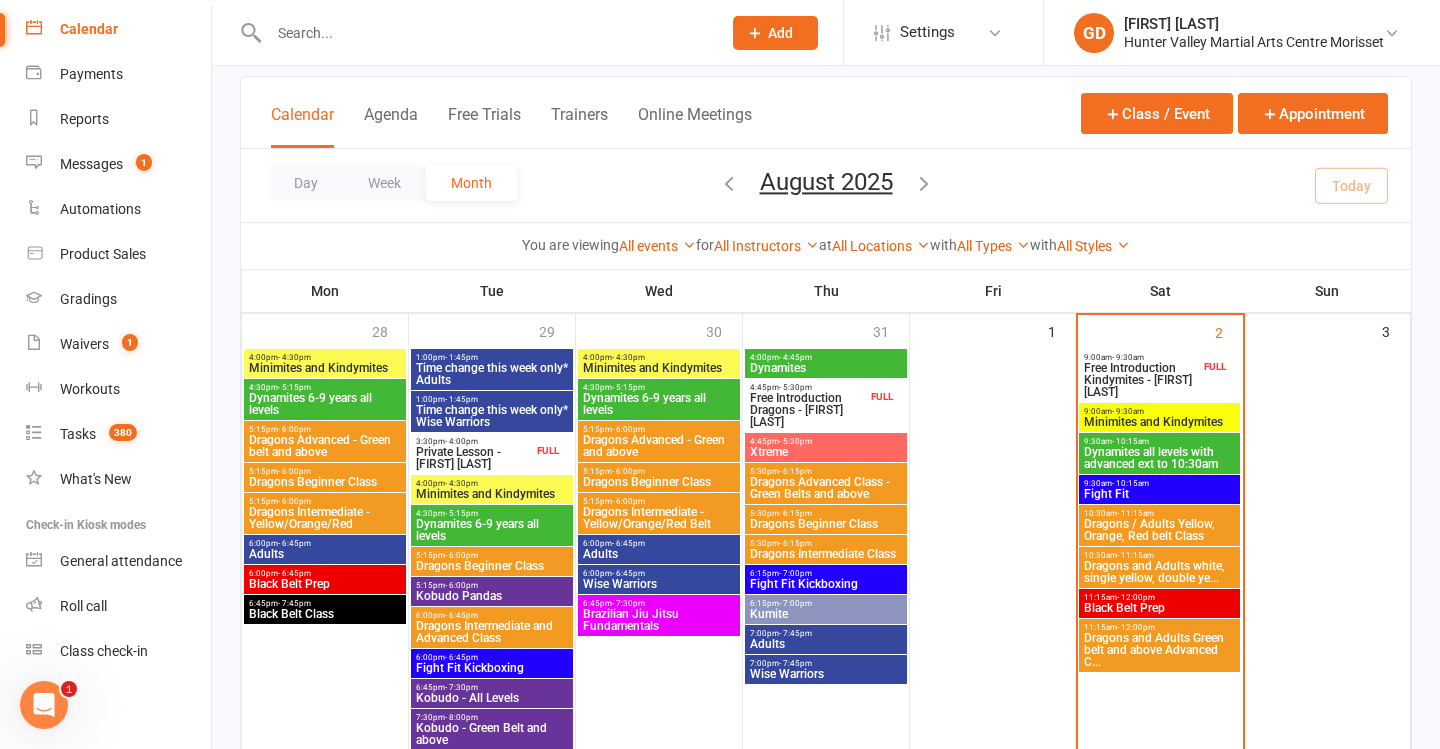 click on "Dragons Advanced Class - Green Belts and above" at bounding box center [826, 488] 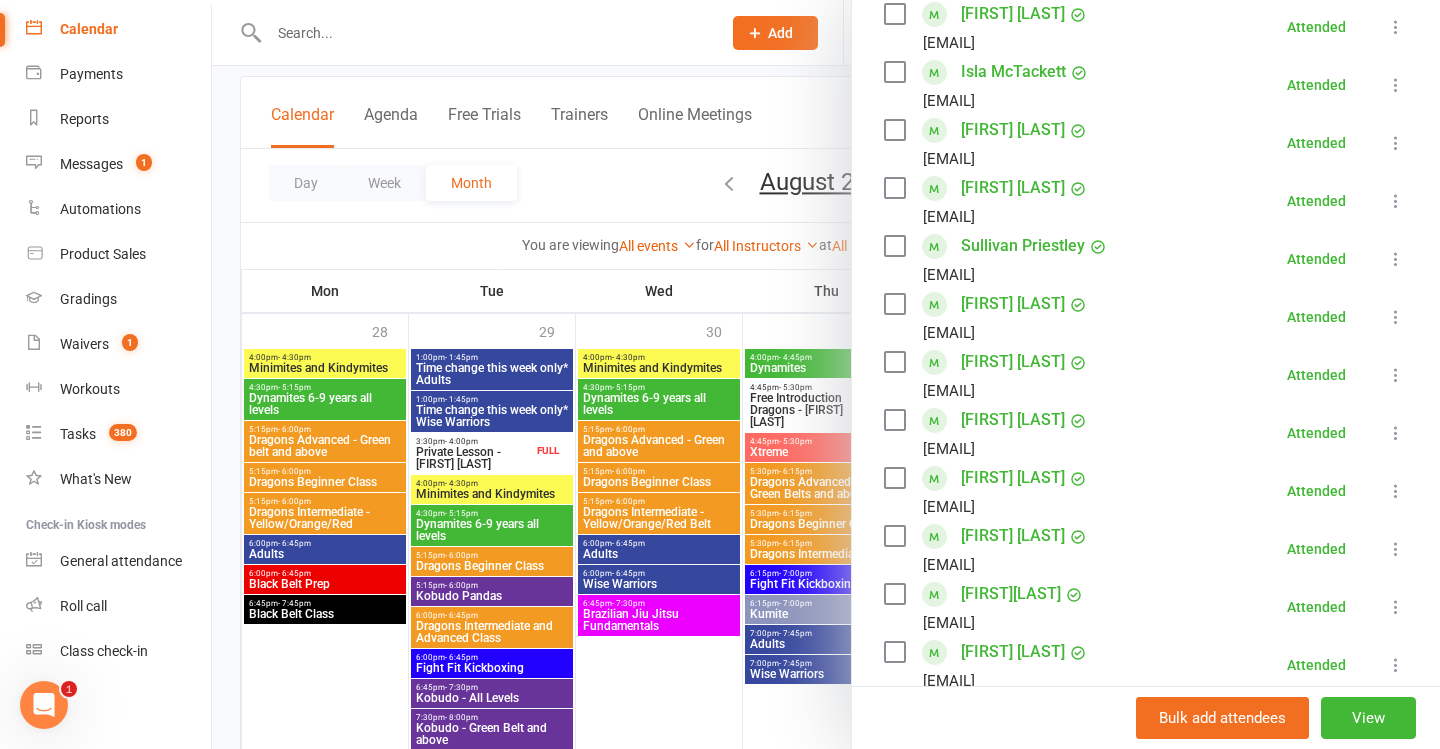 scroll, scrollTop: 732, scrollLeft: 0, axis: vertical 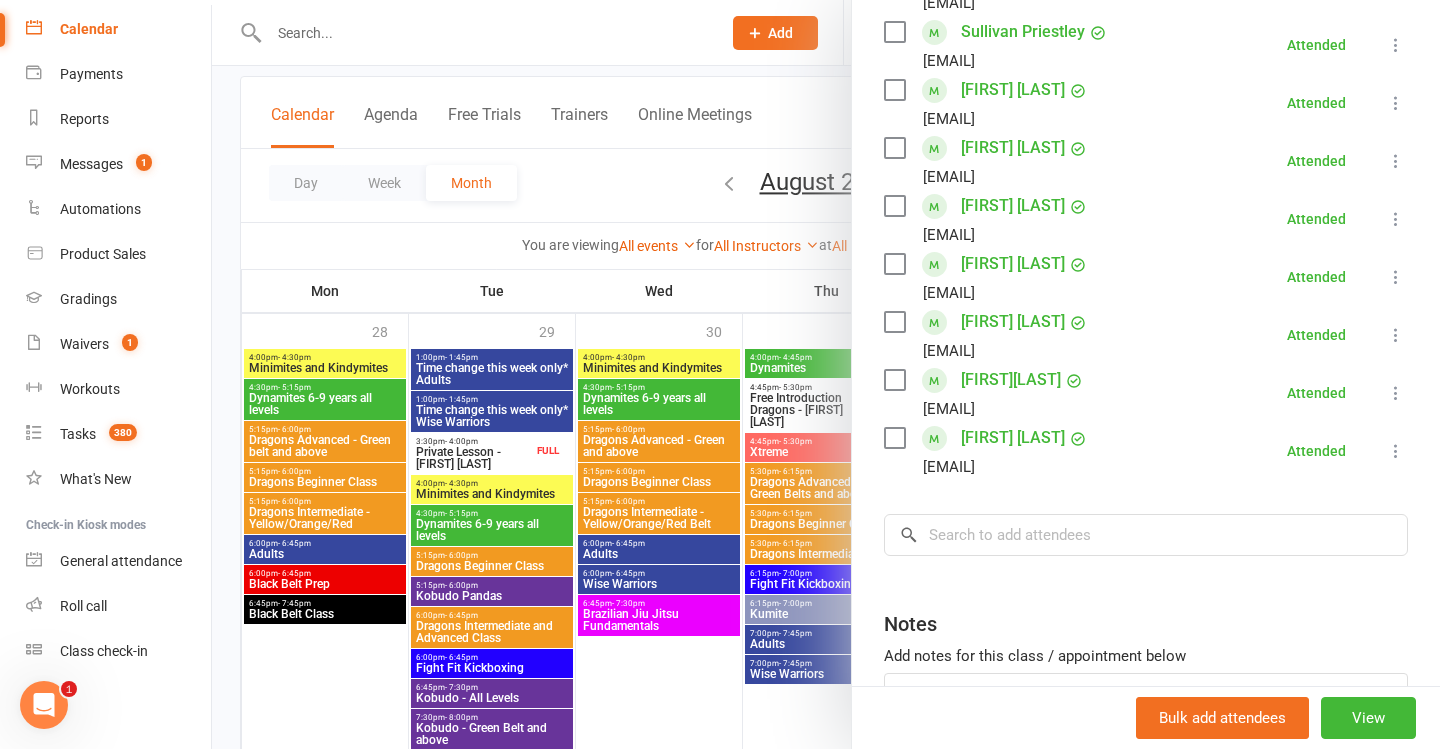 click at bounding box center [826, 374] 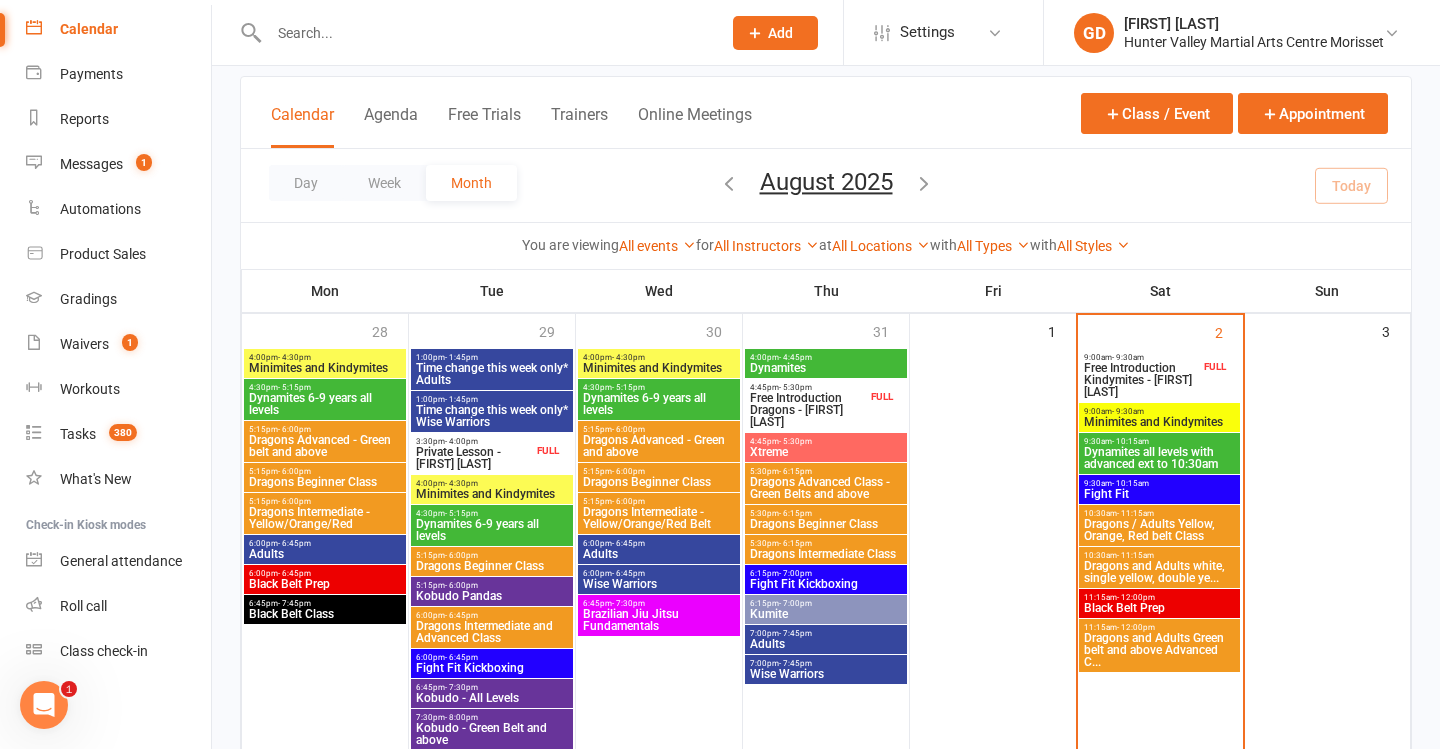 click on "- 6:15pm" at bounding box center [795, 513] 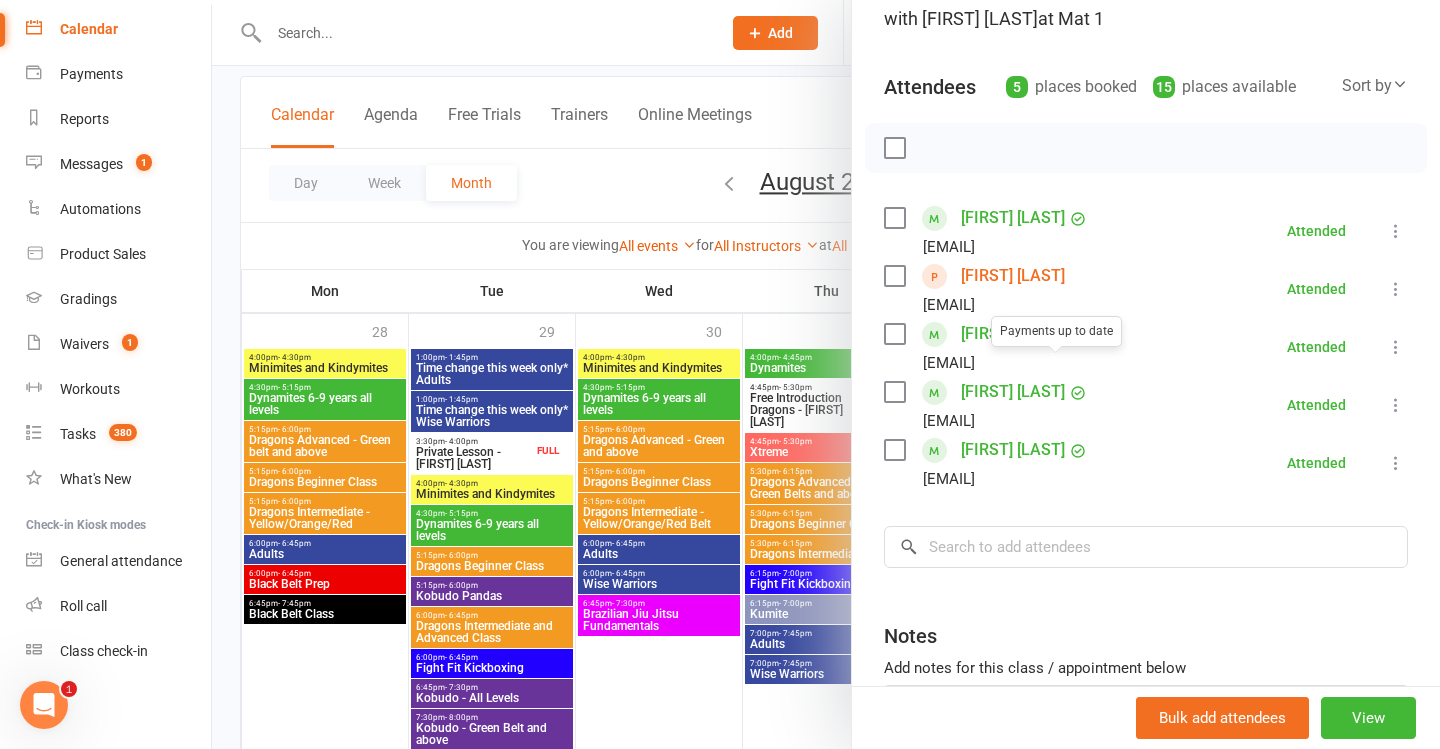 scroll, scrollTop: 224, scrollLeft: 0, axis: vertical 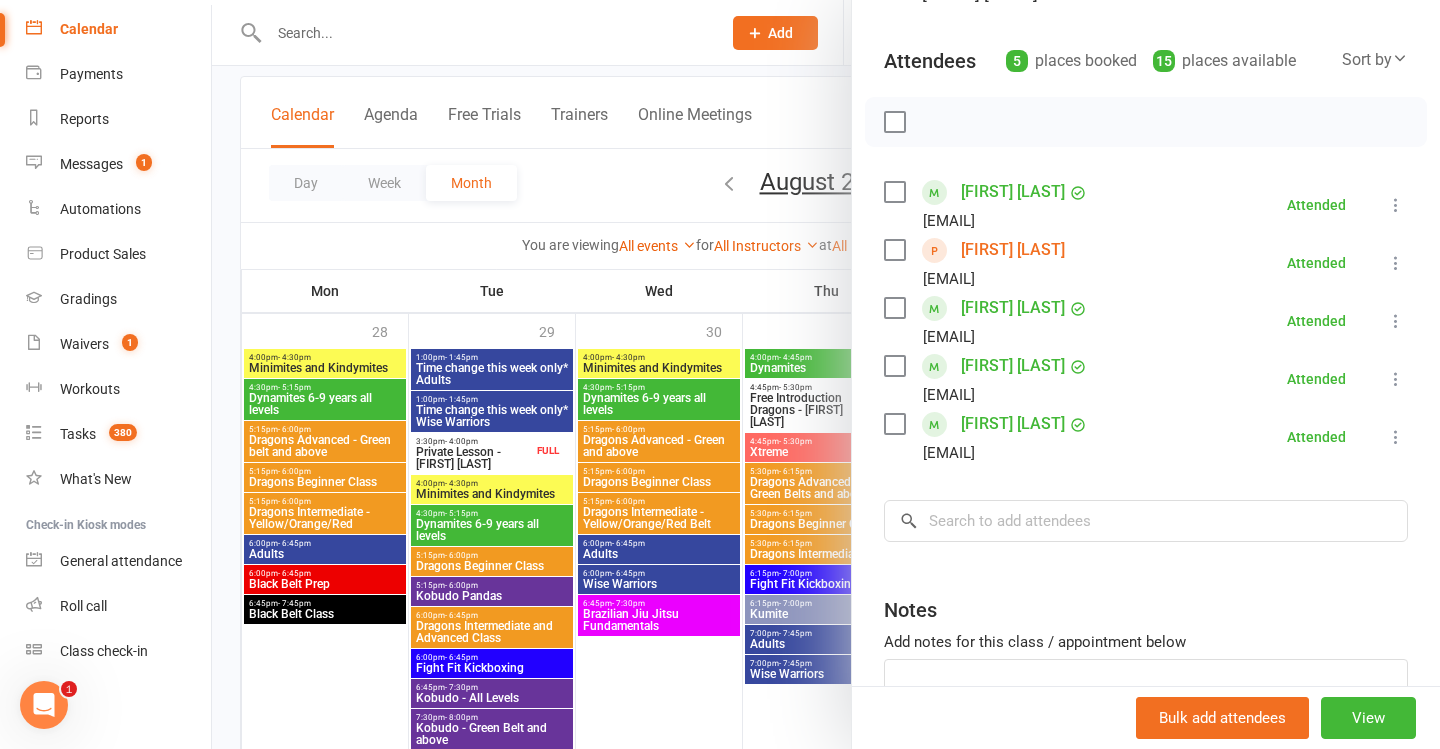 click at bounding box center [826, 374] 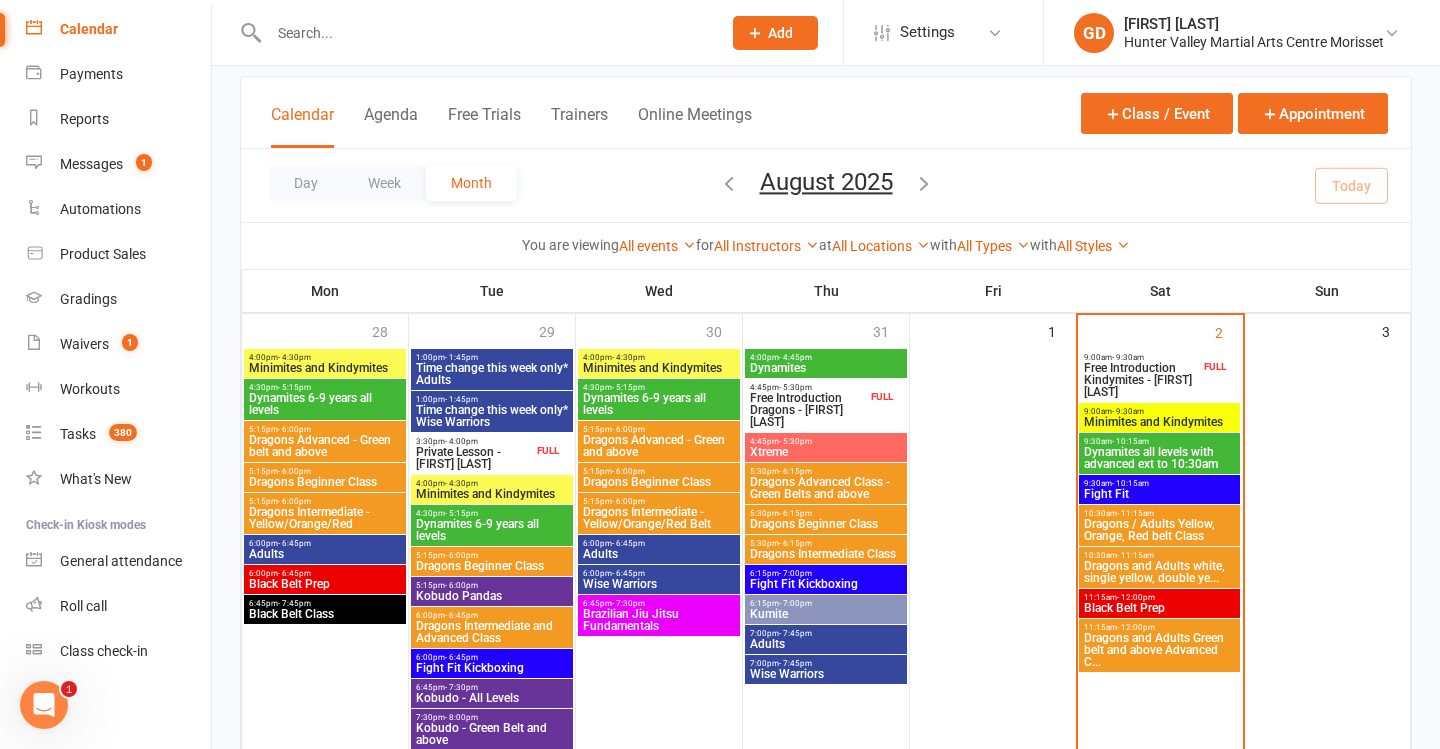 click on "- 6:15pm" at bounding box center (795, 543) 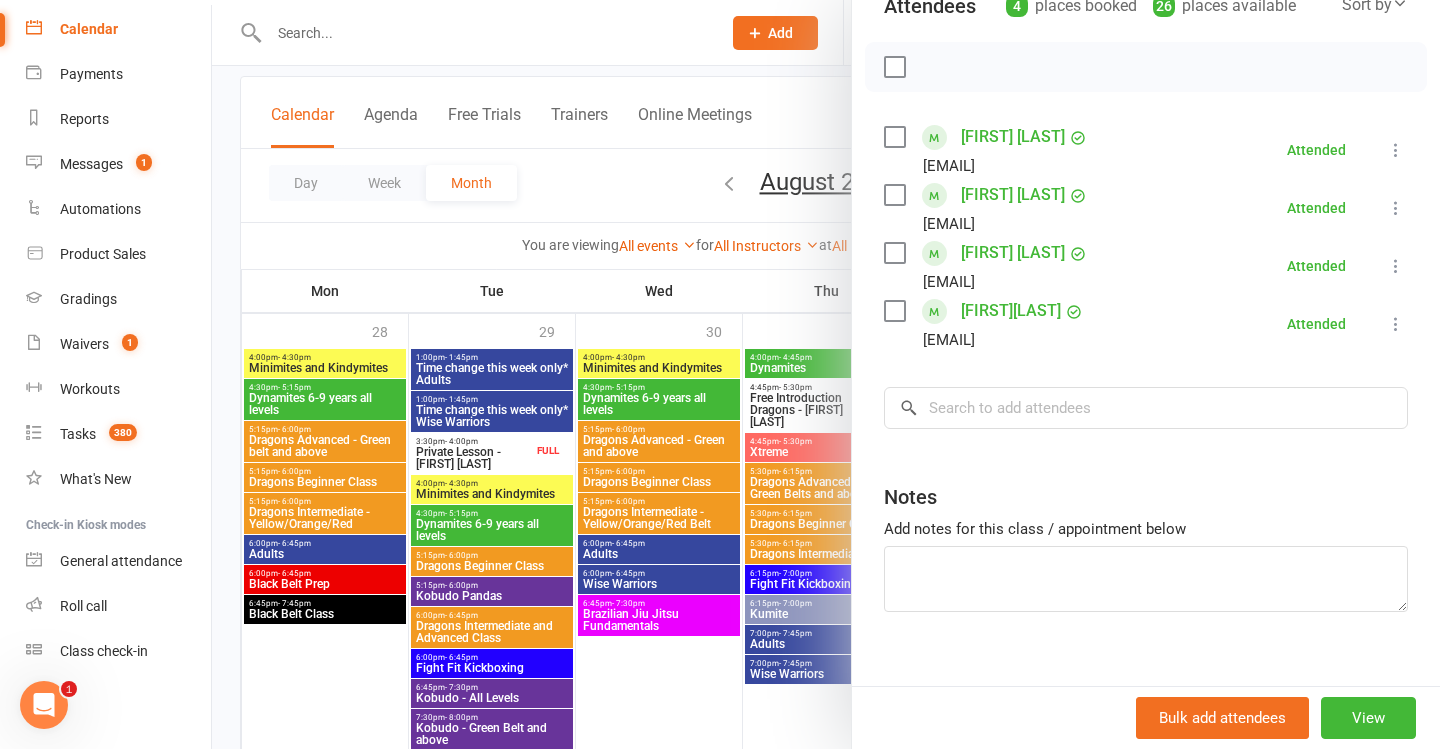 click at bounding box center [826, 374] 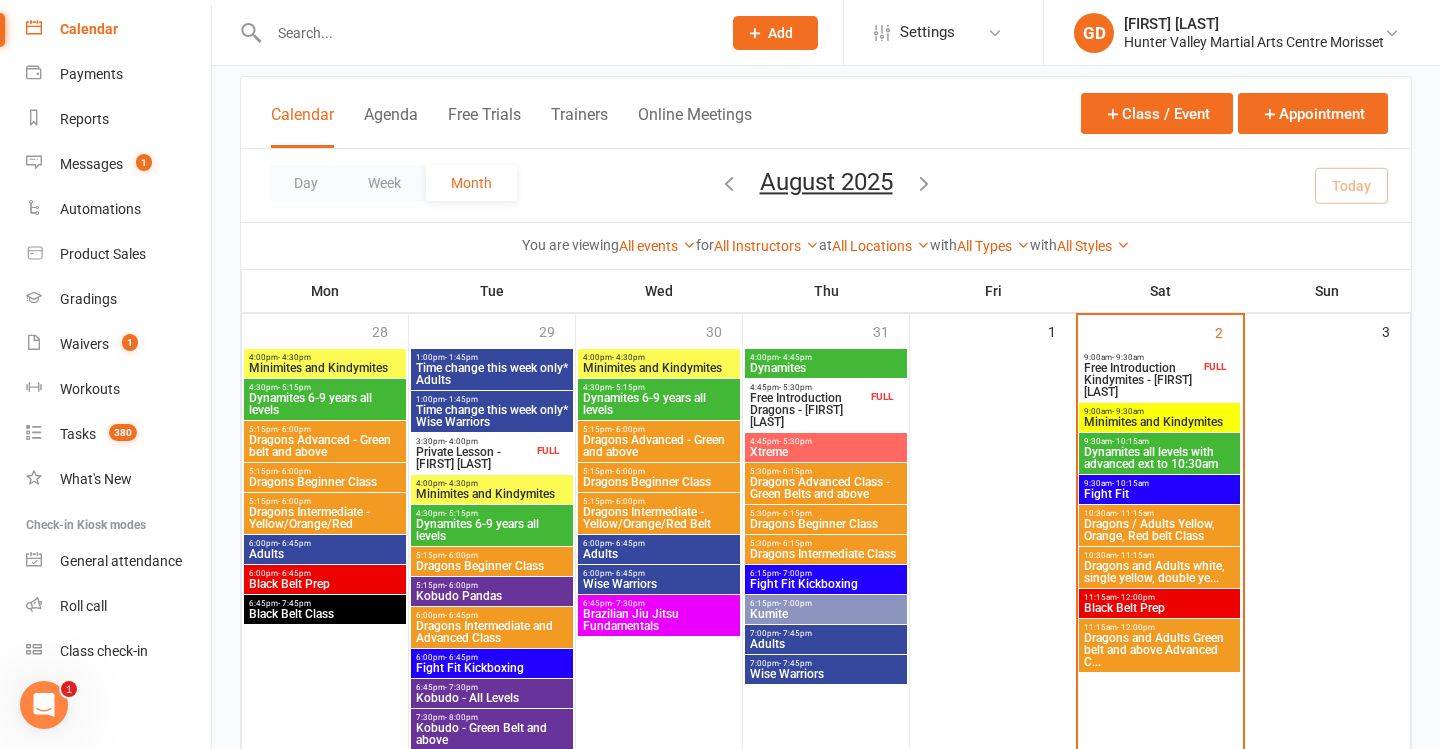 scroll, scrollTop: 0, scrollLeft: 0, axis: both 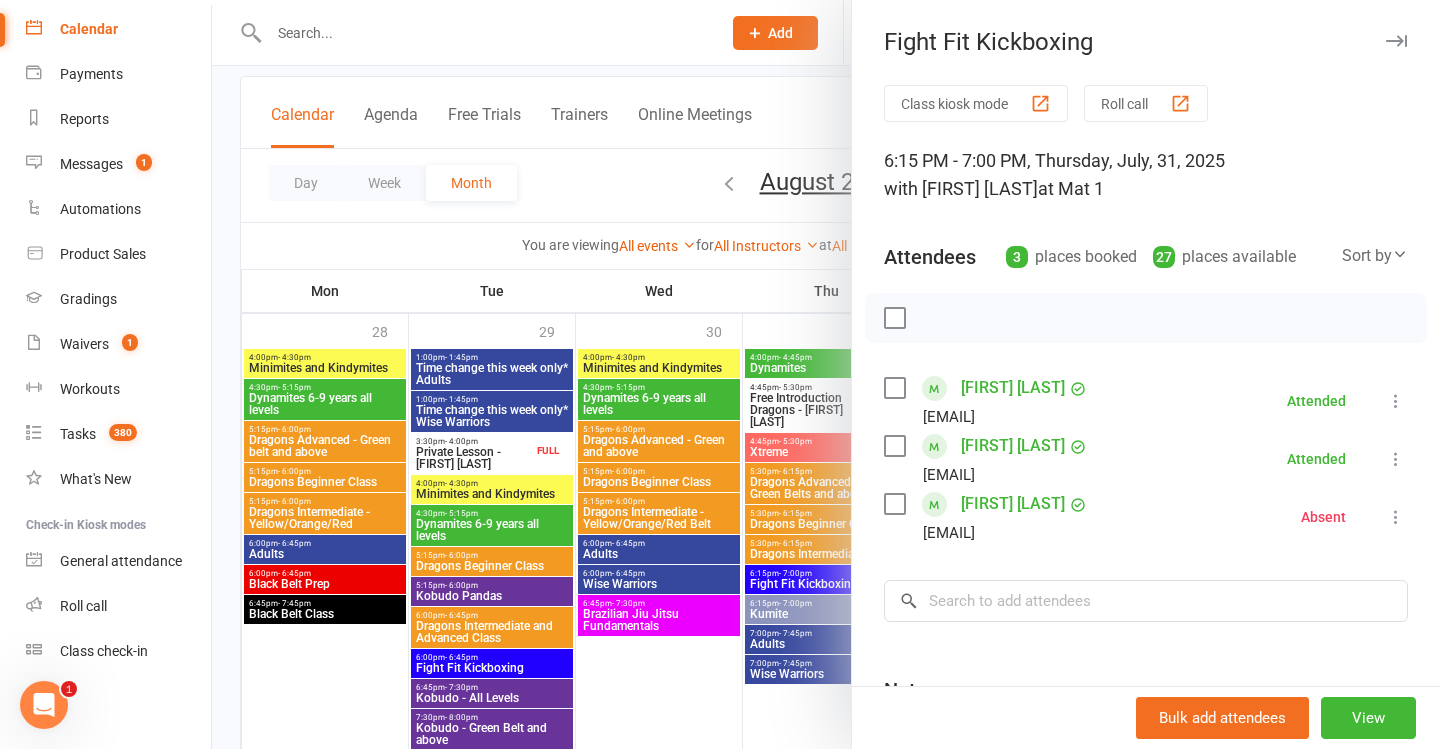 click at bounding box center [826, 374] 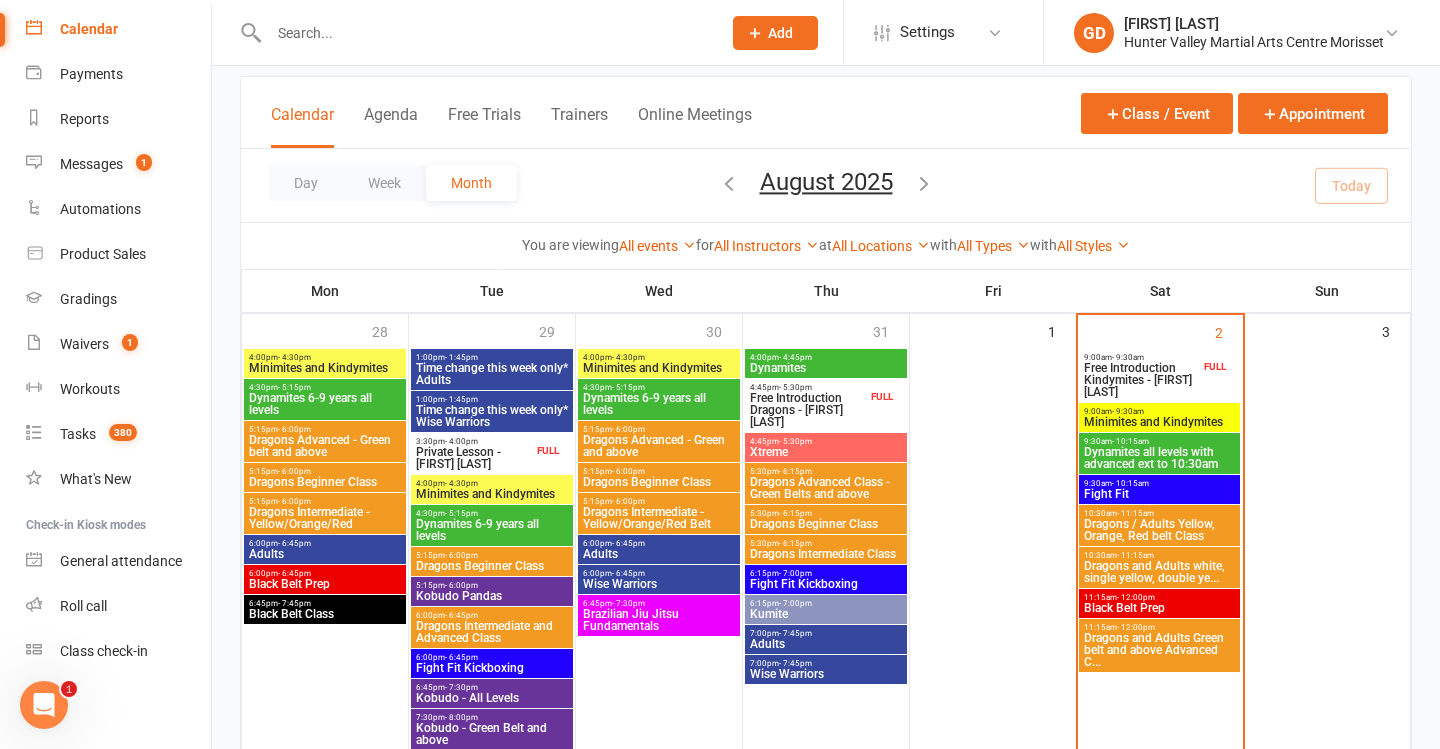 click on "Kumite" at bounding box center (826, 614) 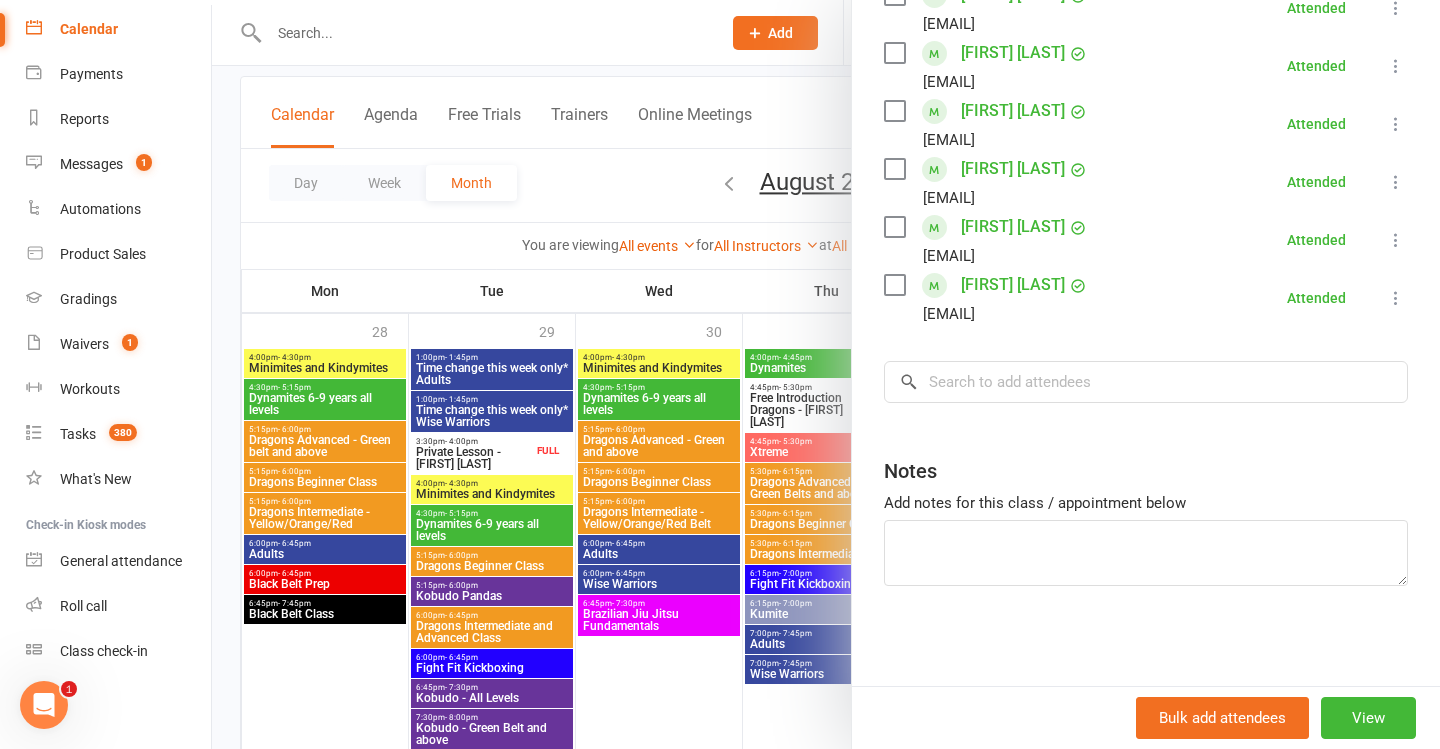 click at bounding box center (826, 374) 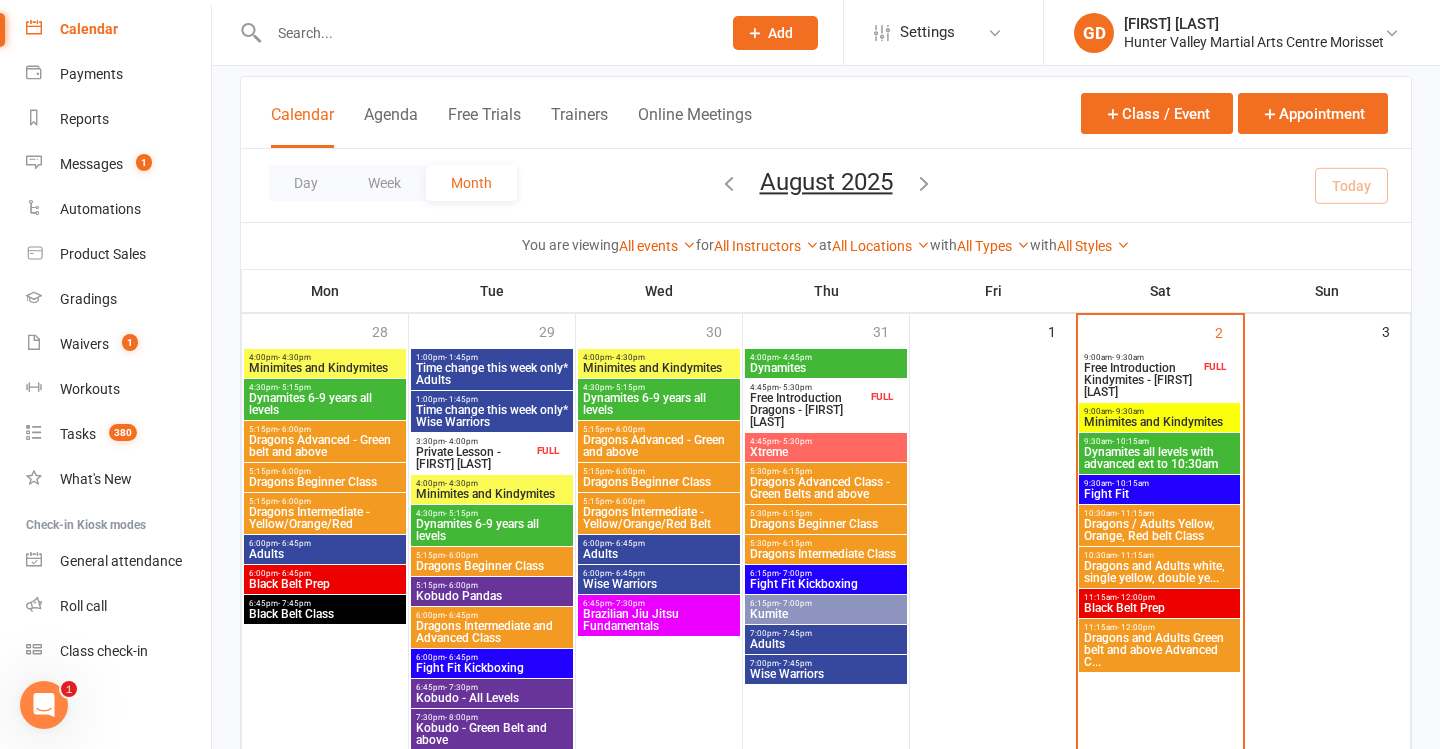 click on "Kumite" at bounding box center [826, 614] 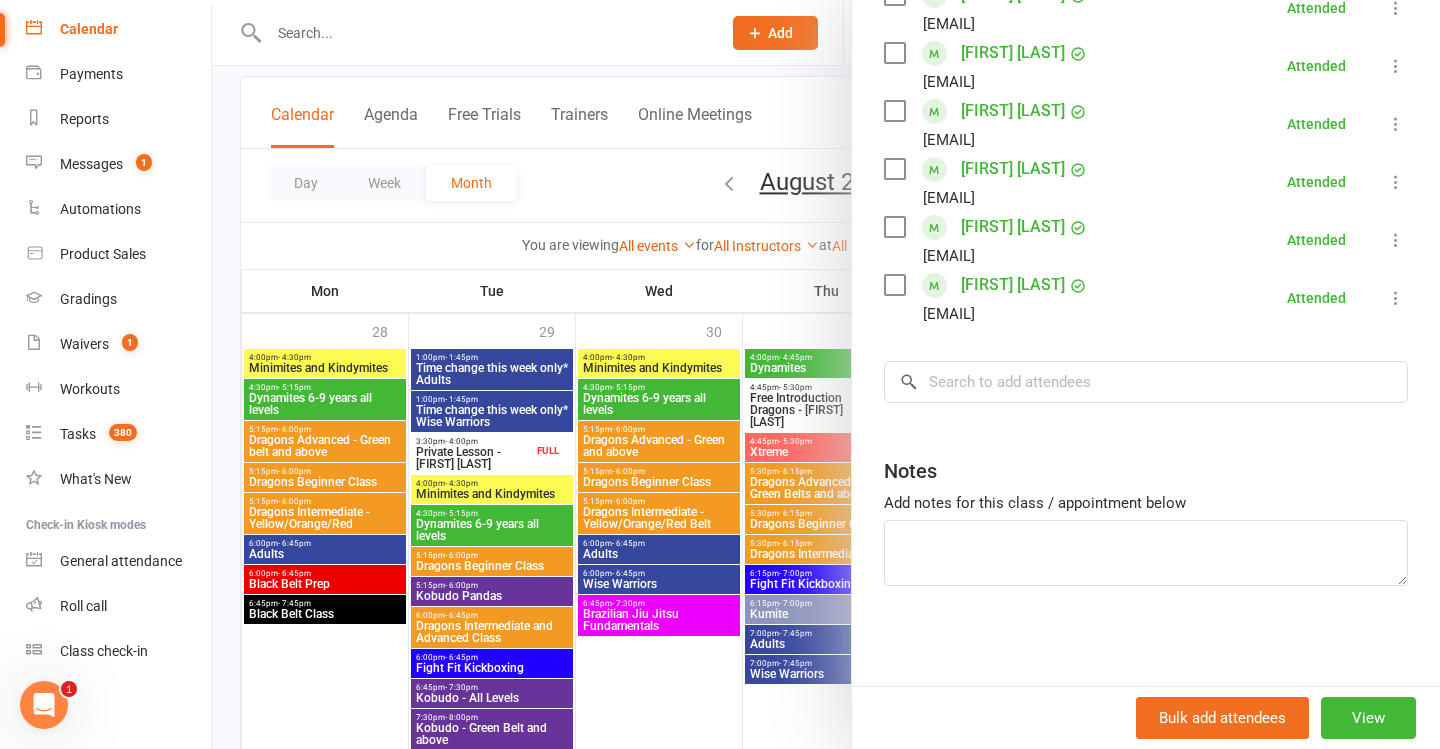 click at bounding box center [826, 374] 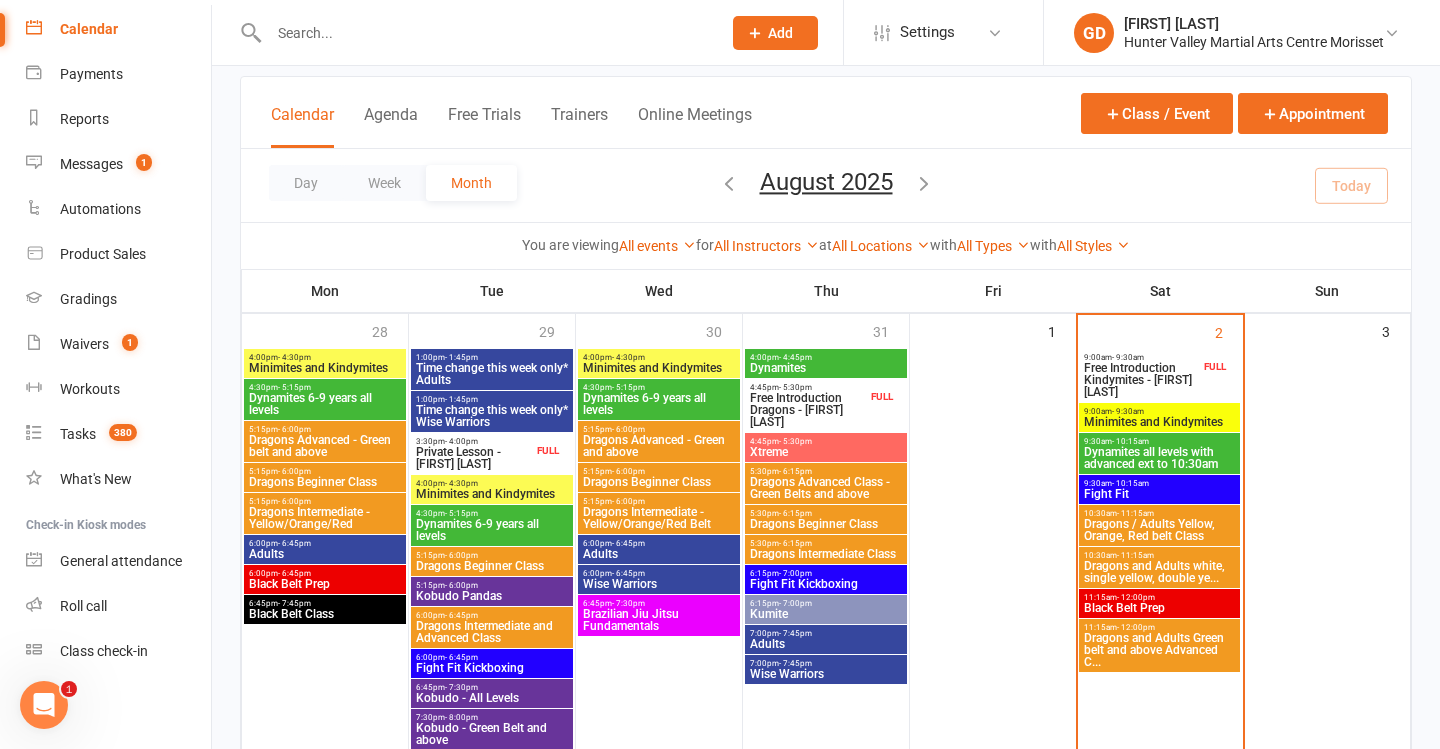 scroll, scrollTop: 393, scrollLeft: 0, axis: vertical 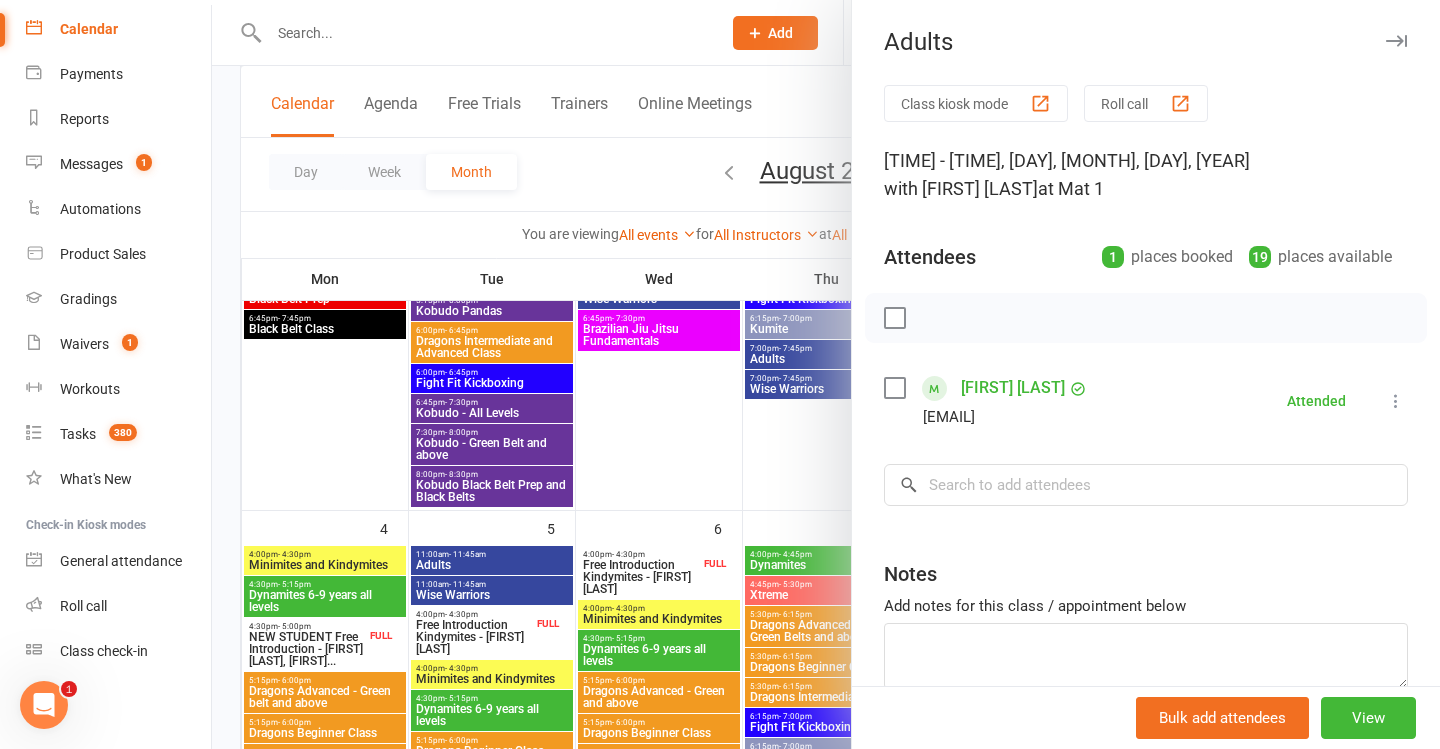 click at bounding box center [826, 374] 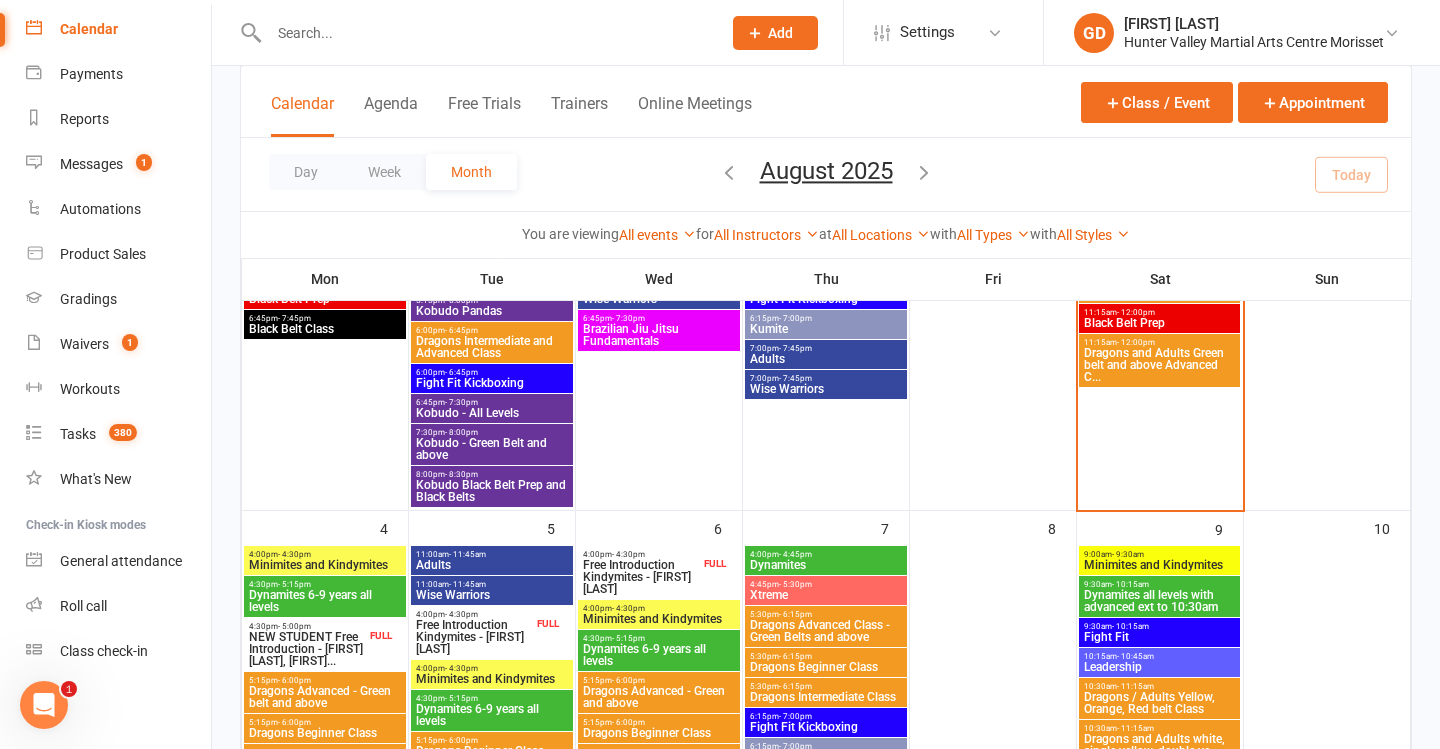 click on "Wise Warriors" at bounding box center (826, 389) 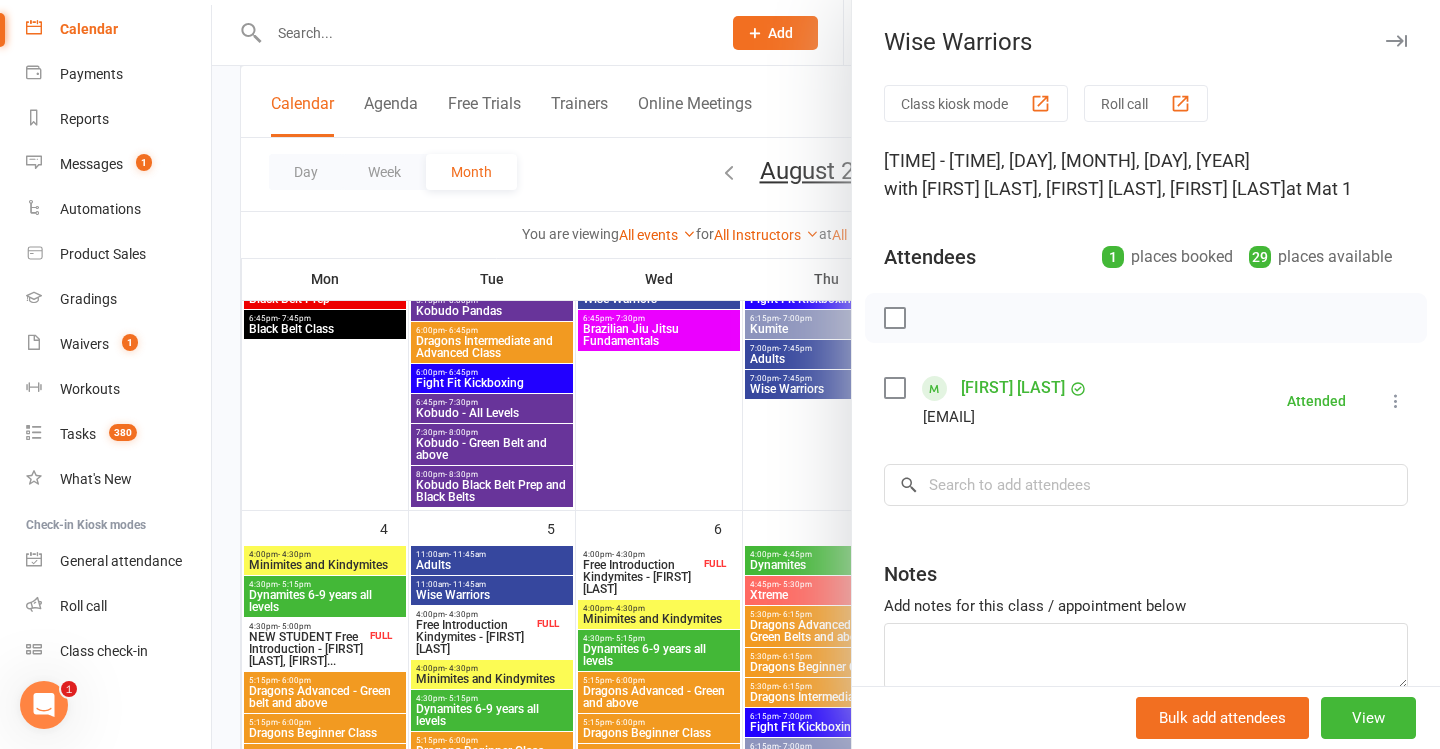 click at bounding box center (826, 374) 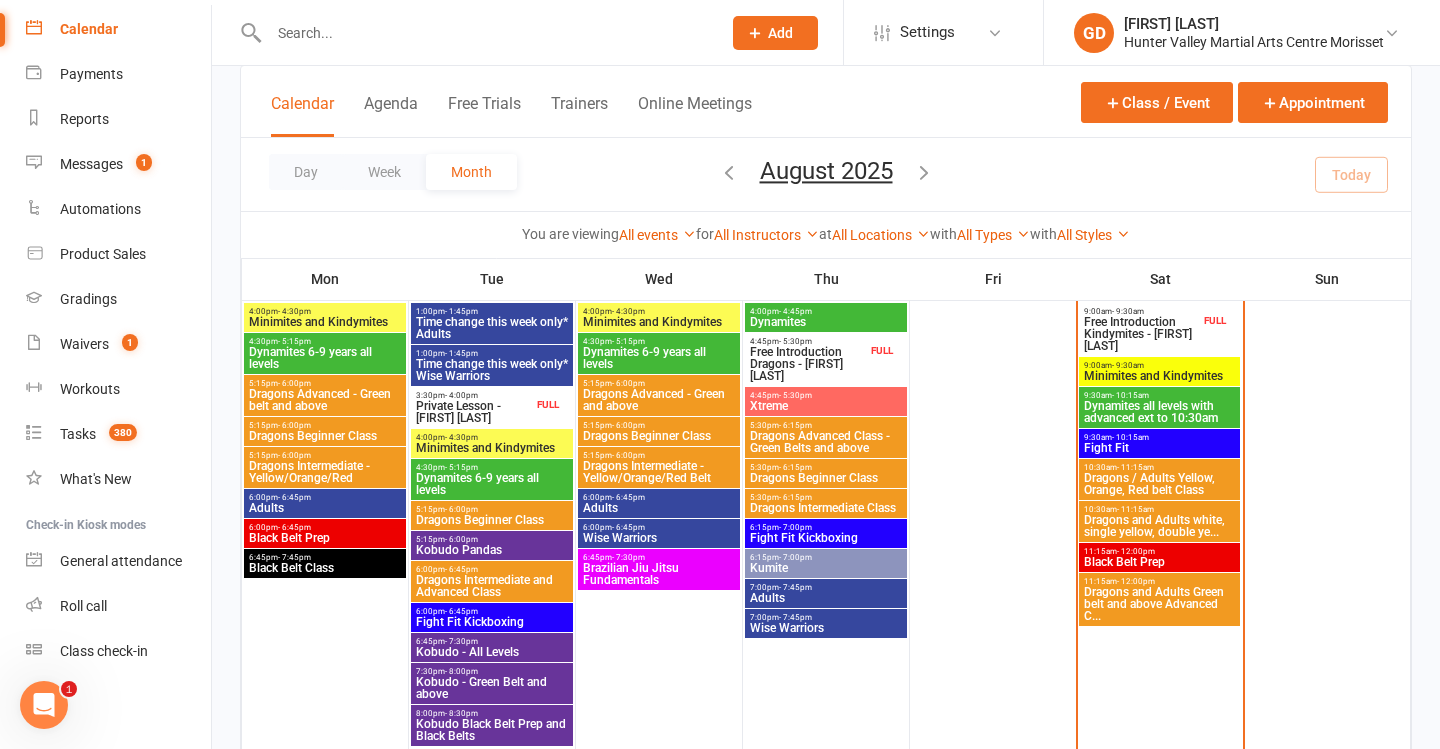 scroll, scrollTop: 120, scrollLeft: 0, axis: vertical 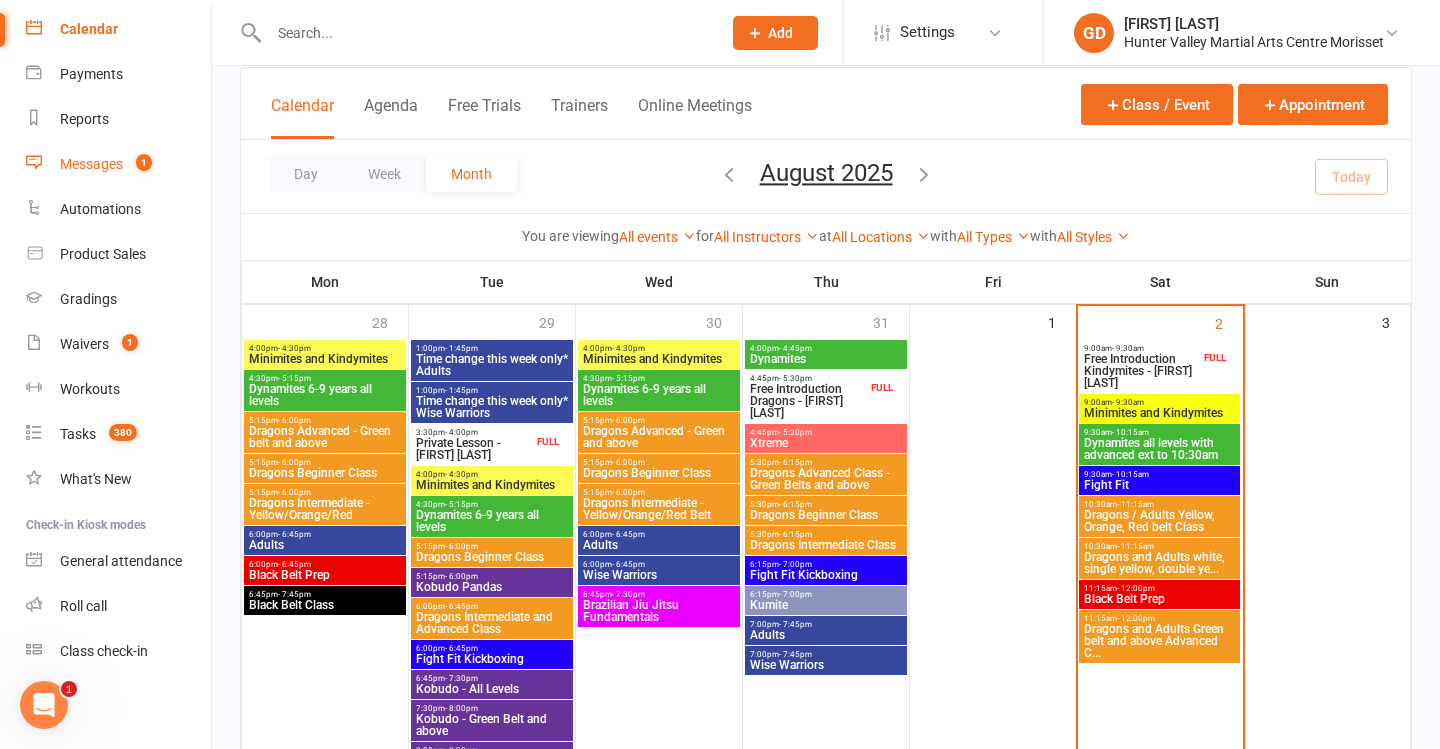 click on "Messages   1" at bounding box center [118, 164] 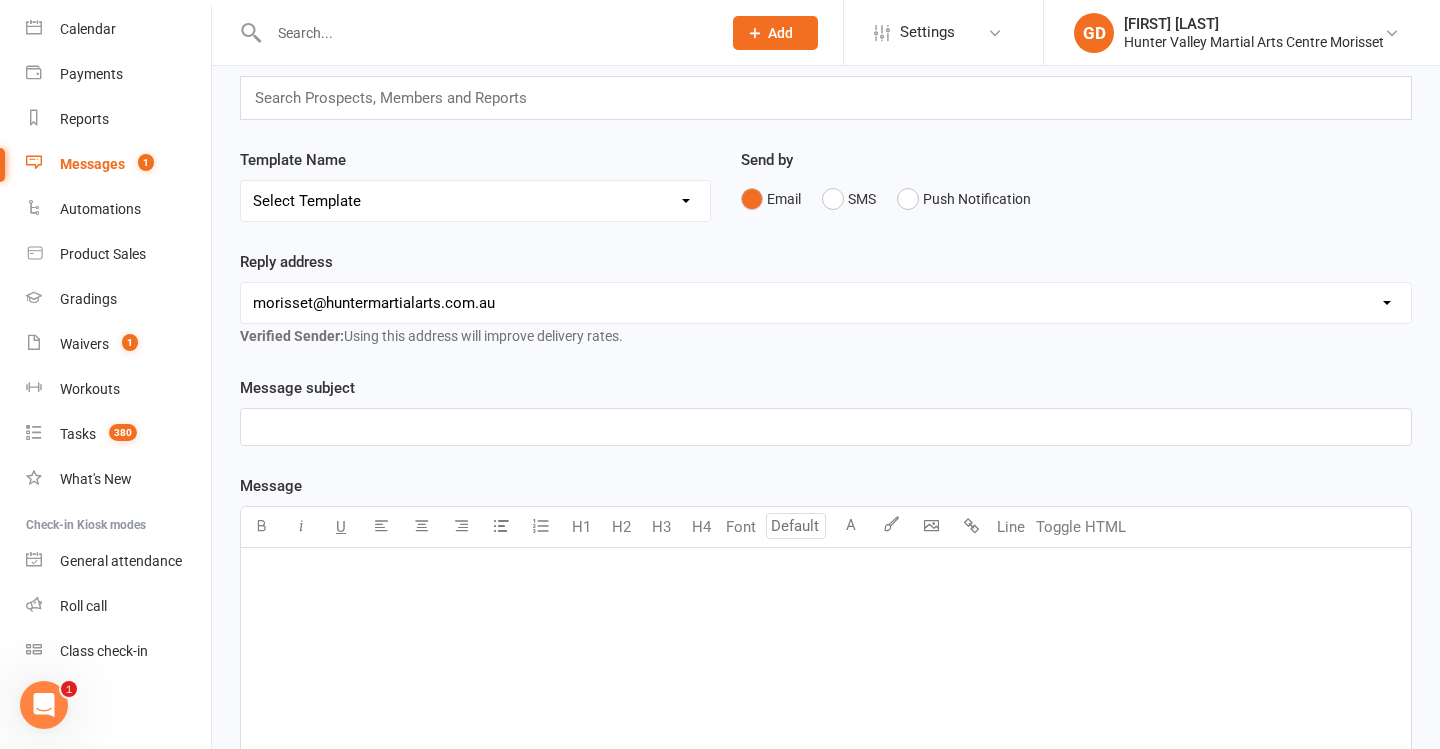 scroll, scrollTop: 0, scrollLeft: 0, axis: both 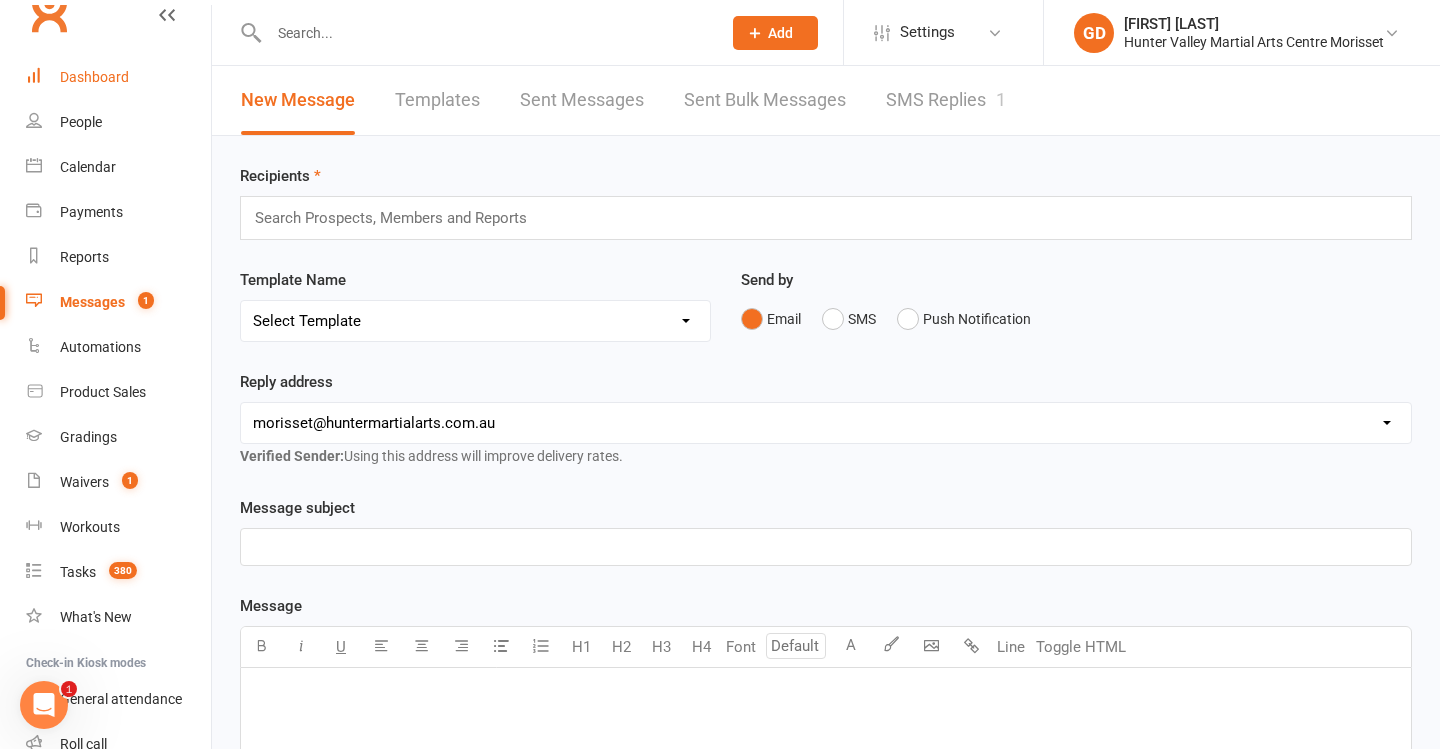 click on "Dashboard" at bounding box center (118, 77) 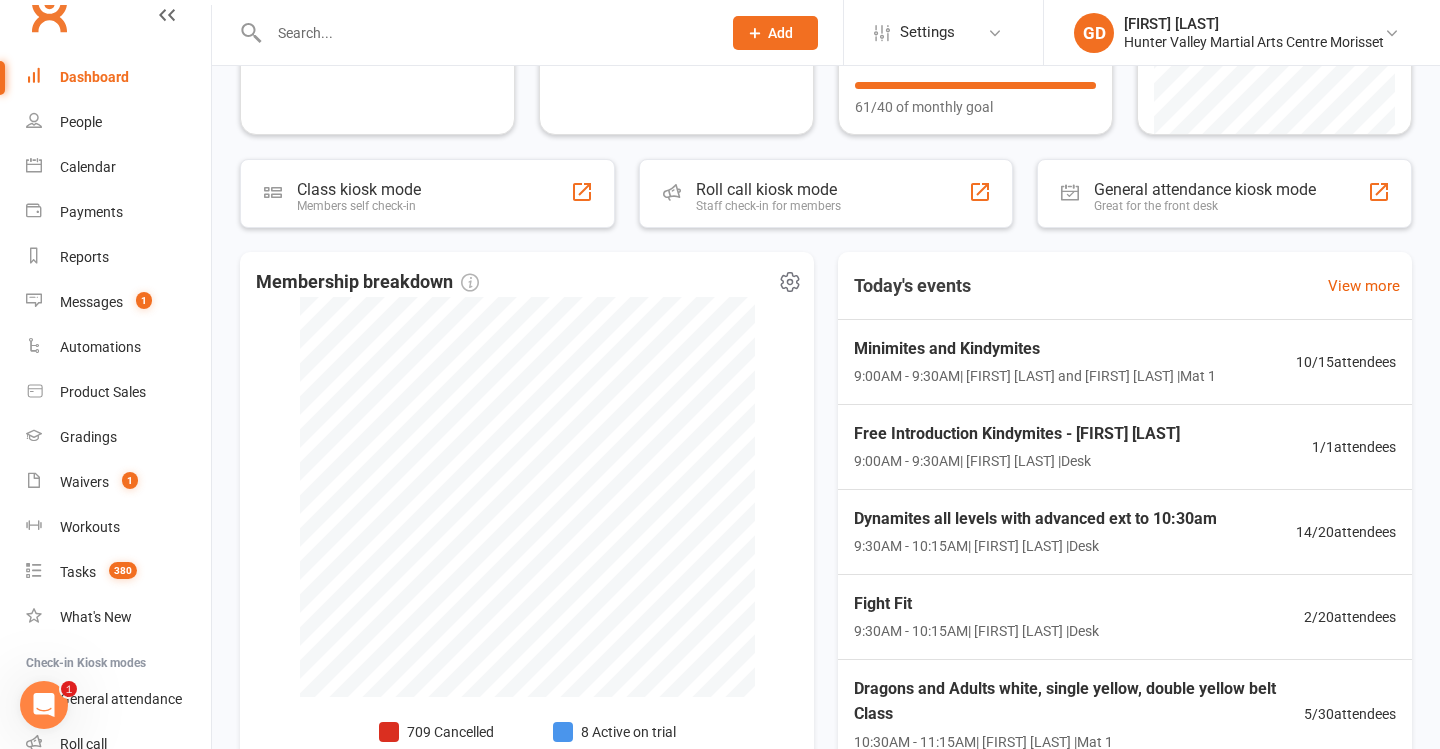 scroll, scrollTop: 351, scrollLeft: 0, axis: vertical 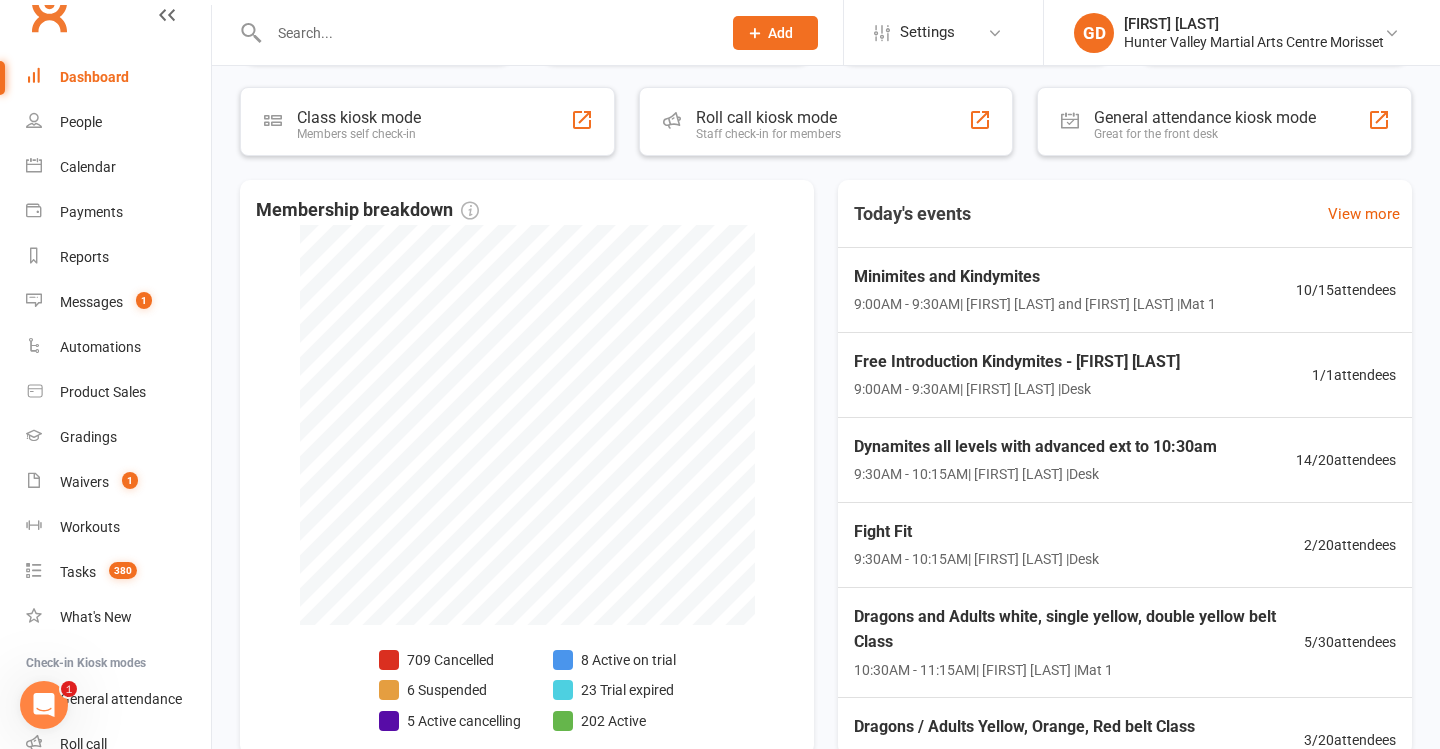 click 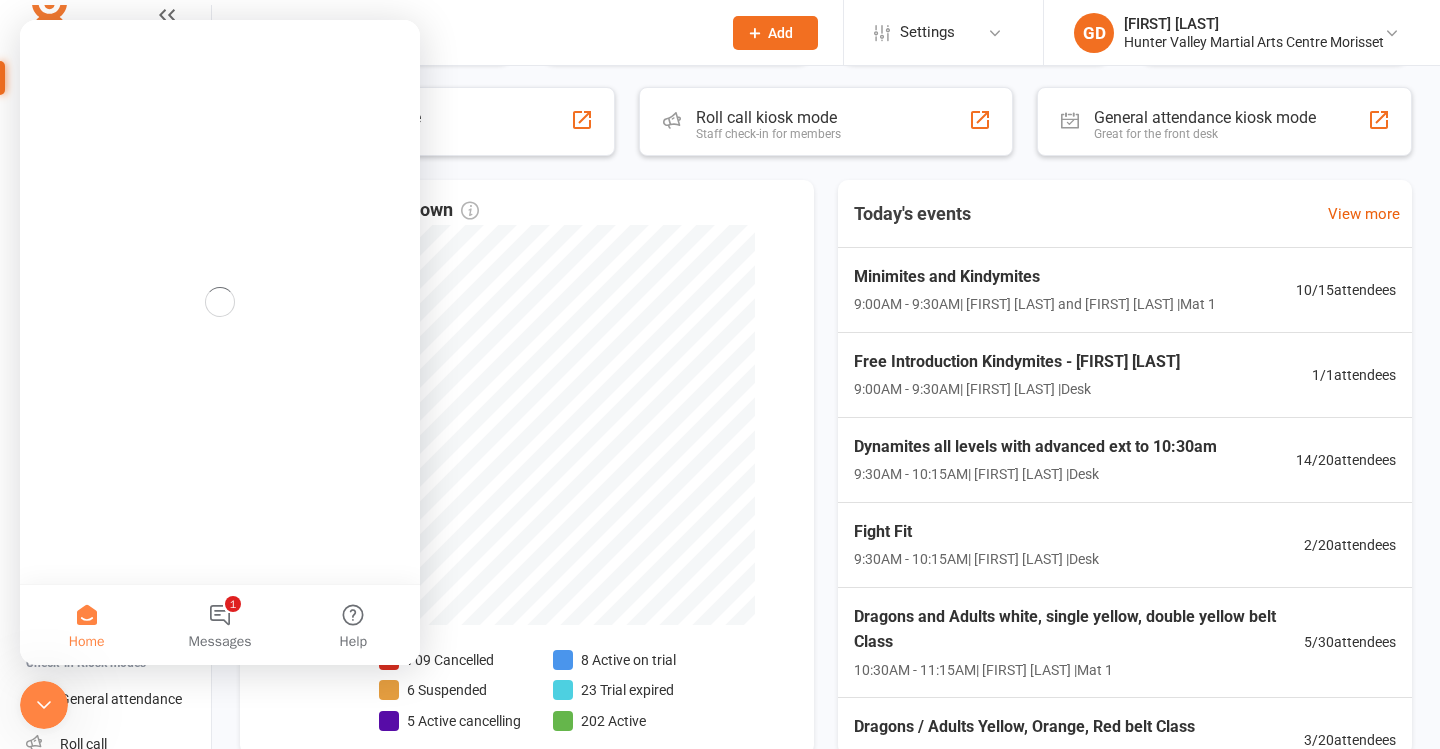 scroll, scrollTop: 0, scrollLeft: 0, axis: both 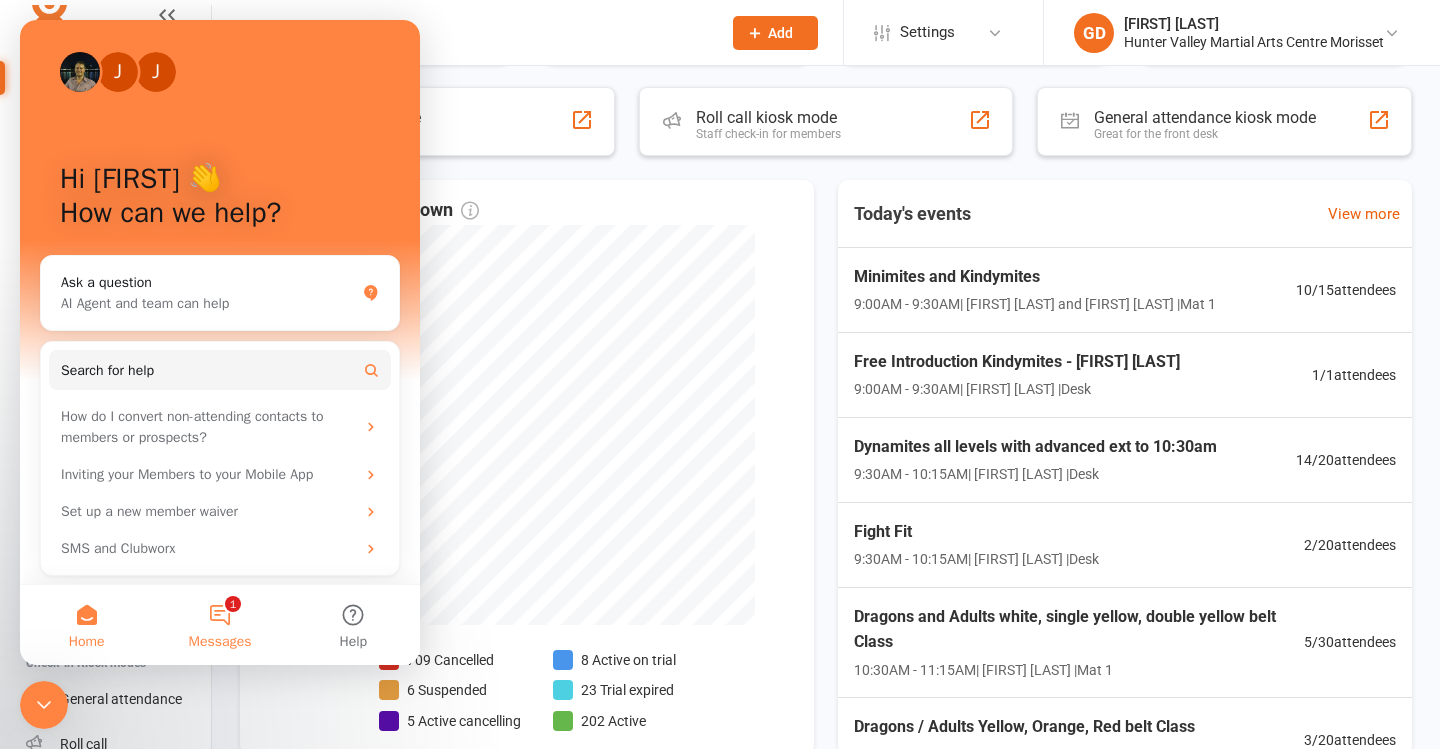 click on "Messages" at bounding box center (220, 642) 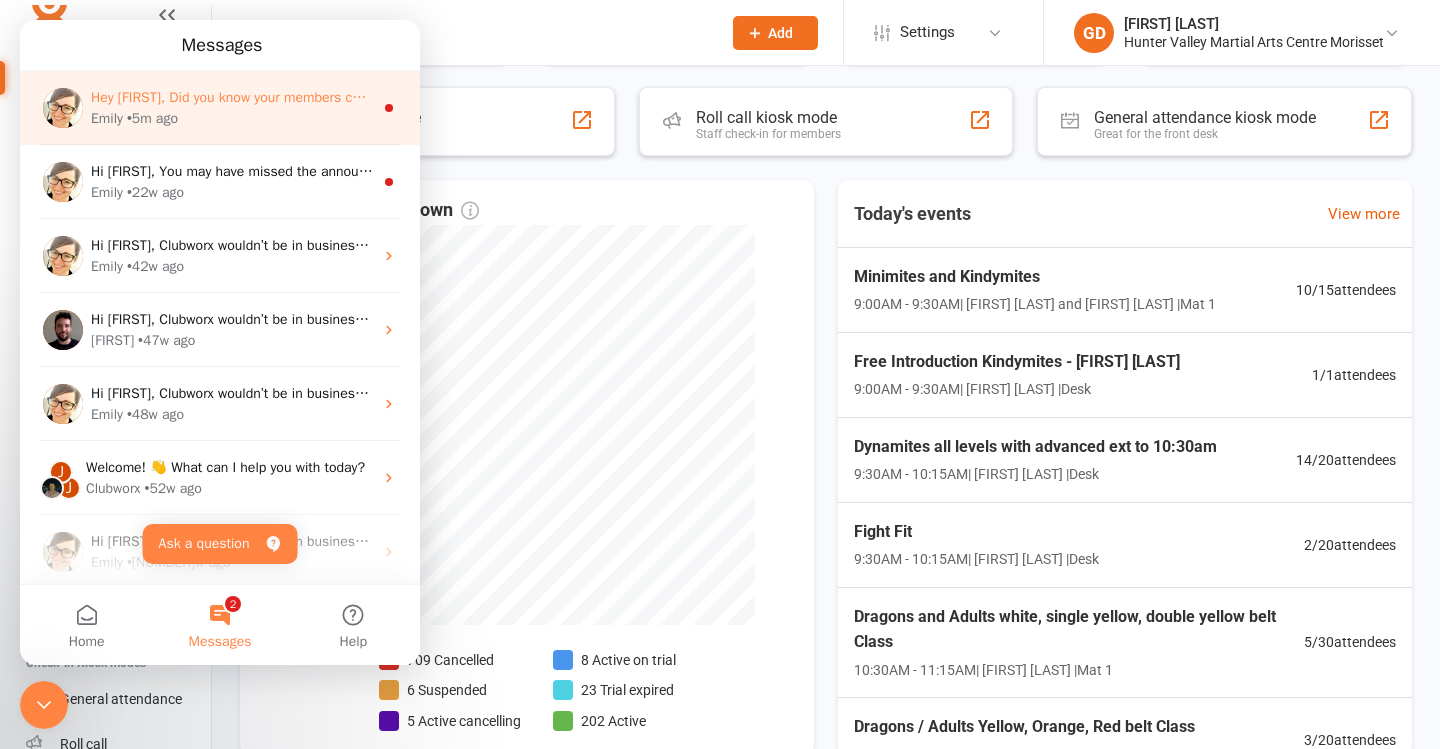 click on "Emily •  5m ago" at bounding box center [232, 118] 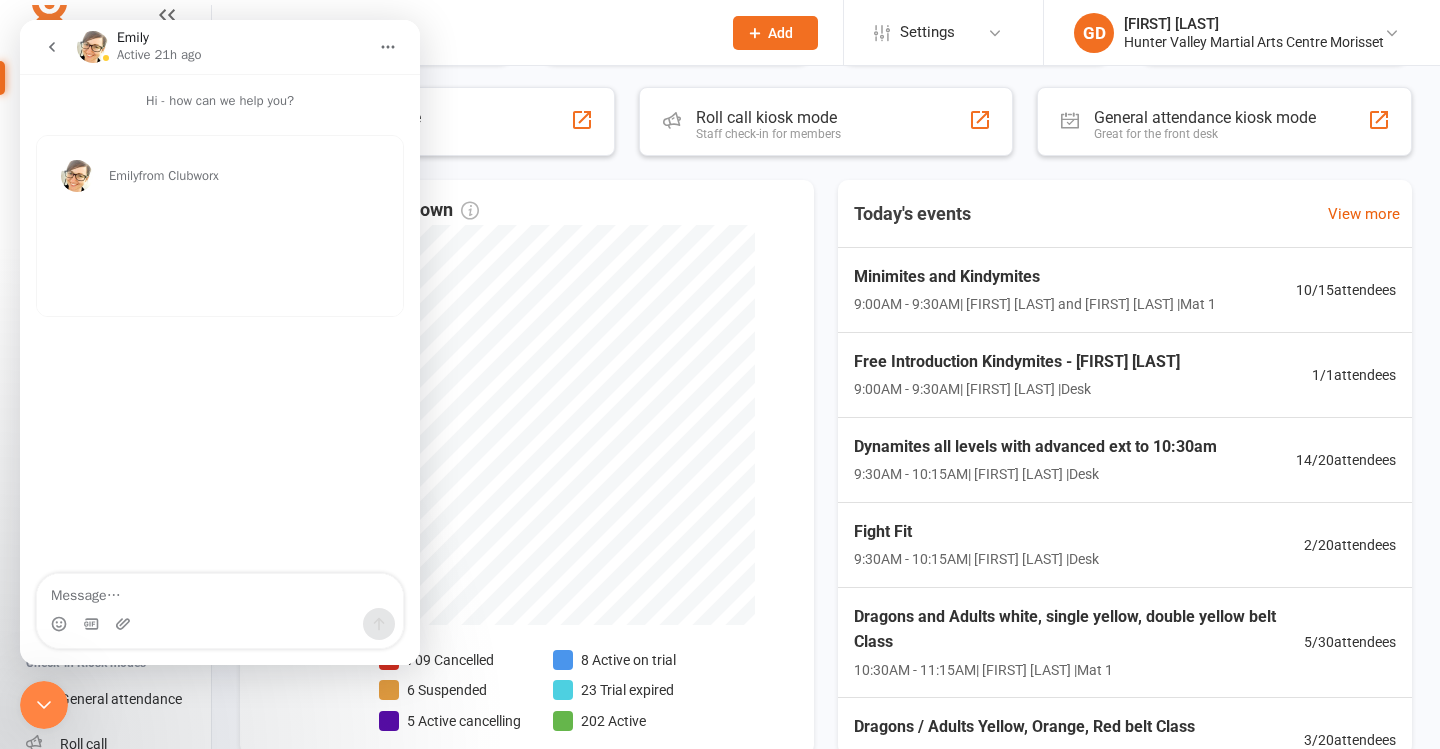 scroll, scrollTop: 195, scrollLeft: 0, axis: vertical 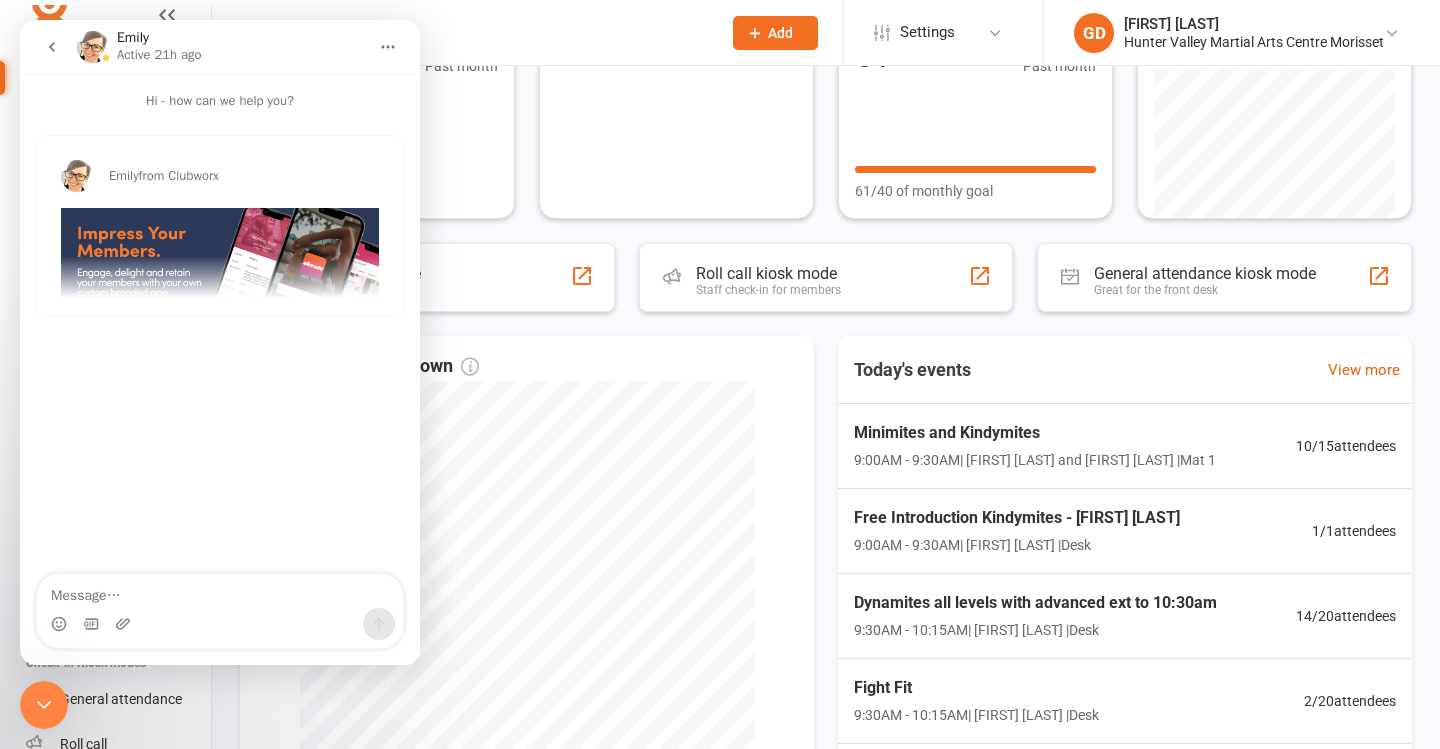 click 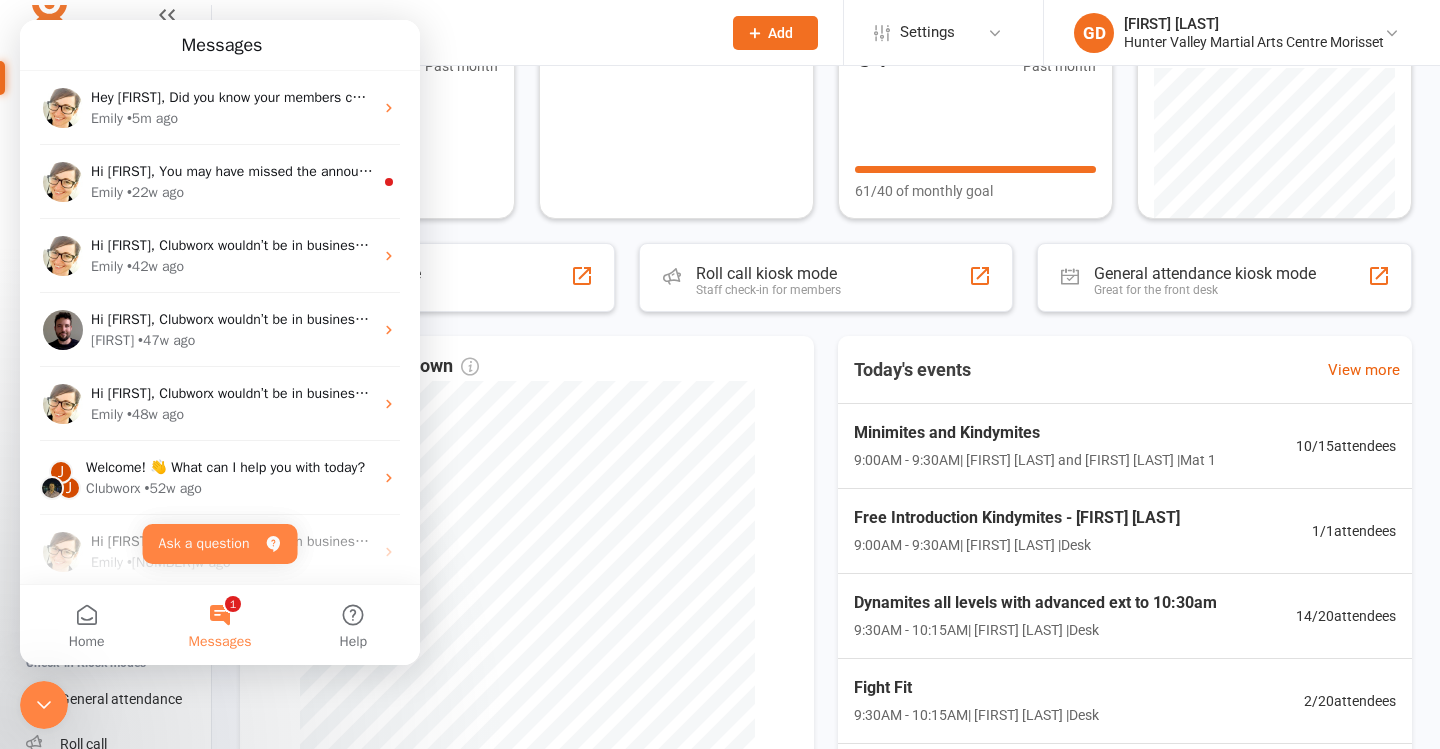 click 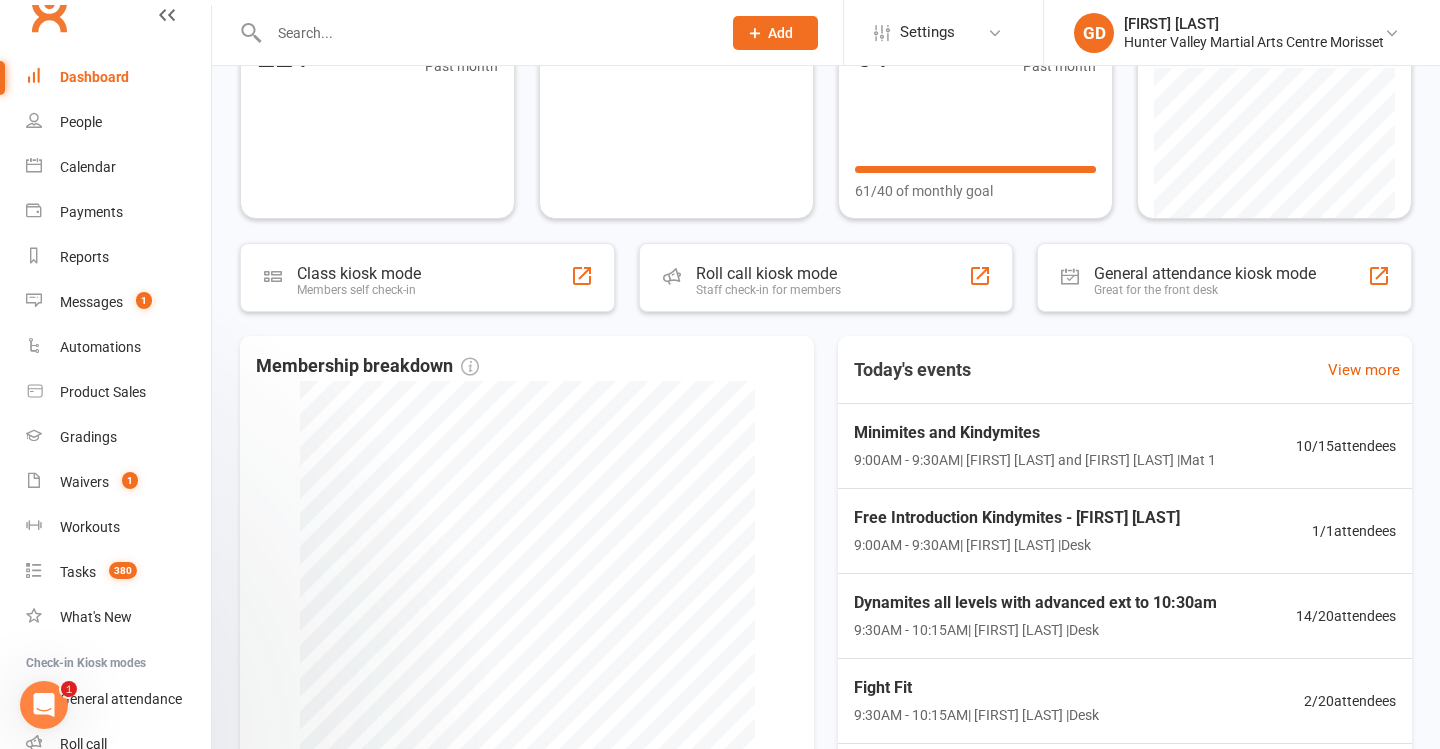 scroll, scrollTop: 0, scrollLeft: 0, axis: both 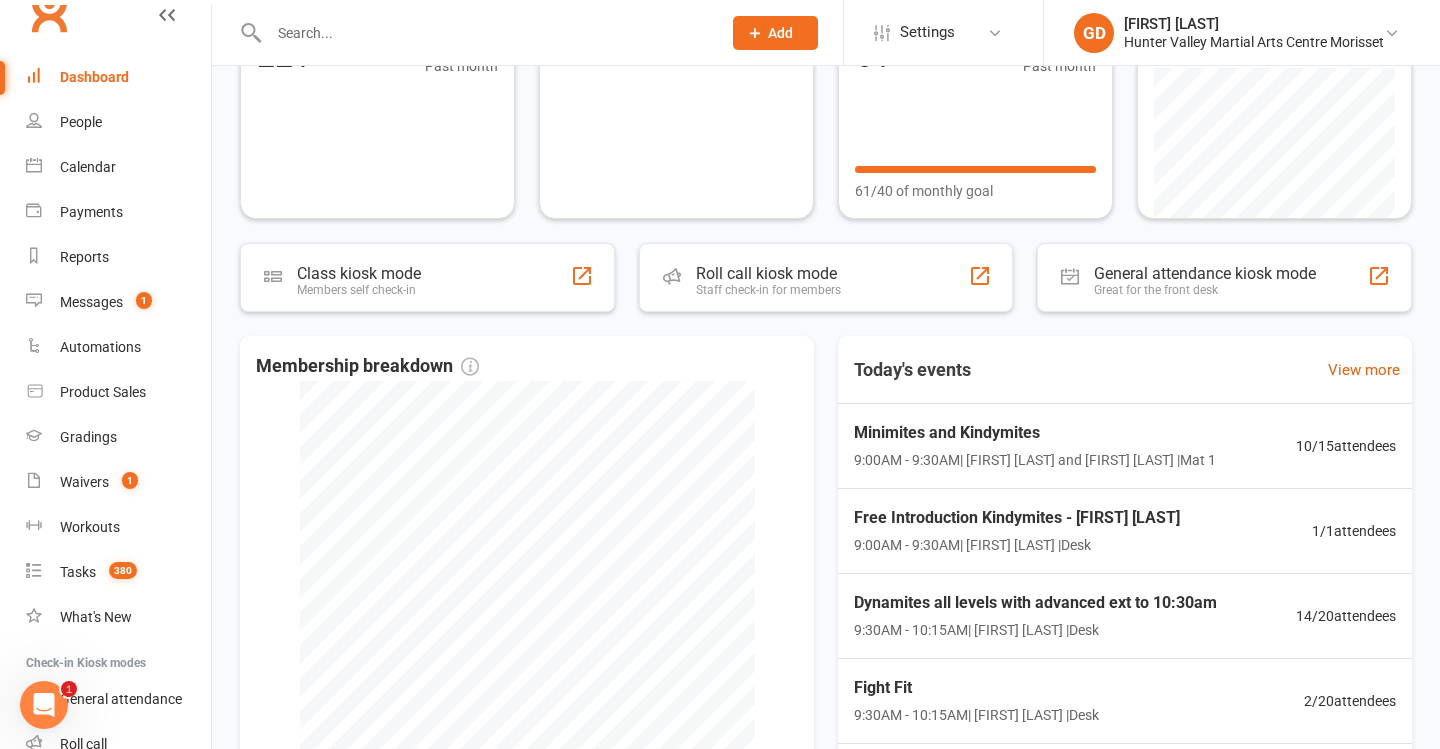 click at bounding box center (485, 33) 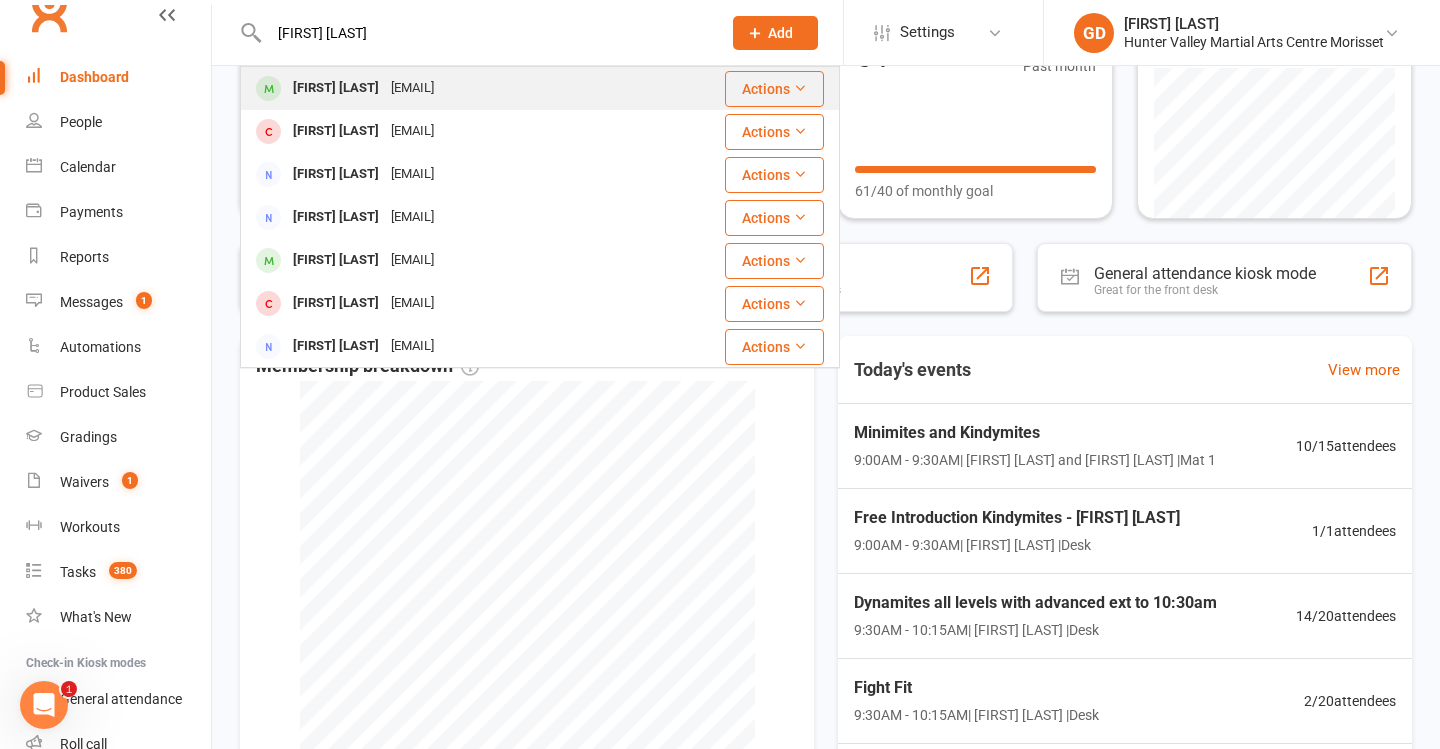 type on "Georgia dearlove" 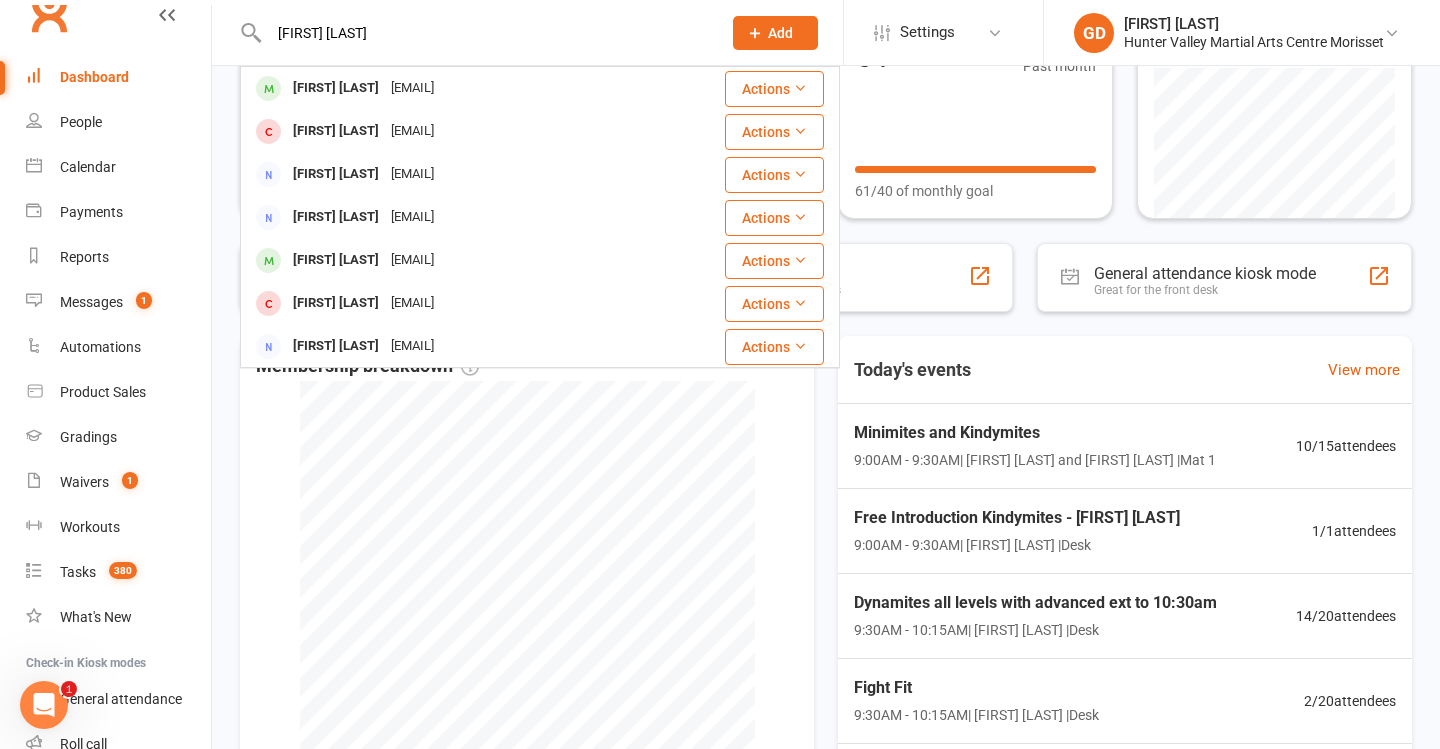 type 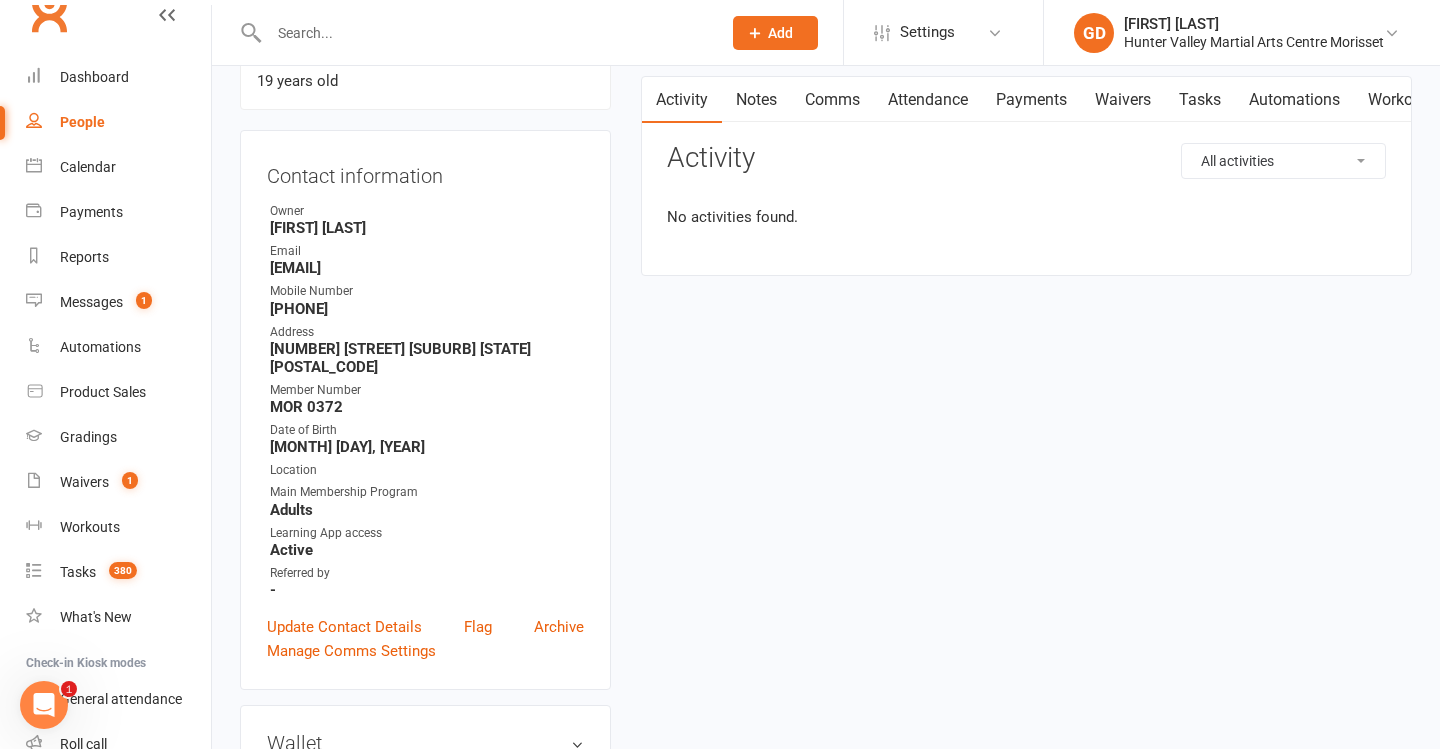 scroll, scrollTop: 0, scrollLeft: 0, axis: both 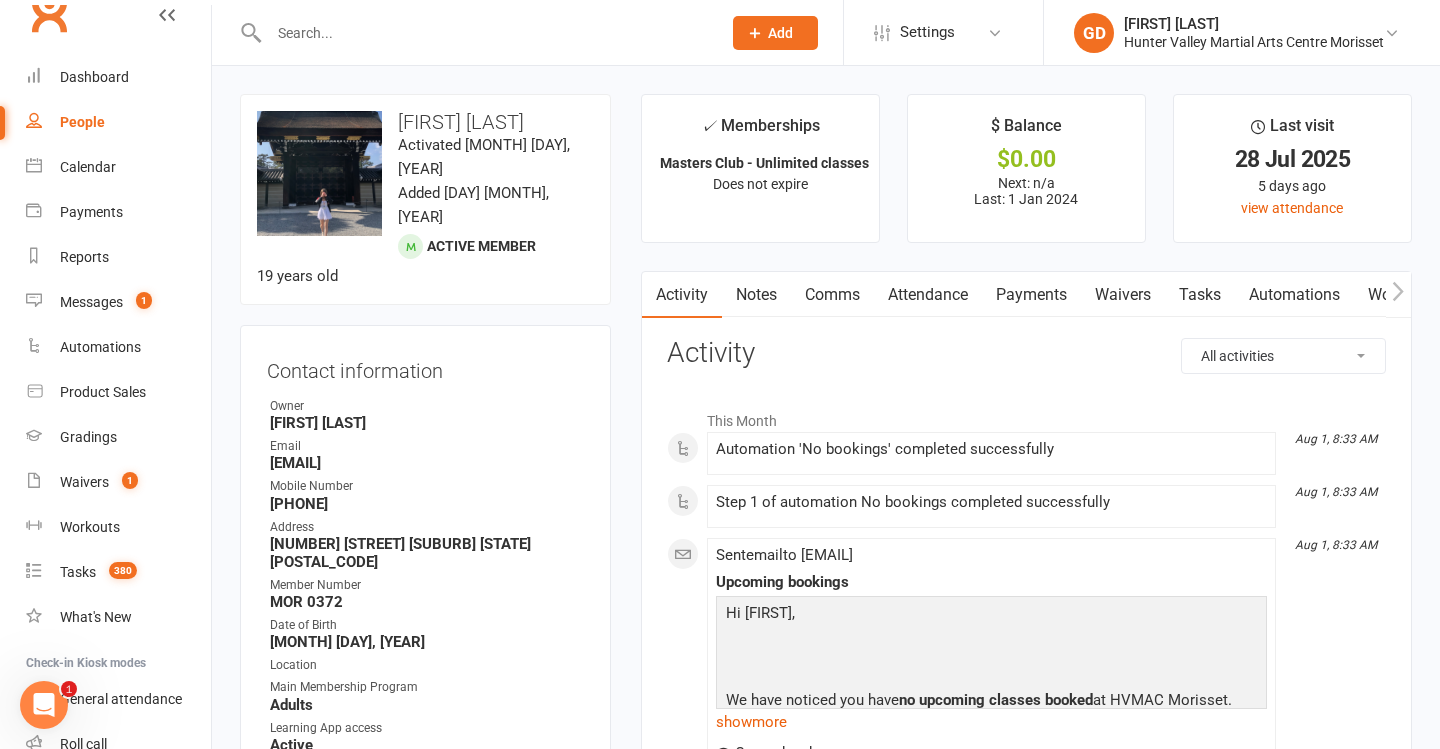 click on "Attendance" at bounding box center (928, 295) 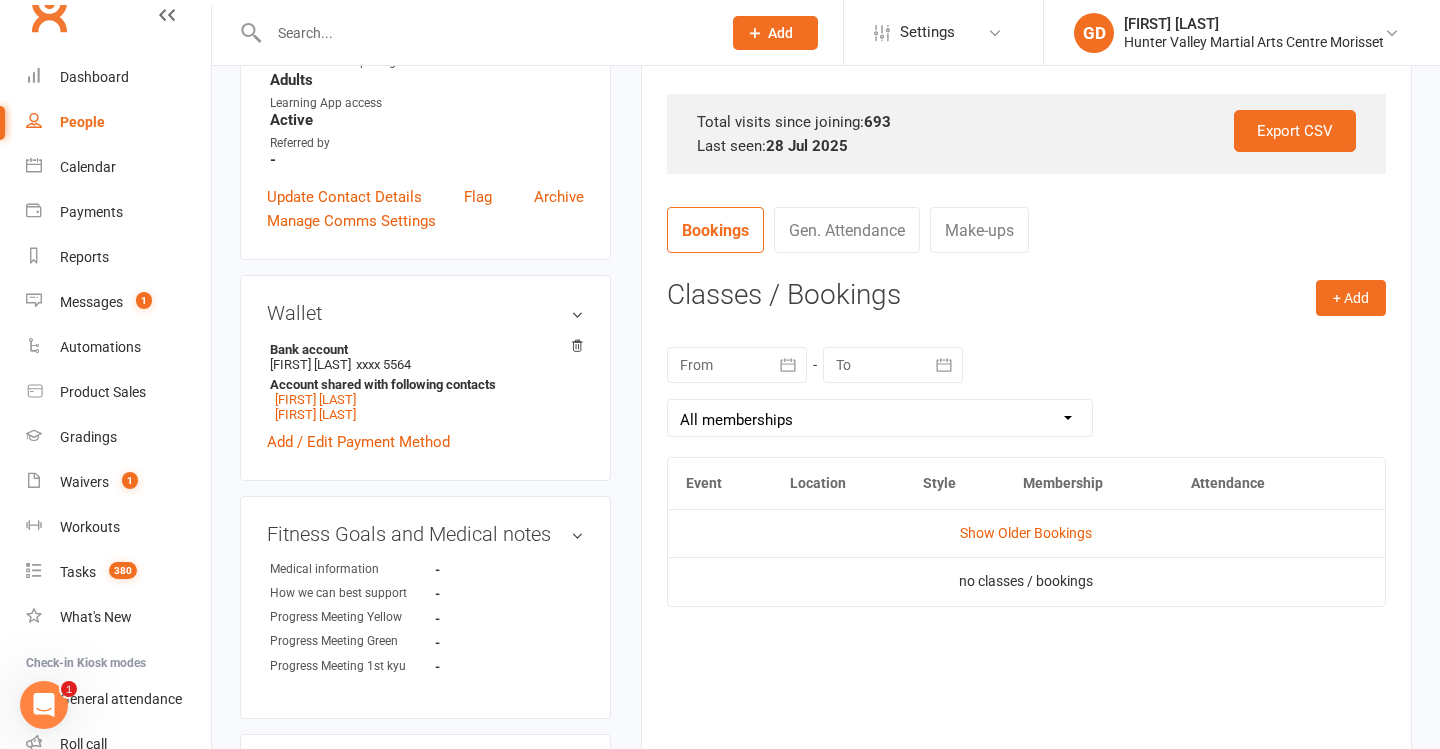 scroll, scrollTop: 642, scrollLeft: 0, axis: vertical 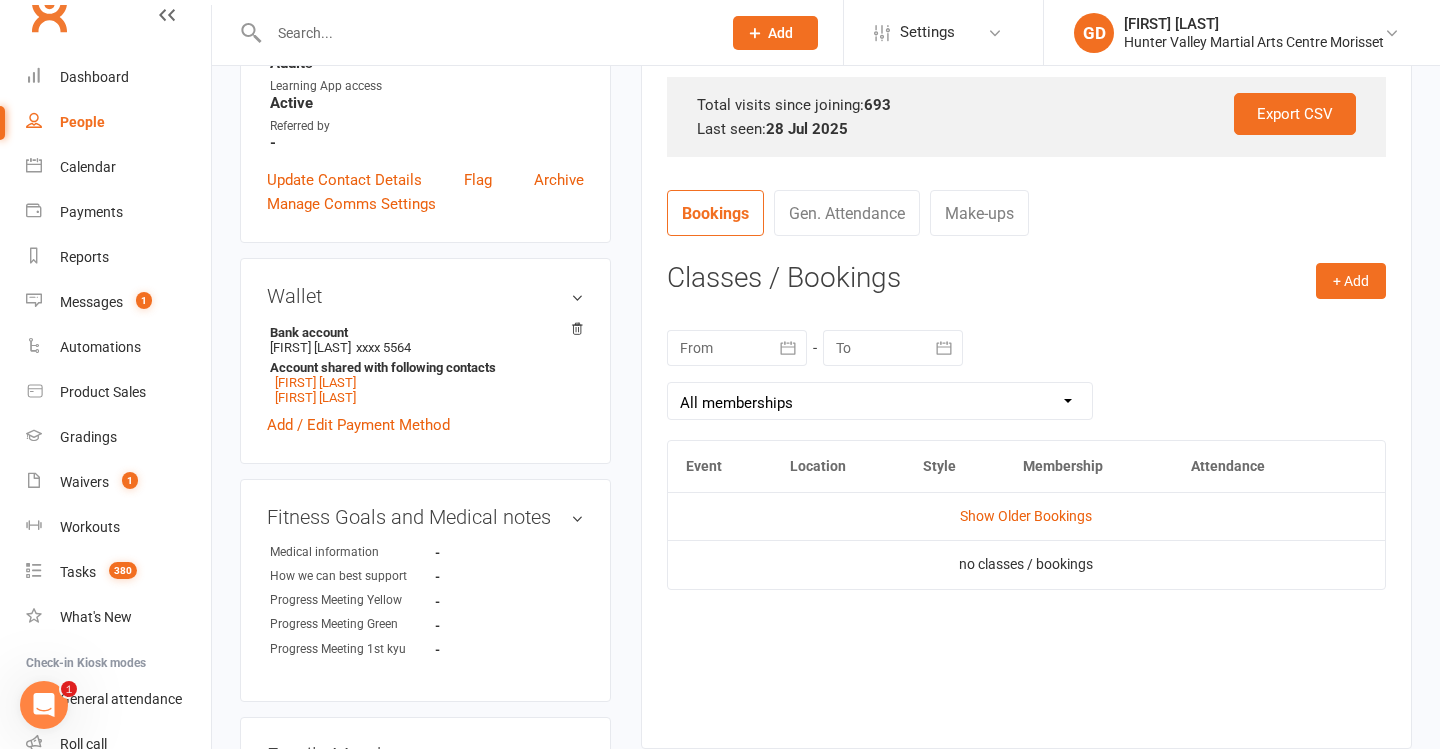 click at bounding box center [737, 348] 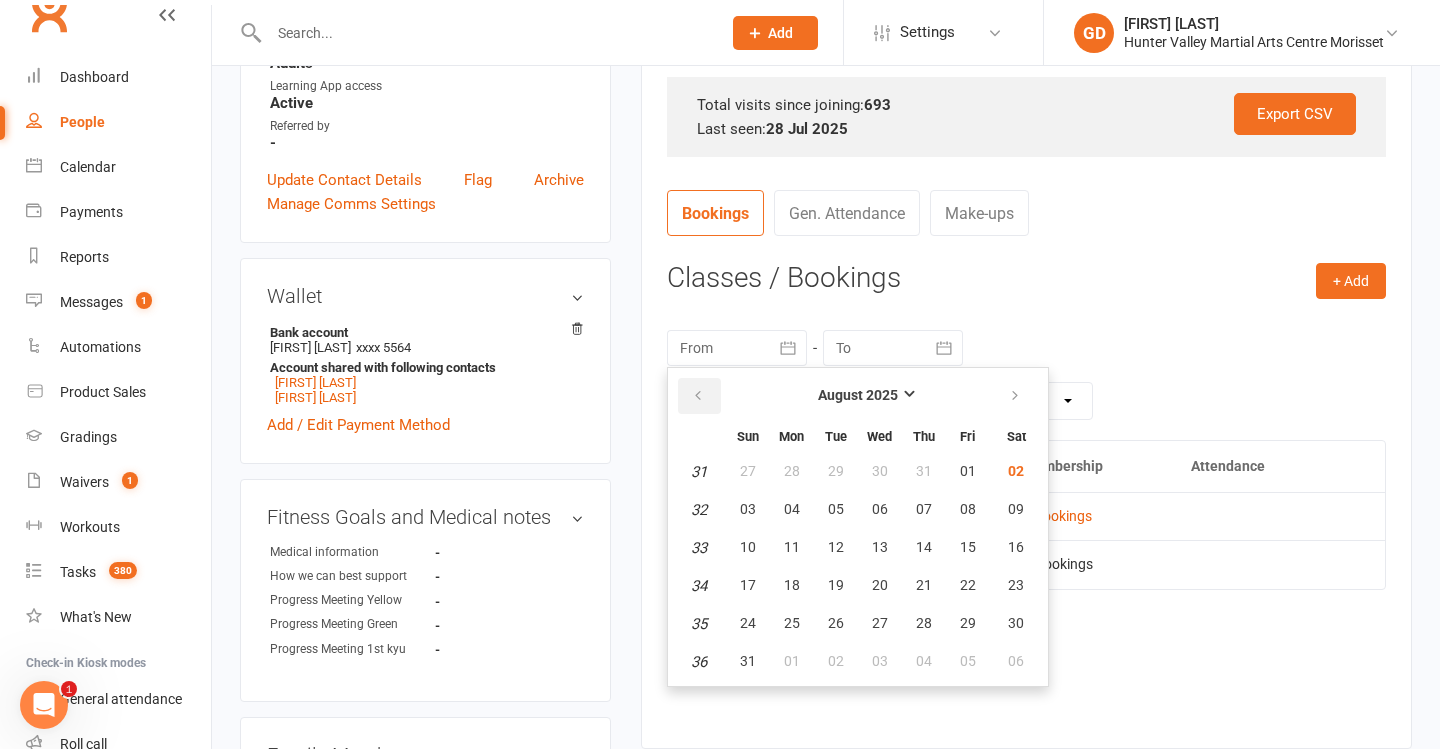 click at bounding box center [698, 396] 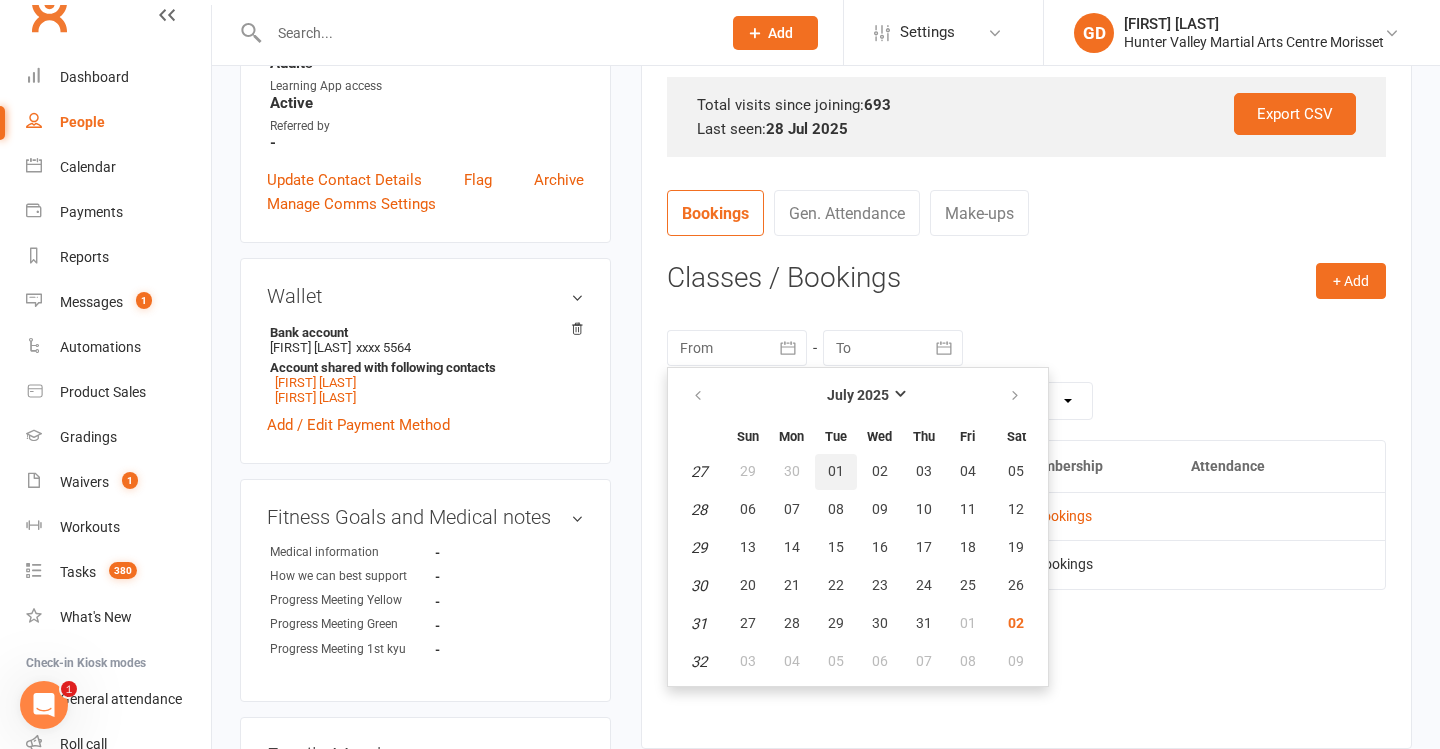 click on "01" at bounding box center (836, 472) 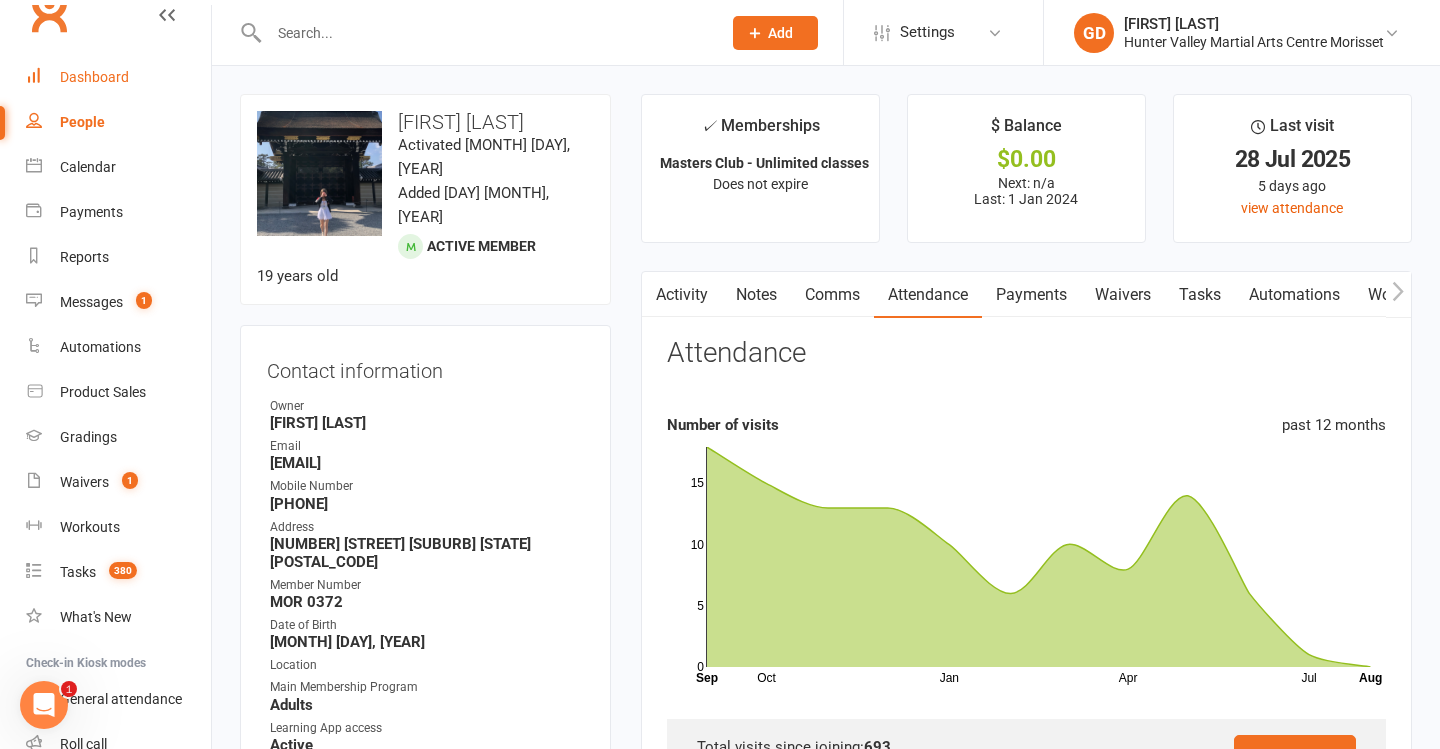 scroll, scrollTop: 0, scrollLeft: 0, axis: both 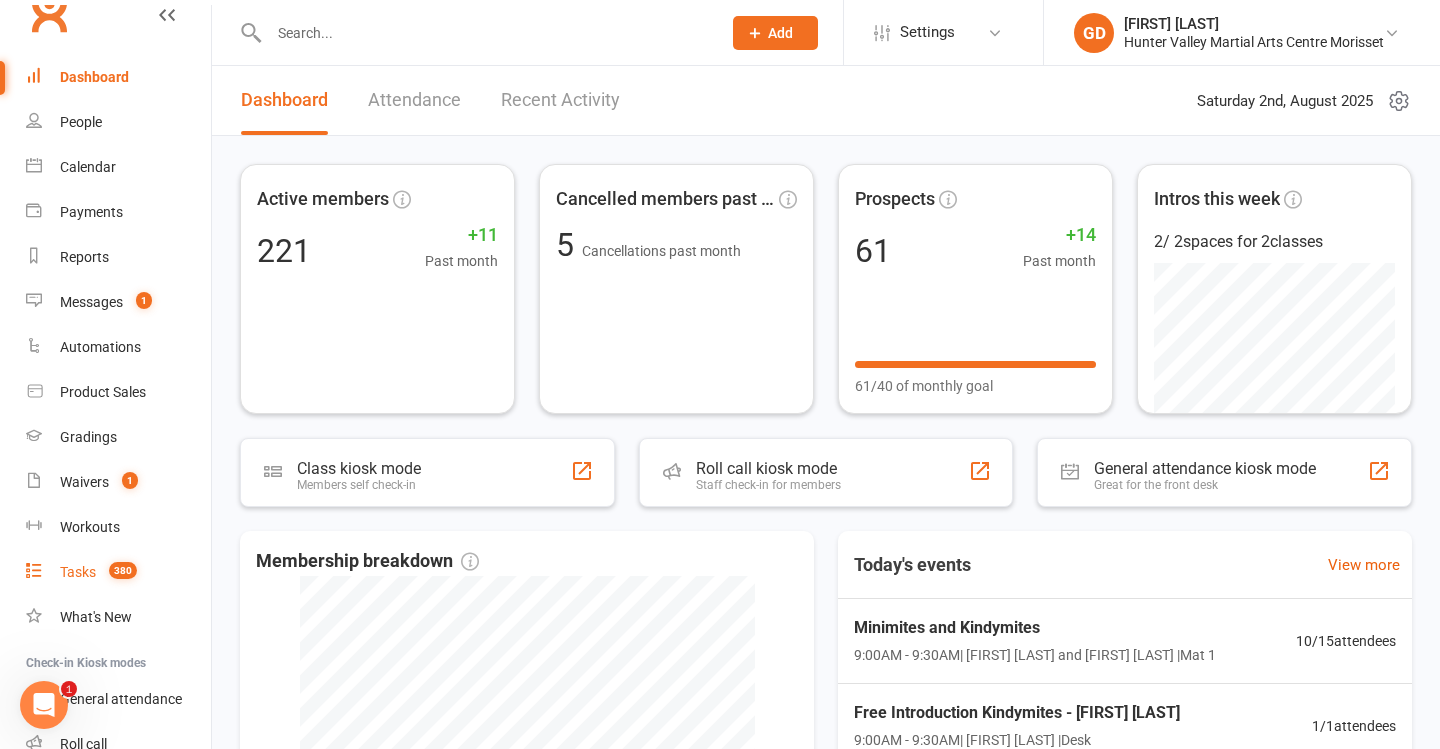 click on "Tasks   380" at bounding box center [118, 572] 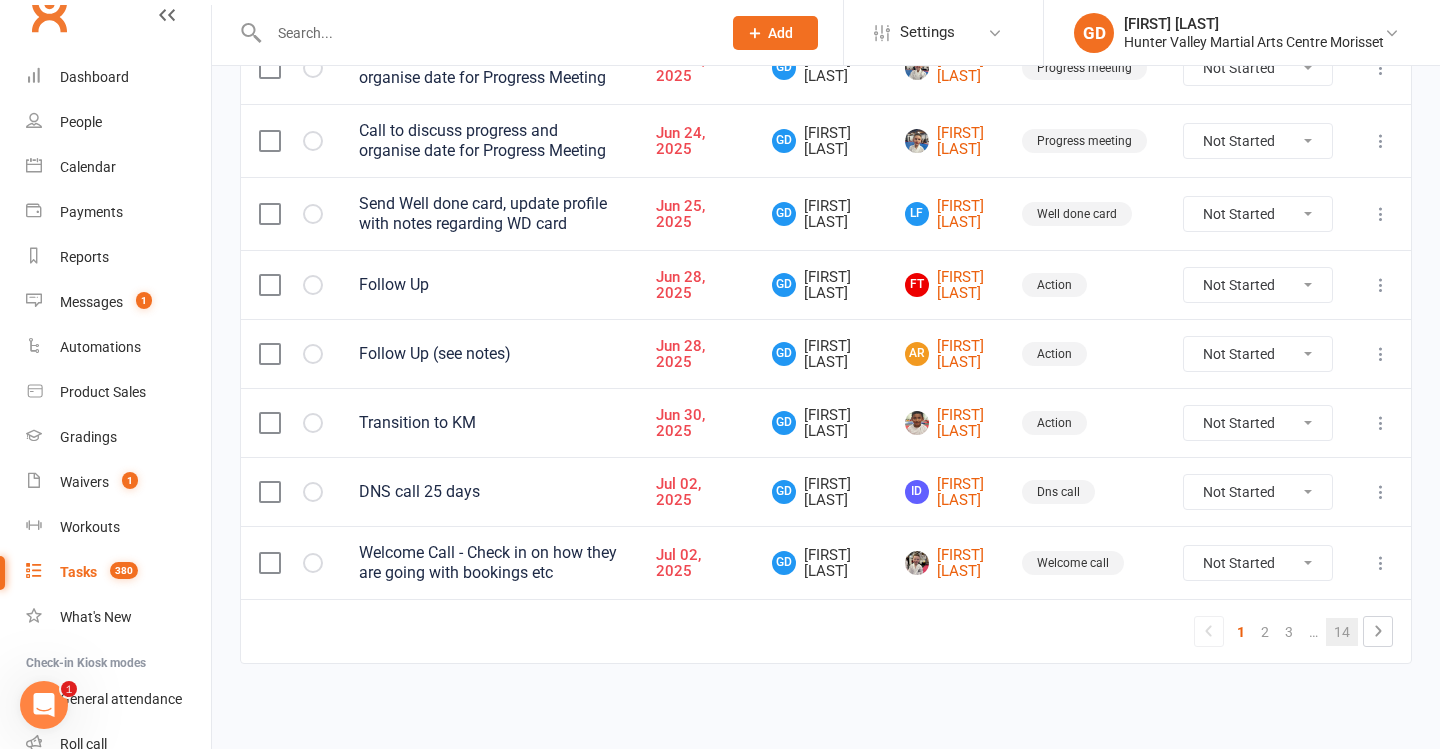 click on "14" at bounding box center [1342, 632] 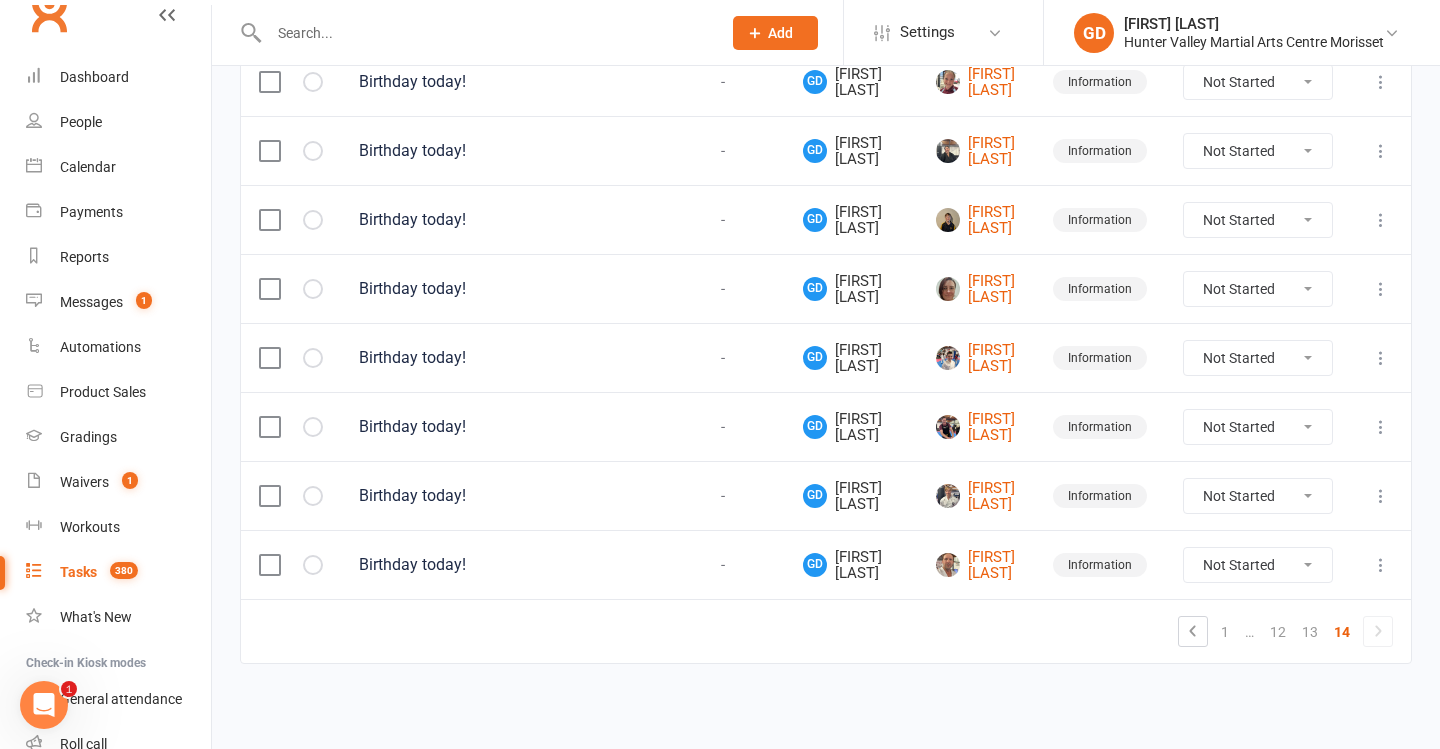 scroll, scrollTop: 1178, scrollLeft: 0, axis: vertical 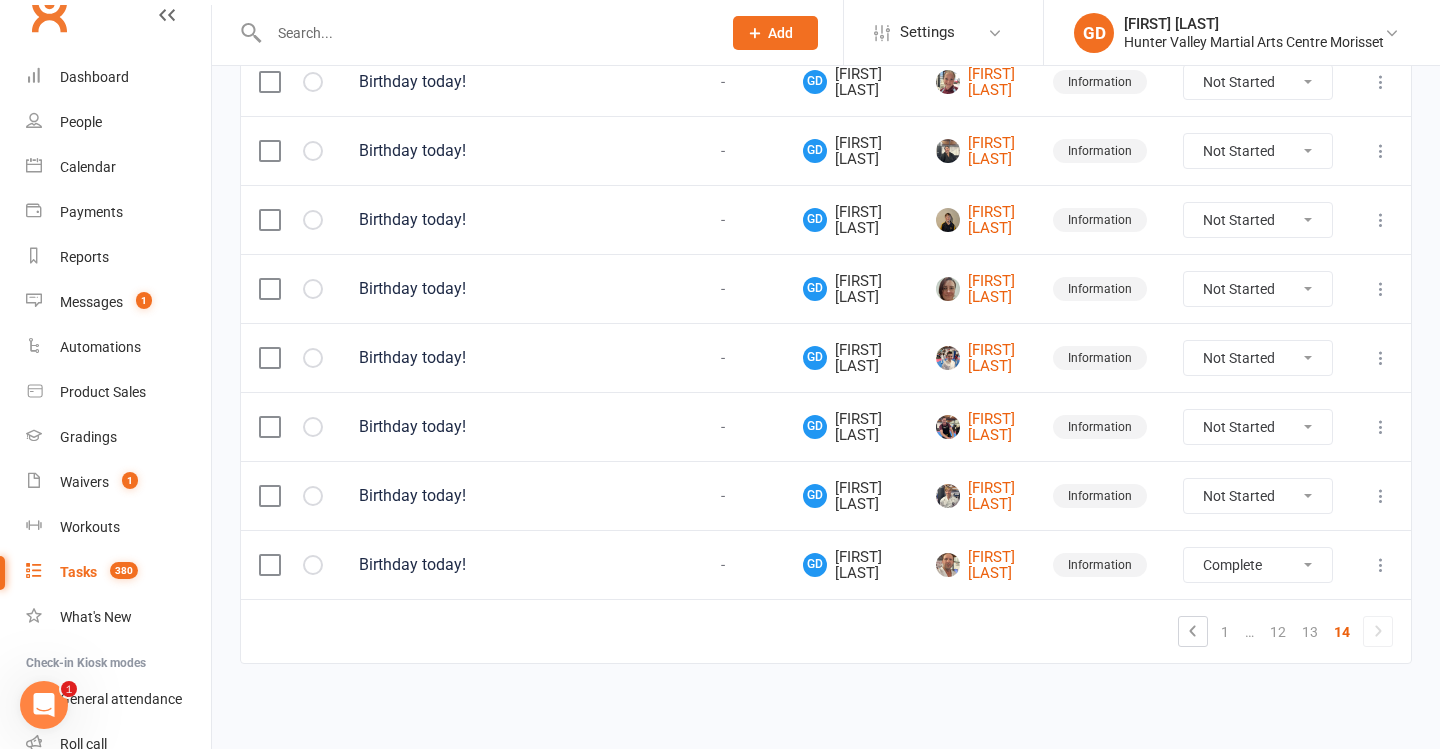 select on "unstarted" 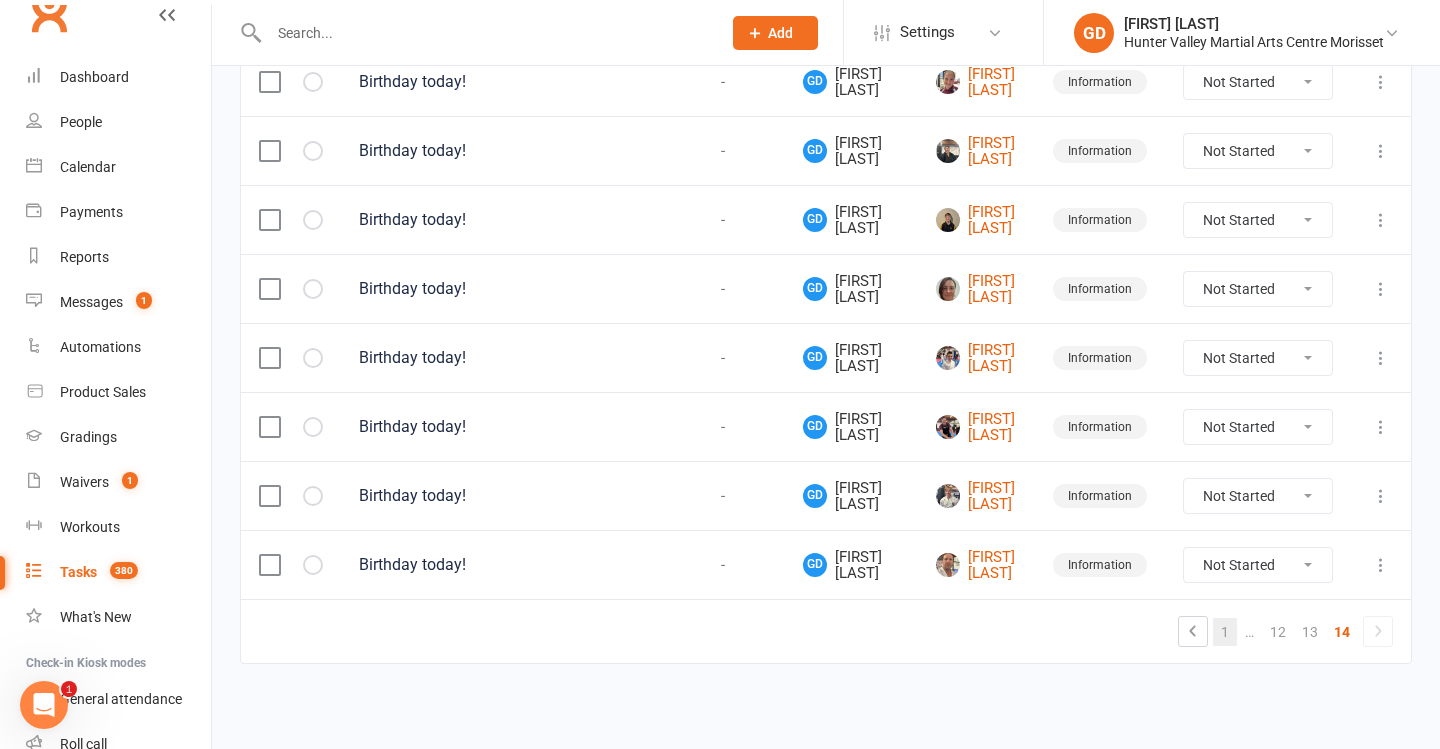 scroll, scrollTop: 1109, scrollLeft: 0, axis: vertical 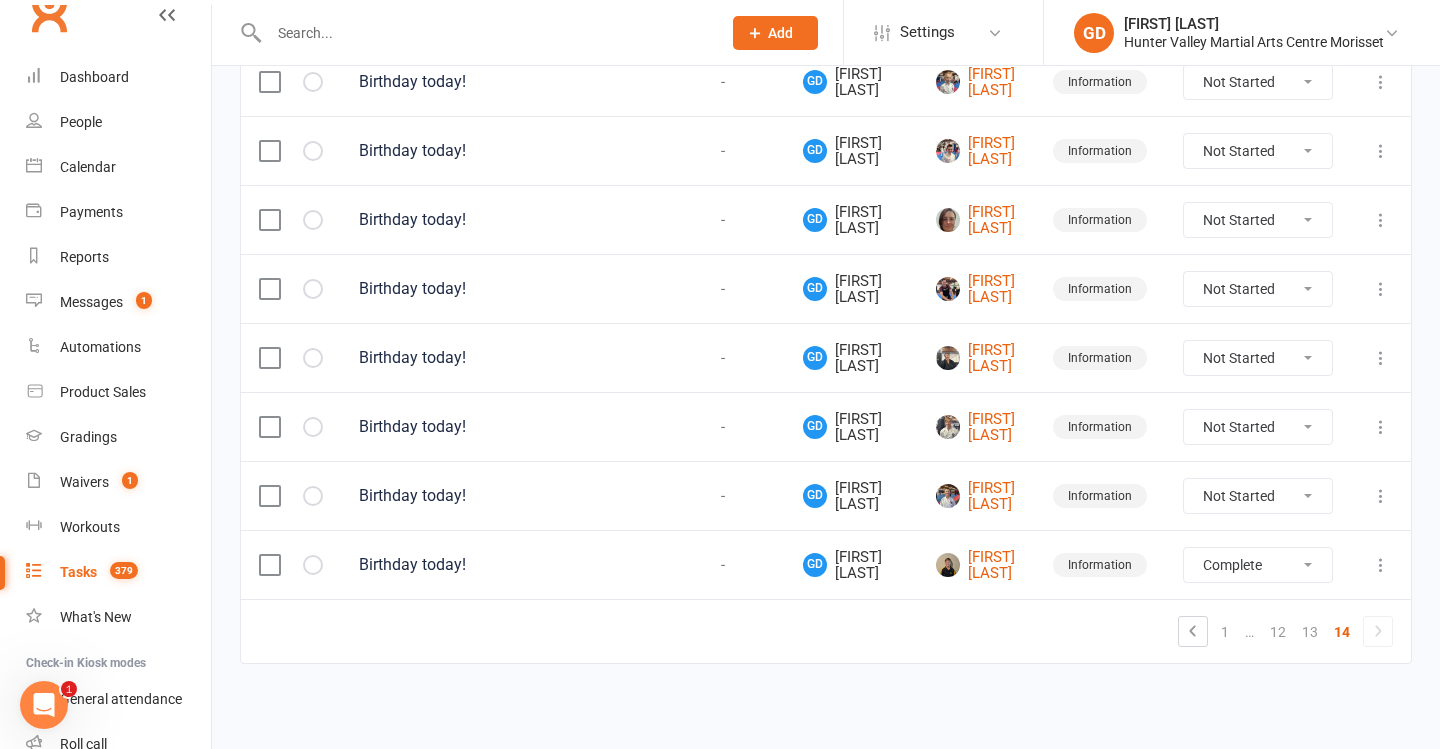 select on "unstarted" 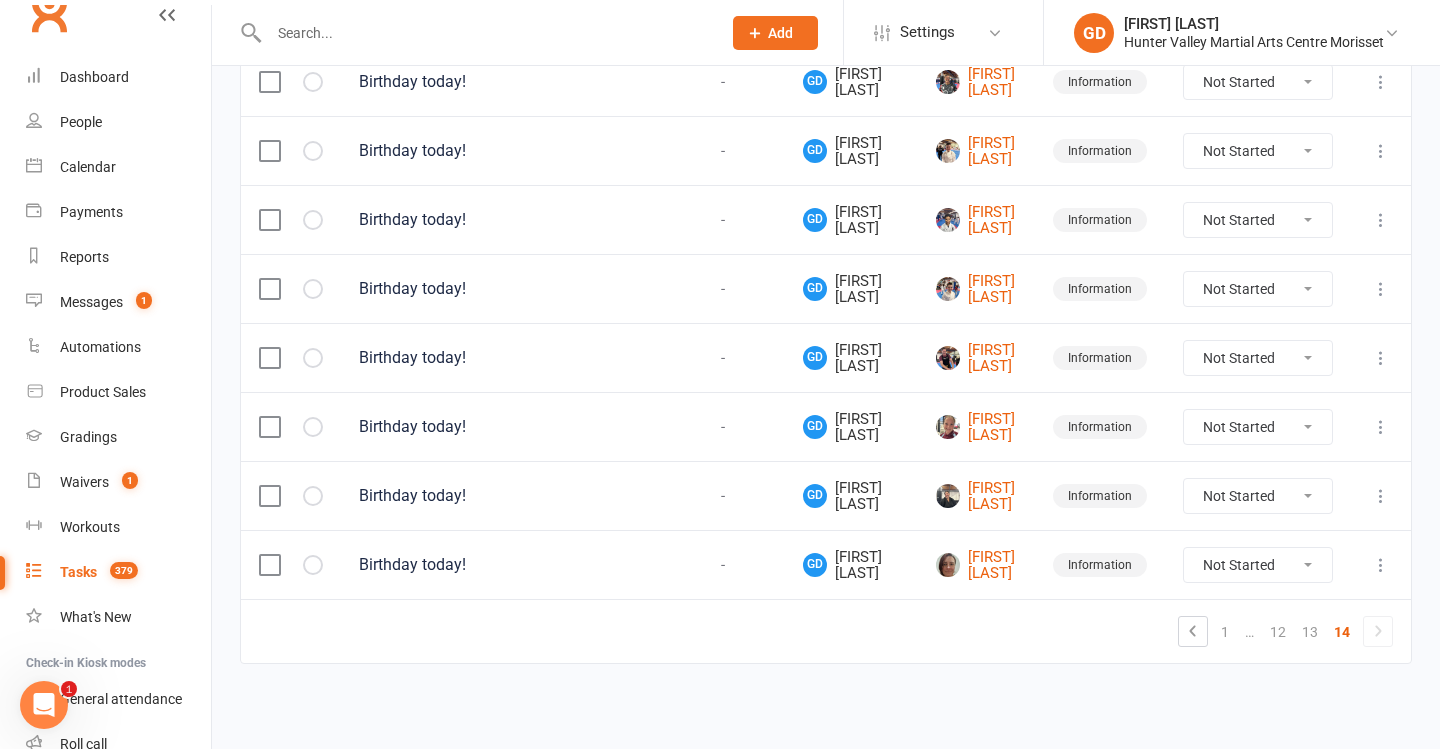 scroll, scrollTop: 1040, scrollLeft: 0, axis: vertical 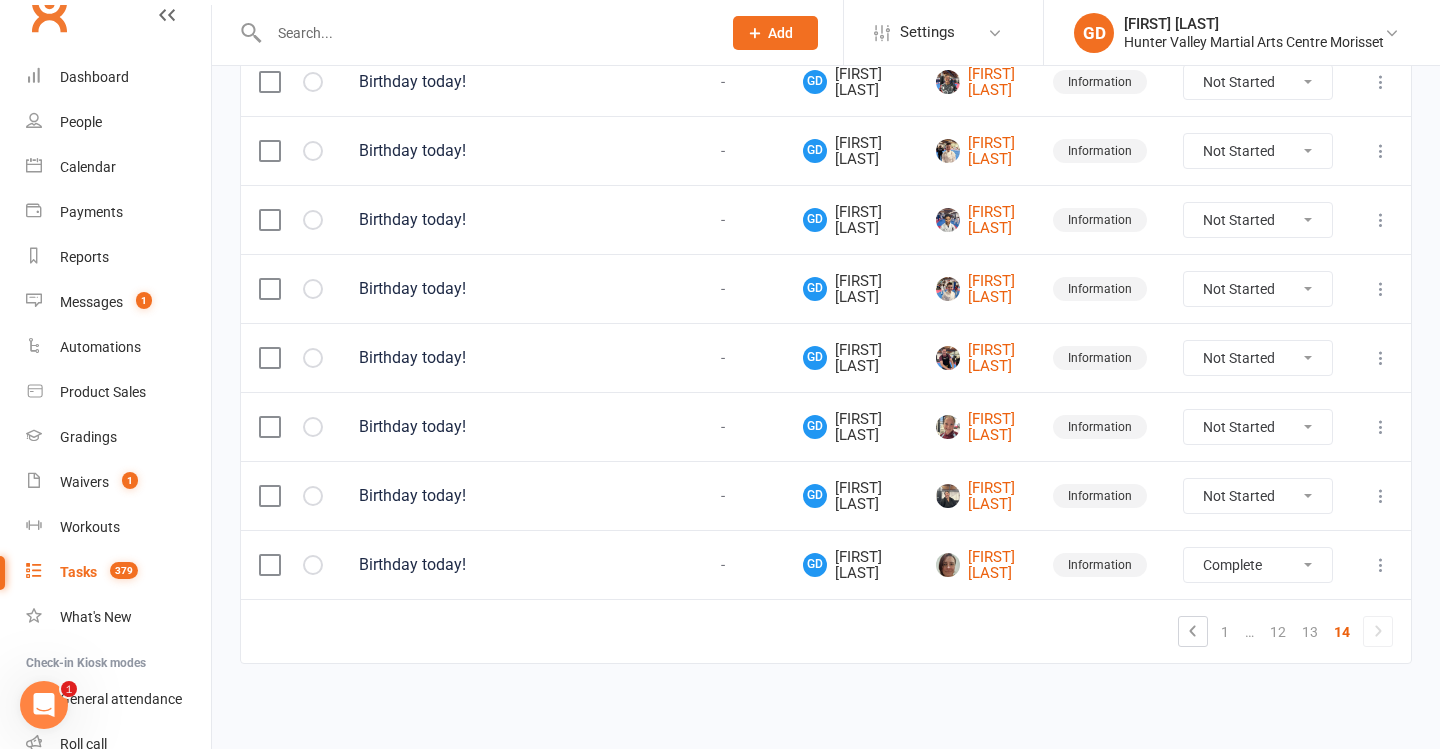 select on "unstarted" 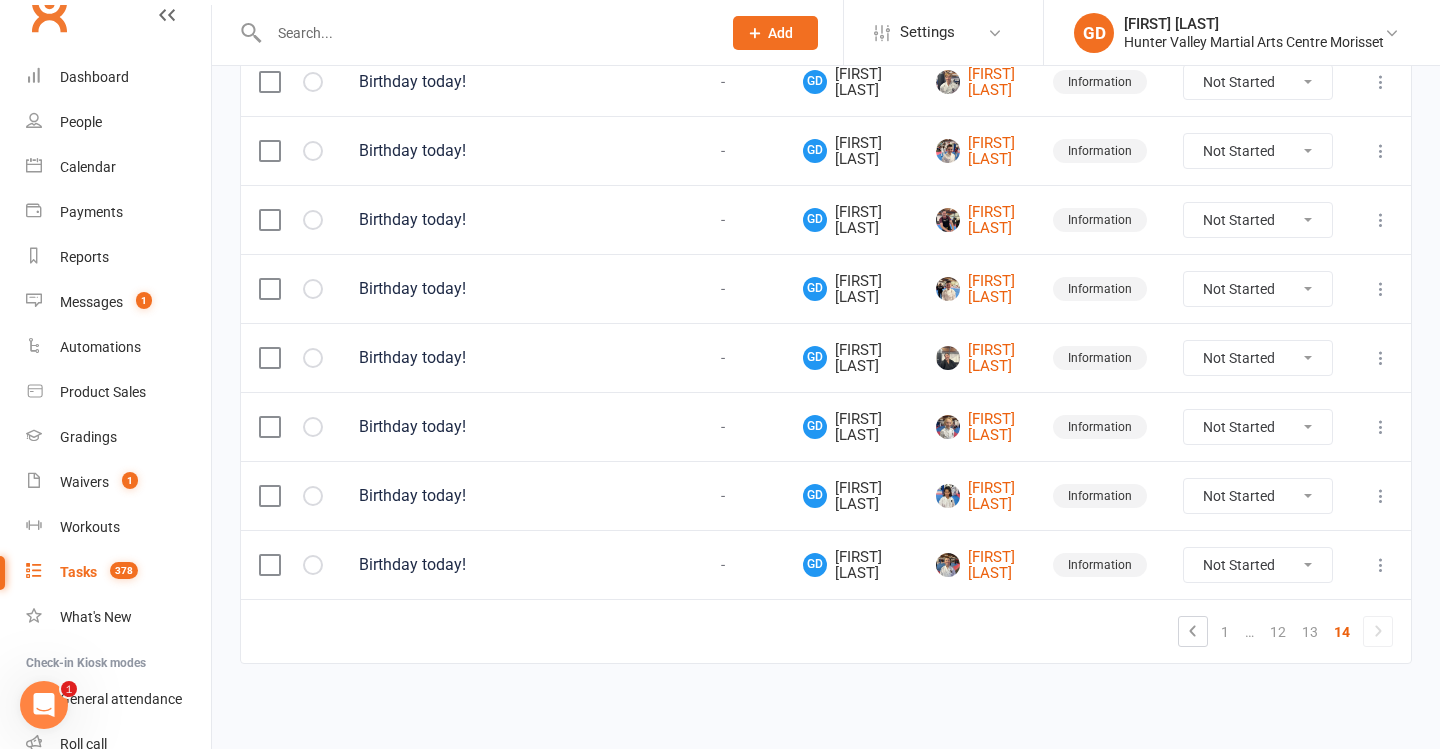 scroll, scrollTop: 971, scrollLeft: 0, axis: vertical 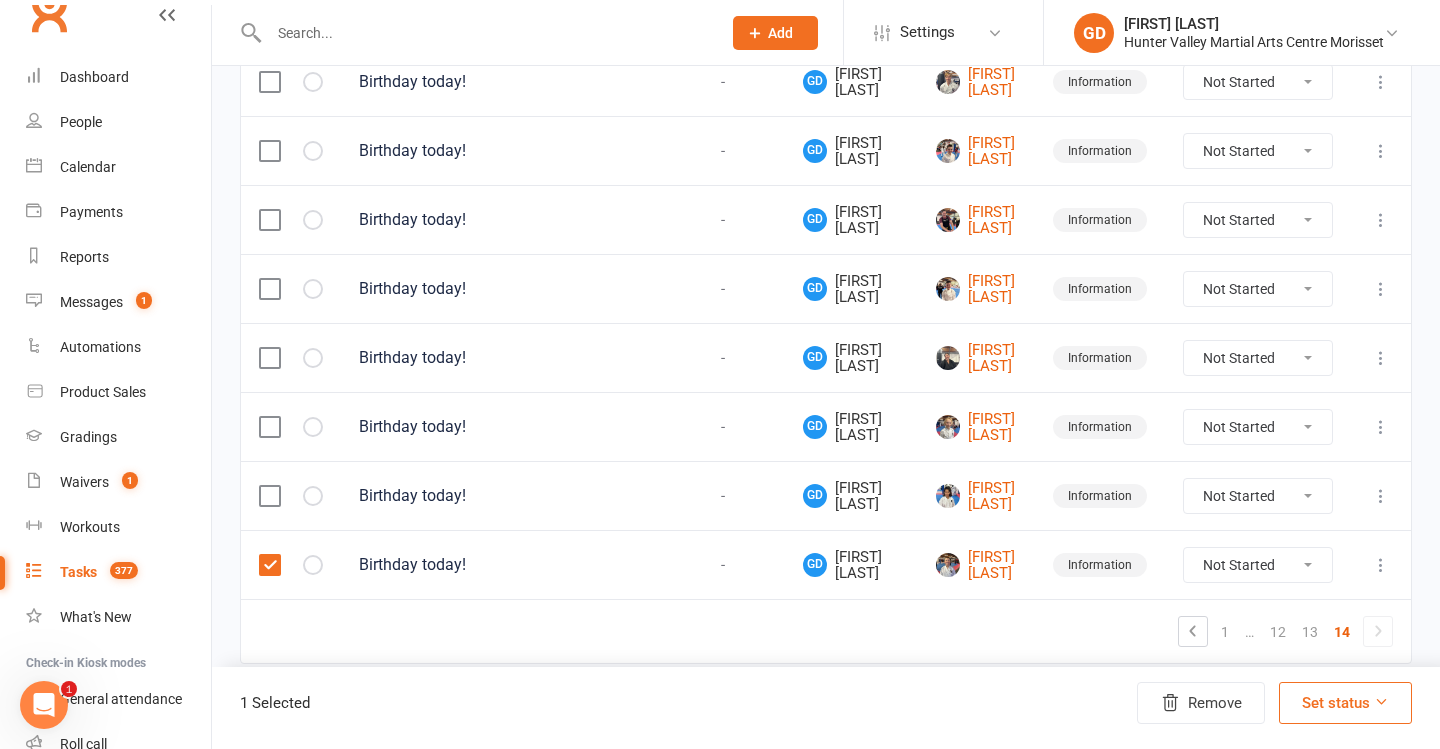 click at bounding box center (269, 496) 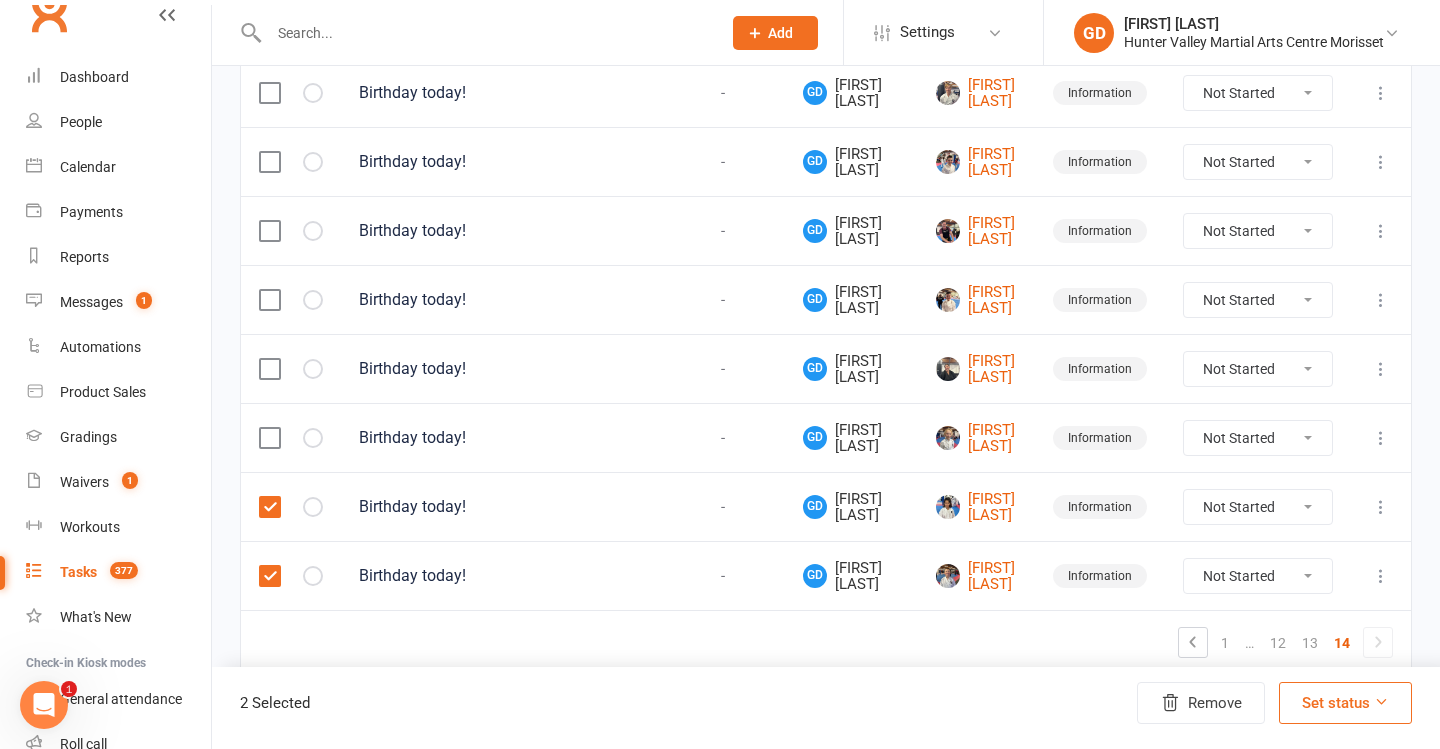 scroll, scrollTop: 939, scrollLeft: 0, axis: vertical 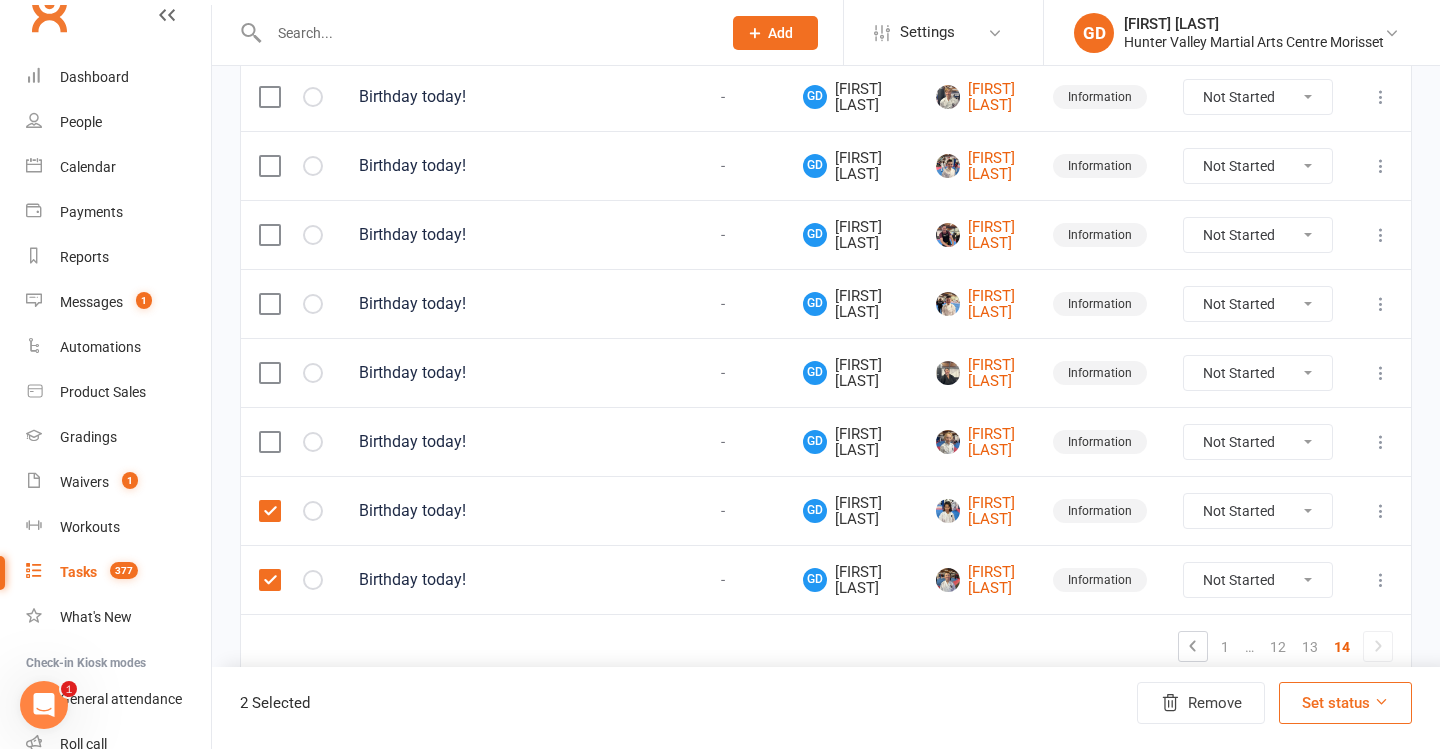 click at bounding box center [269, 442] 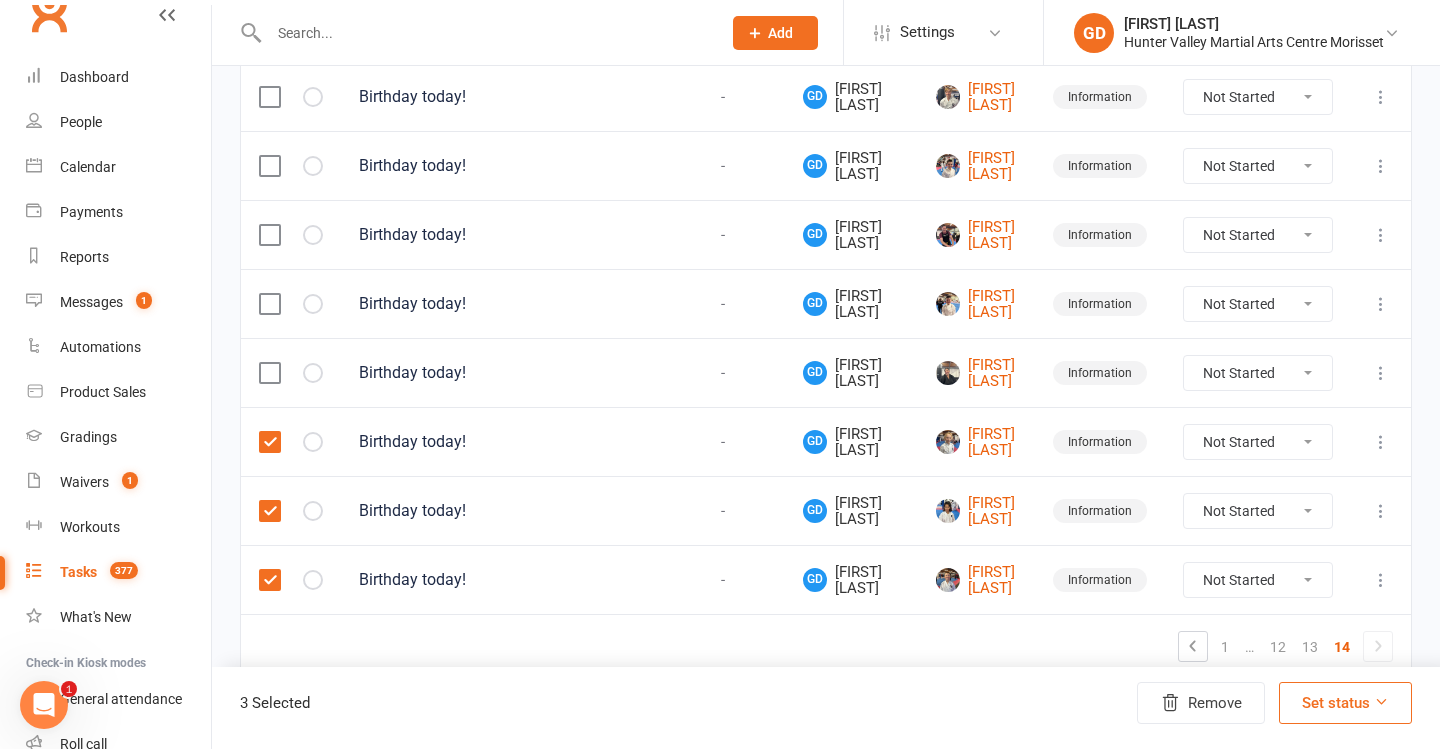click at bounding box center (269, 373) 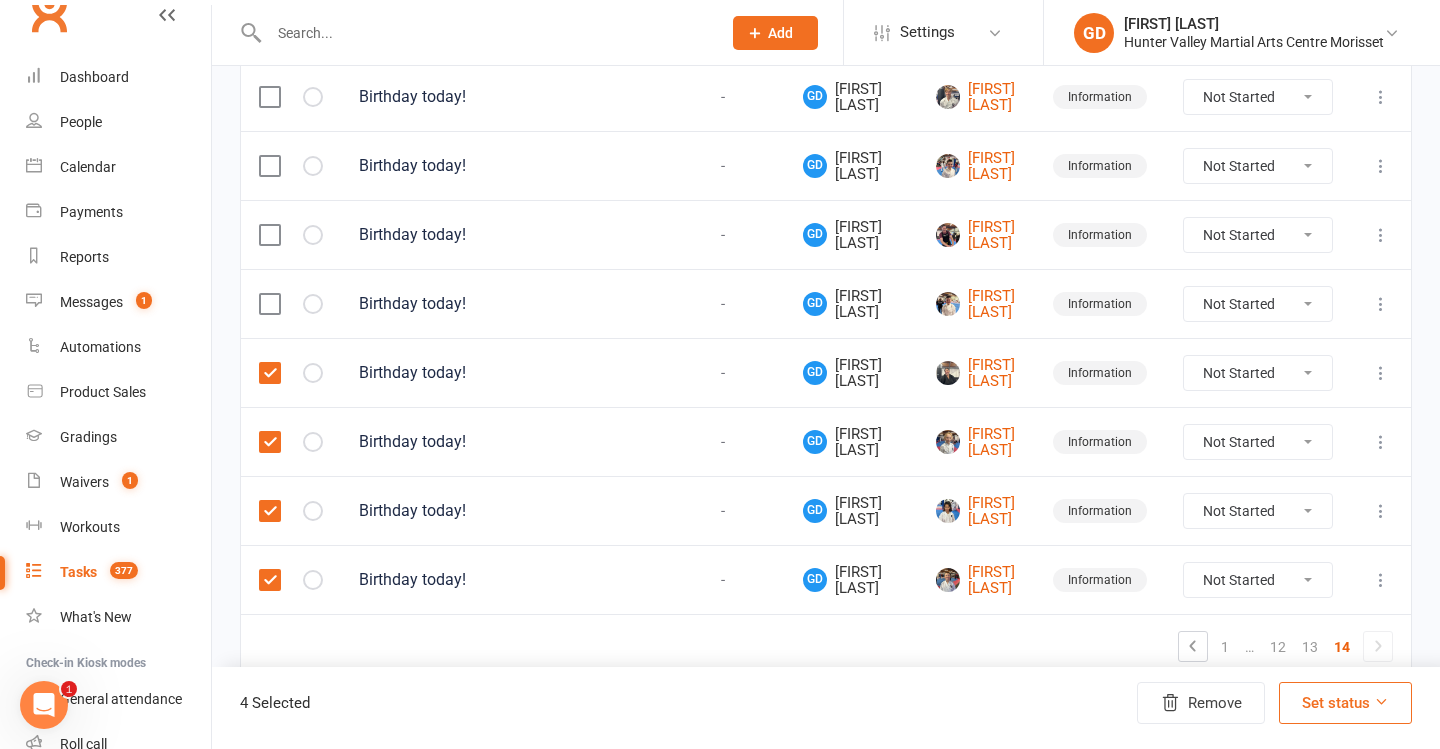 click at bounding box center [269, 304] 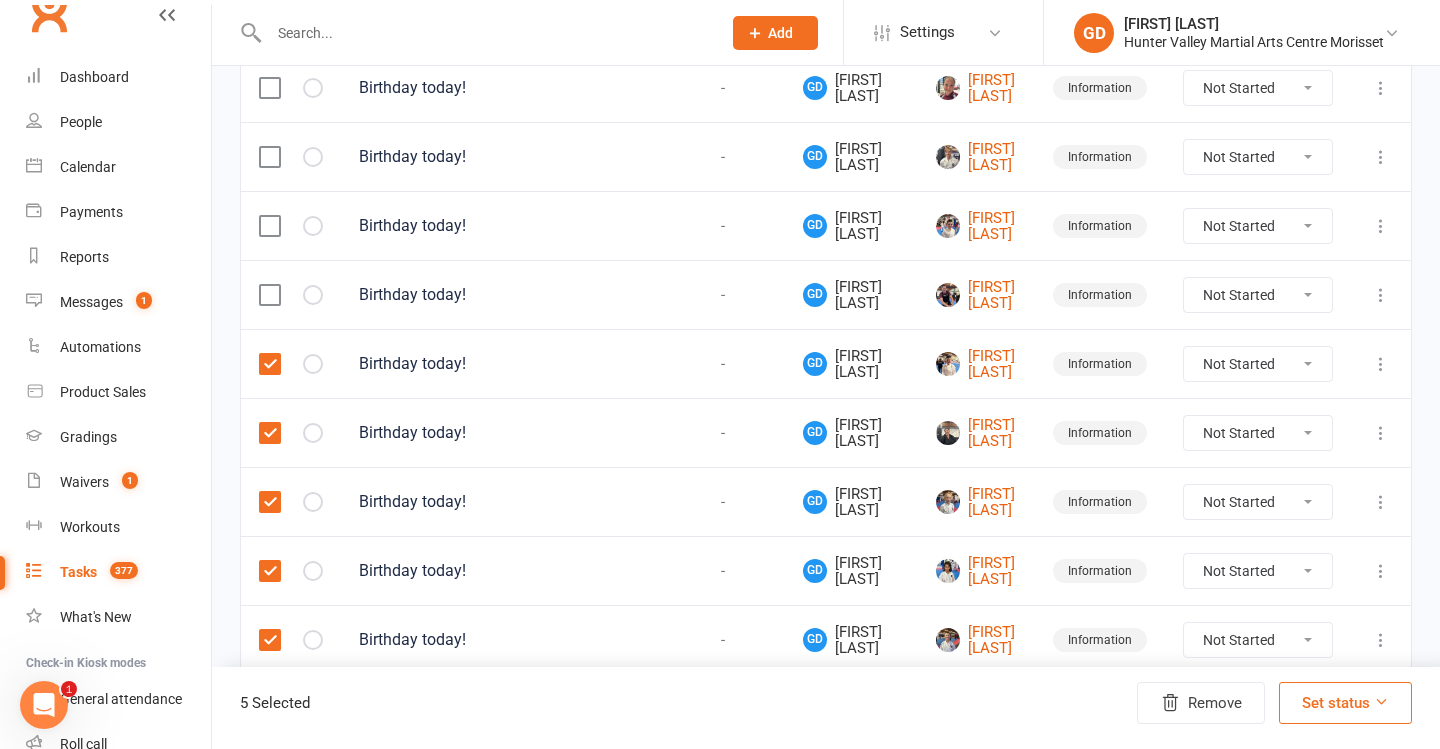 scroll, scrollTop: 877, scrollLeft: 0, axis: vertical 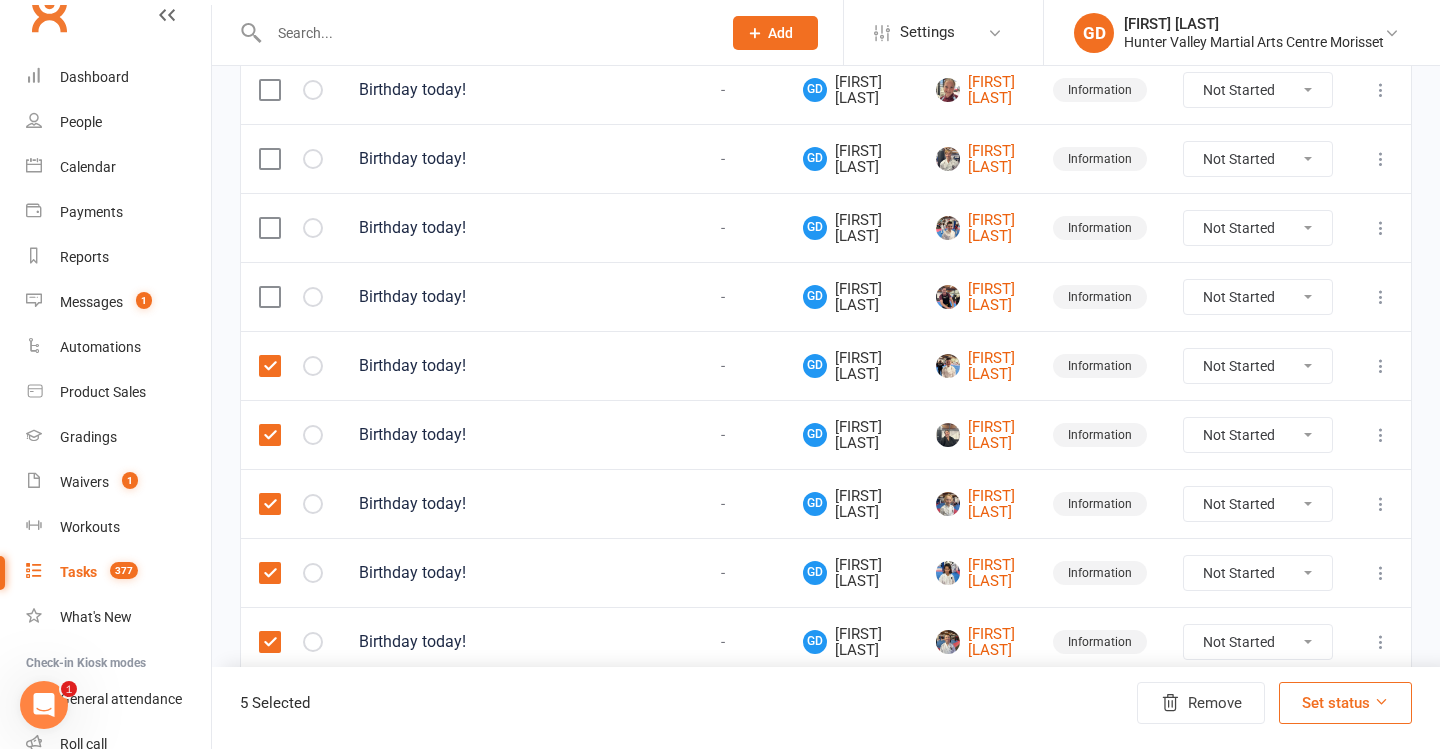 click at bounding box center (269, 297) 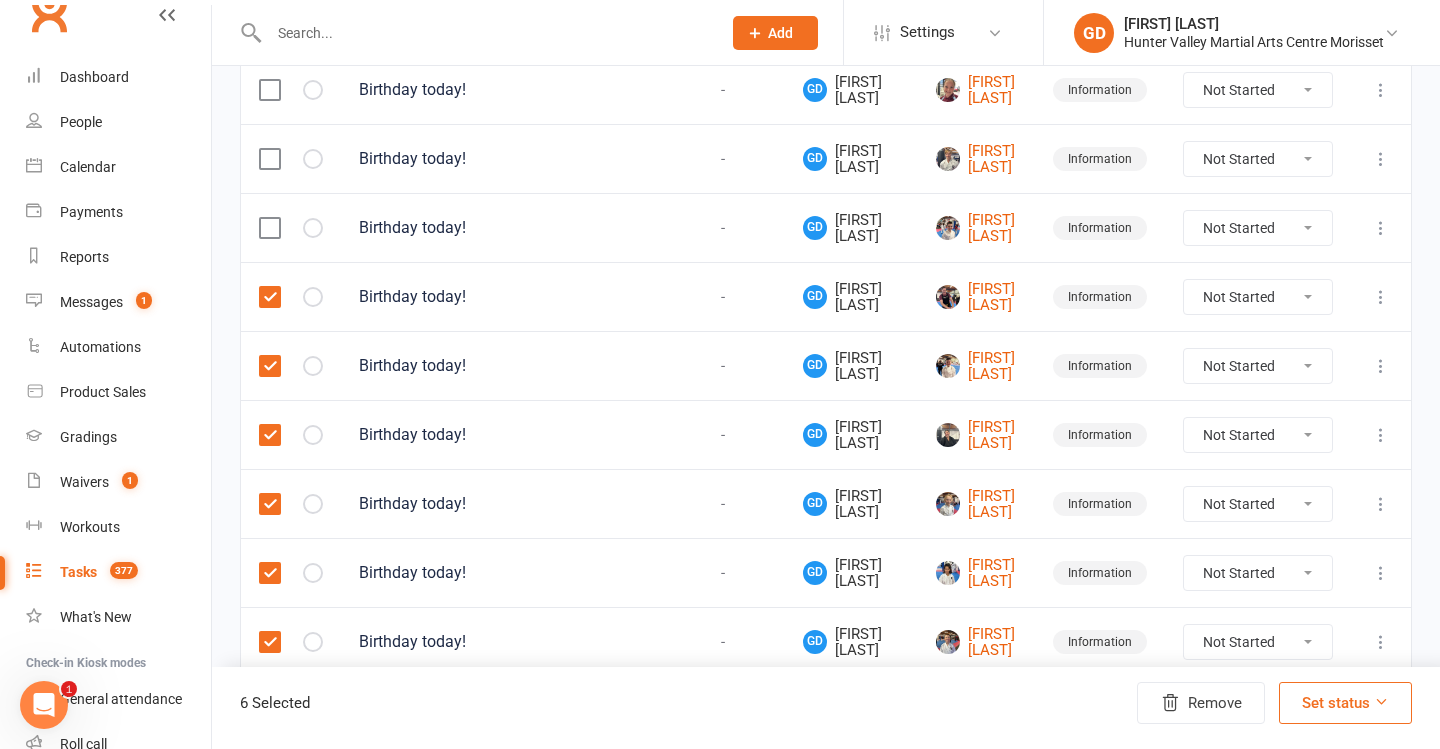 click at bounding box center [269, 228] 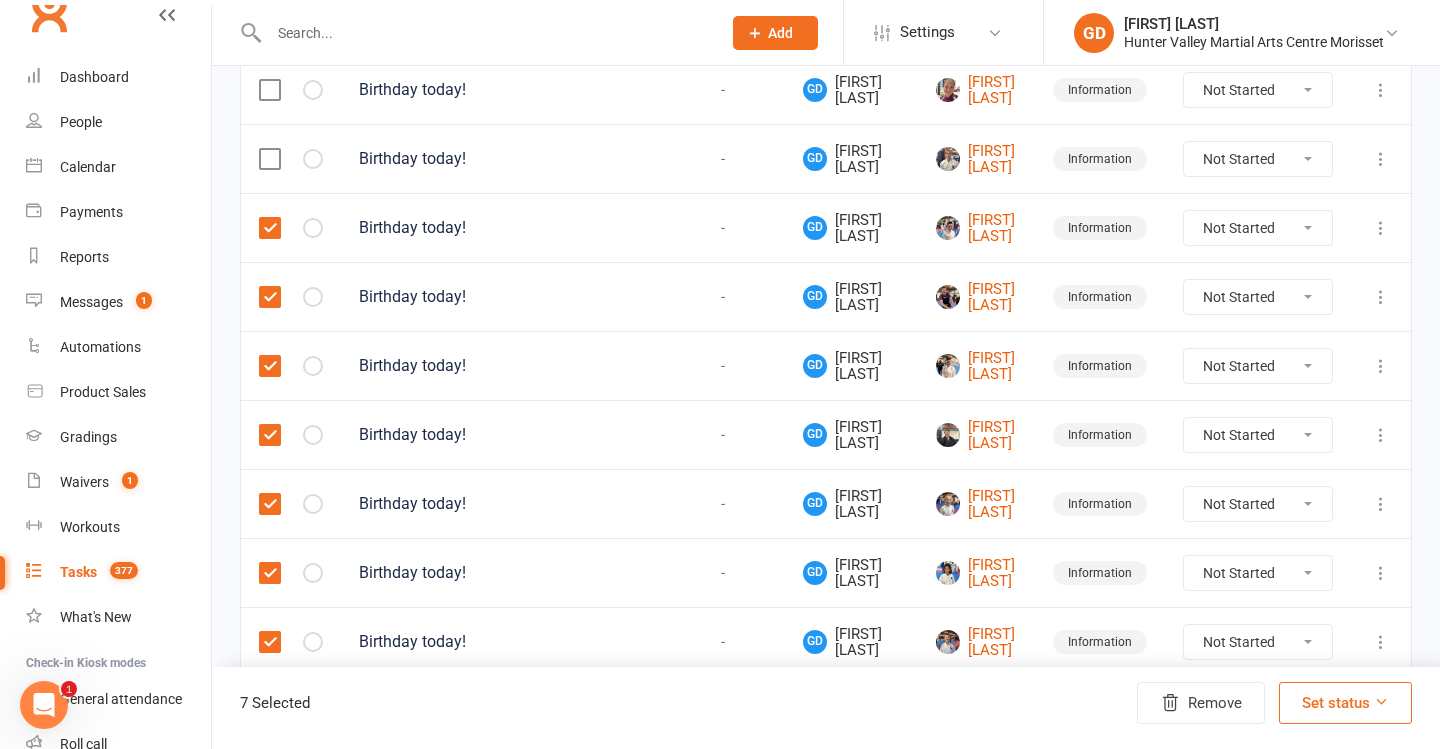 click at bounding box center (291, 158) 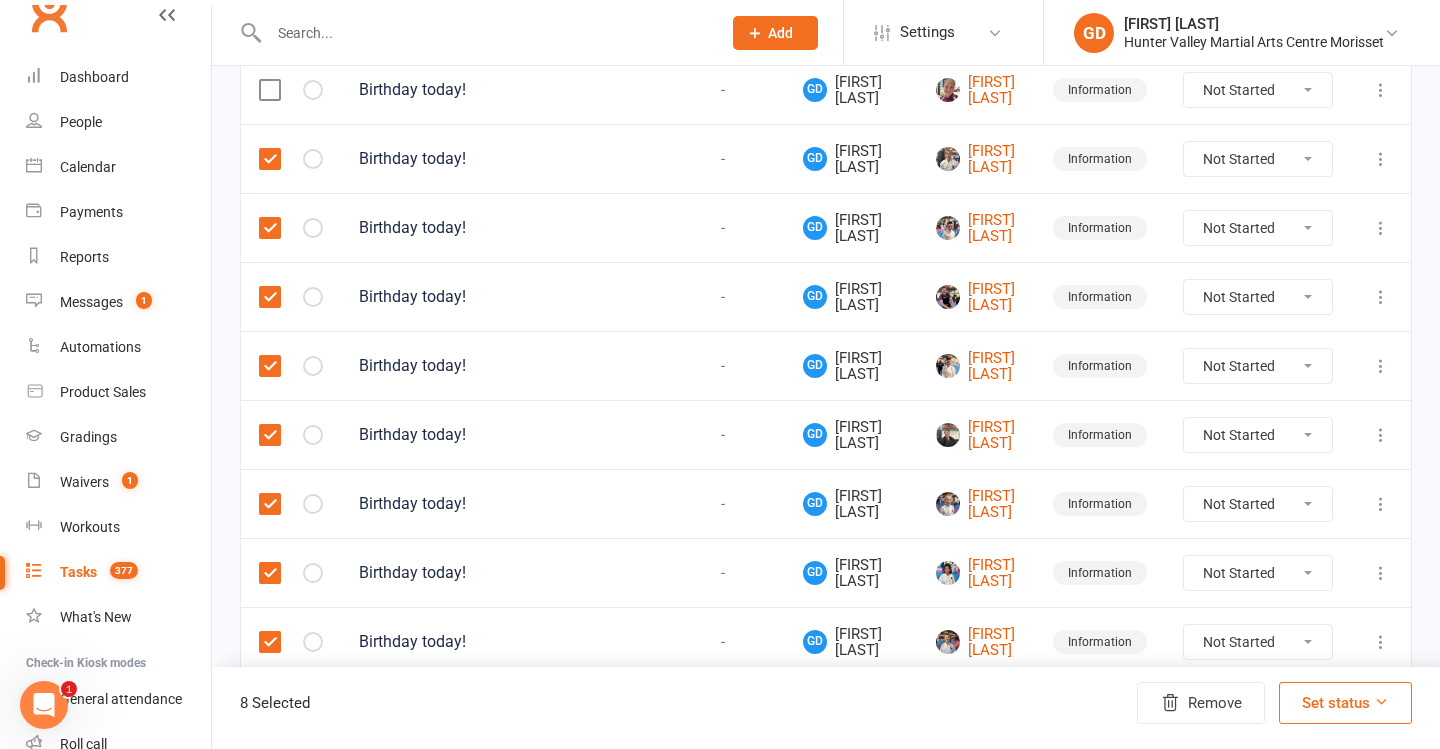 click at bounding box center [269, 90] 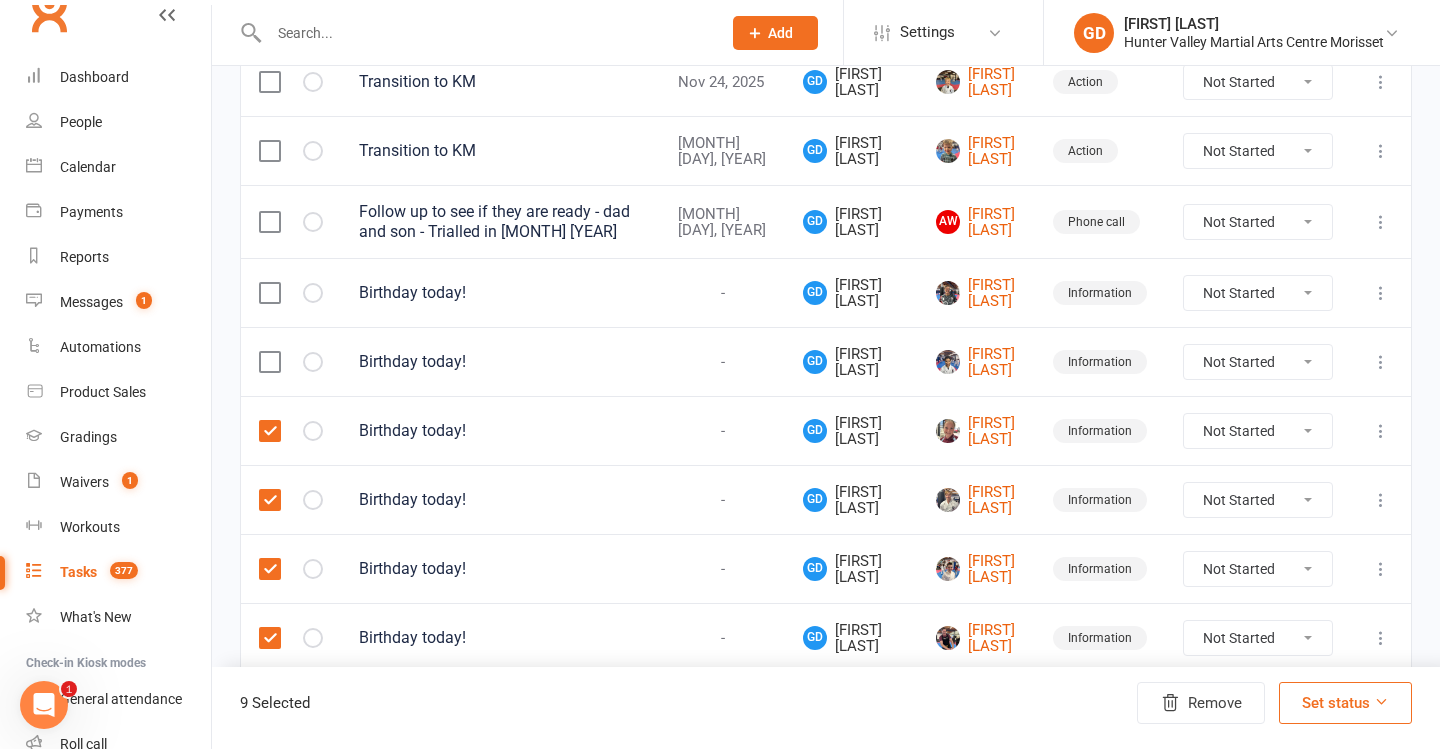 scroll, scrollTop: 501, scrollLeft: 0, axis: vertical 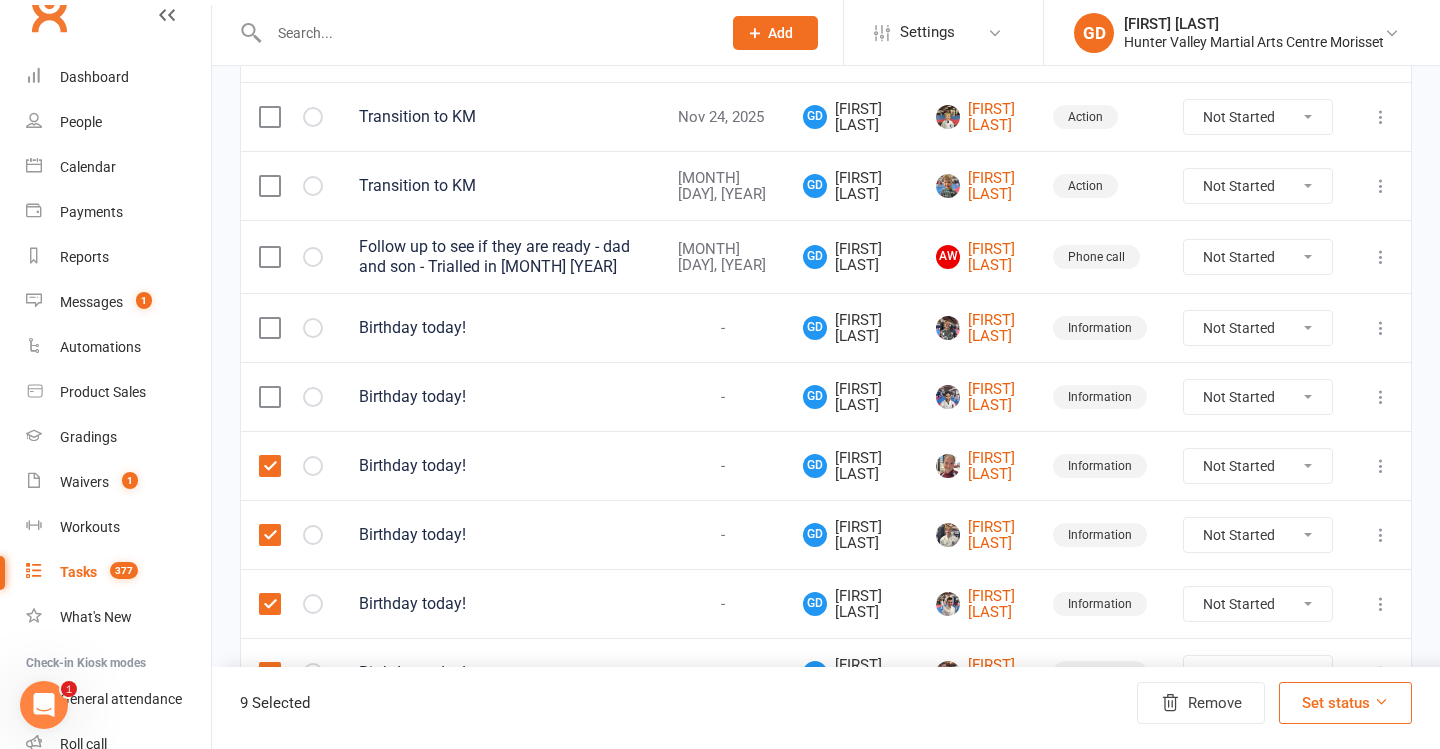 click at bounding box center [291, 396] 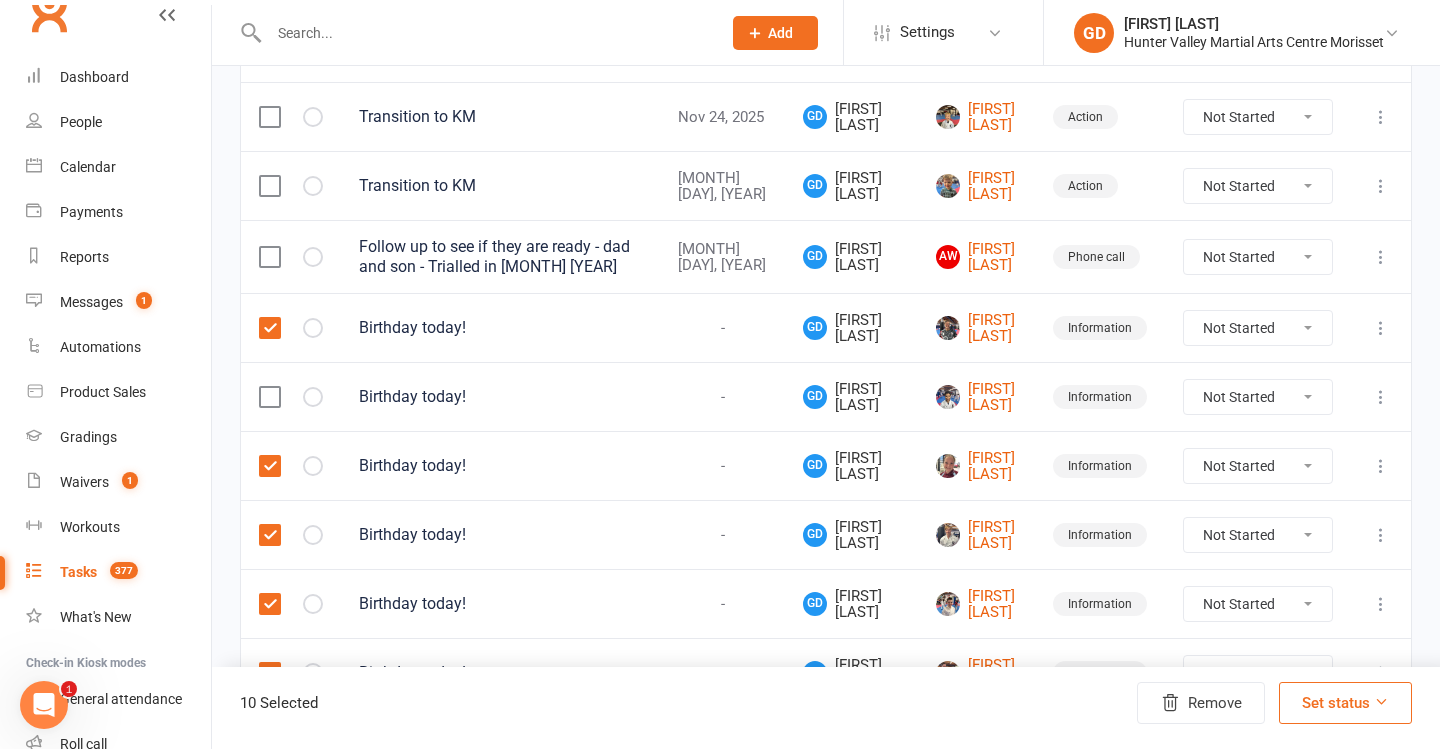 click at bounding box center (269, 397) 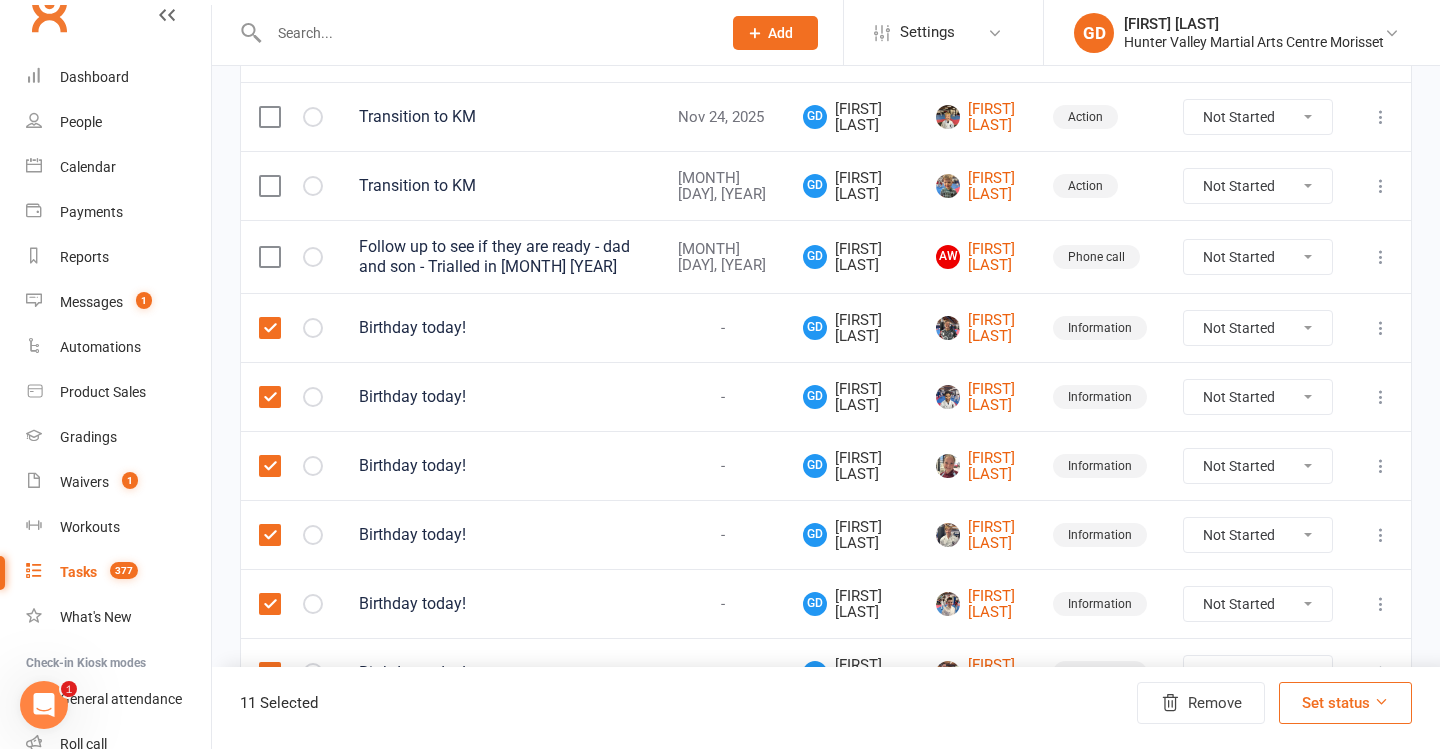 click on "Set status" at bounding box center [1345, 703] 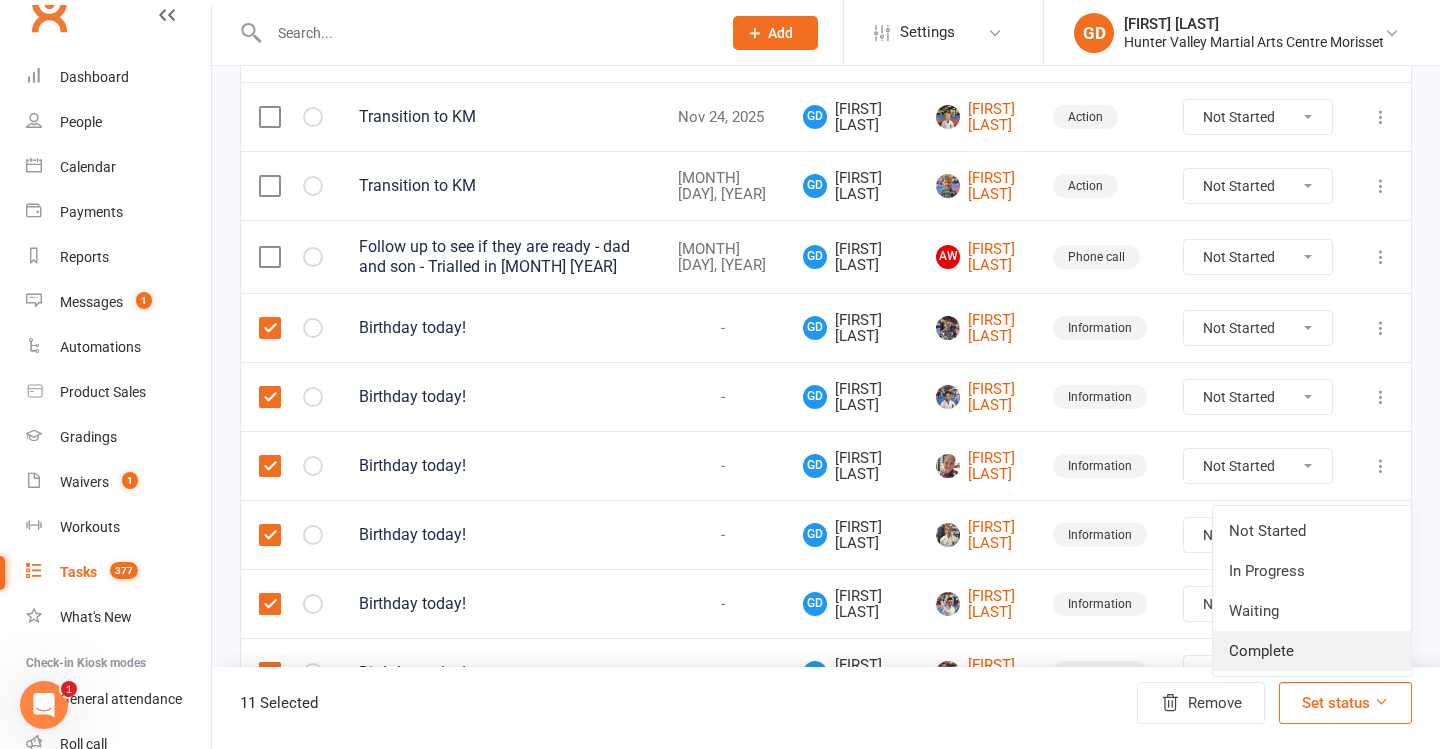 click on "Complete" at bounding box center [1312, 651] 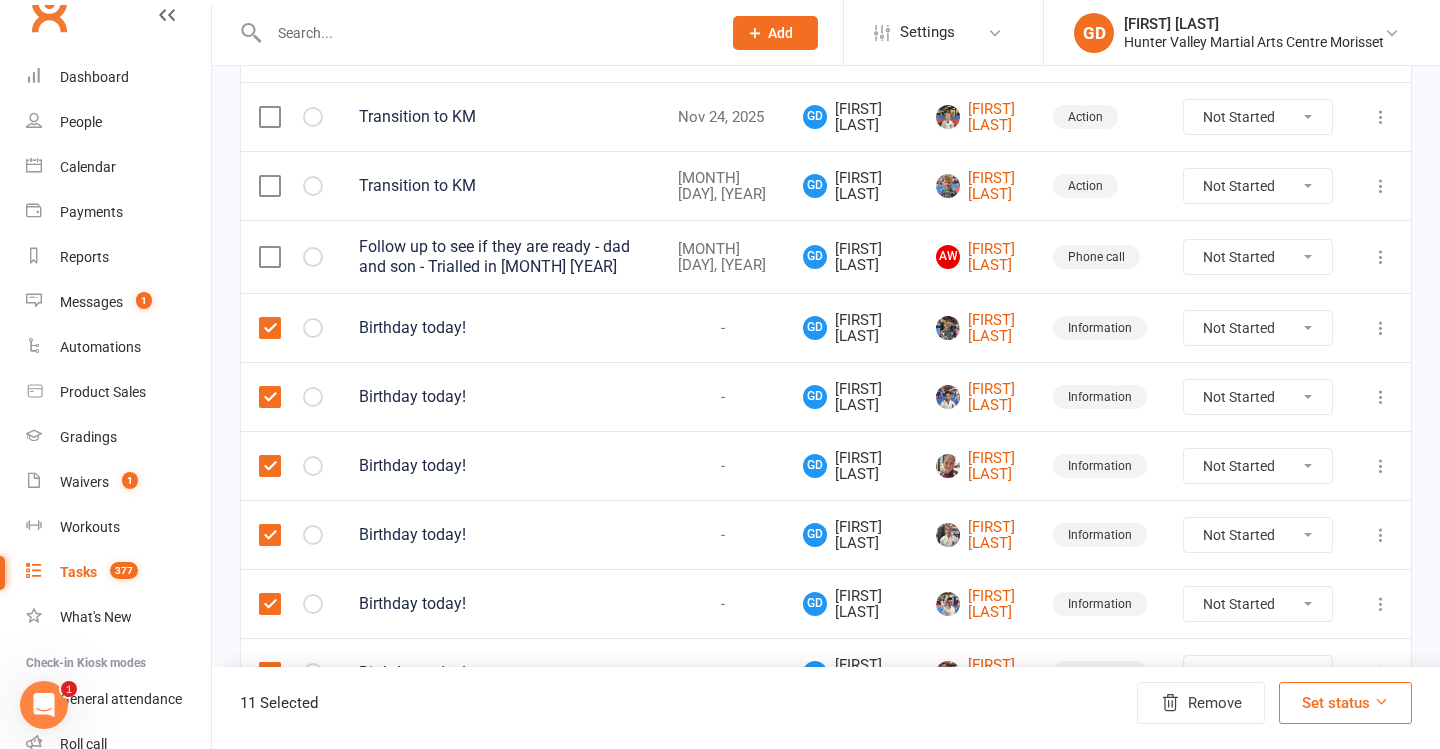 scroll, scrollTop: 212, scrollLeft: 0, axis: vertical 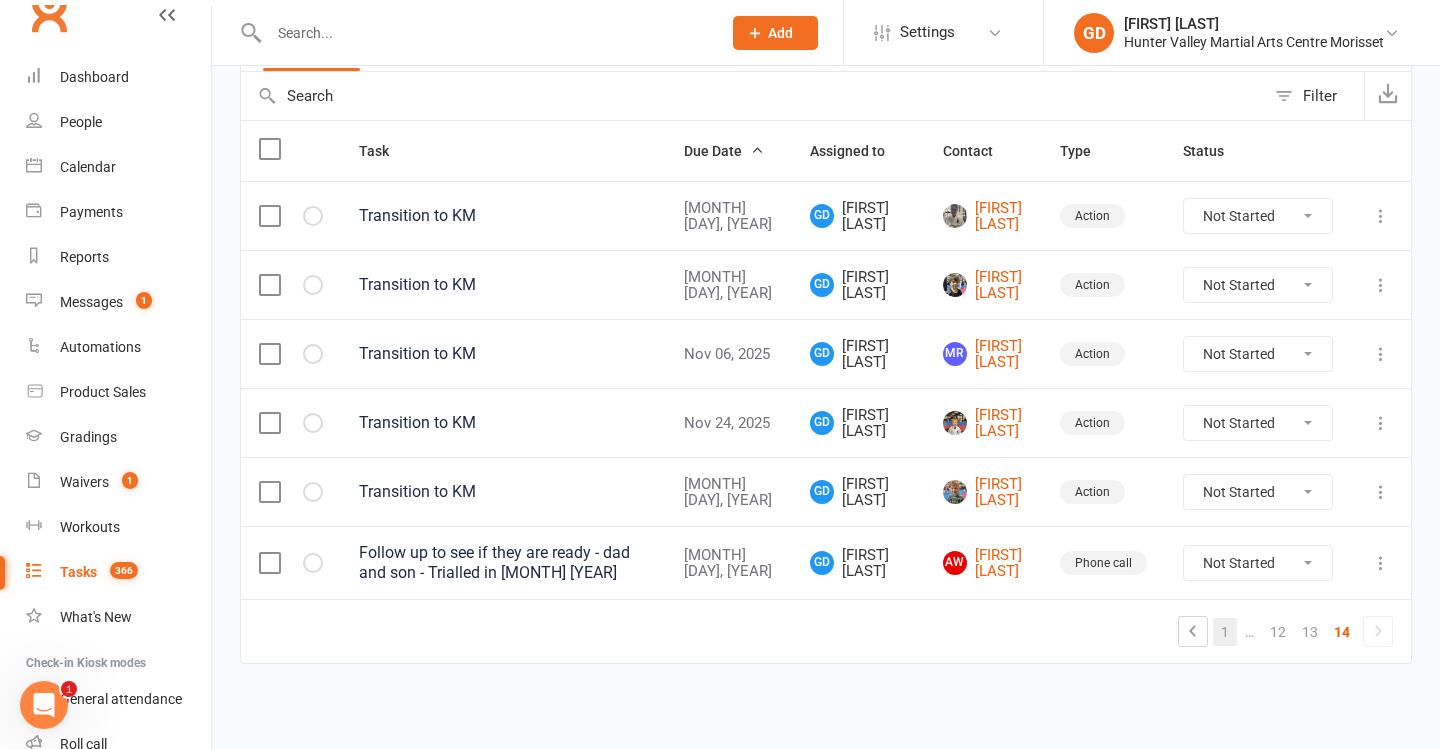 click on "1" at bounding box center [1225, 632] 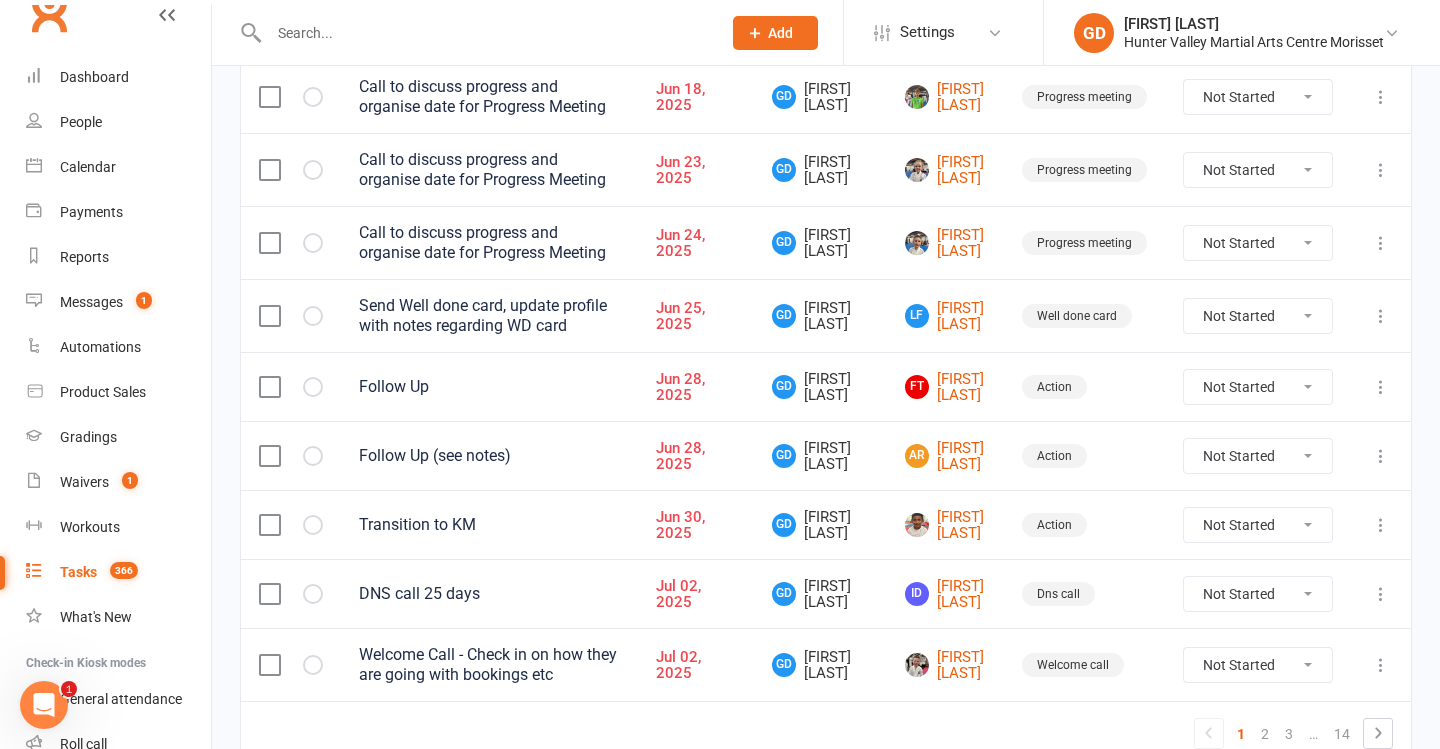 scroll, scrollTop: 1499, scrollLeft: 0, axis: vertical 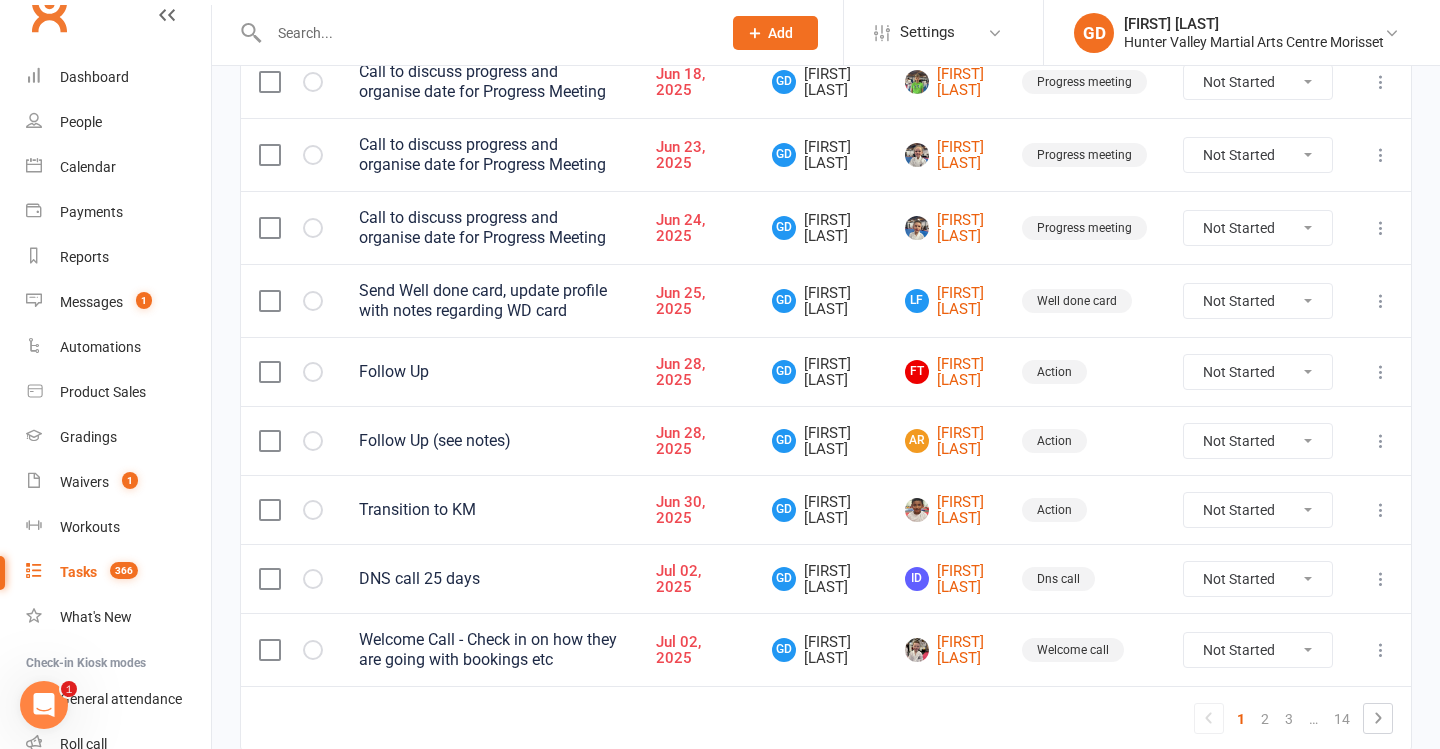 click at bounding box center [1381, 579] 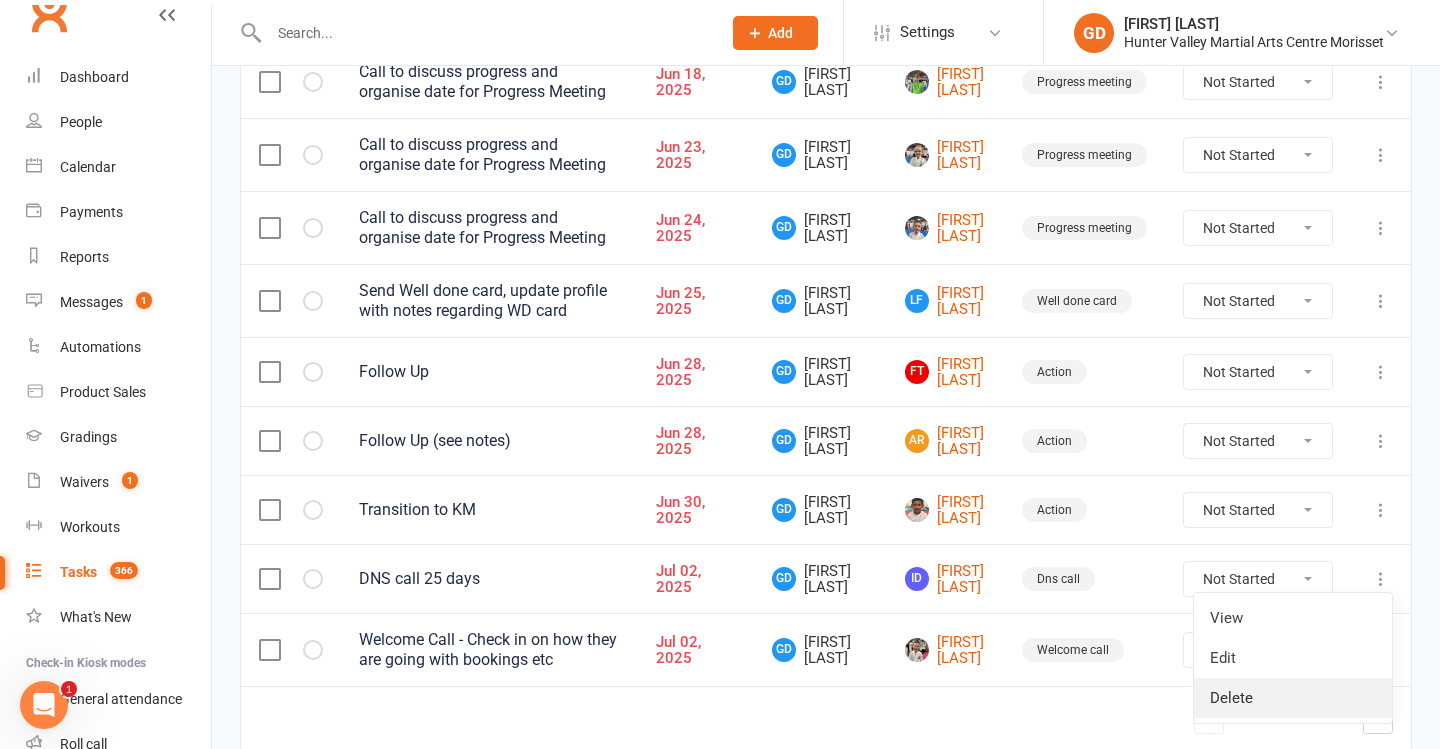 click on "Delete" at bounding box center [1293, 698] 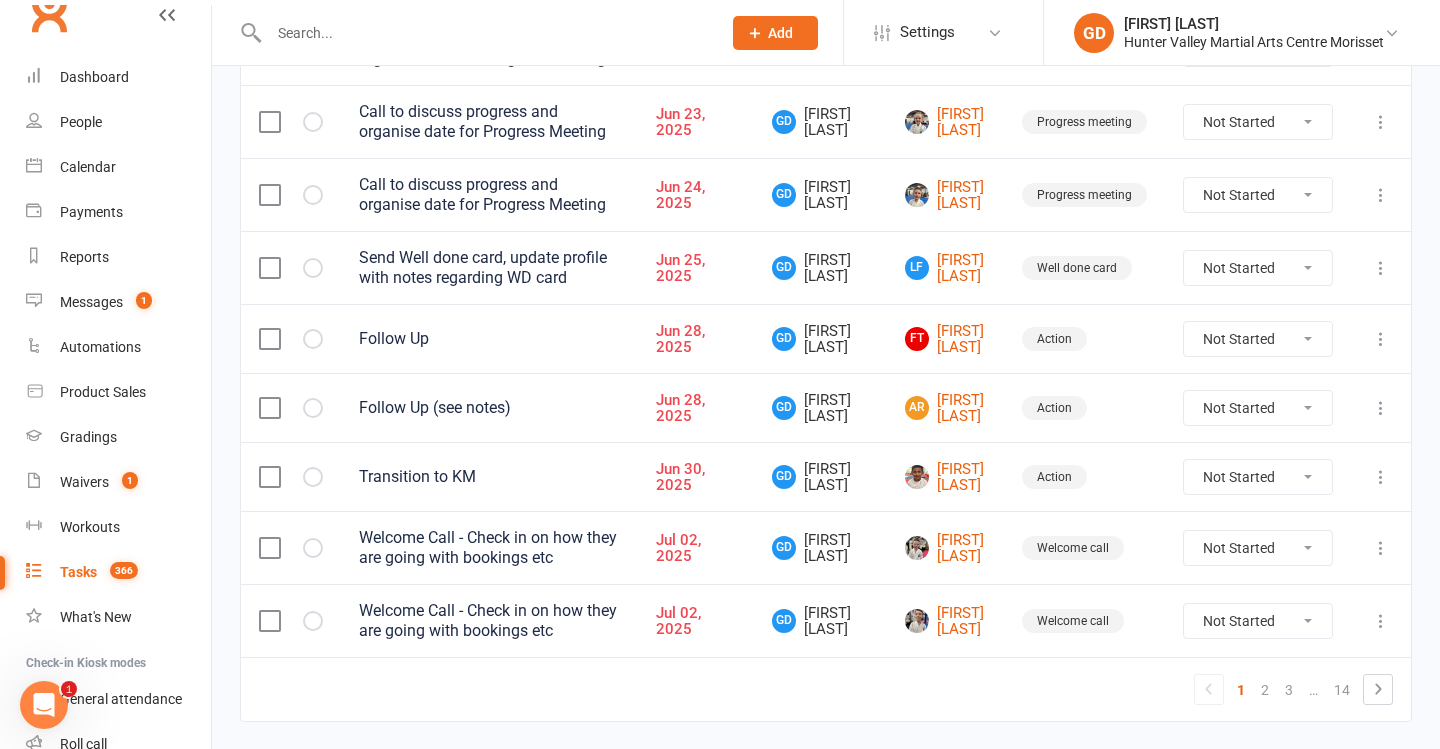 scroll, scrollTop: 1540, scrollLeft: 0, axis: vertical 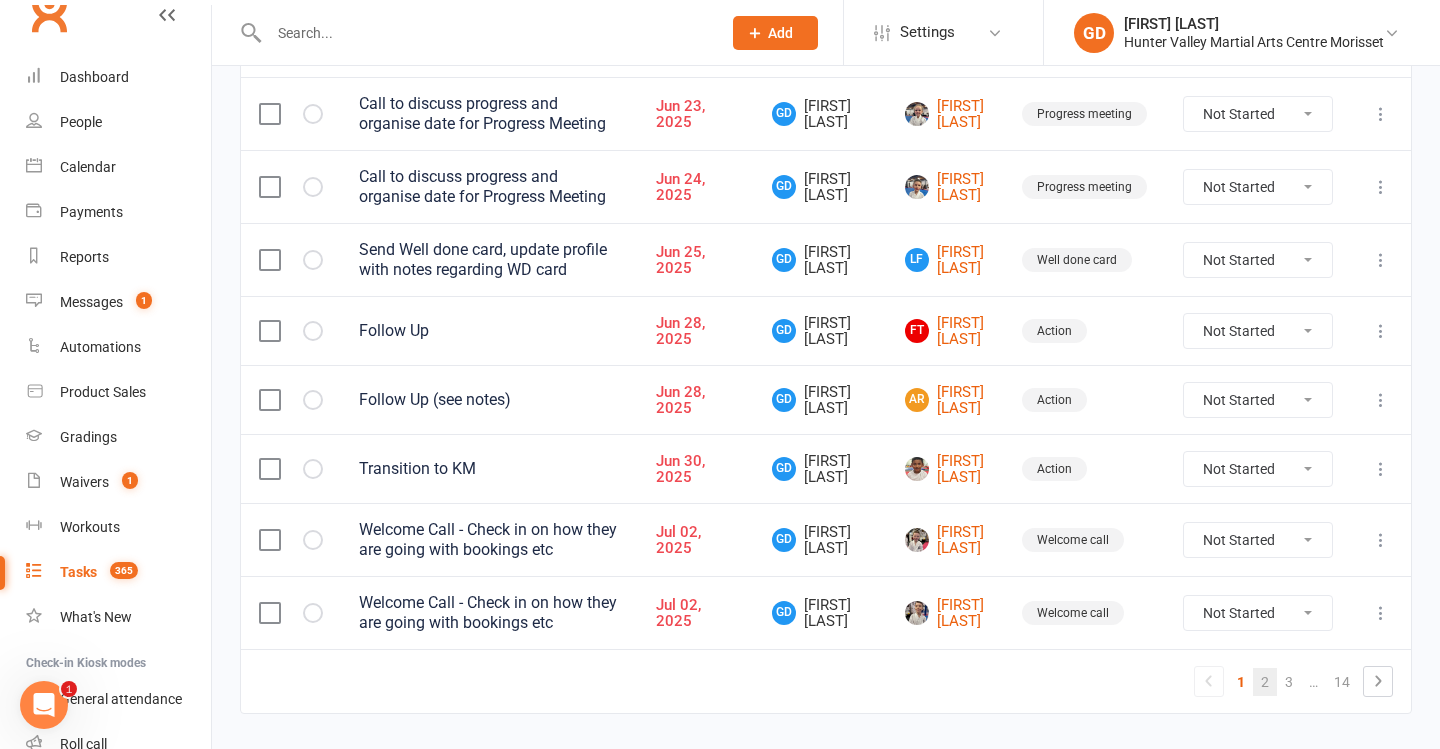 click on "2" at bounding box center [1265, 682] 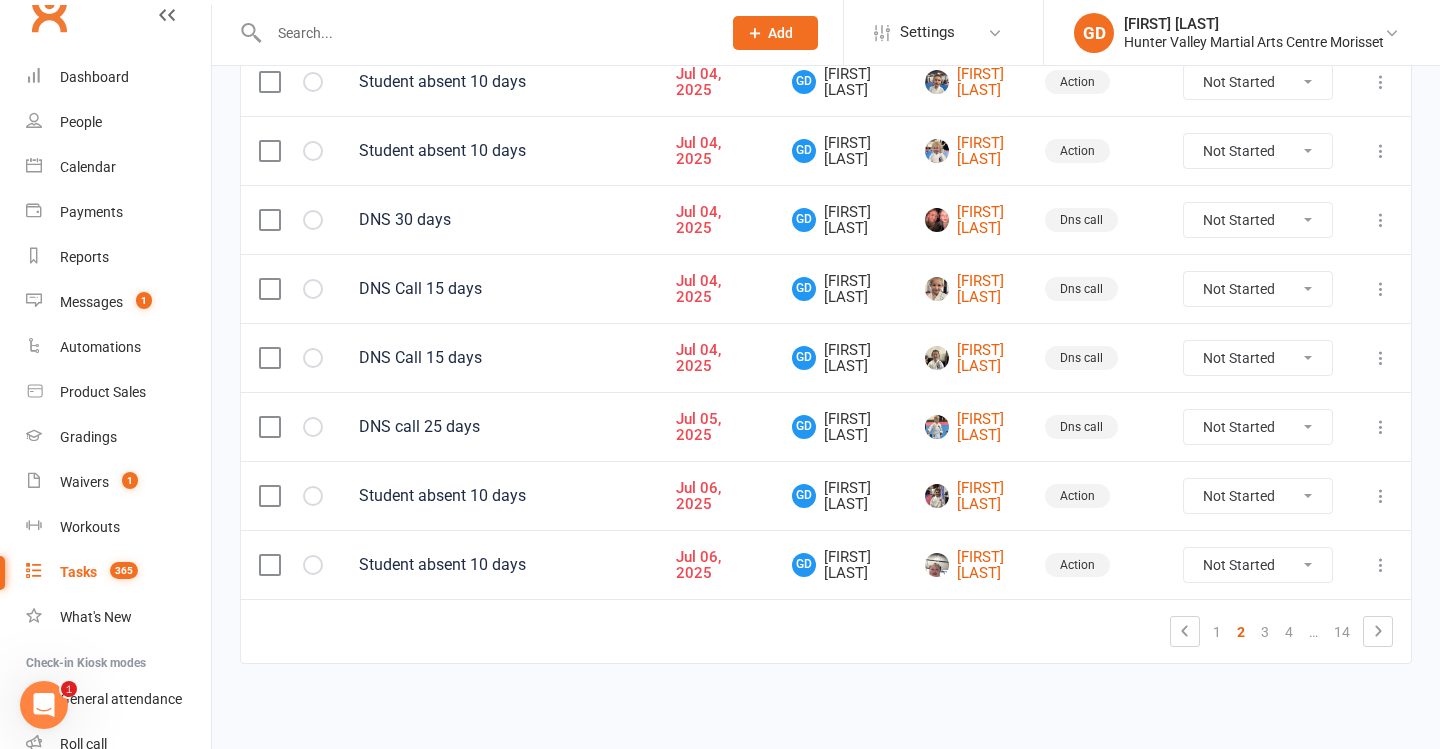scroll, scrollTop: 1539, scrollLeft: 0, axis: vertical 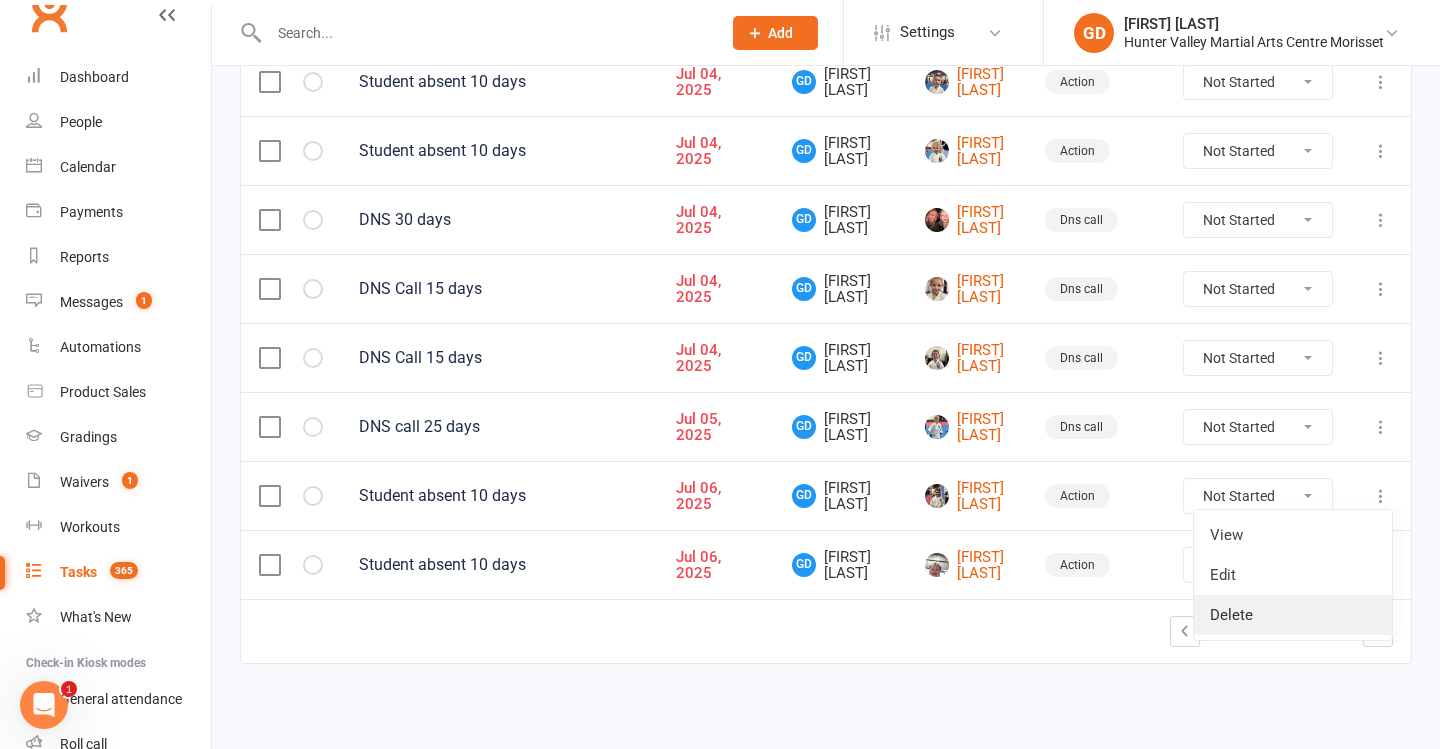 click on "Delete" at bounding box center (1293, 615) 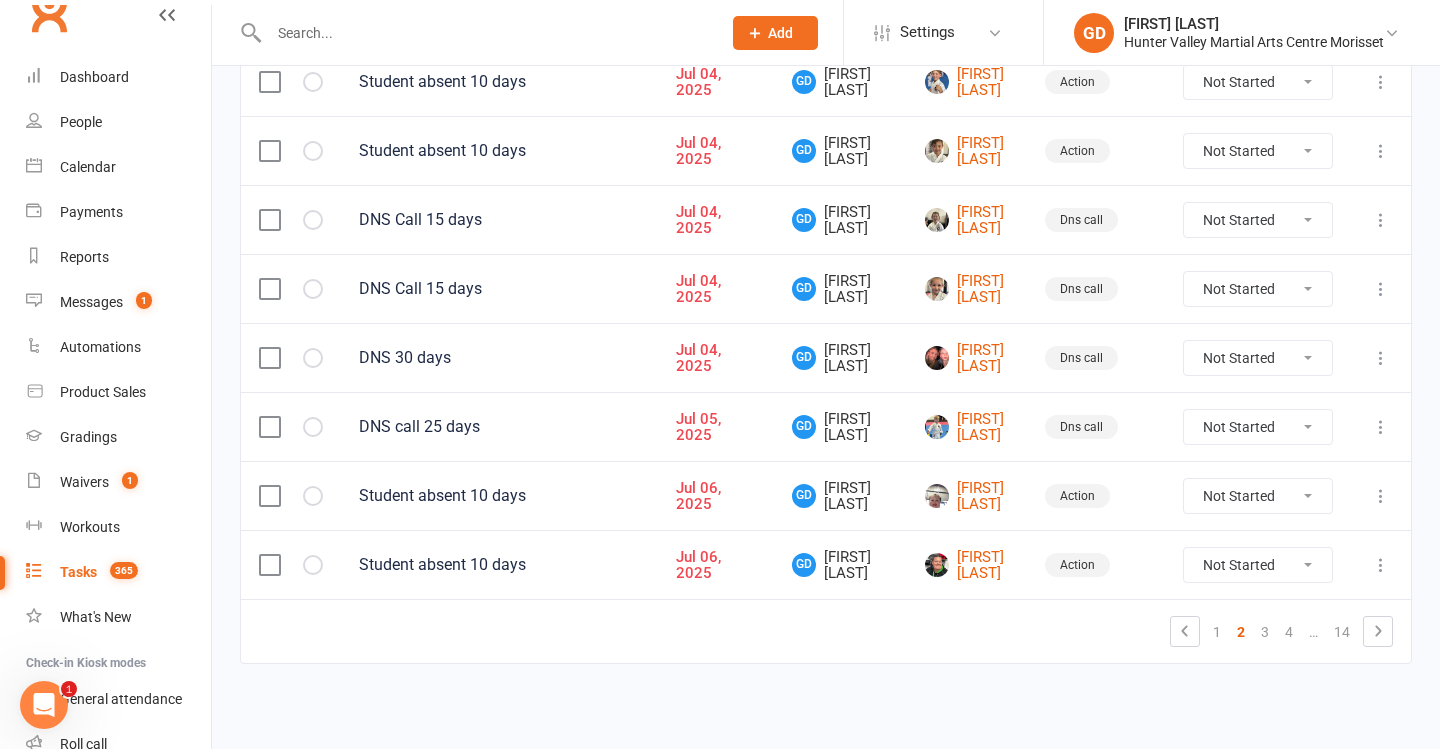 click at bounding box center (1381, 496) 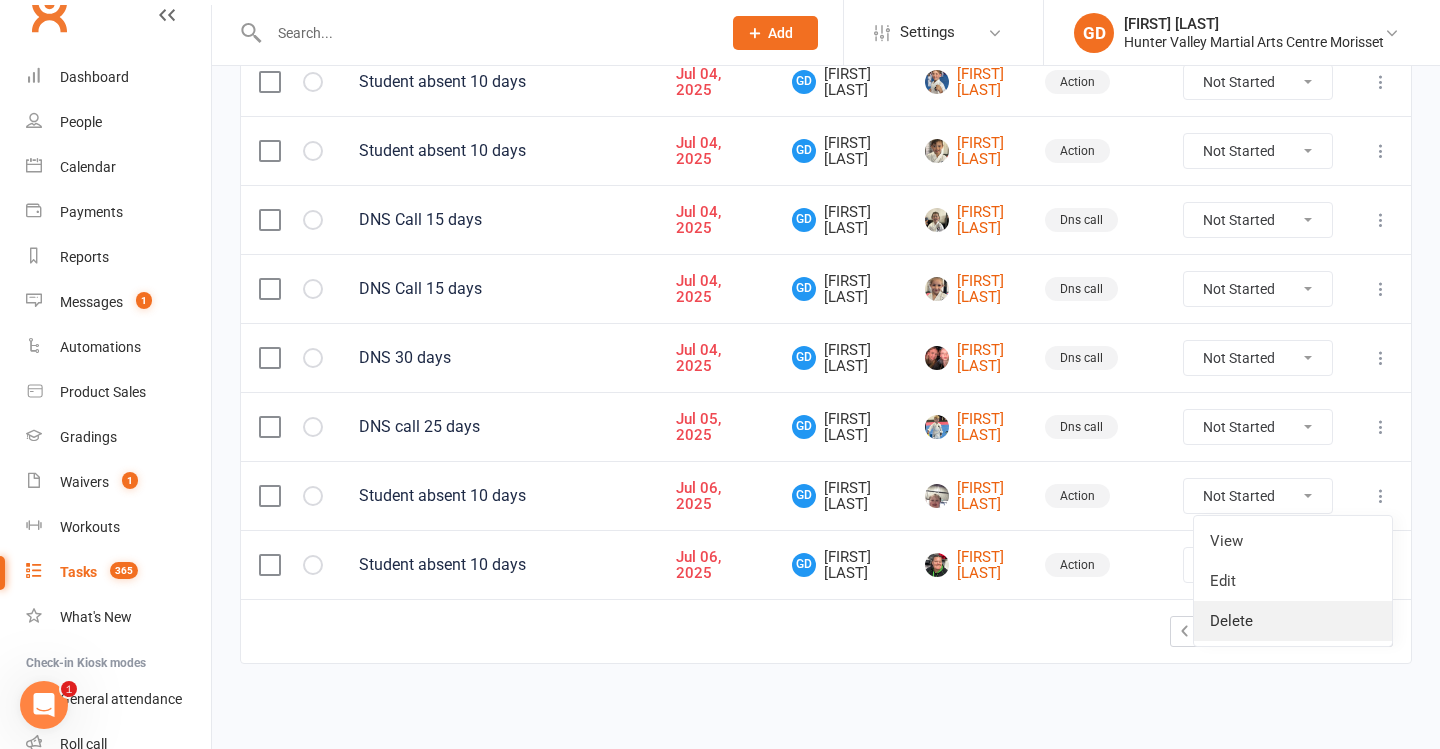 click on "Delete" at bounding box center (1293, 621) 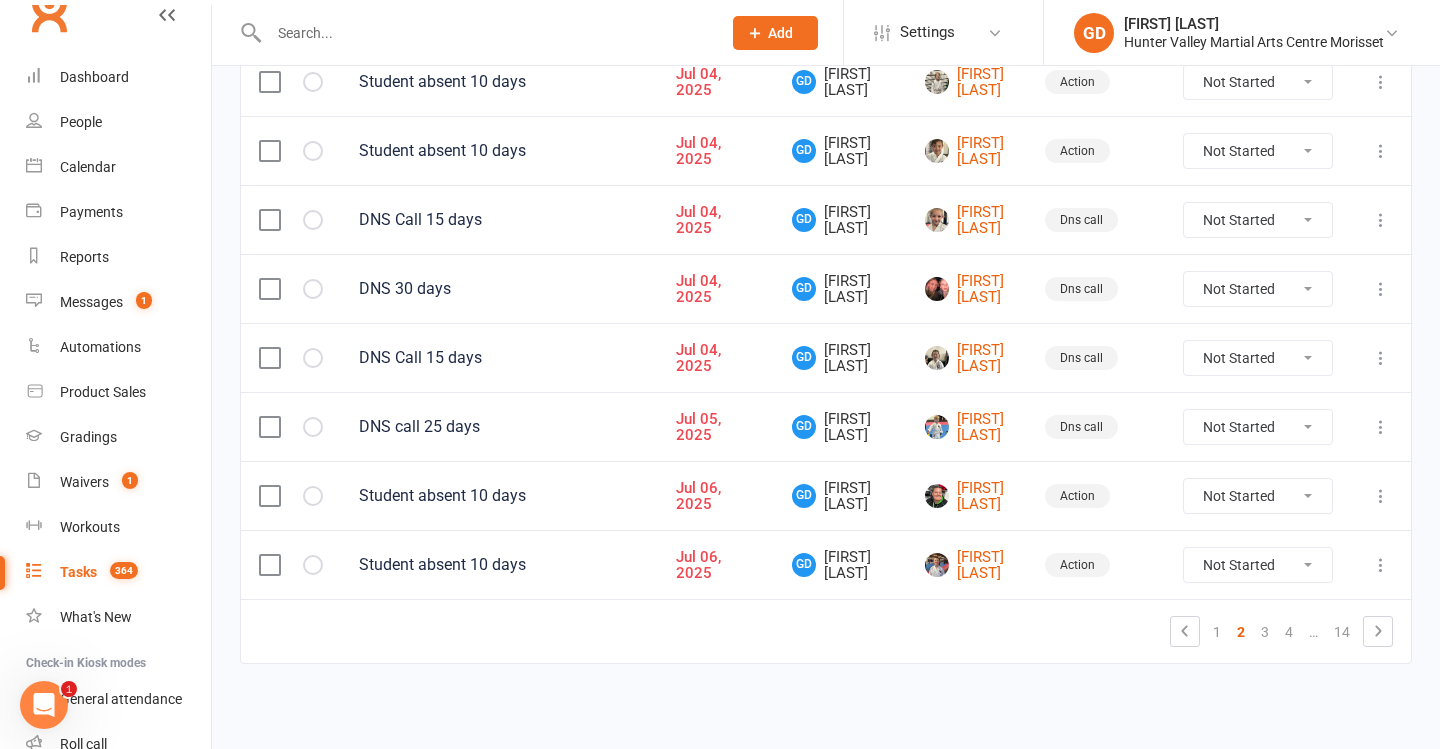 scroll, scrollTop: 1527, scrollLeft: 0, axis: vertical 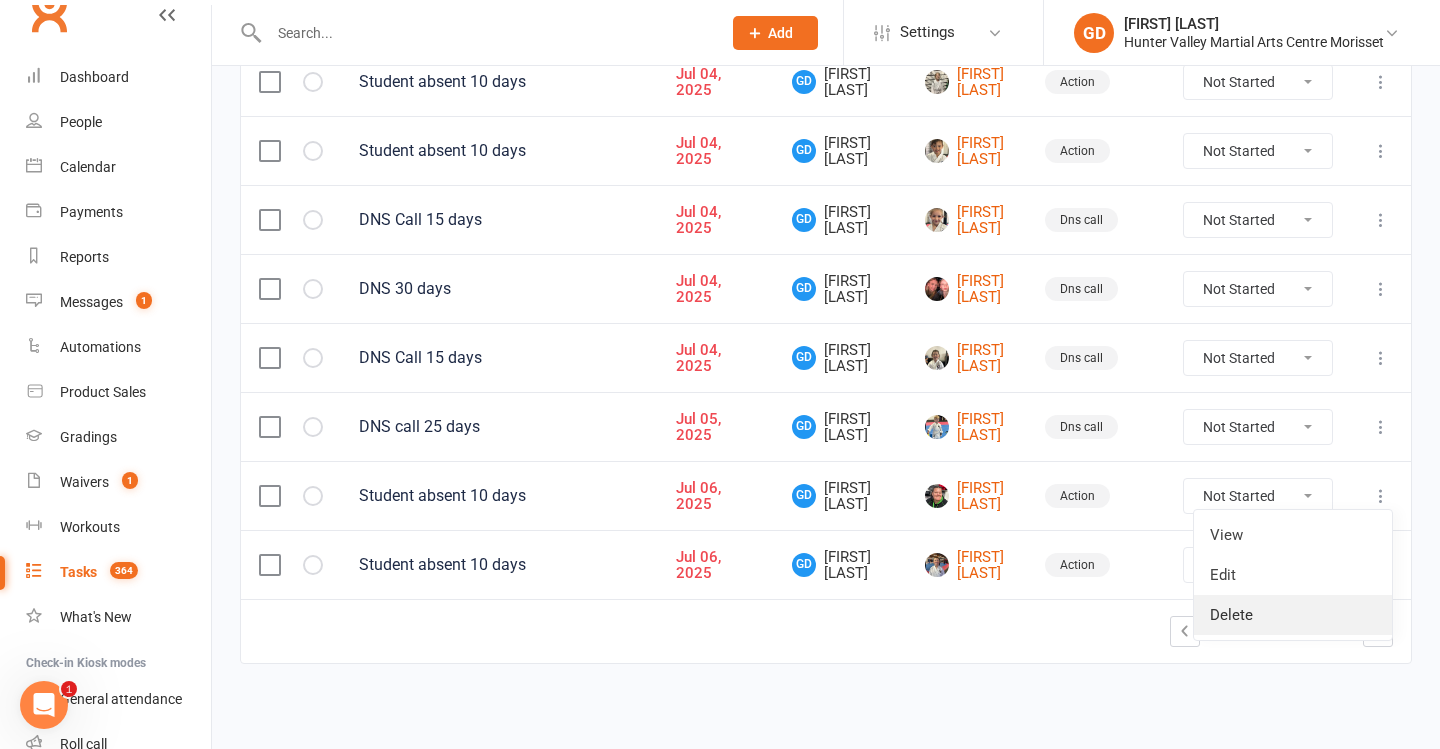 click on "Delete" at bounding box center [1293, 615] 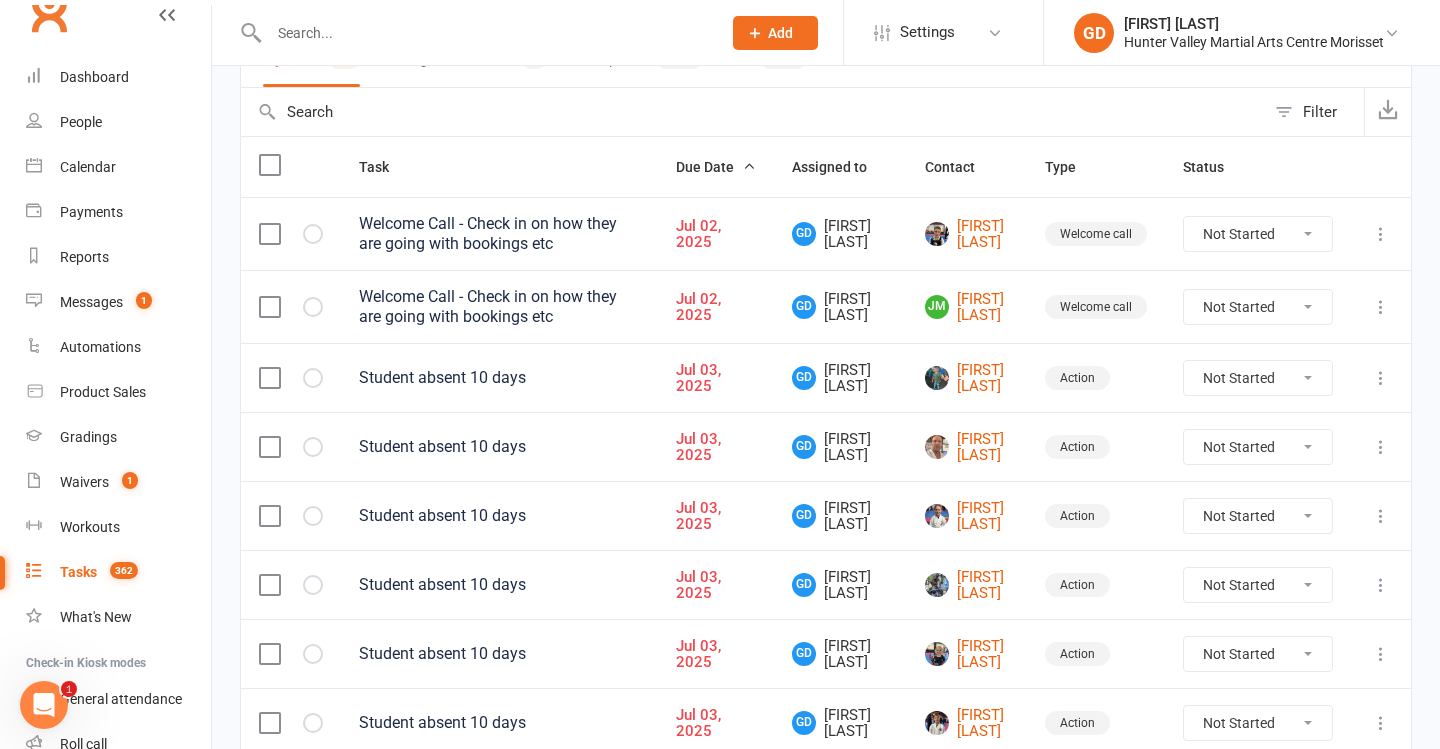 scroll, scrollTop: 181, scrollLeft: 0, axis: vertical 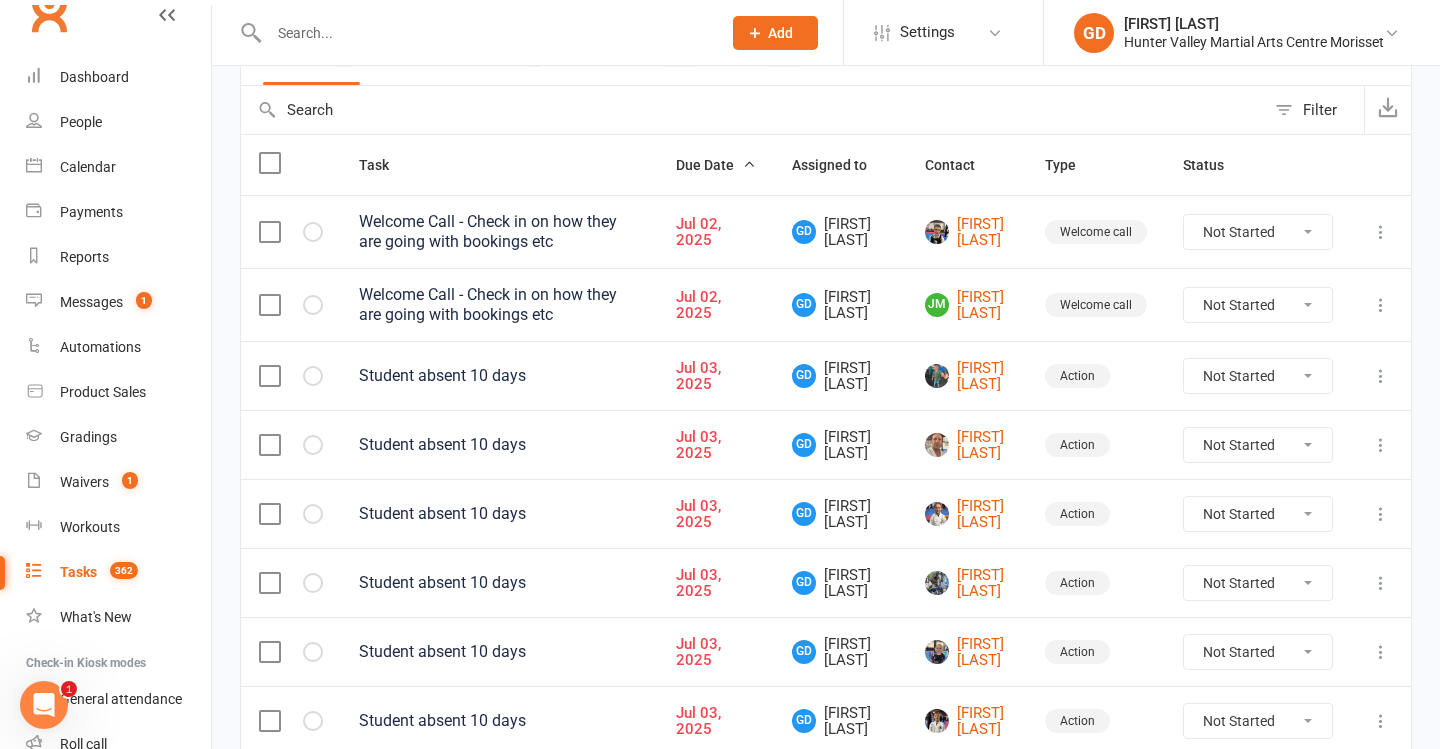 click at bounding box center (269, 376) 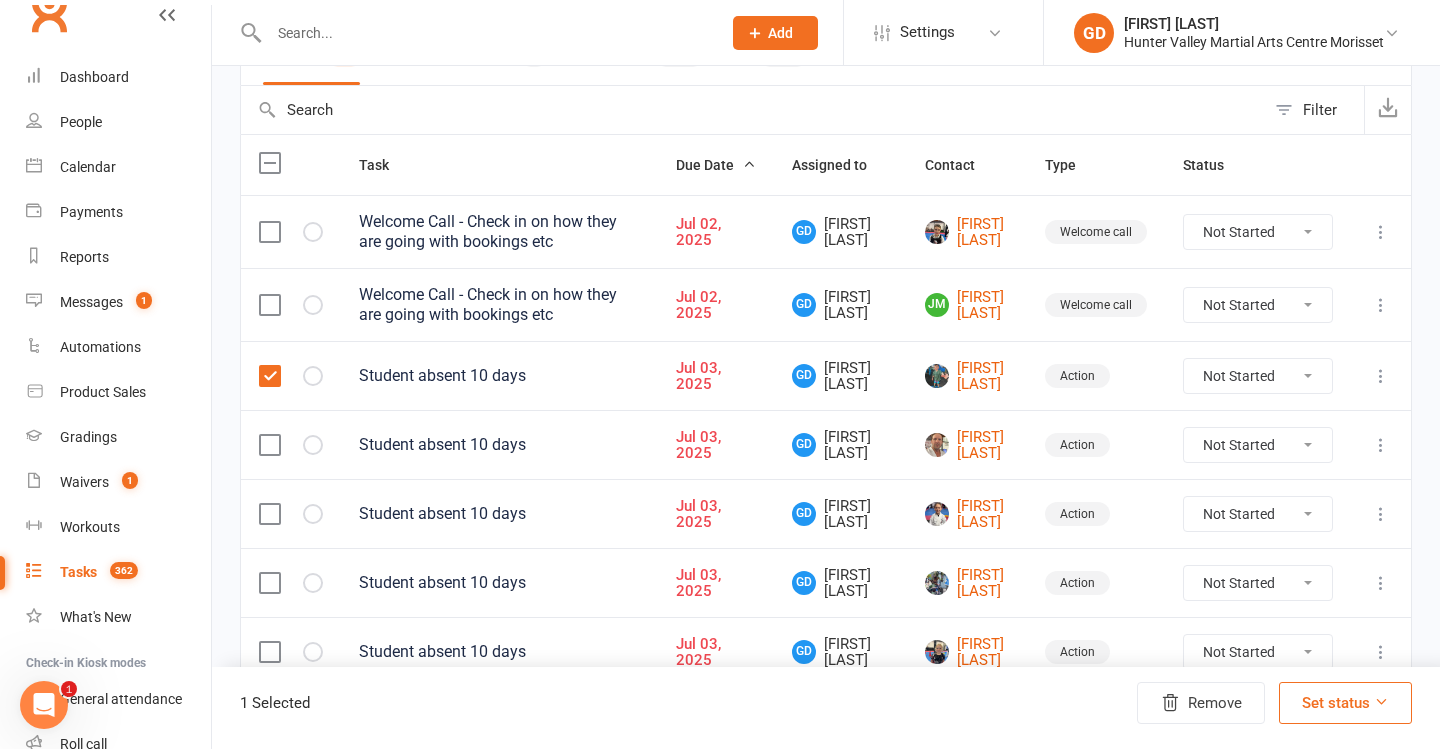 click at bounding box center [269, 445] 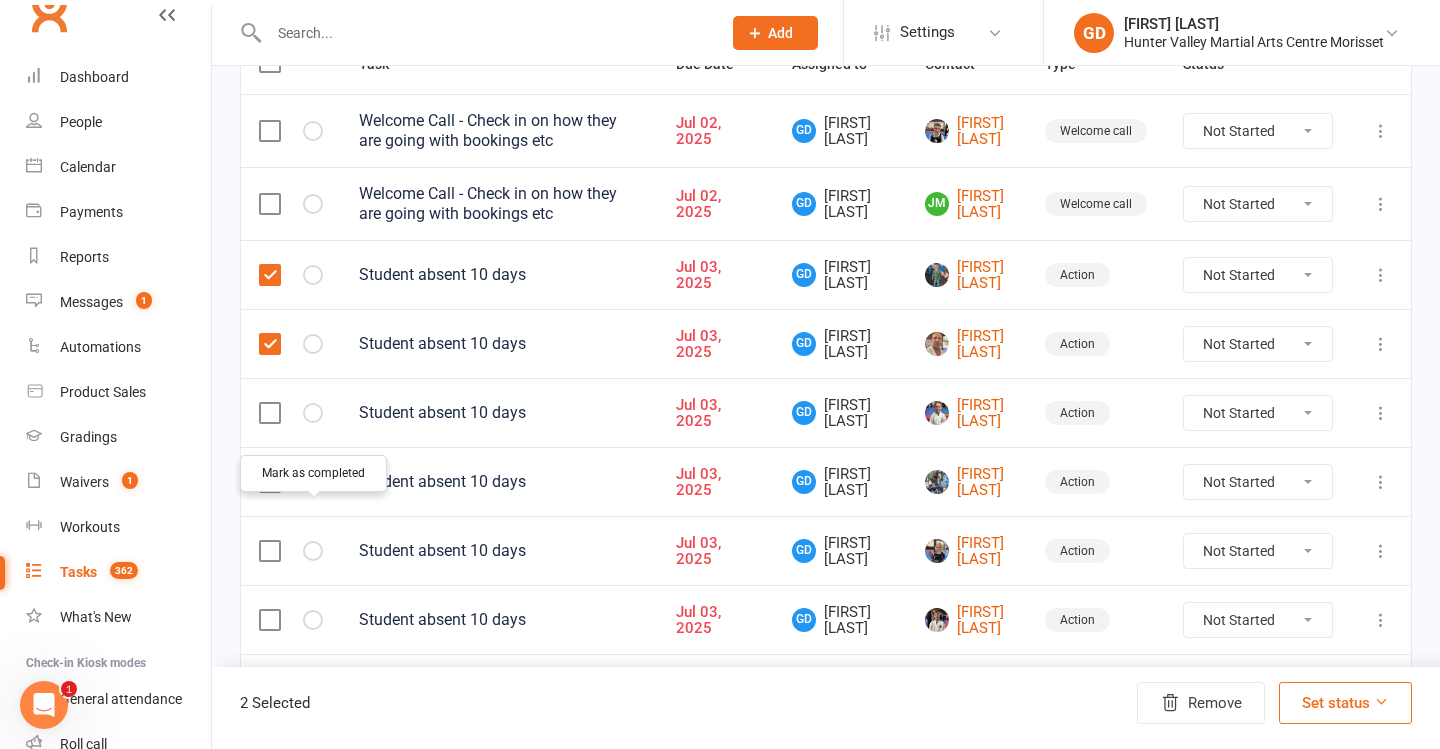 scroll, scrollTop: 347, scrollLeft: 0, axis: vertical 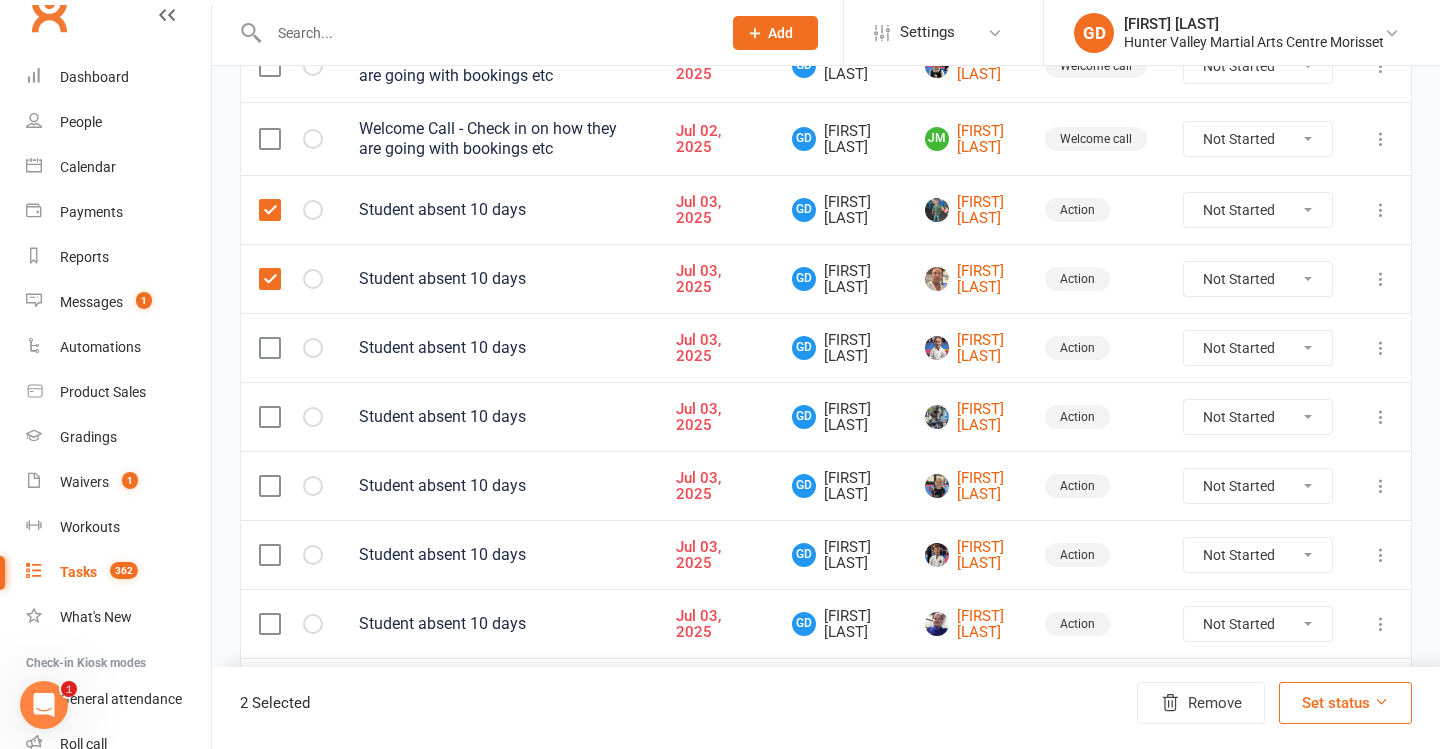 click at bounding box center [269, 417] 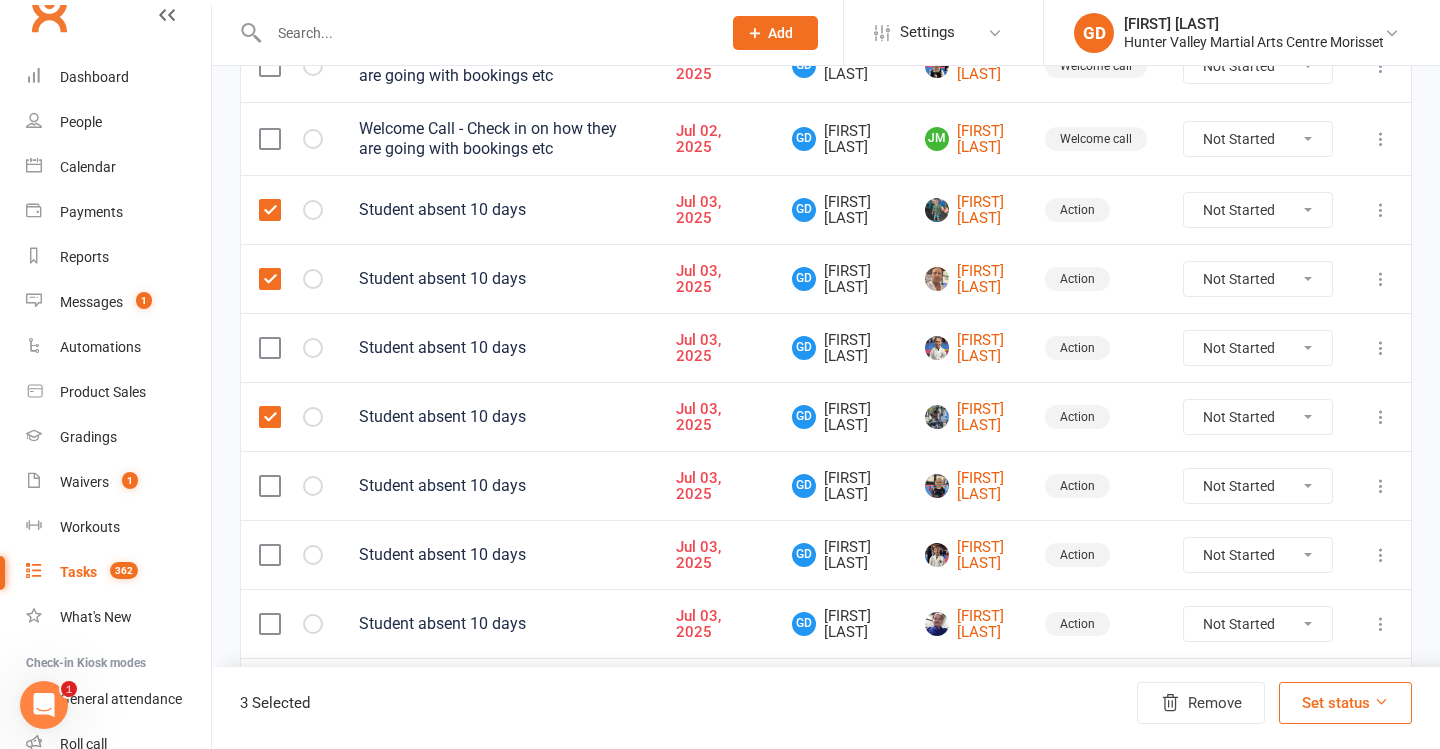 click at bounding box center (291, 347) 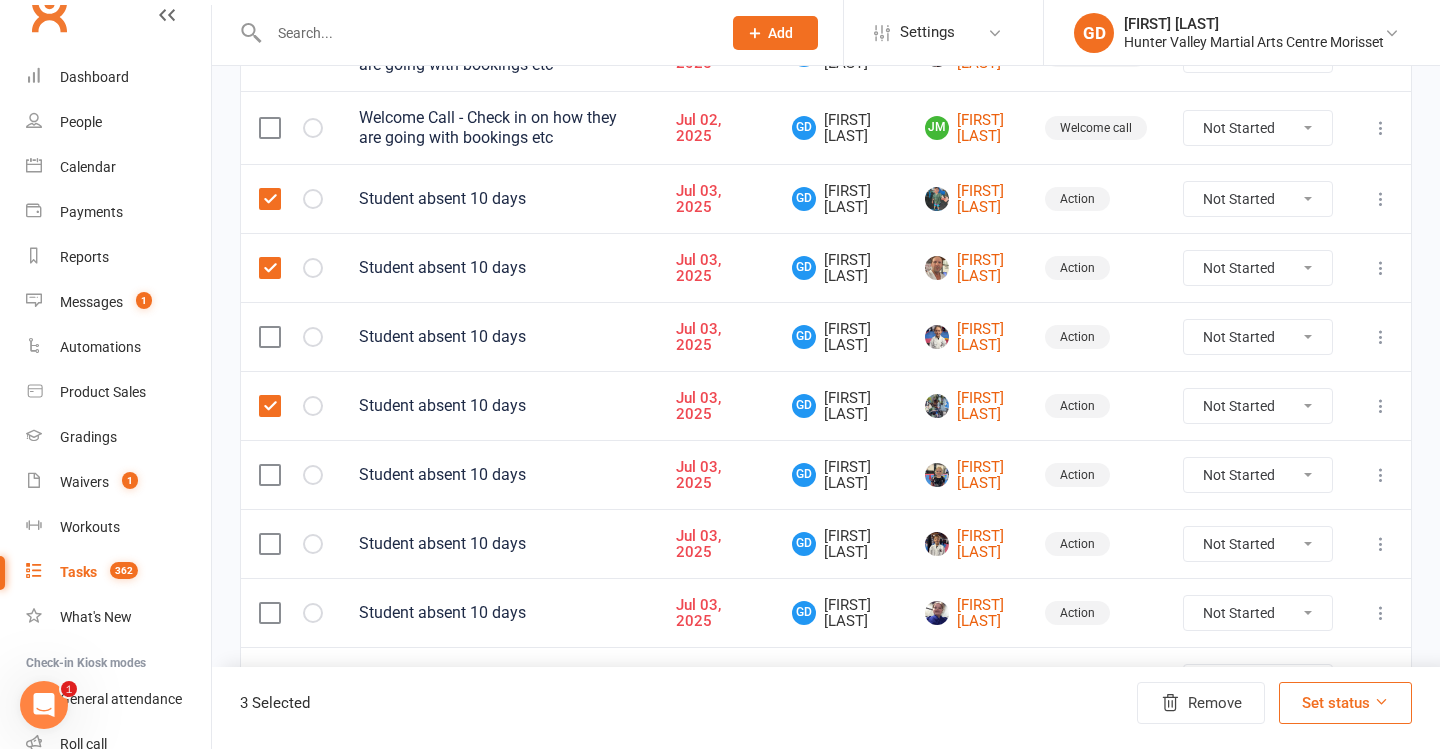 scroll, scrollTop: 431, scrollLeft: 0, axis: vertical 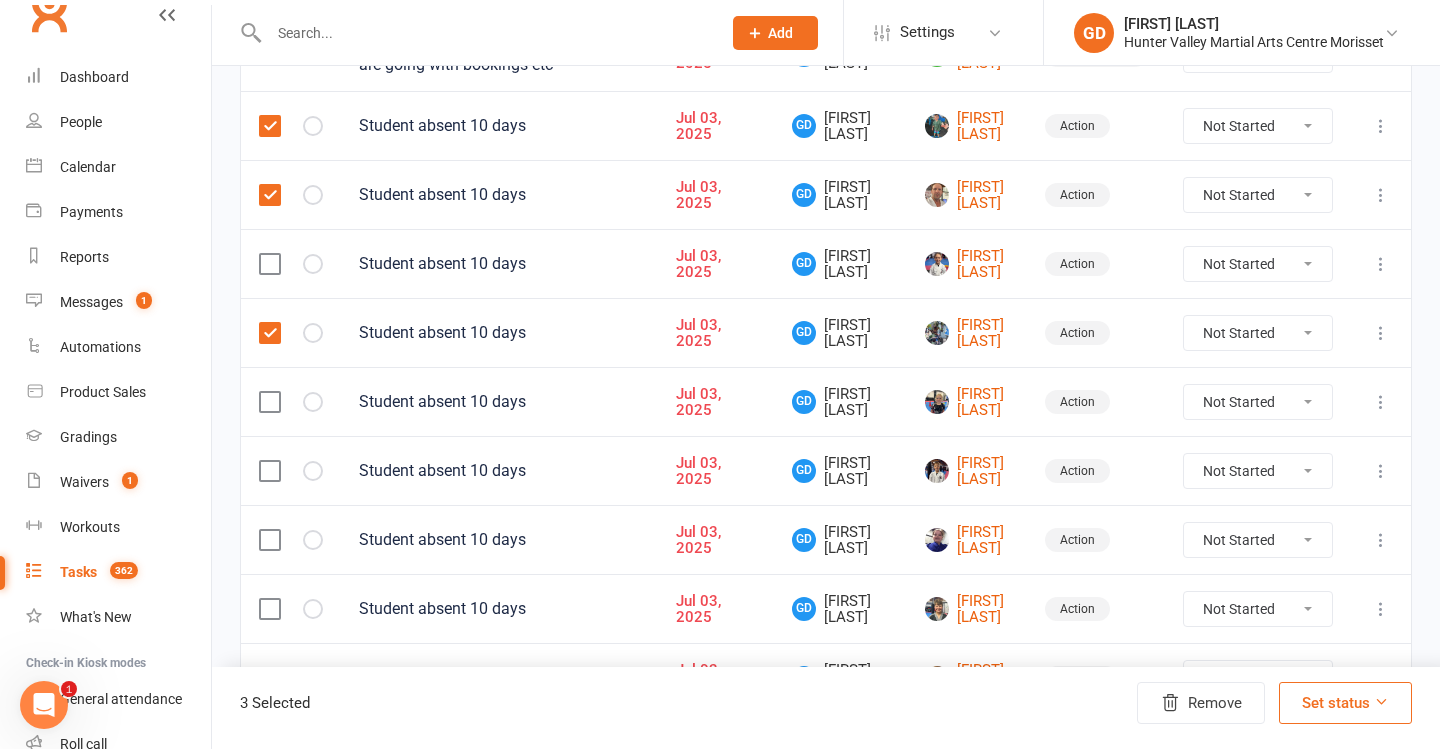 click at bounding box center (269, 402) 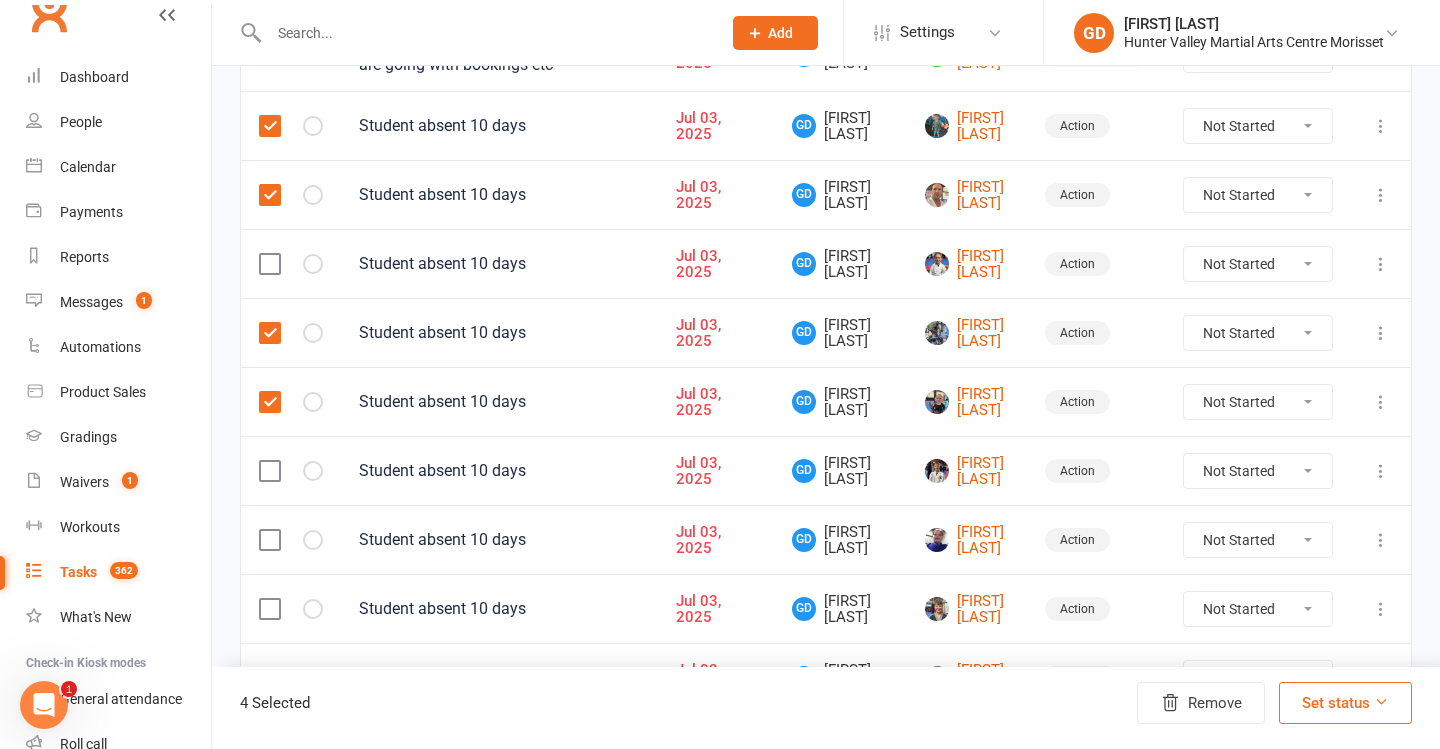 click at bounding box center (269, 264) 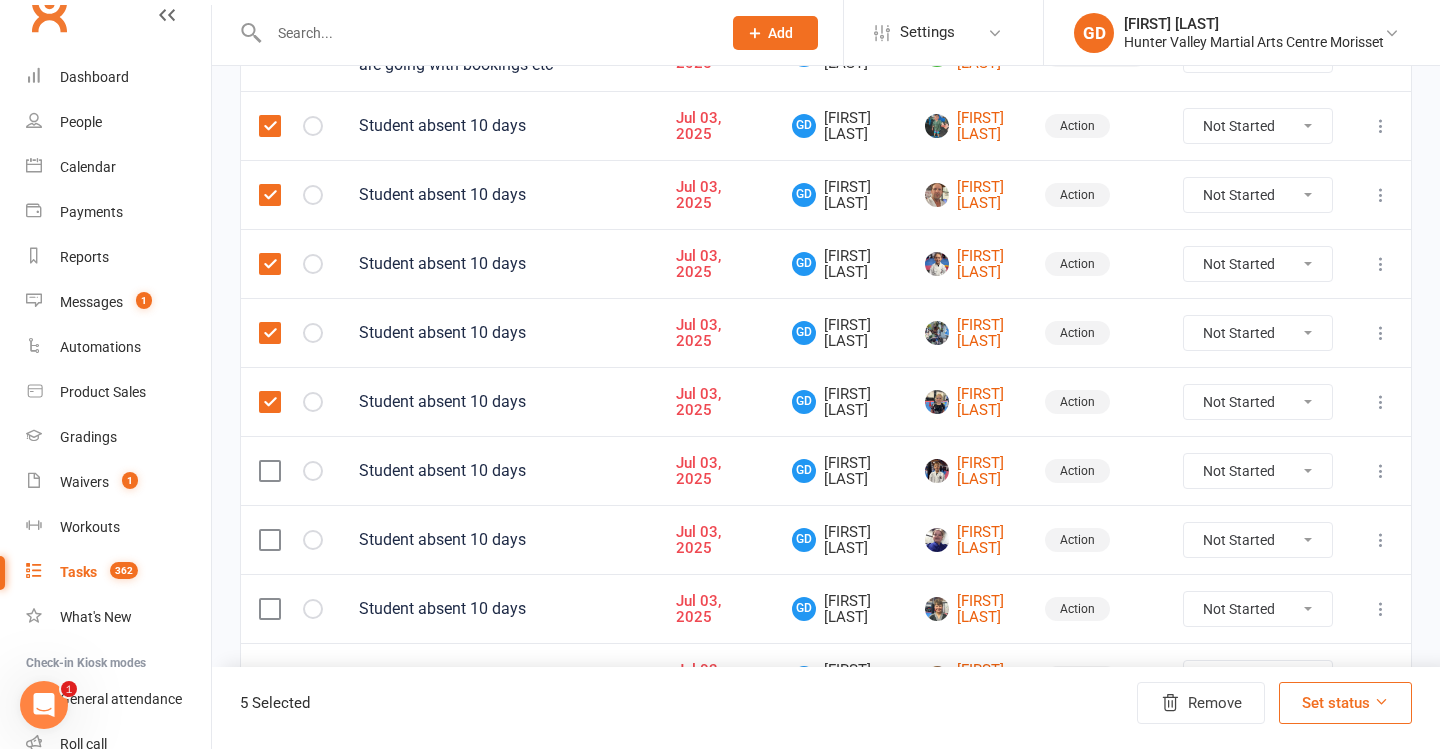 scroll, scrollTop: 544, scrollLeft: 0, axis: vertical 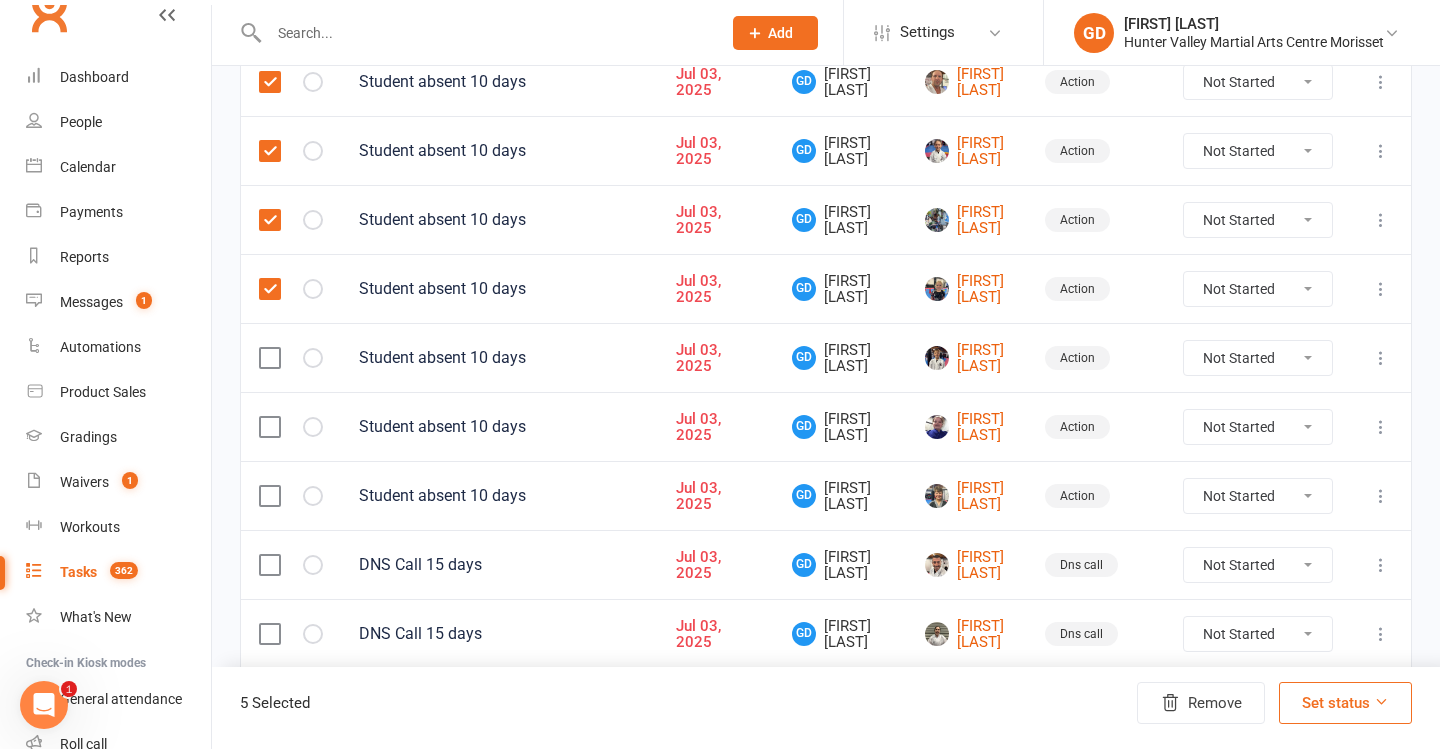 click at bounding box center [269, 427] 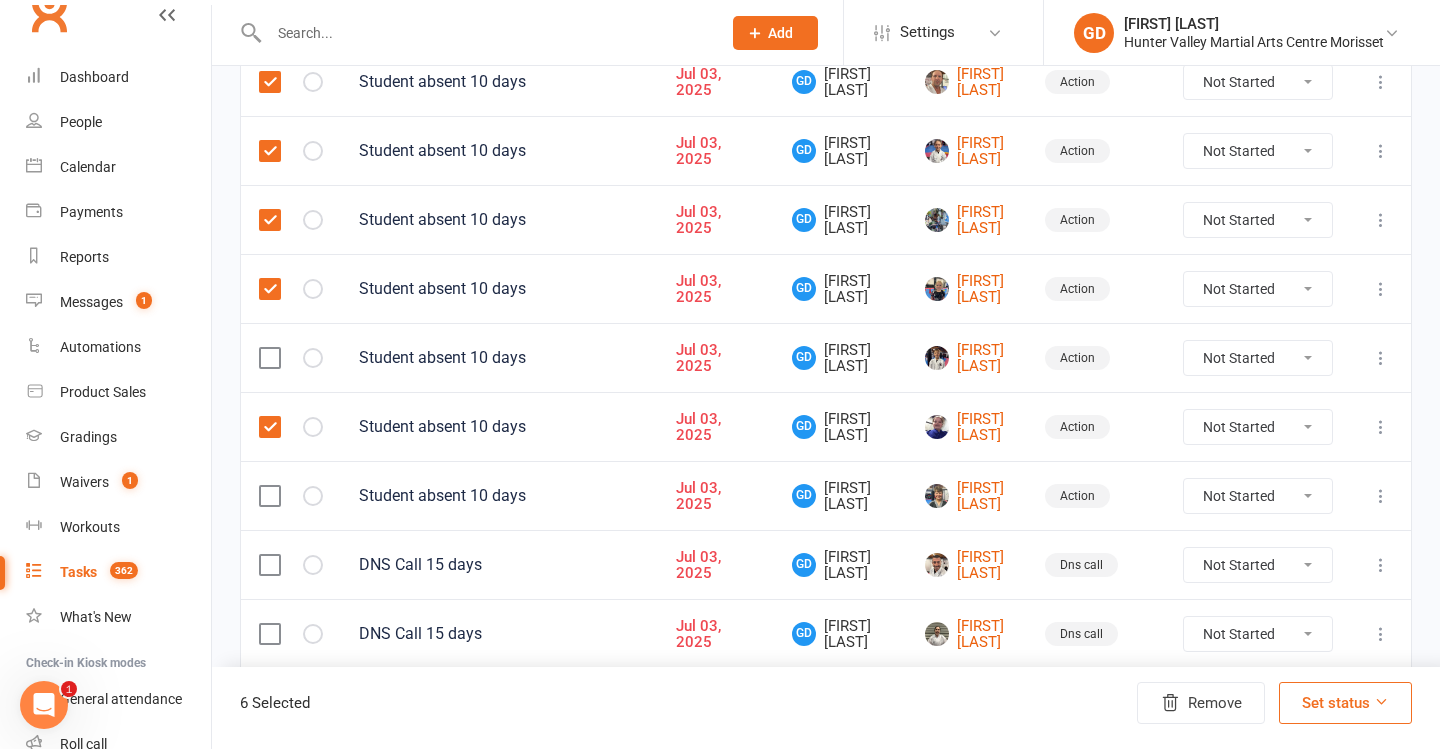 click at bounding box center [269, 358] 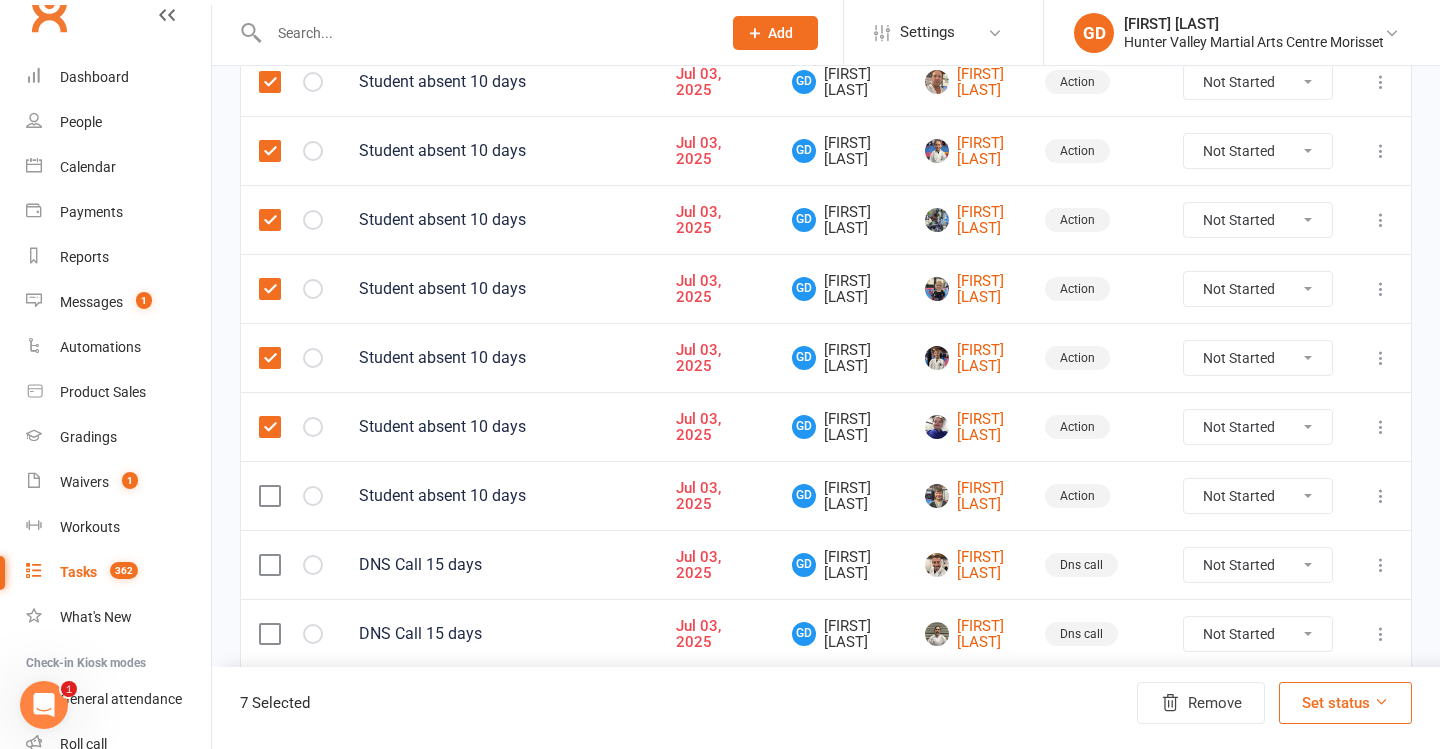 click at bounding box center (269, 496) 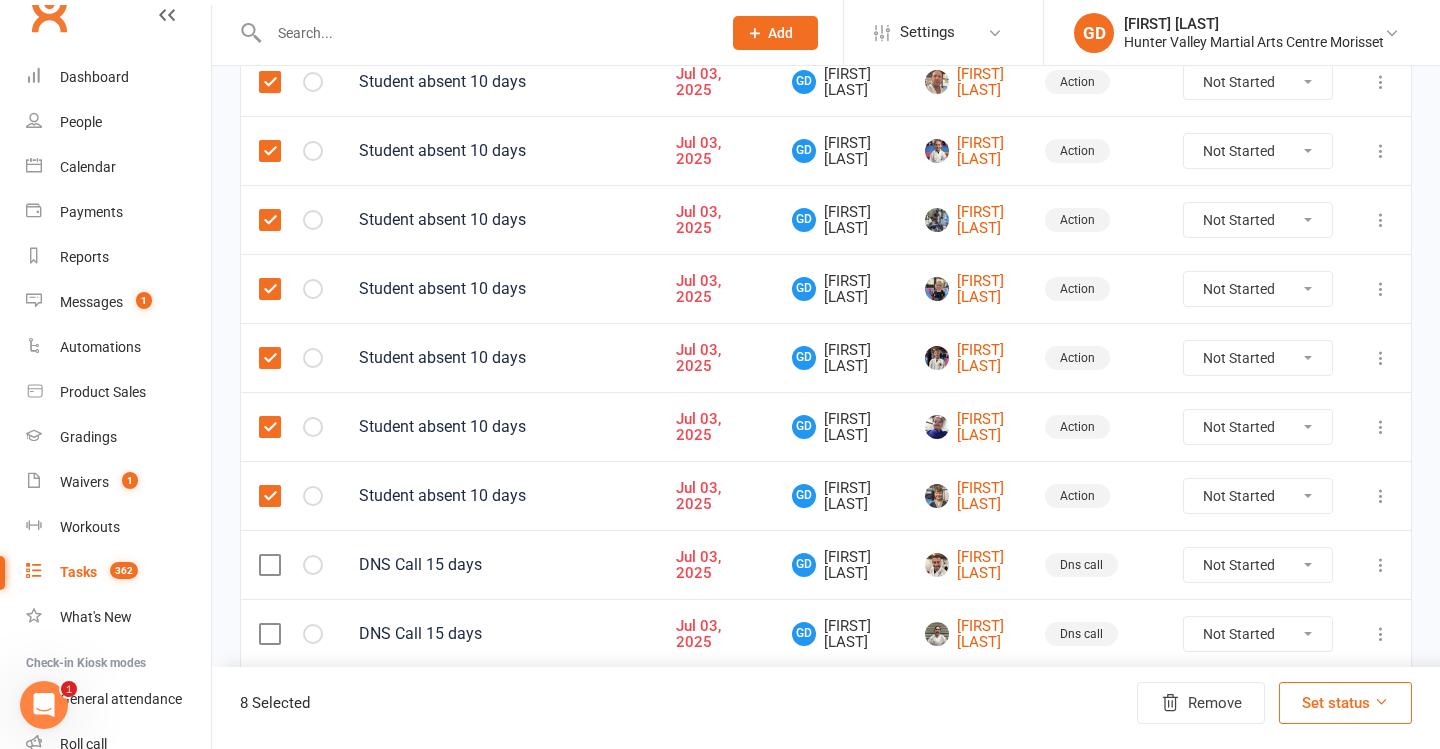 scroll, scrollTop: 686, scrollLeft: 0, axis: vertical 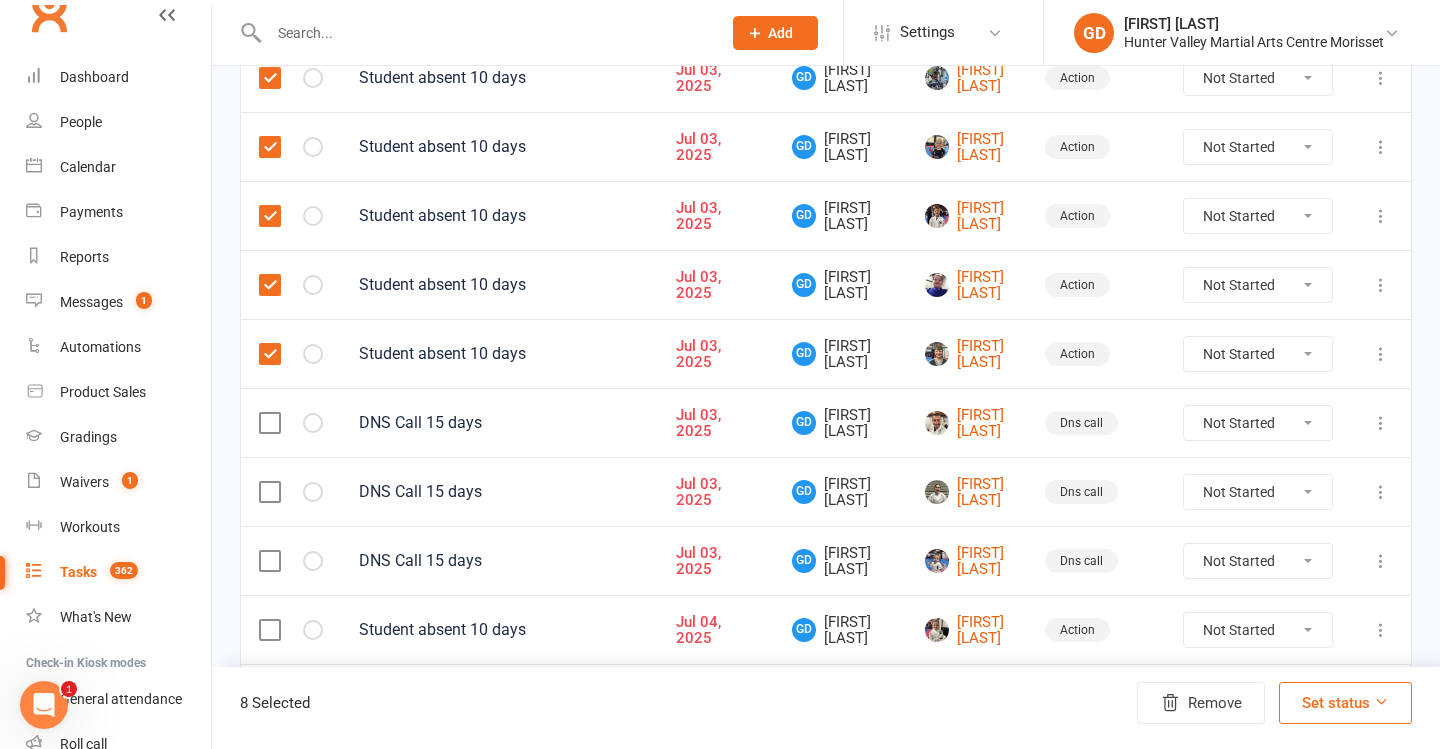 click at bounding box center (269, 492) 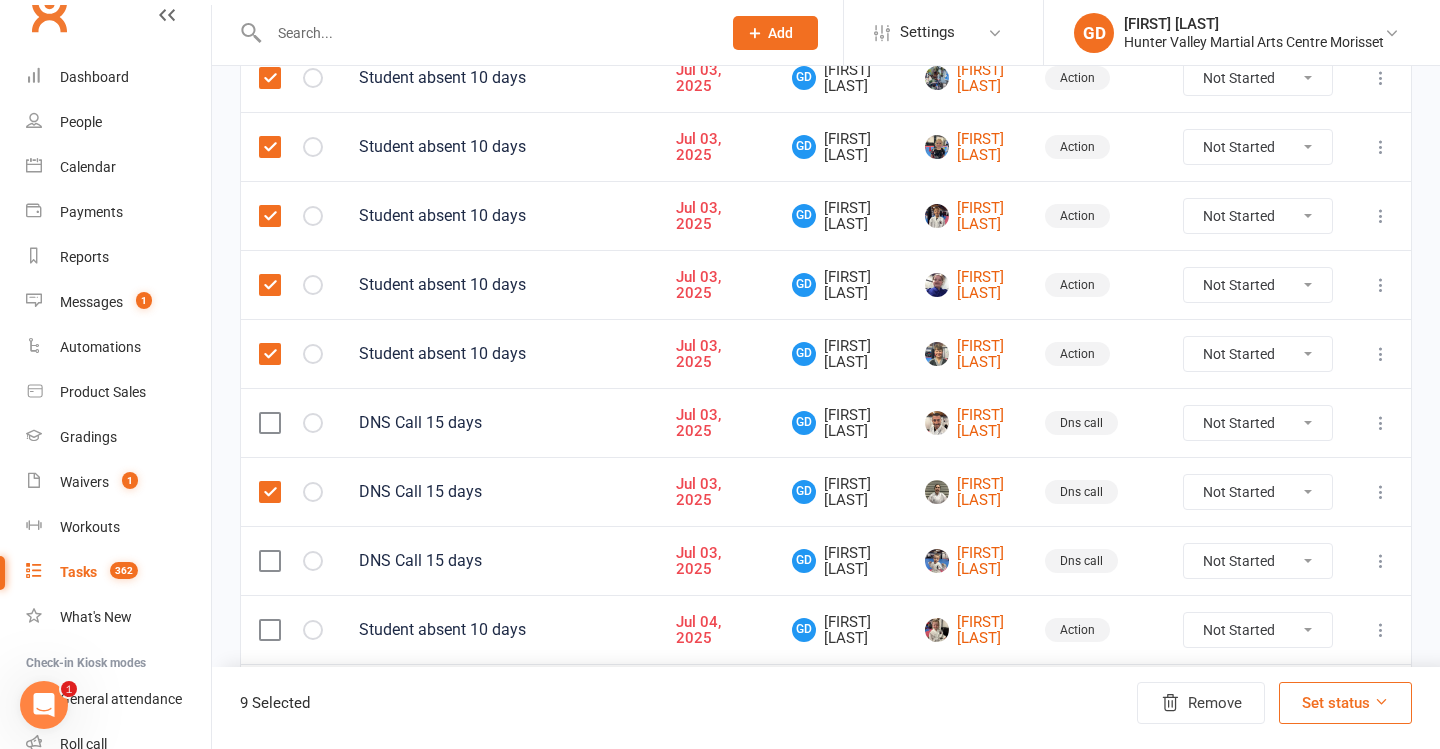 click at bounding box center (269, 423) 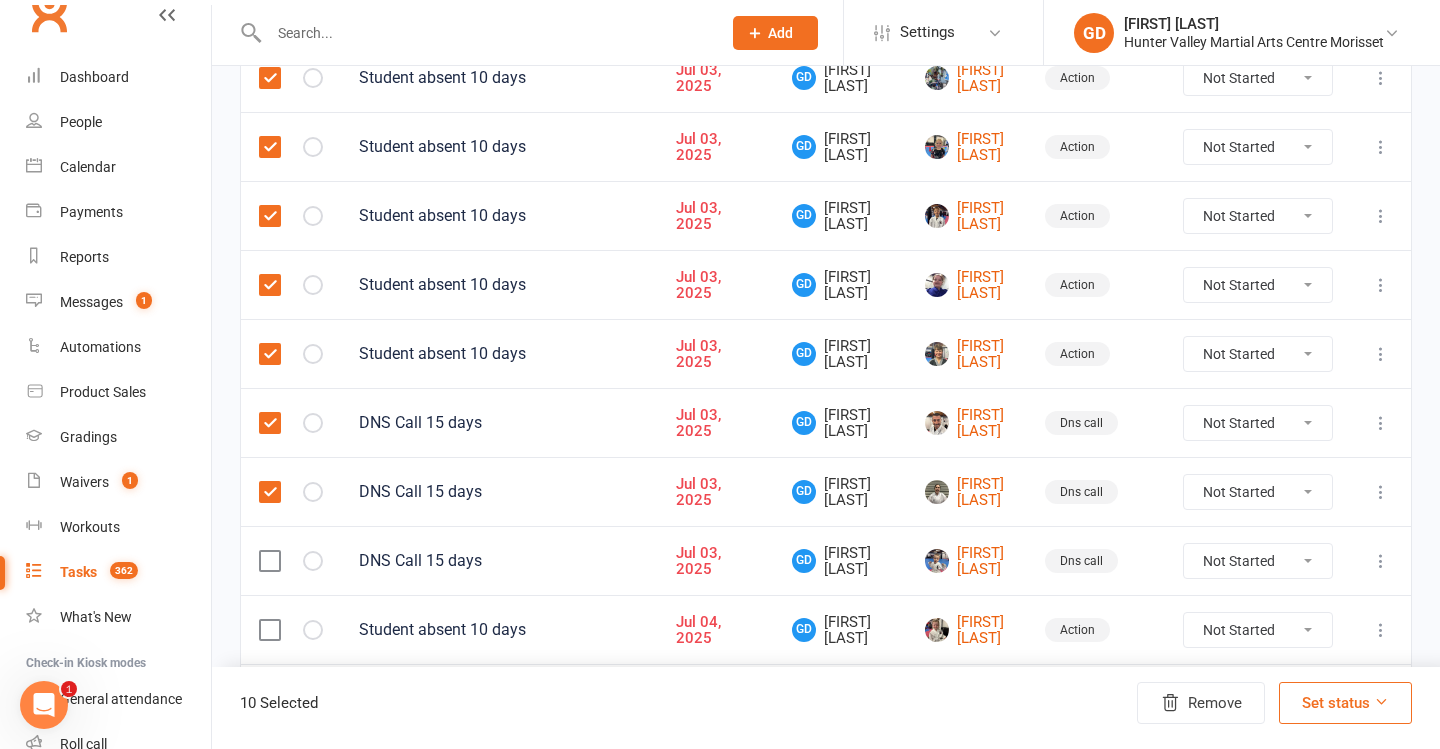 click at bounding box center [269, 561] 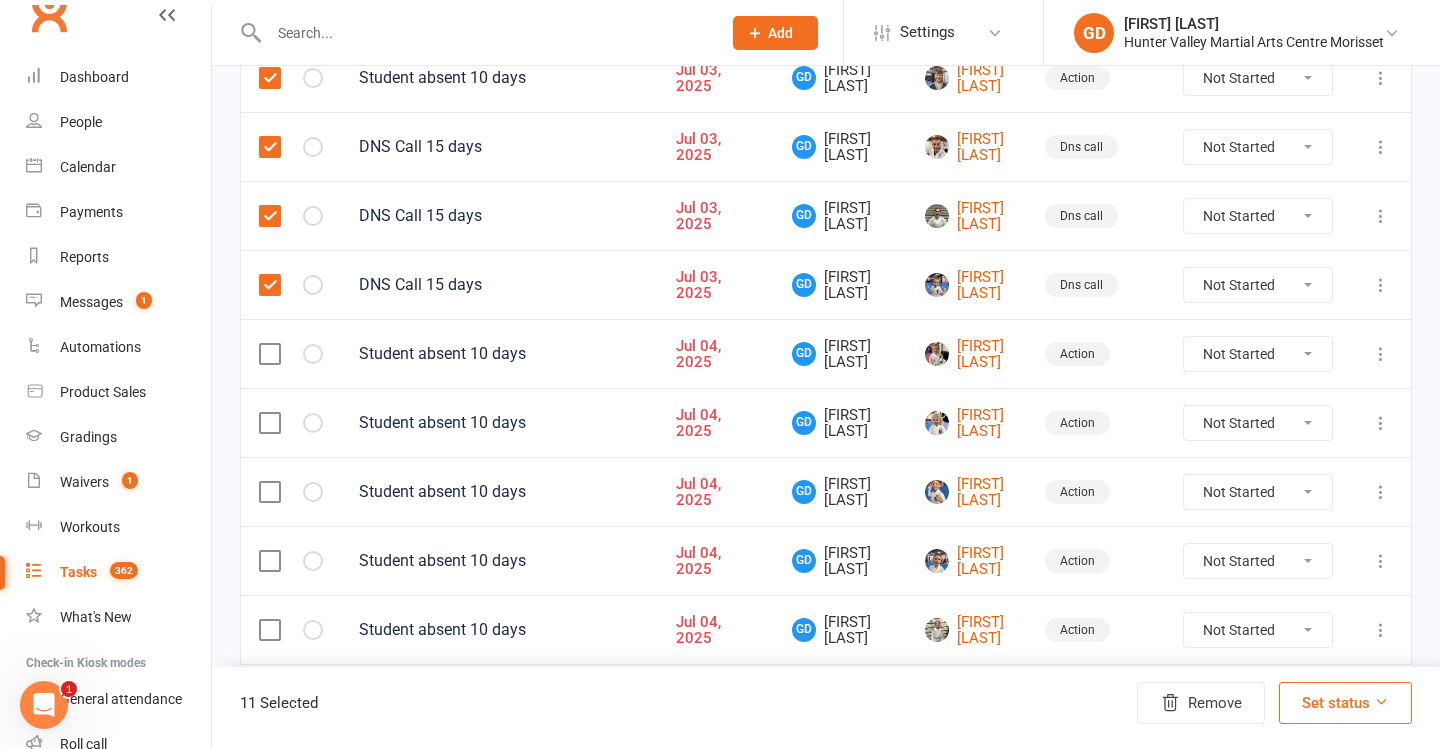 scroll, scrollTop: 981, scrollLeft: 0, axis: vertical 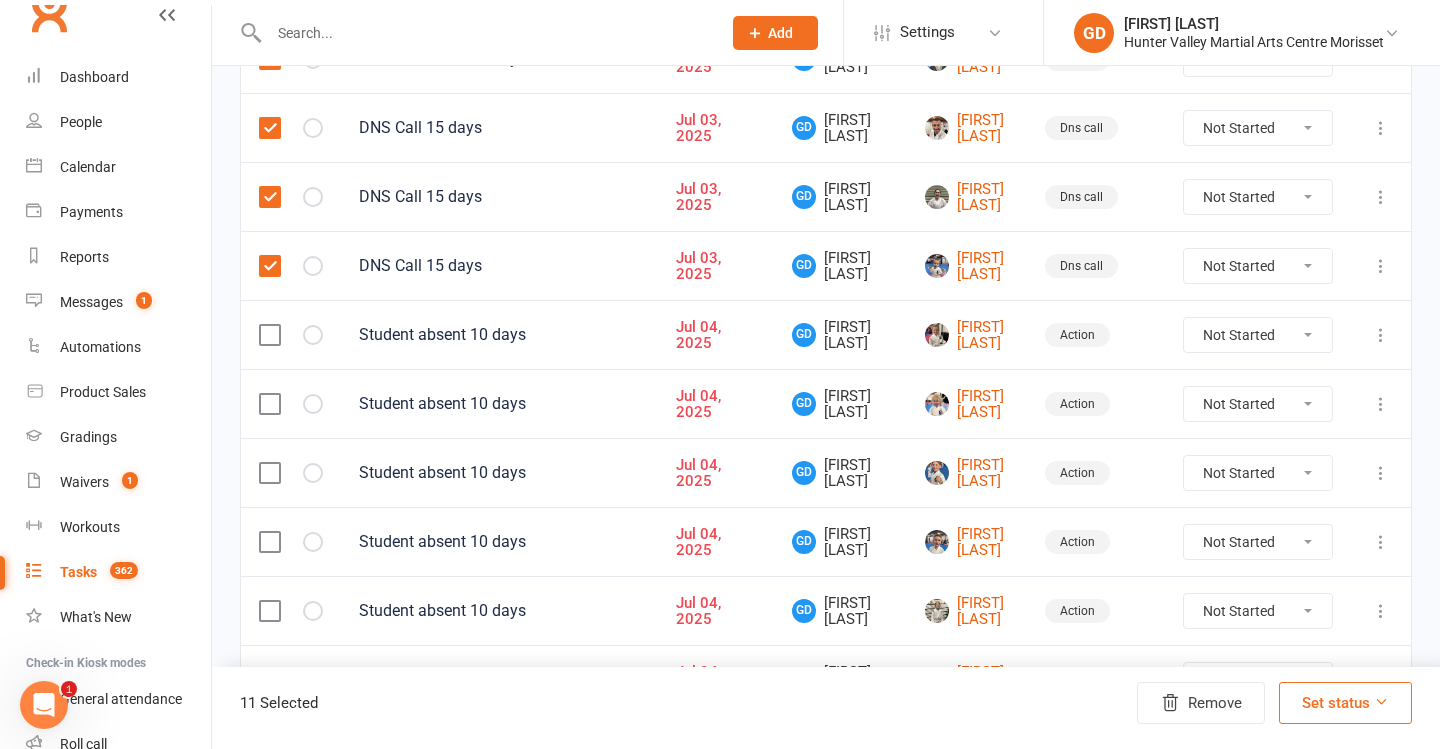 click at bounding box center (269, 335) 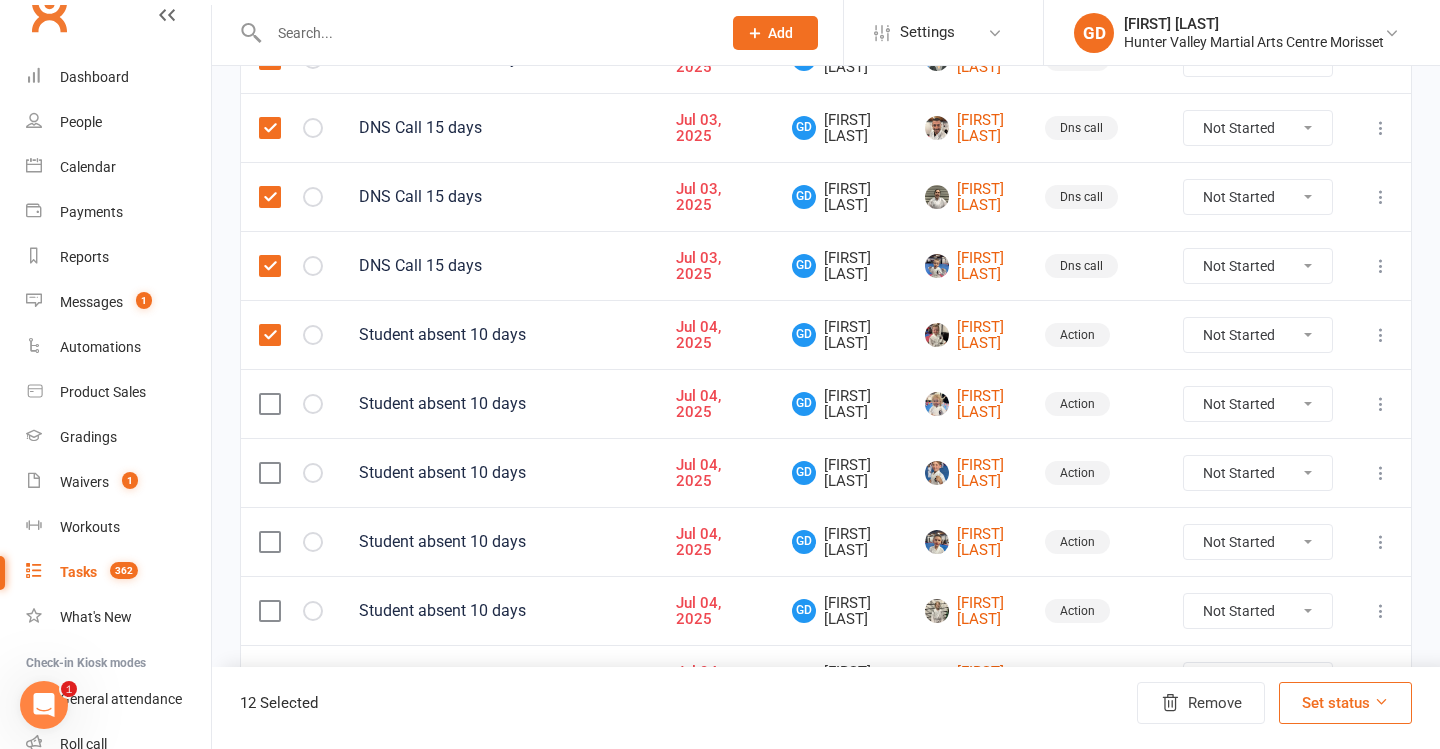 click at bounding box center [291, 403] 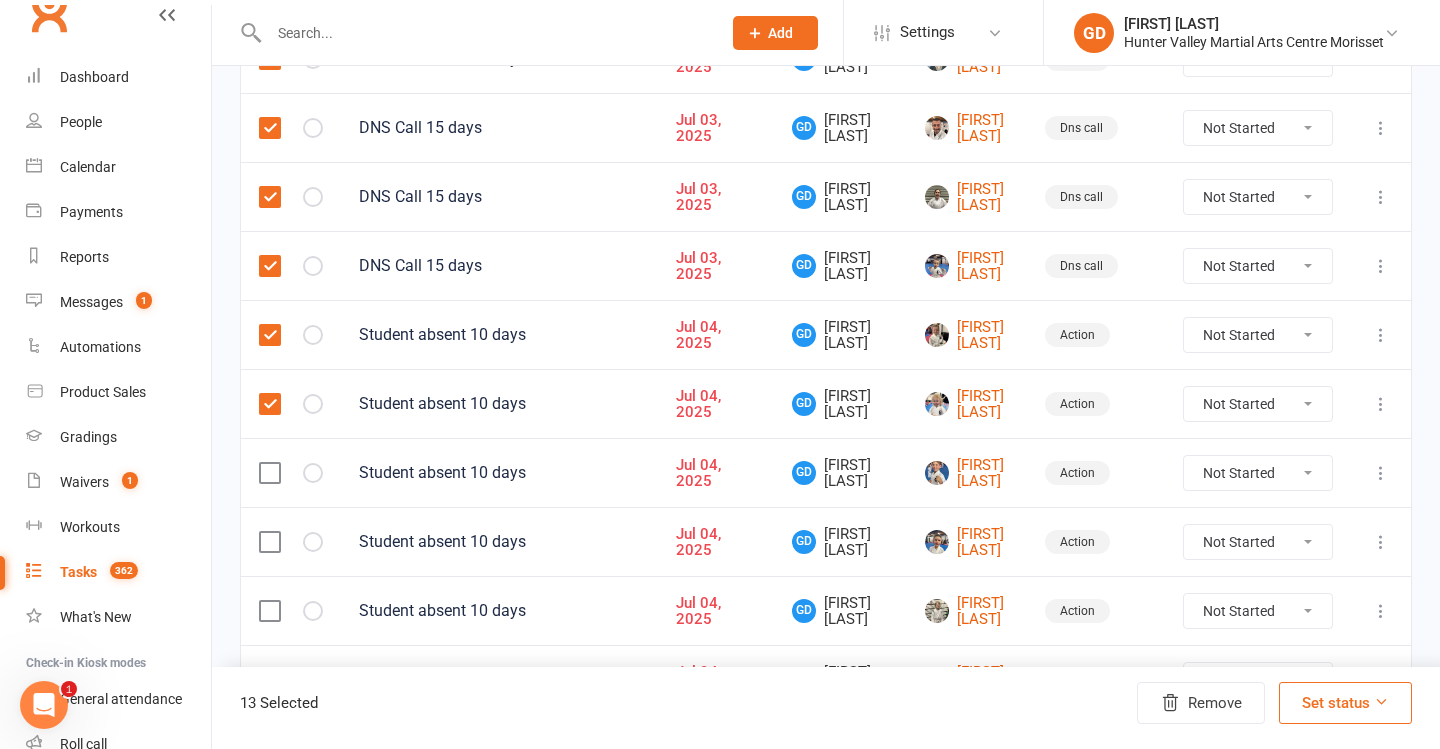 click at bounding box center (269, 473) 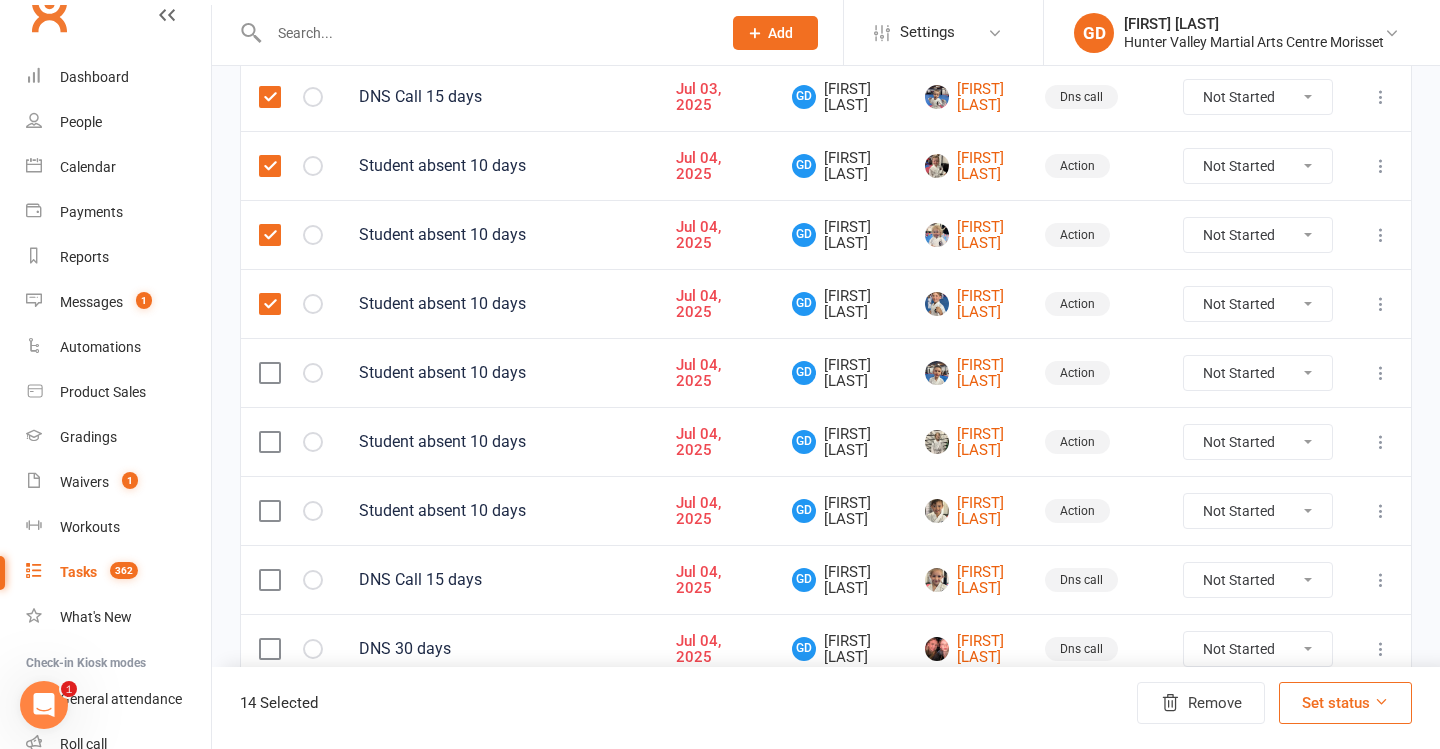 scroll, scrollTop: 1175, scrollLeft: 0, axis: vertical 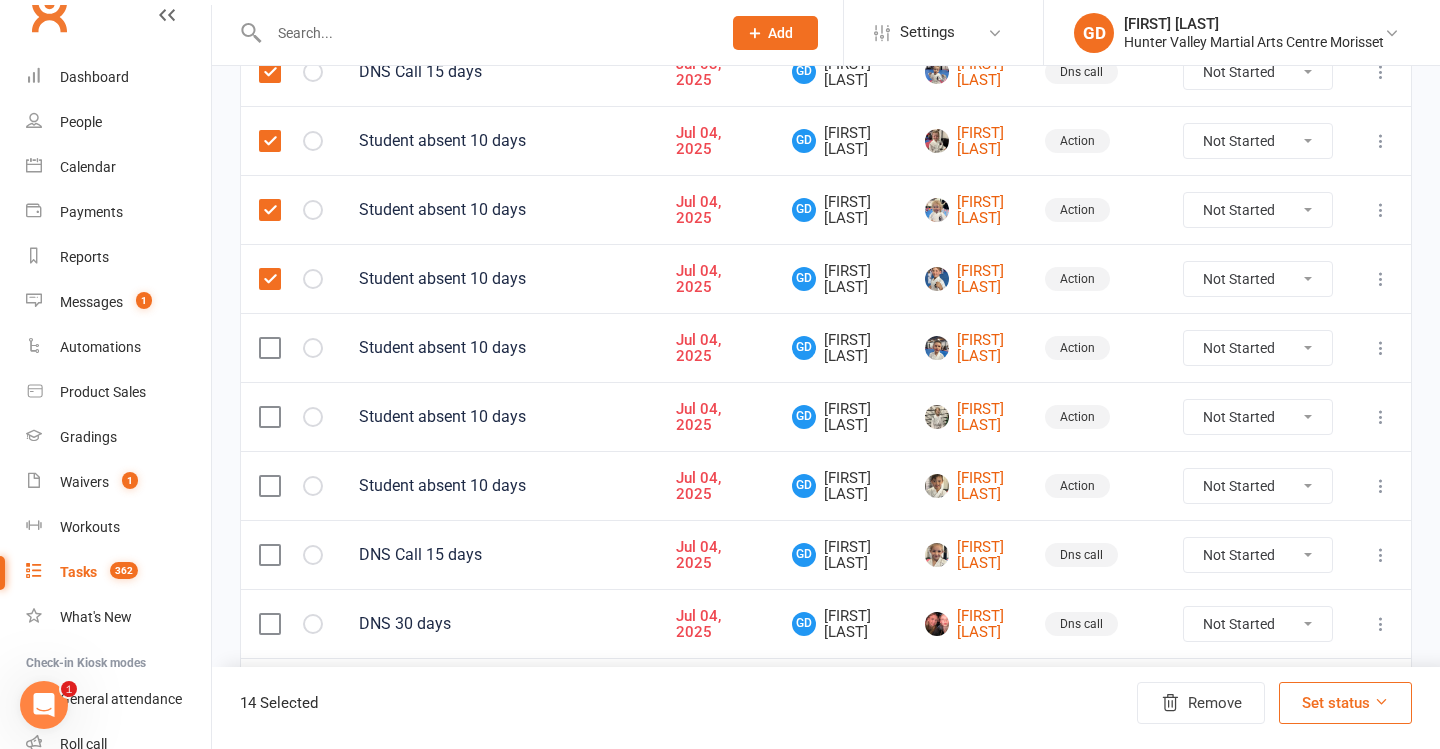 click at bounding box center (291, 416) 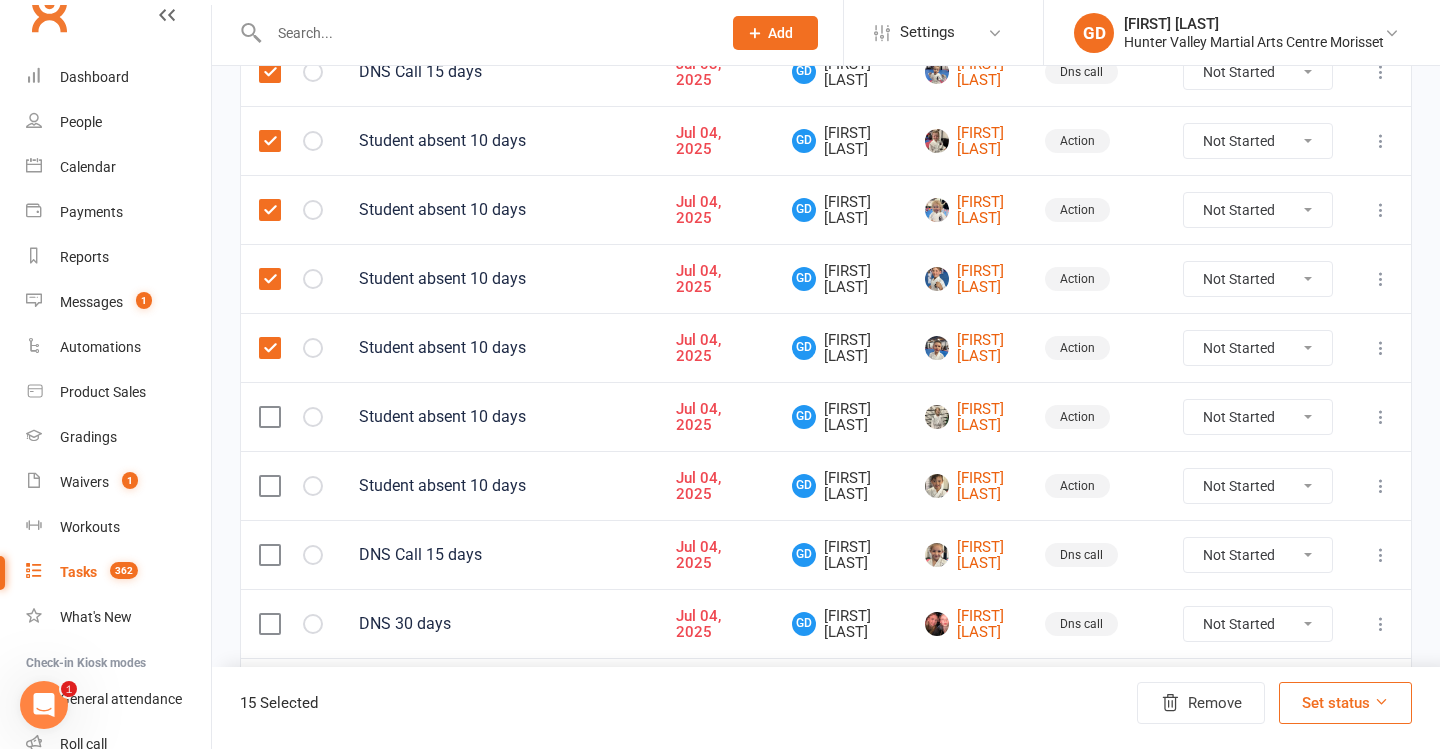 click at bounding box center (269, 417) 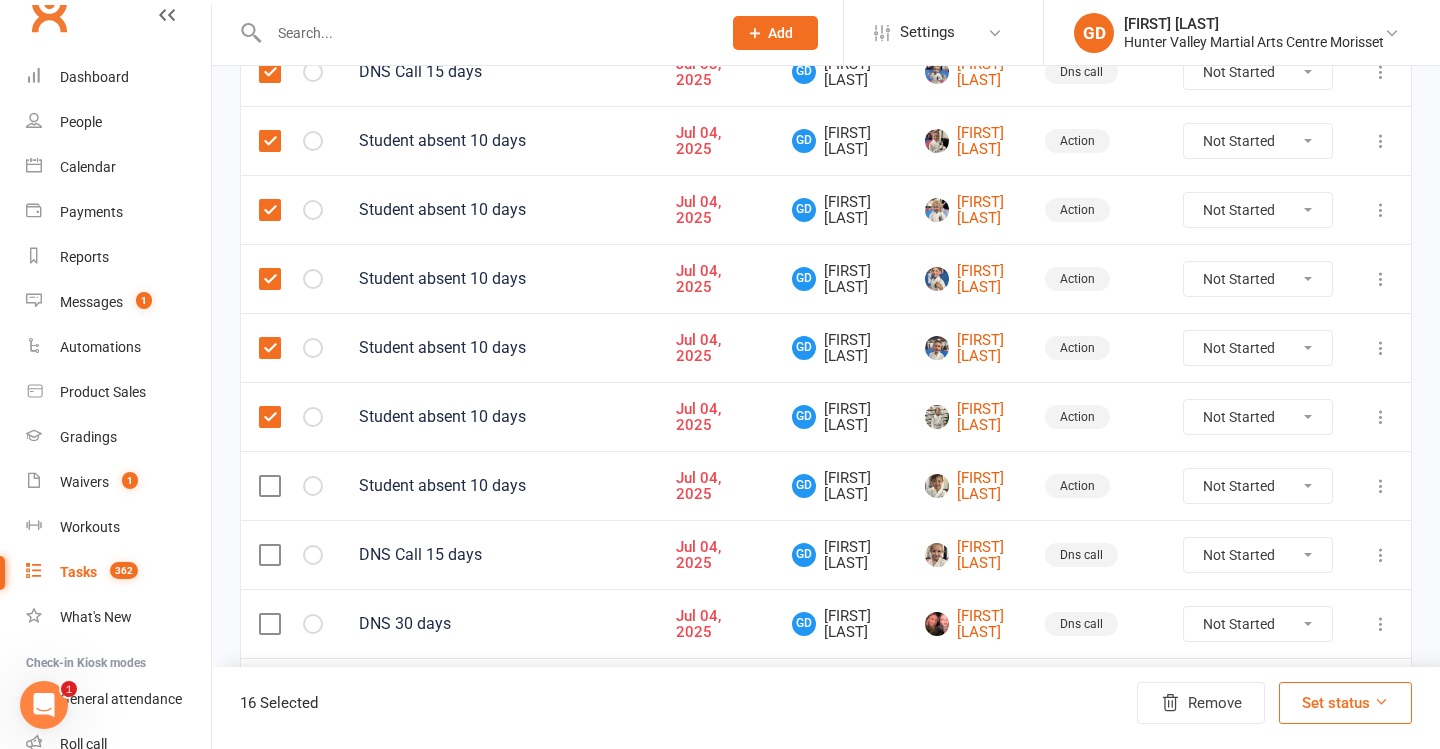 click at bounding box center [269, 486] 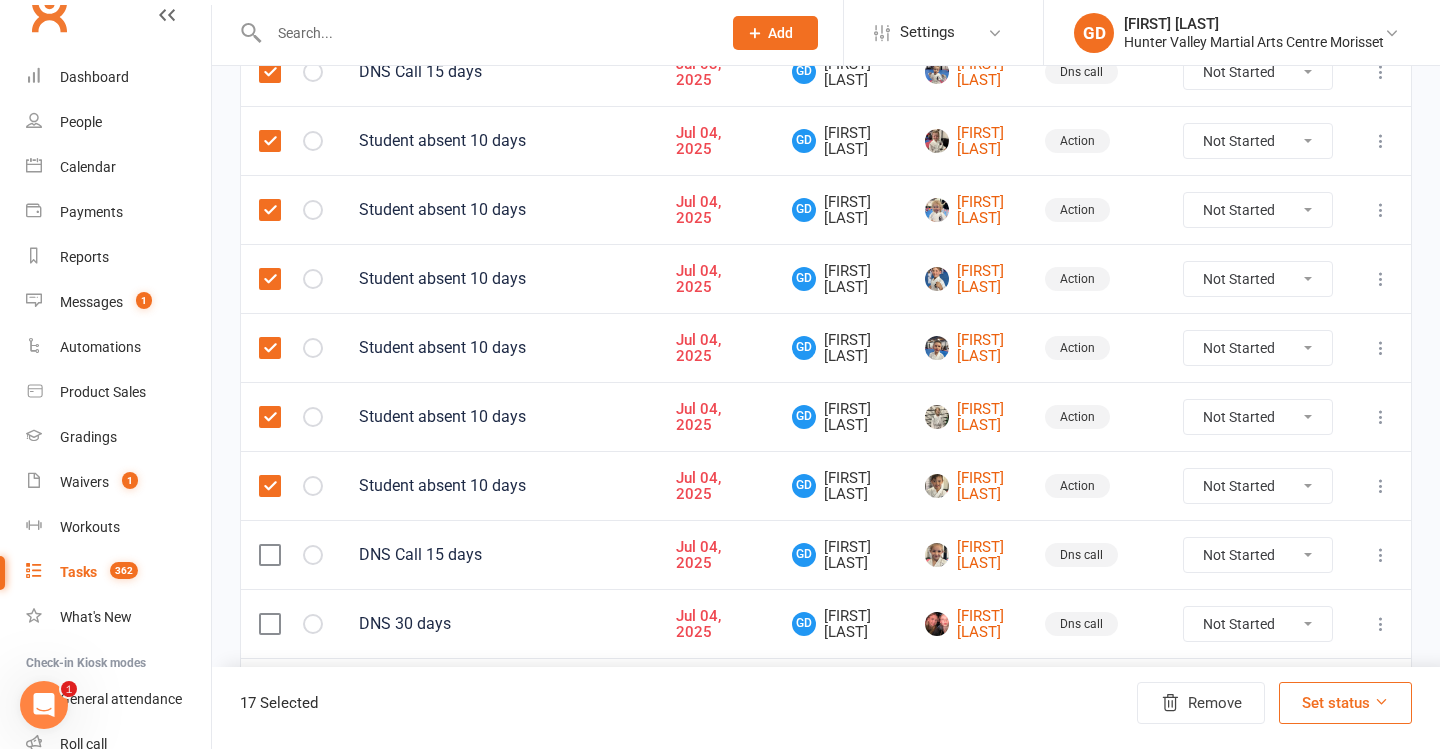 click at bounding box center [269, 555] 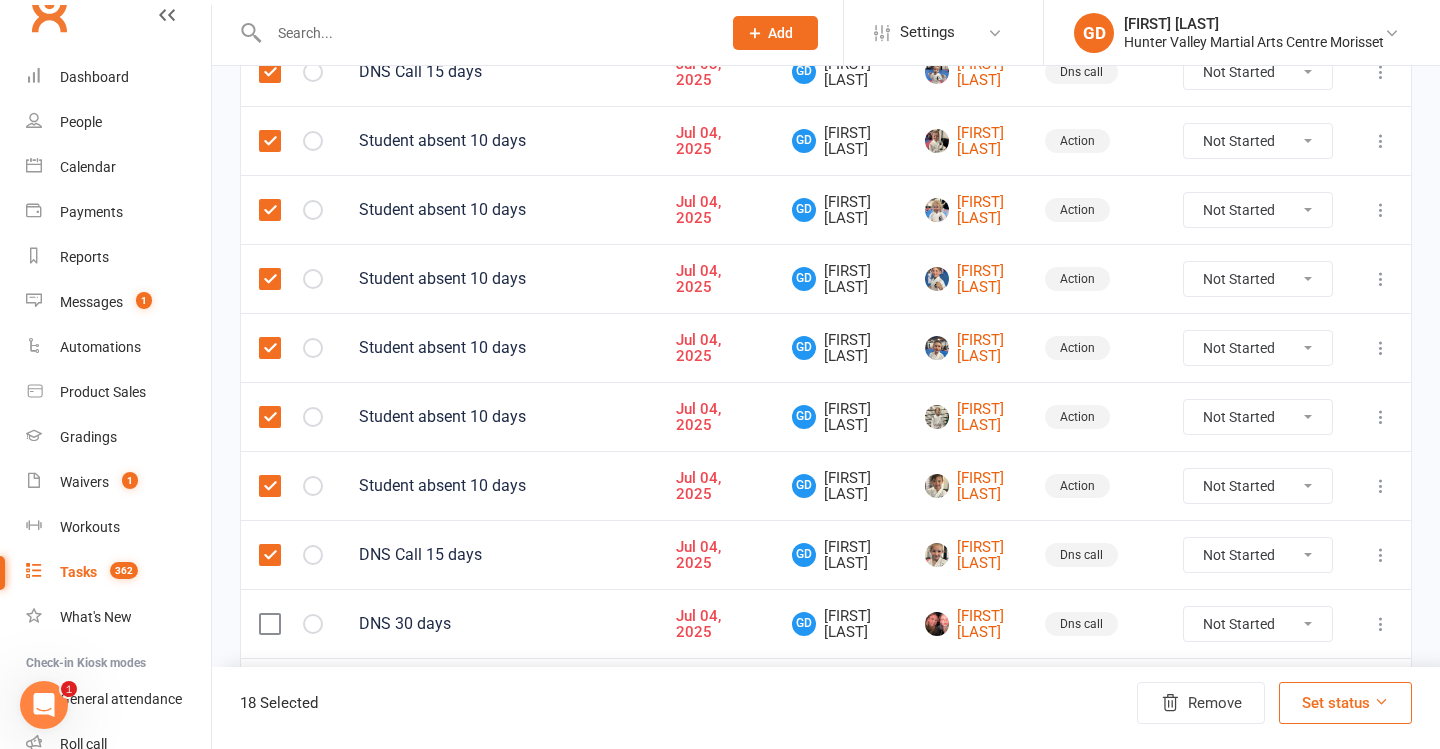 click at bounding box center (269, 624) 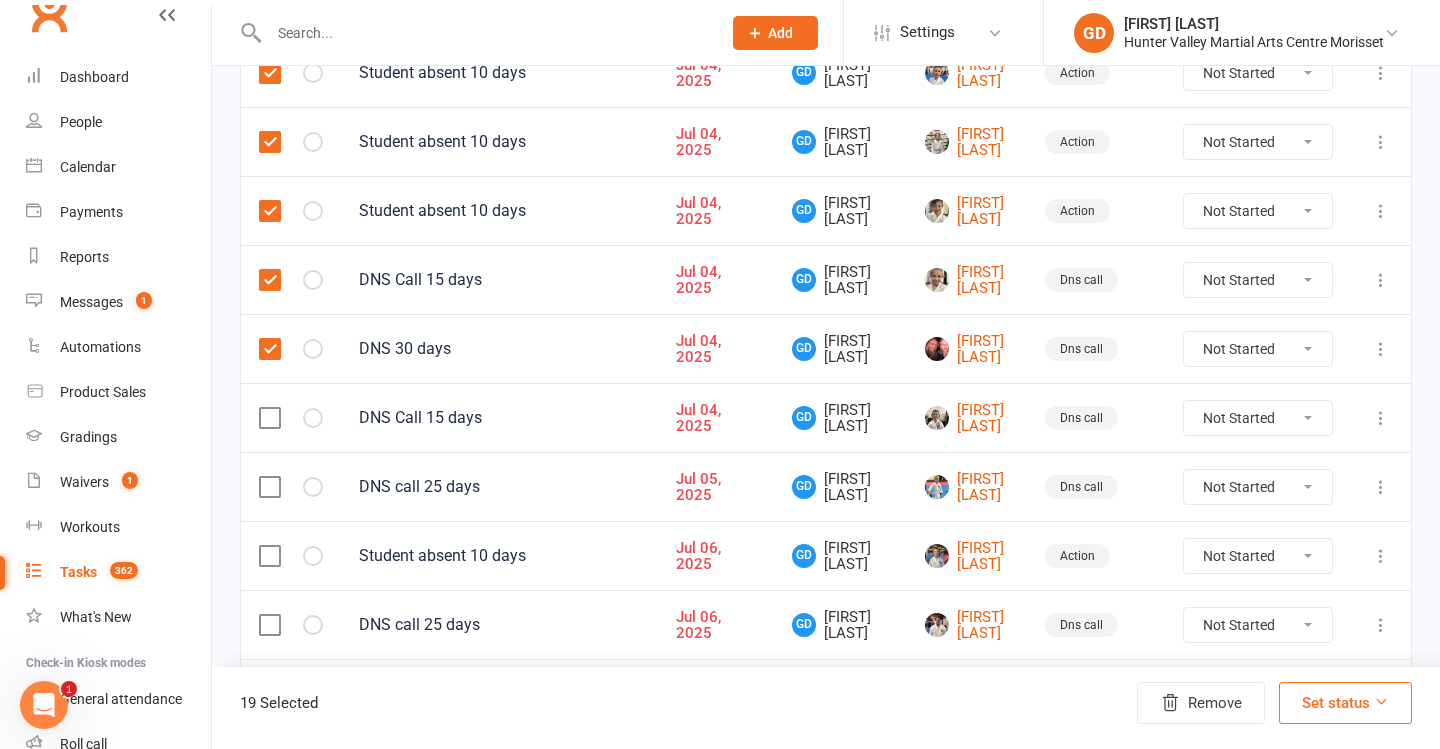 scroll, scrollTop: 1451, scrollLeft: 0, axis: vertical 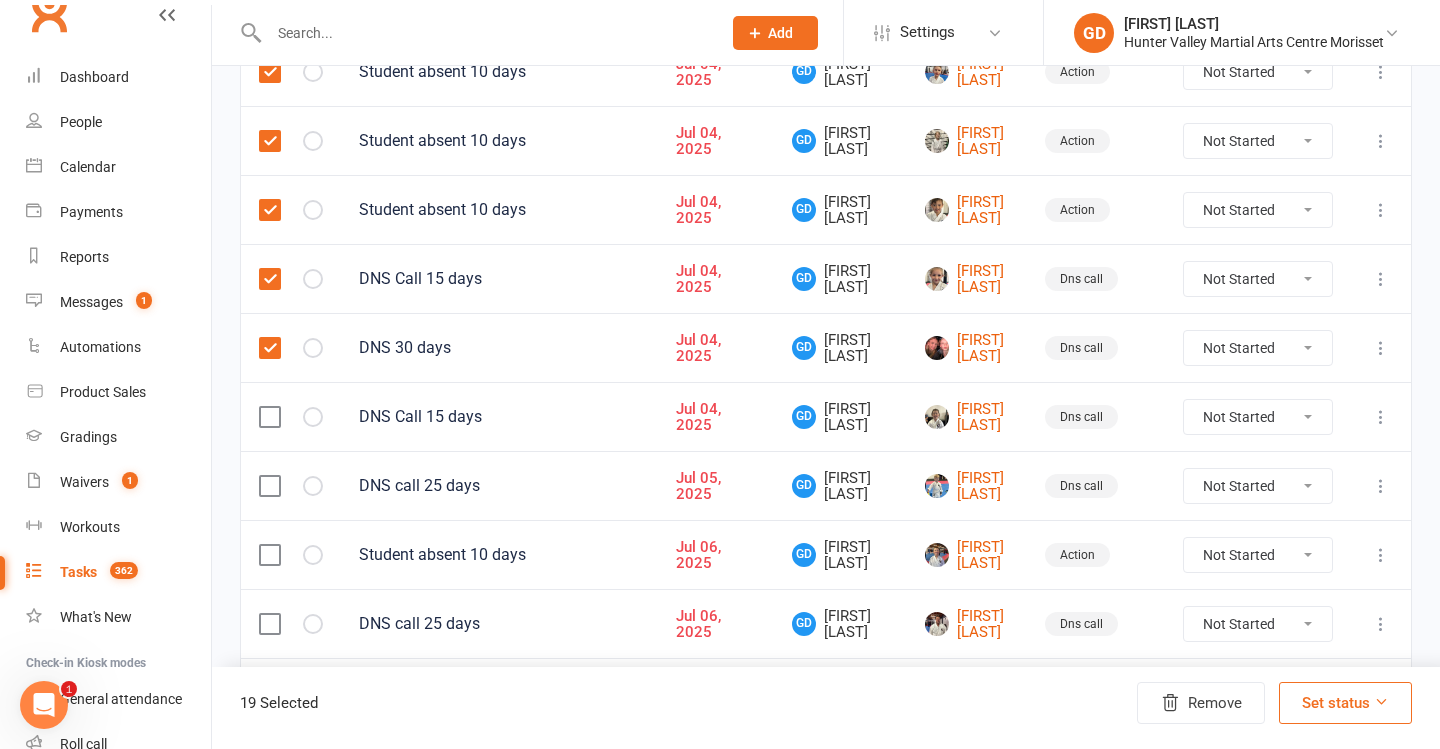 click at bounding box center [269, 417] 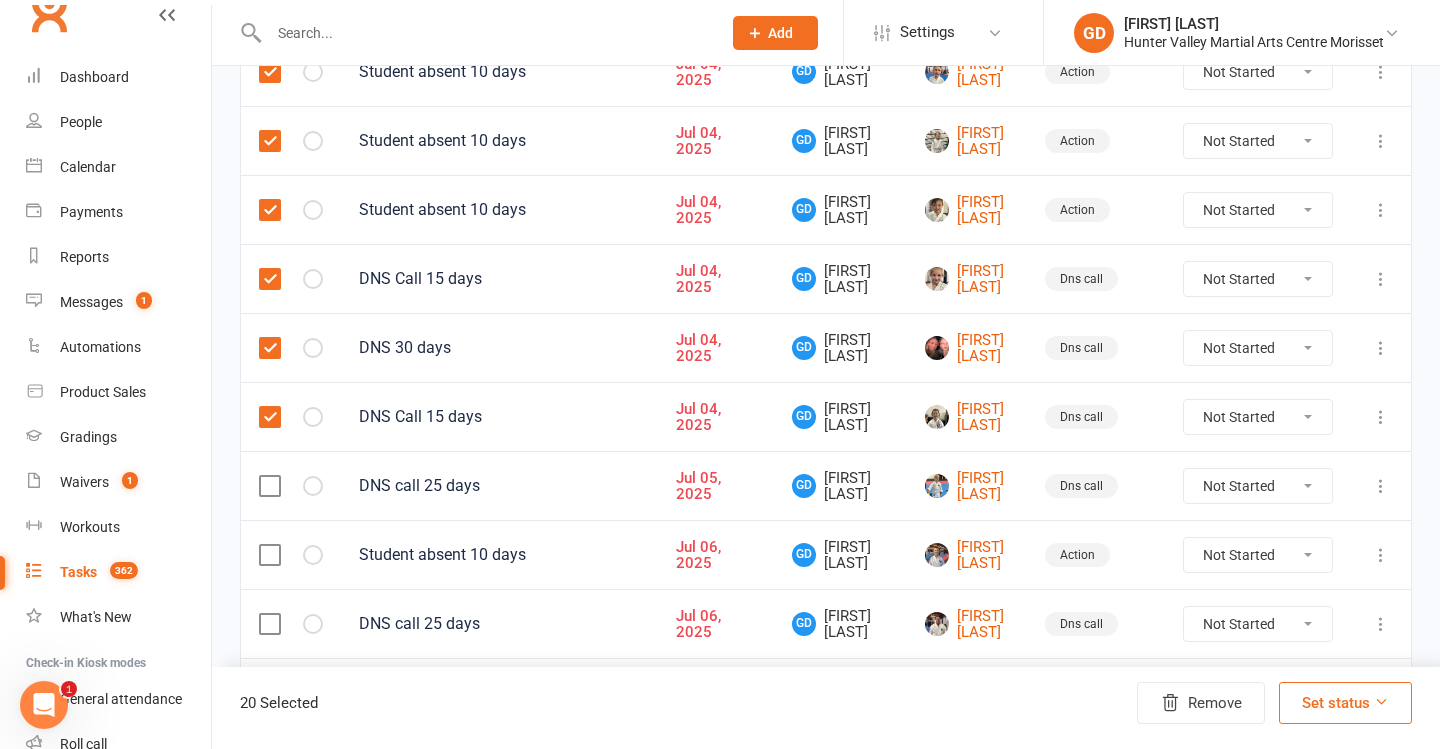 click at bounding box center (291, 485) 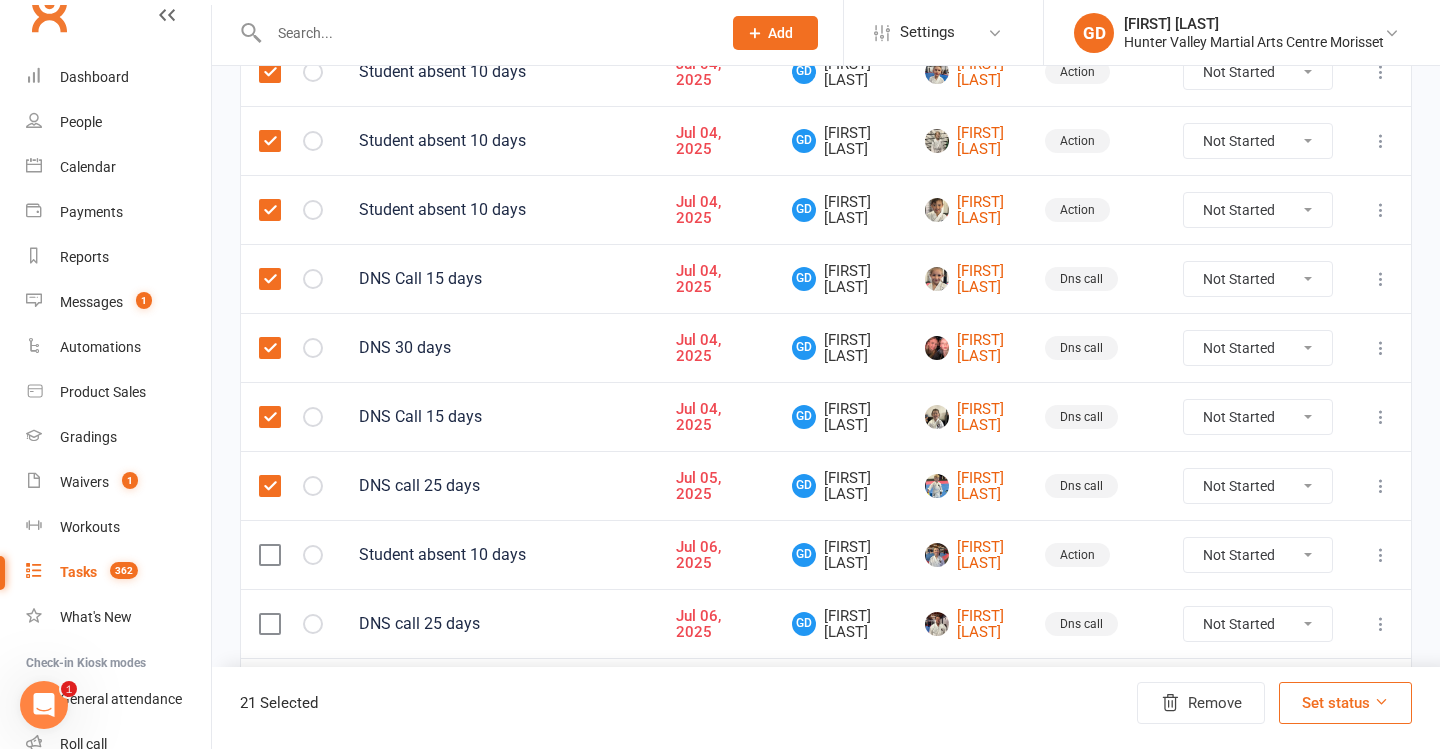 click at bounding box center (269, 555) 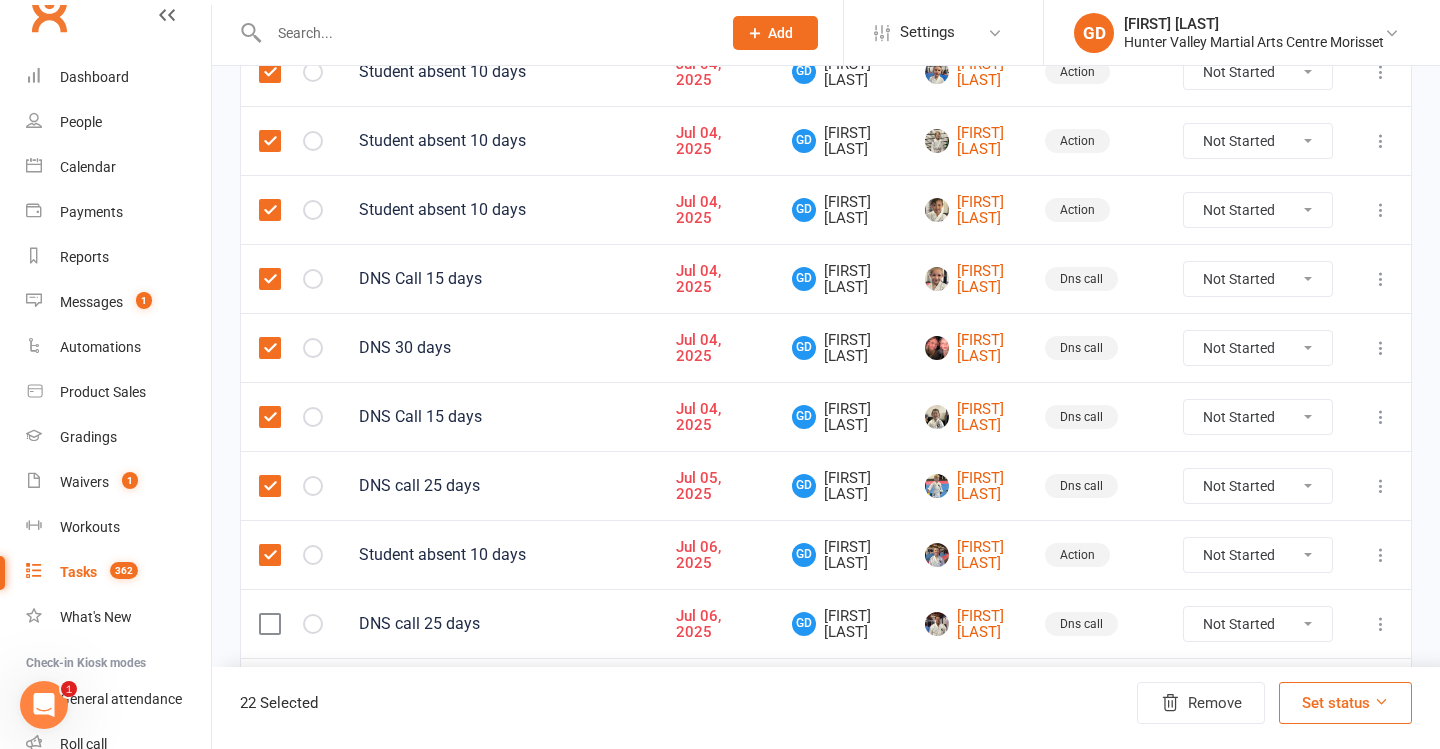 click at bounding box center [269, 624] 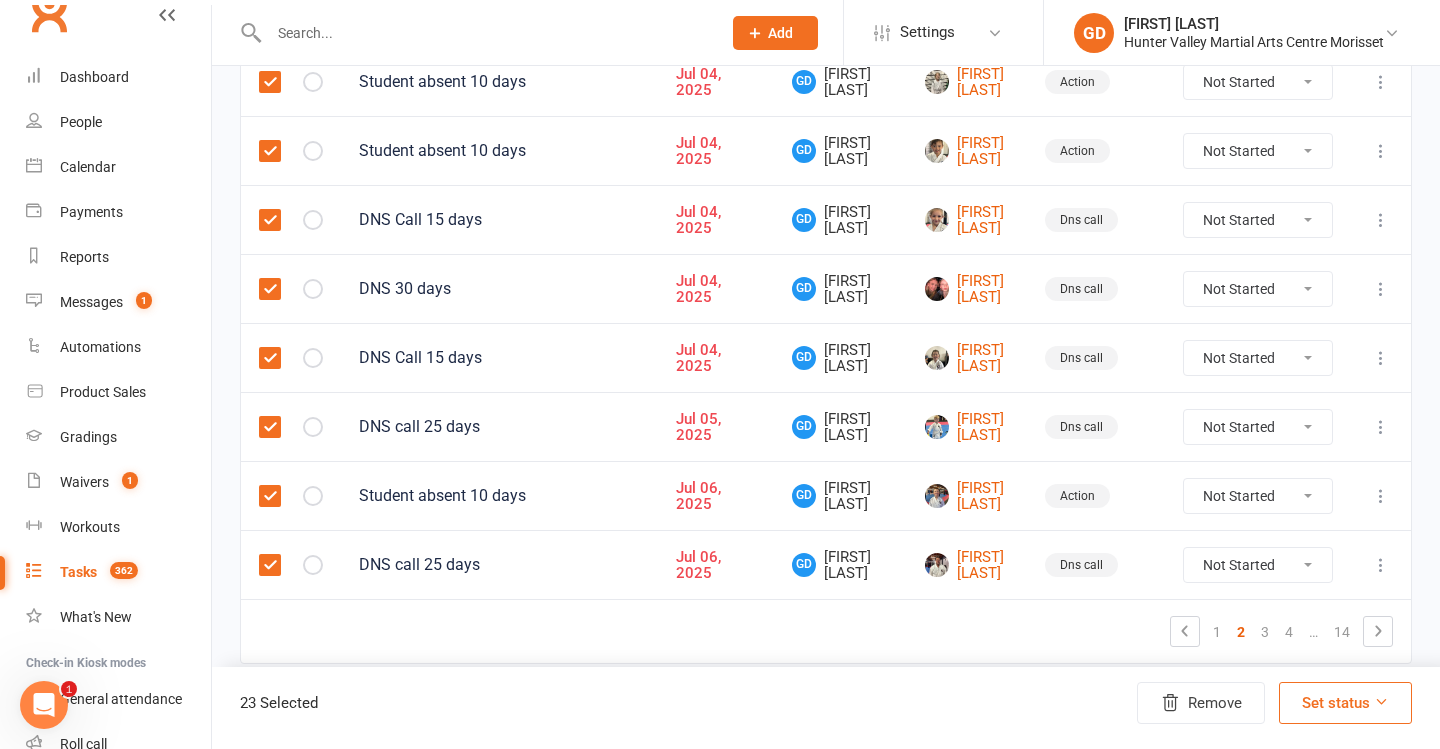 scroll, scrollTop: 1527, scrollLeft: 0, axis: vertical 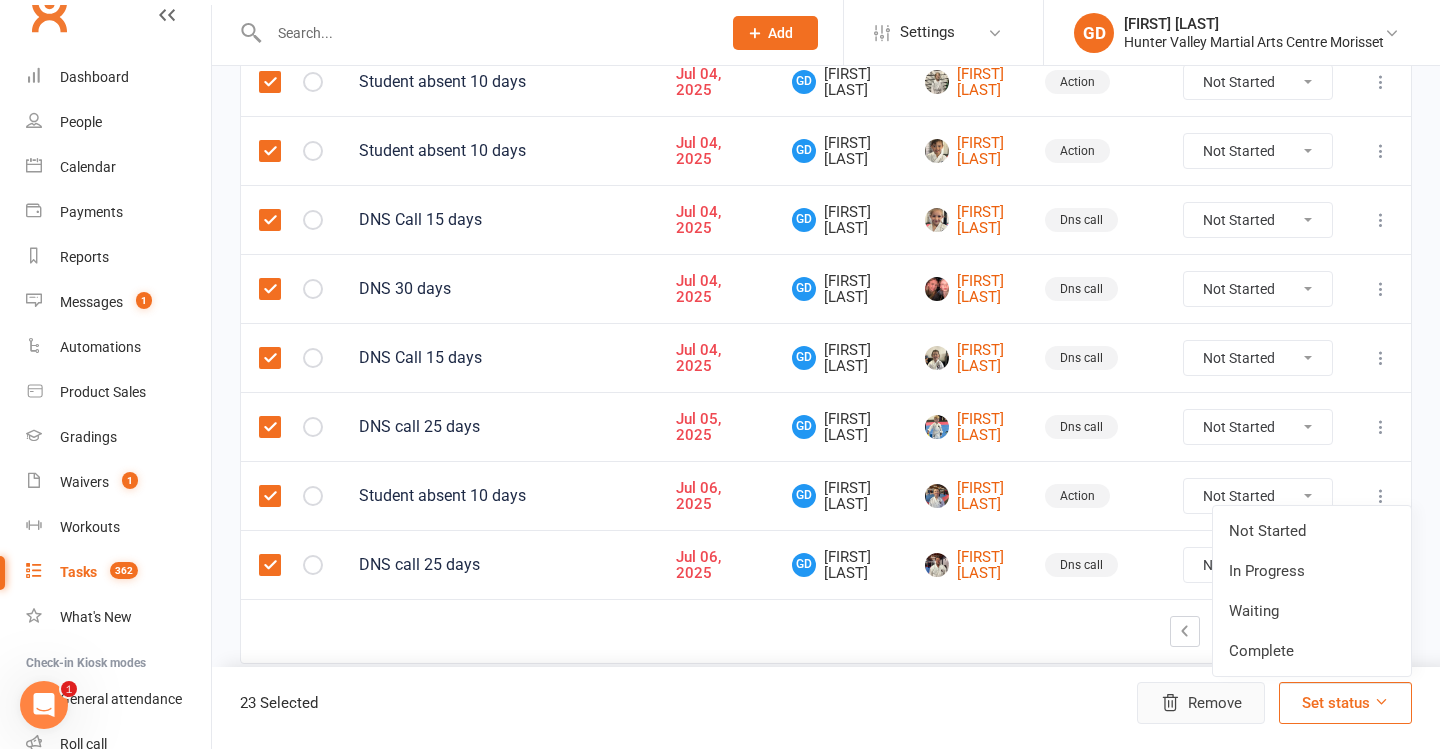 click on "Remove" at bounding box center [1201, 703] 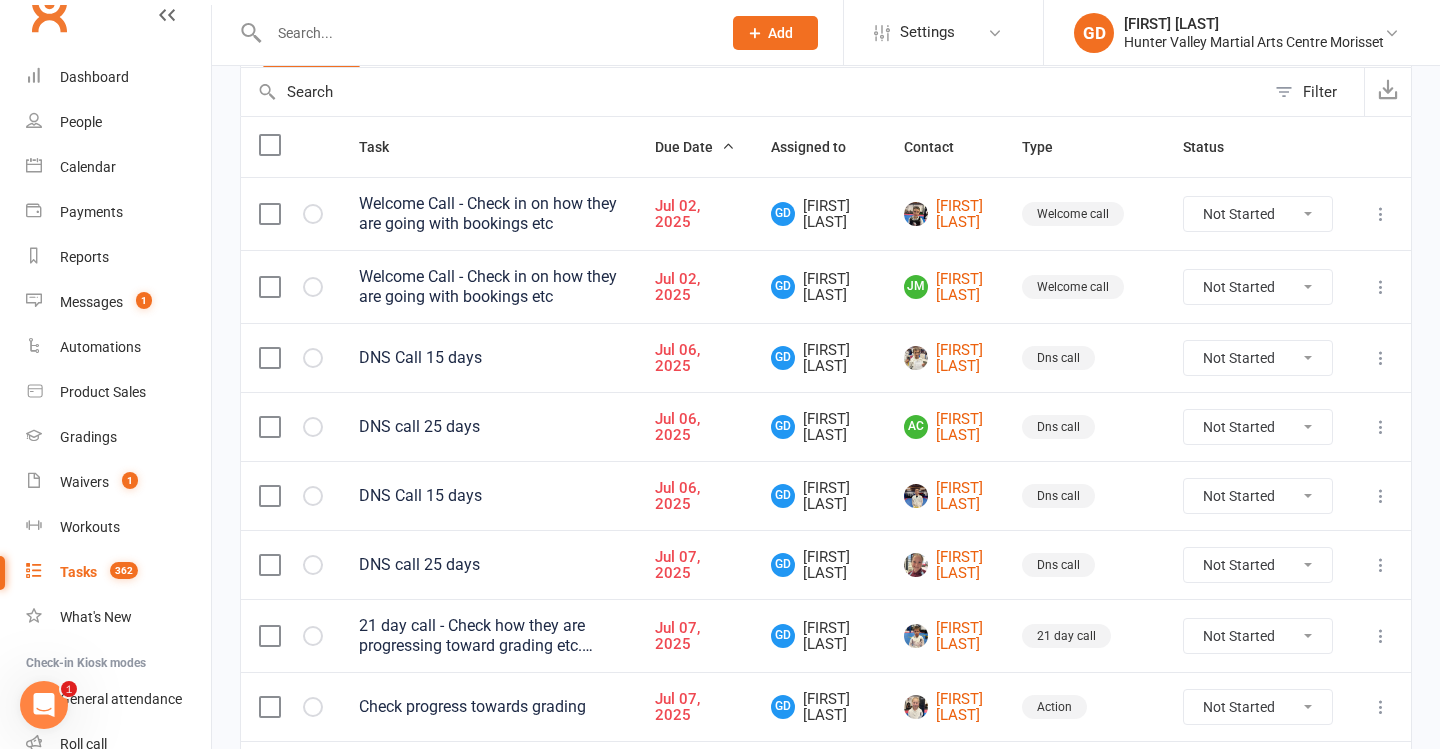 scroll, scrollTop: 201, scrollLeft: 0, axis: vertical 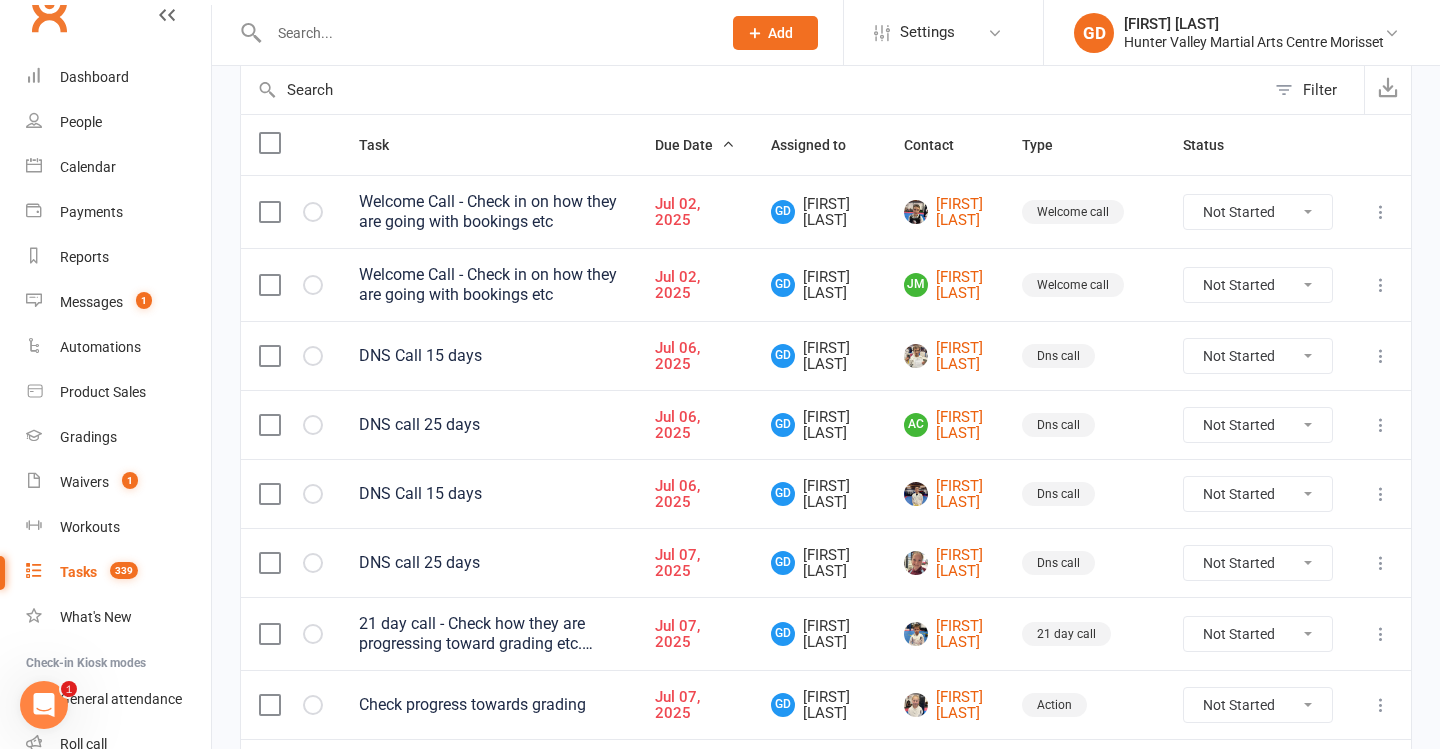 click at bounding box center (269, 356) 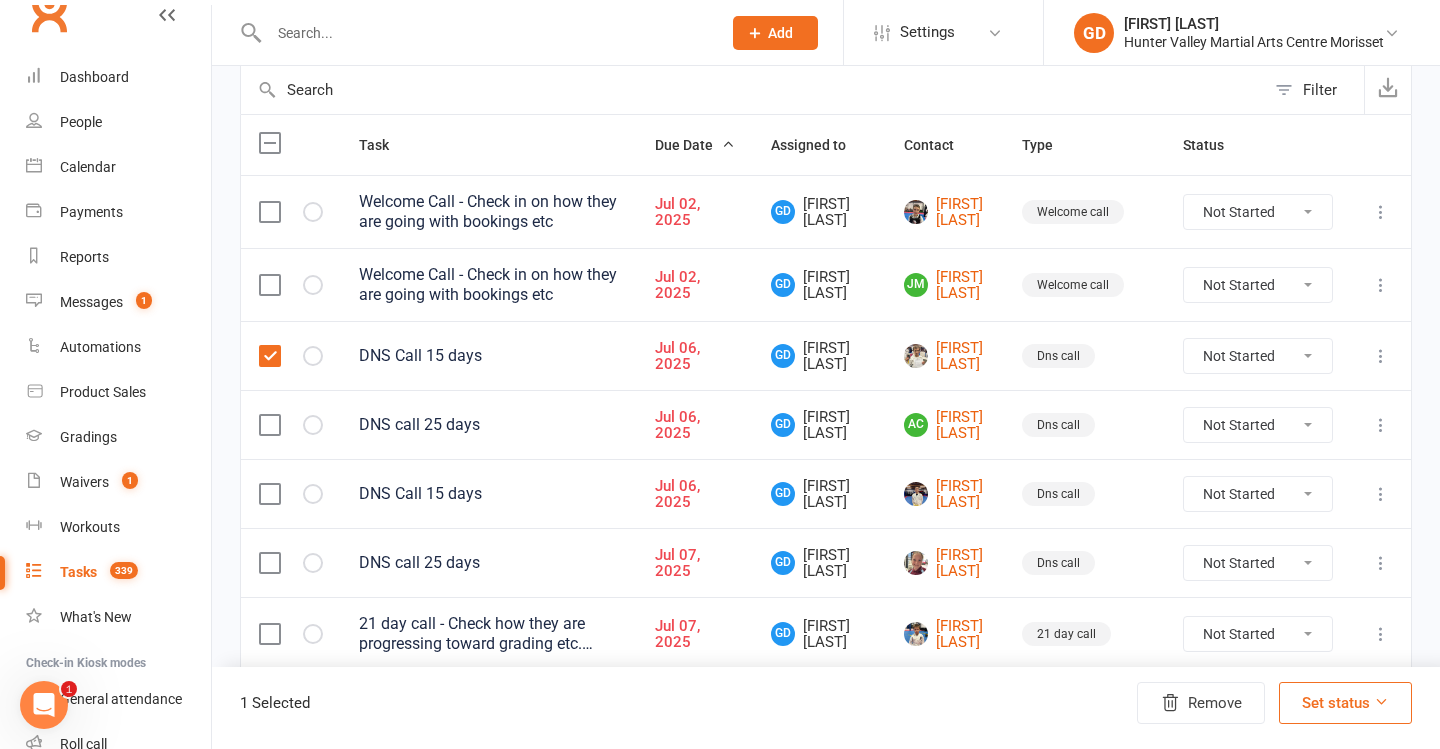 click at bounding box center (269, 425) 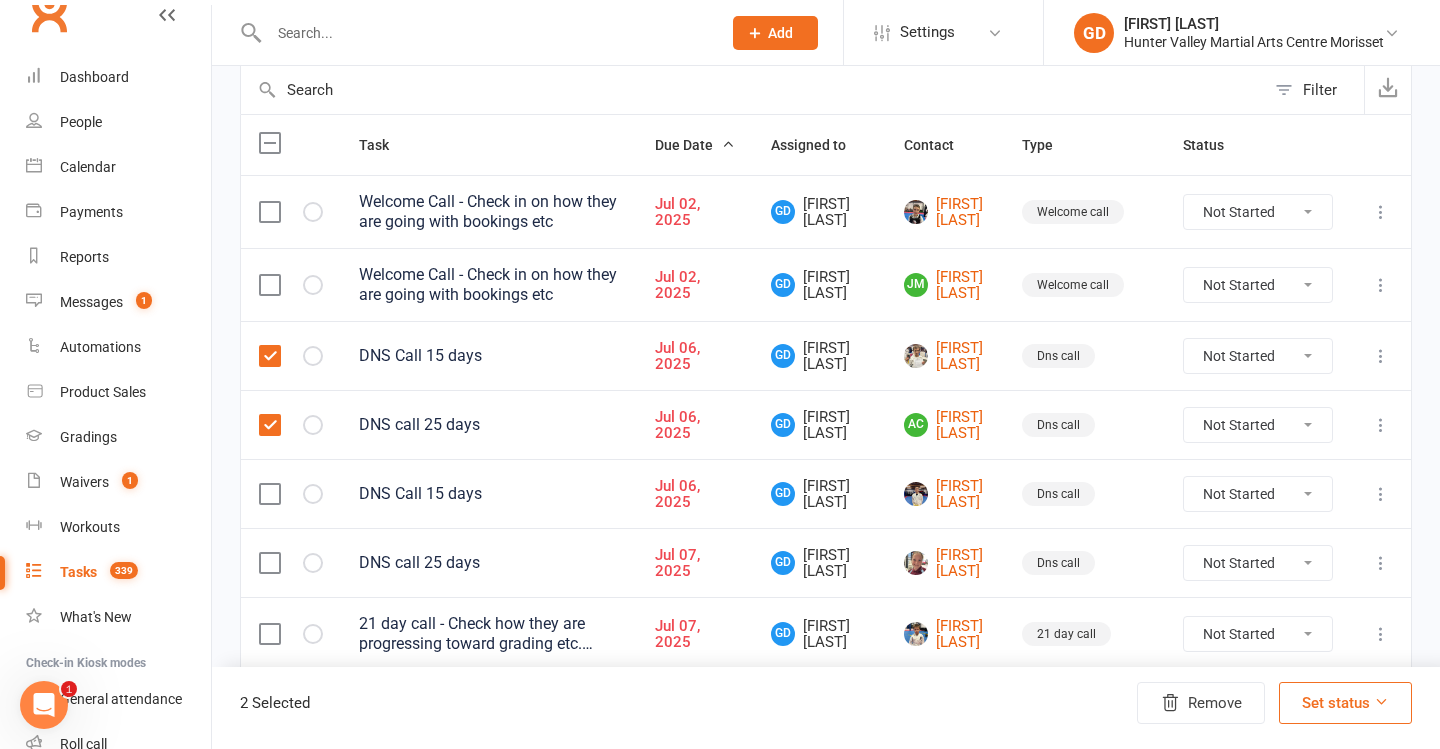 click at bounding box center (291, 493) 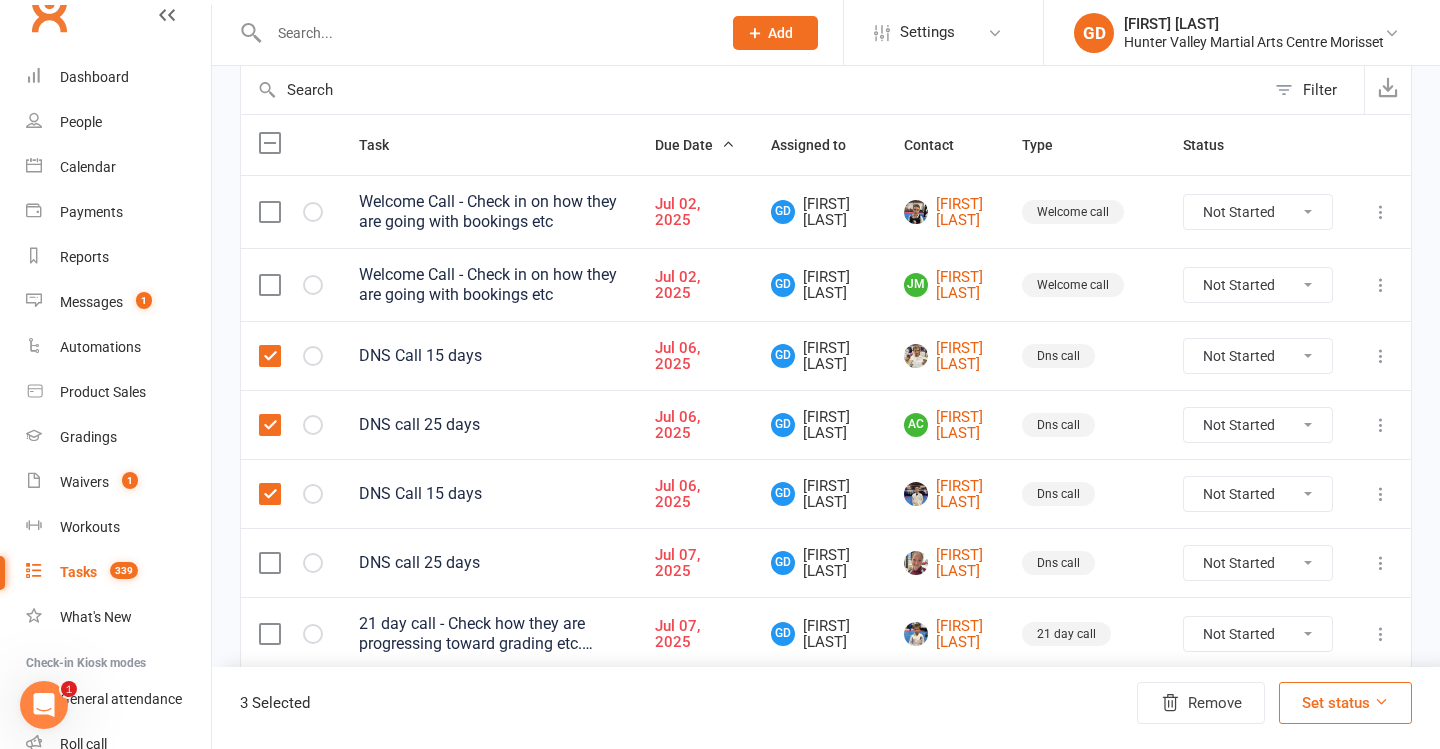 click at bounding box center [269, 563] 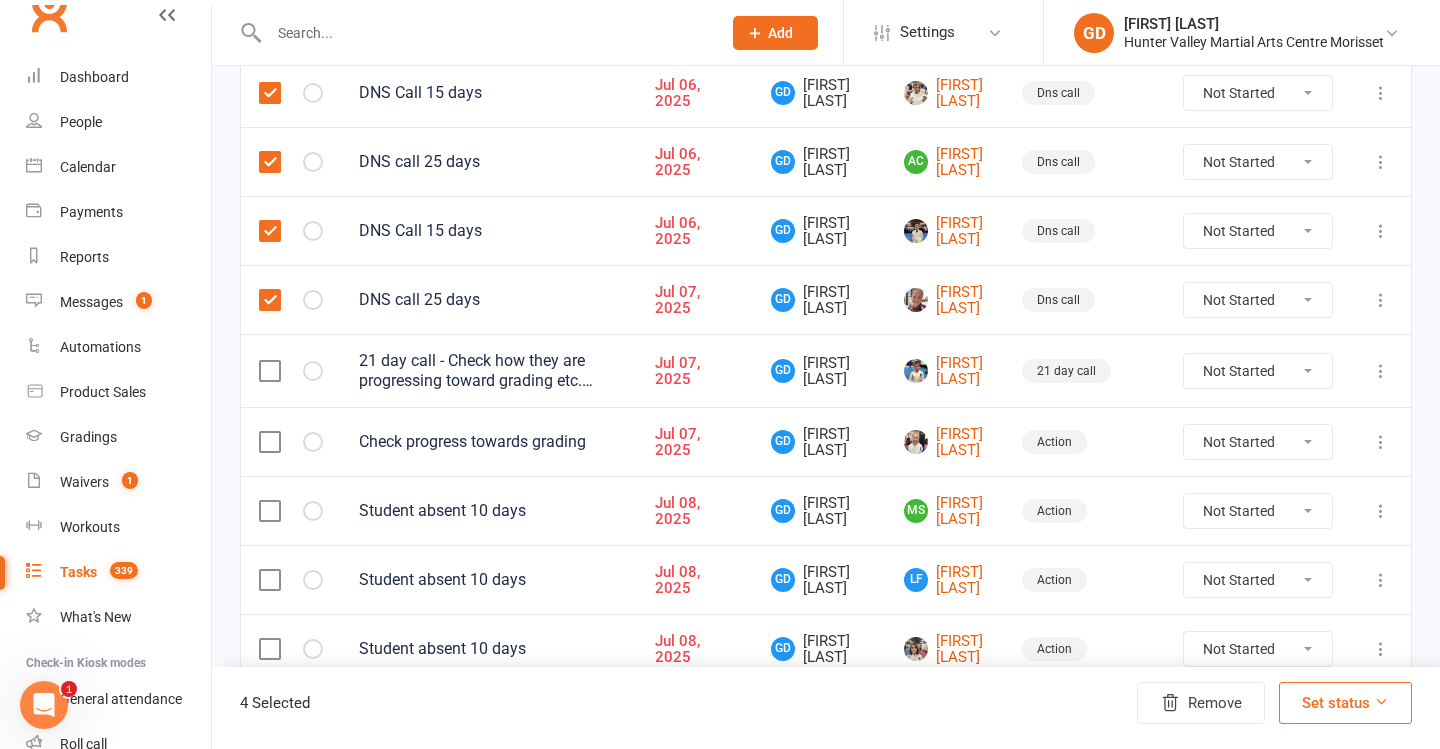 scroll, scrollTop: 510, scrollLeft: 0, axis: vertical 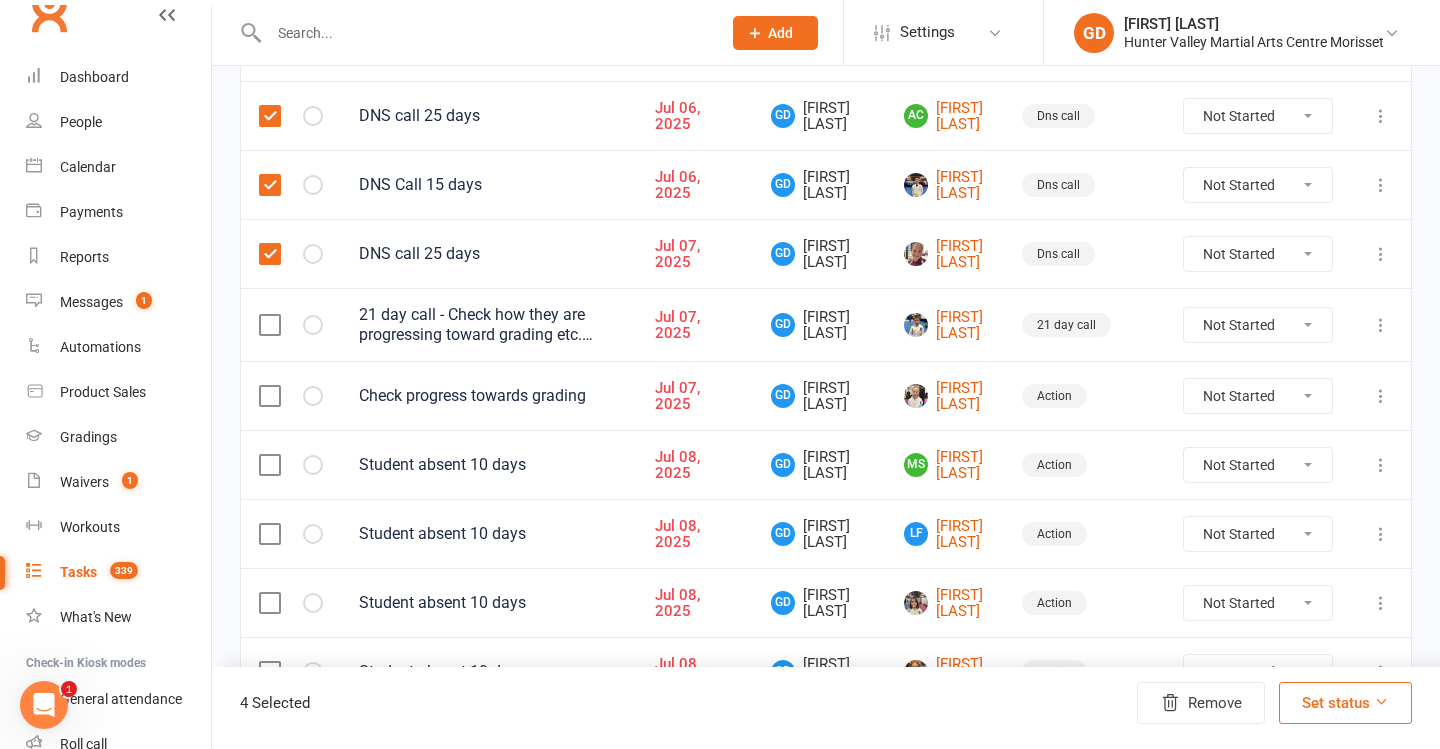 click at bounding box center (269, 465) 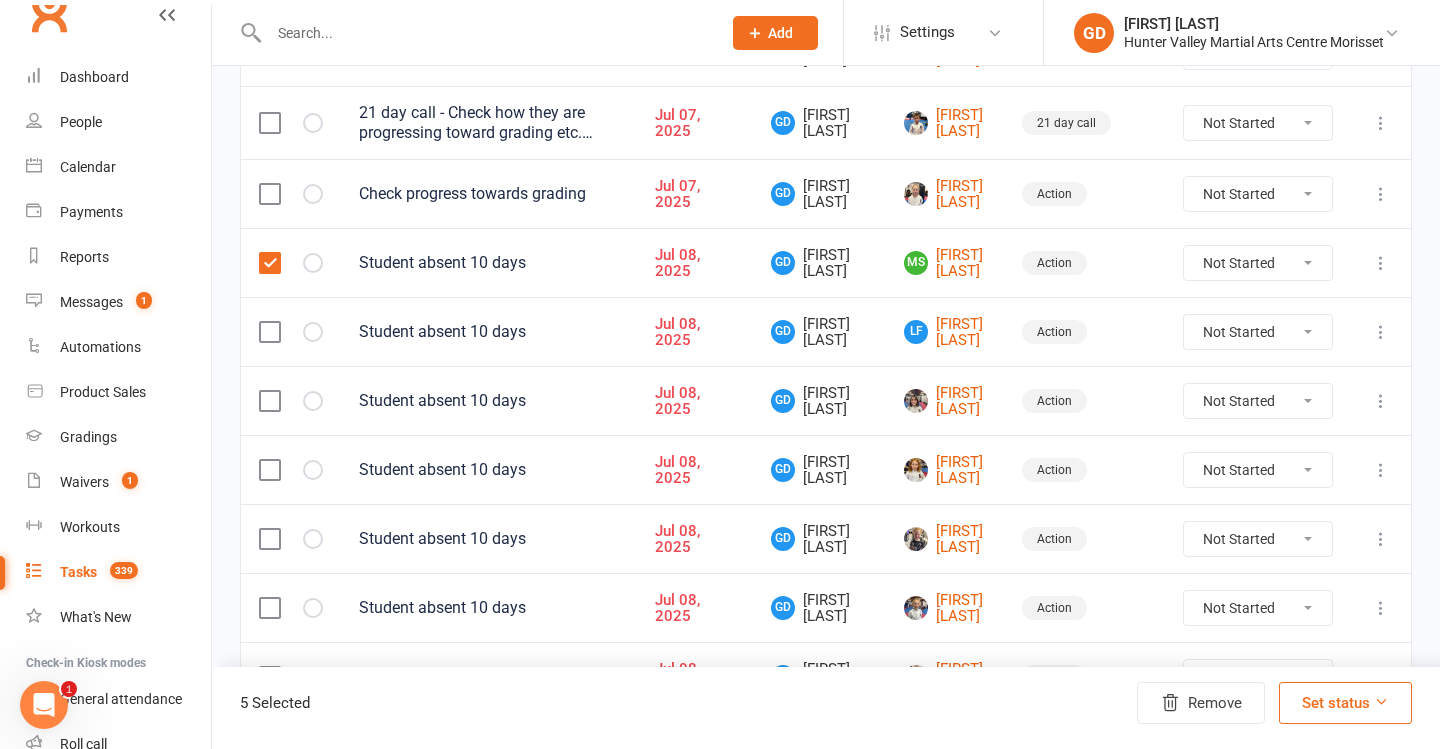 scroll, scrollTop: 767, scrollLeft: 0, axis: vertical 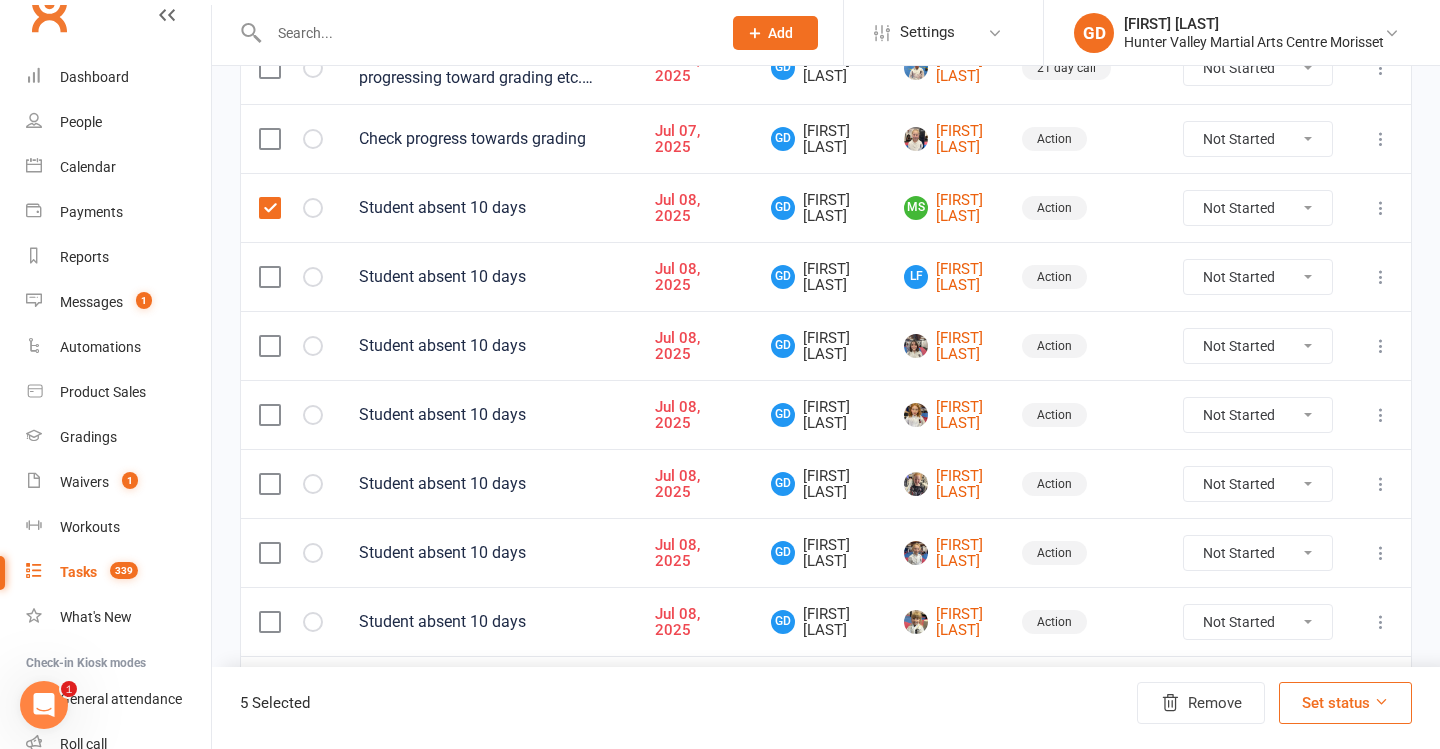 click at bounding box center (269, 277) 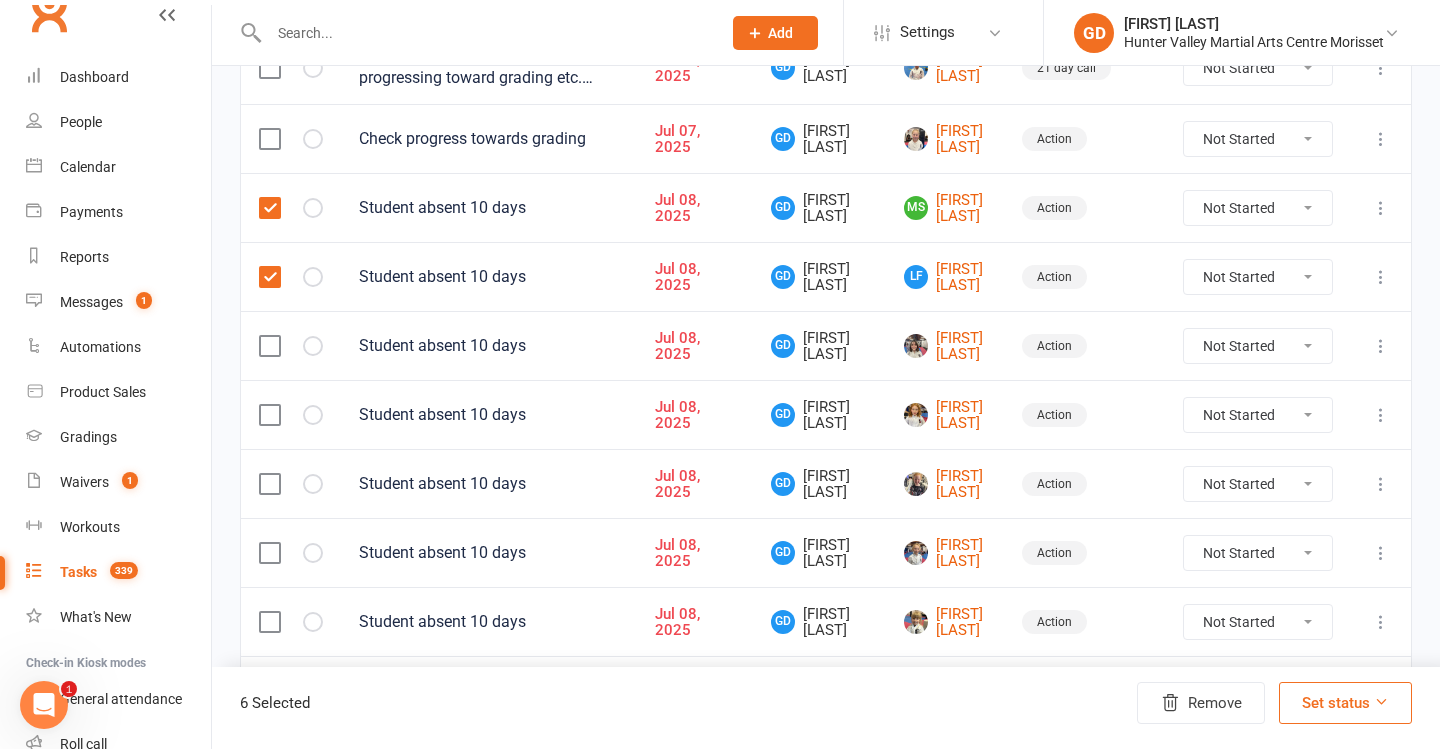 click at bounding box center (269, 346) 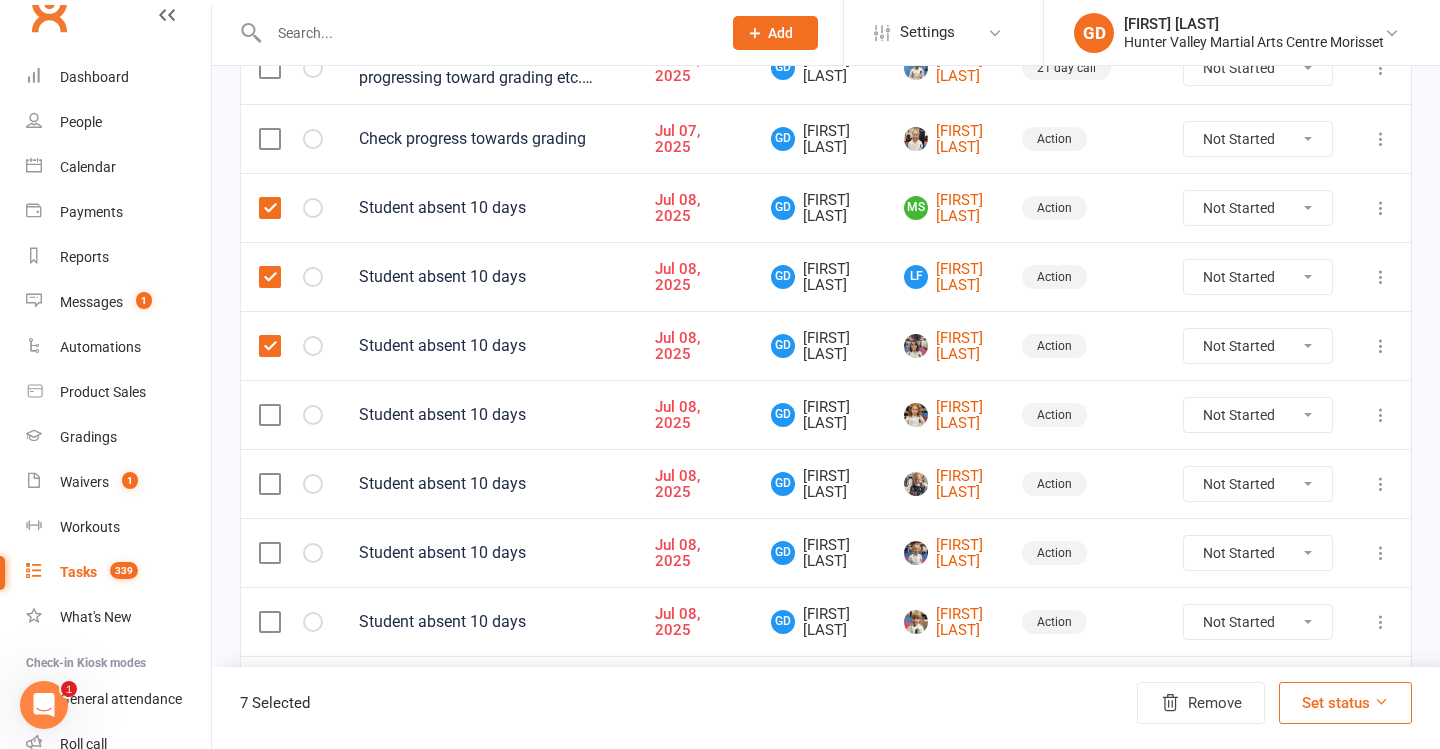 click at bounding box center (269, 415) 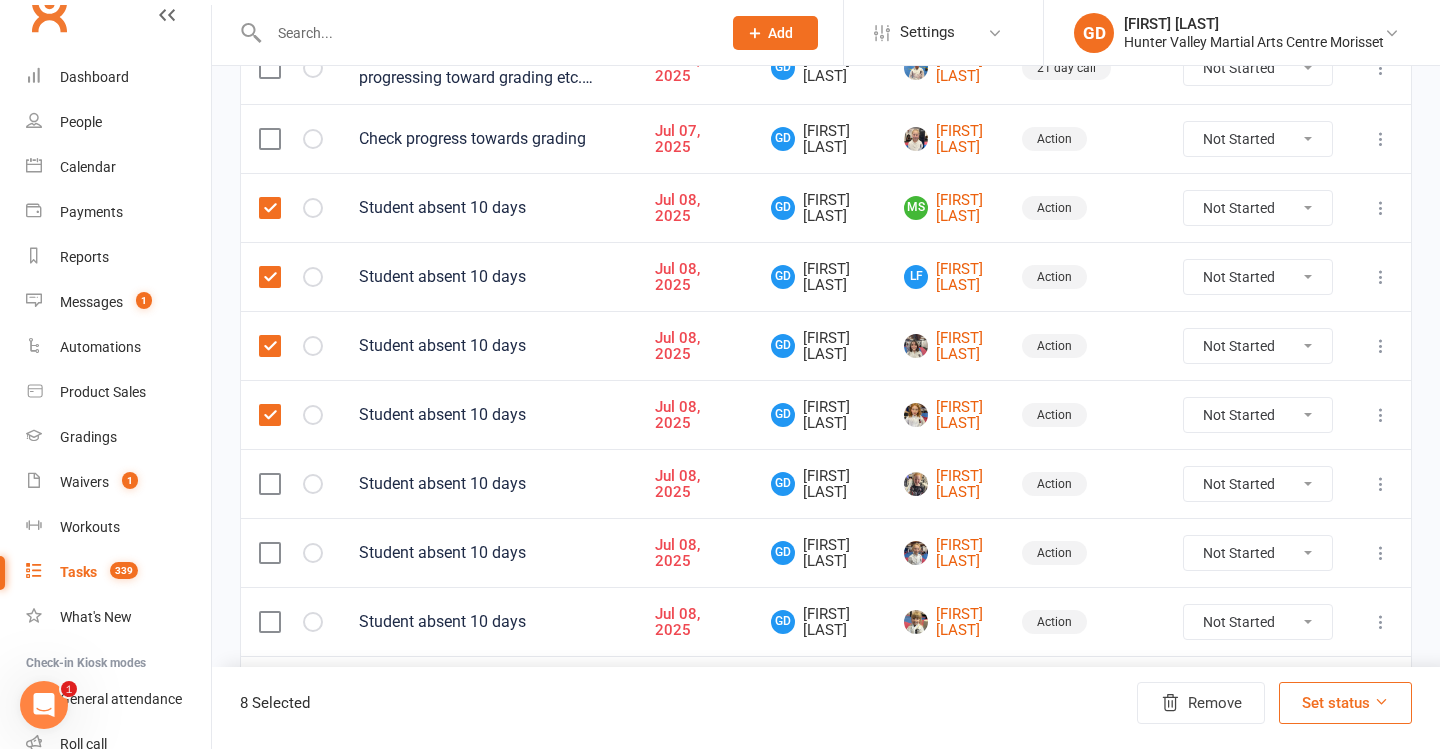 click at bounding box center (269, 484) 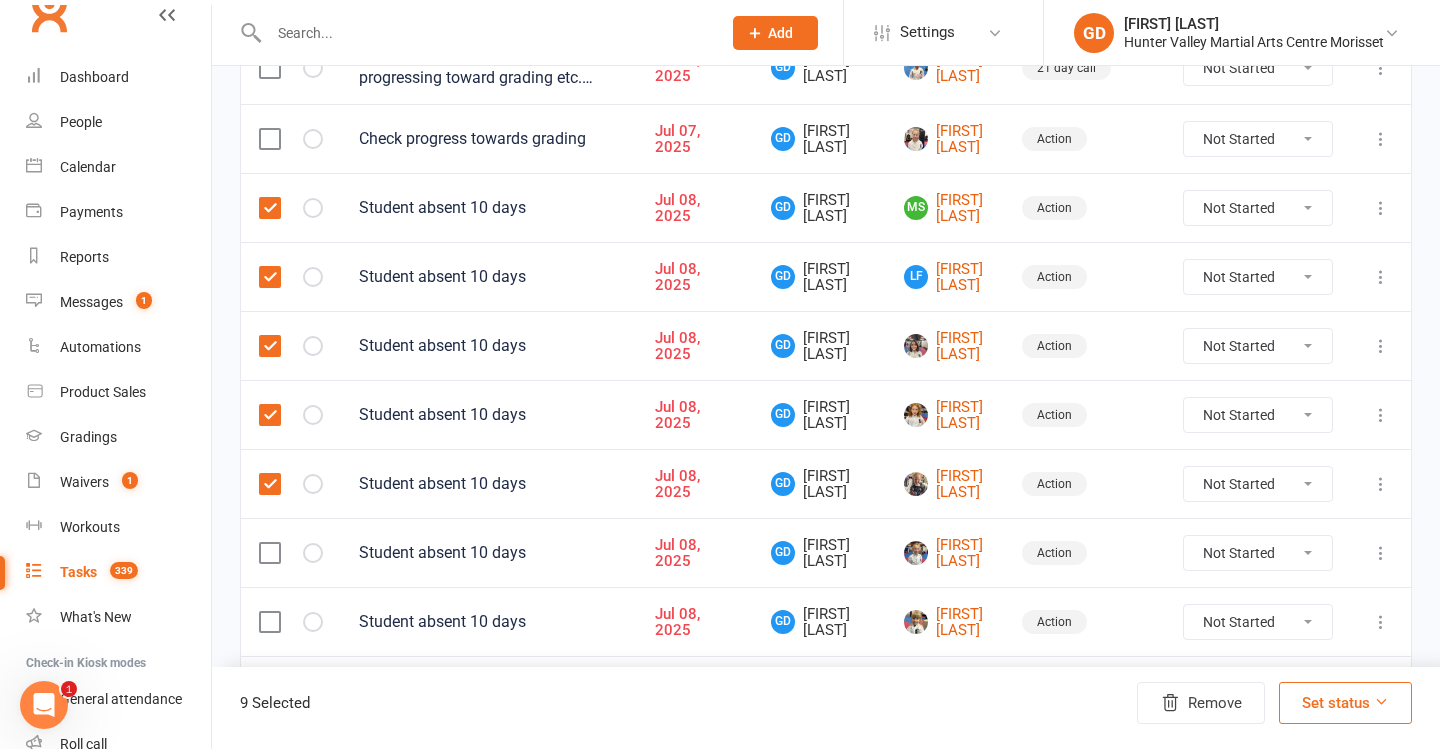click at bounding box center [269, 553] 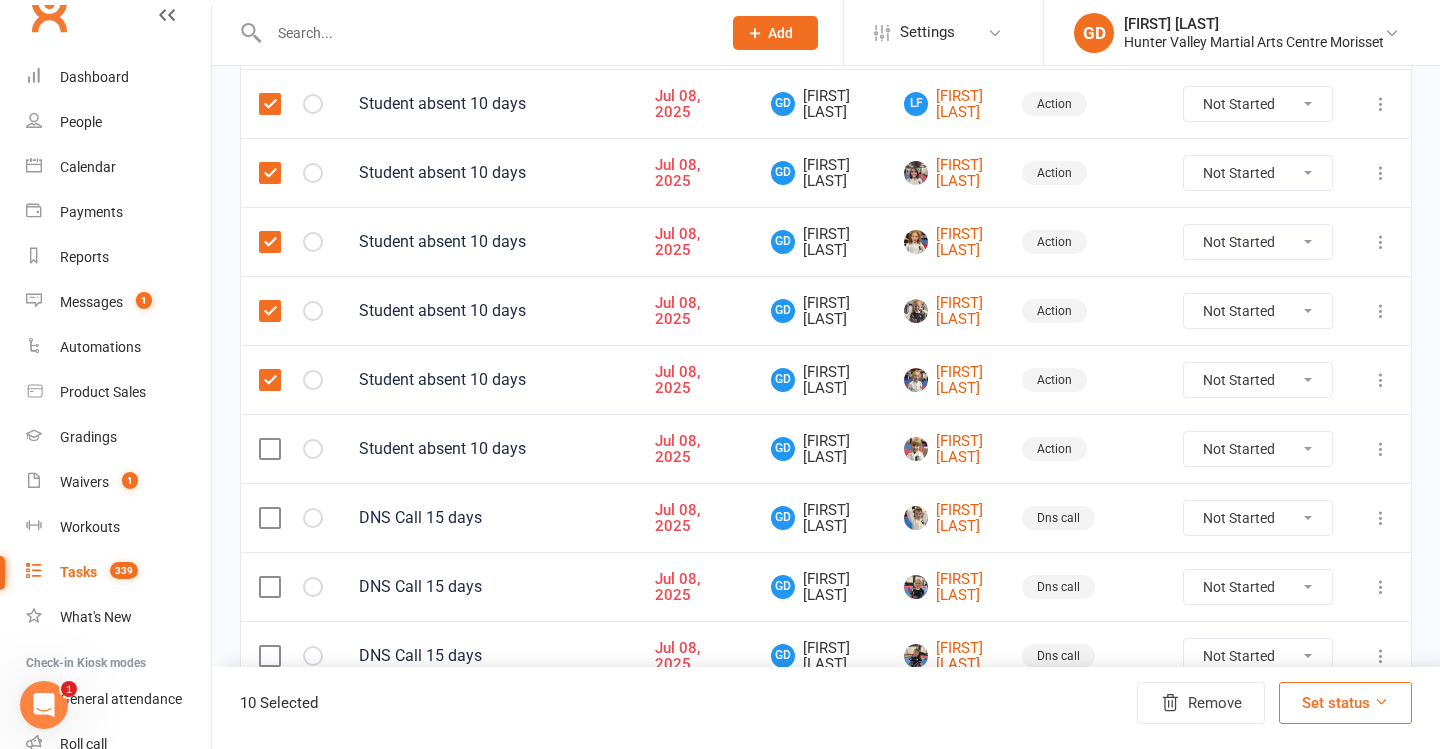 scroll, scrollTop: 970, scrollLeft: 0, axis: vertical 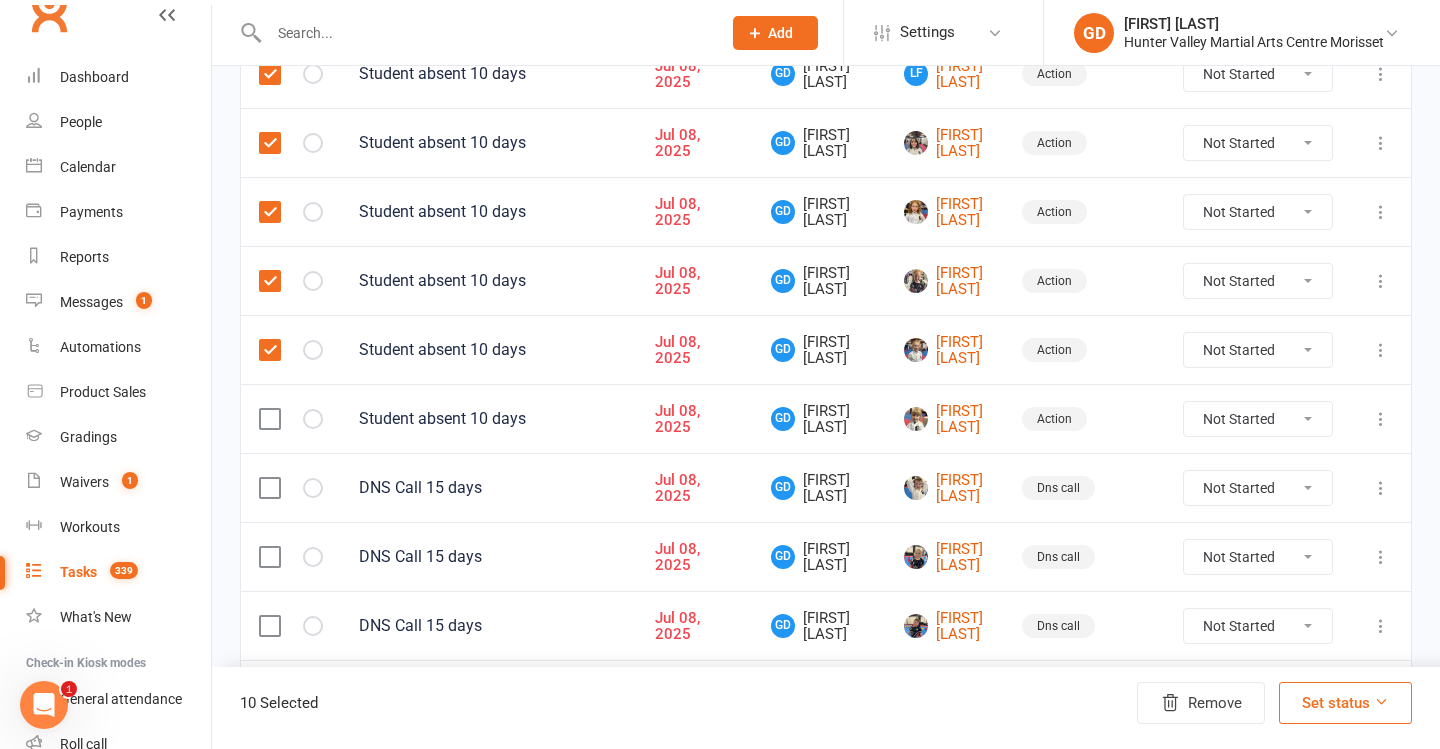 click at bounding box center (269, 419) 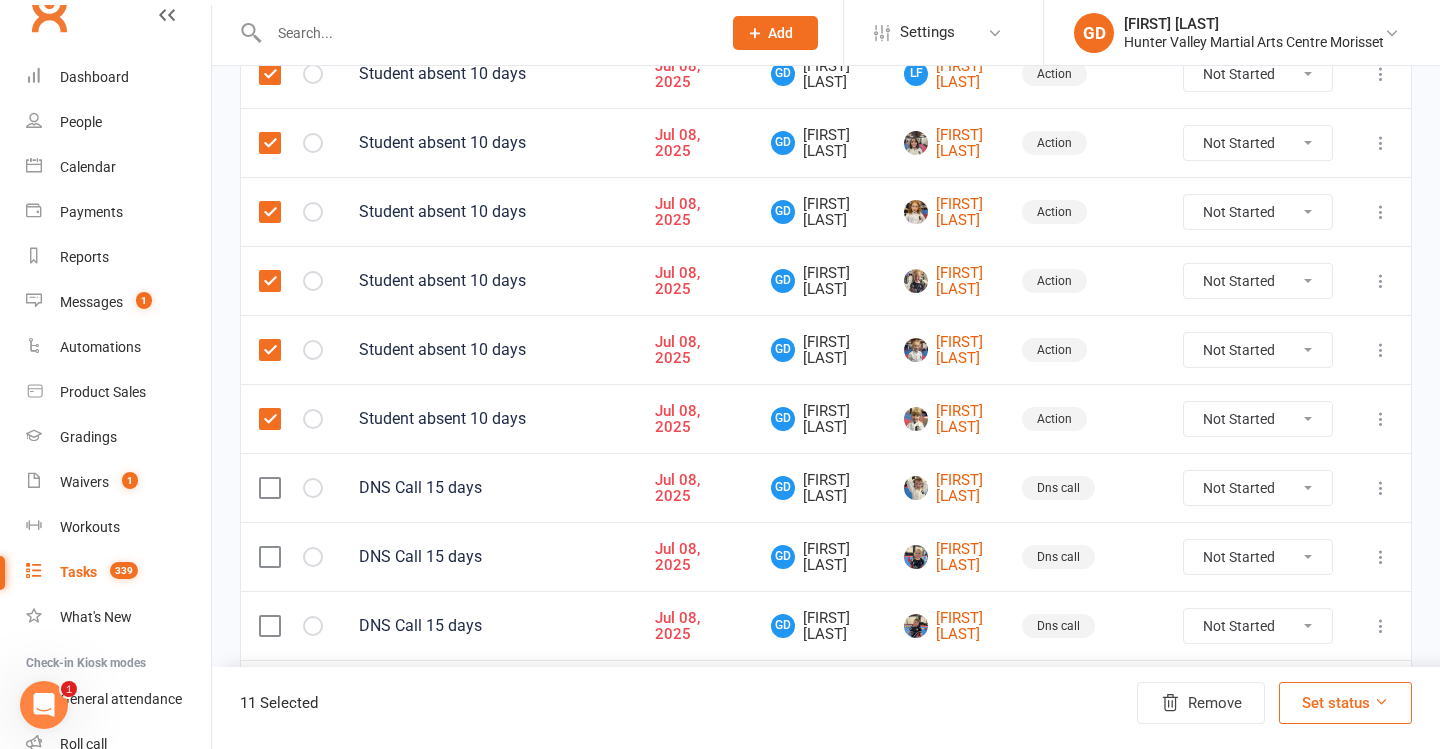 click at bounding box center (291, 487) 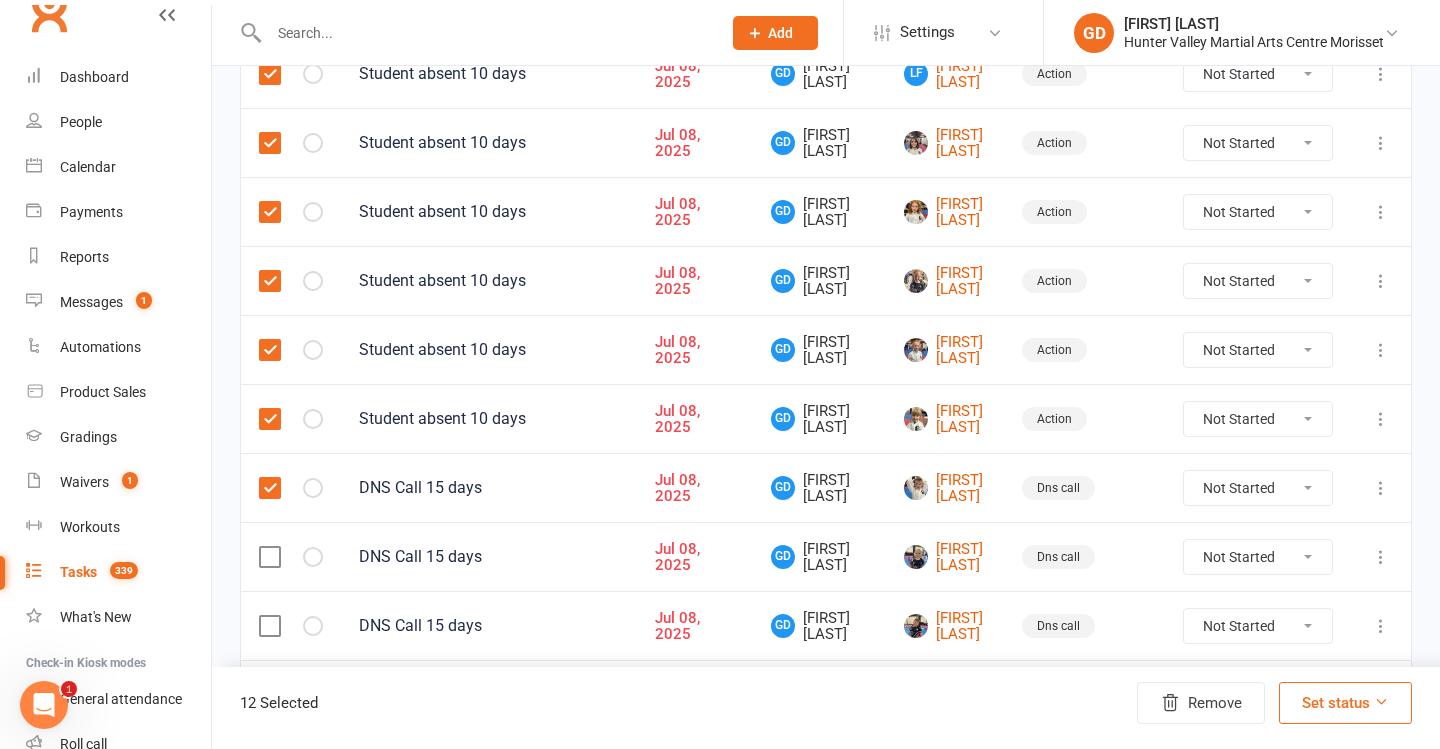 click at bounding box center [269, 557] 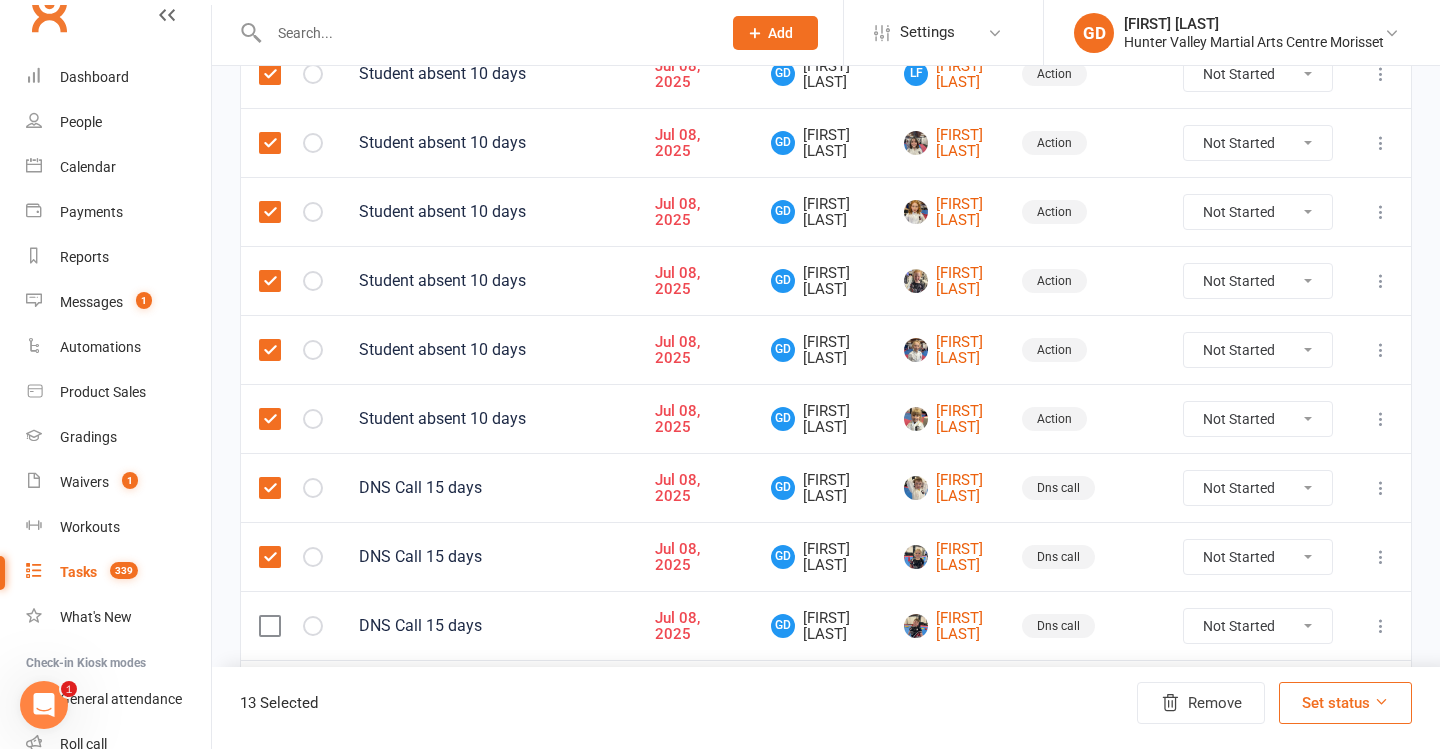 click at bounding box center [269, 626] 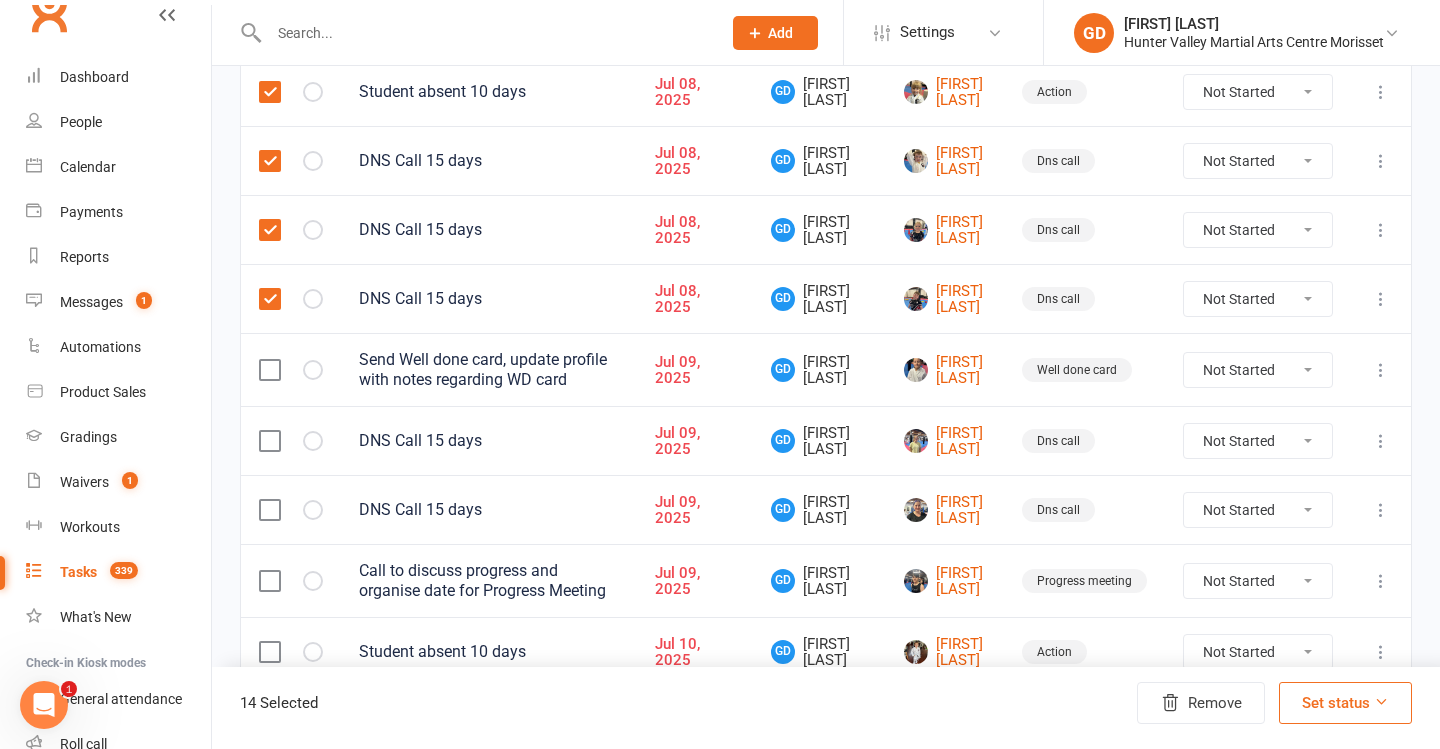 scroll, scrollTop: 1338, scrollLeft: 0, axis: vertical 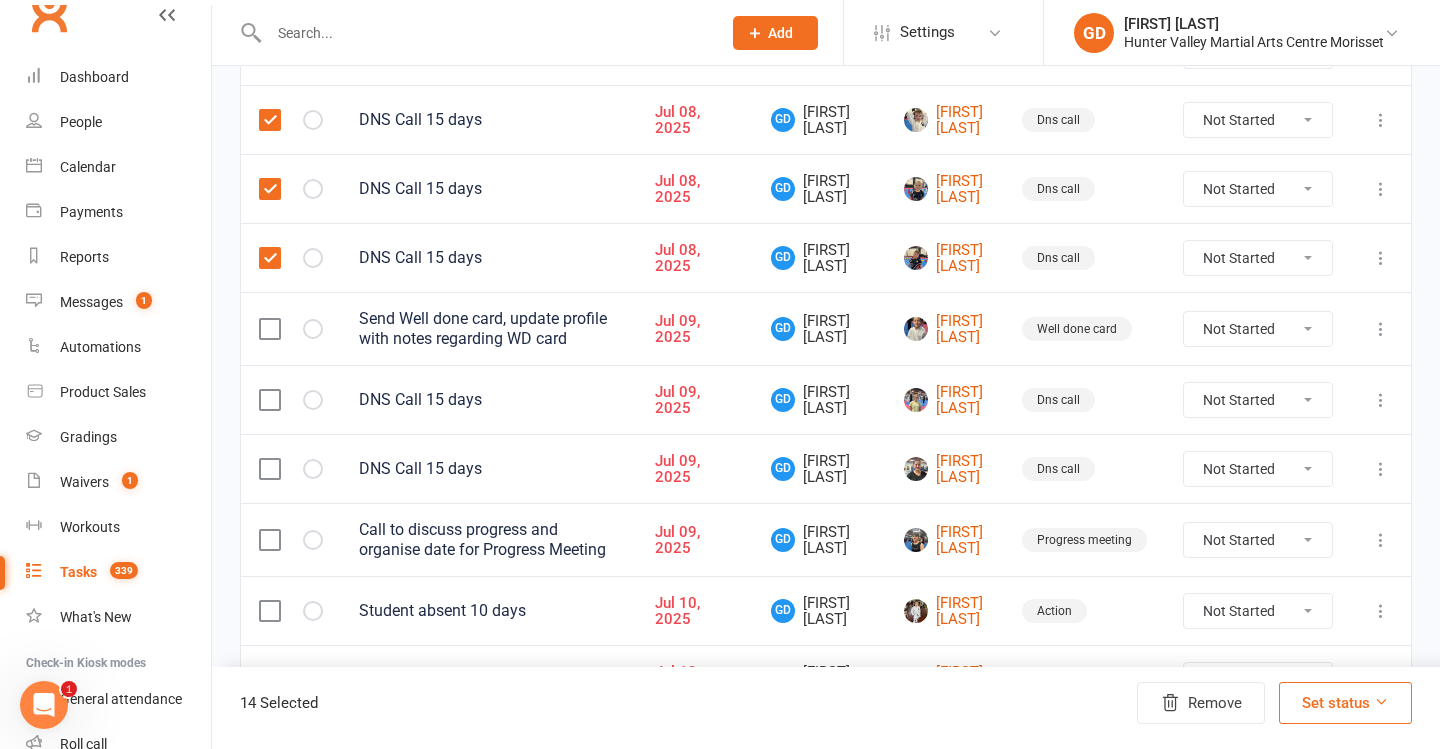 click at bounding box center [269, 400] 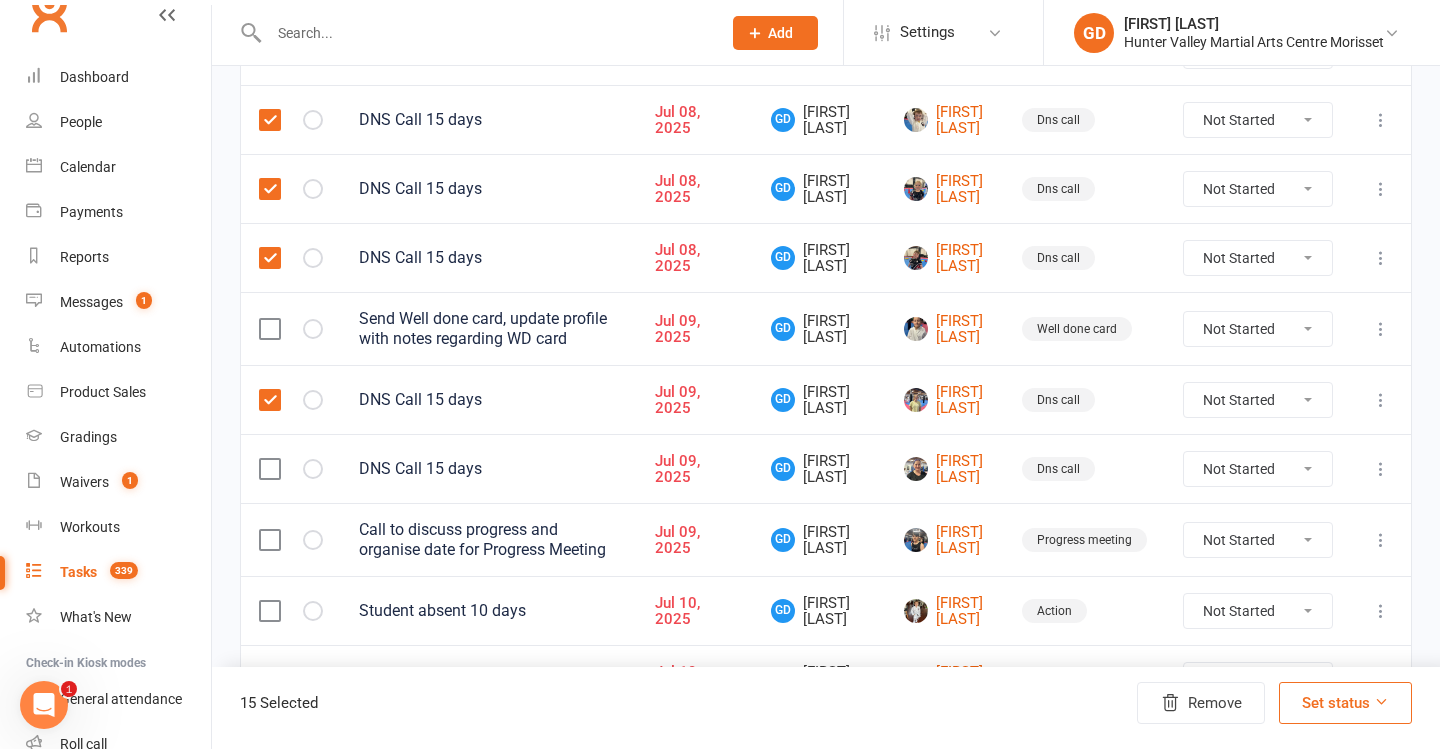 click at bounding box center [269, 469] 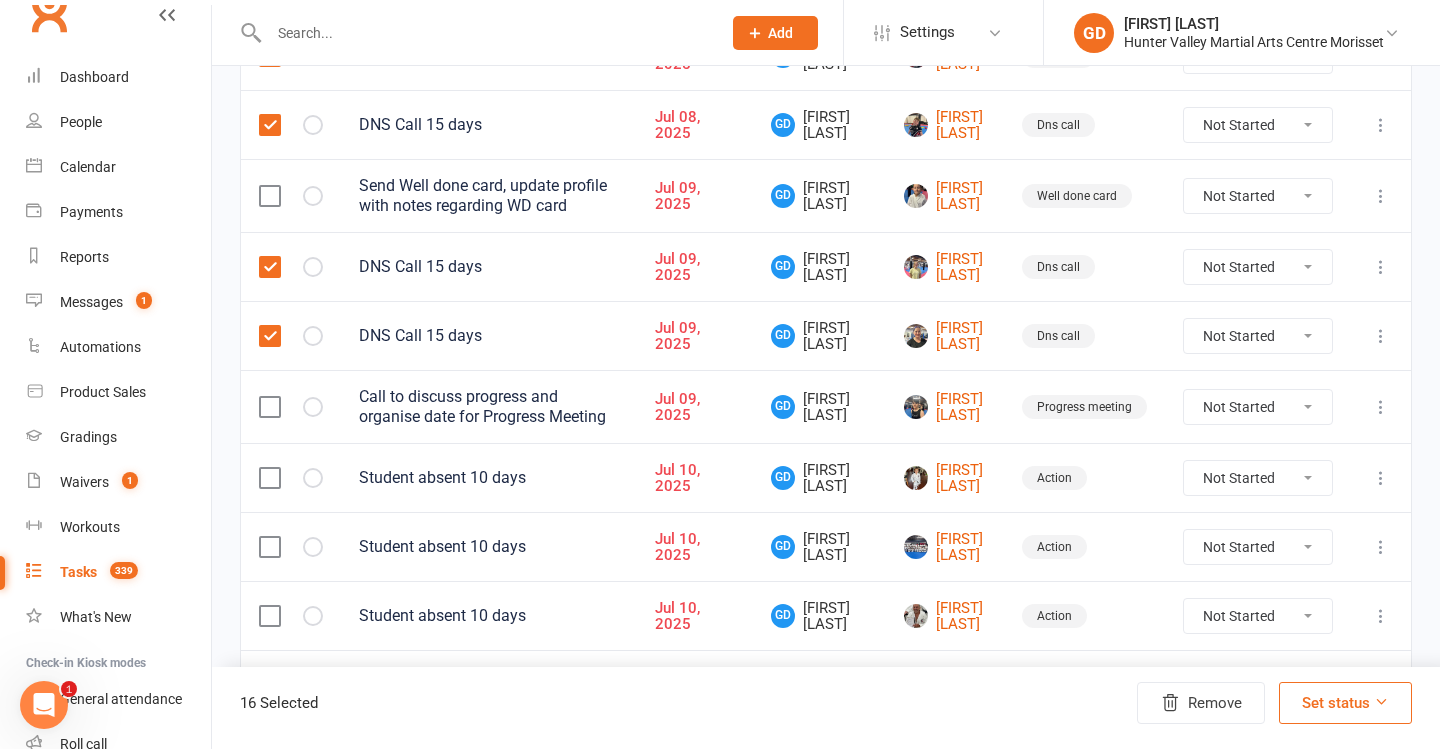 scroll, scrollTop: 1511, scrollLeft: 0, axis: vertical 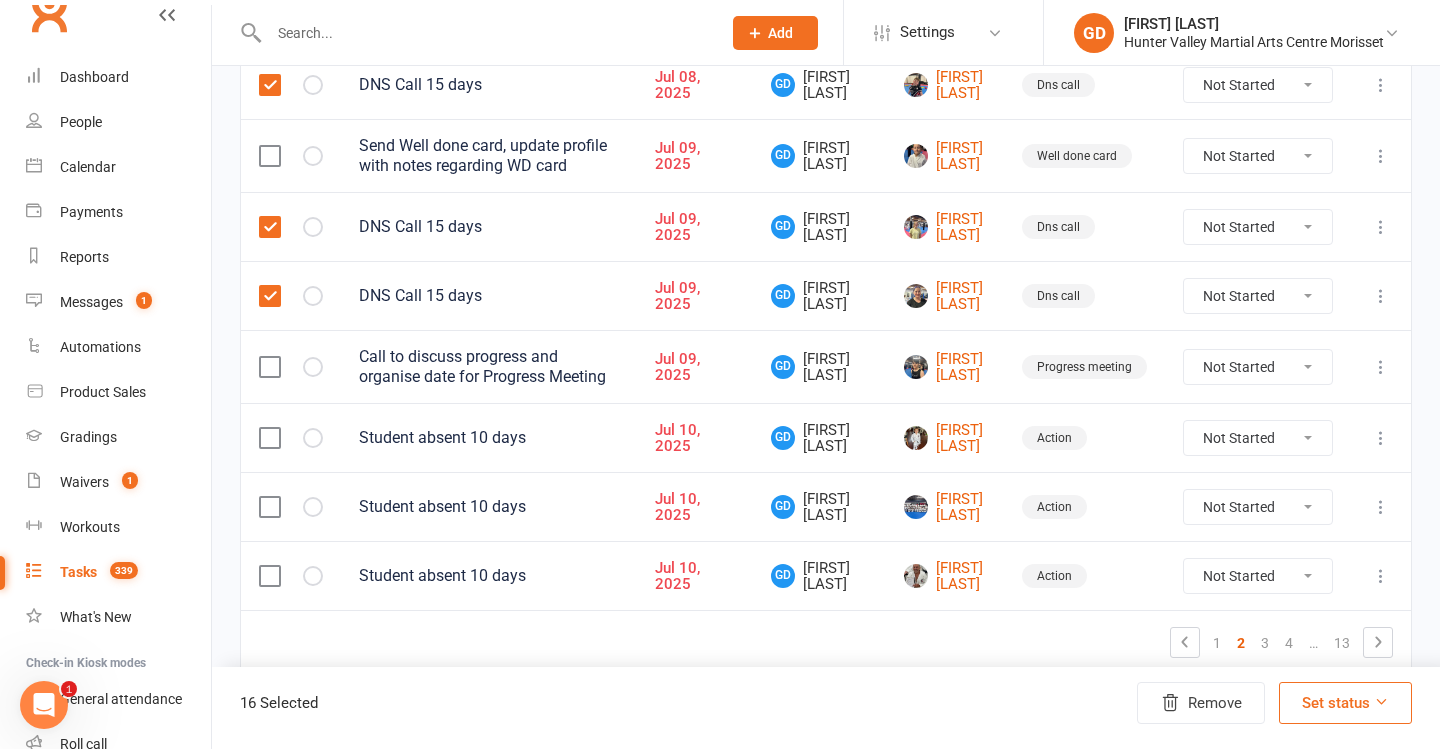 click at bounding box center (291, 437) 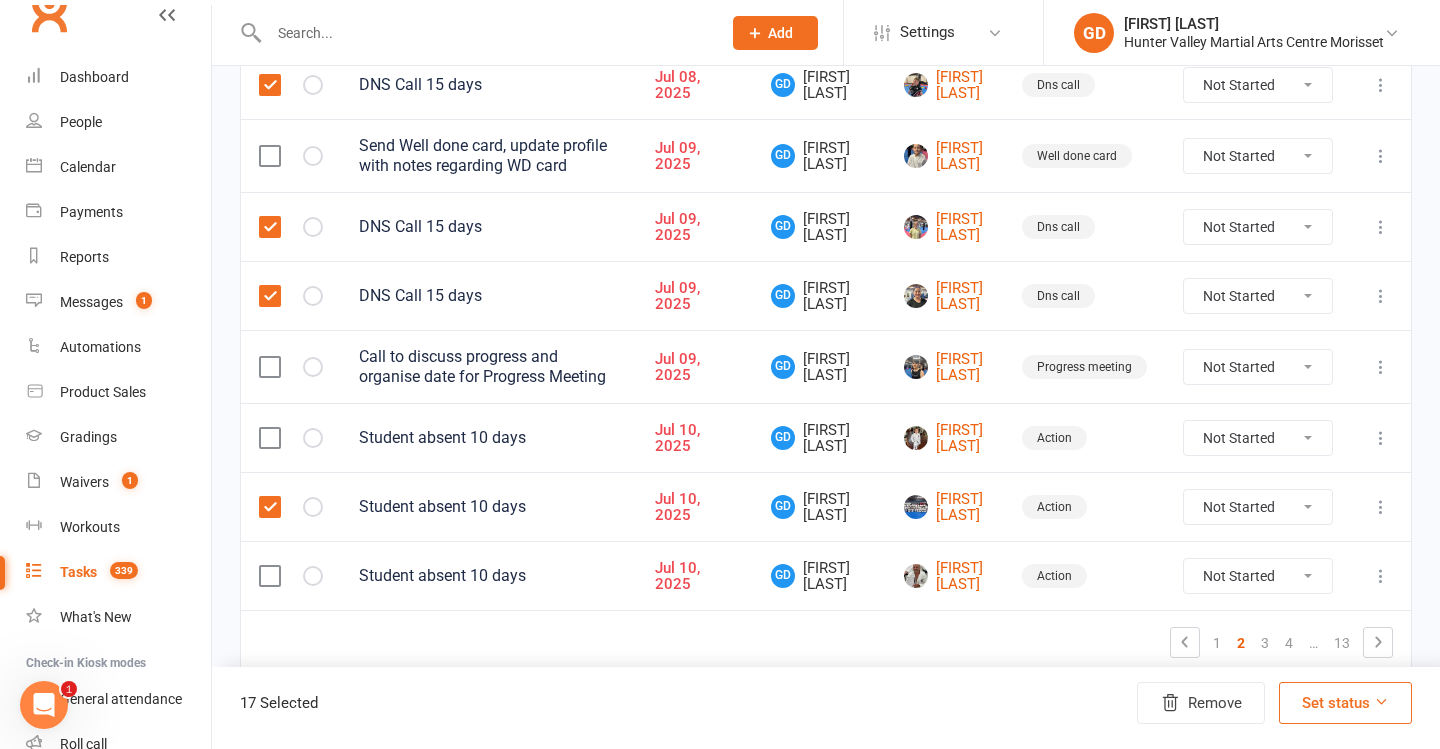 click at bounding box center [269, 576] 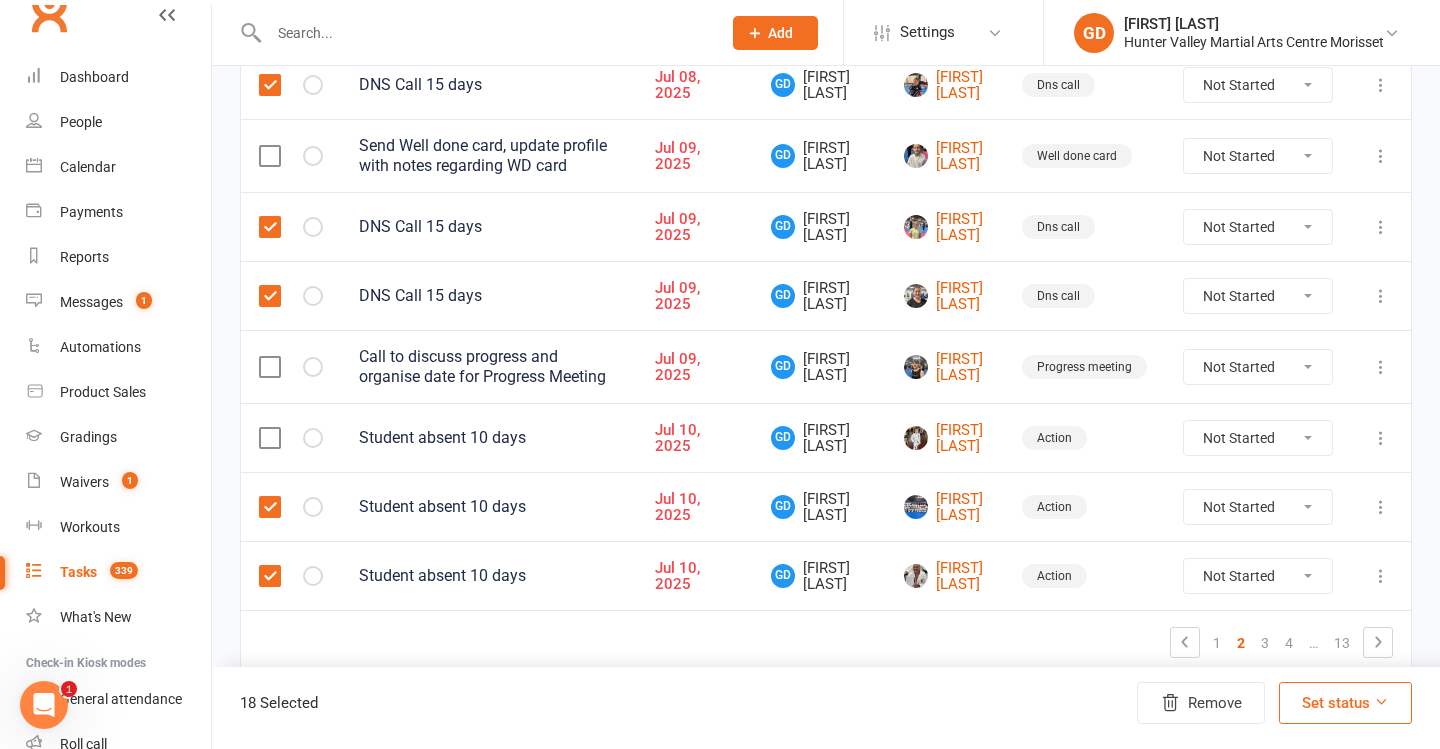 click at bounding box center [291, 437] 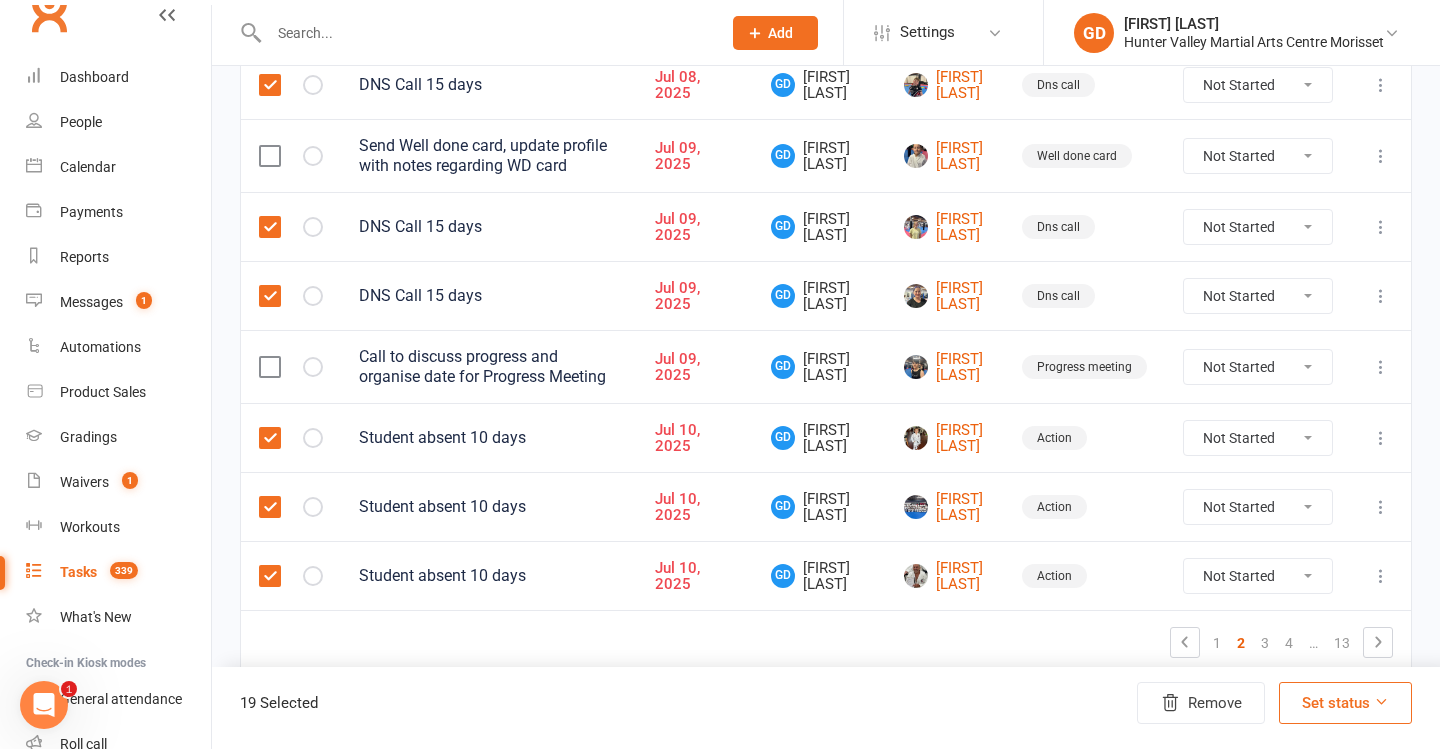 click on "Remove" at bounding box center [1201, 703] 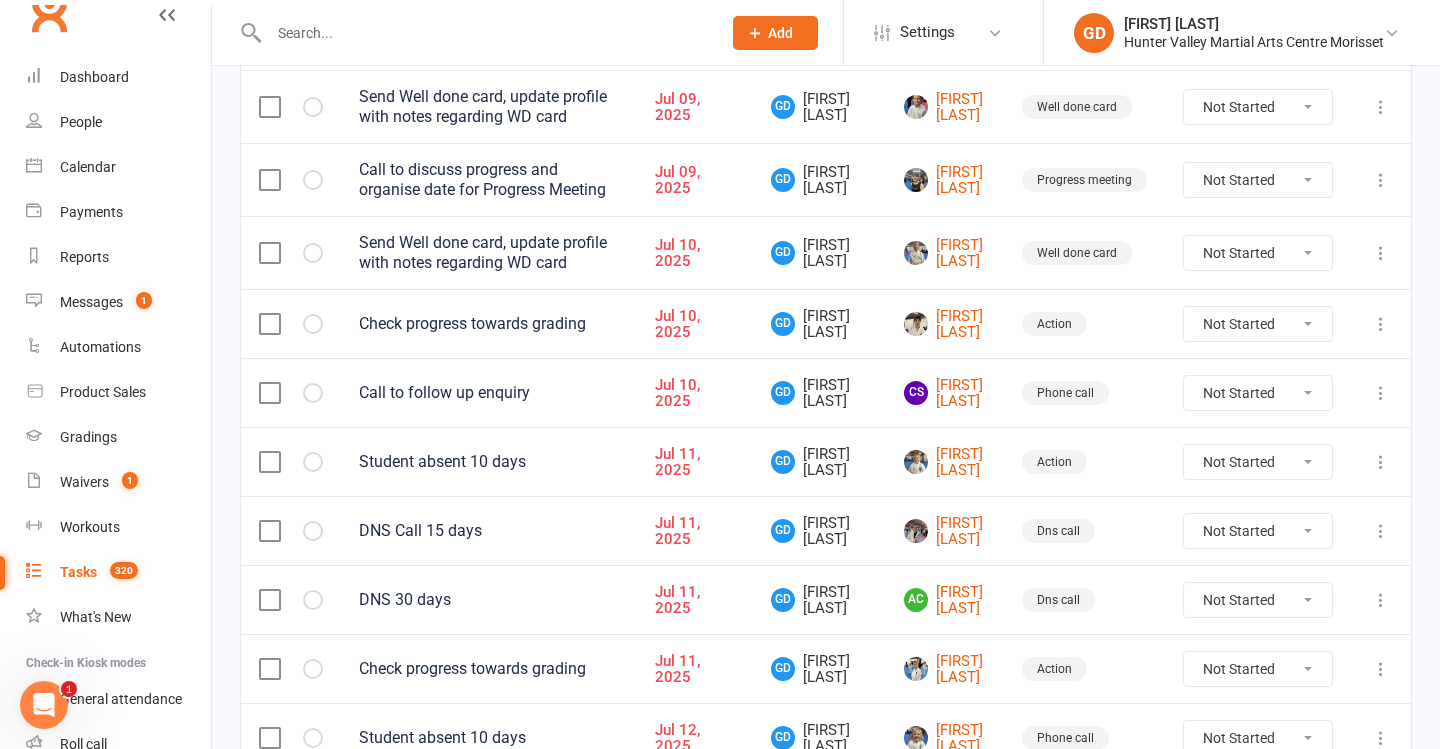 scroll, scrollTop: 640, scrollLeft: 0, axis: vertical 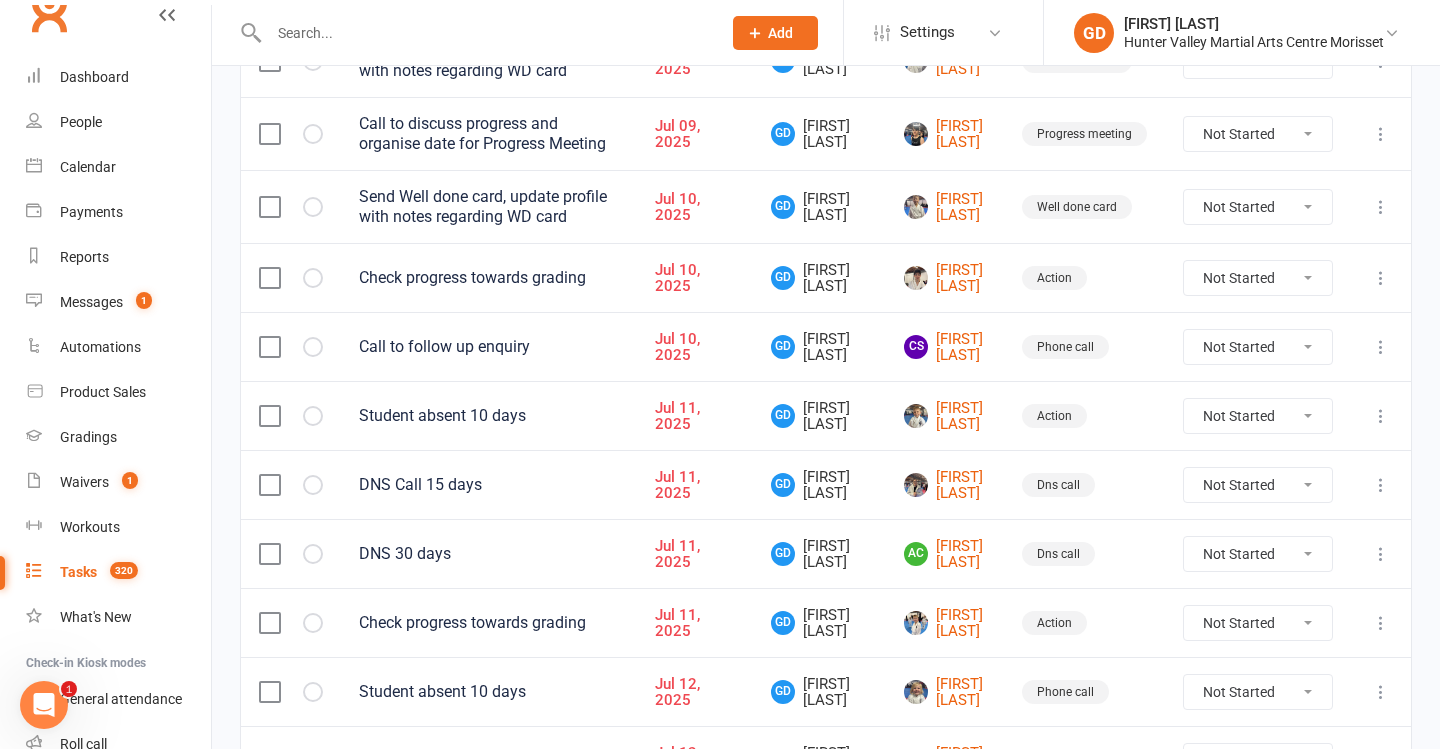 click at bounding box center (269, 416) 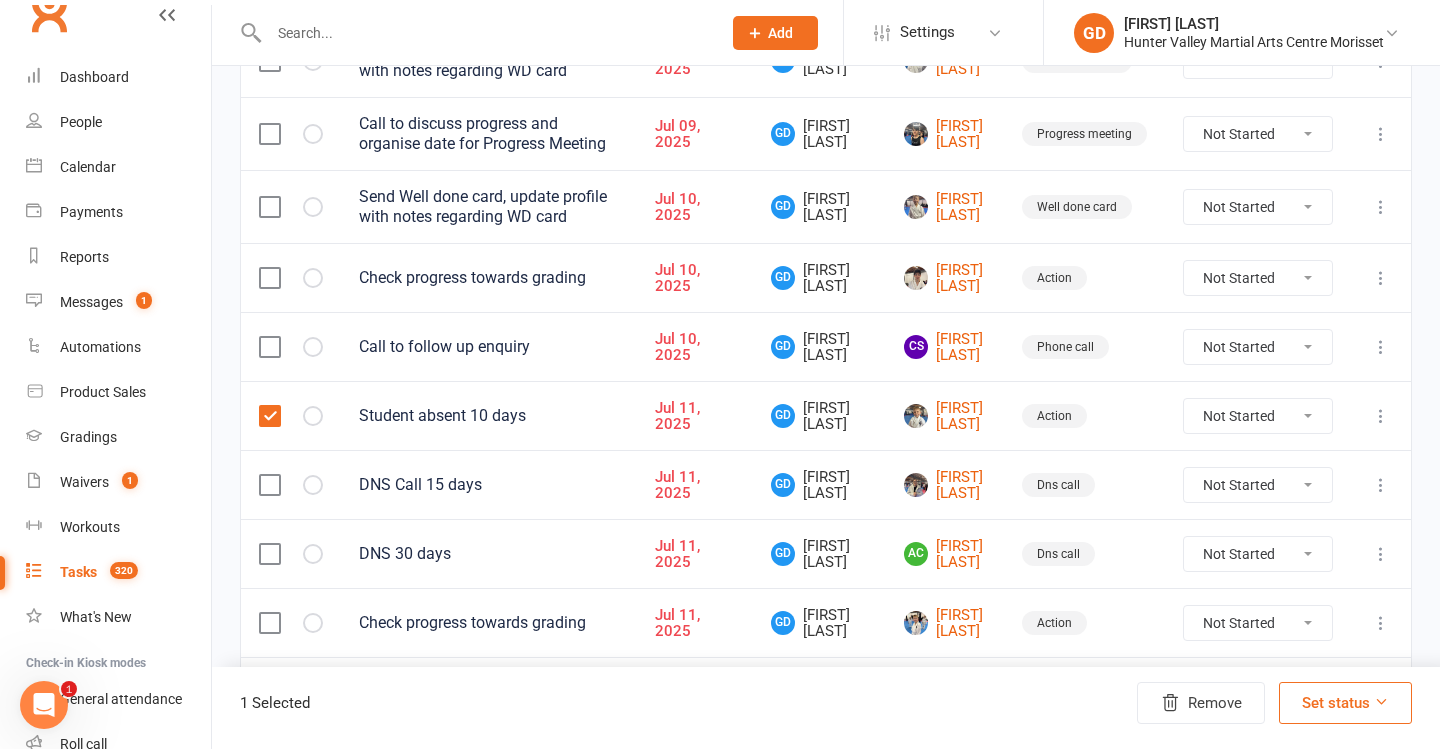 click at bounding box center [291, 484] 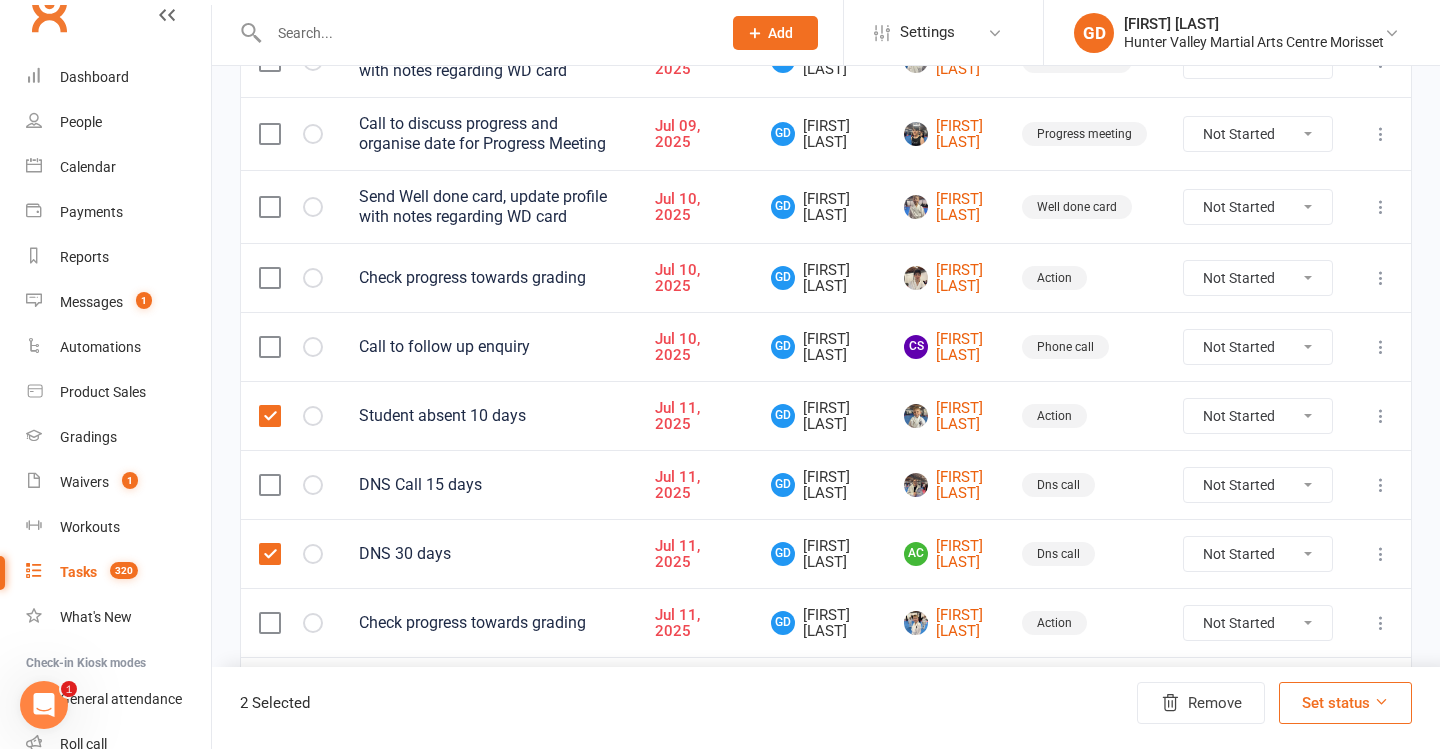 click at bounding box center (269, 485) 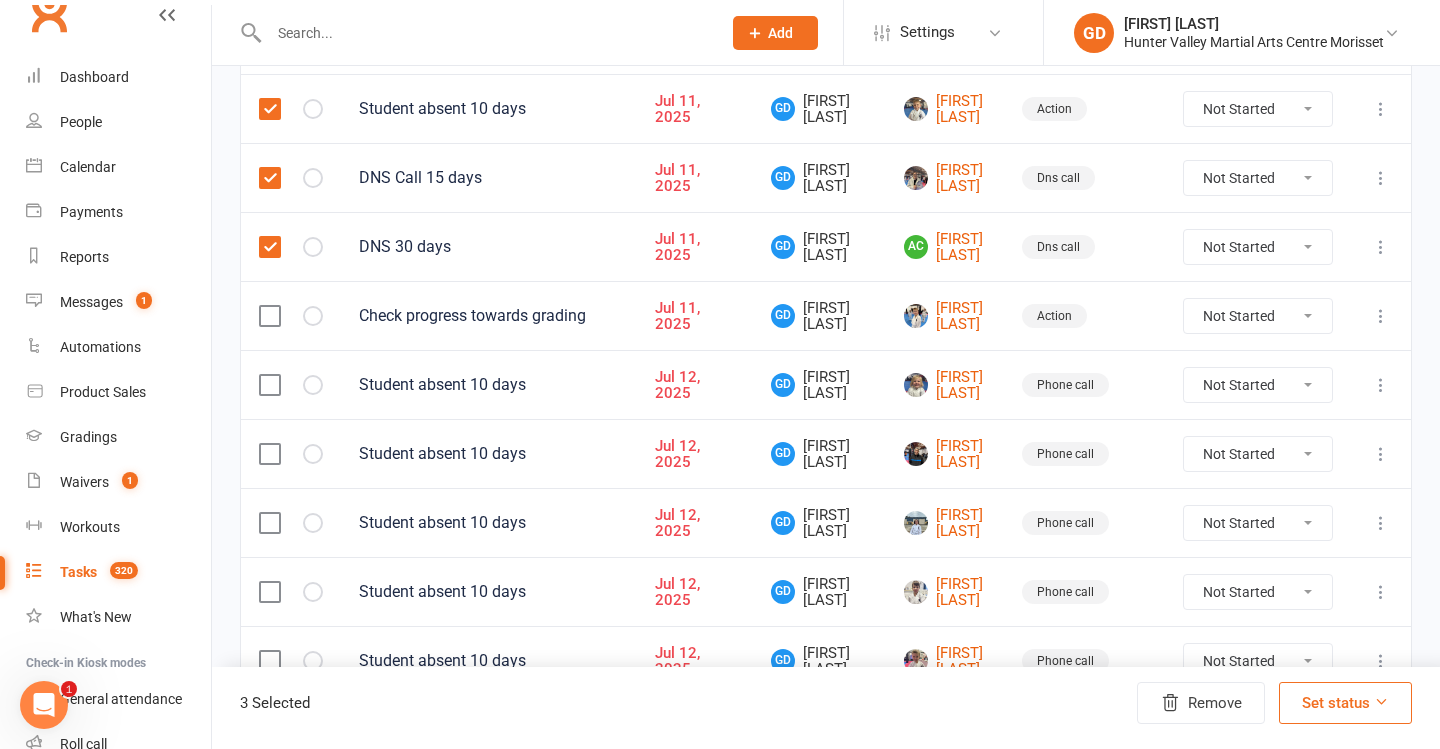 scroll, scrollTop: 980, scrollLeft: 0, axis: vertical 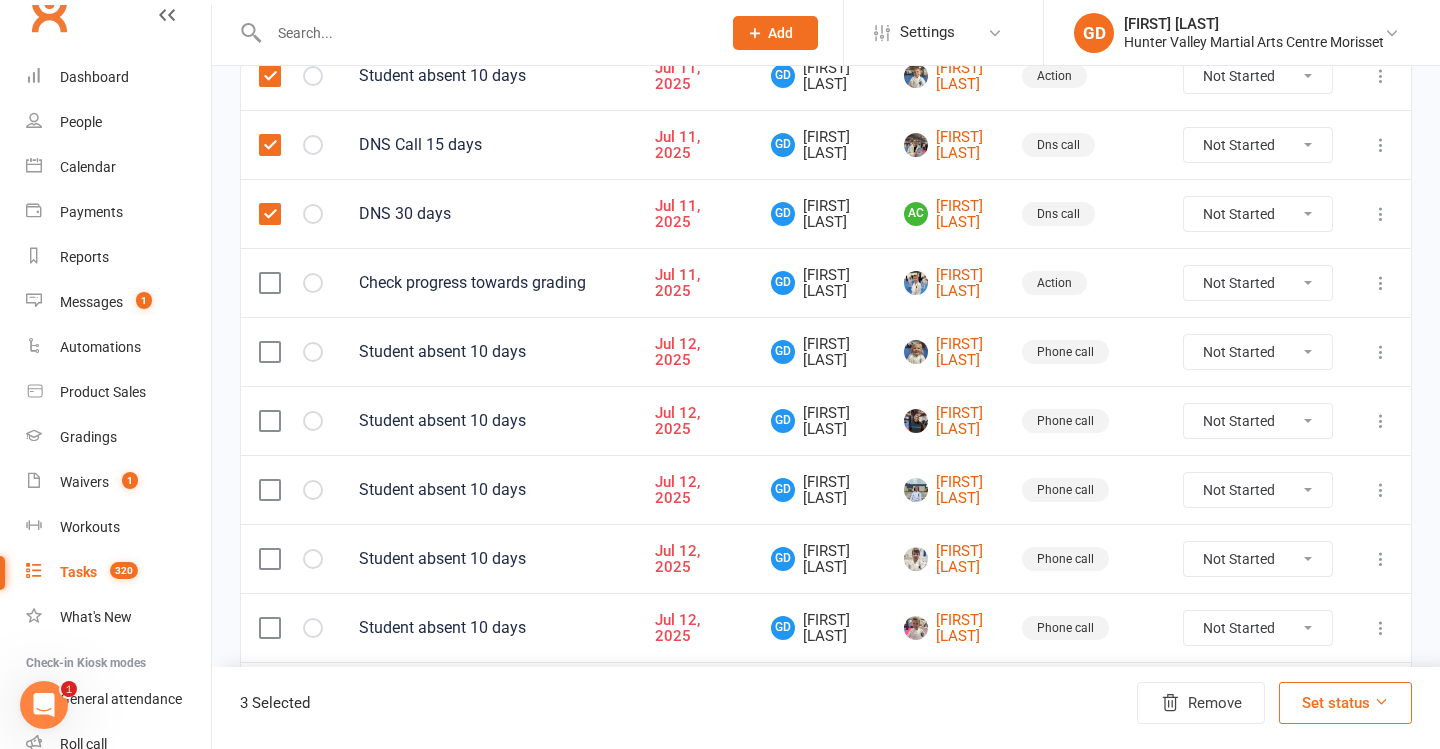 click at bounding box center [269, 352] 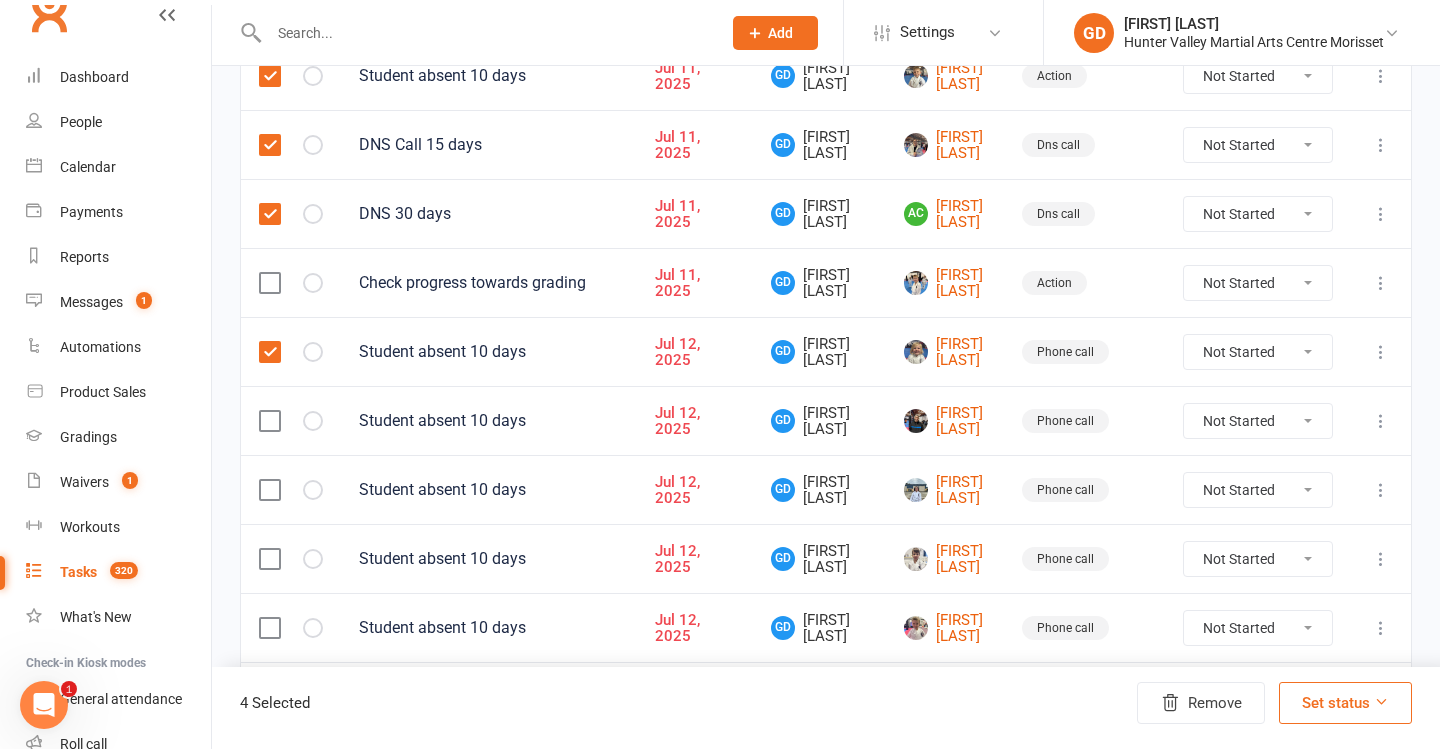 click at bounding box center [291, 420] 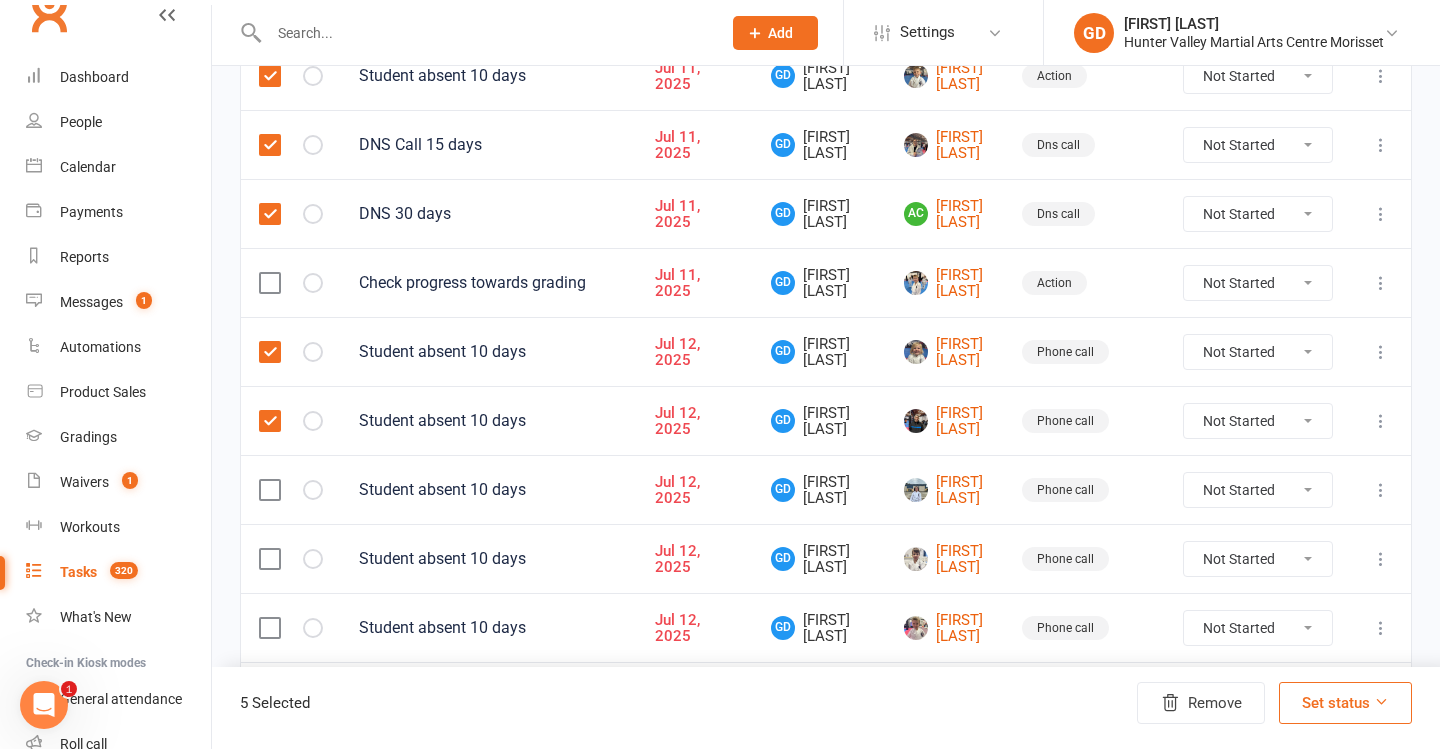 click at bounding box center [291, 489] 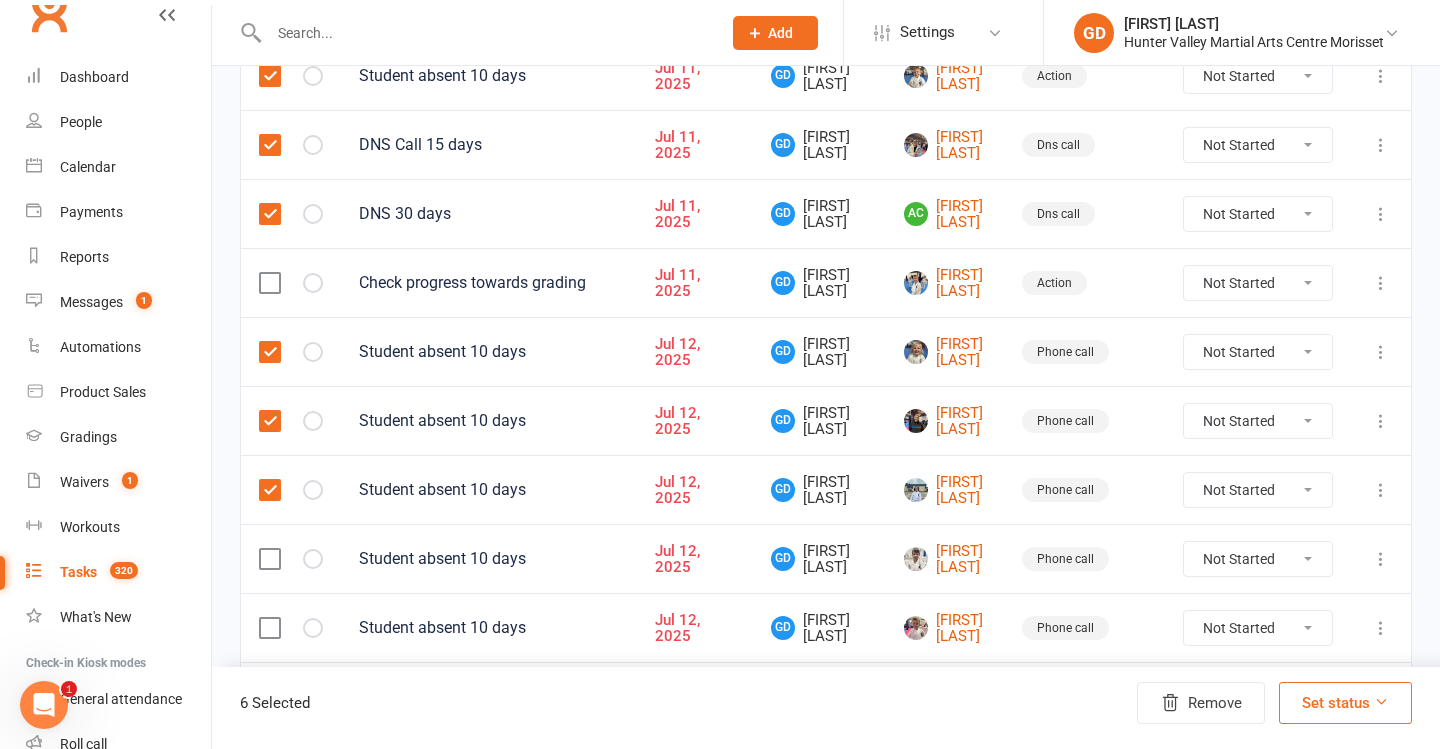 click at bounding box center (269, 559) 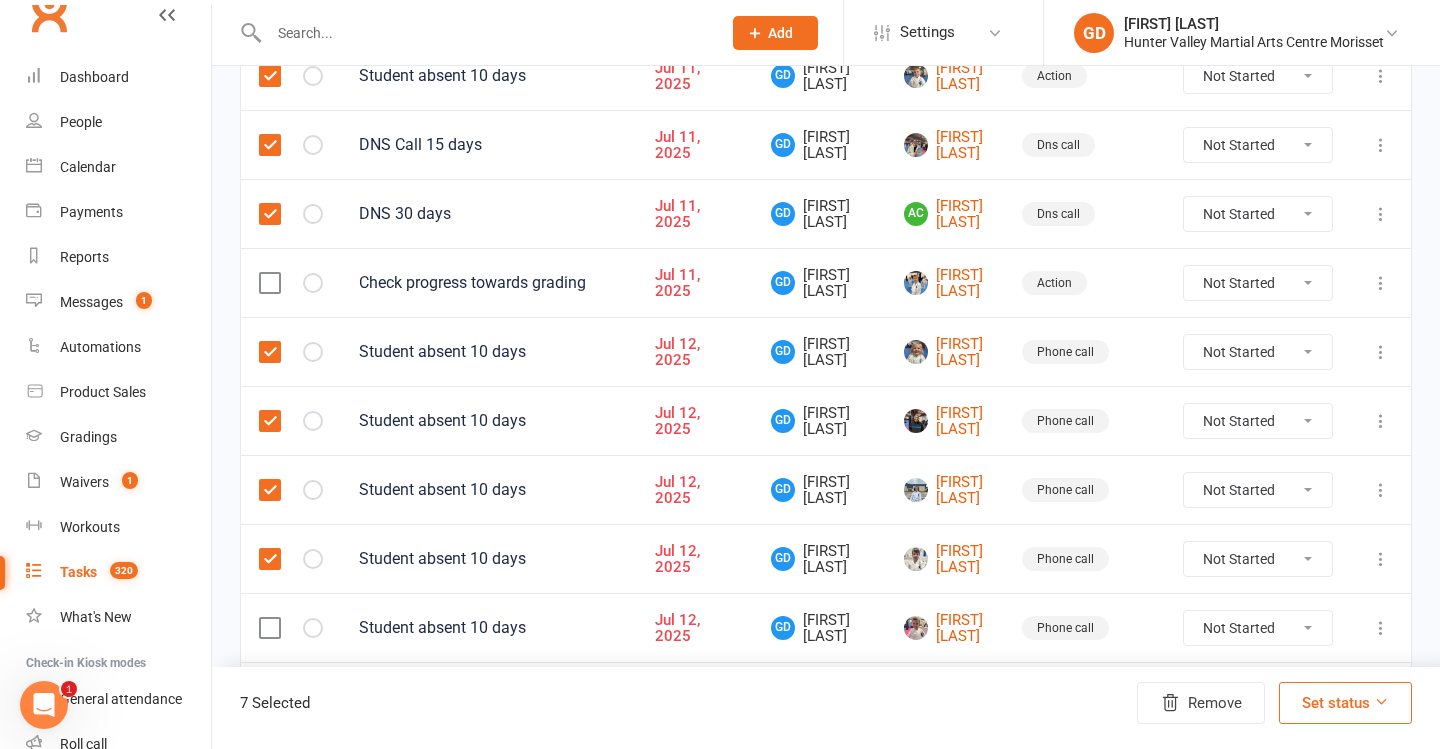 click at bounding box center (269, 628) 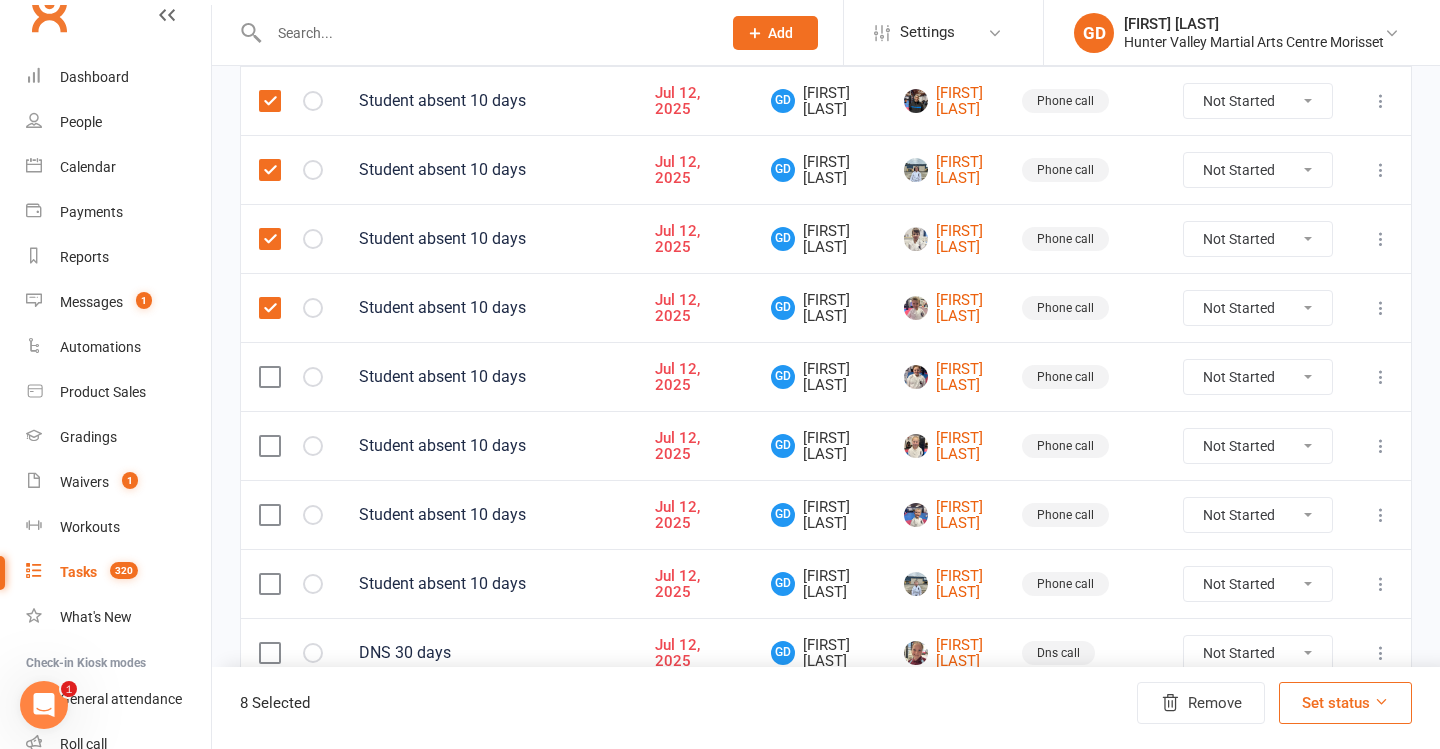 scroll, scrollTop: 1347, scrollLeft: 0, axis: vertical 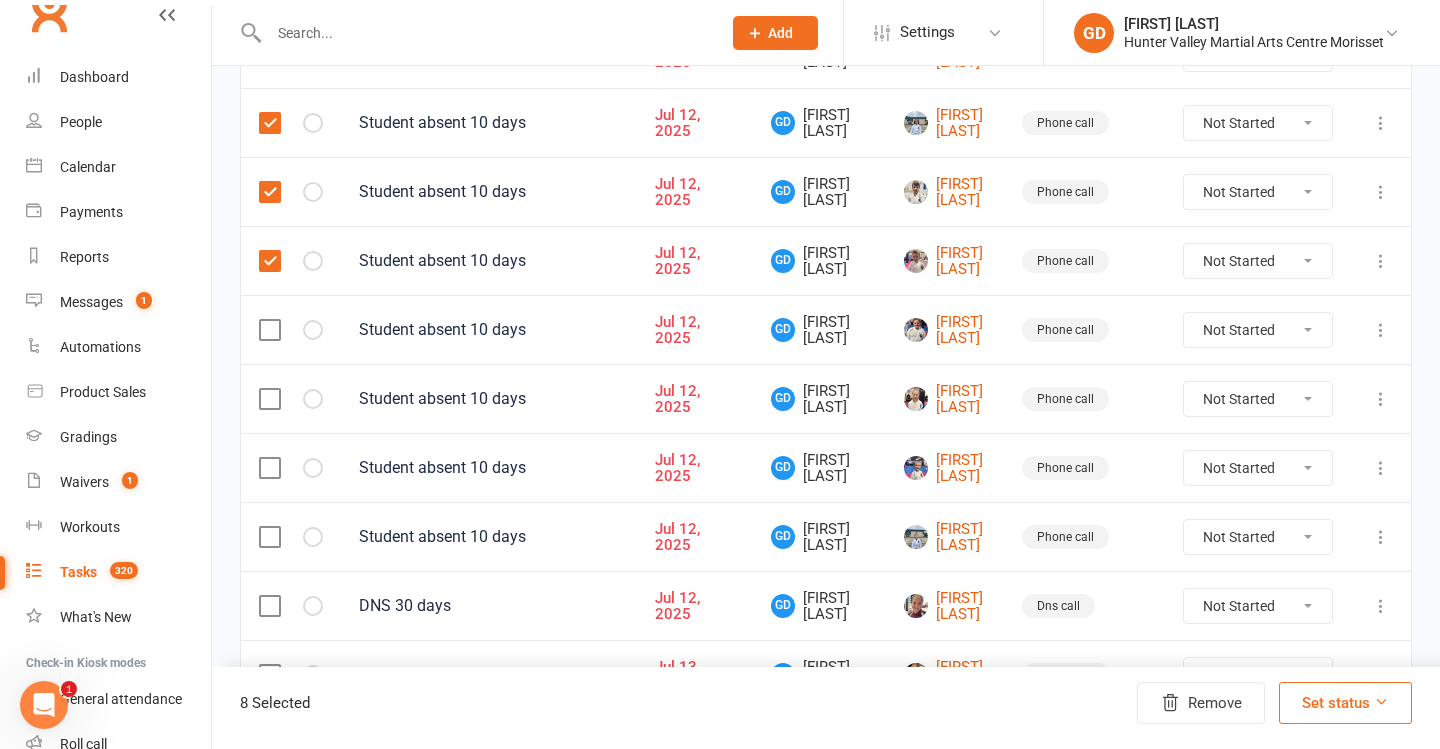 click at bounding box center [269, 330] 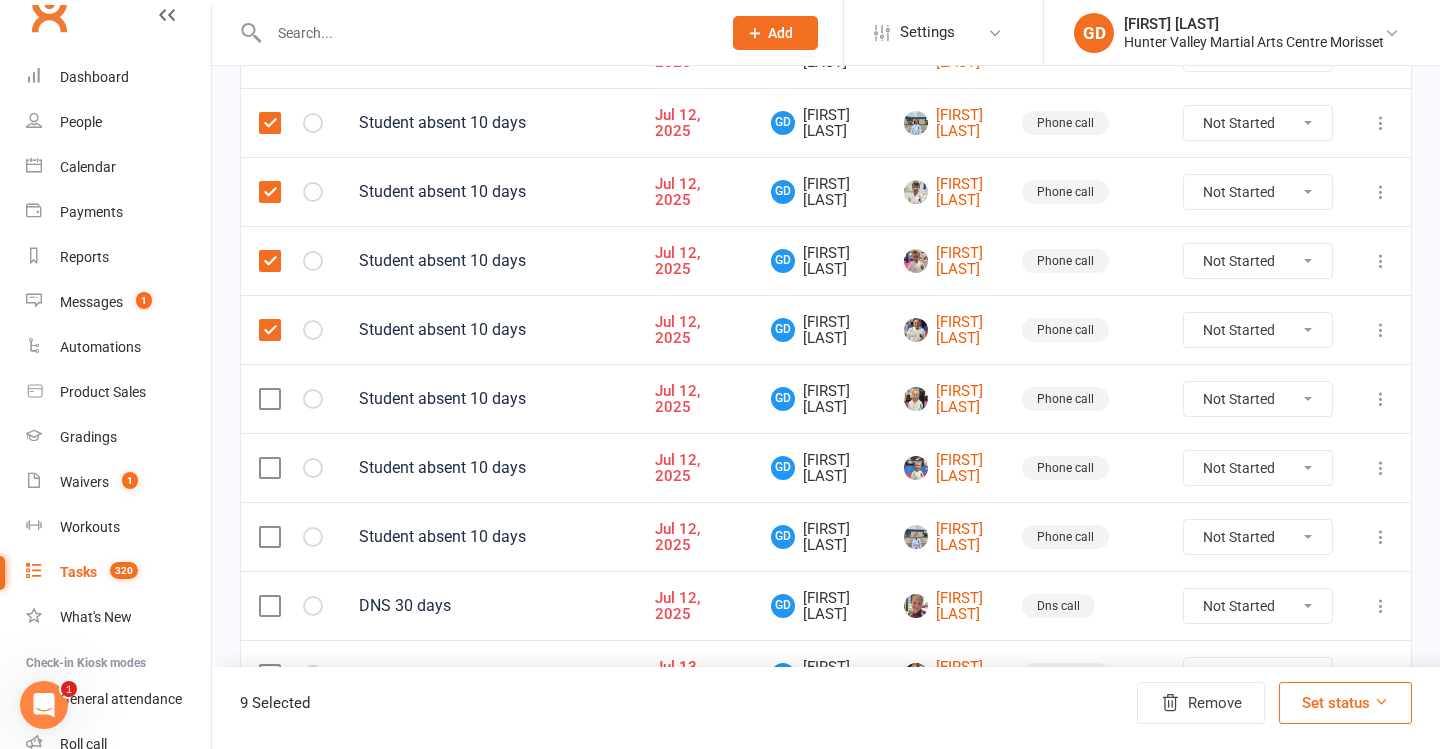 click at bounding box center [269, 399] 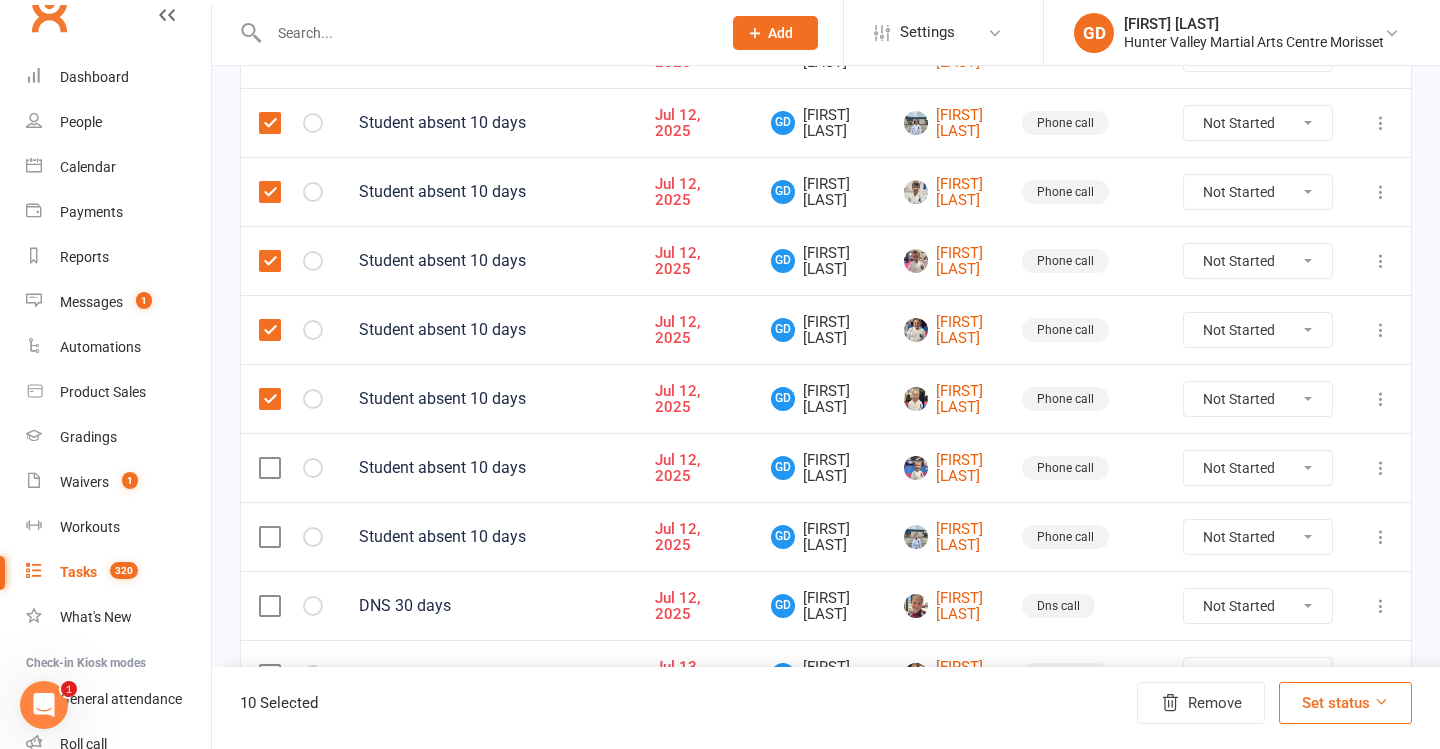 click at bounding box center [269, 468] 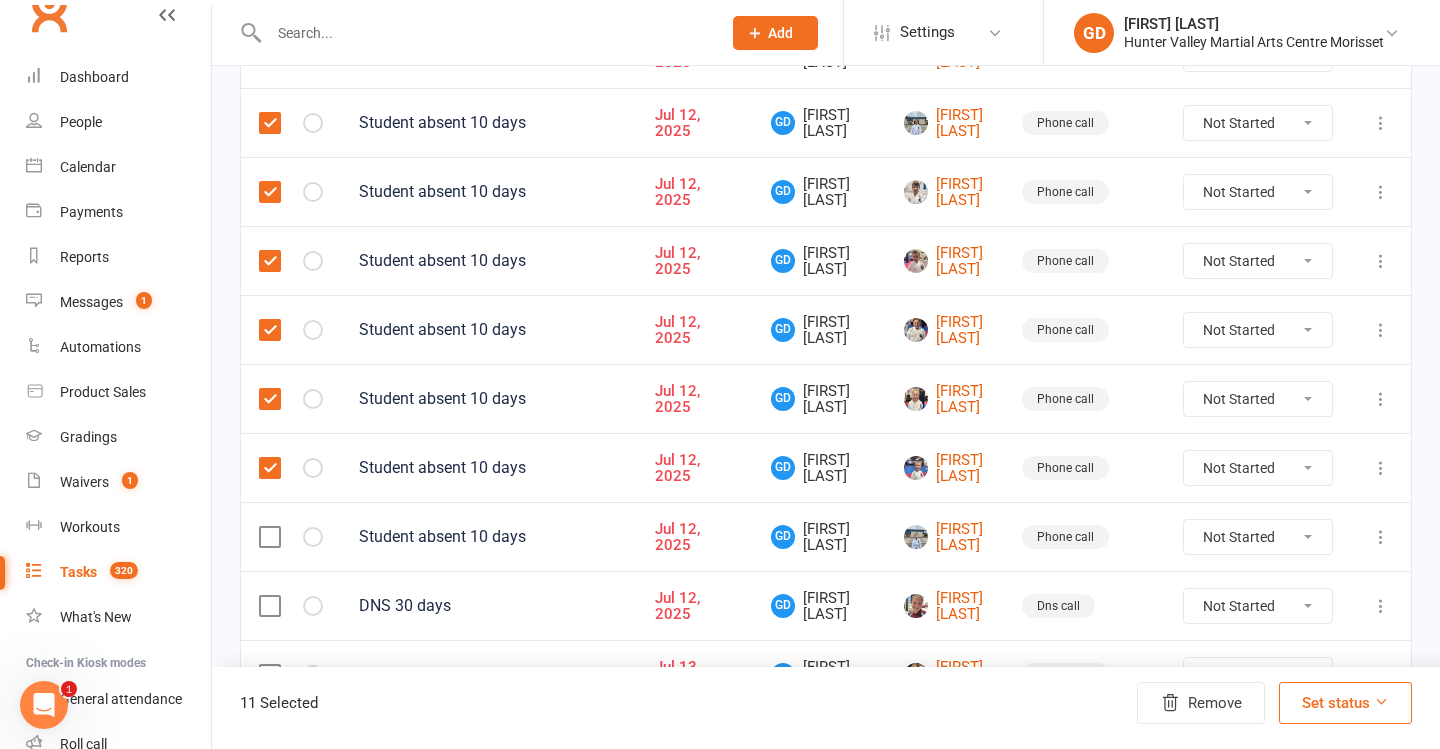 click at bounding box center [269, 537] 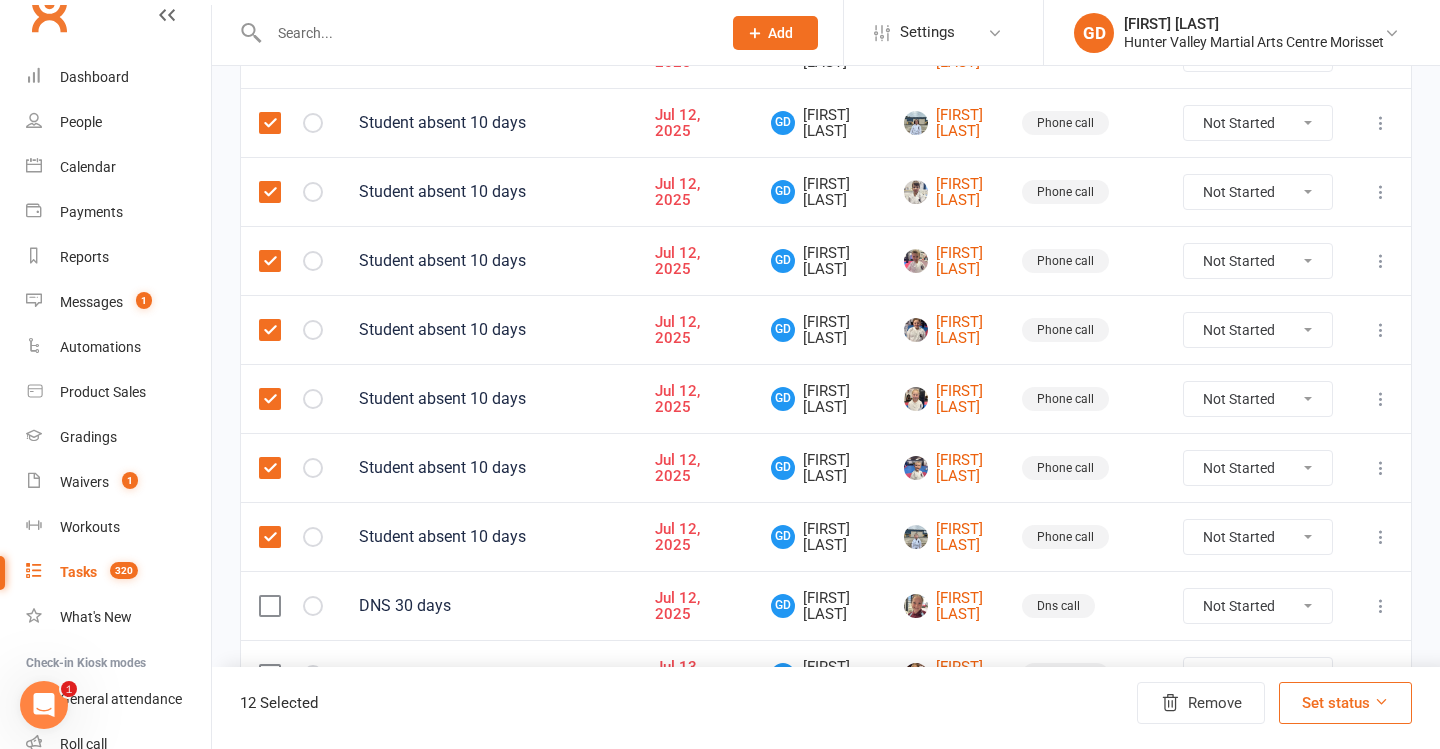 click at bounding box center (269, 606) 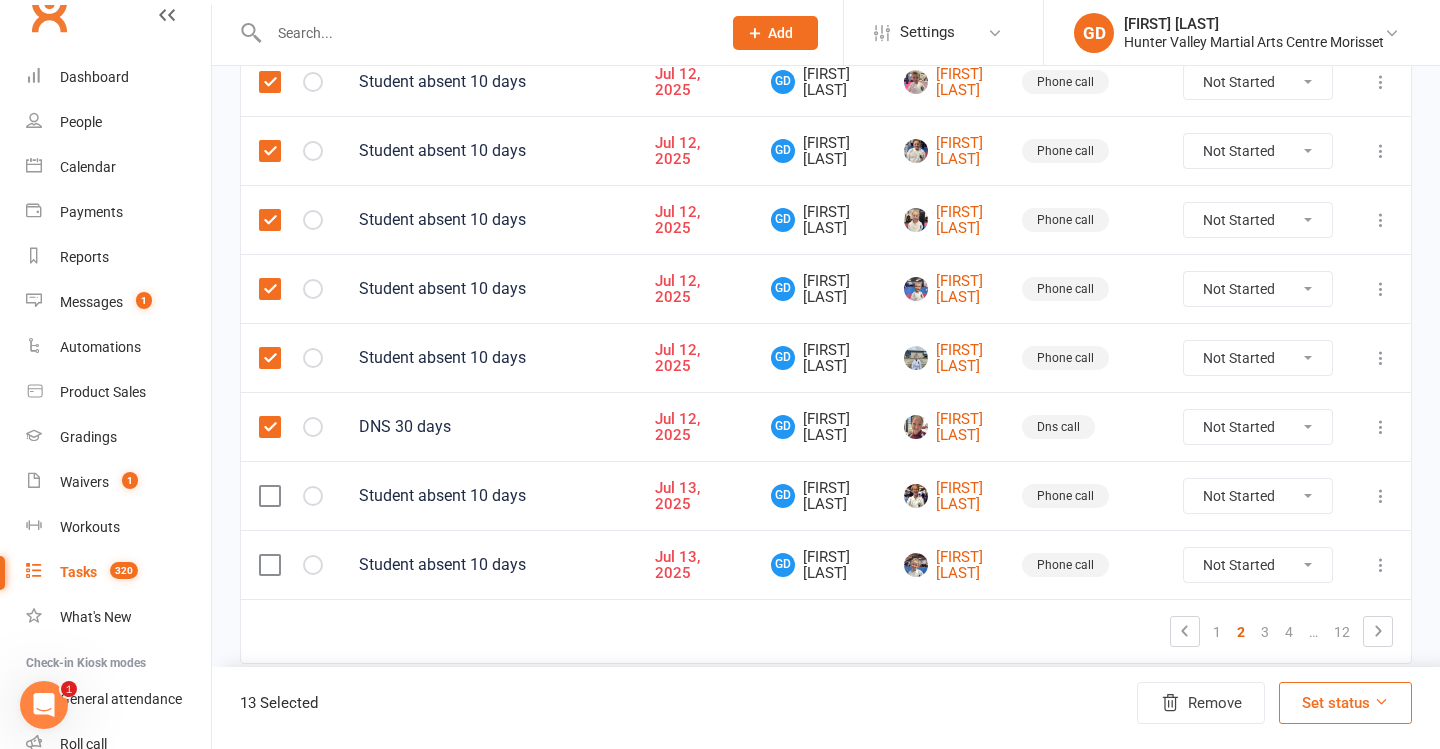 scroll, scrollTop: 1563, scrollLeft: 0, axis: vertical 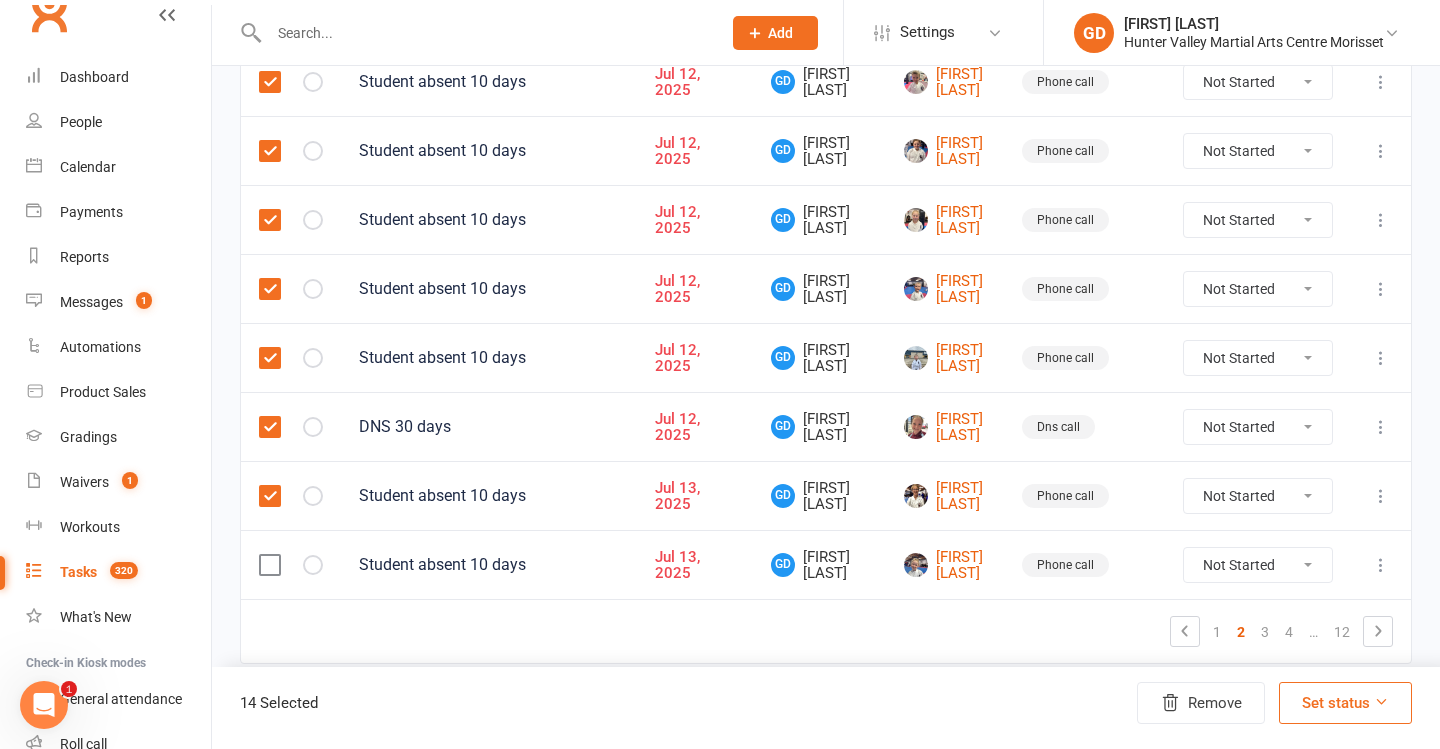 click at bounding box center [291, 564] 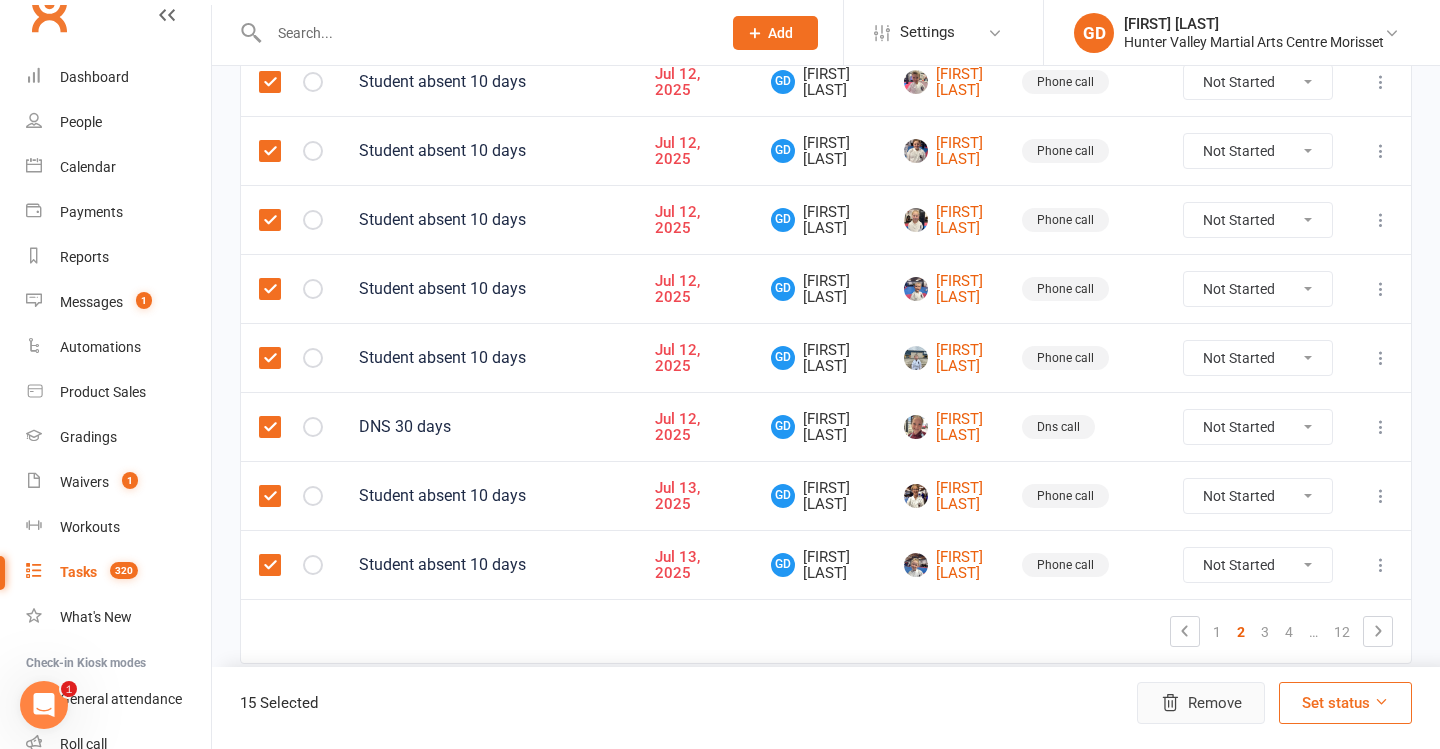 click on "Remove" at bounding box center [1201, 703] 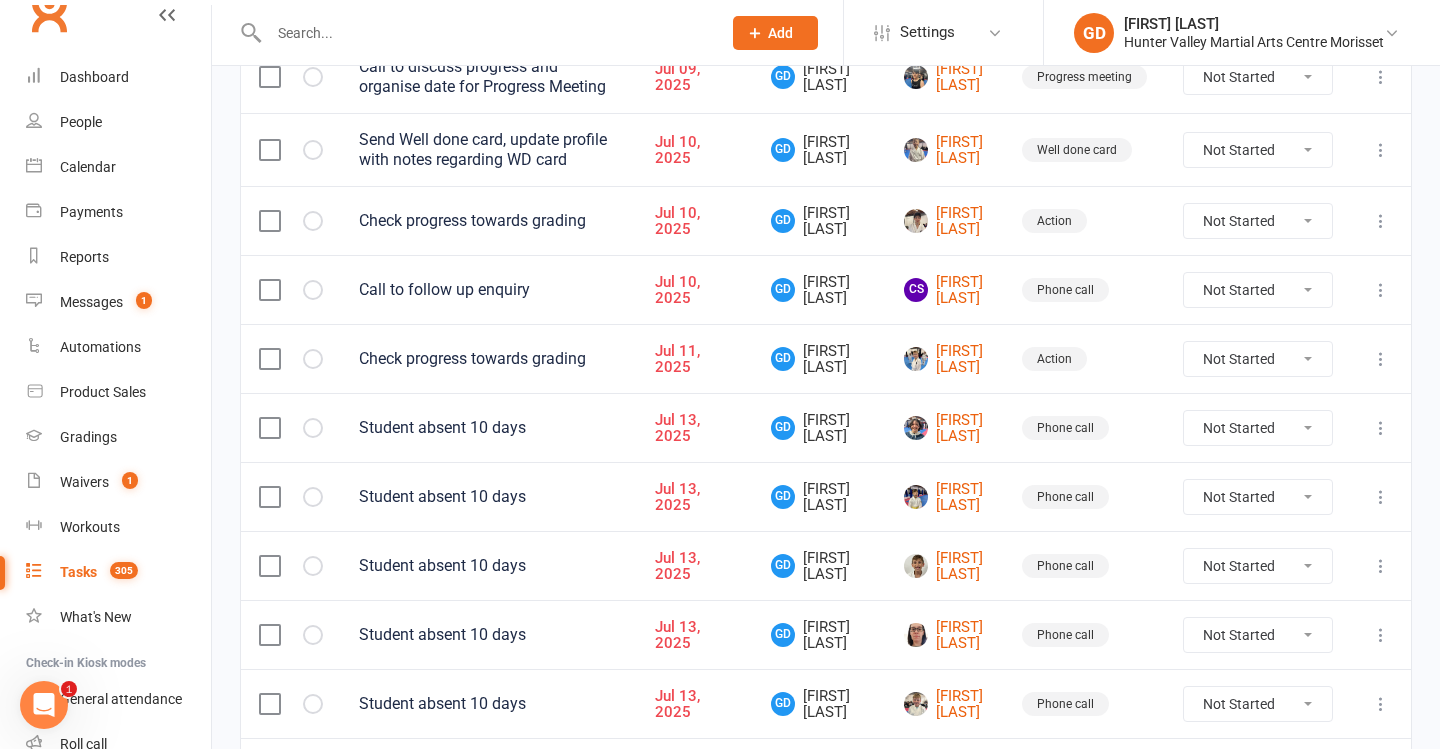 scroll, scrollTop: 726, scrollLeft: 0, axis: vertical 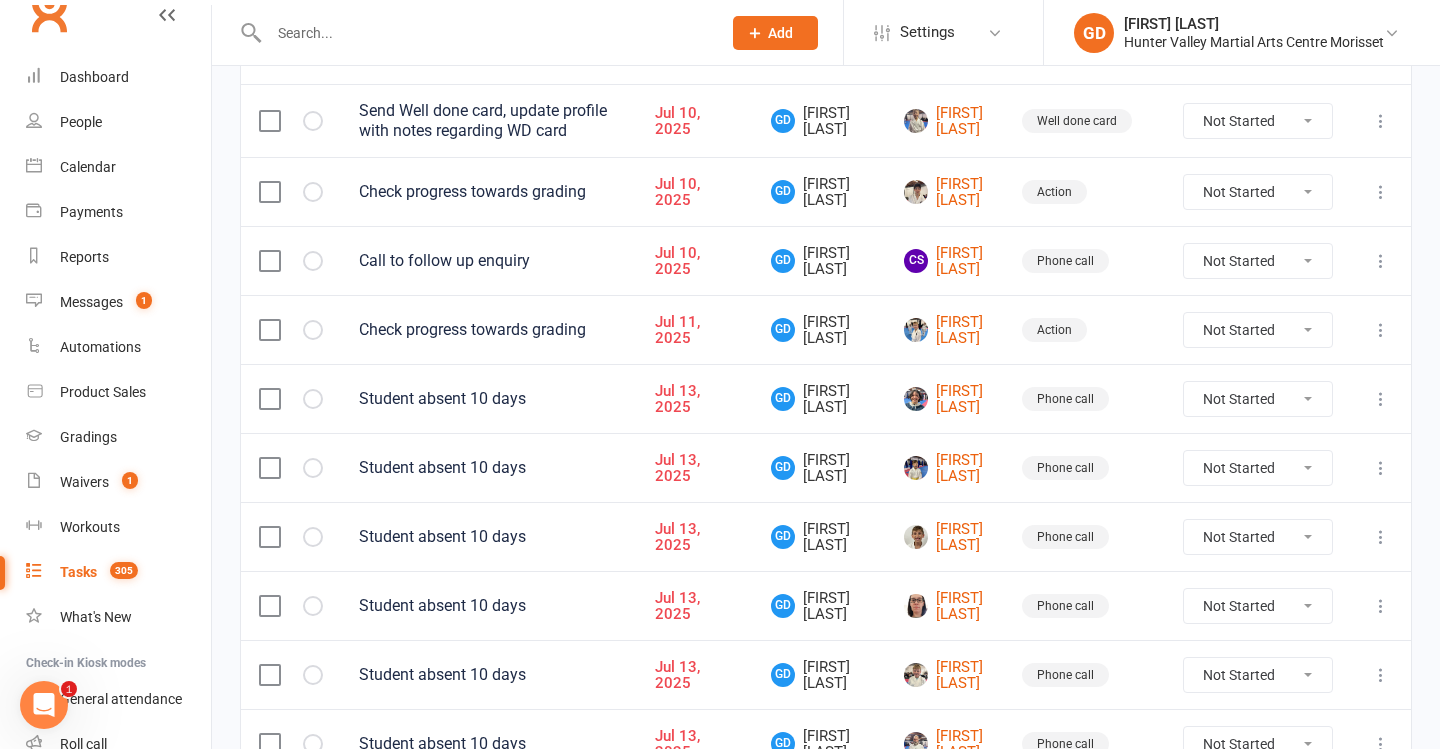 click at bounding box center (291, 398) 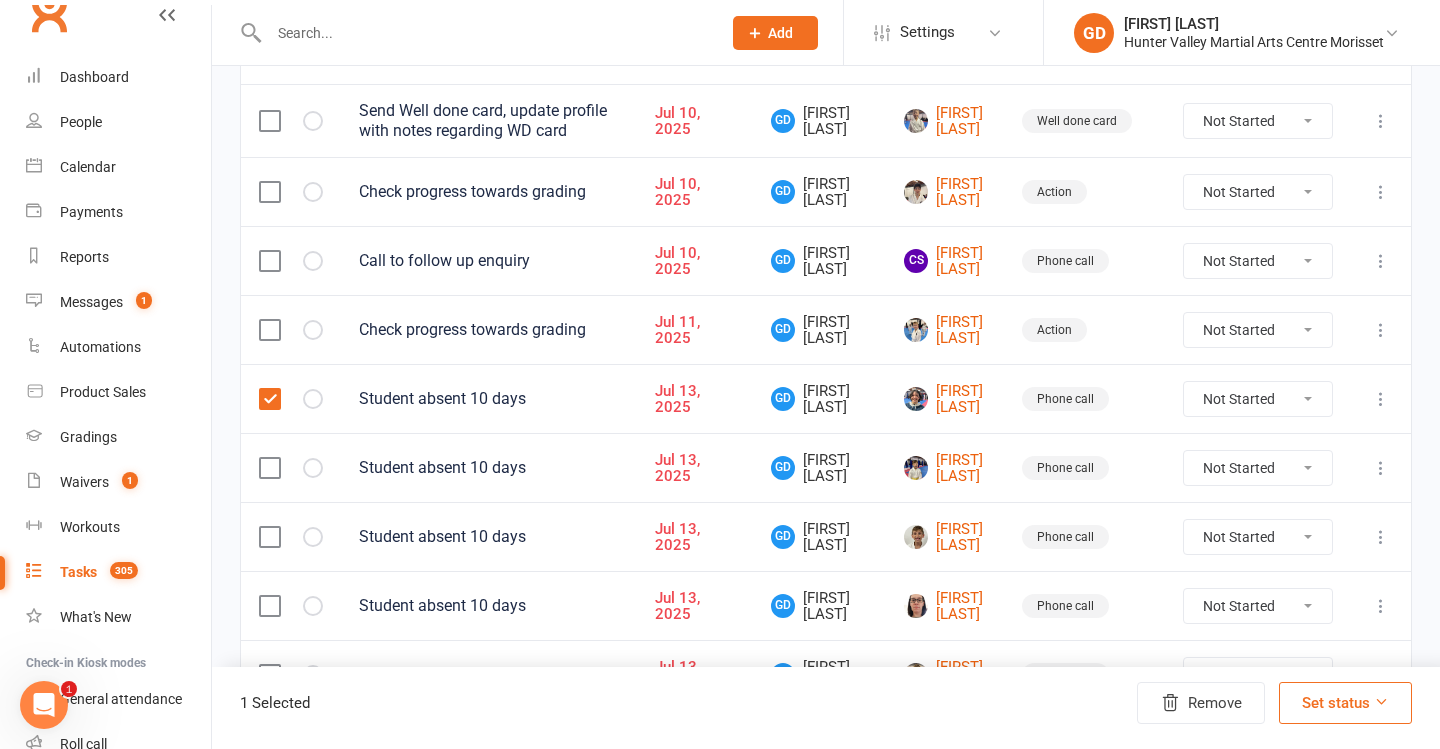 click at bounding box center (291, 467) 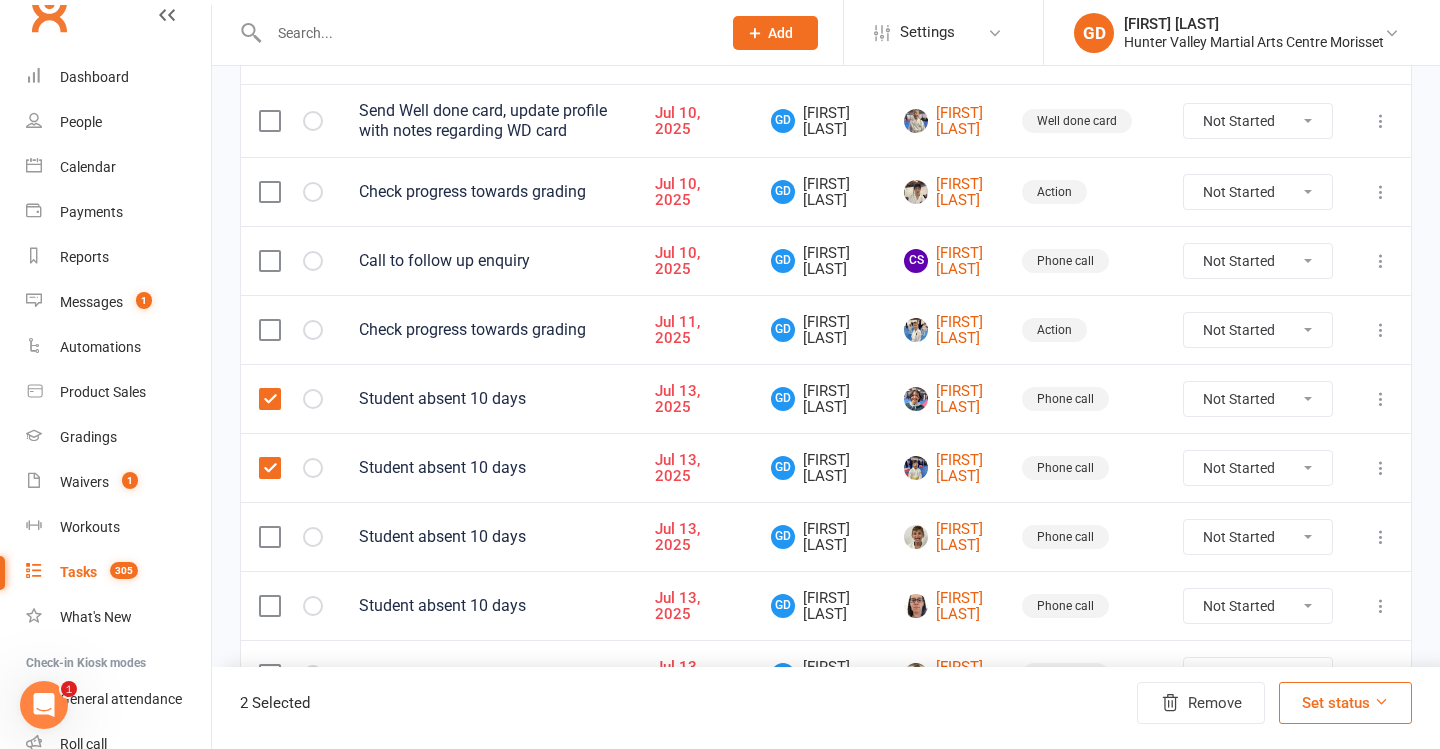 click at bounding box center [269, 537] 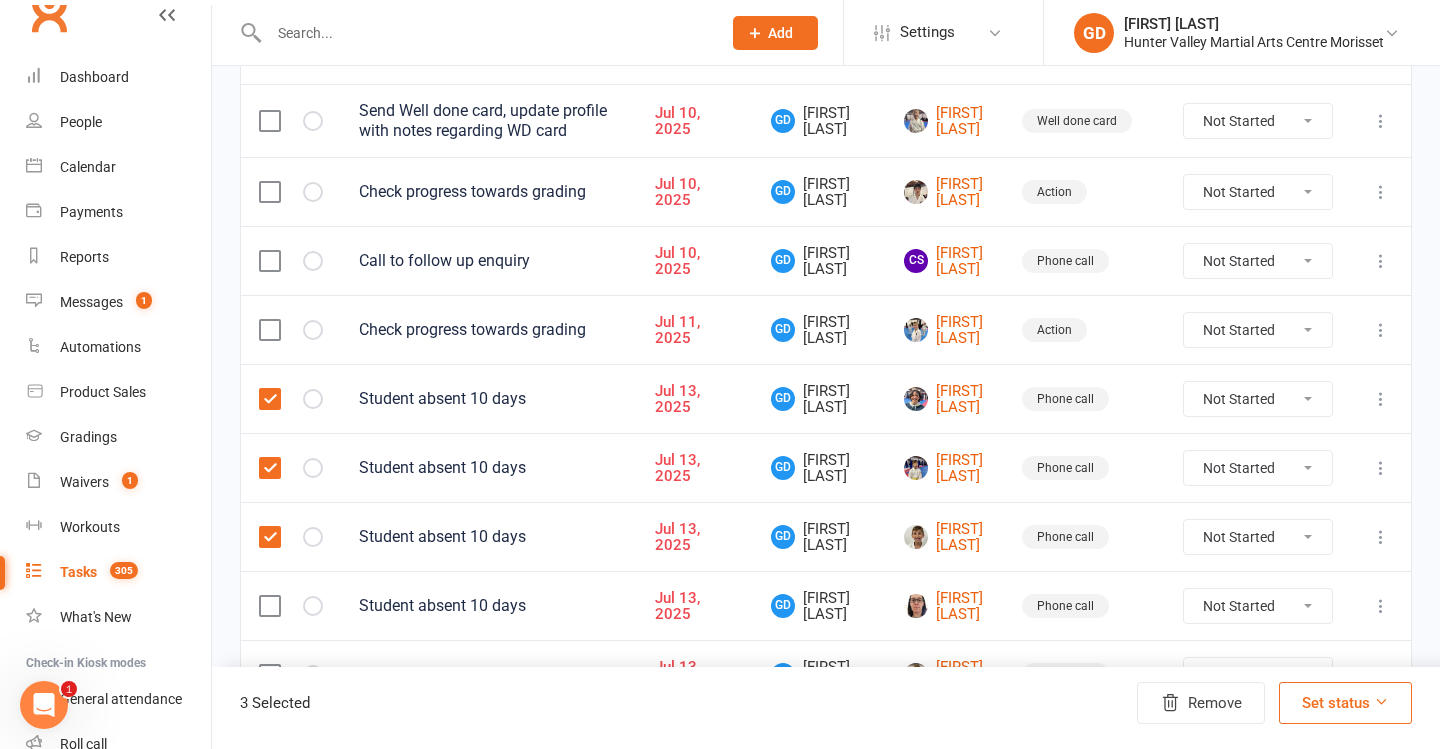 click at bounding box center [291, 605] 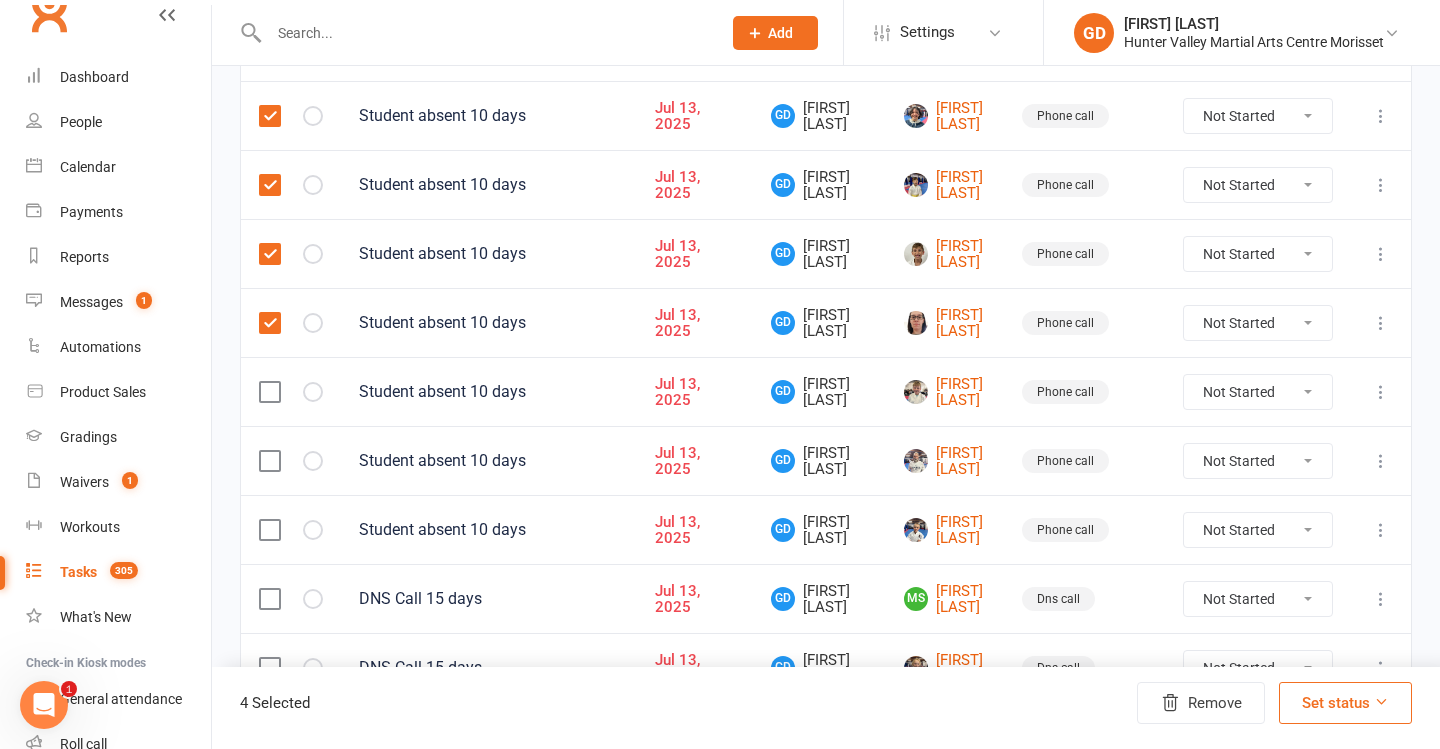 scroll, scrollTop: 1080, scrollLeft: 0, axis: vertical 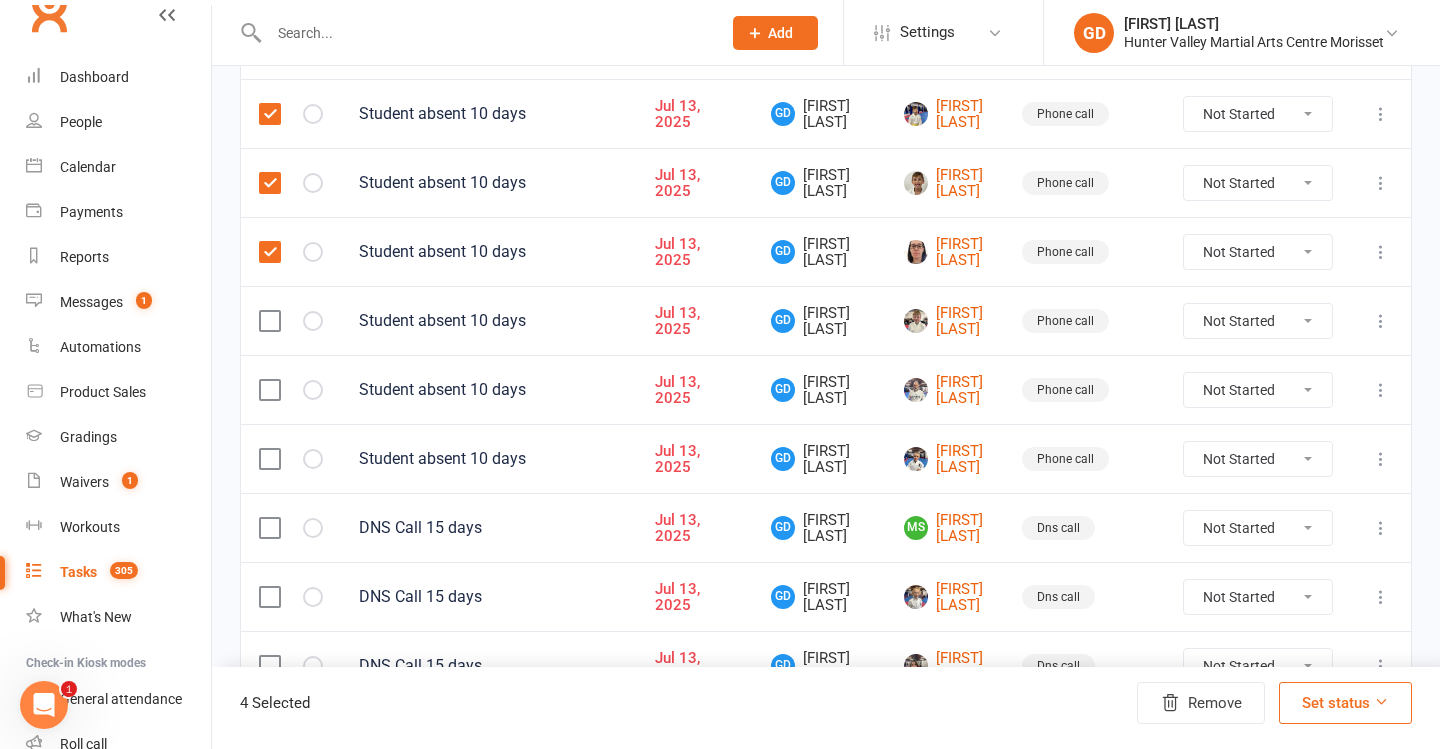 click at bounding box center [269, 321] 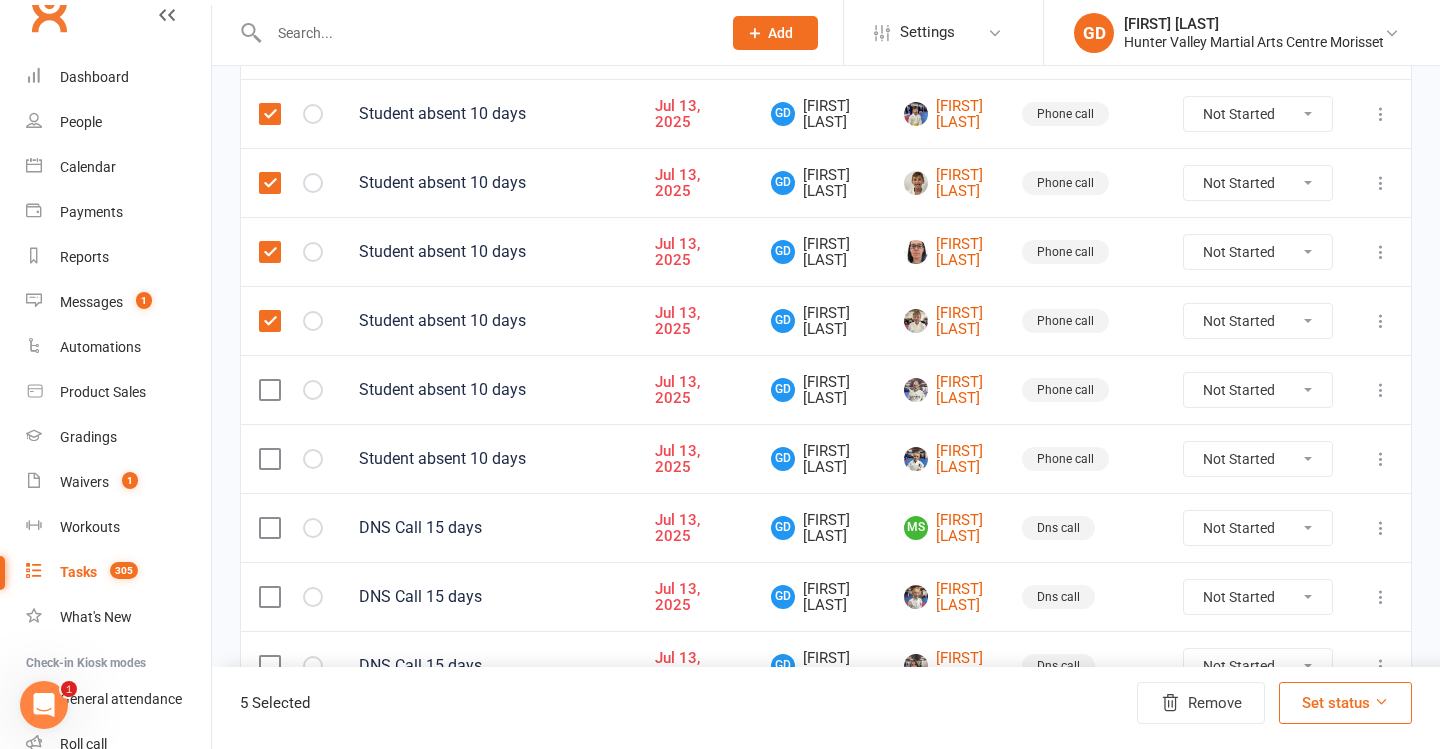 click at bounding box center [269, 390] 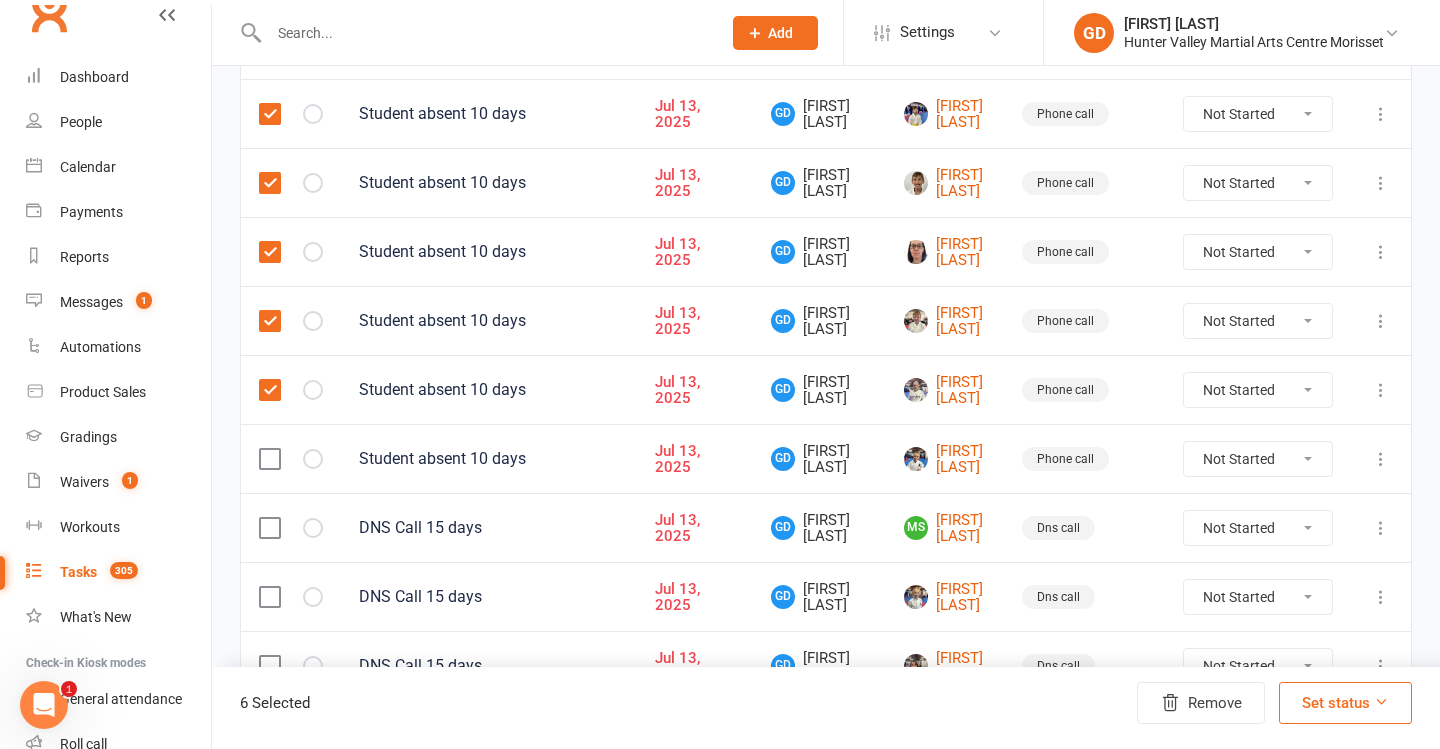click at bounding box center [269, 459] 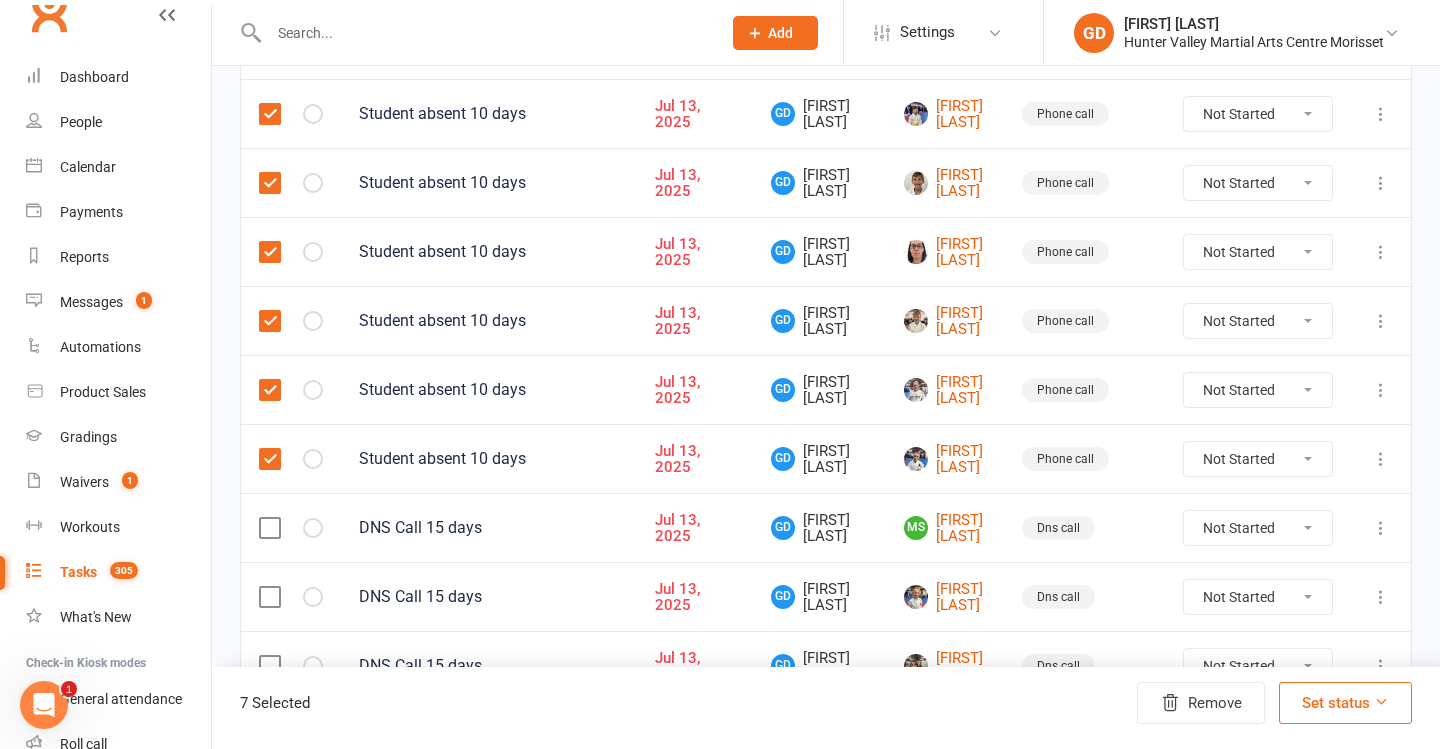 click at bounding box center (269, 528) 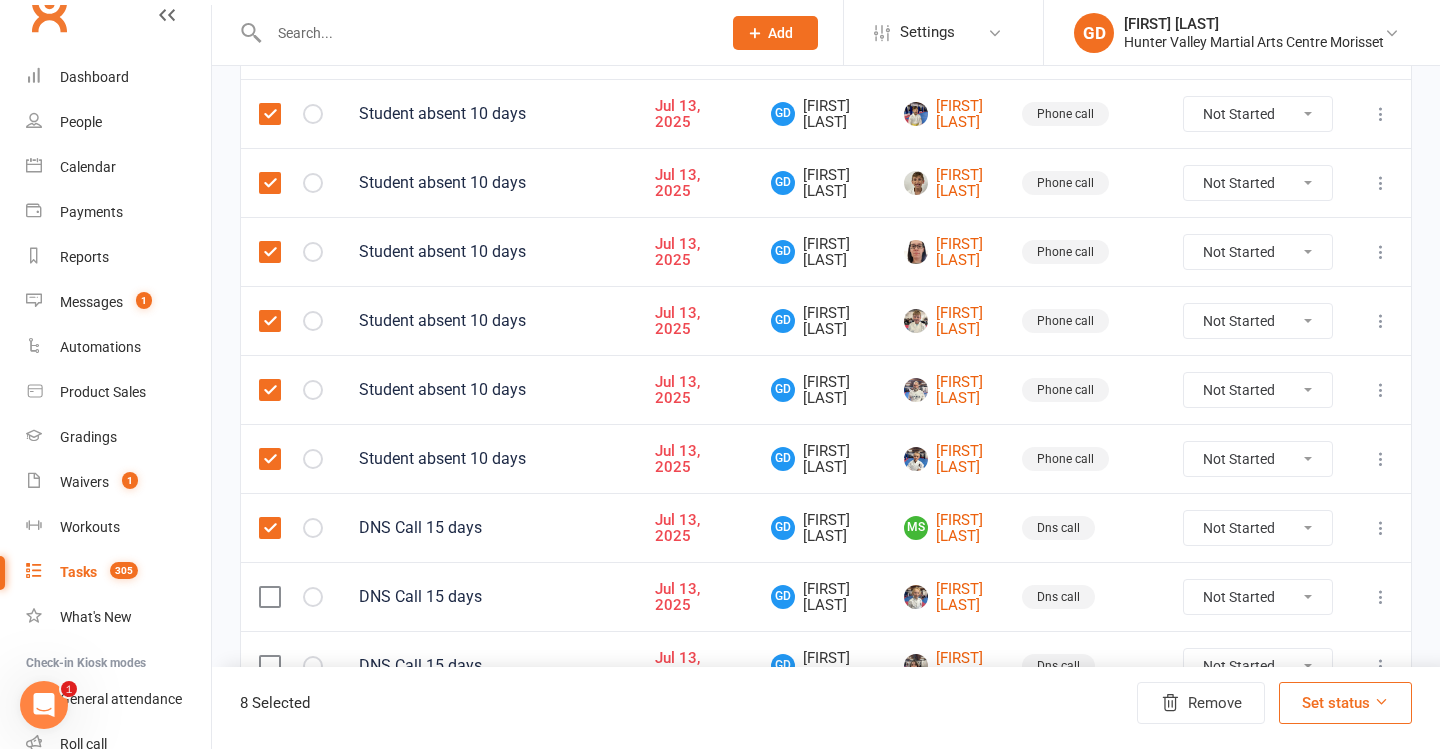 click at bounding box center [269, 597] 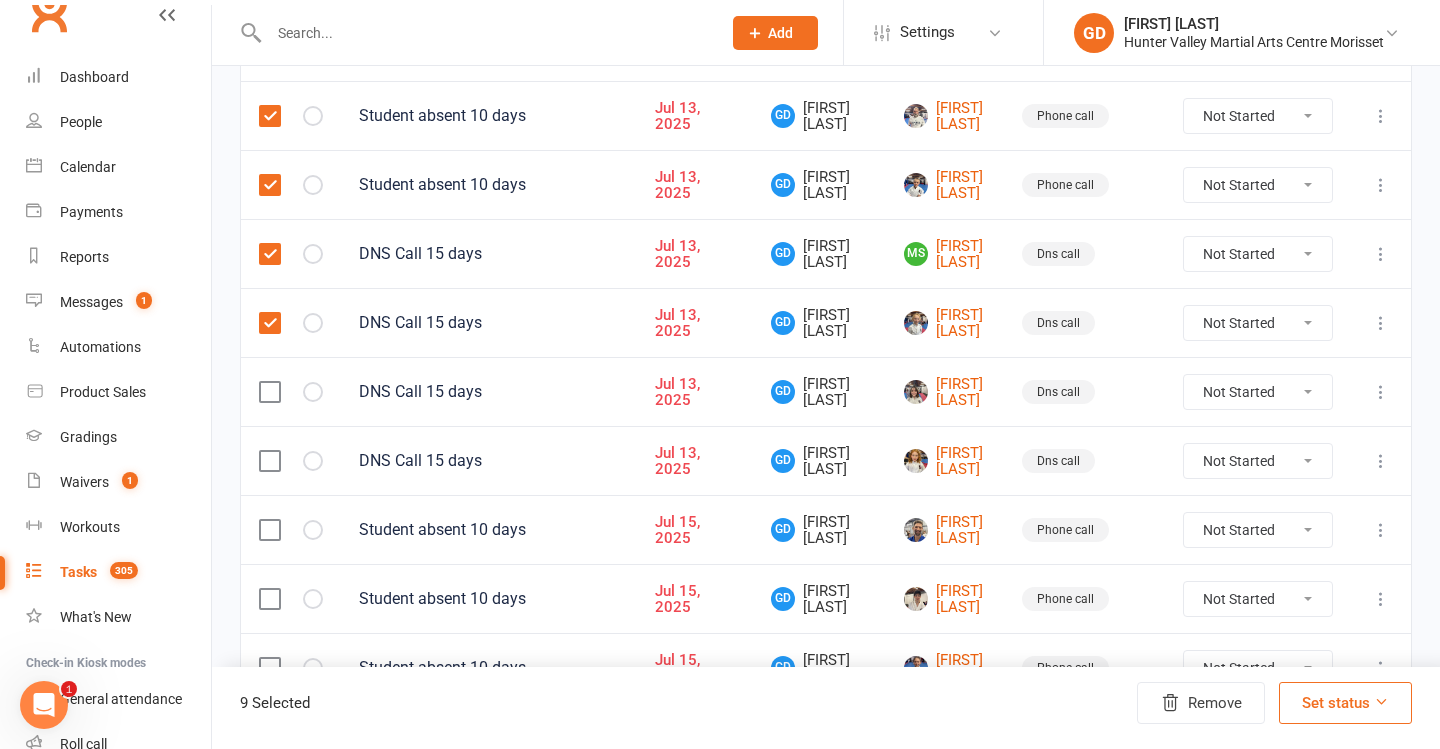 scroll, scrollTop: 1358, scrollLeft: 0, axis: vertical 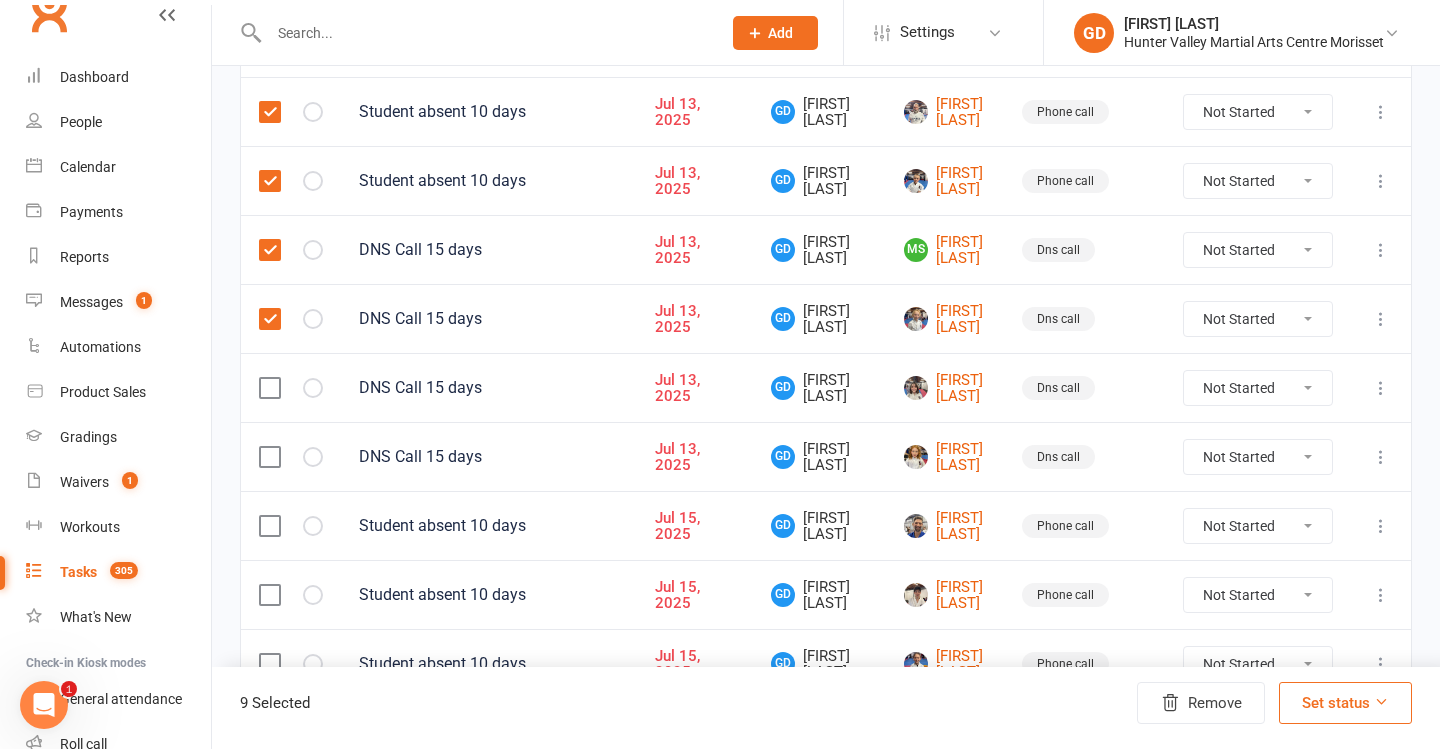 click at bounding box center [269, 388] 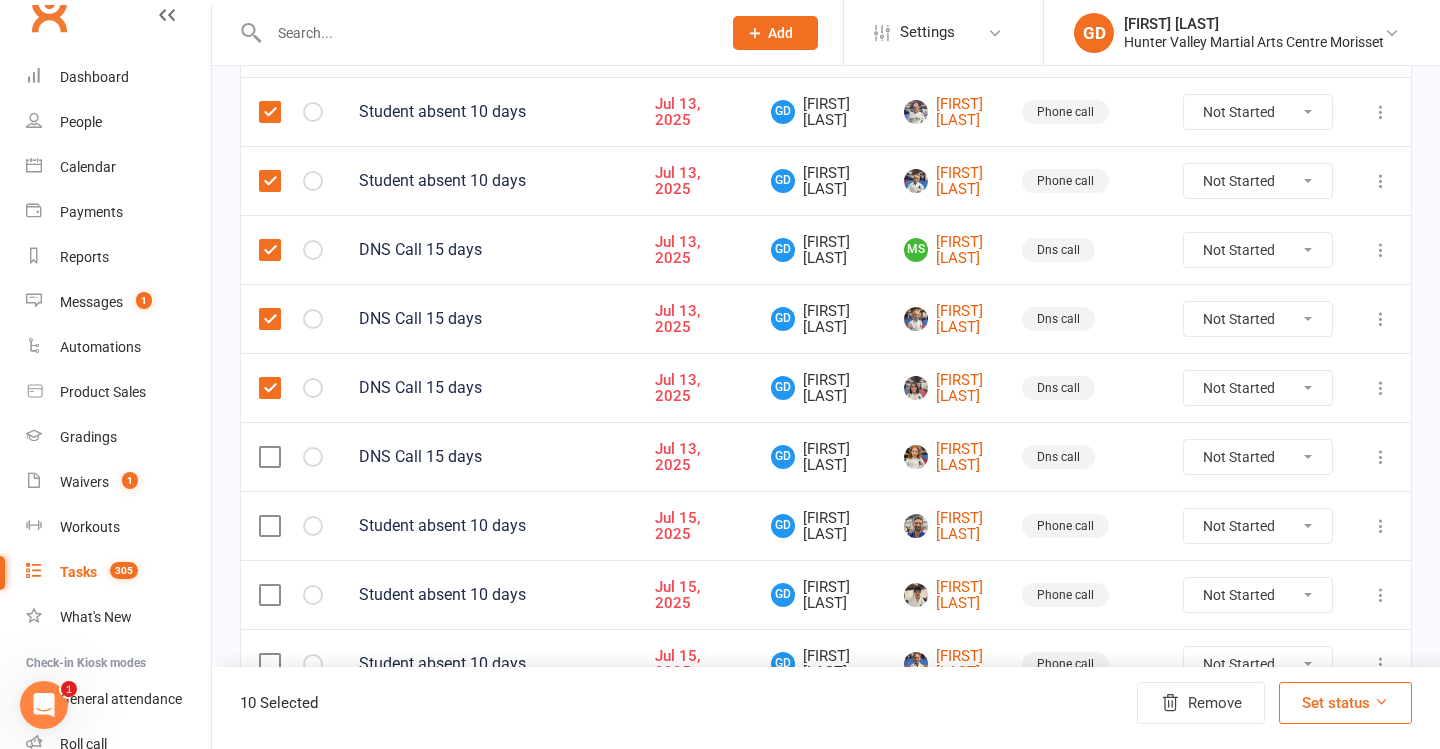 click at bounding box center [269, 457] 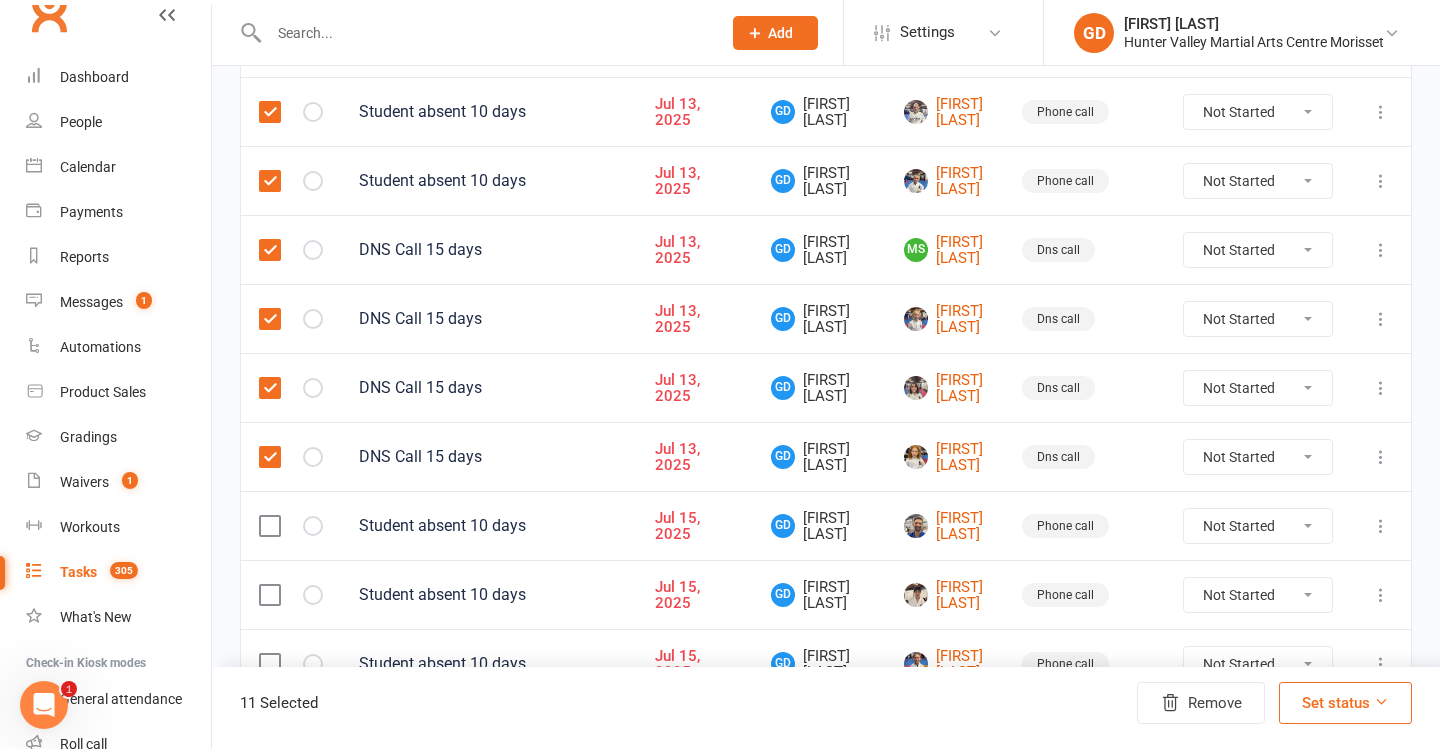 scroll, scrollTop: 1460, scrollLeft: 0, axis: vertical 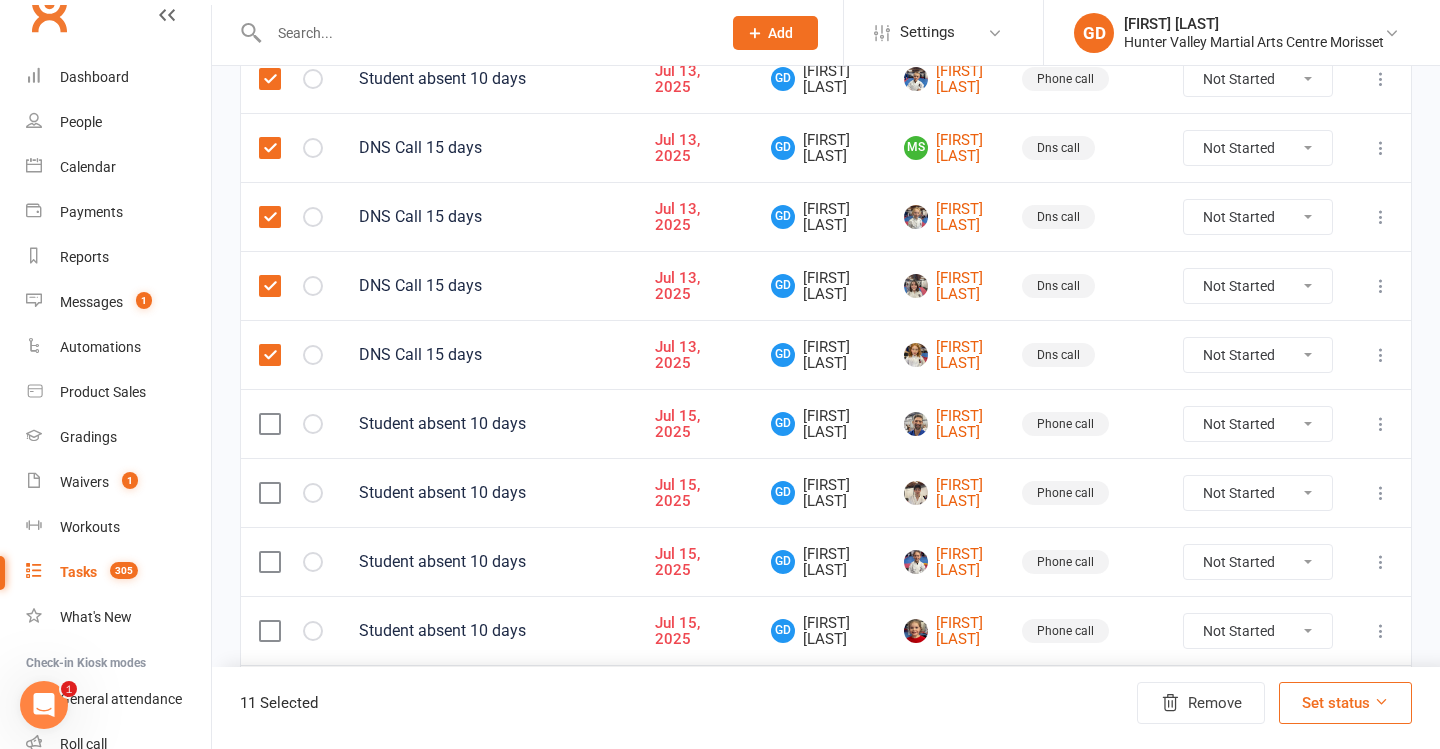 click at bounding box center [269, 424] 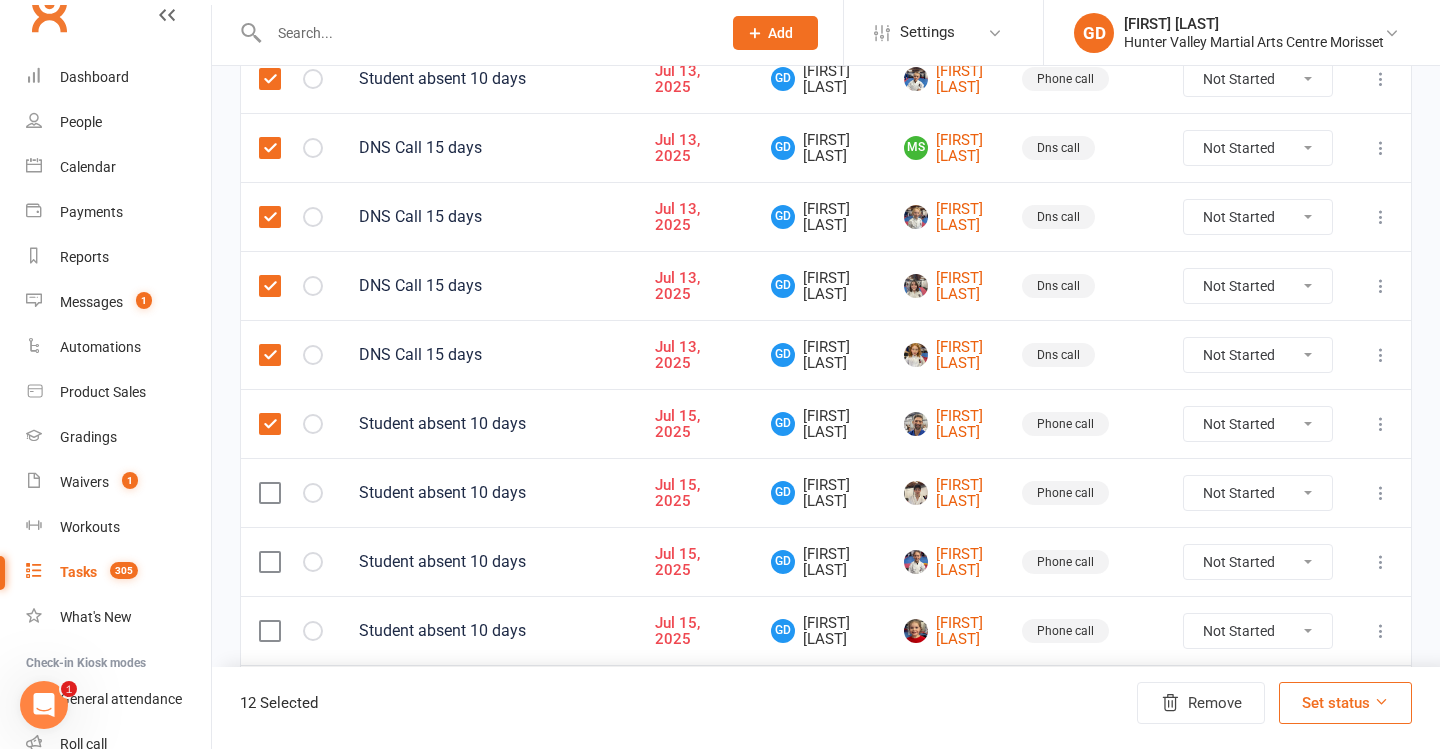 click at bounding box center [269, 493] 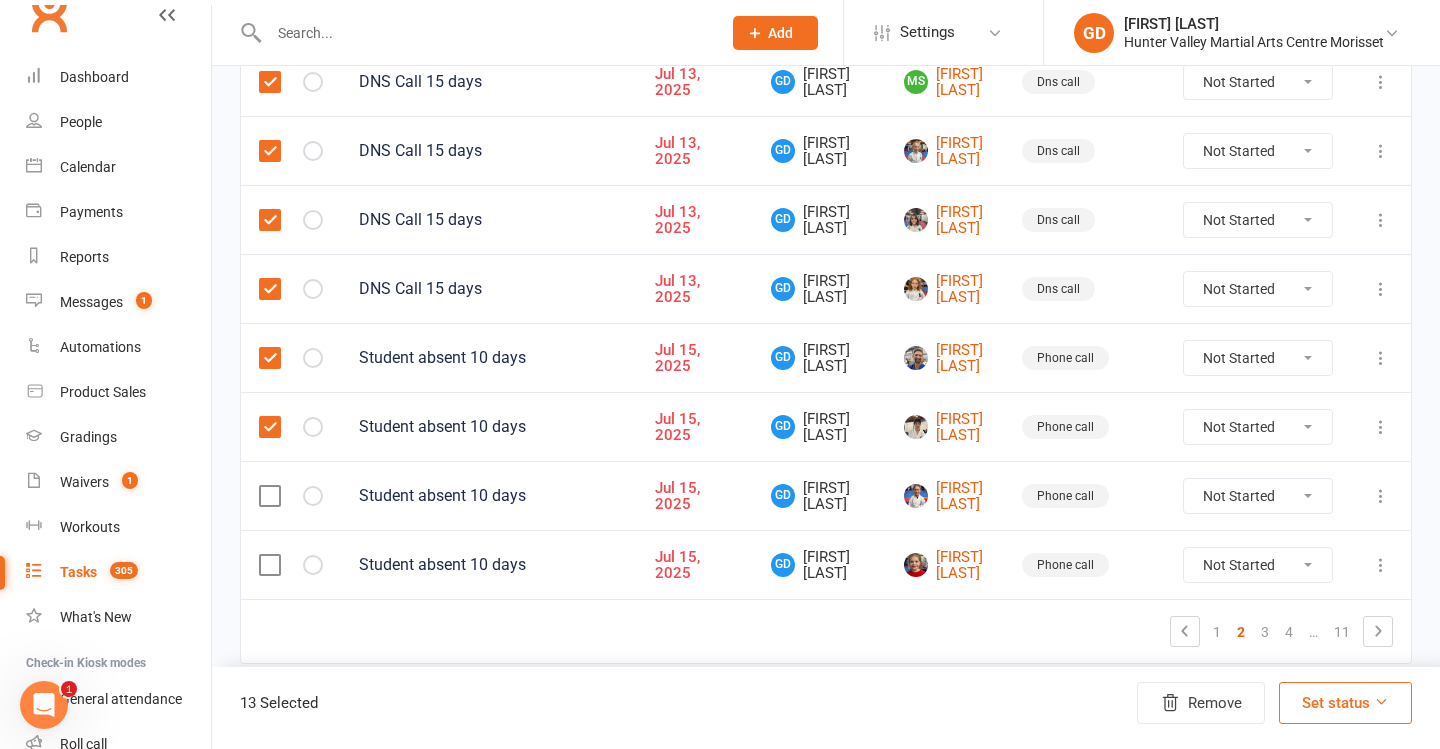 scroll, scrollTop: 1551, scrollLeft: 0, axis: vertical 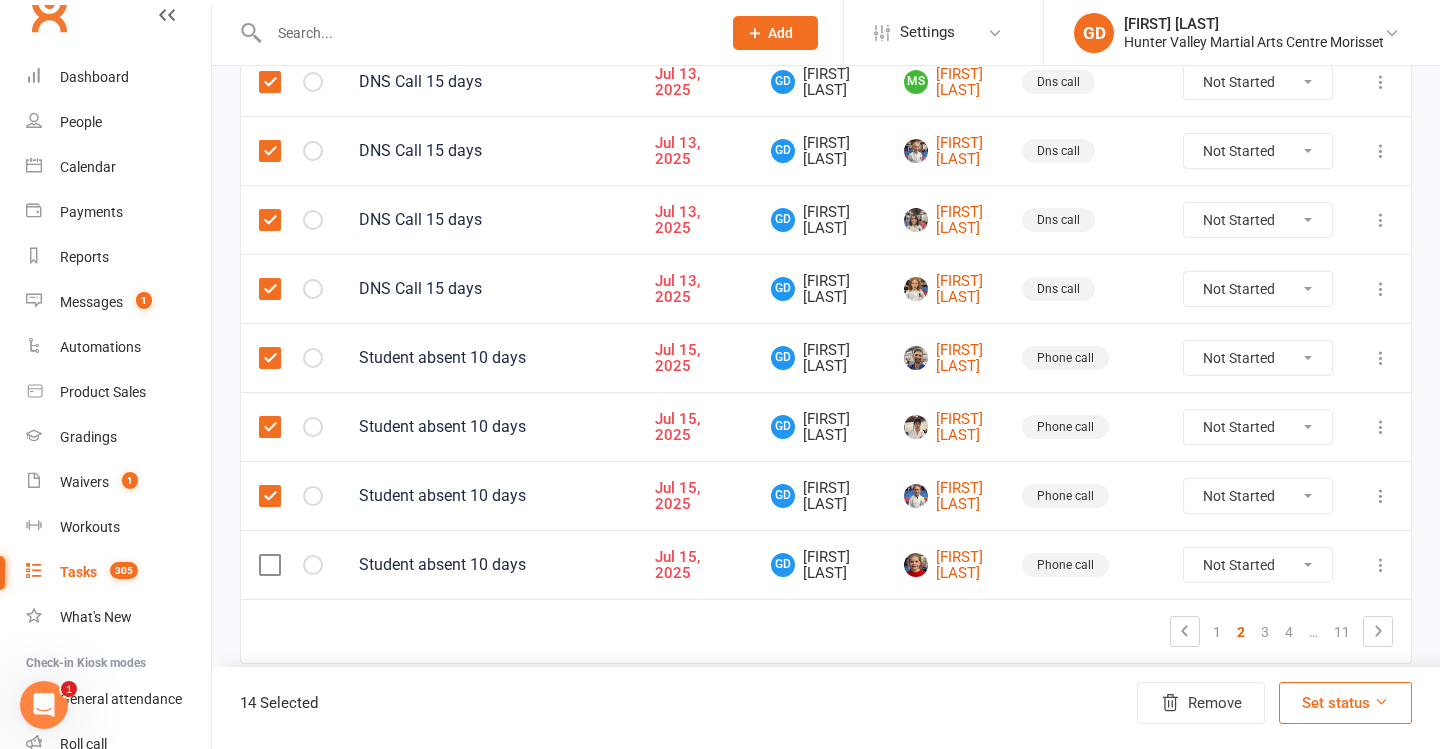 click at bounding box center (269, 565) 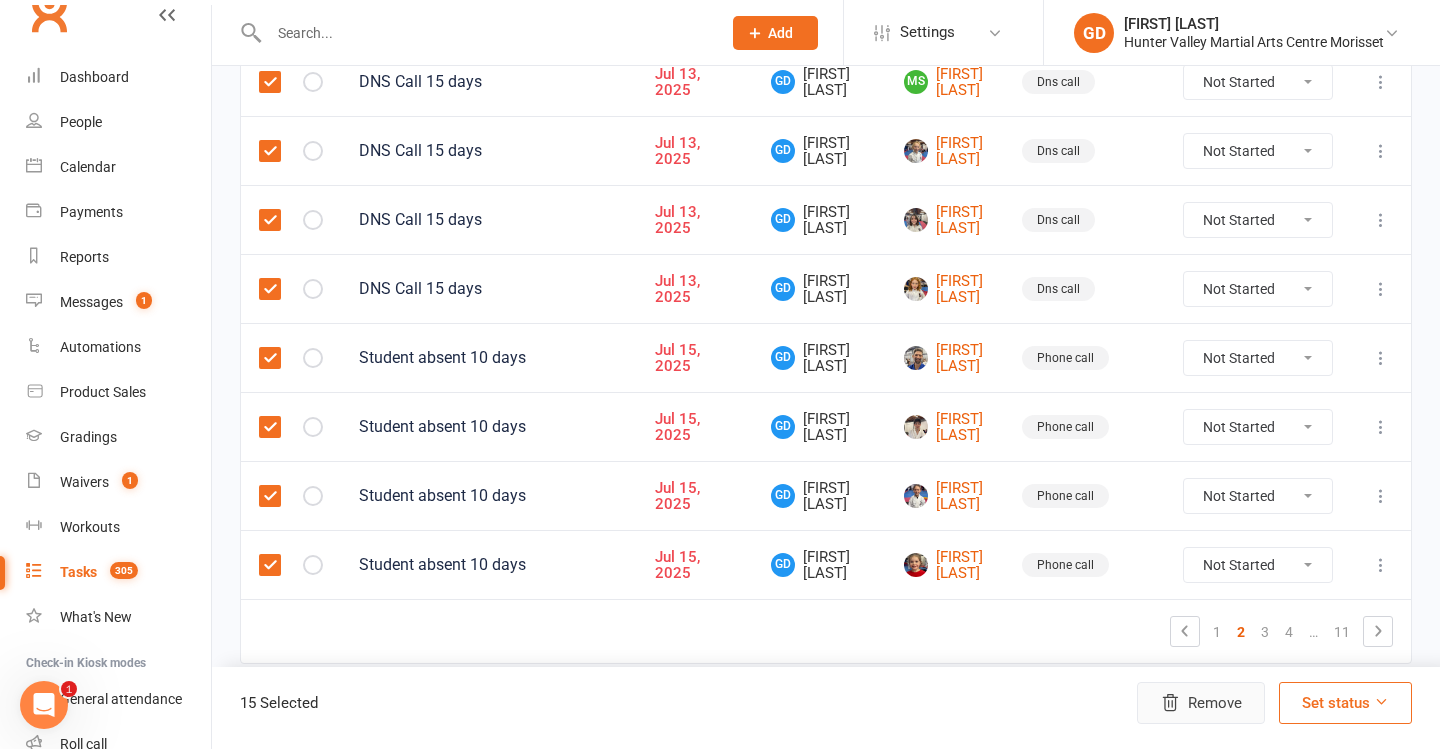 click on "Remove" at bounding box center (1201, 703) 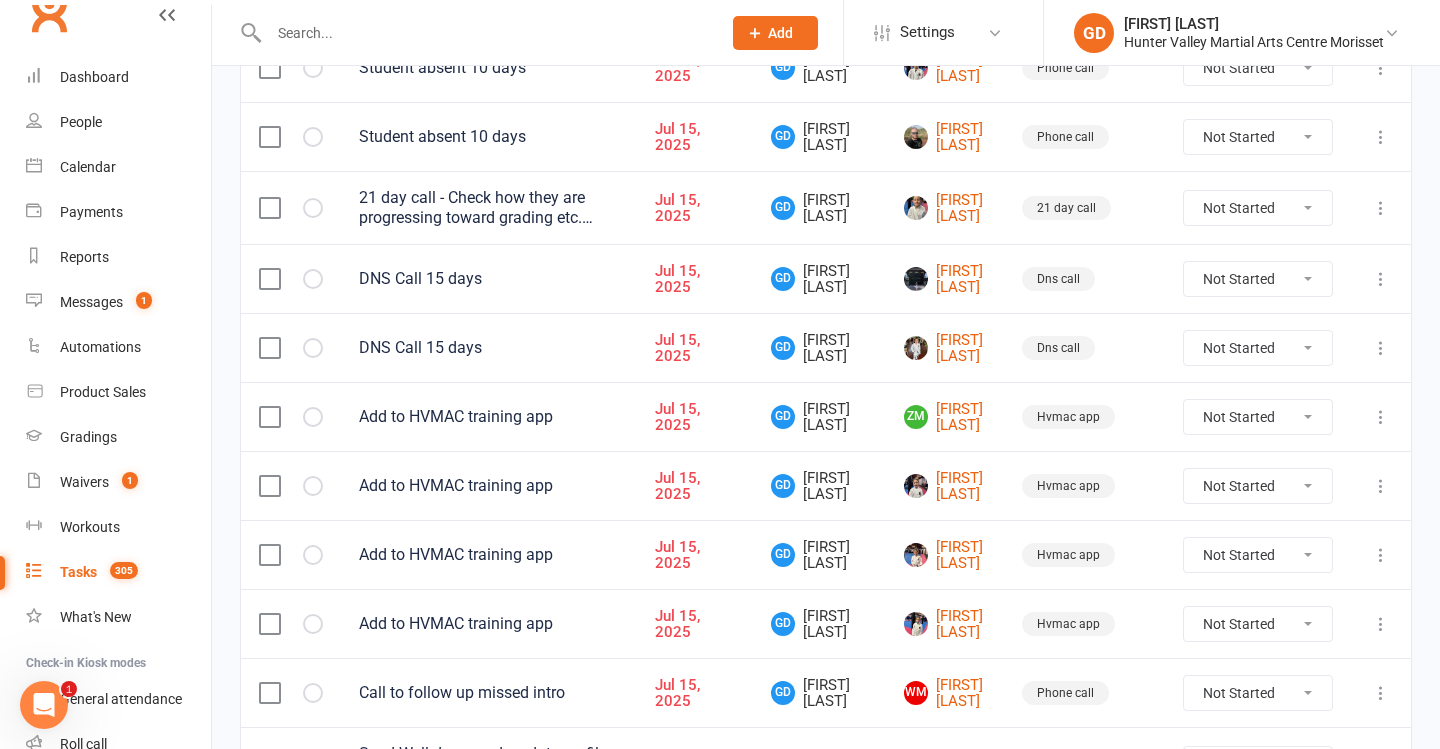 scroll, scrollTop: 1089, scrollLeft: 0, axis: vertical 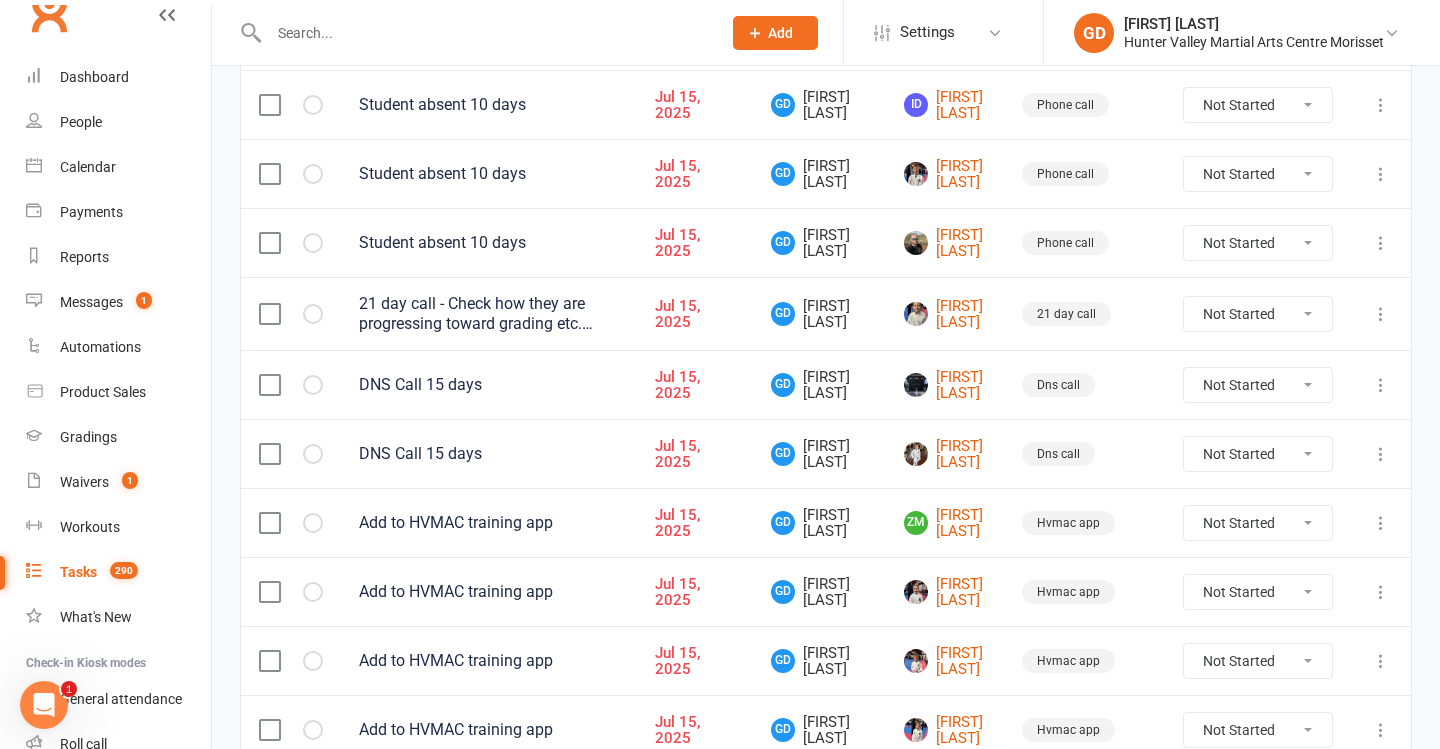 drag, startPoint x: 265, startPoint y: 389, endPoint x: 265, endPoint y: 421, distance: 32 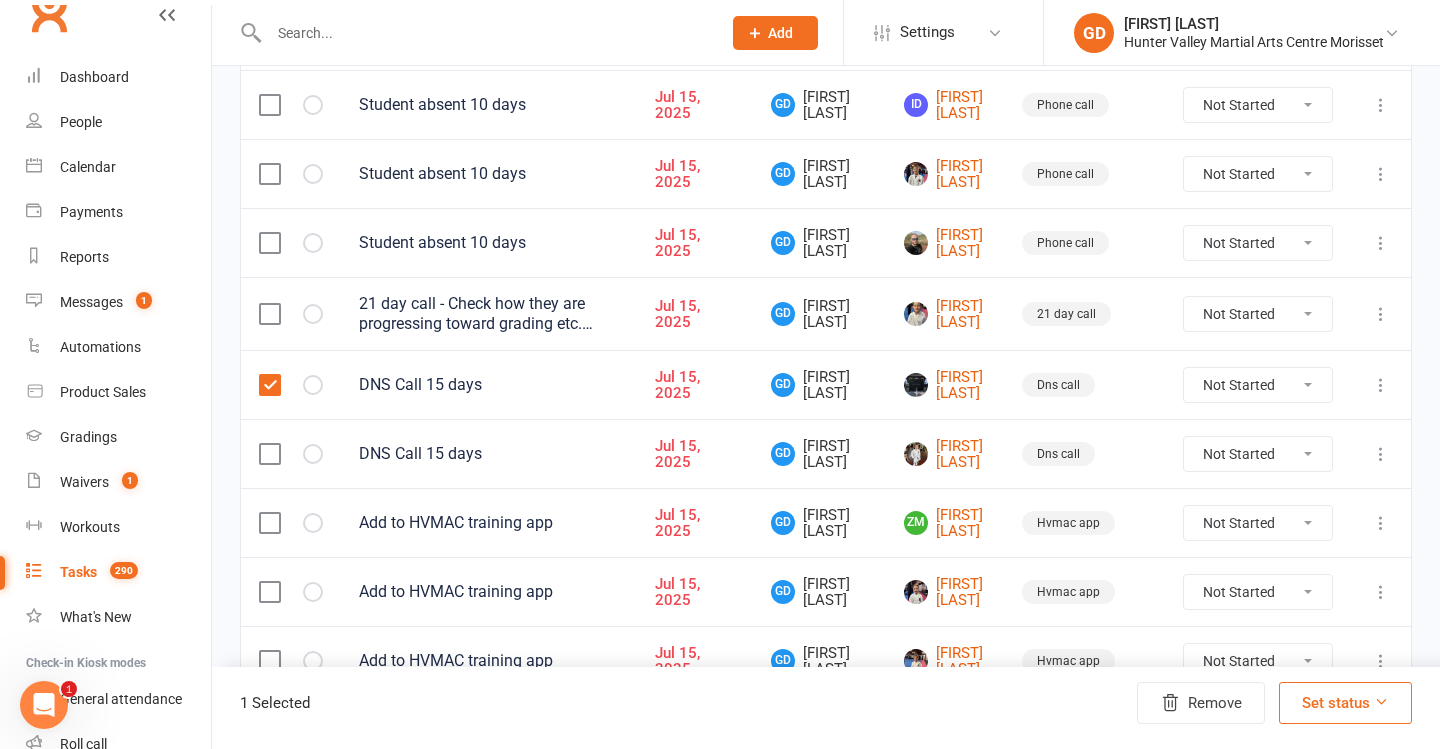 click at bounding box center [291, 453] 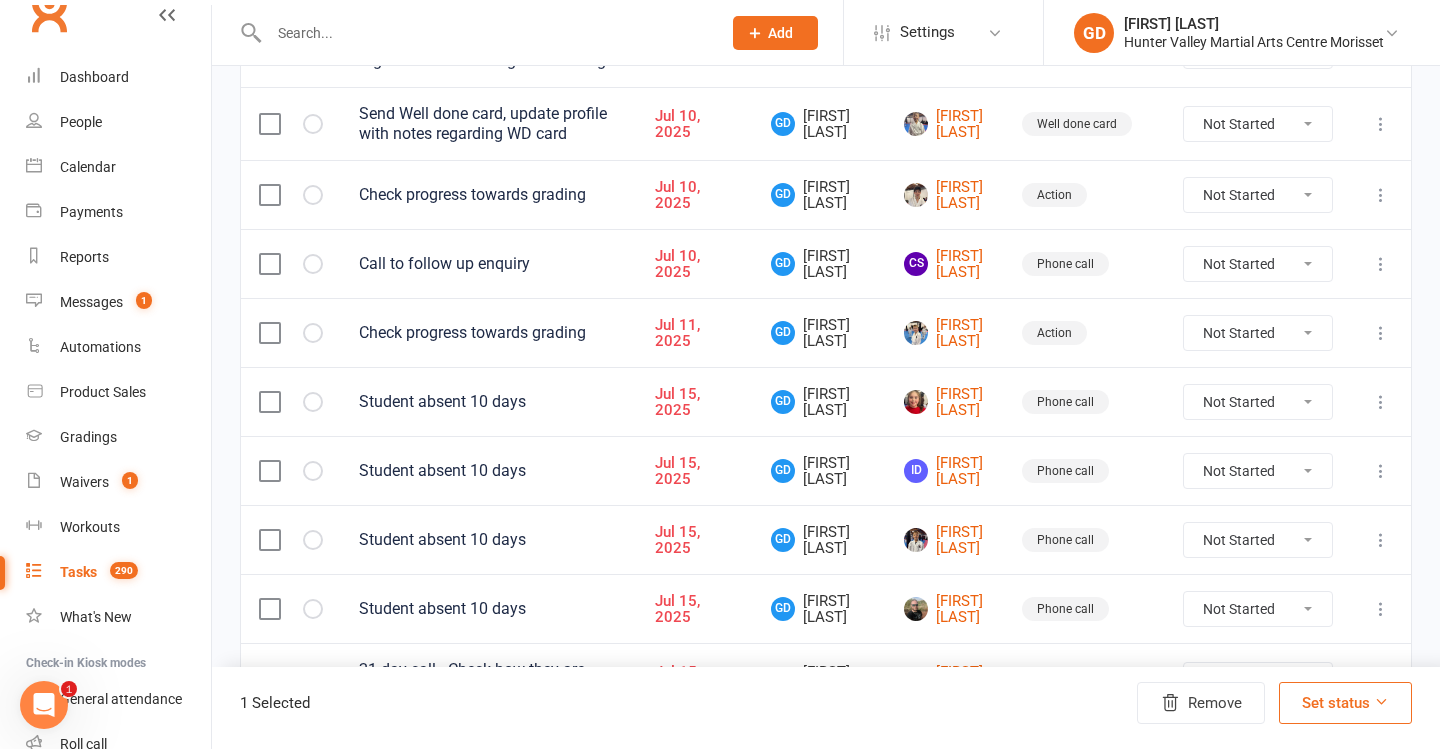 scroll, scrollTop: 689, scrollLeft: 0, axis: vertical 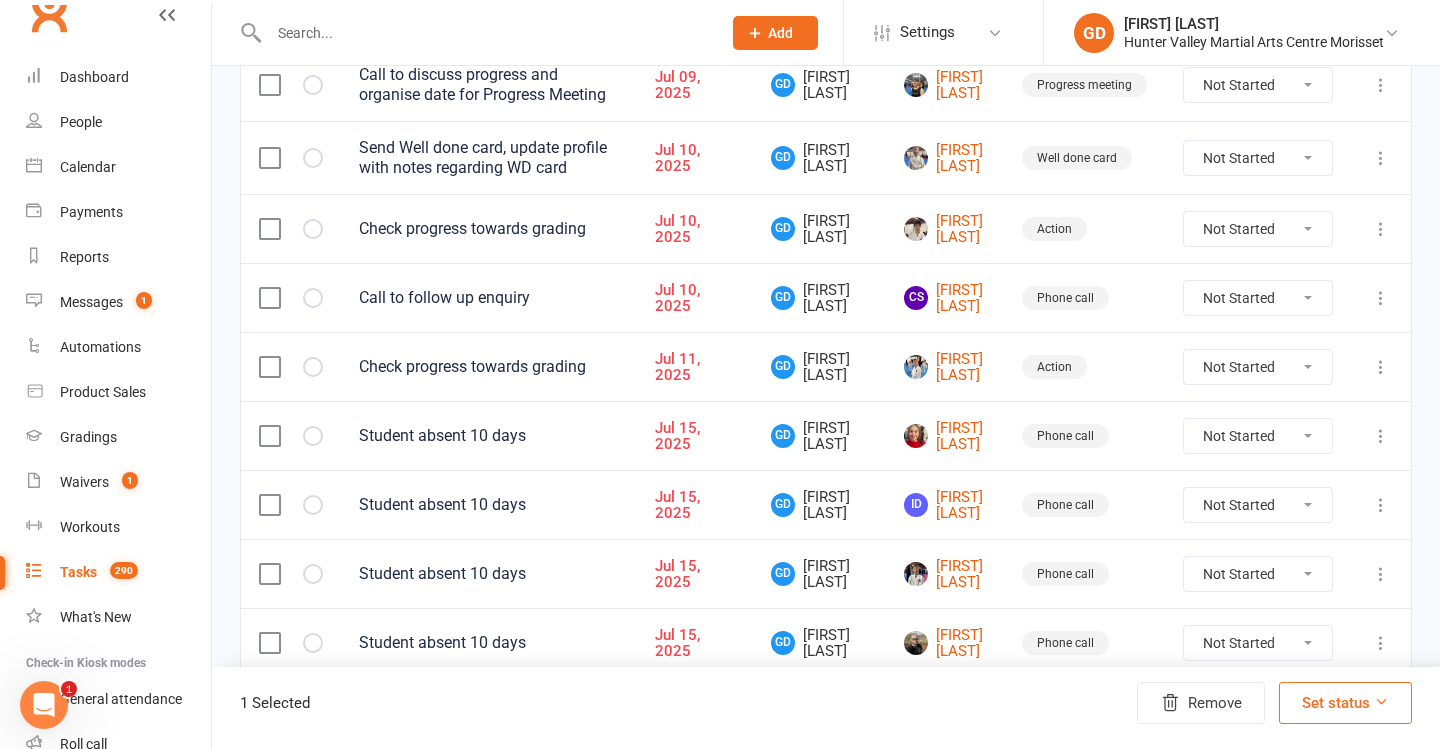 click at bounding box center [269, 436] 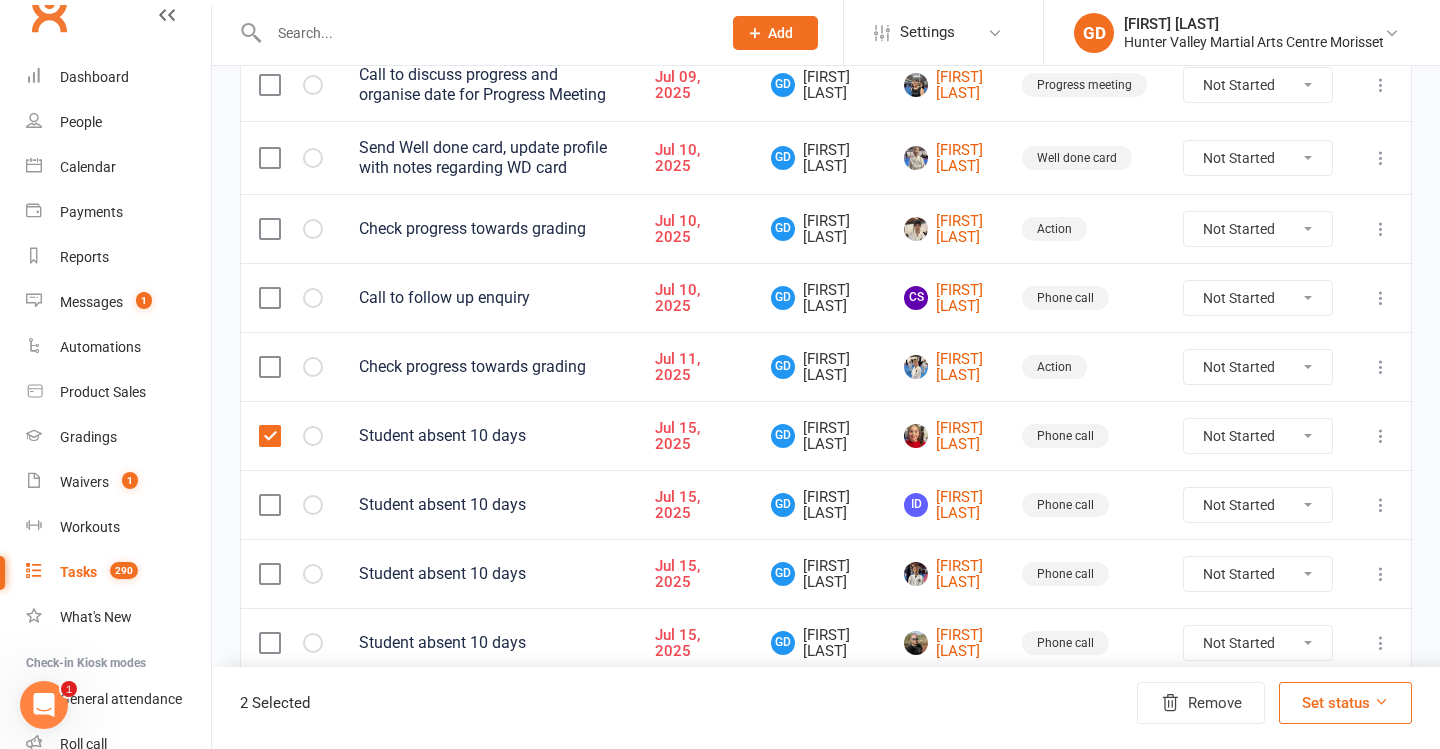 click at bounding box center (291, 504) 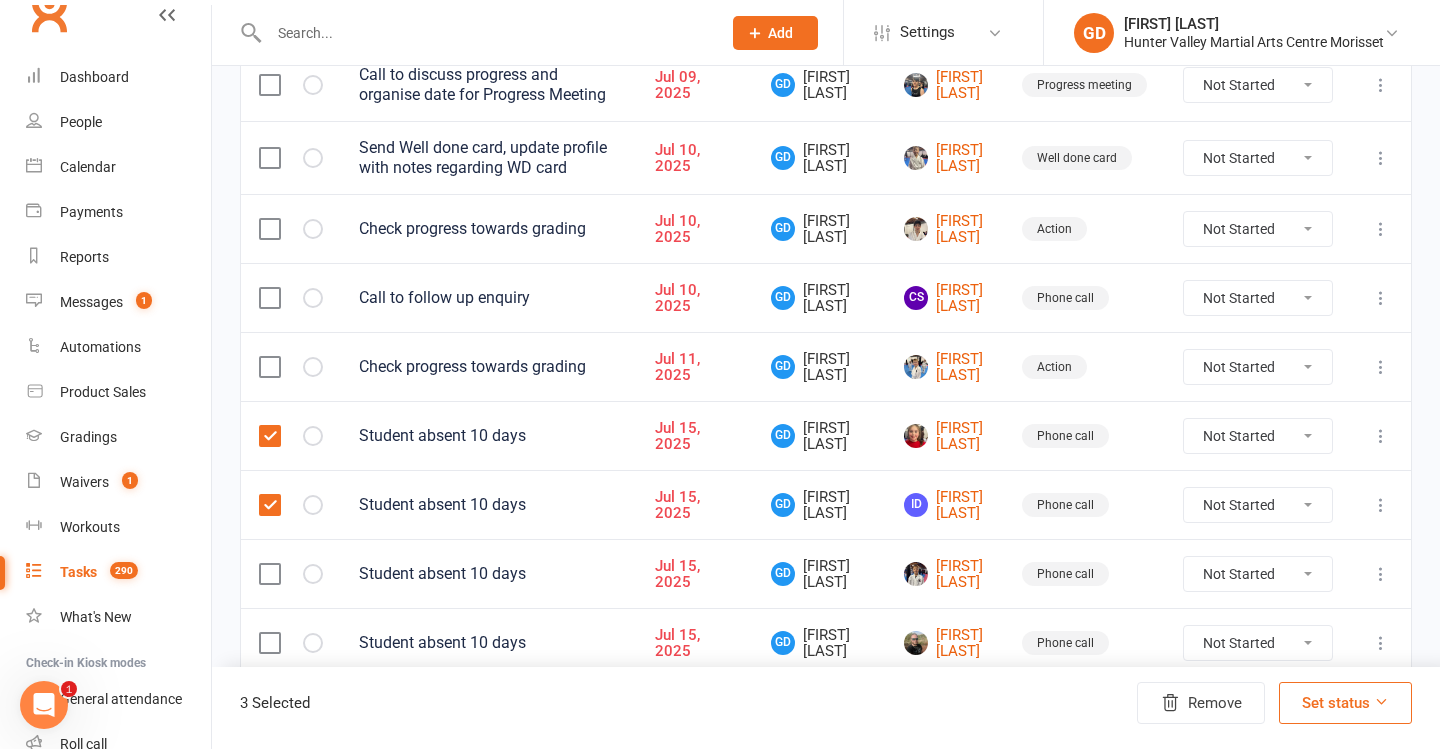 click at bounding box center [269, 574] 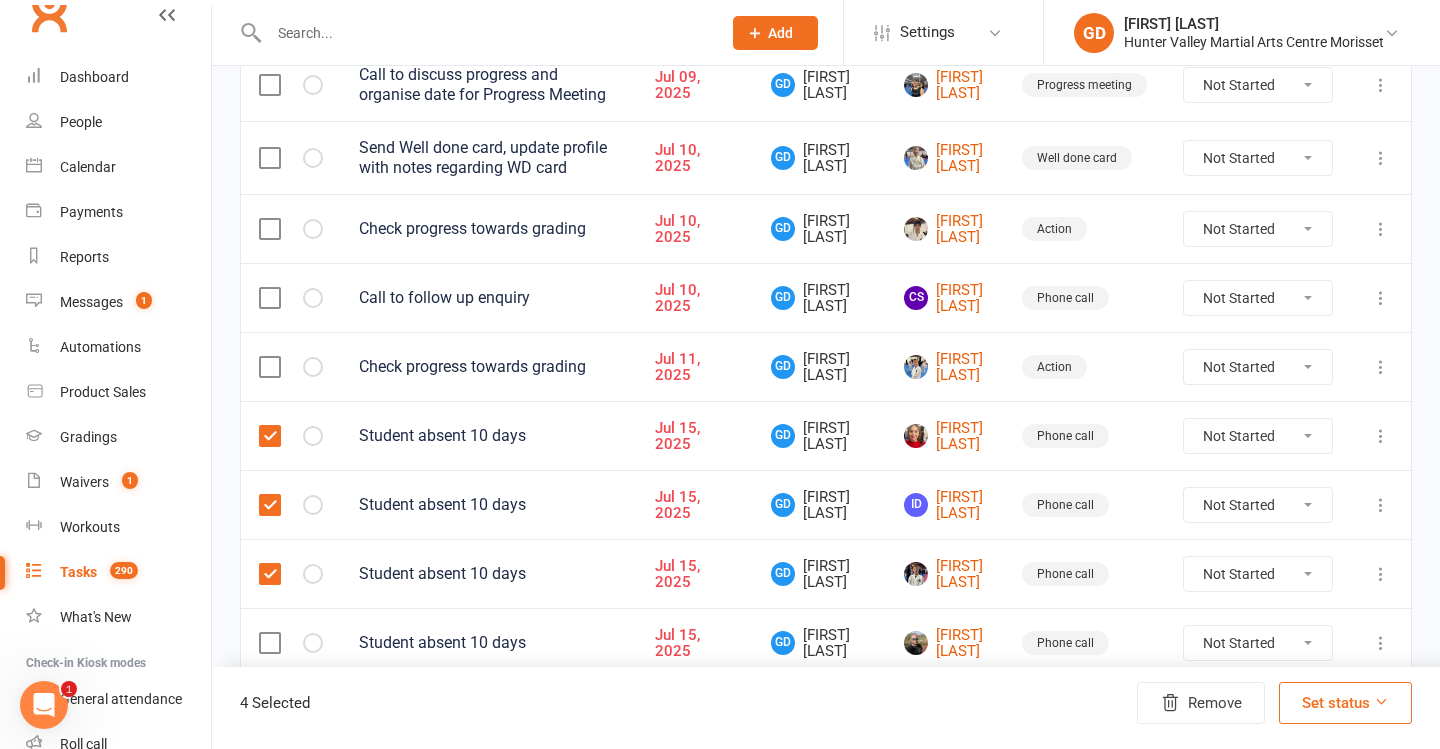 click at bounding box center (291, 642) 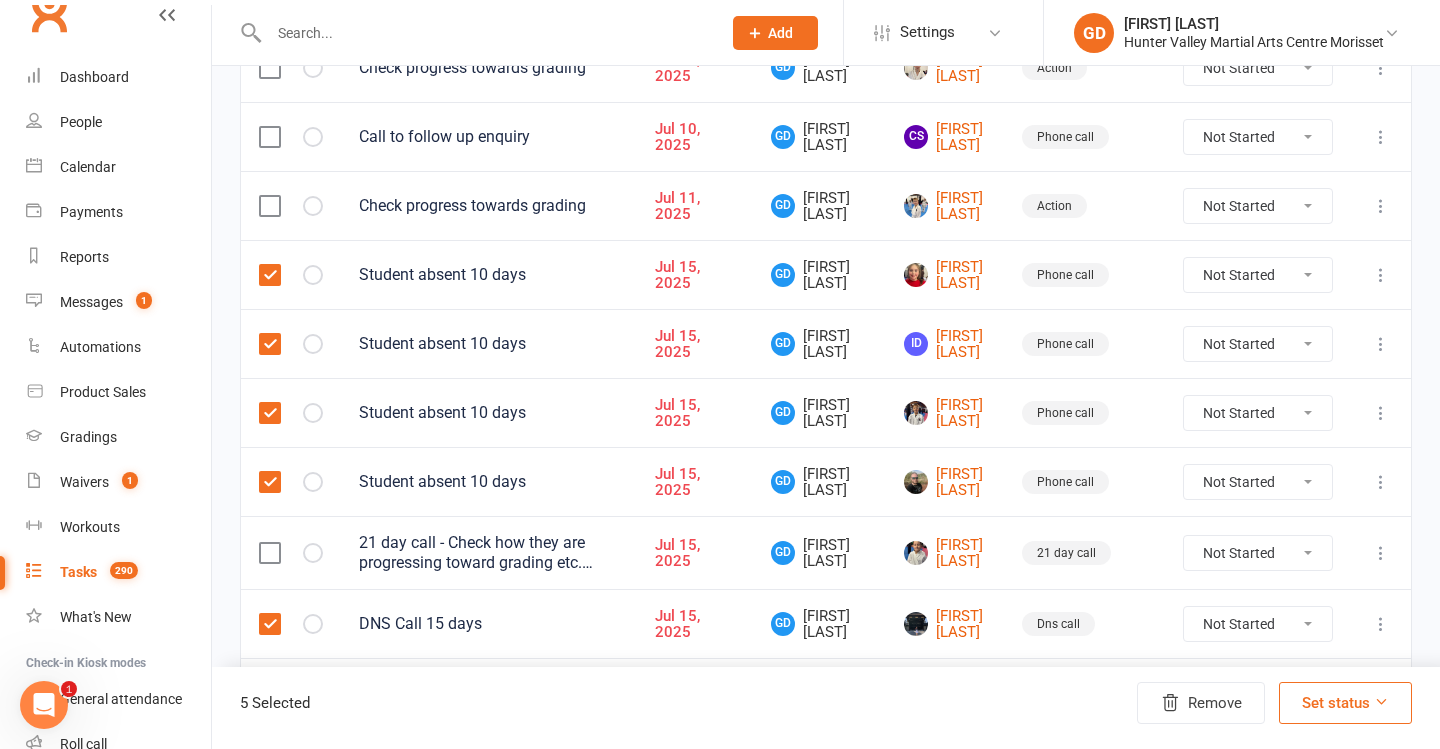 scroll, scrollTop: 955, scrollLeft: 0, axis: vertical 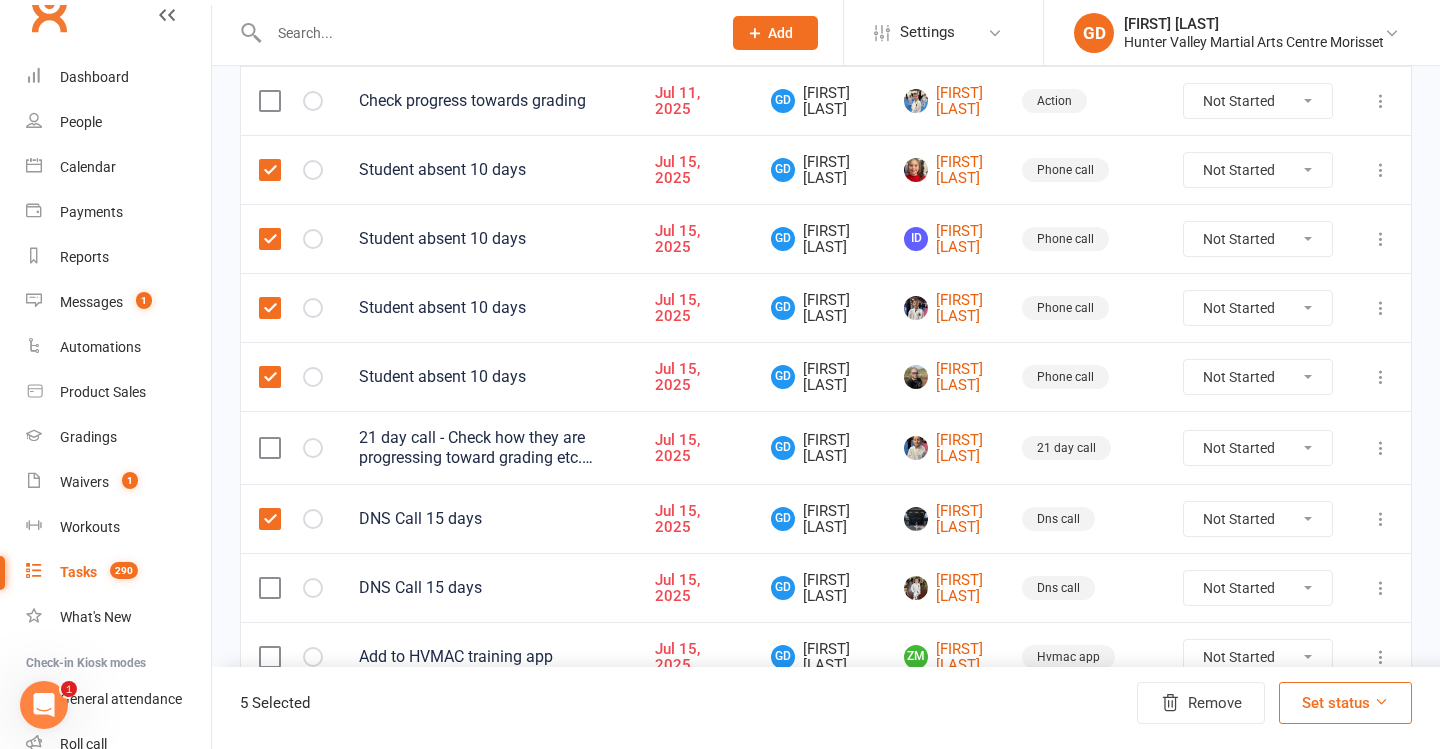click at bounding box center (269, 588) 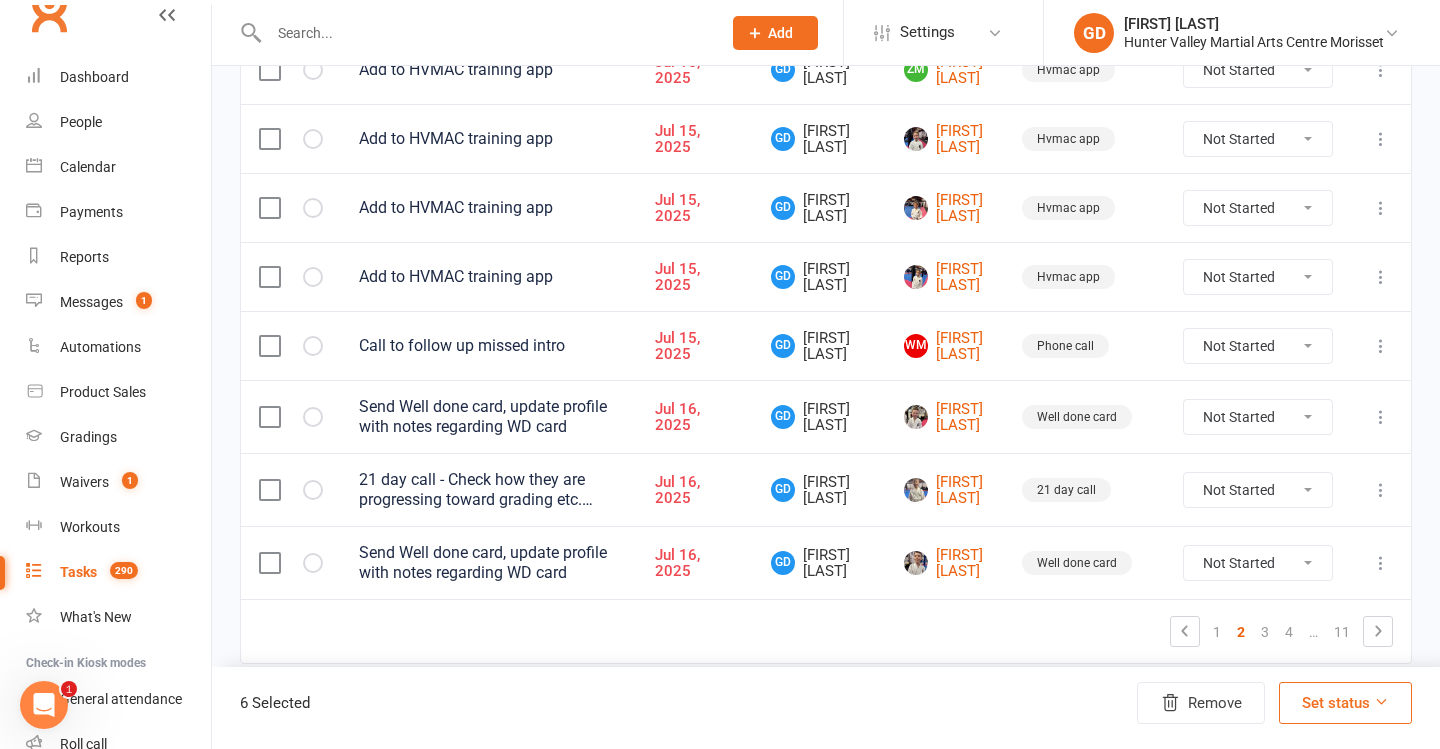 scroll, scrollTop: 1567, scrollLeft: 0, axis: vertical 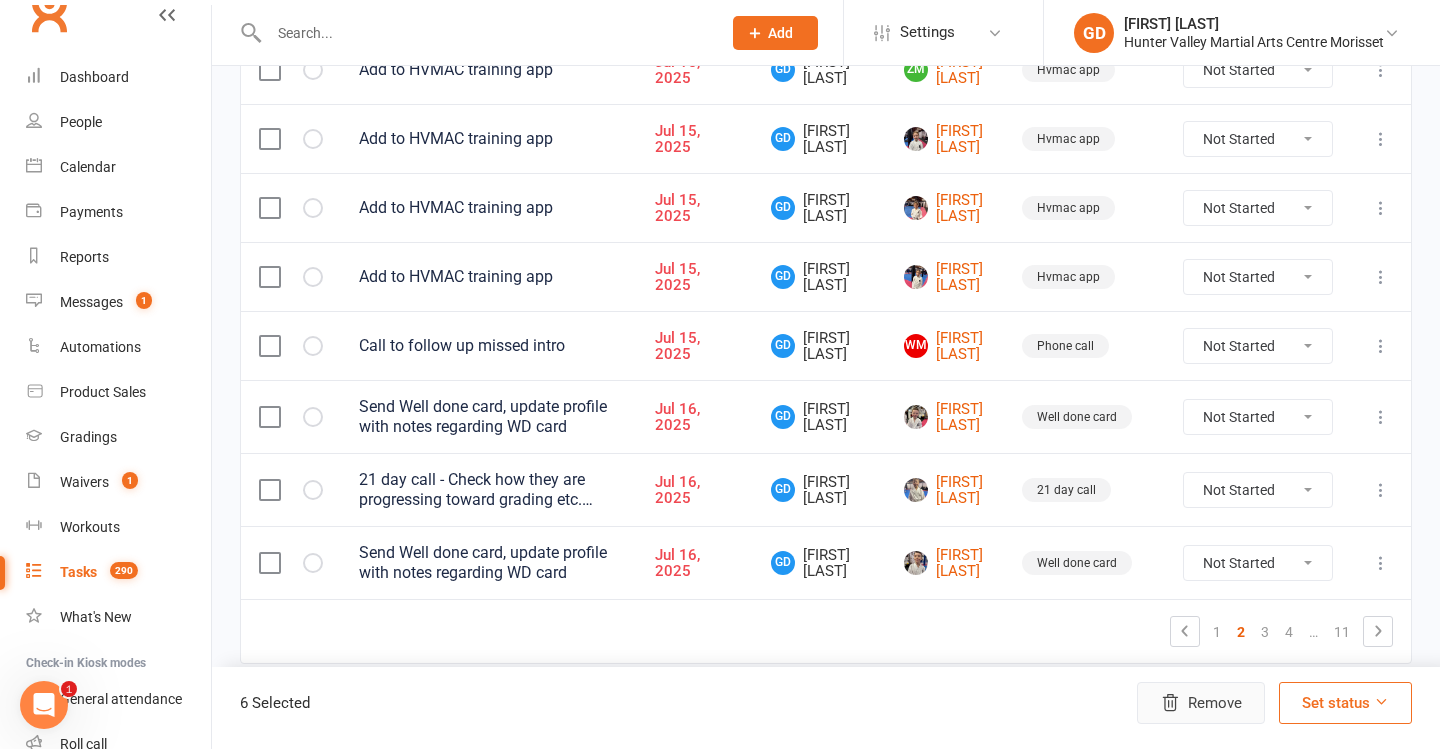 click on "Remove" at bounding box center (1201, 703) 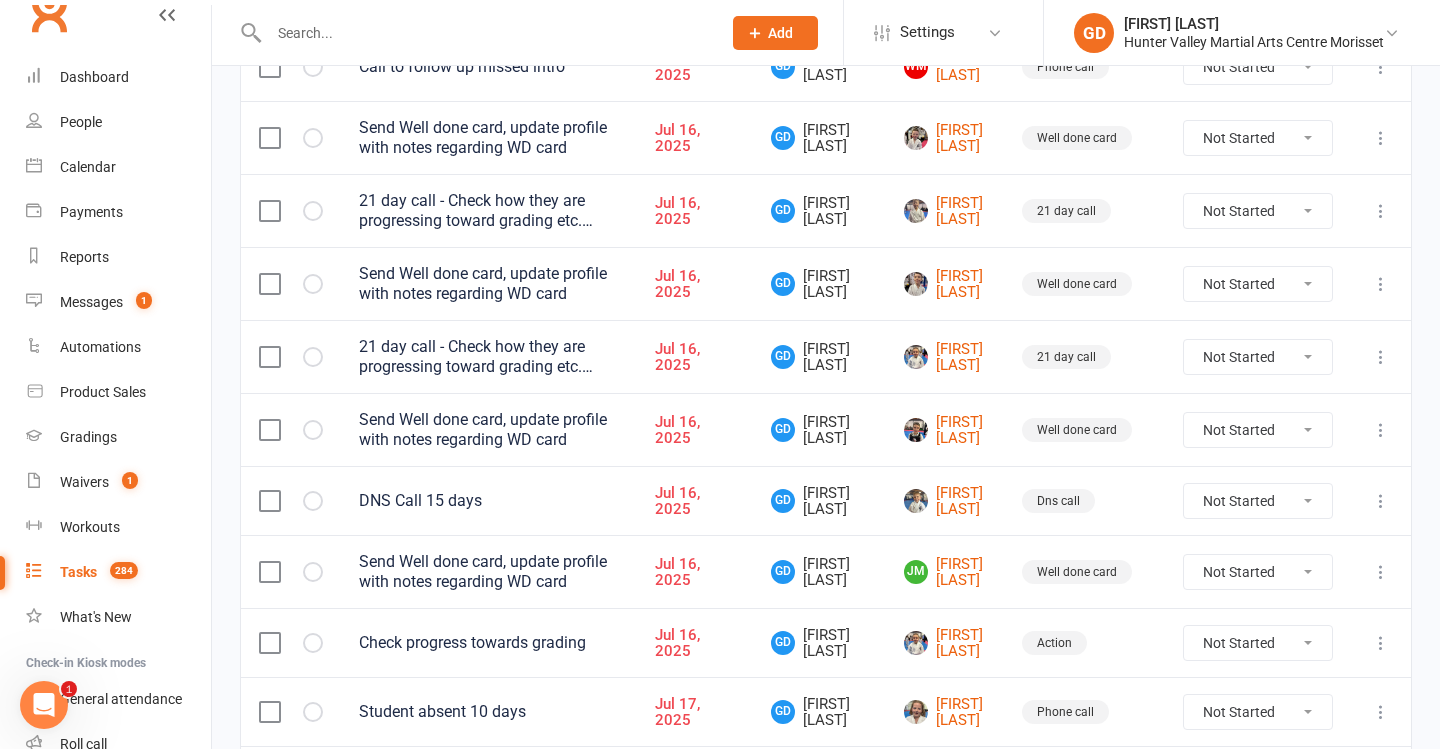 scroll, scrollTop: 1485, scrollLeft: 0, axis: vertical 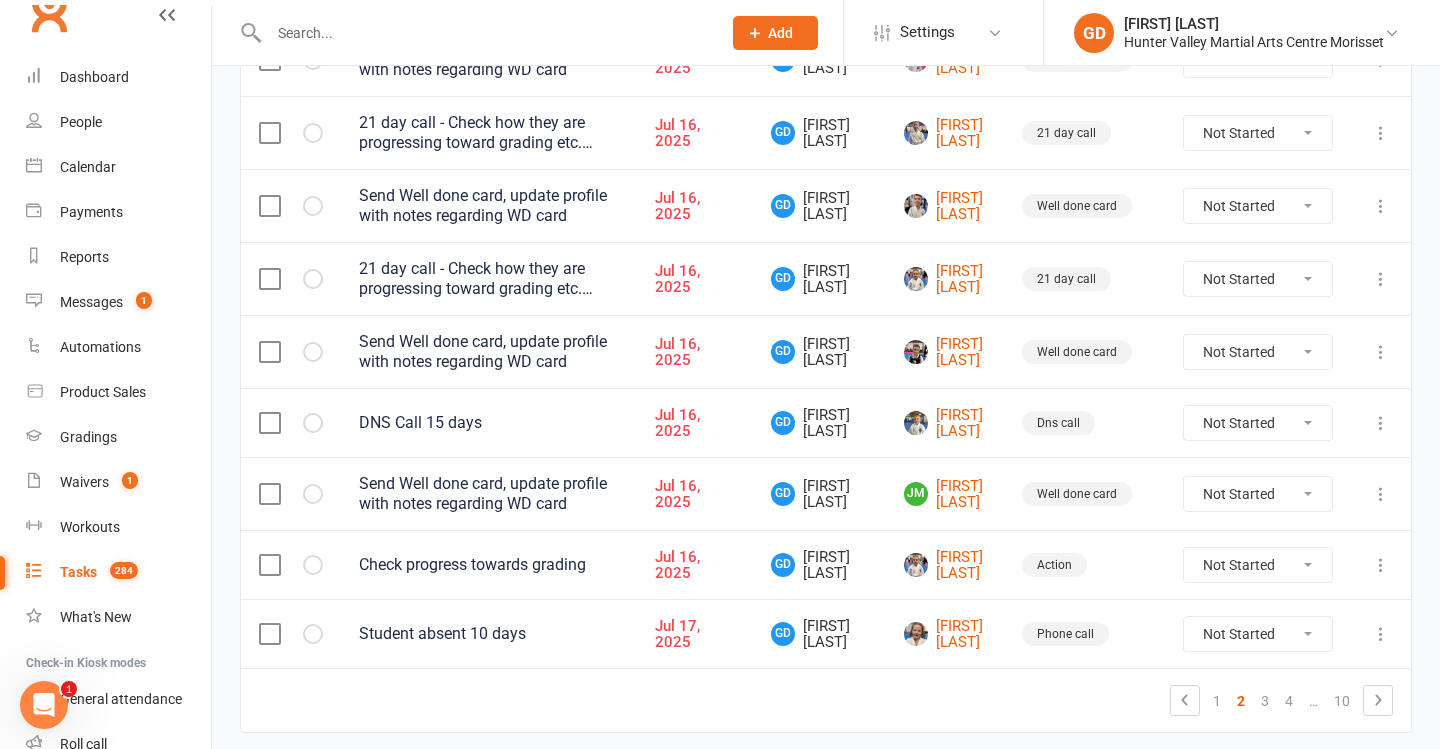 click at bounding box center [1381, 423] 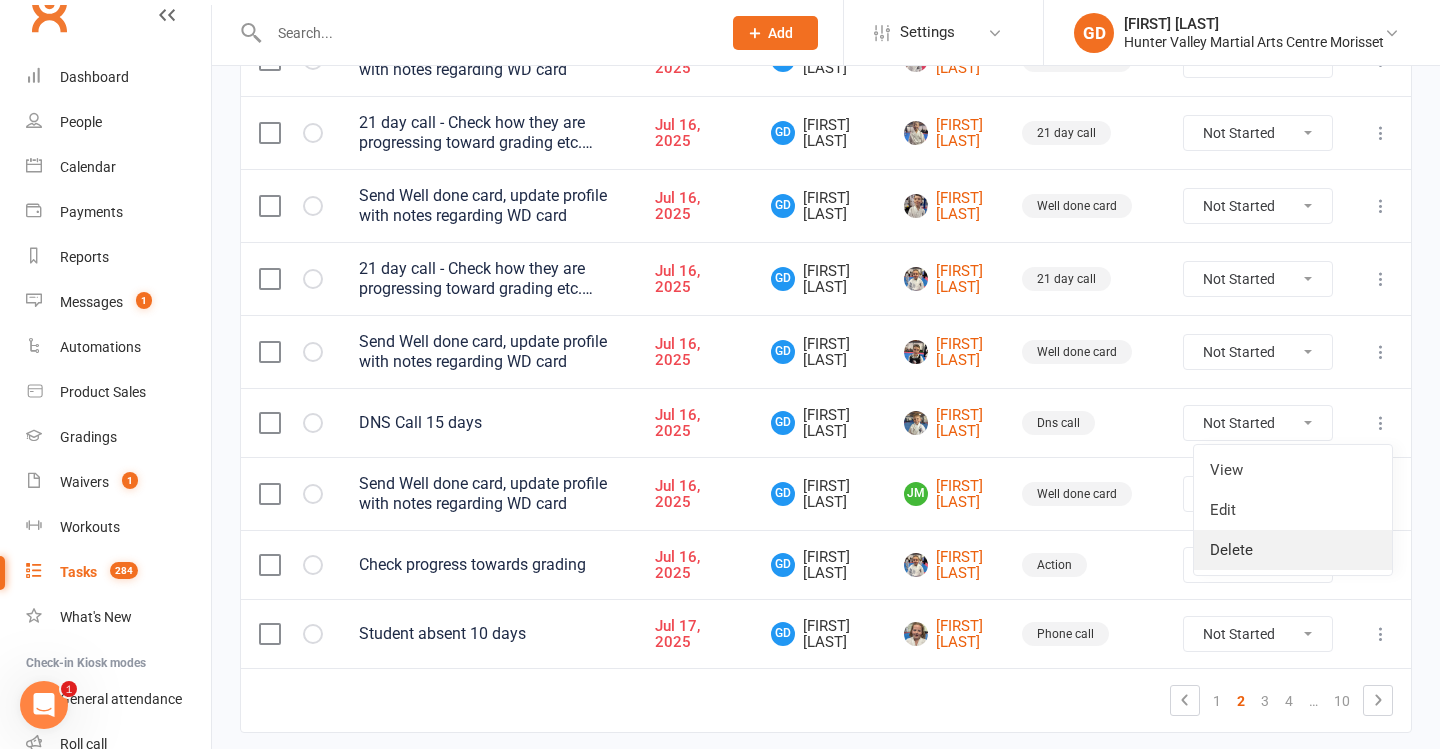 click on "Delete" at bounding box center (1293, 550) 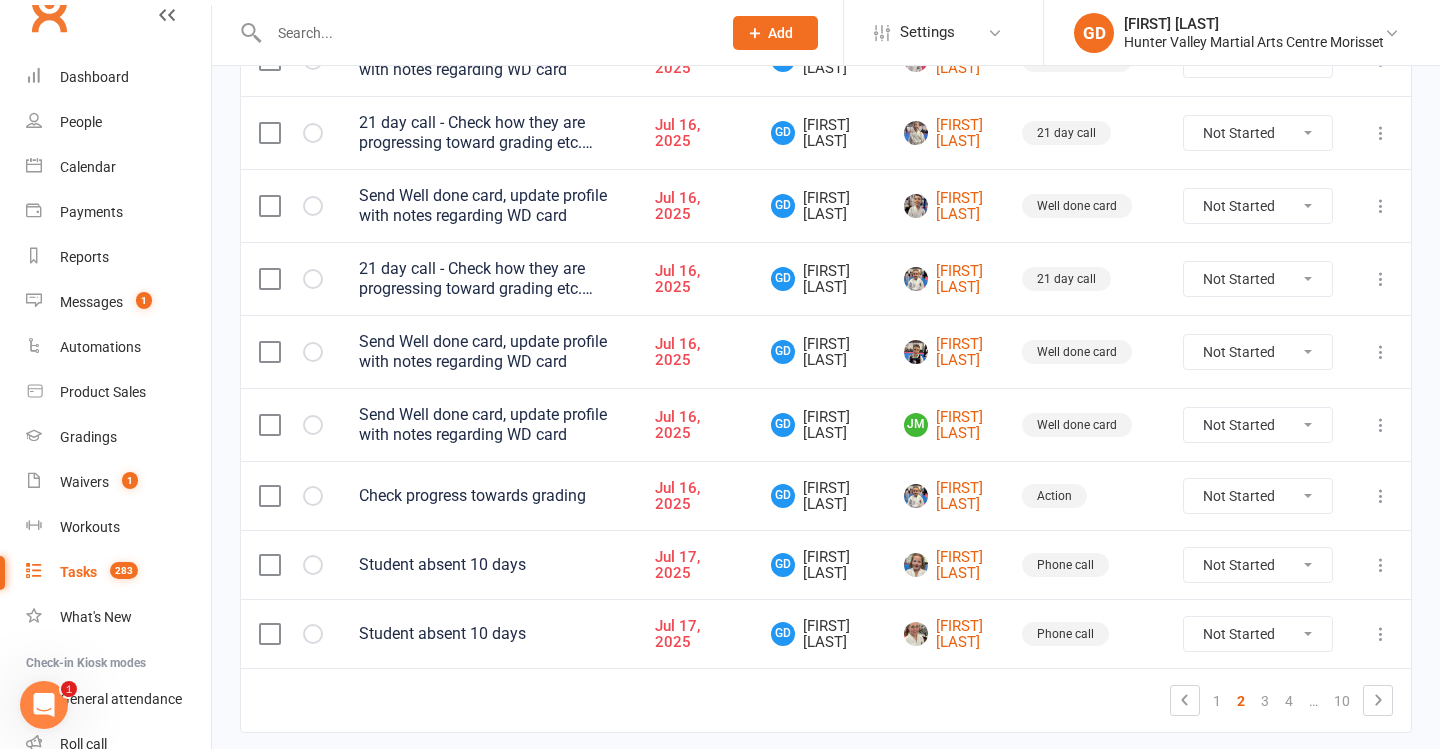 click at bounding box center [1381, 565] 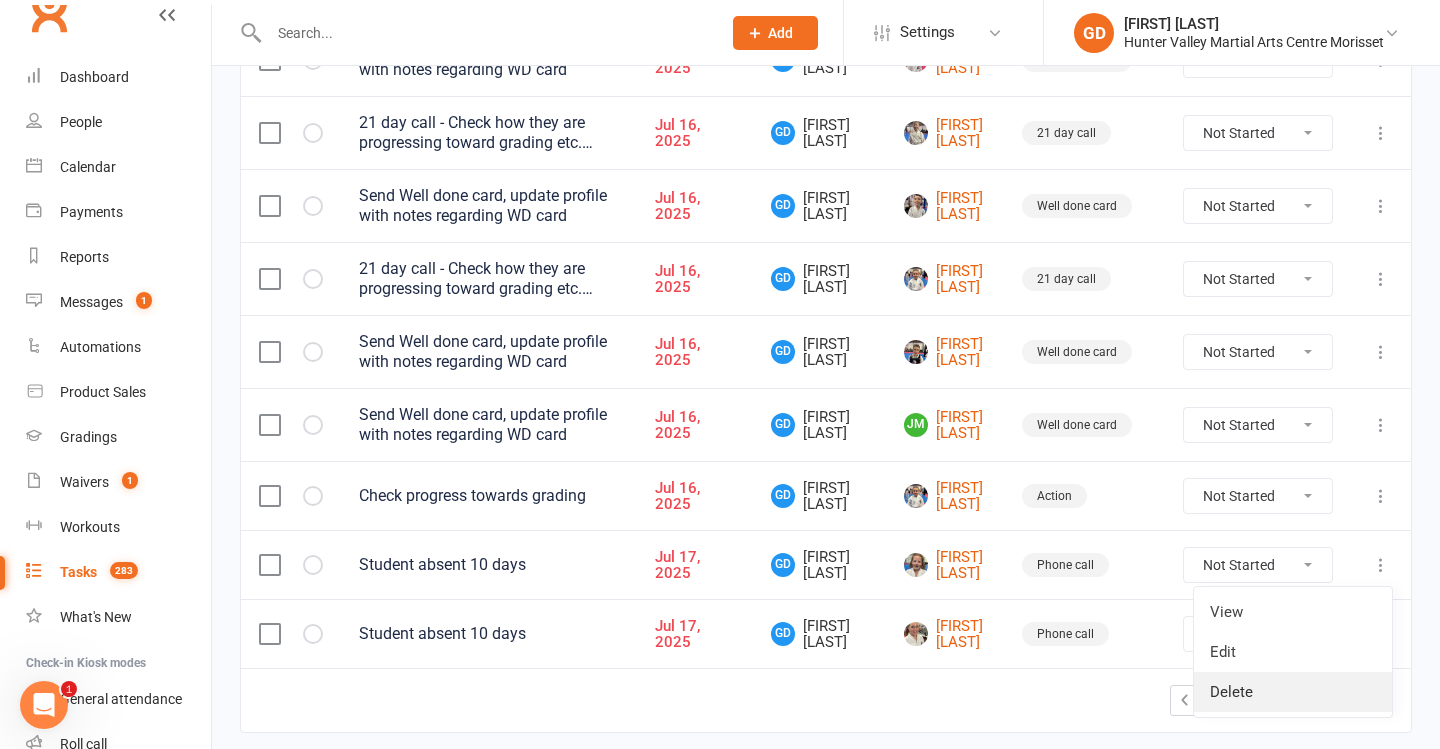 click on "Delete" at bounding box center [1293, 692] 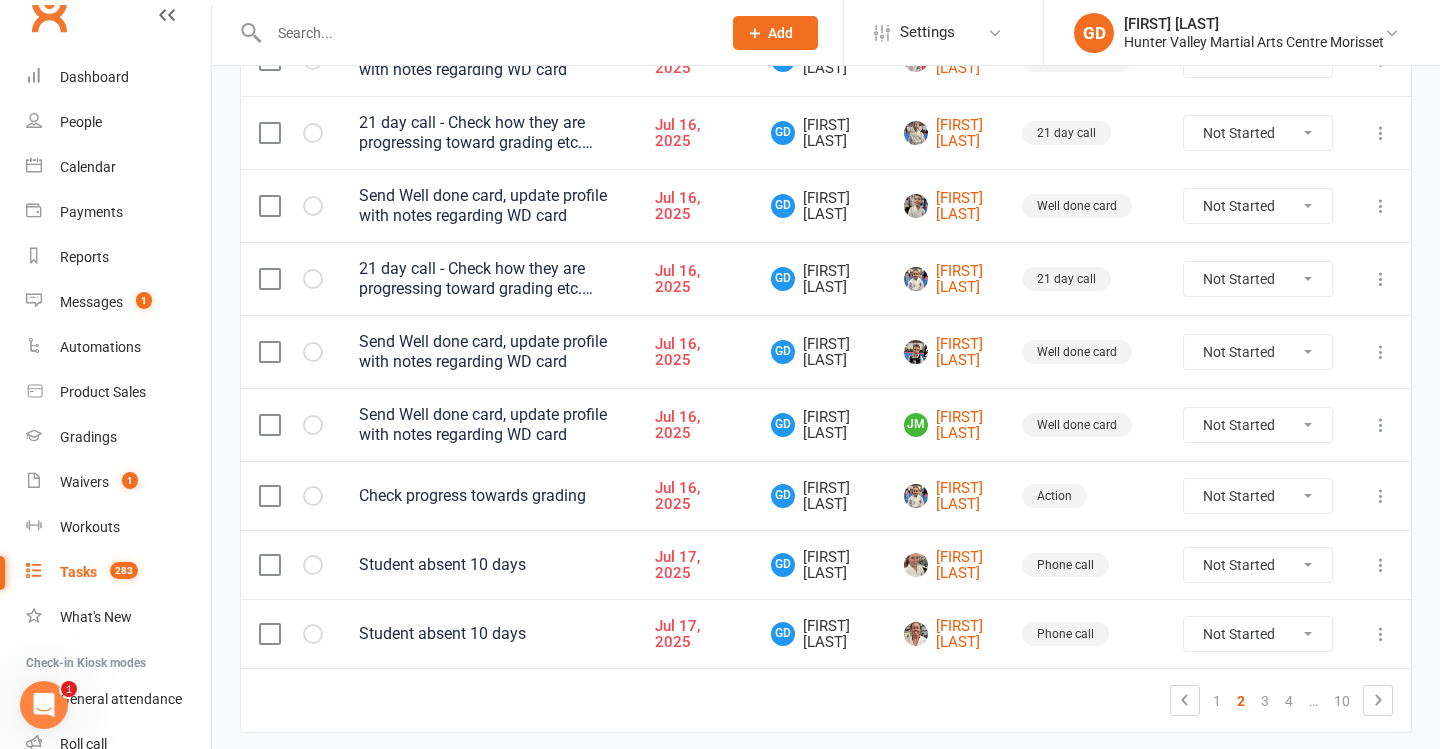 click at bounding box center [1381, 565] 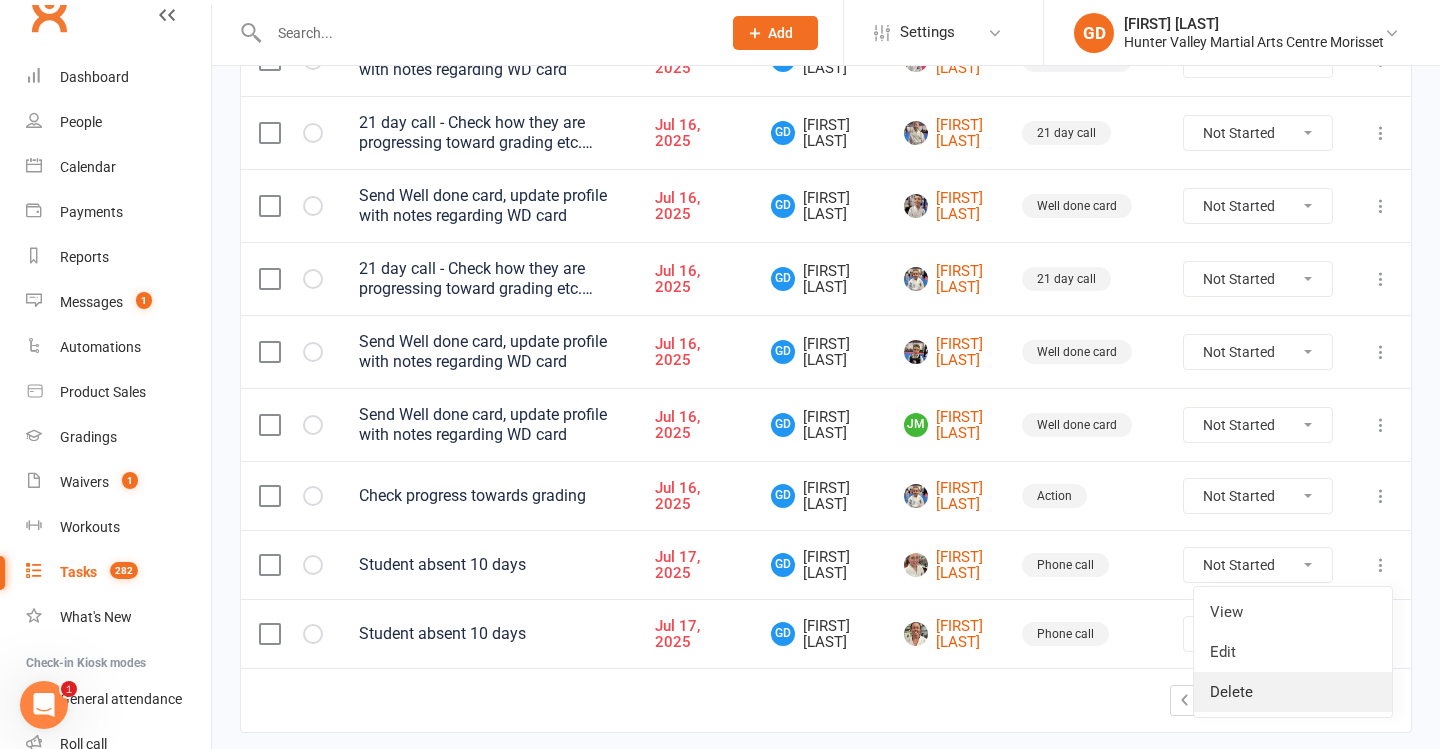 click on "Delete" at bounding box center (1293, 692) 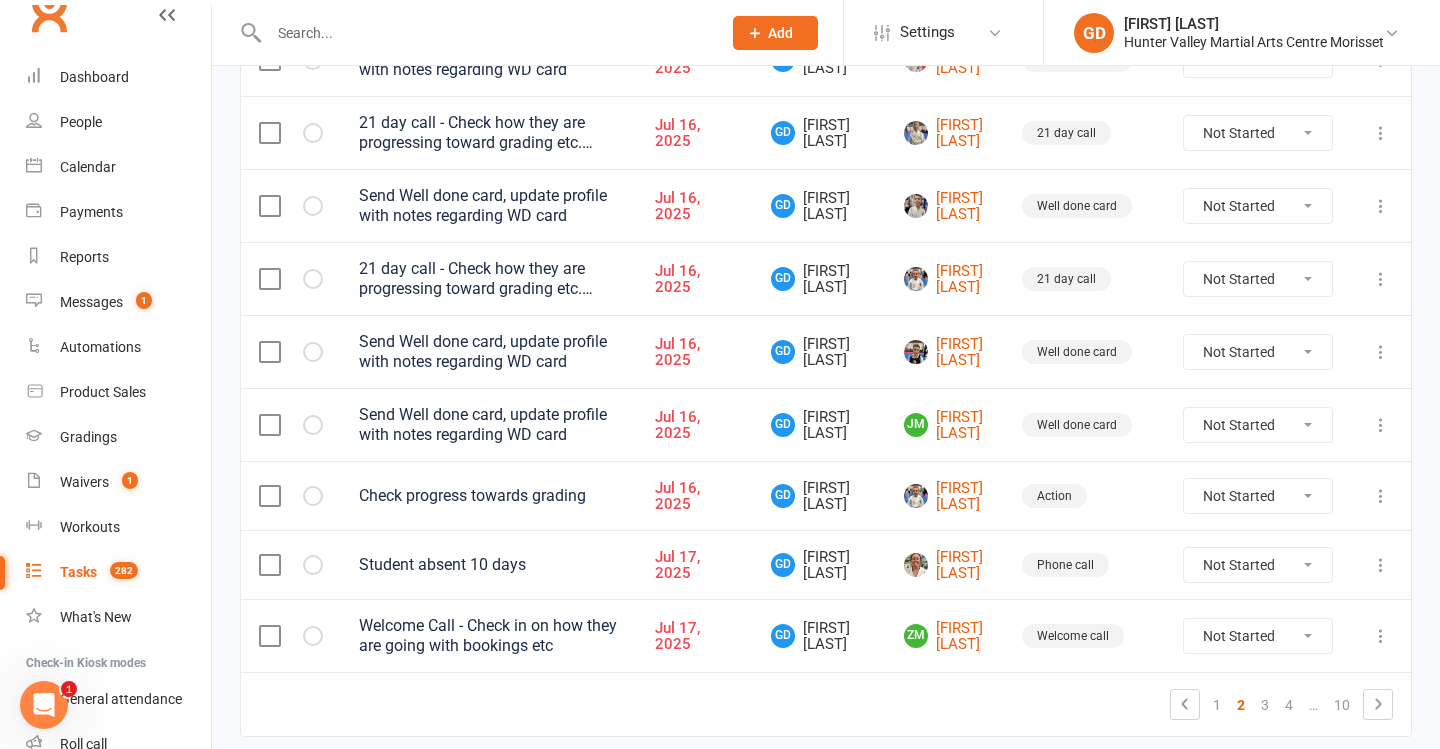 click at bounding box center (1381, 565) 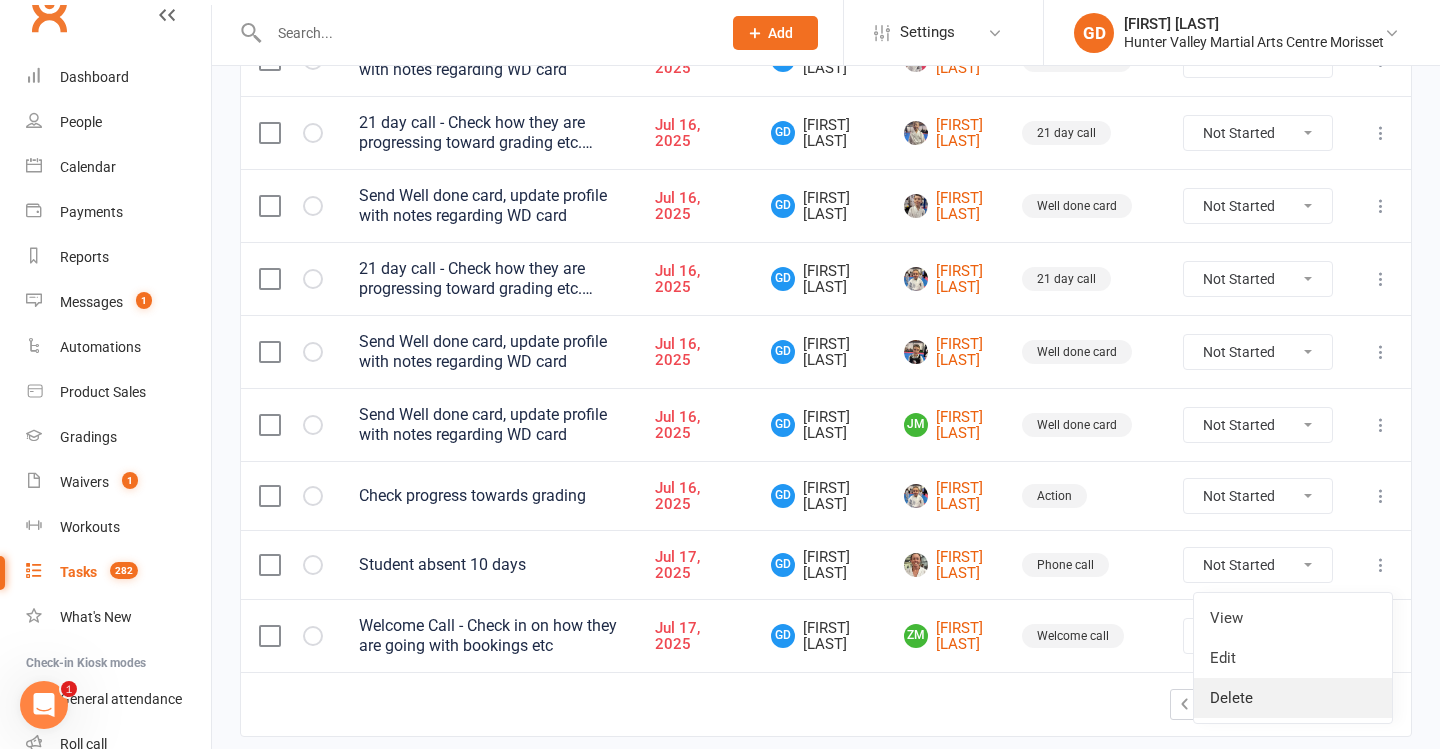 click on "Delete" at bounding box center [1293, 698] 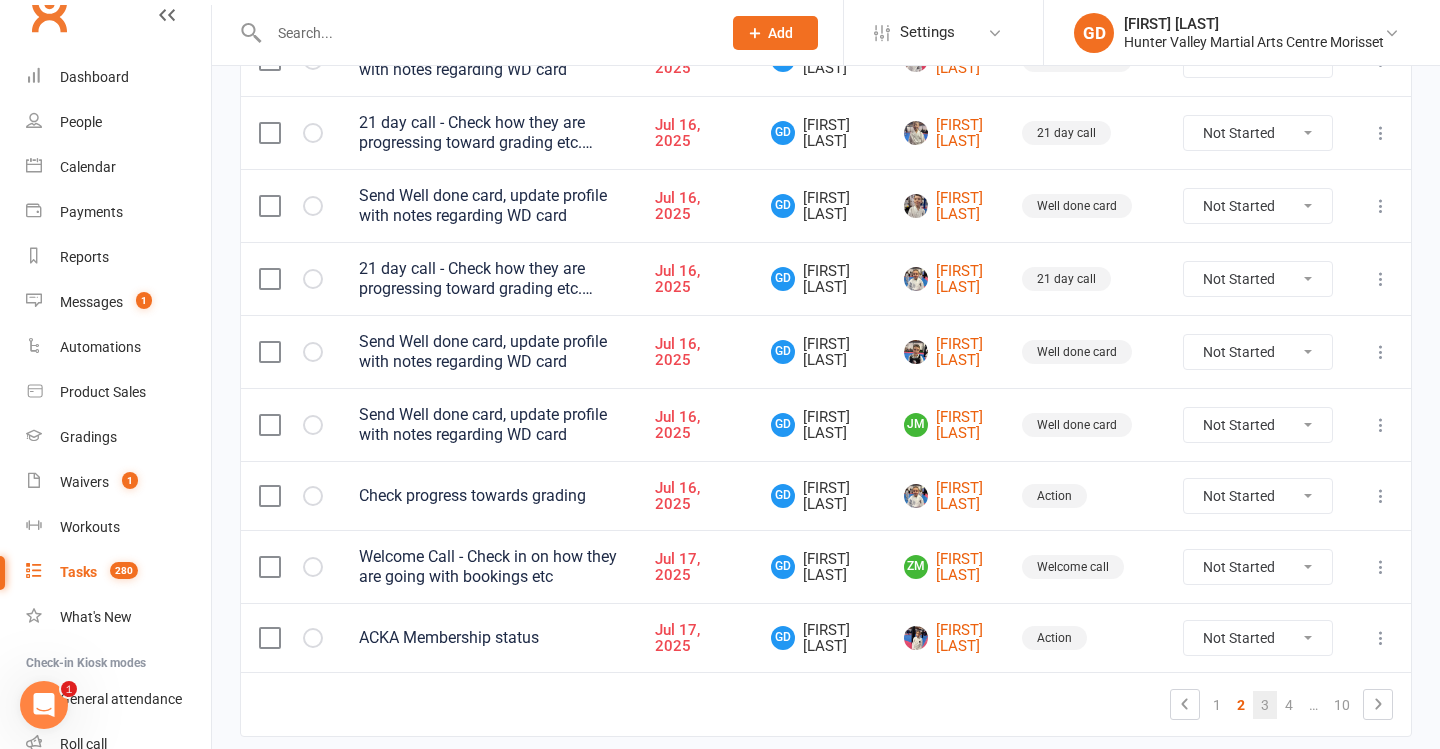 click on "3" at bounding box center (1265, 705) 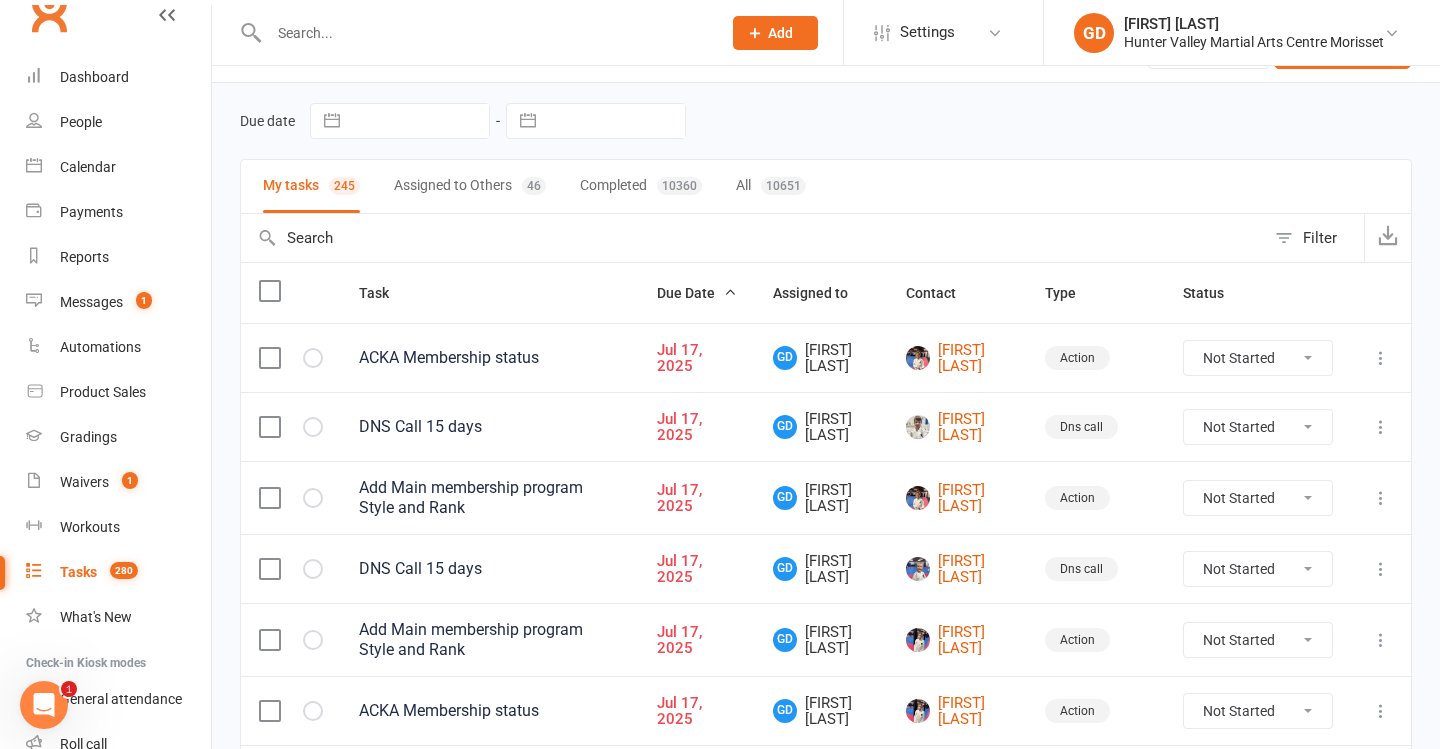 scroll, scrollTop: 65, scrollLeft: 0, axis: vertical 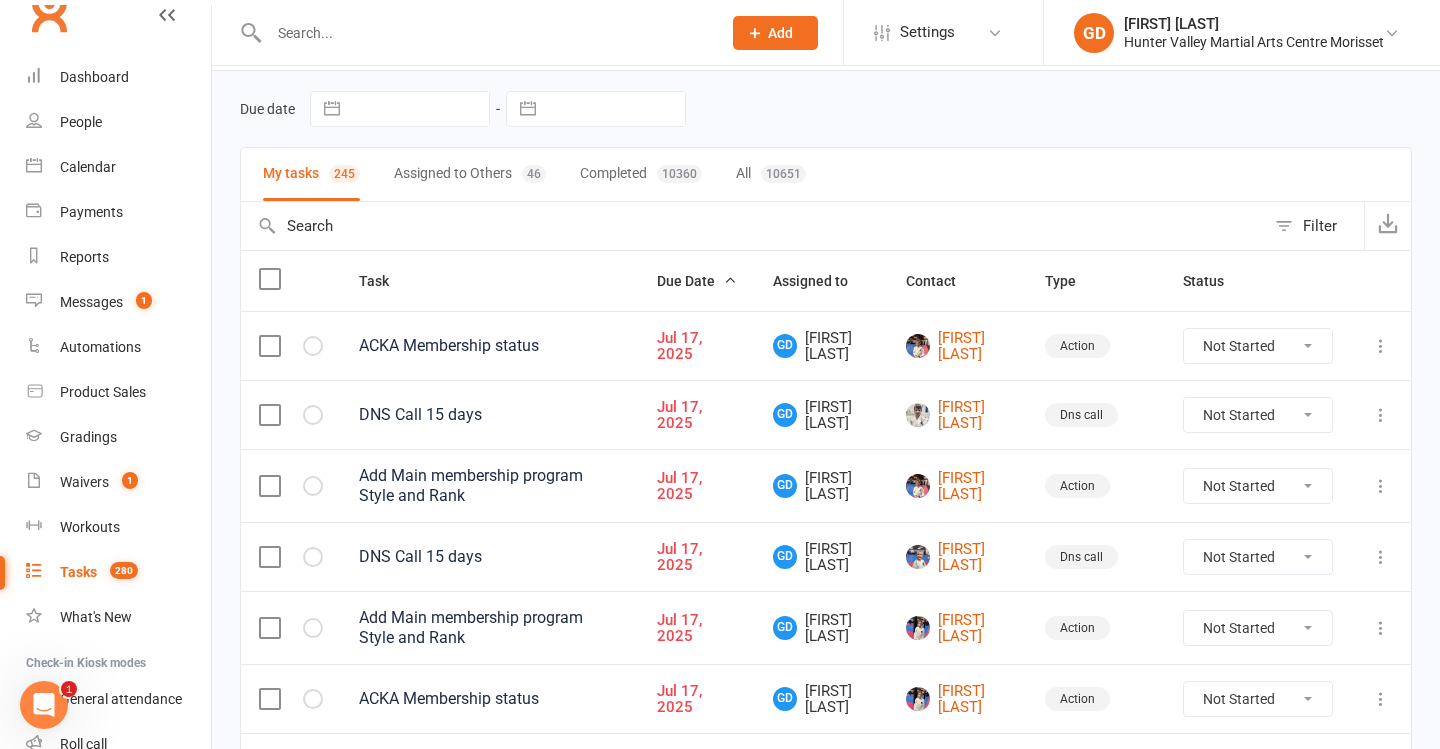 click at bounding box center [291, 415] 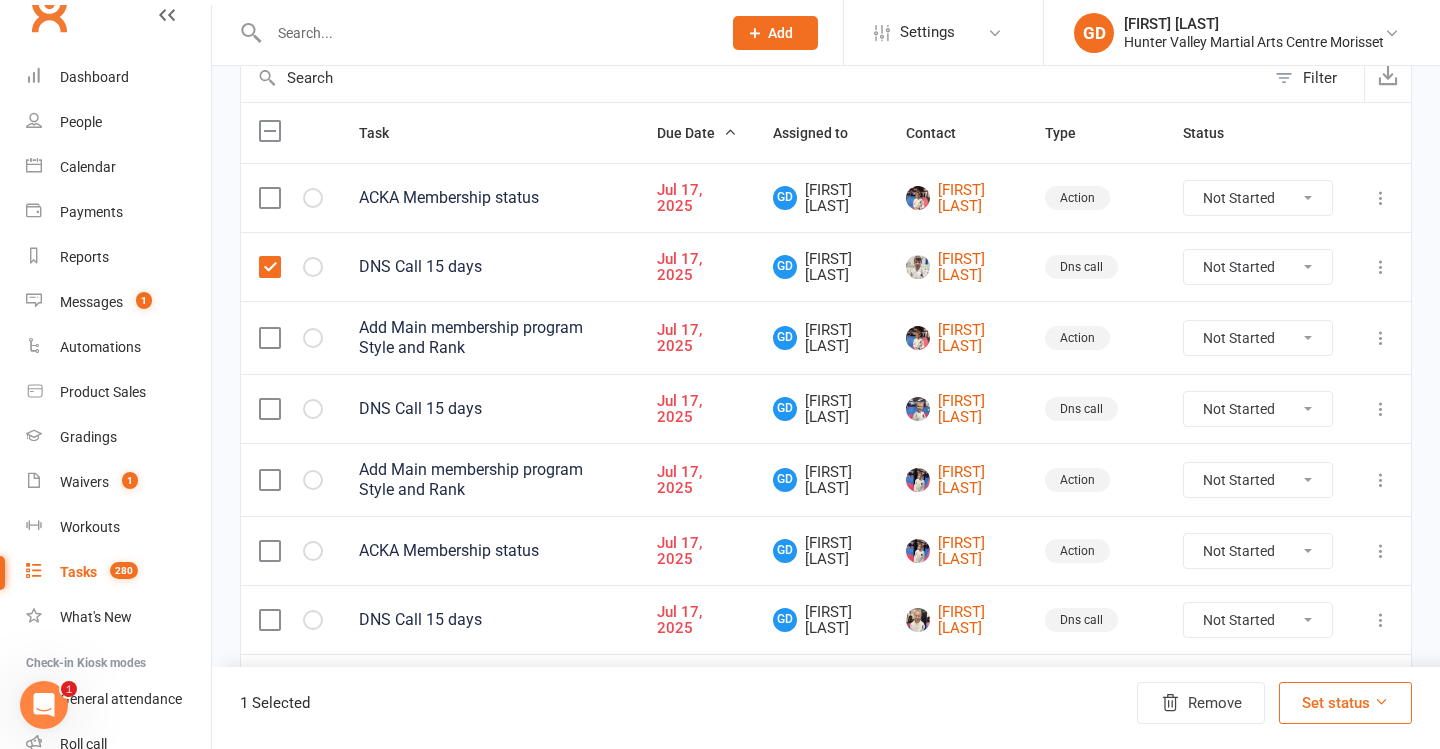 click at bounding box center [269, 409] 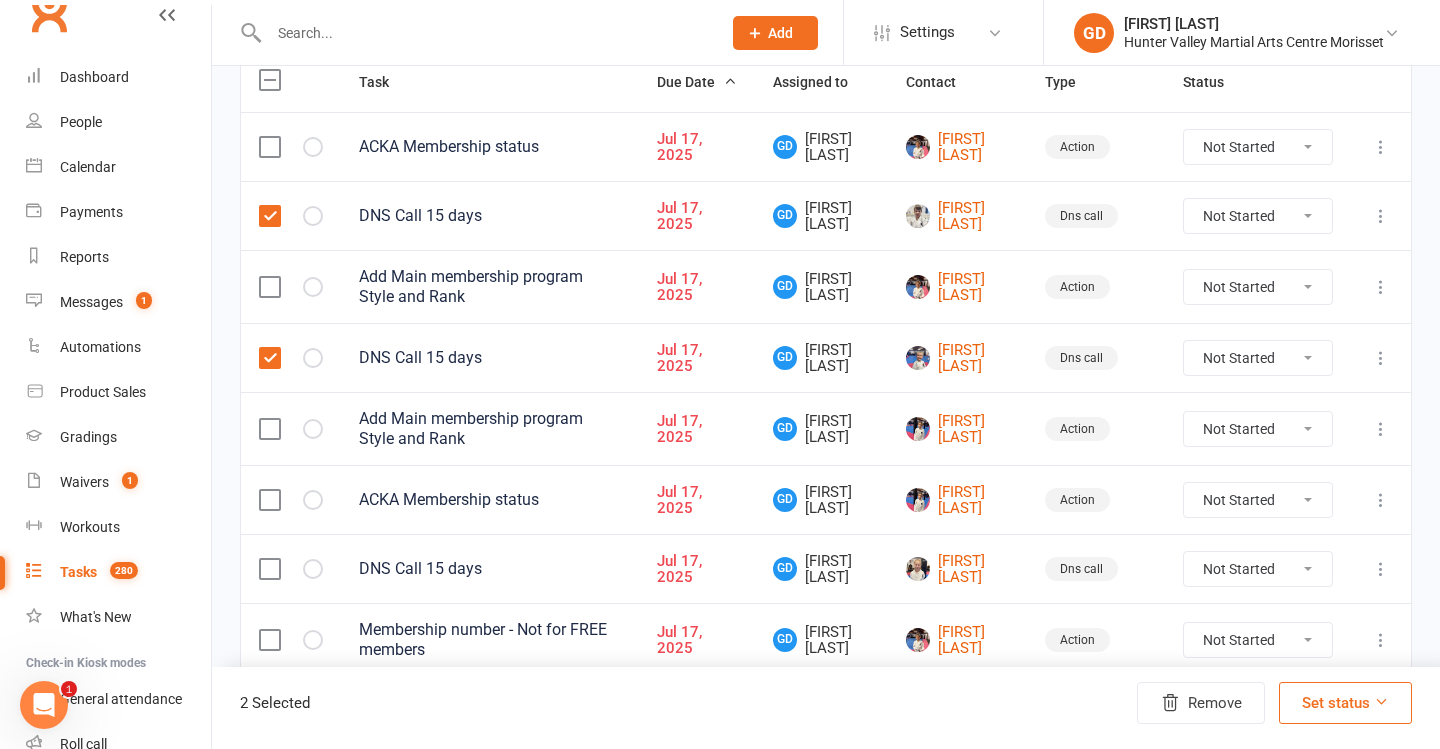 scroll, scrollTop: 267, scrollLeft: 0, axis: vertical 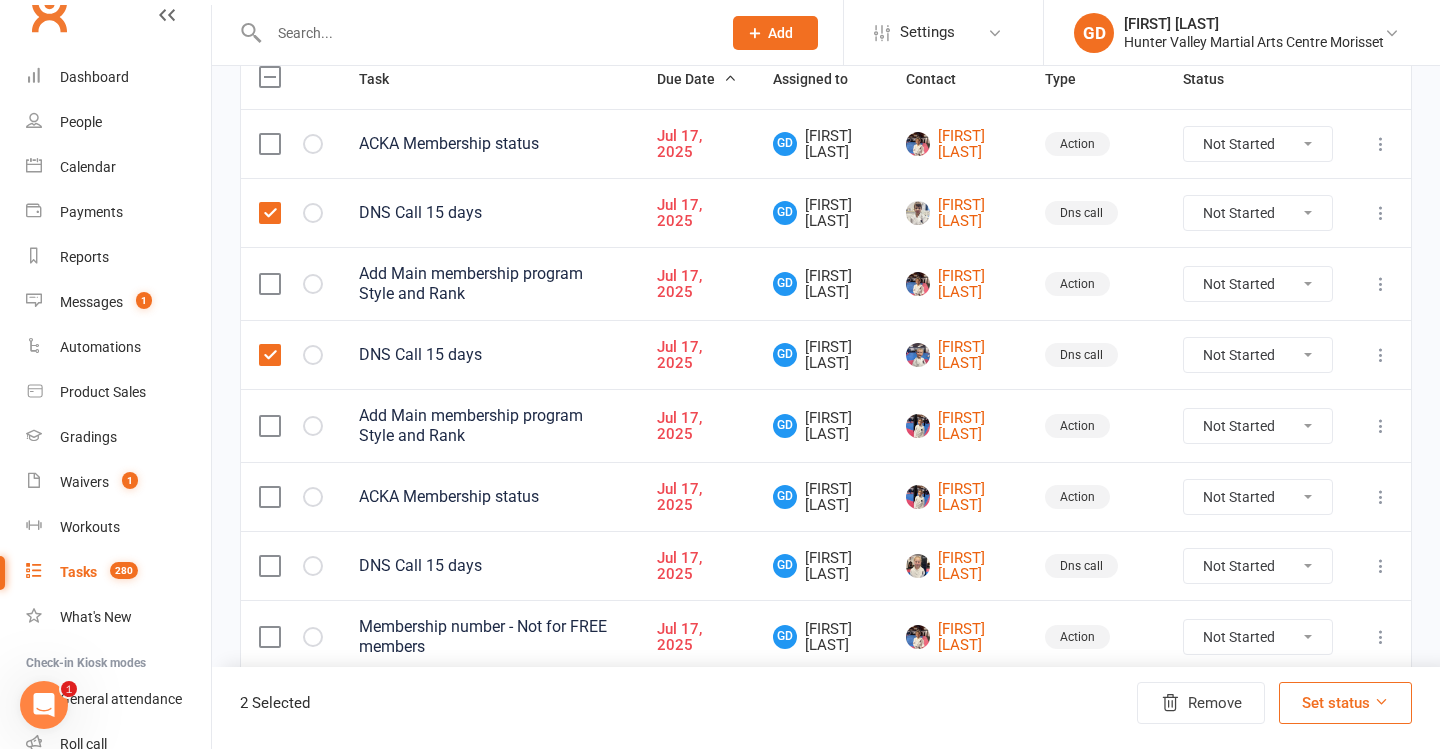 click at bounding box center (291, 565) 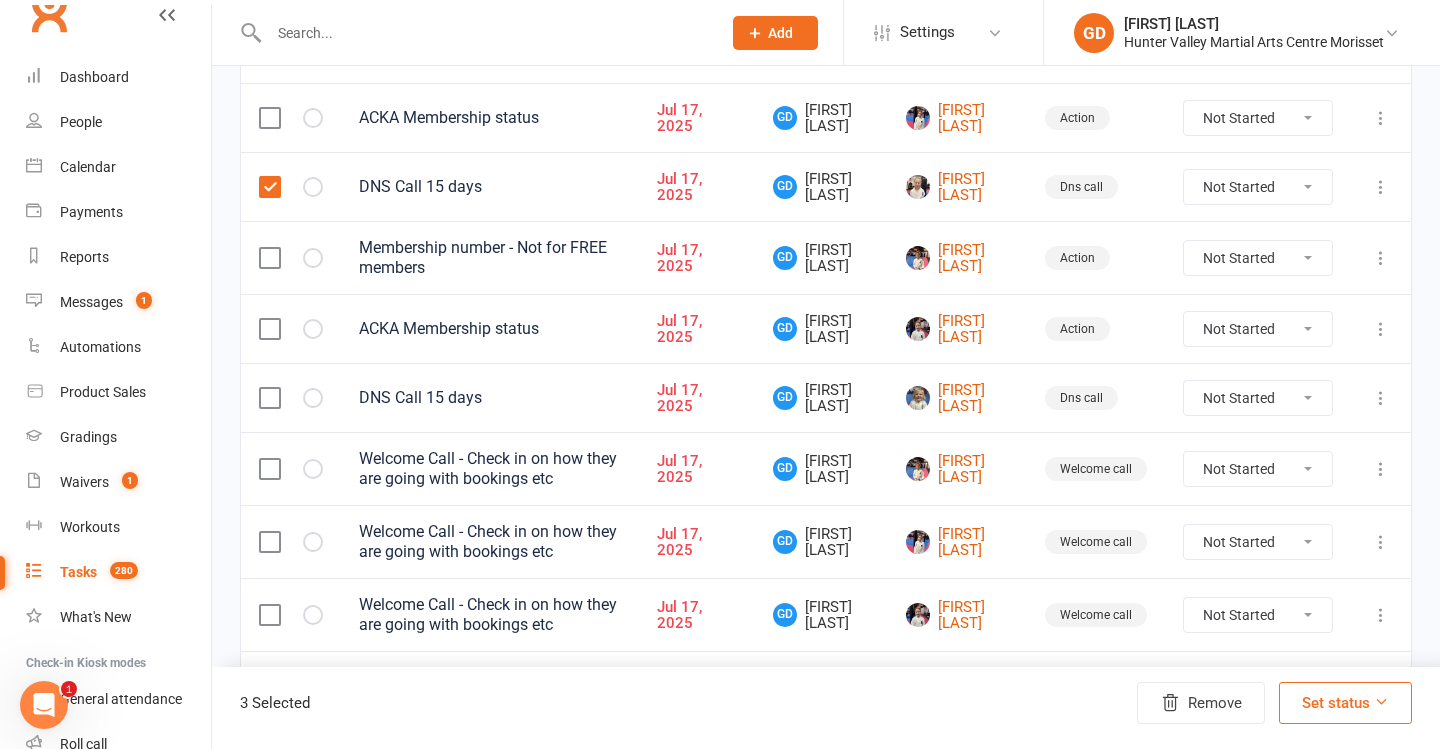 click at bounding box center (269, 398) 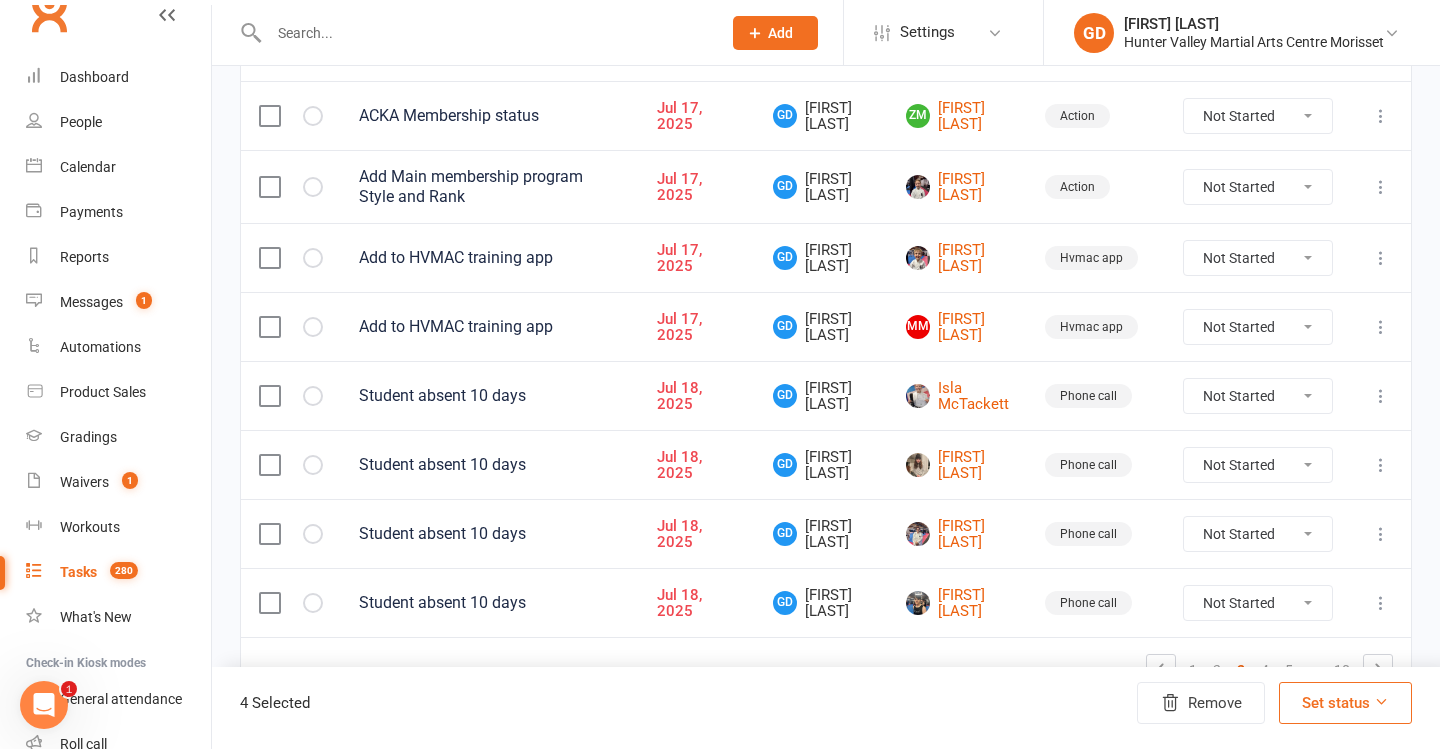 scroll, scrollTop: 1532, scrollLeft: 0, axis: vertical 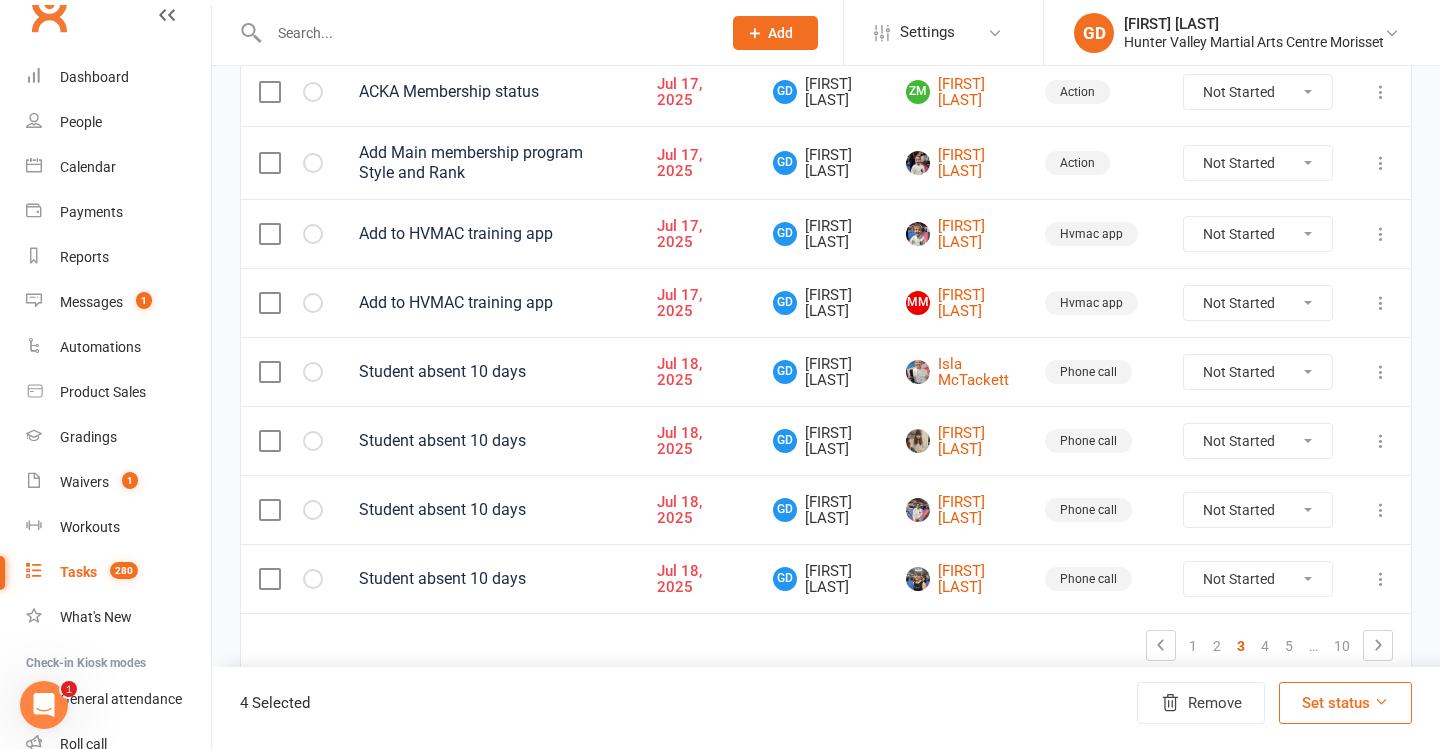 click at bounding box center (269, 372) 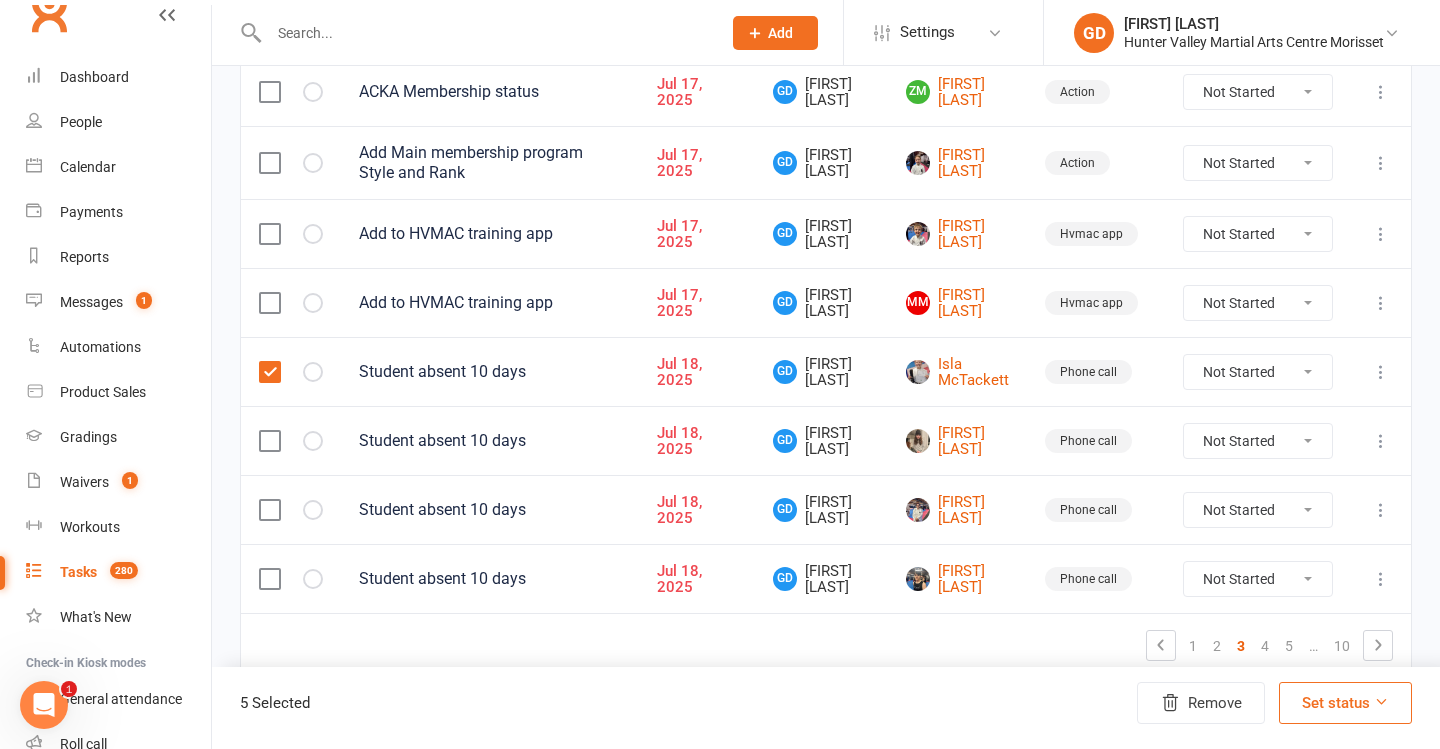 click at bounding box center (269, 441) 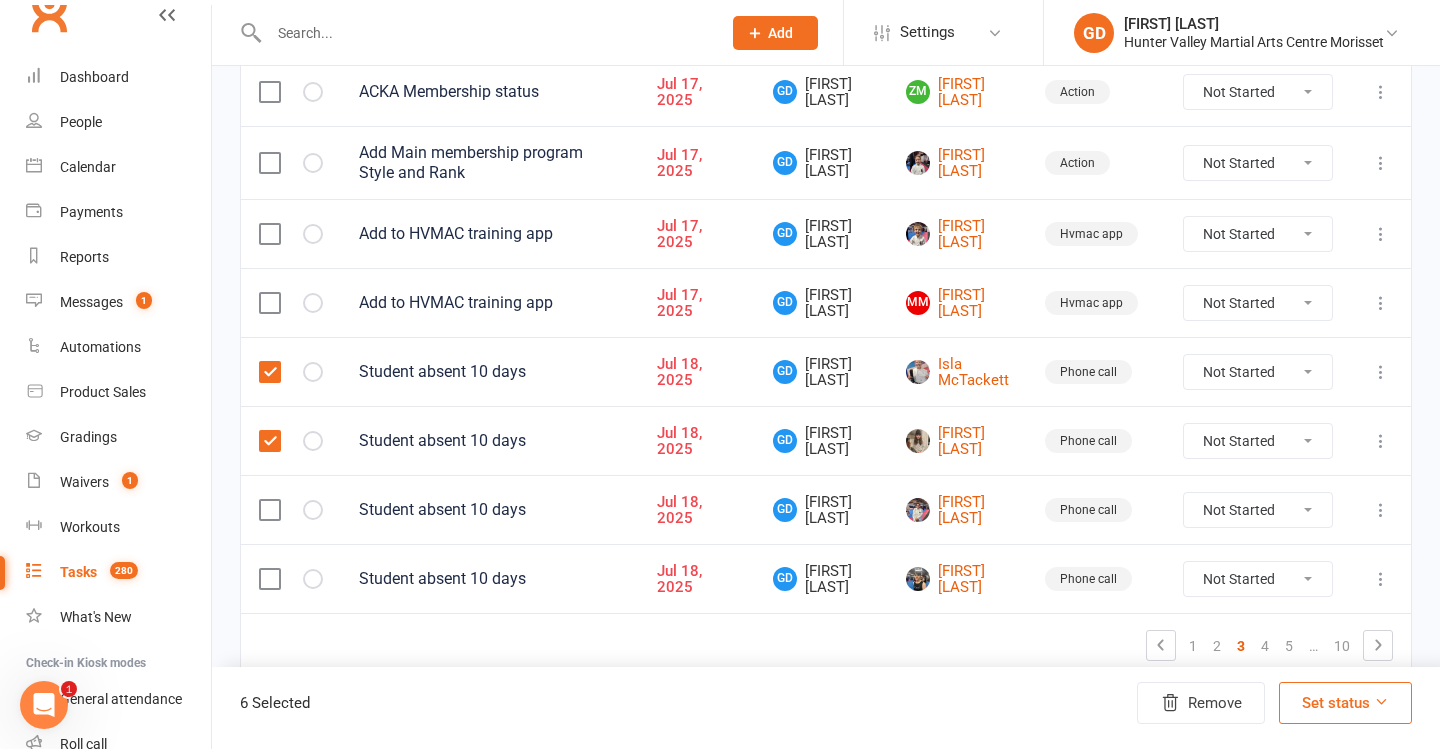 click at bounding box center (291, 509) 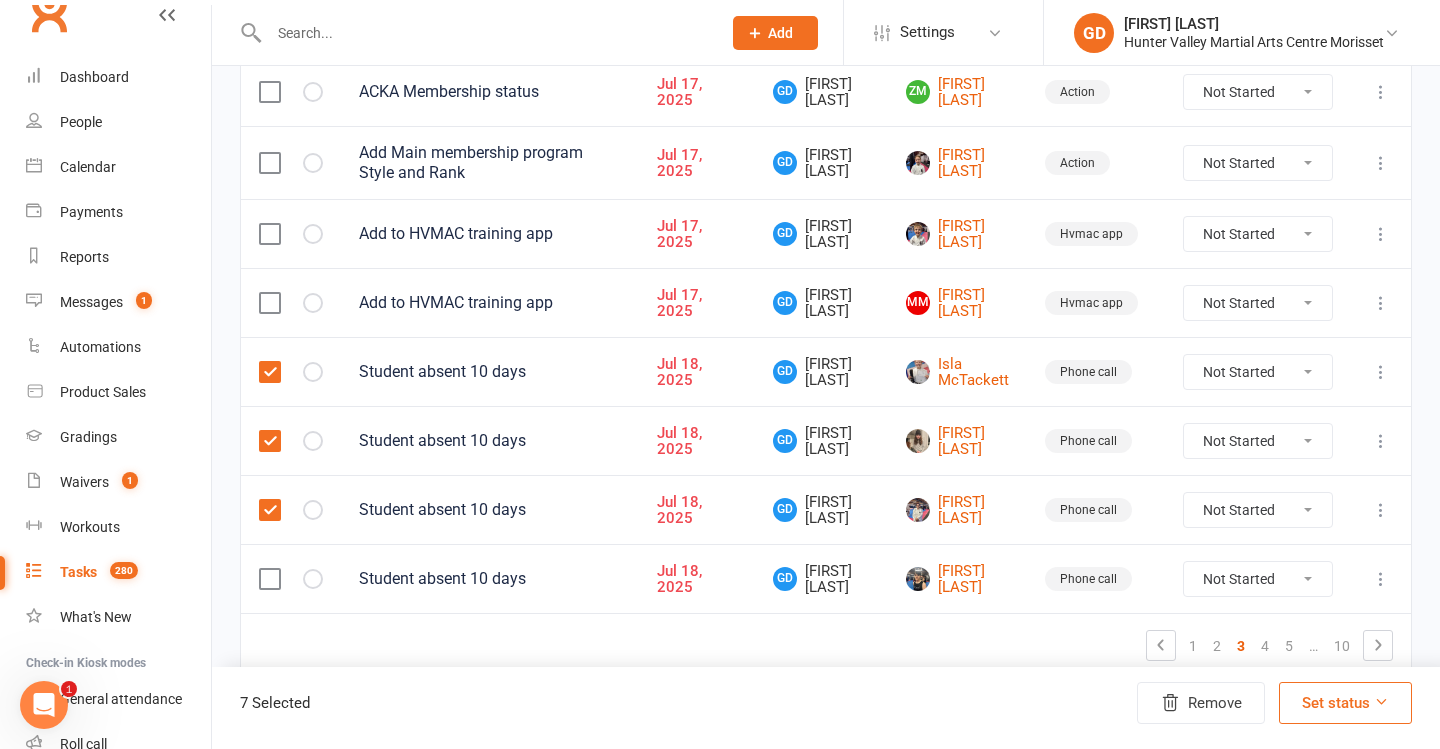 click at bounding box center (269, 579) 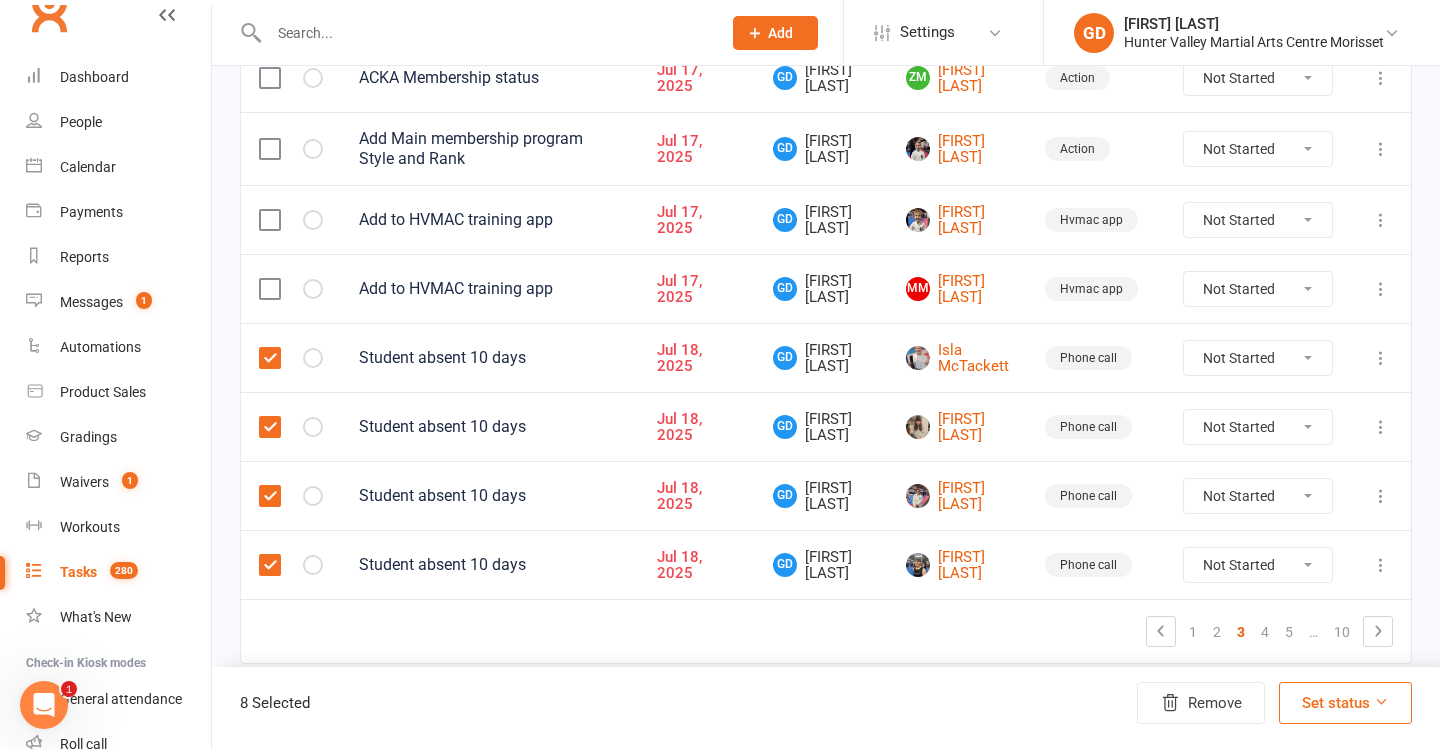 scroll, scrollTop: 1575, scrollLeft: 0, axis: vertical 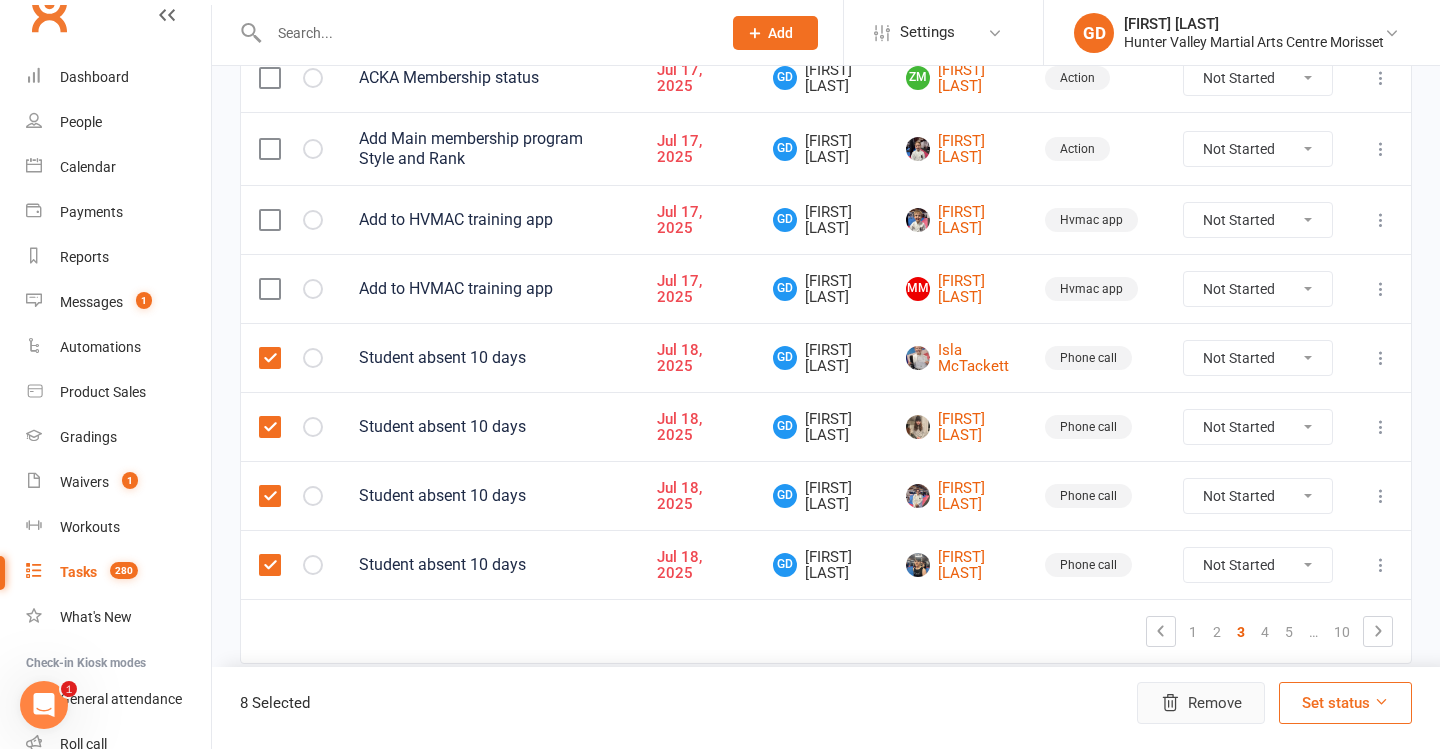 click on "Remove" at bounding box center [1201, 703] 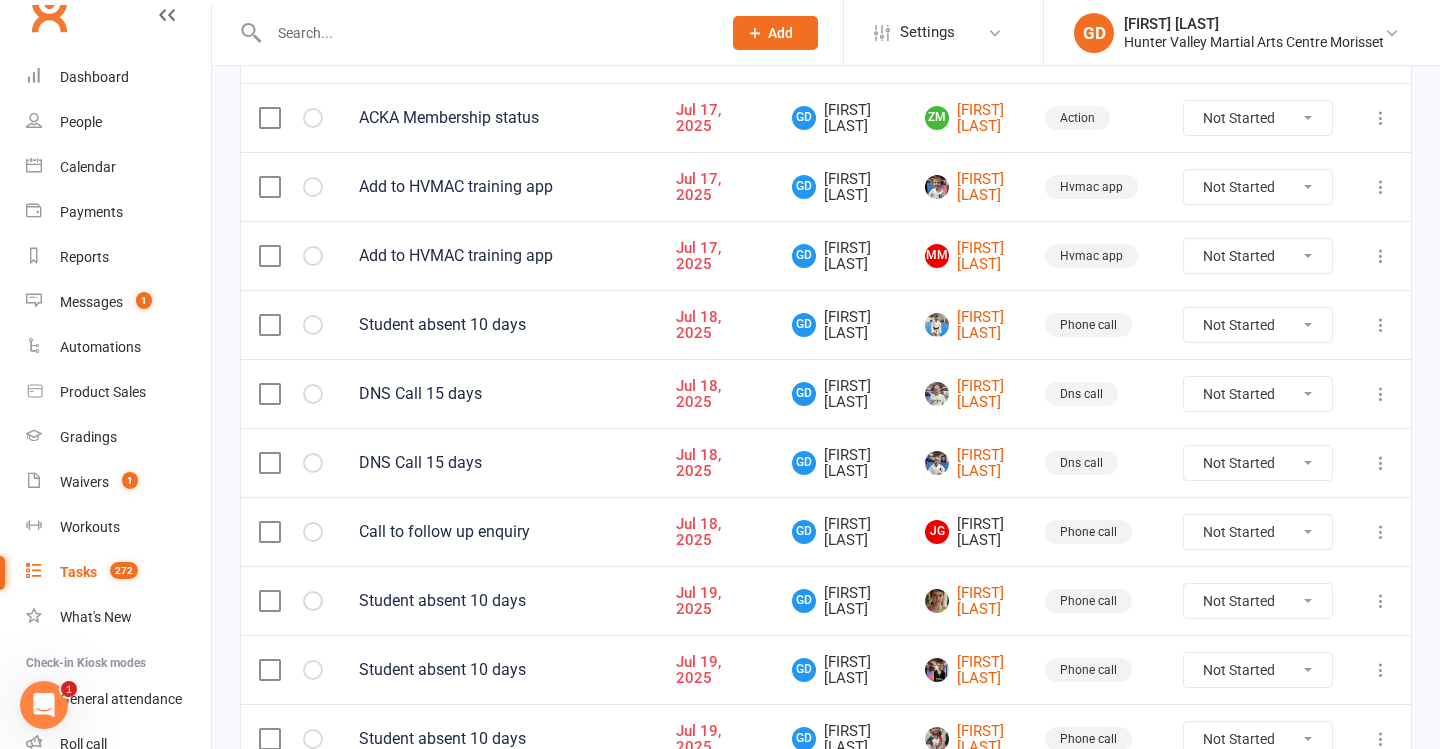 scroll, scrollTop: 1281, scrollLeft: 0, axis: vertical 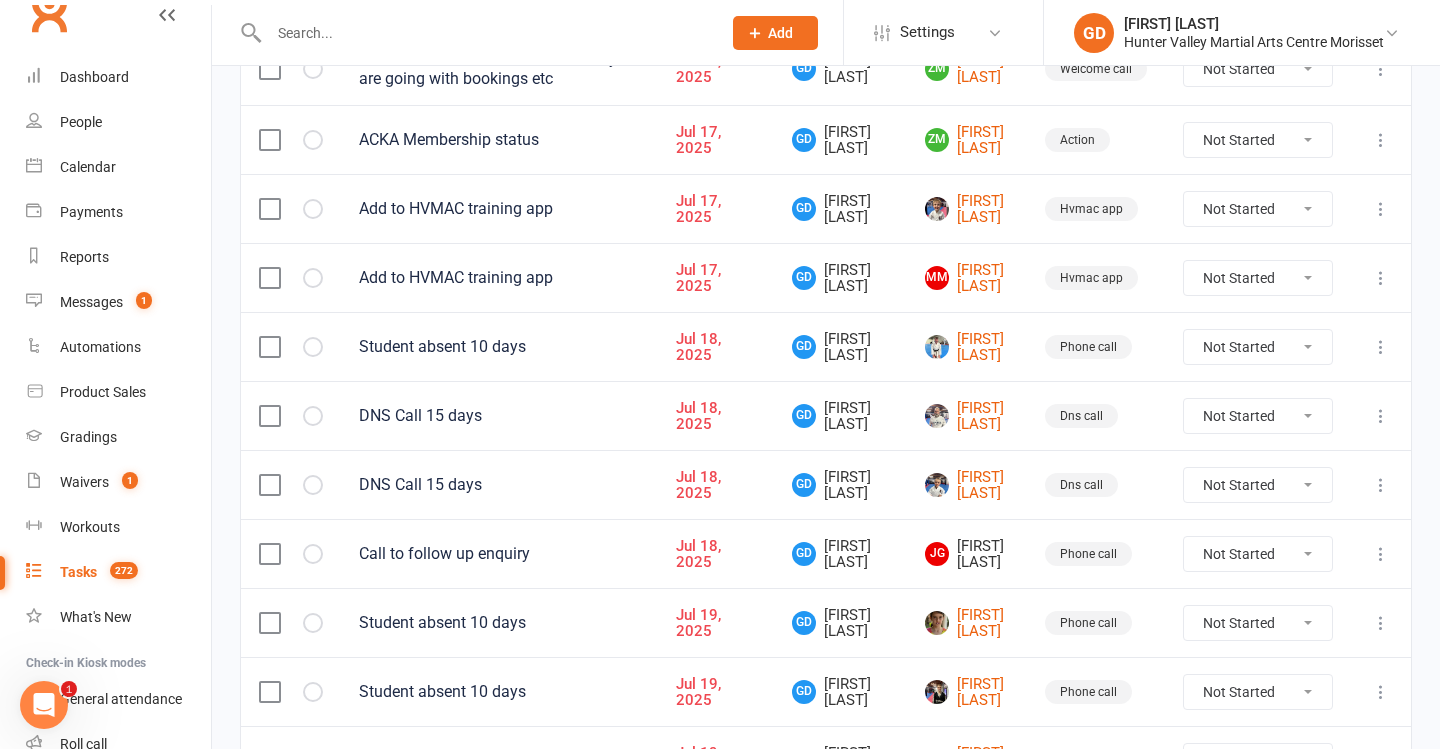 click at bounding box center [269, 347] 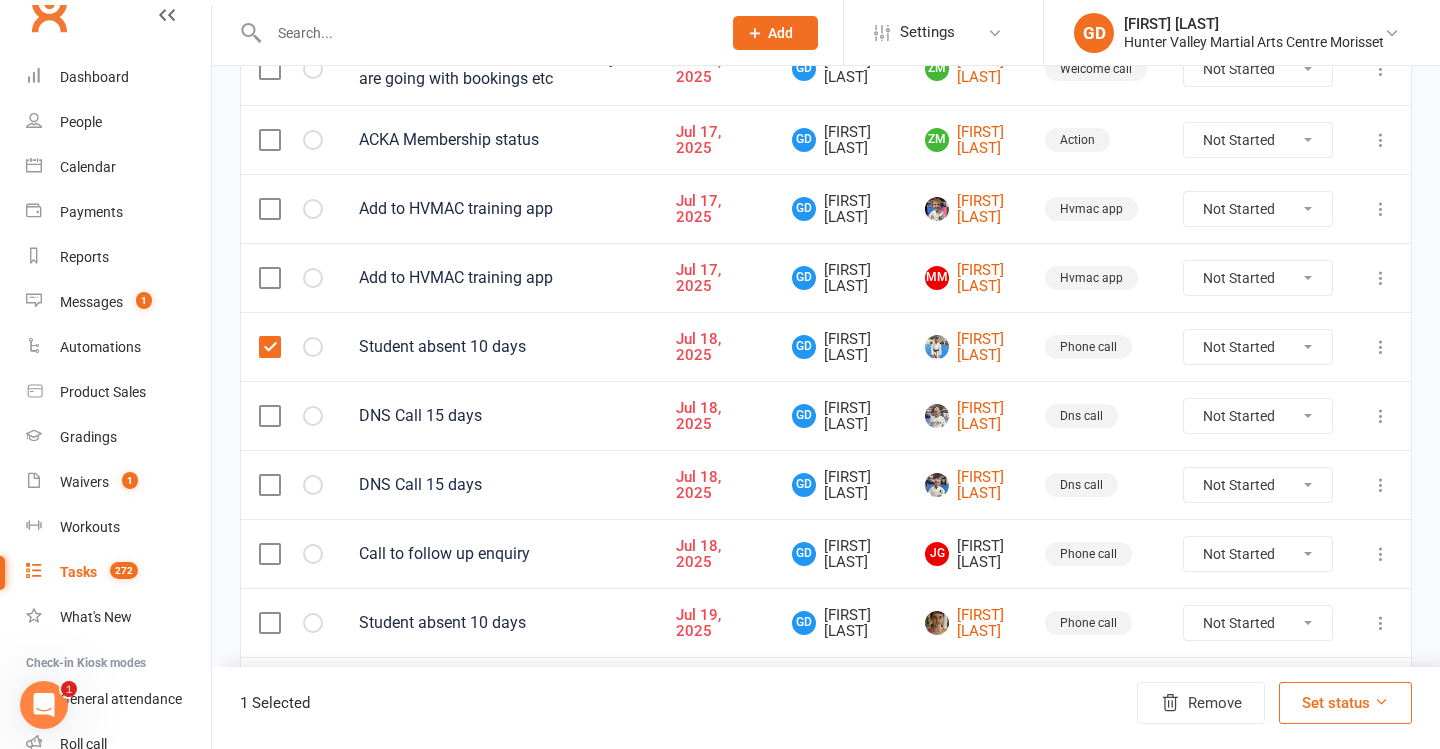 click at bounding box center (269, 416) 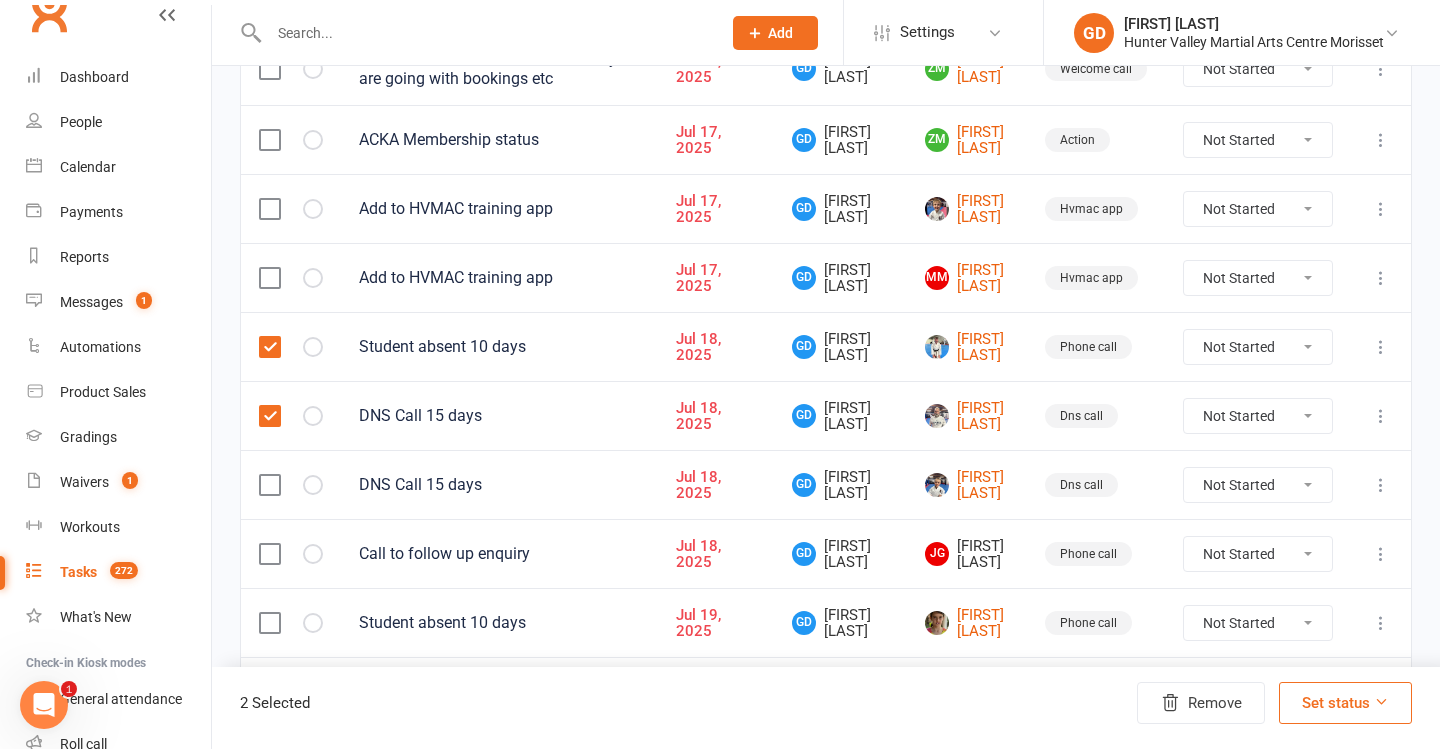 click at bounding box center (291, 484) 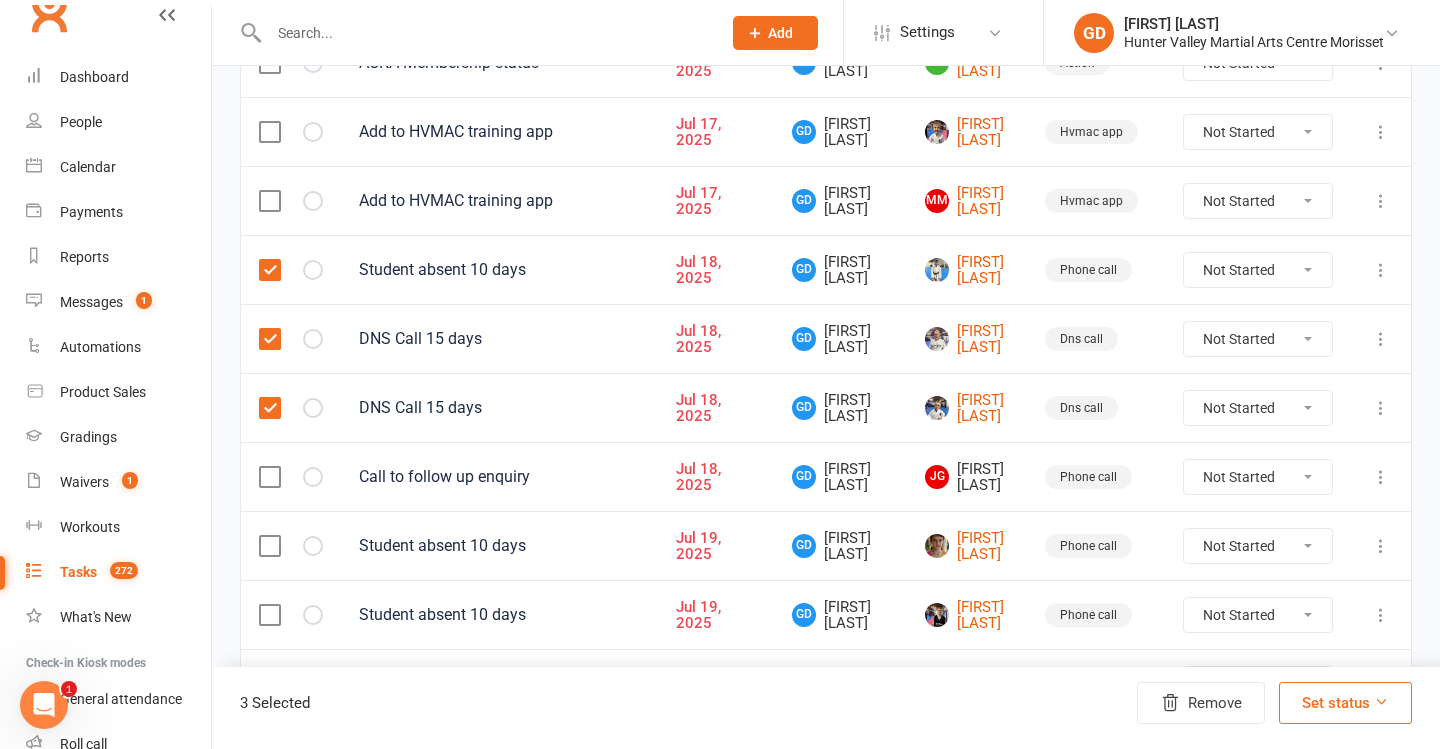 scroll, scrollTop: 1380, scrollLeft: 0, axis: vertical 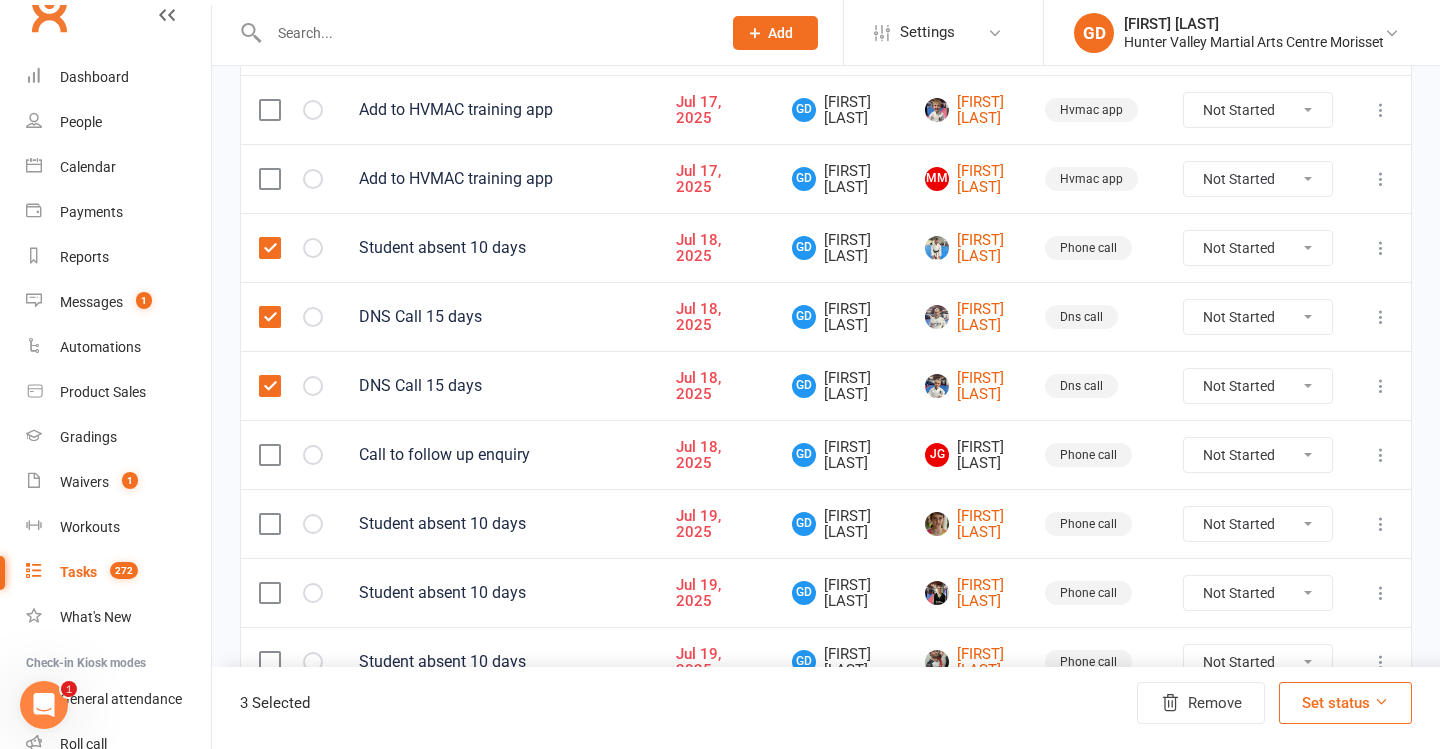 click at bounding box center (269, 524) 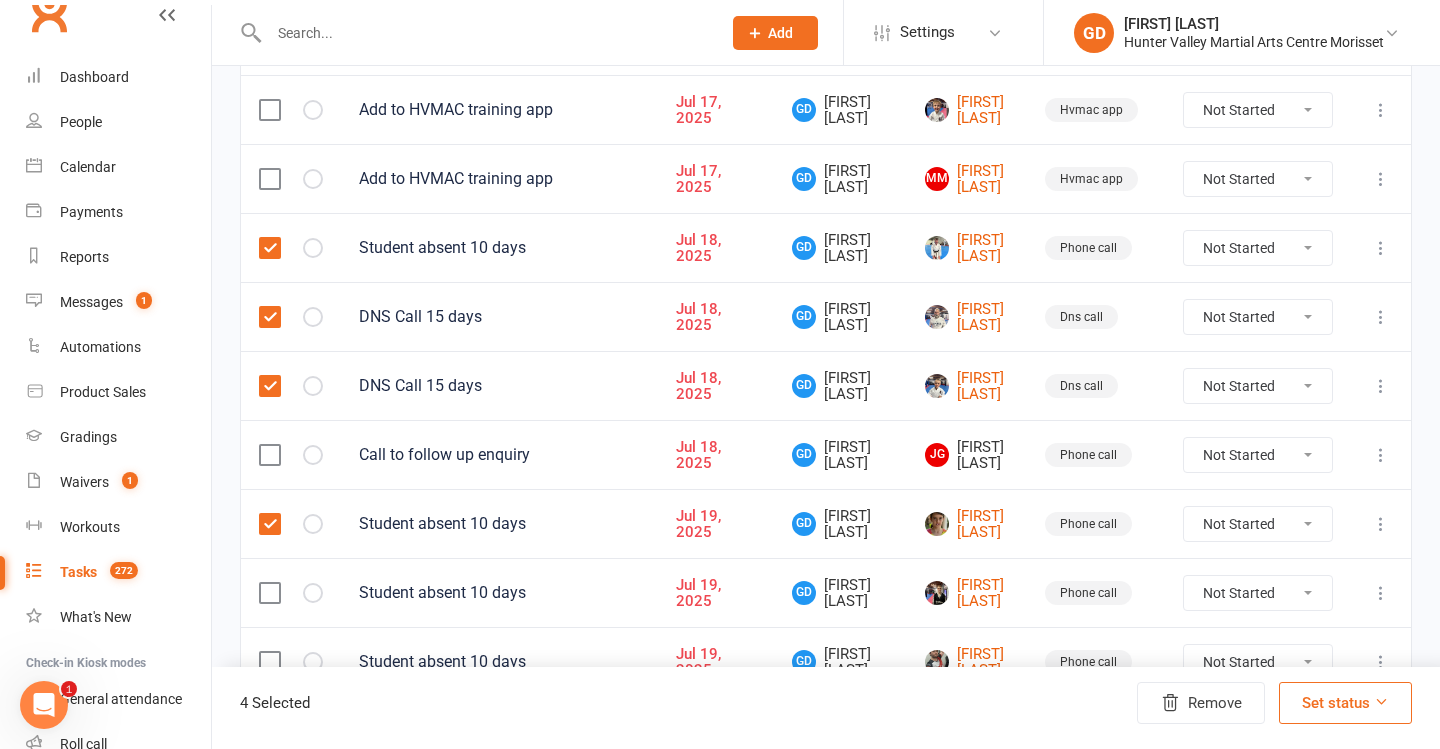 click at bounding box center (269, 593) 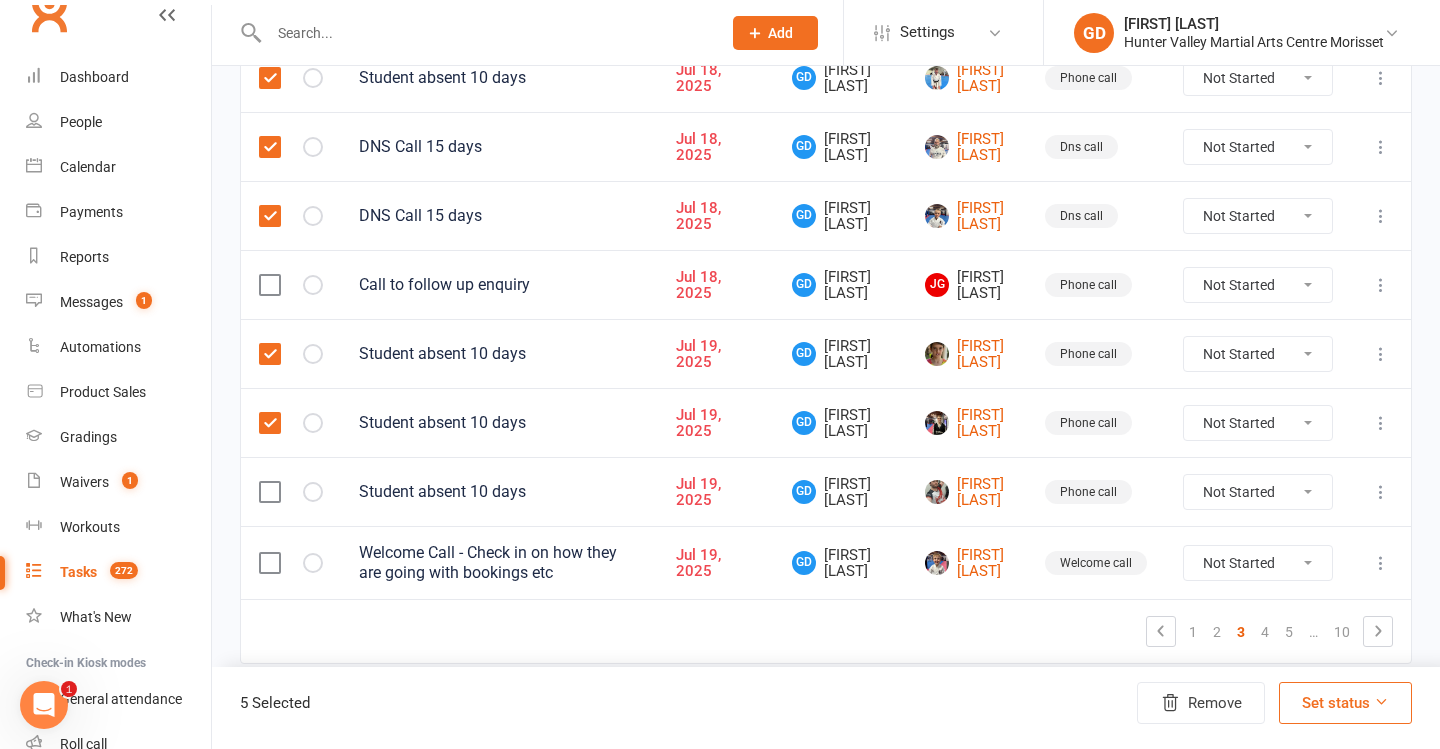 scroll, scrollTop: 1567, scrollLeft: 0, axis: vertical 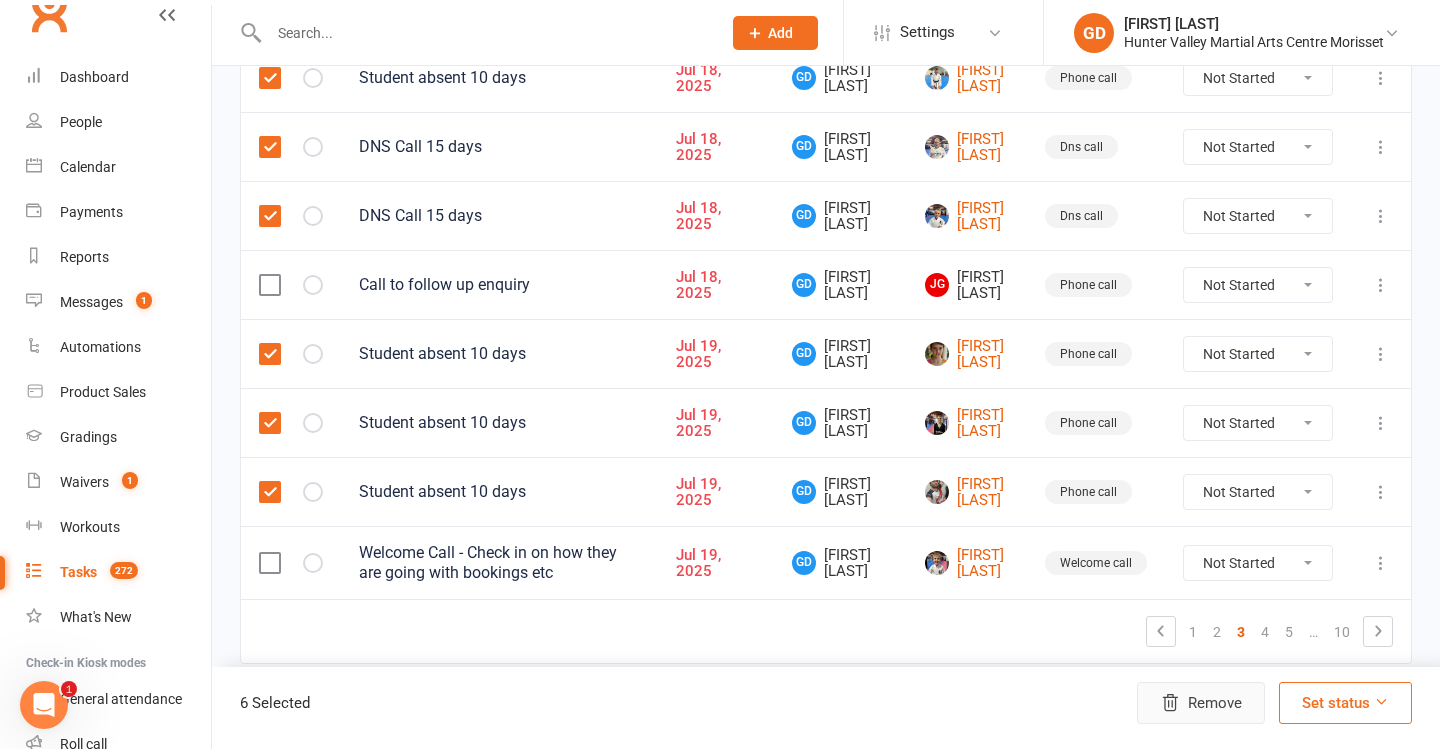 click on "Remove" at bounding box center (1201, 703) 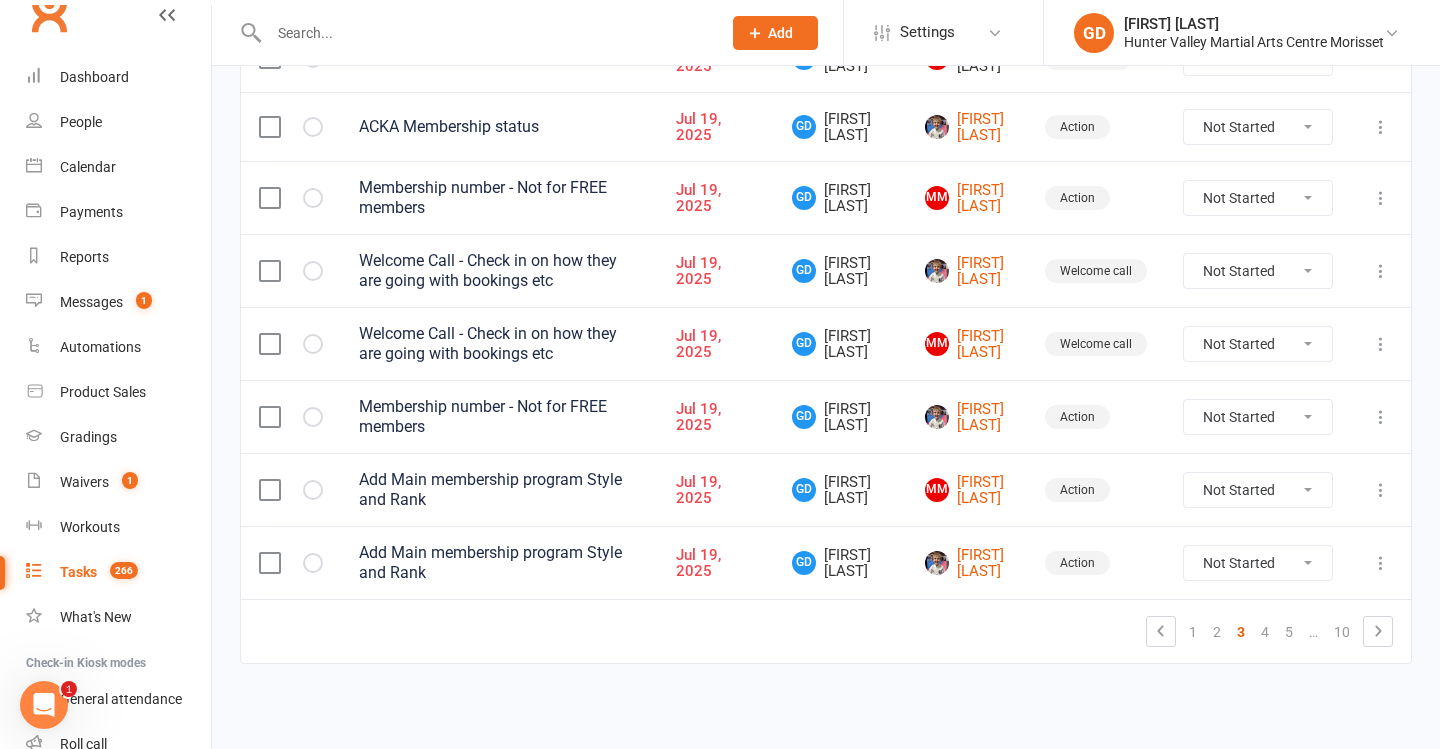 scroll, scrollTop: 1583, scrollLeft: 0, axis: vertical 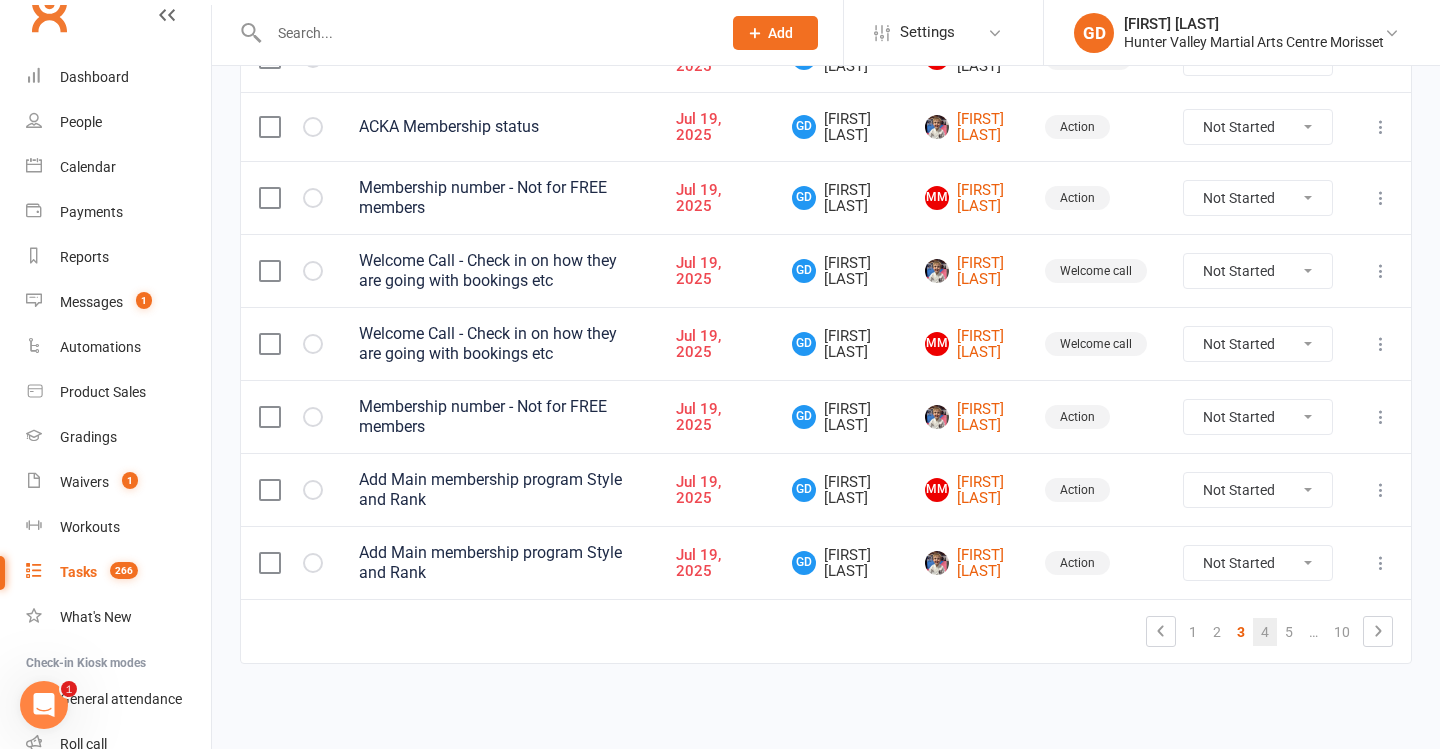 click on "4" at bounding box center [1265, 632] 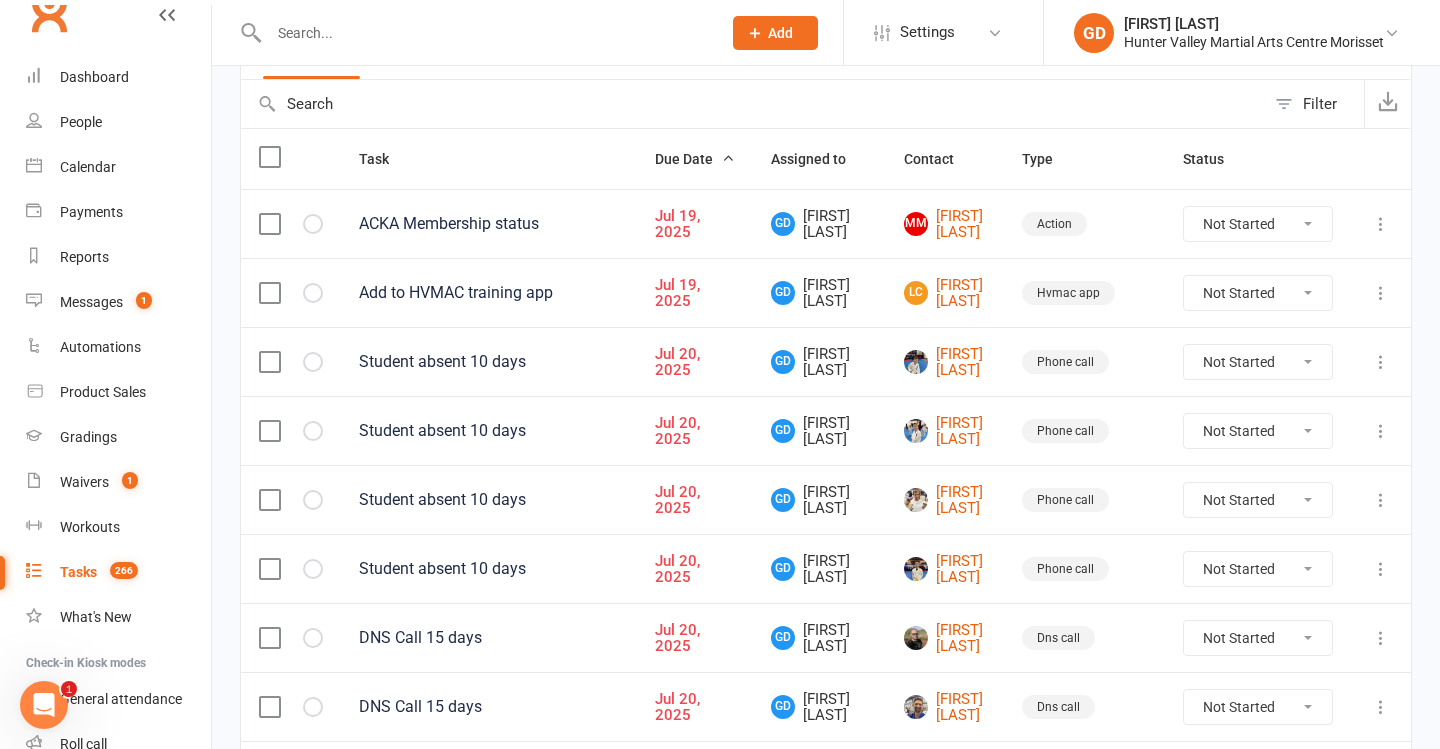 scroll, scrollTop: 217, scrollLeft: 0, axis: vertical 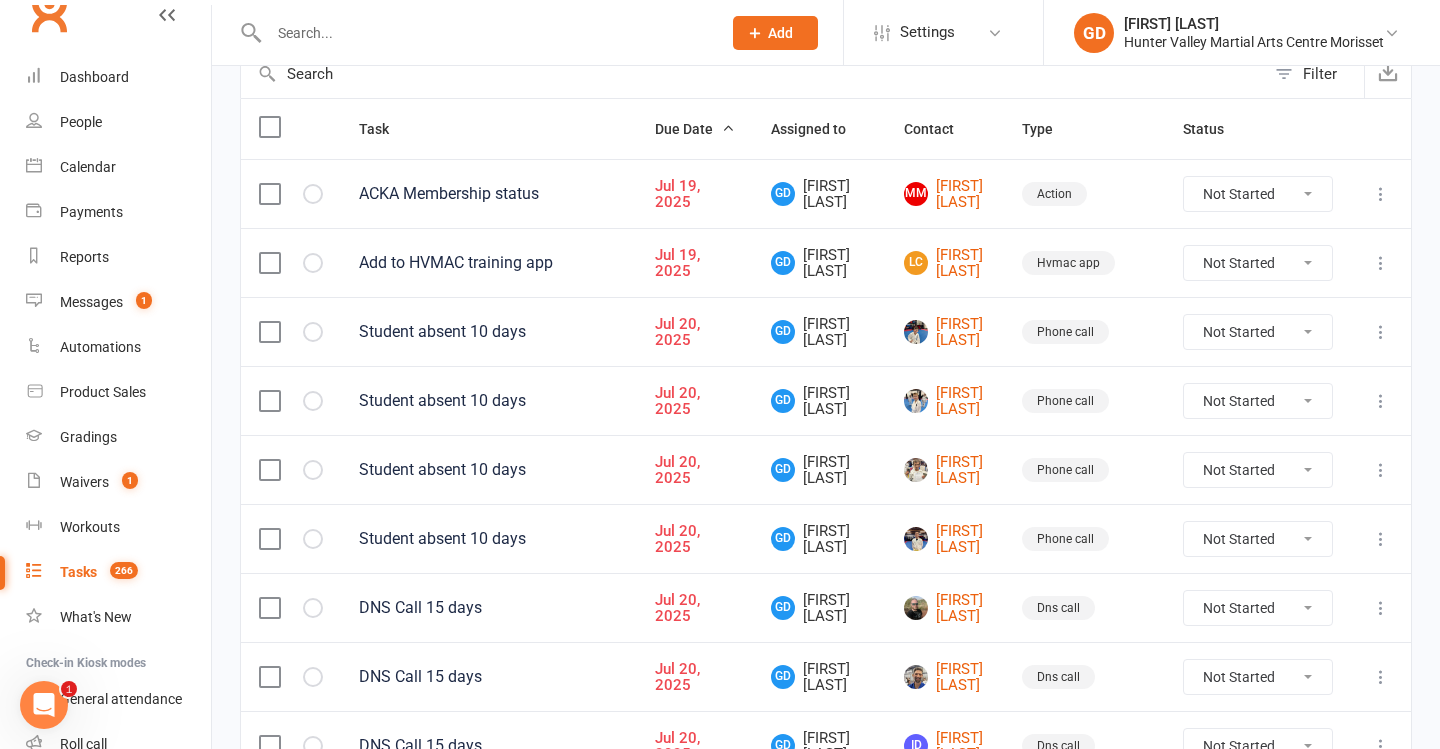 click at bounding box center [269, 332] 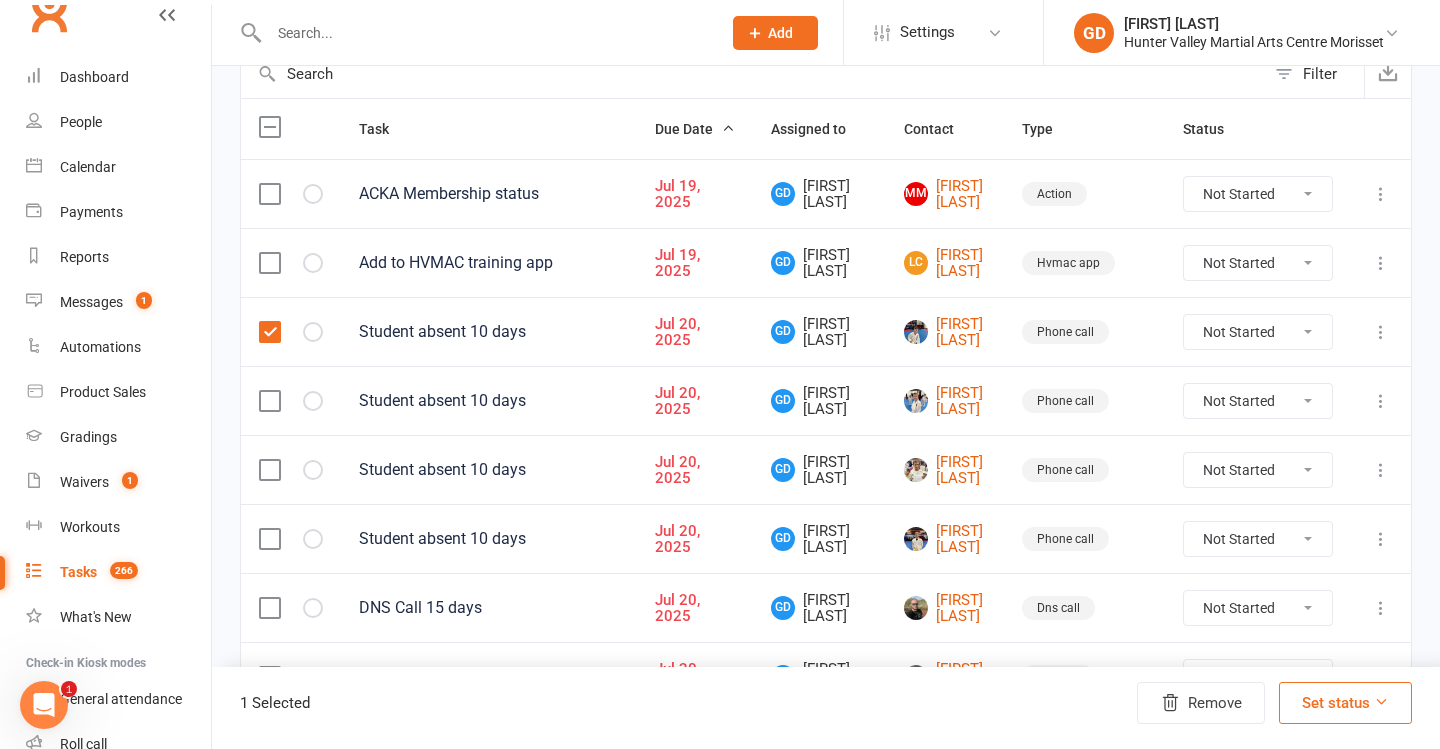 click at bounding box center [269, 401] 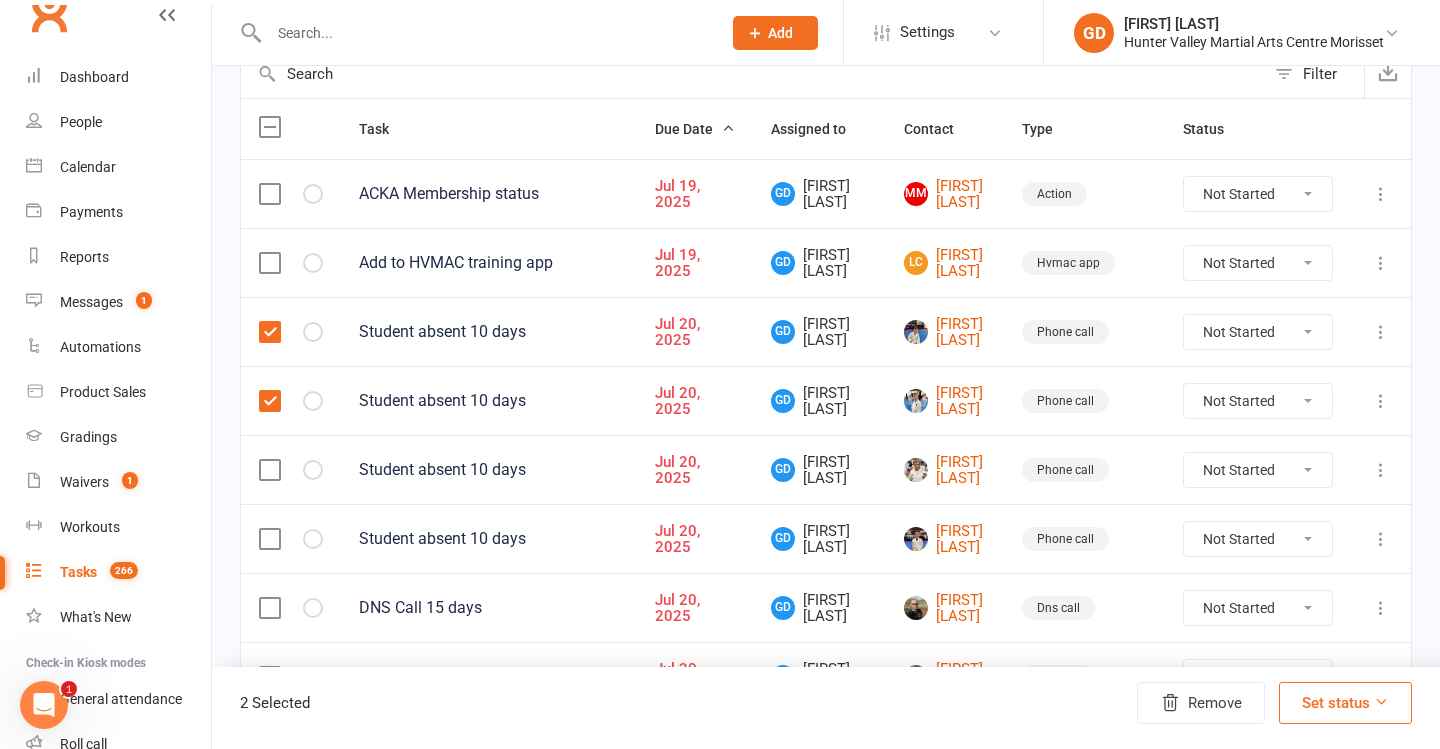 click at bounding box center [291, 469] 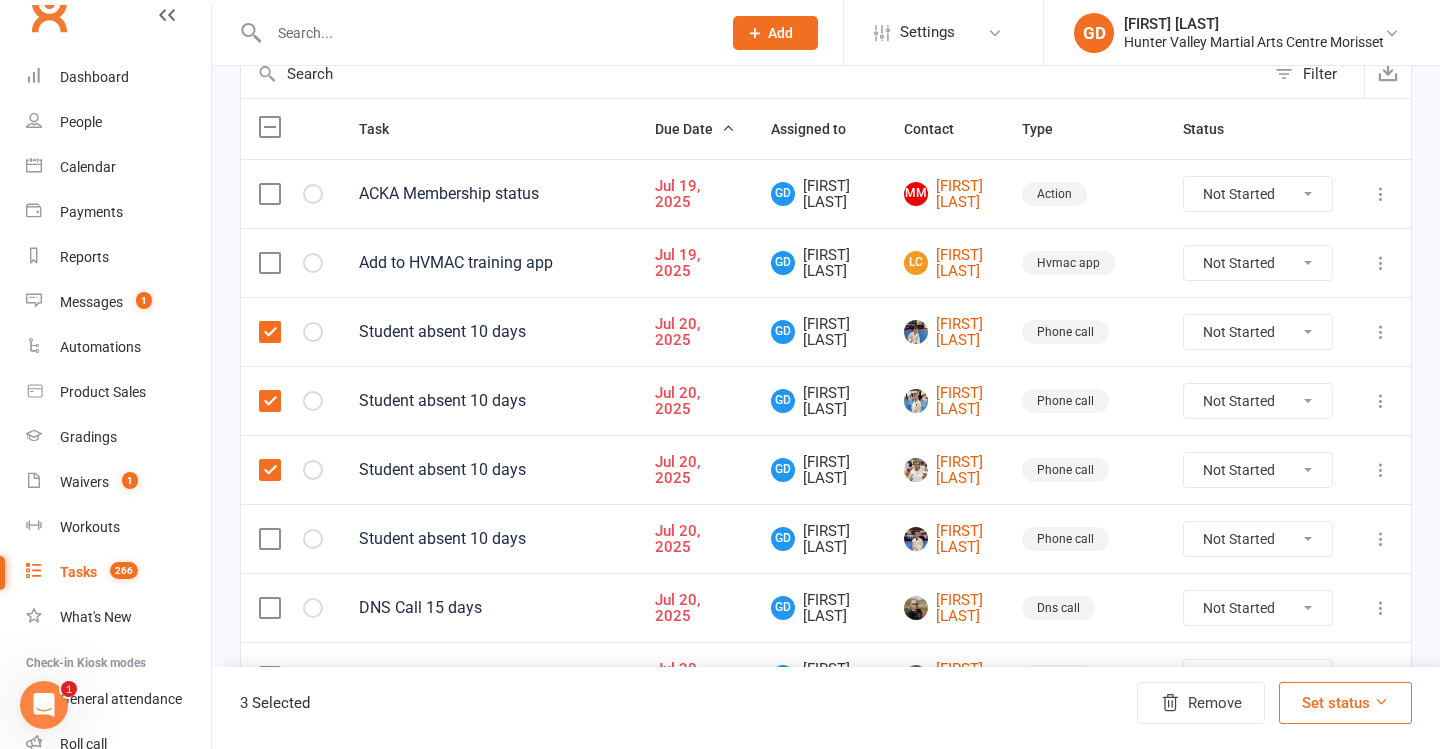 click at bounding box center [269, 608] 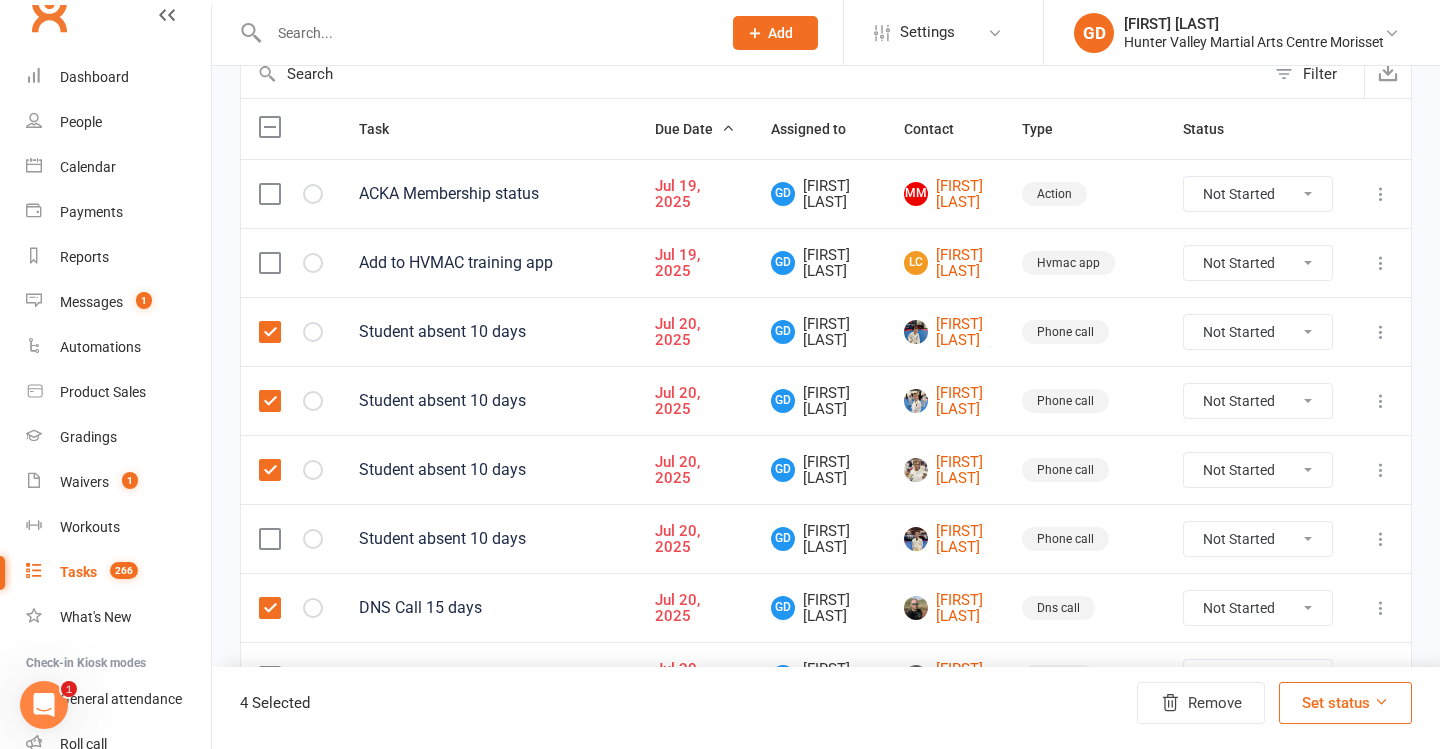 click at bounding box center [291, 538] 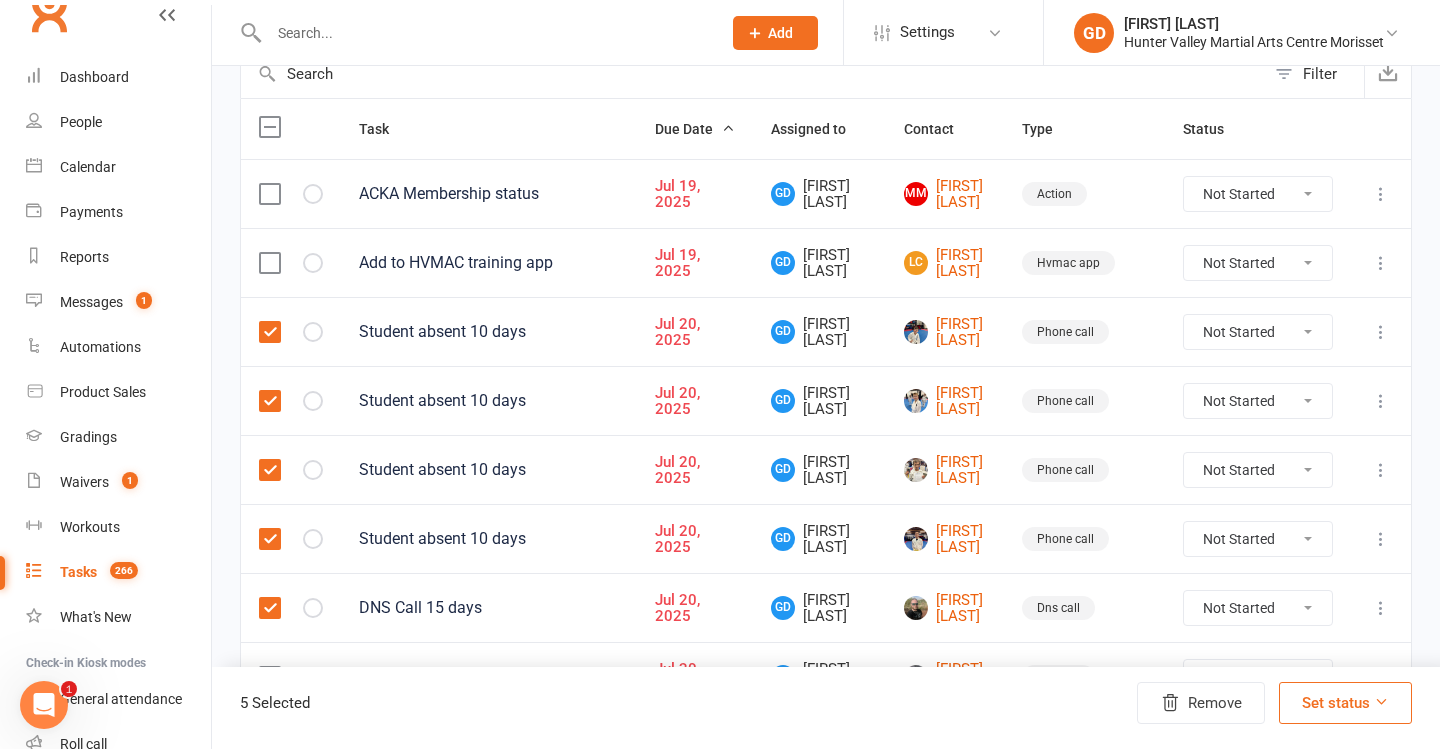 scroll, scrollTop: 389, scrollLeft: 0, axis: vertical 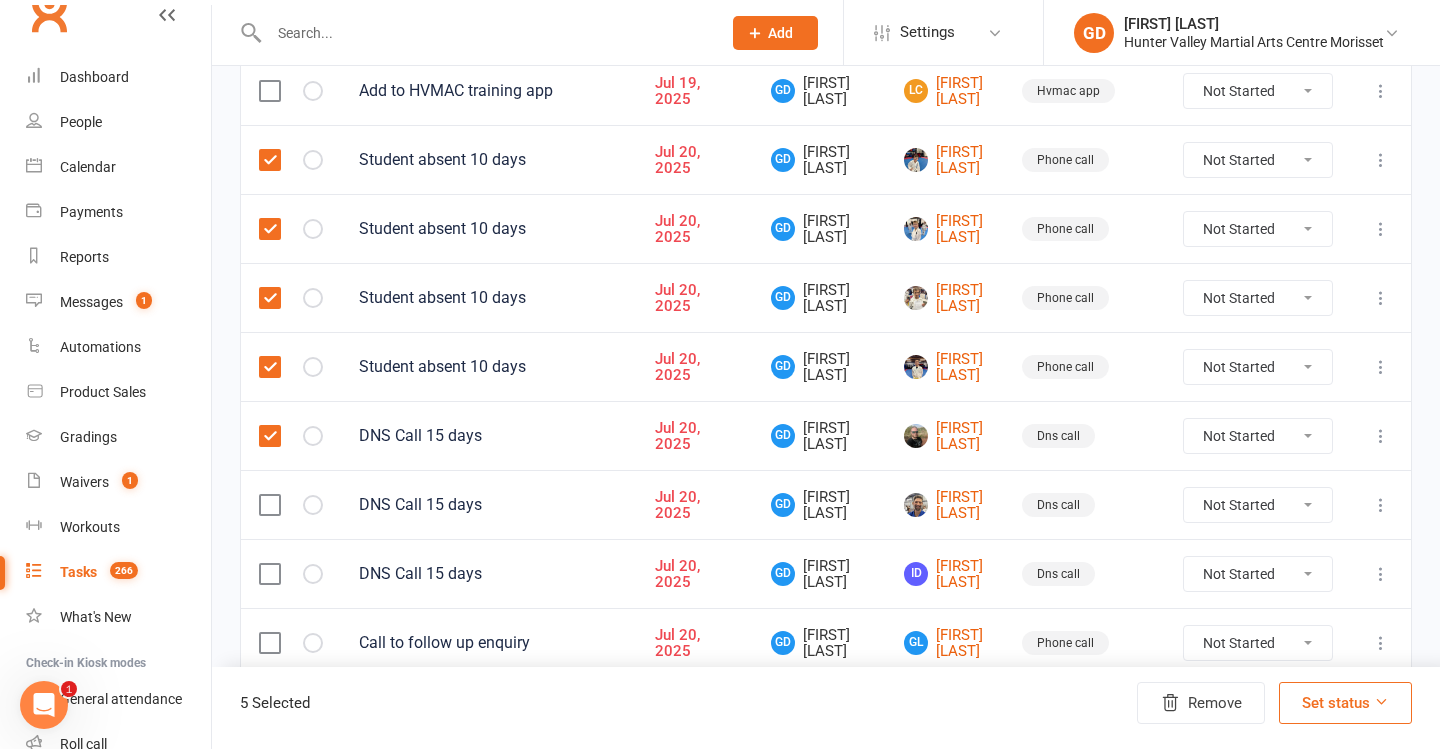 click at bounding box center (269, 505) 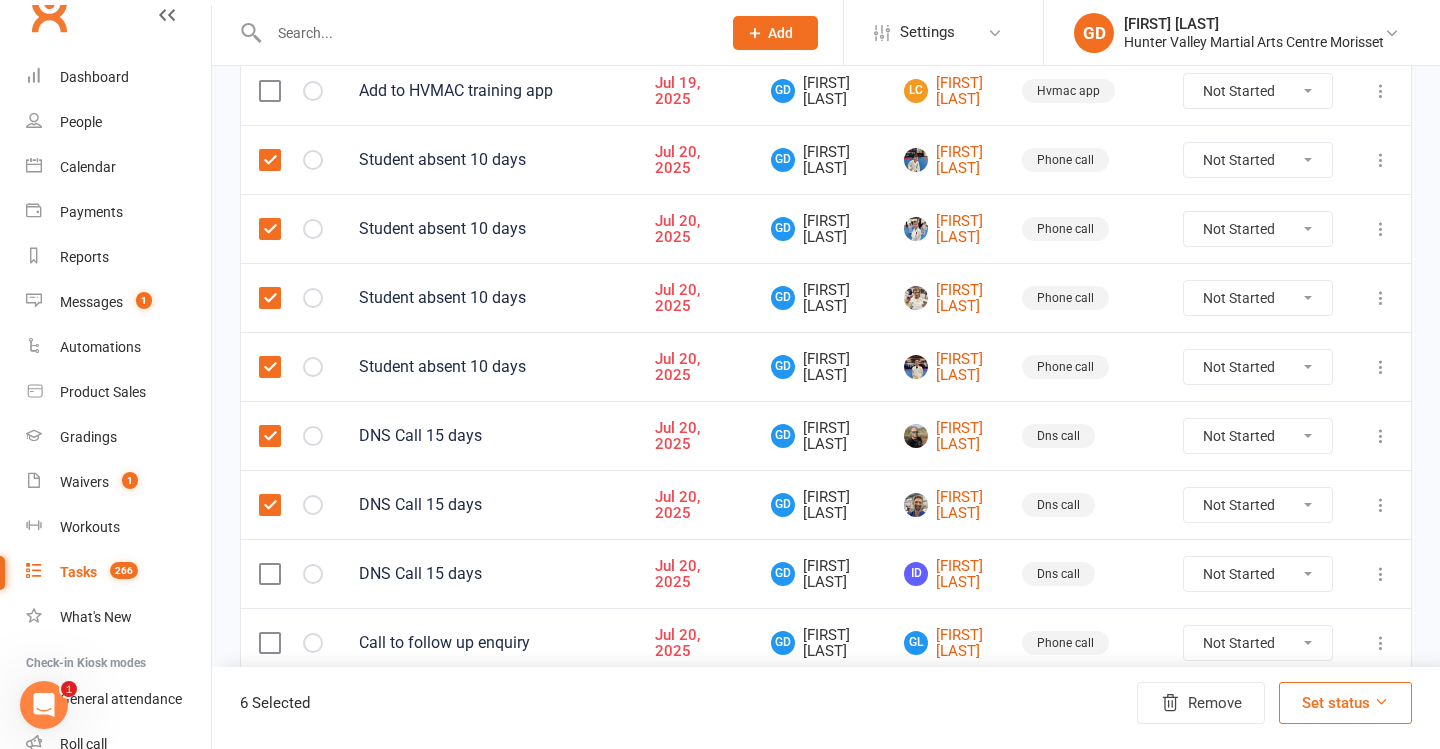 click at bounding box center (269, 574) 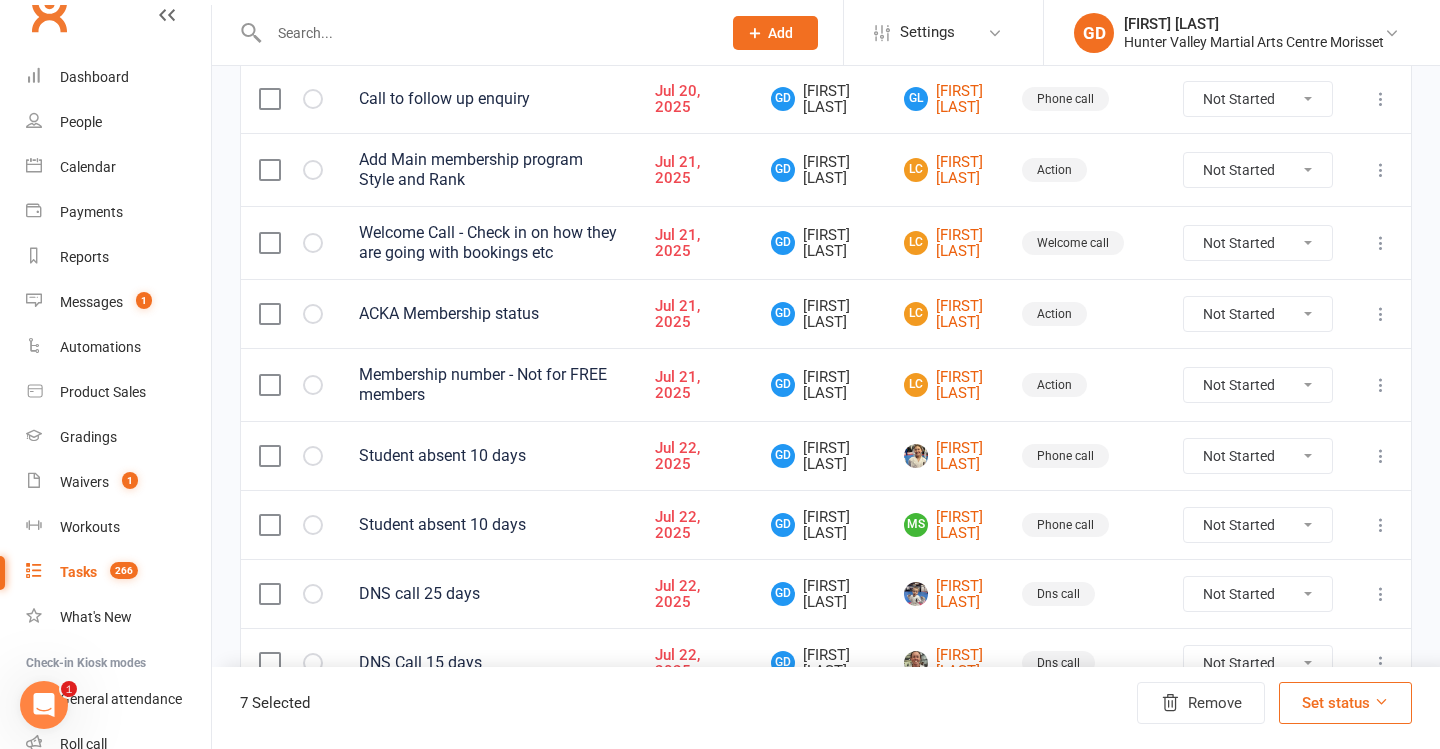 scroll, scrollTop: 934, scrollLeft: 0, axis: vertical 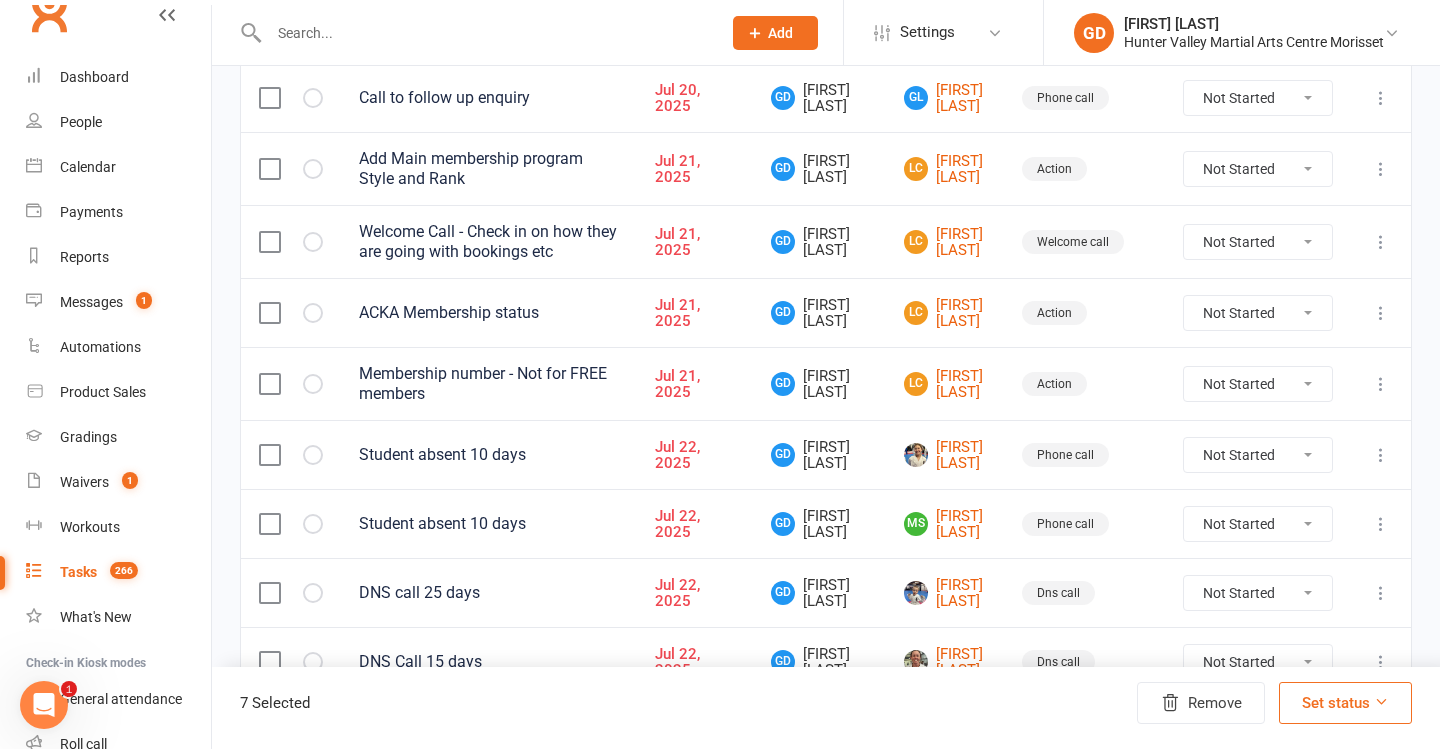 click at bounding box center [269, 524] 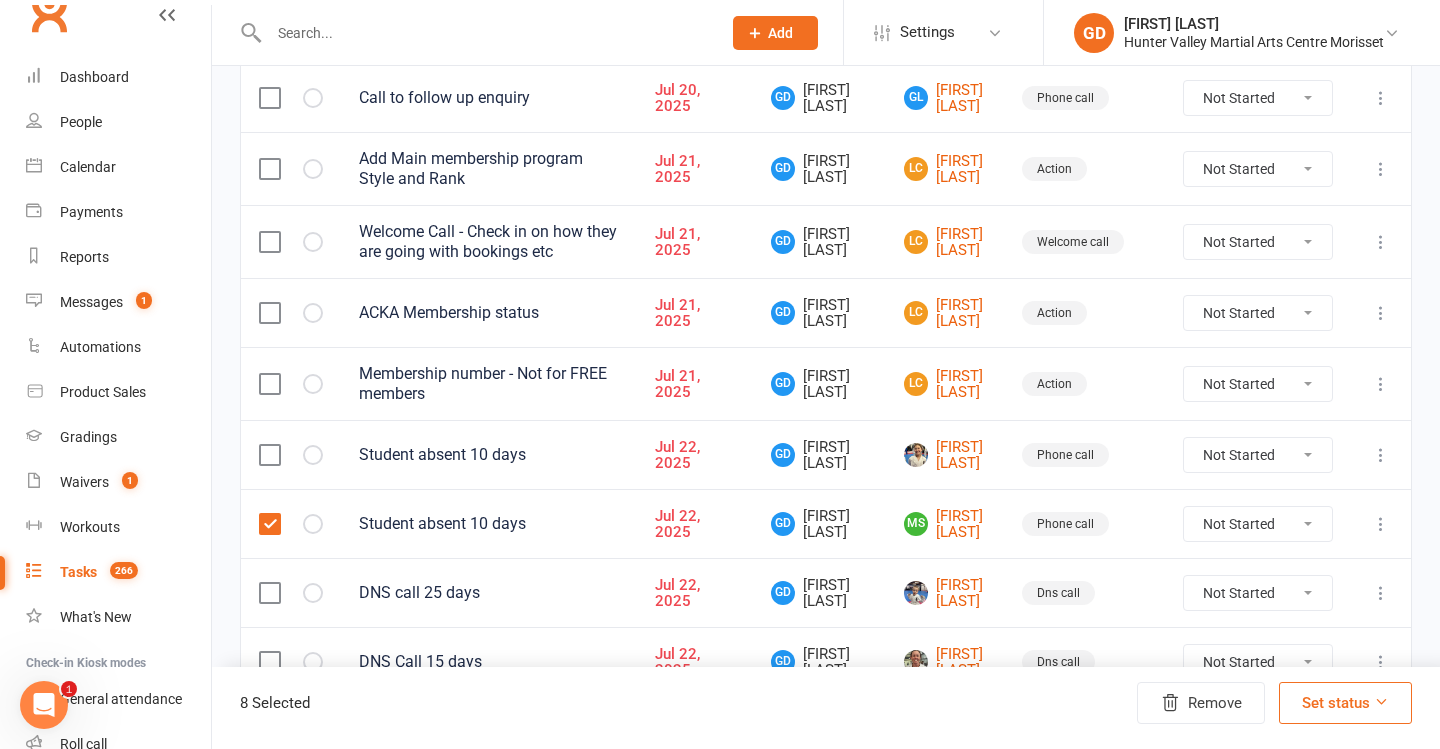 click at bounding box center [291, 454] 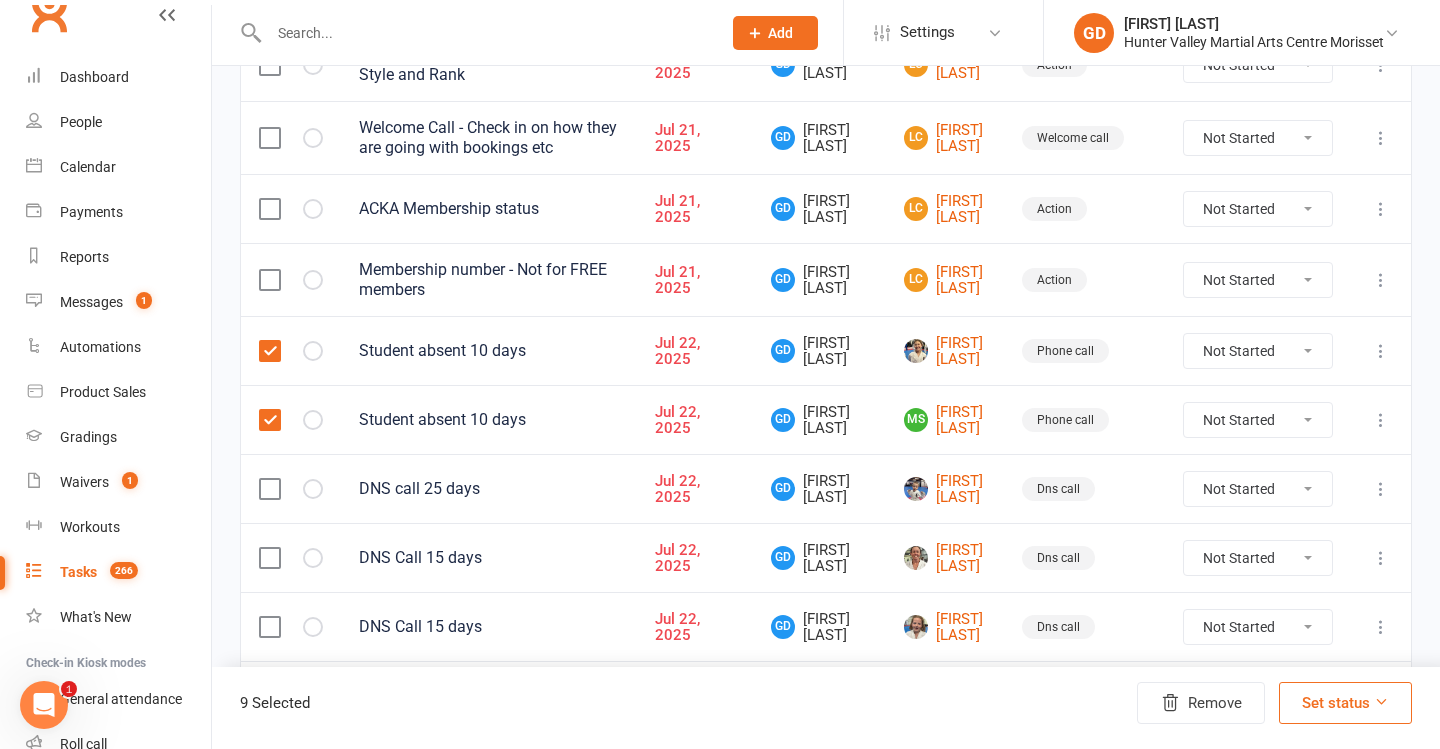 scroll, scrollTop: 1042, scrollLeft: 0, axis: vertical 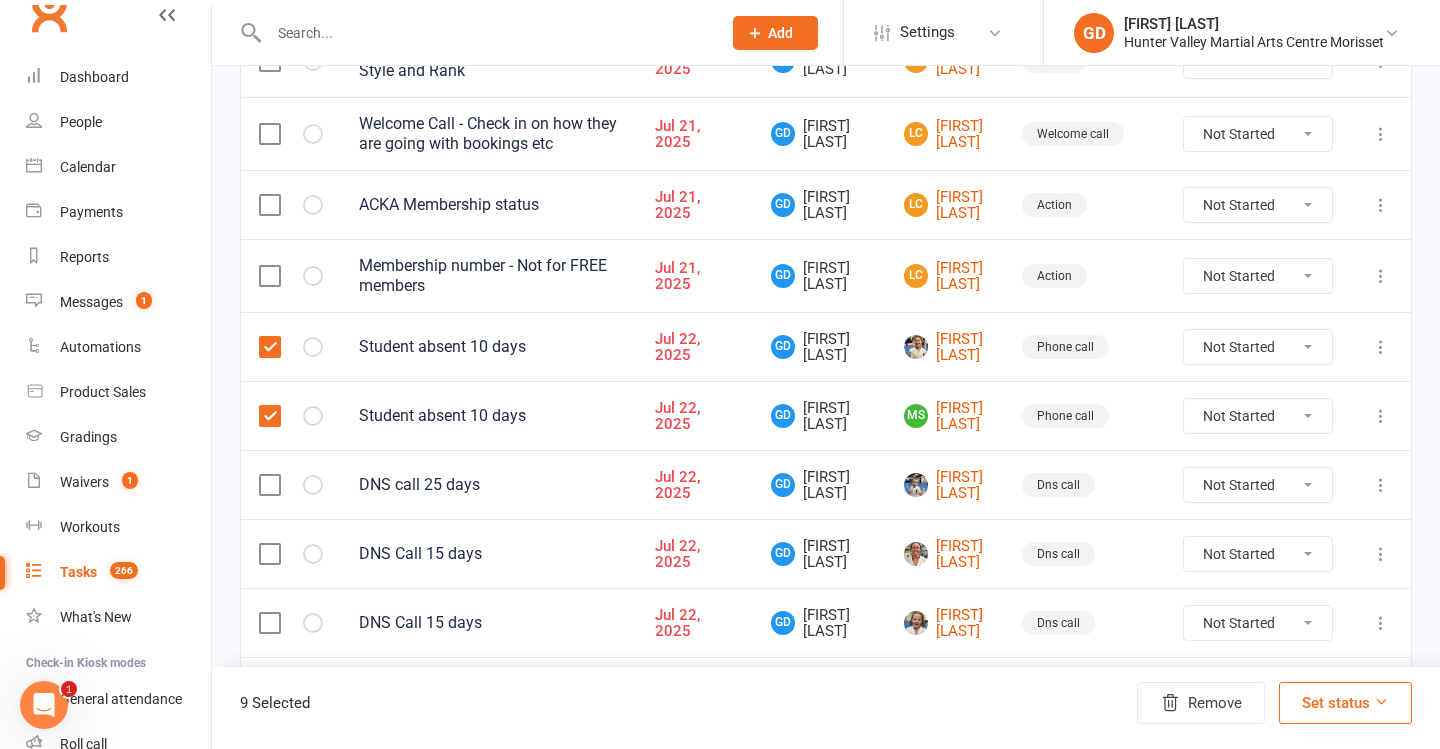 click at bounding box center (269, 554) 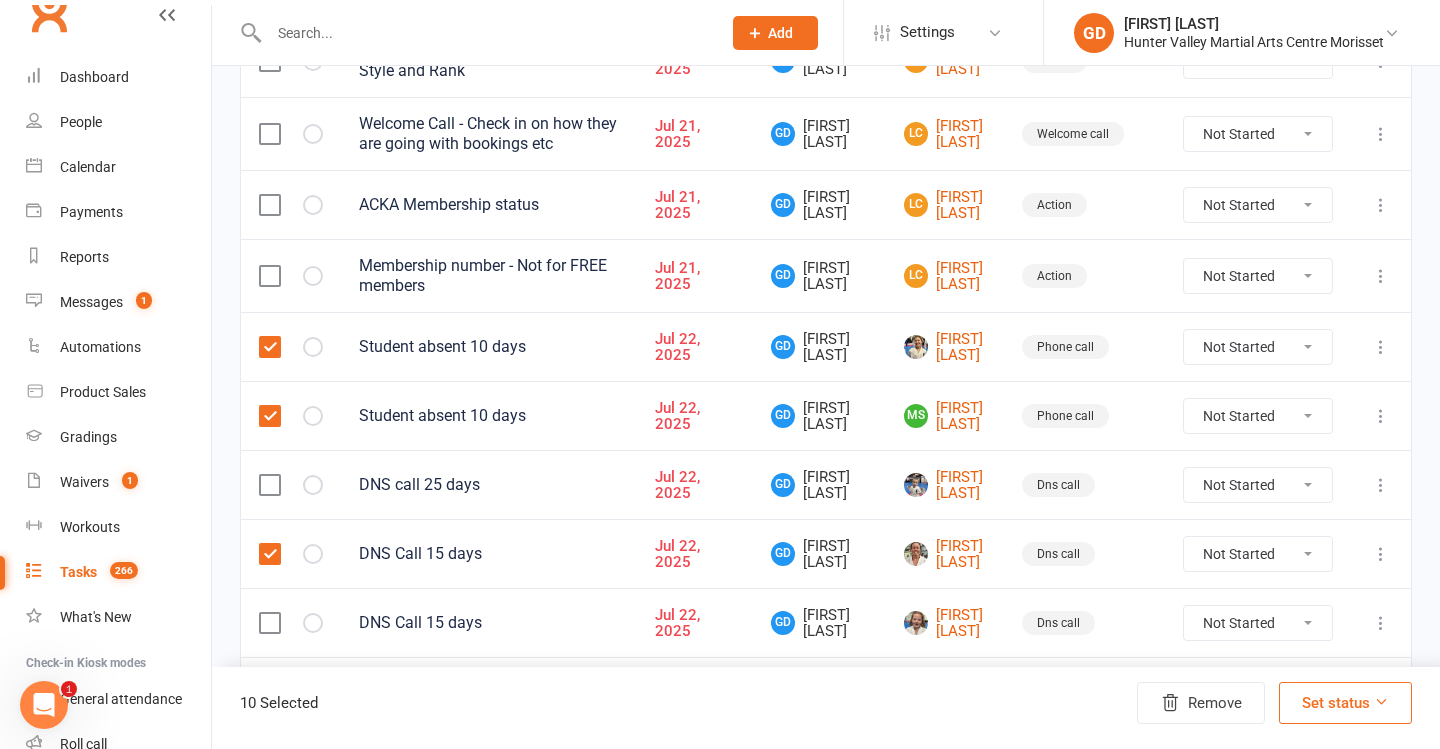 click at bounding box center [291, 484] 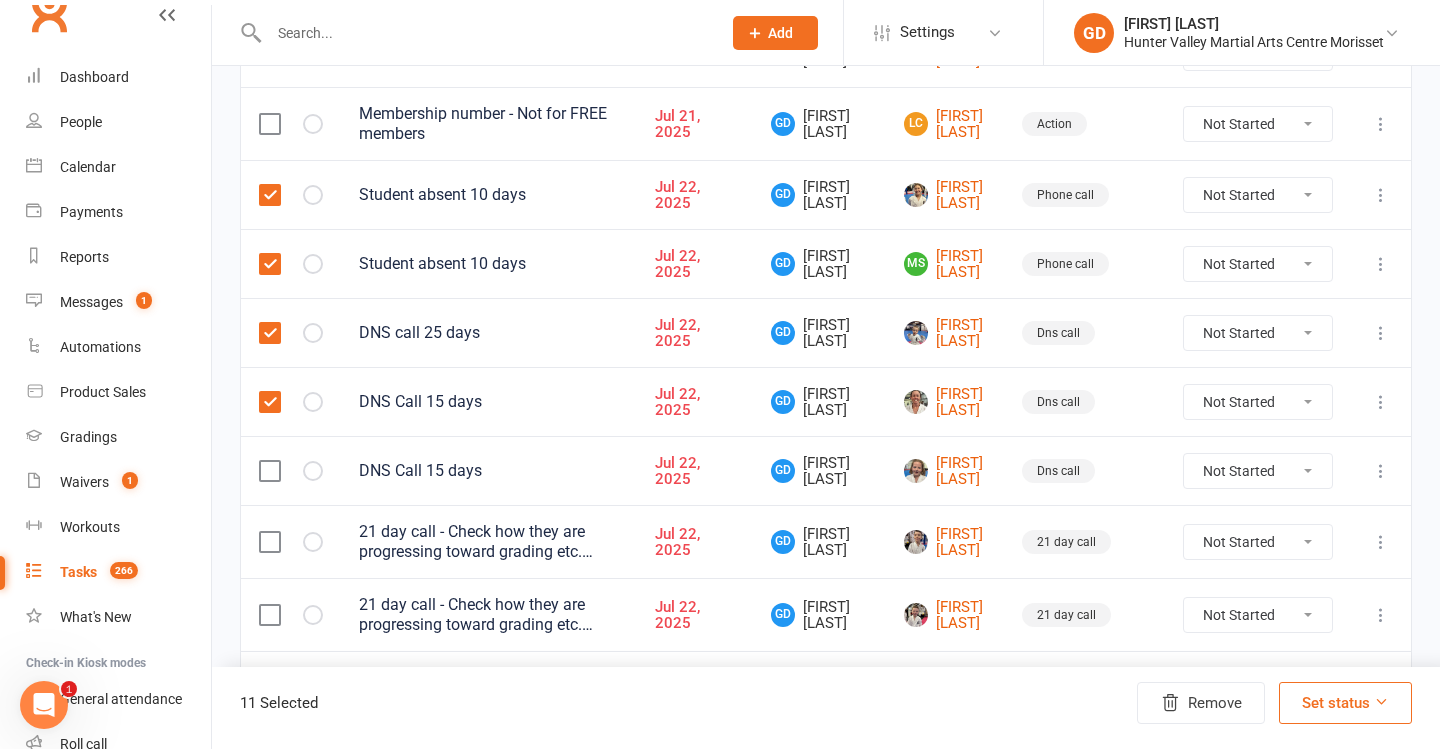 scroll, scrollTop: 1224, scrollLeft: 0, axis: vertical 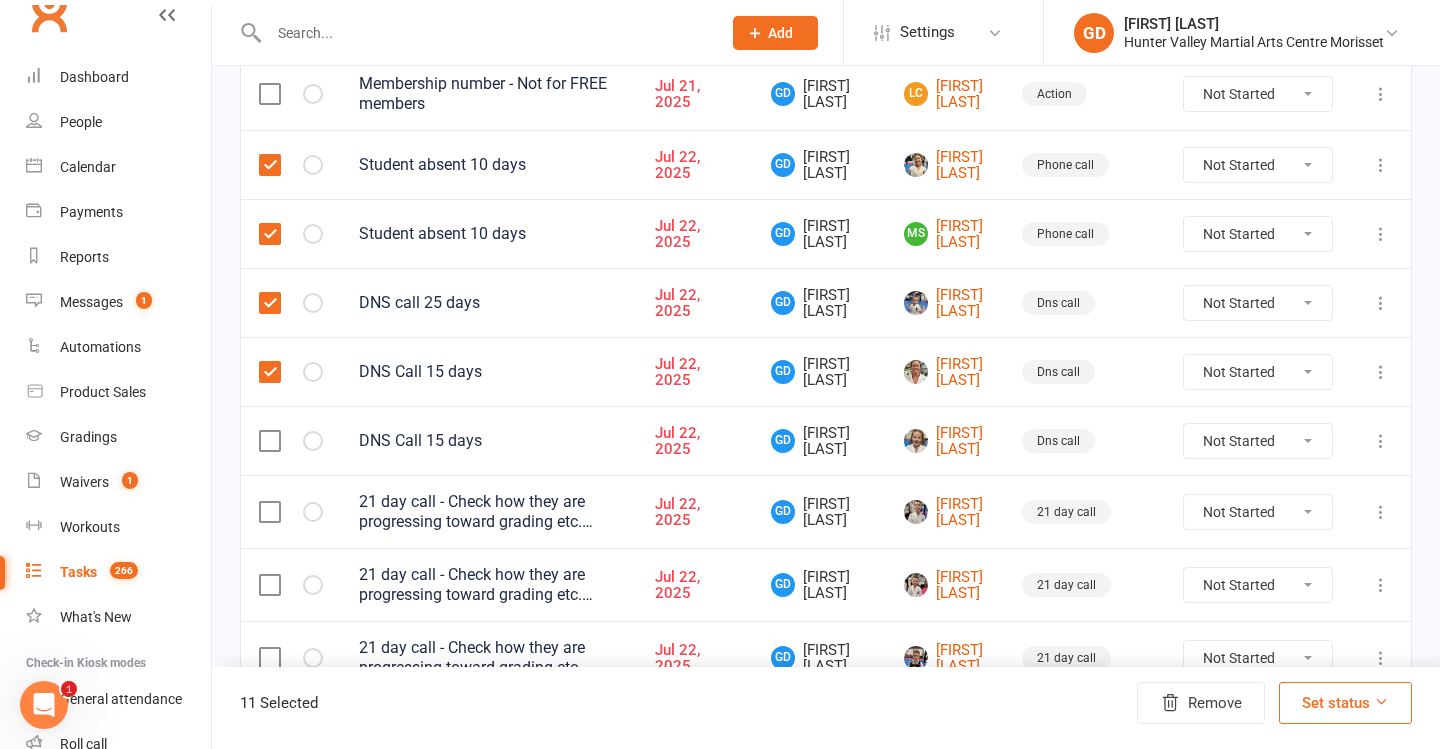 click at bounding box center (269, 441) 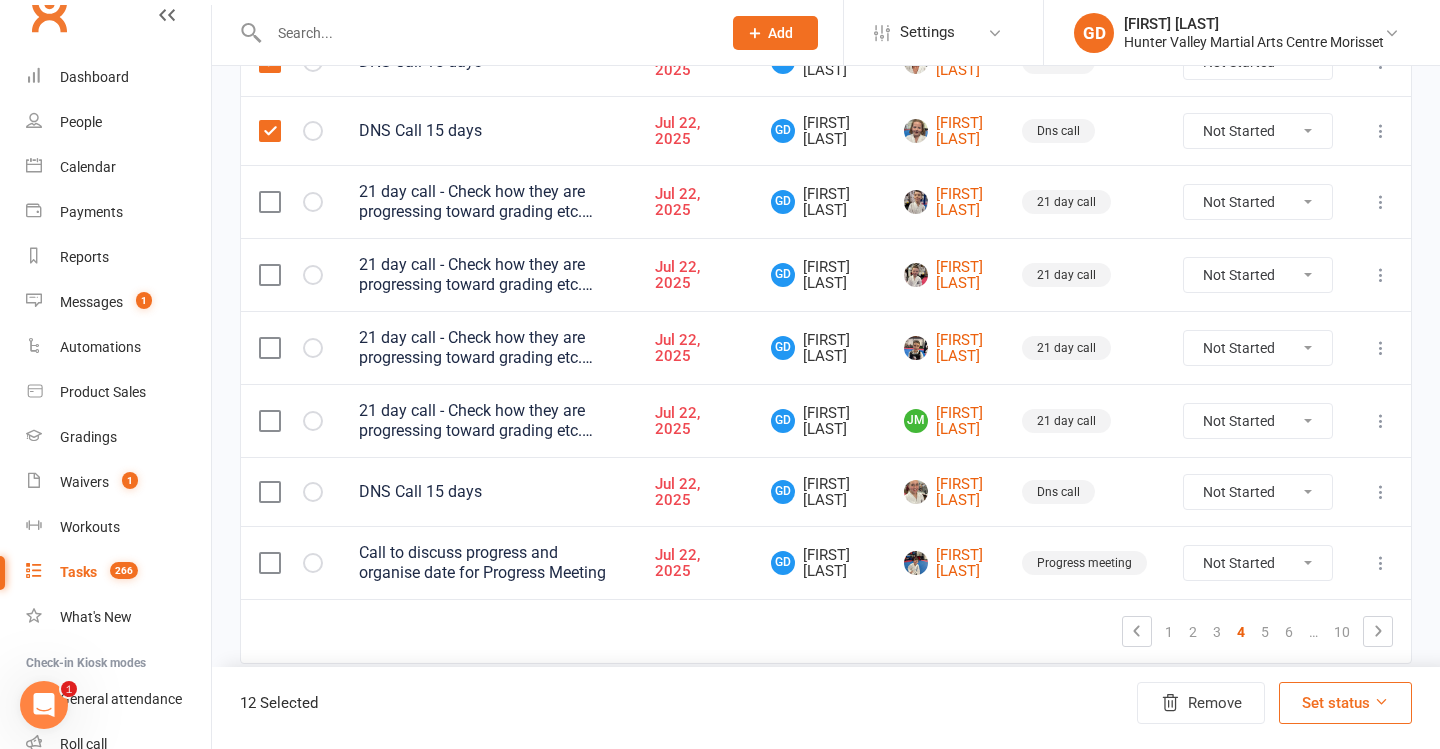 scroll, scrollTop: 1563, scrollLeft: 0, axis: vertical 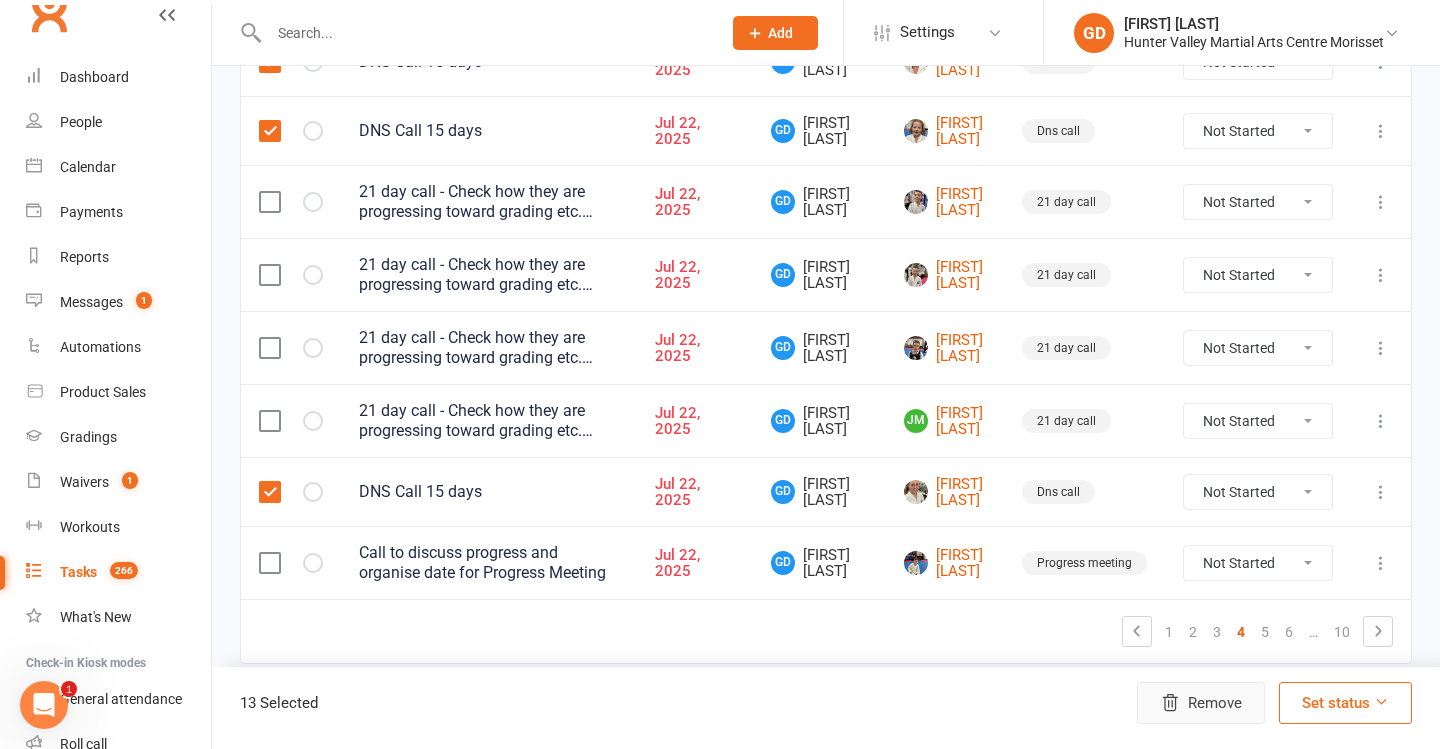 click on "Remove" at bounding box center (1201, 703) 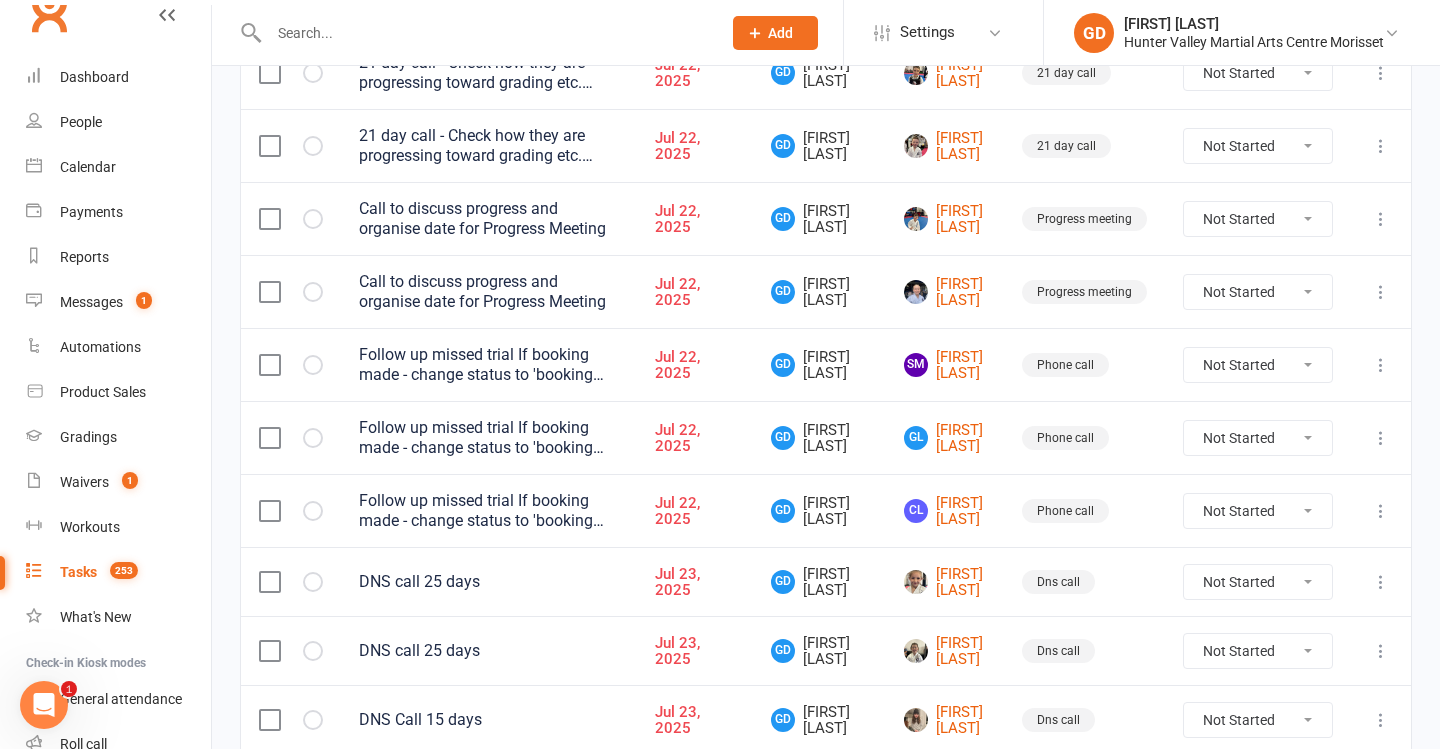 scroll, scrollTop: 1000, scrollLeft: 0, axis: vertical 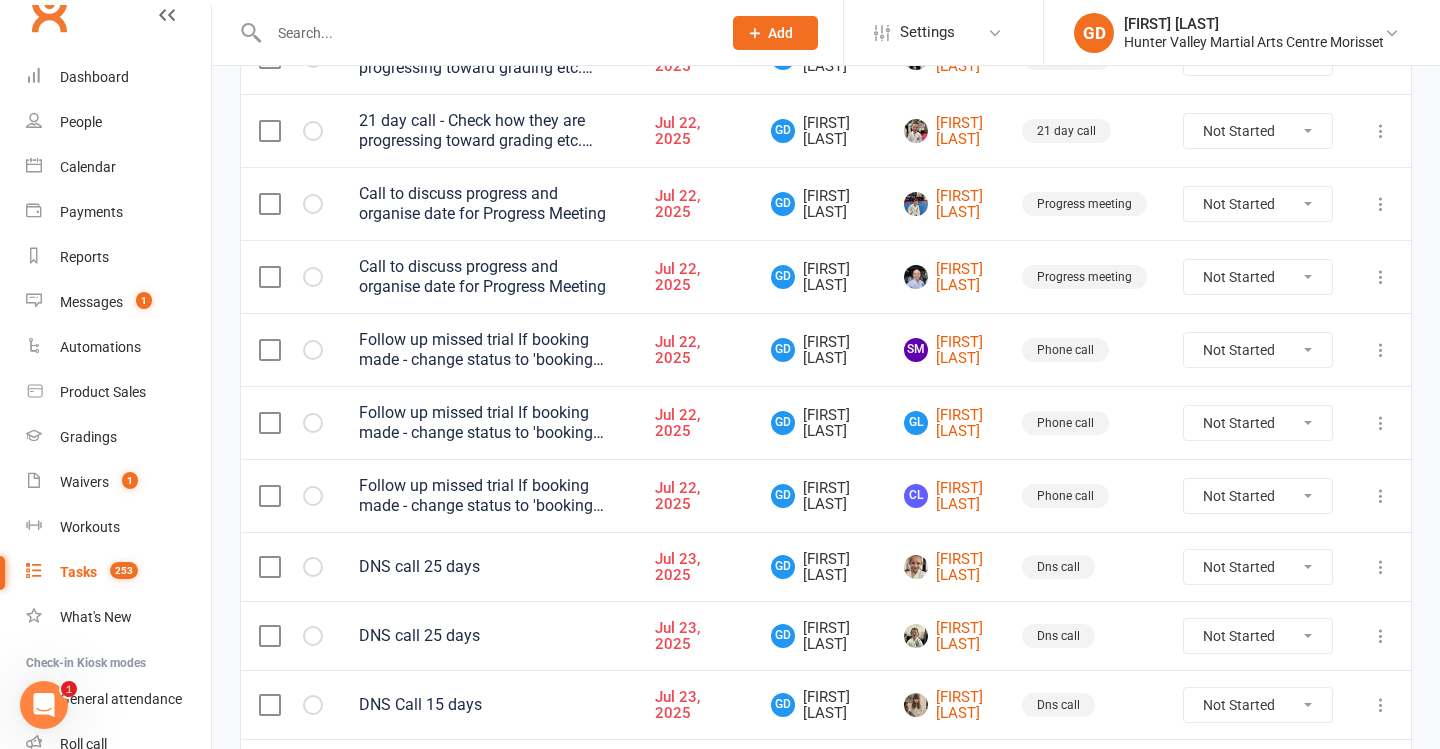 click at bounding box center (269, 567) 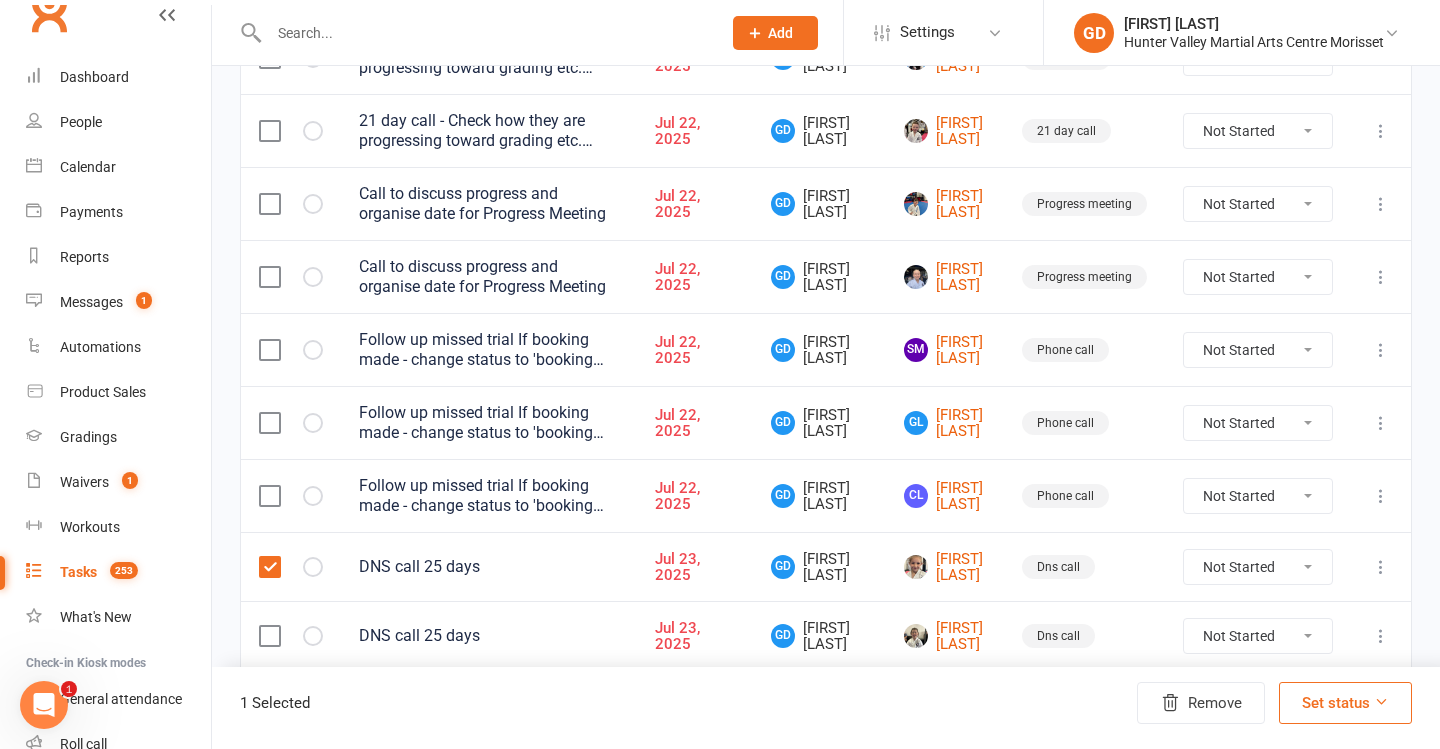 click at bounding box center [291, 635] 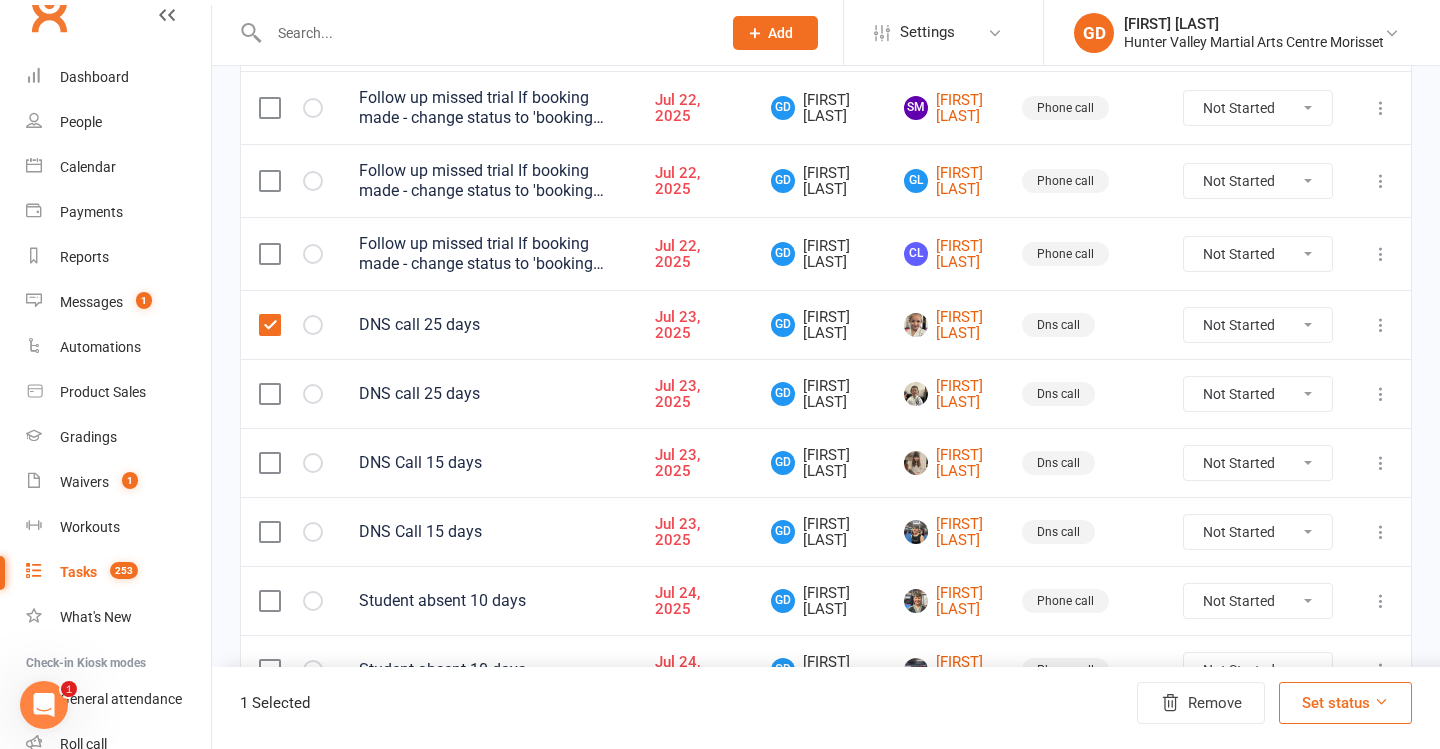 scroll, scrollTop: 1255, scrollLeft: 0, axis: vertical 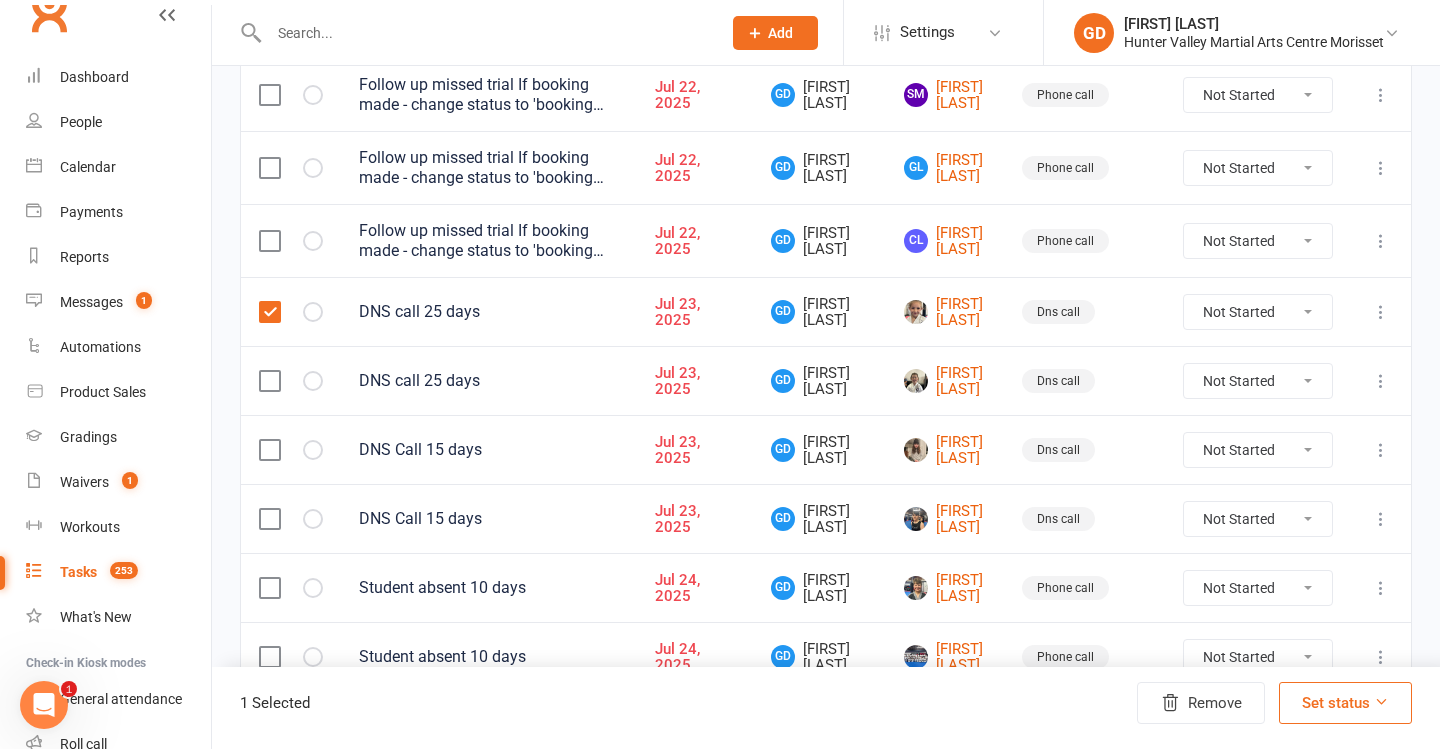 click at bounding box center (269, 381) 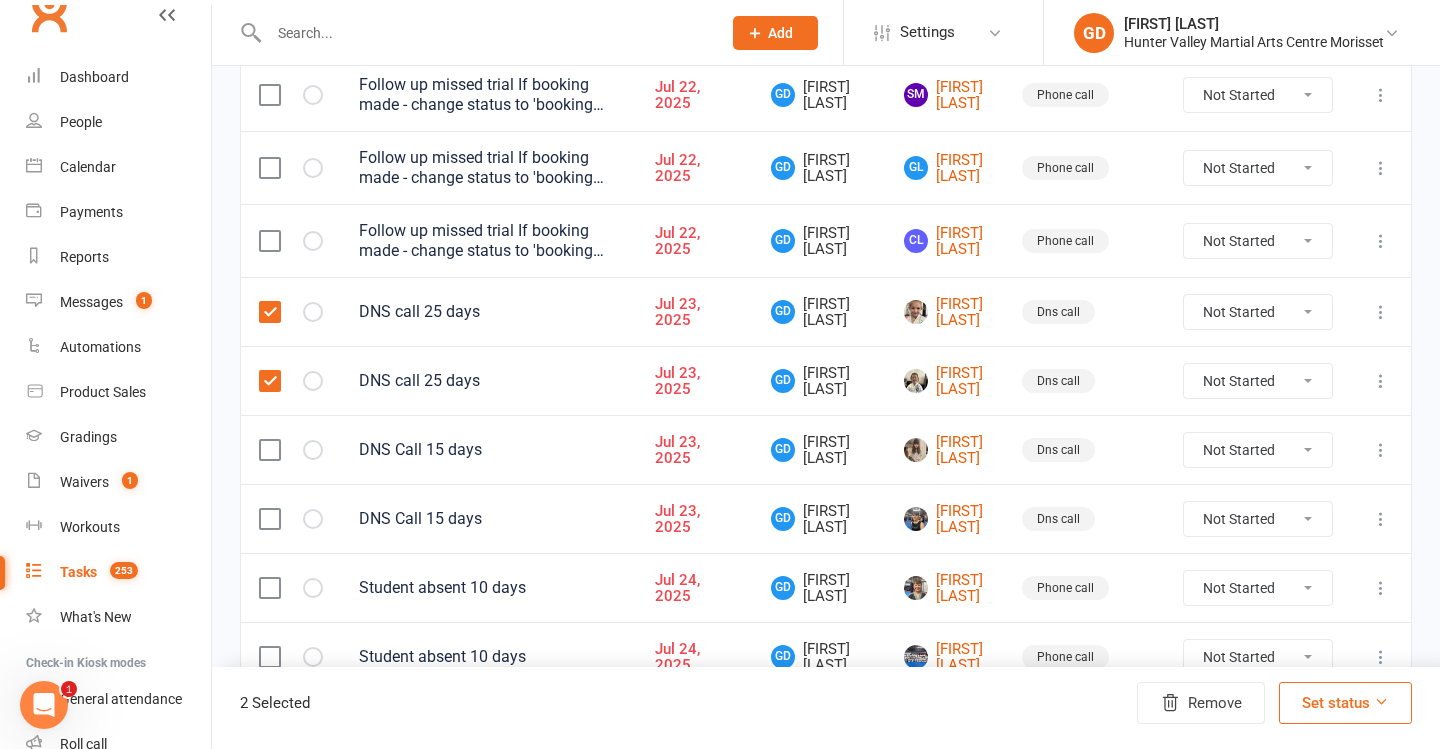 click at bounding box center [291, 449] 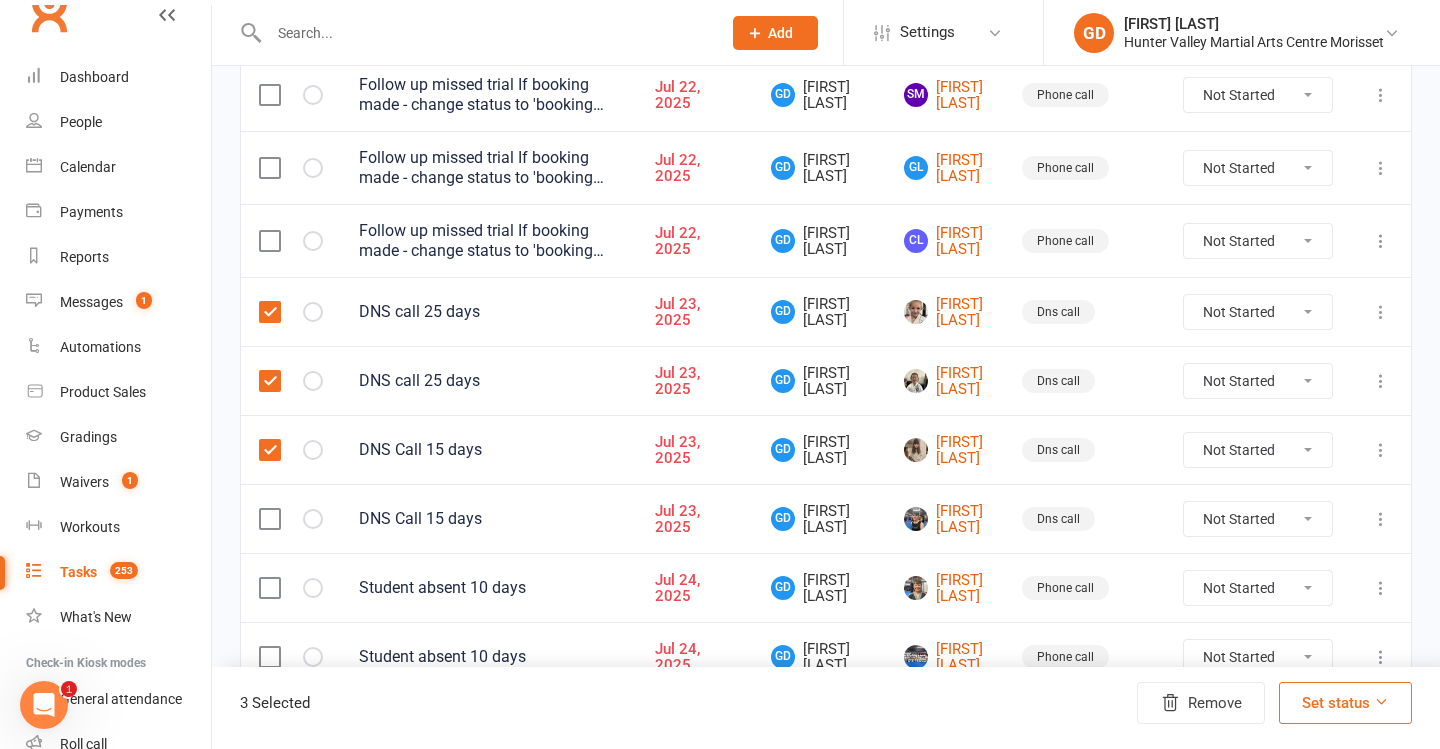 click at bounding box center [269, 519] 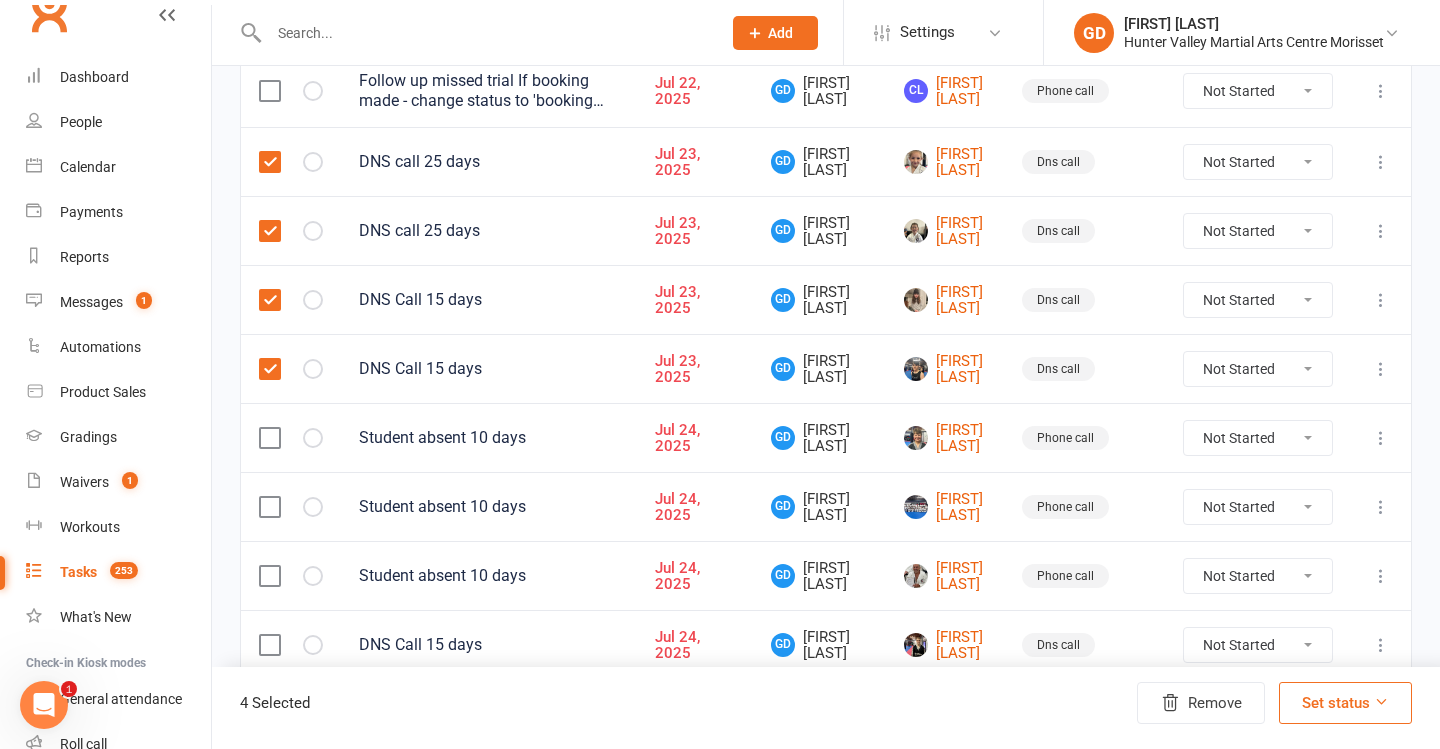 scroll, scrollTop: 1417, scrollLeft: 0, axis: vertical 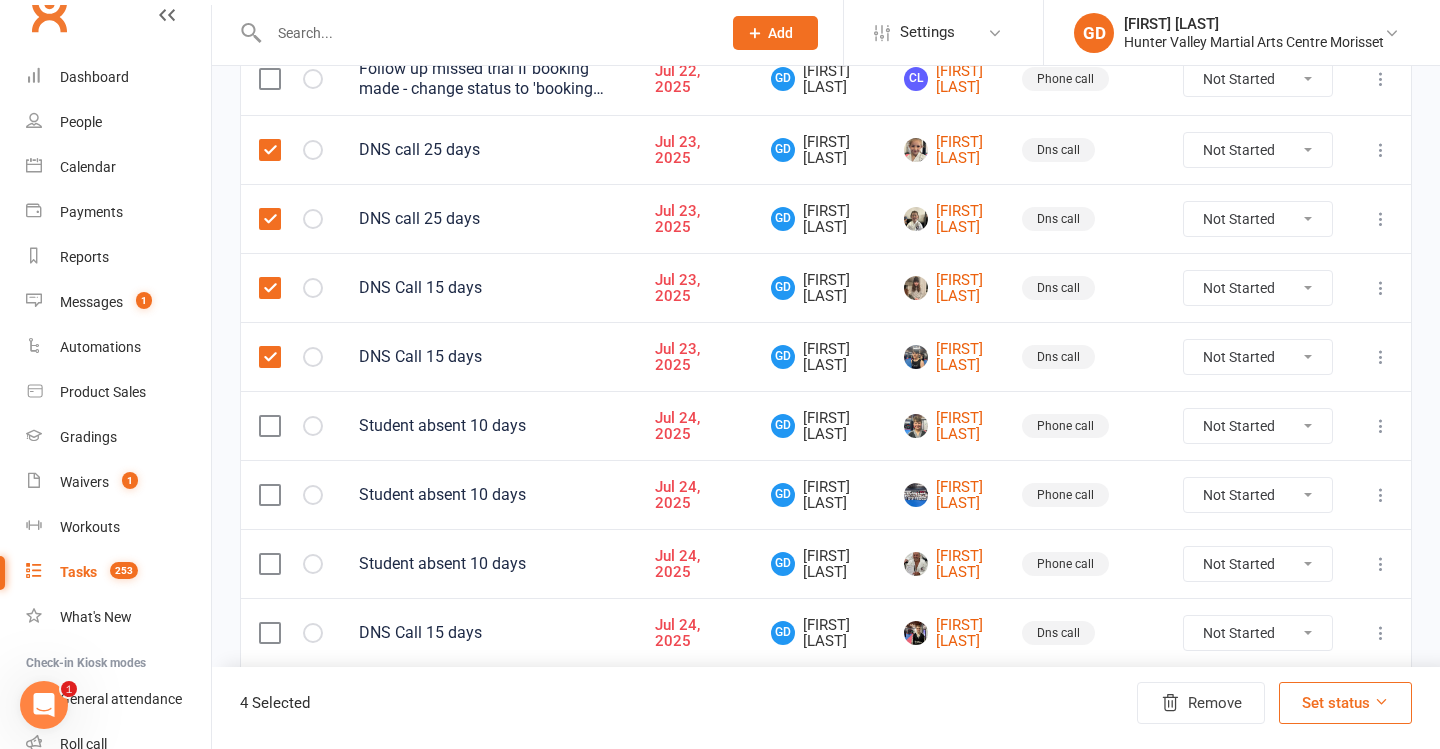 click at bounding box center [291, 425] 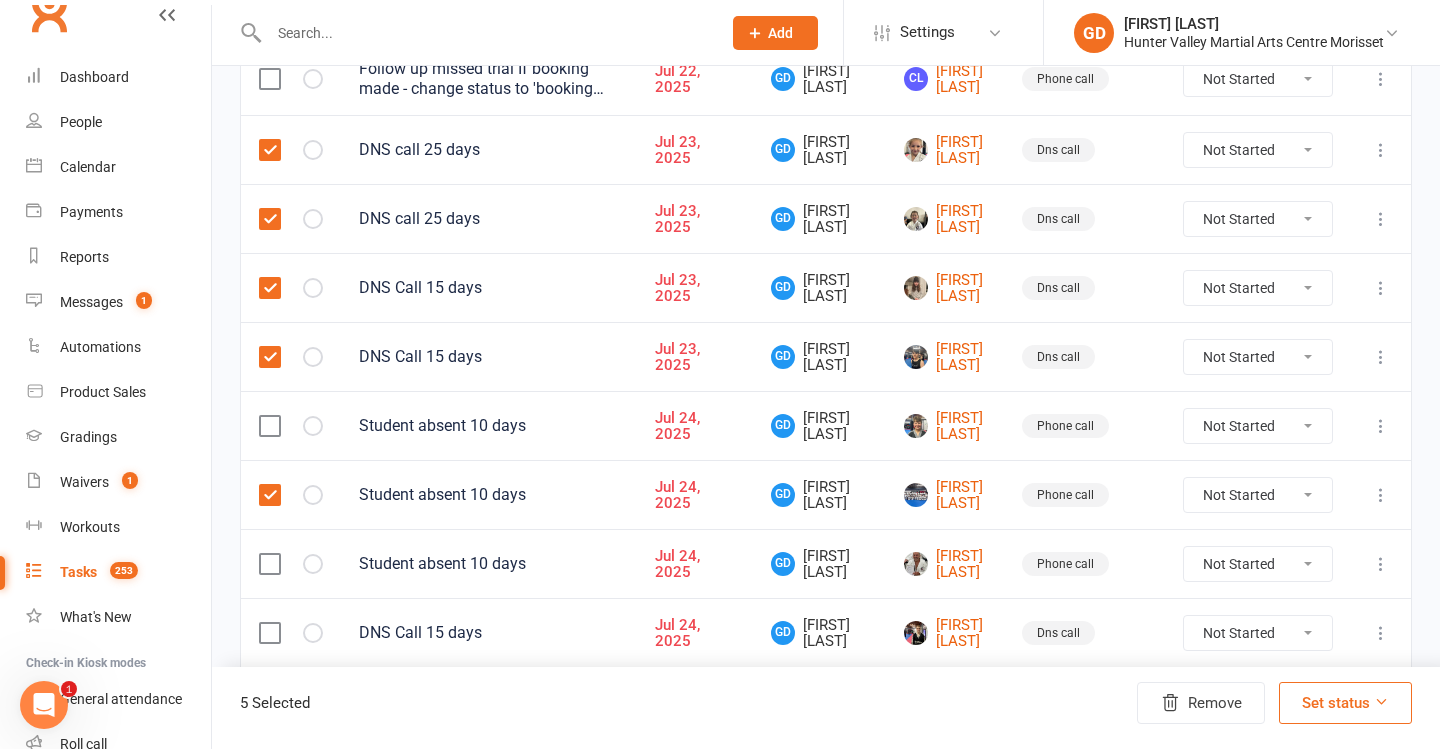 click at bounding box center [269, 426] 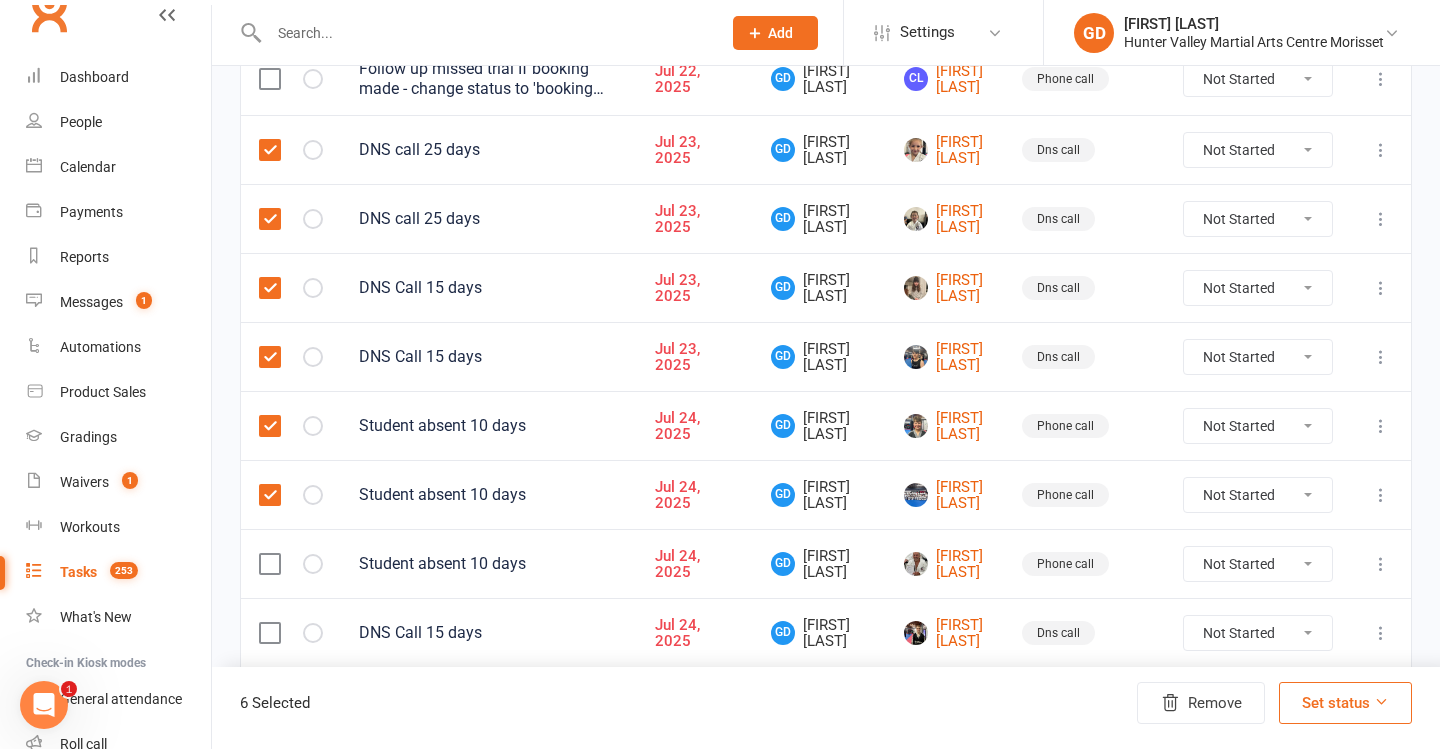 click at bounding box center [269, 564] 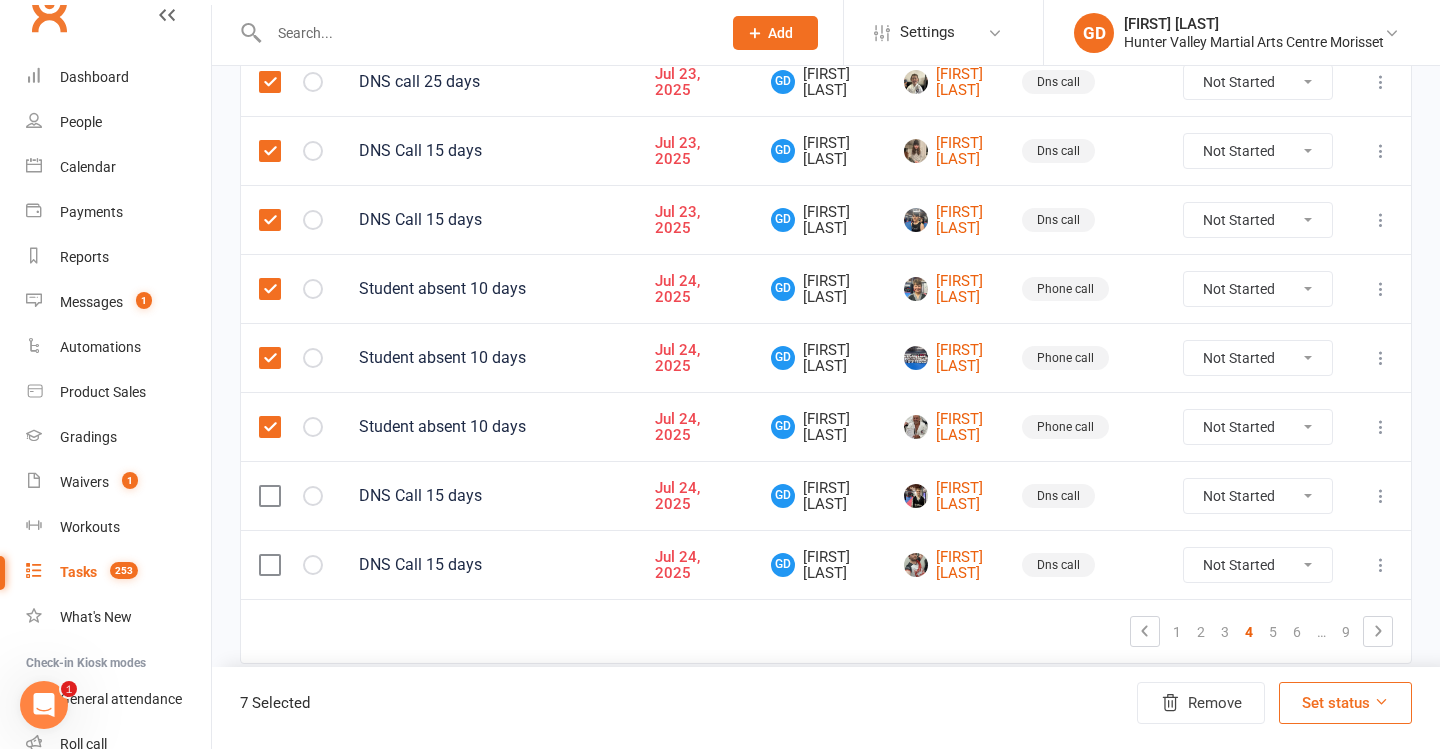 scroll, scrollTop: 1571, scrollLeft: 0, axis: vertical 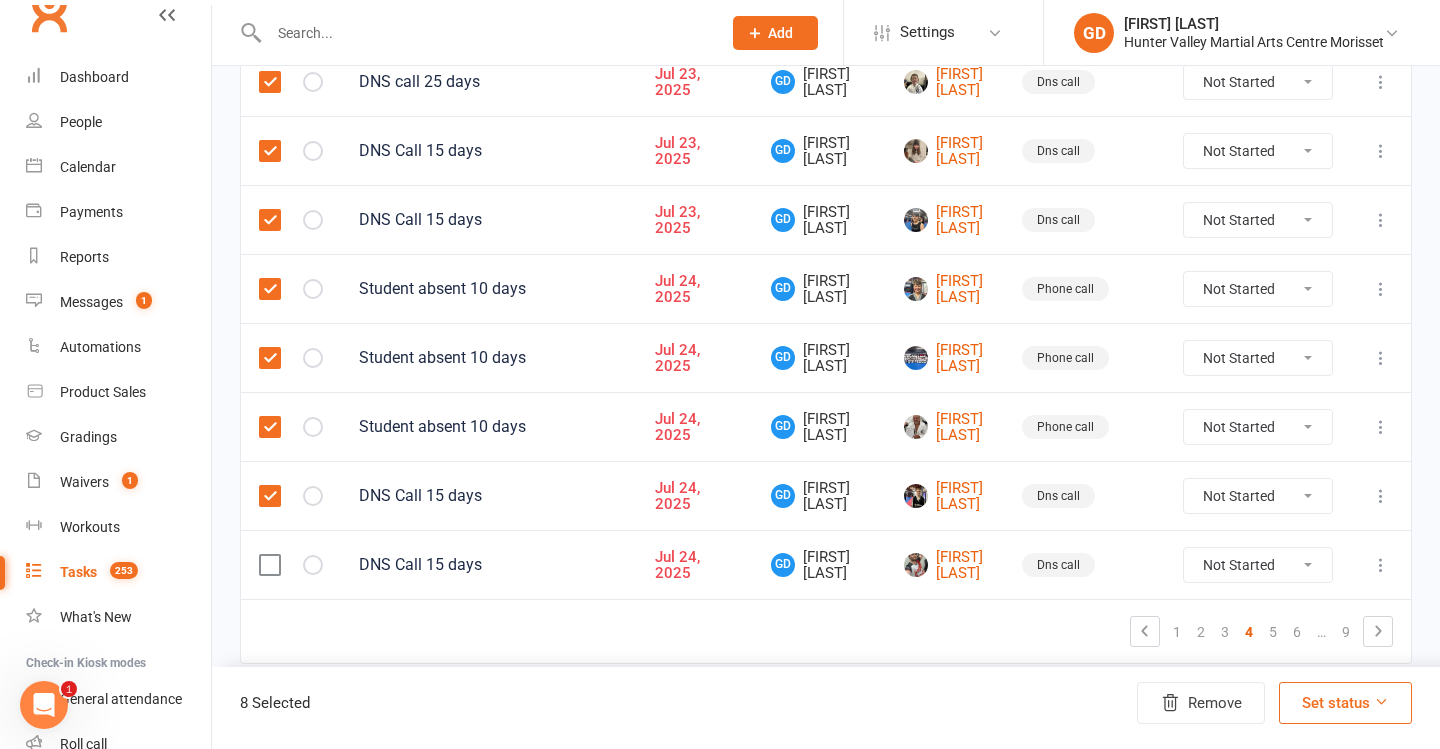 click at bounding box center [269, 565] 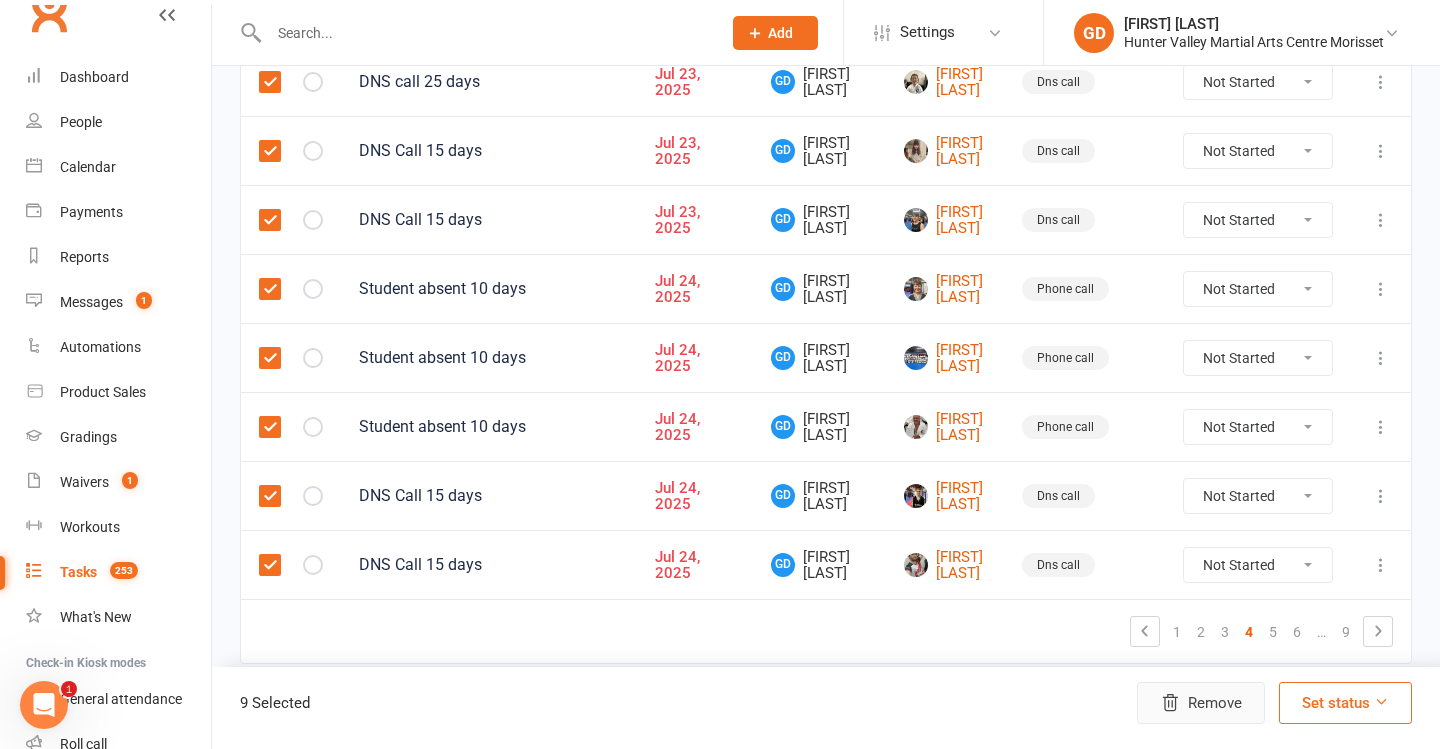 click on "Remove" at bounding box center [1201, 703] 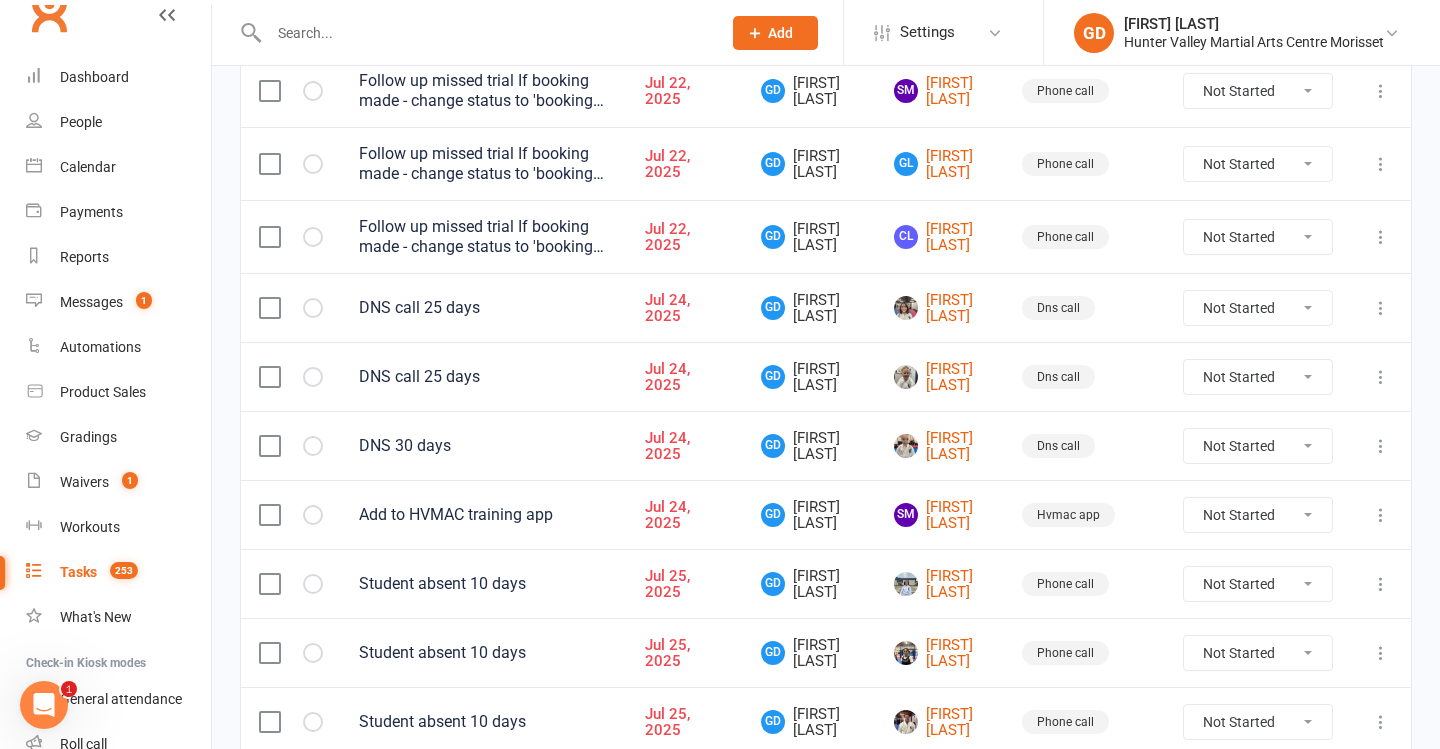 scroll, scrollTop: 1259, scrollLeft: 0, axis: vertical 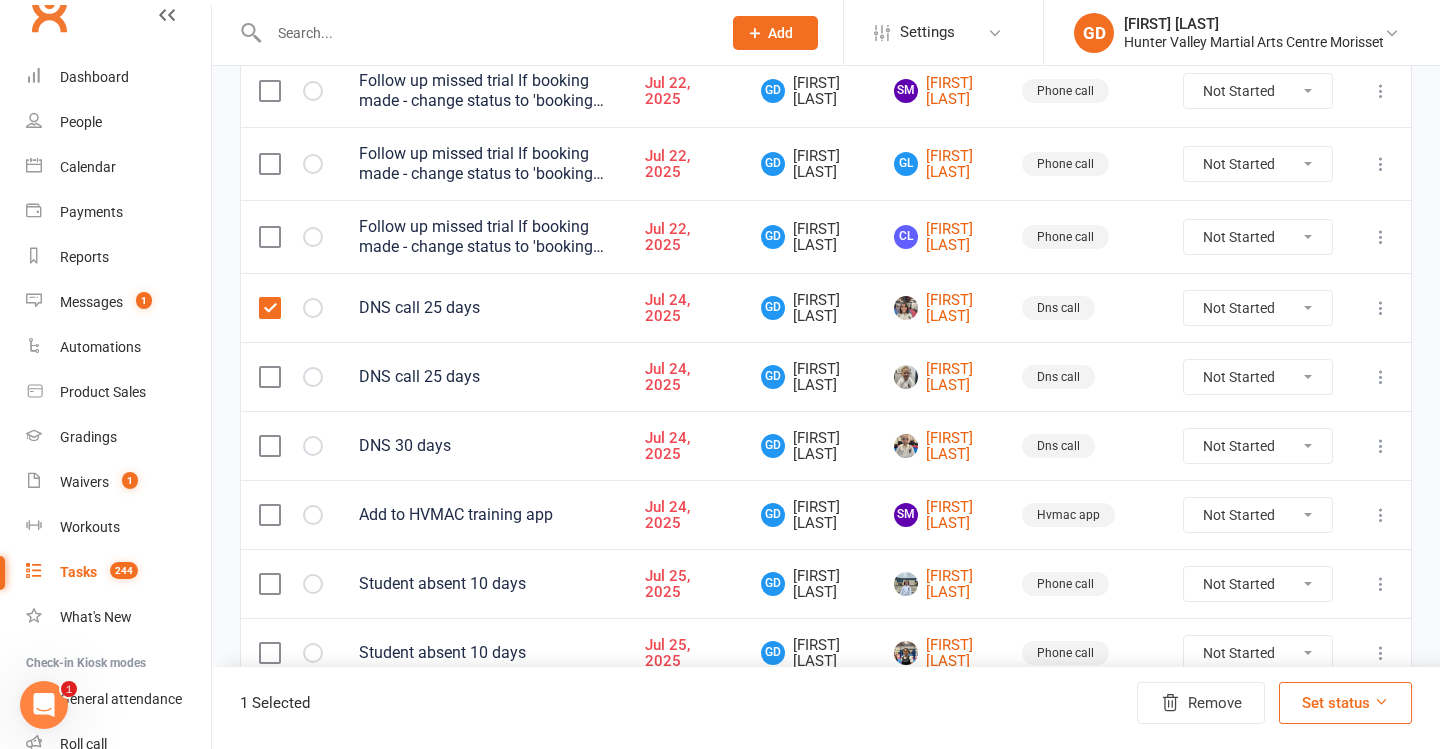 click at bounding box center [269, 377] 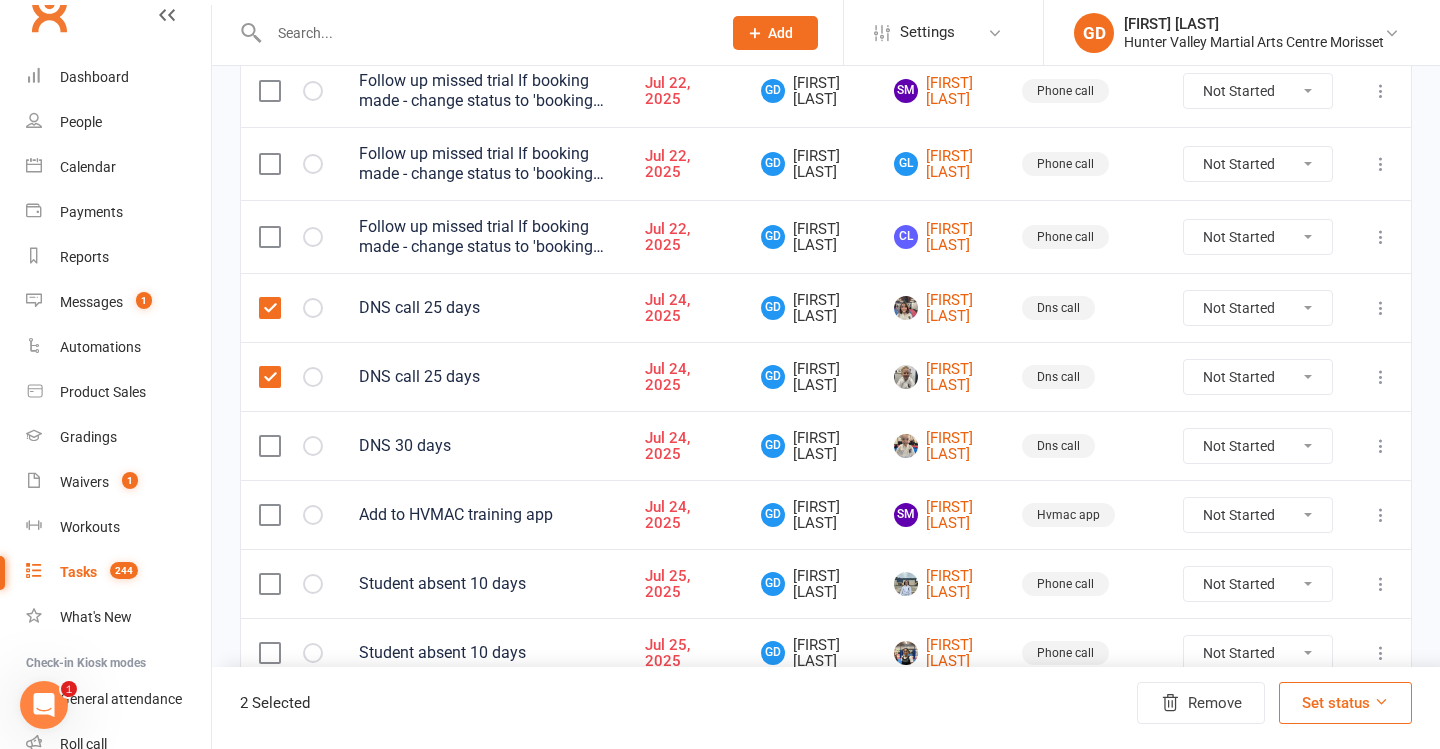 click at bounding box center [269, 446] 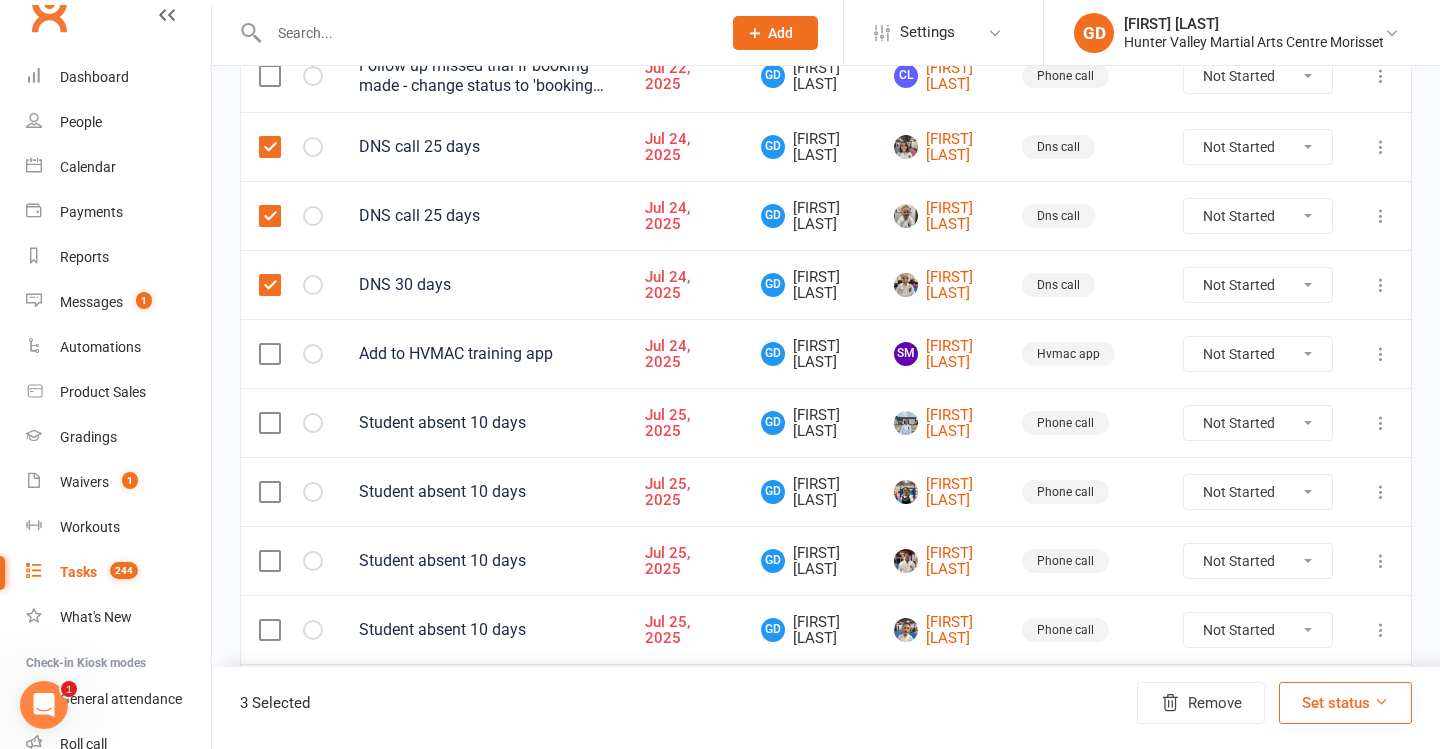 scroll, scrollTop: 1503, scrollLeft: 0, axis: vertical 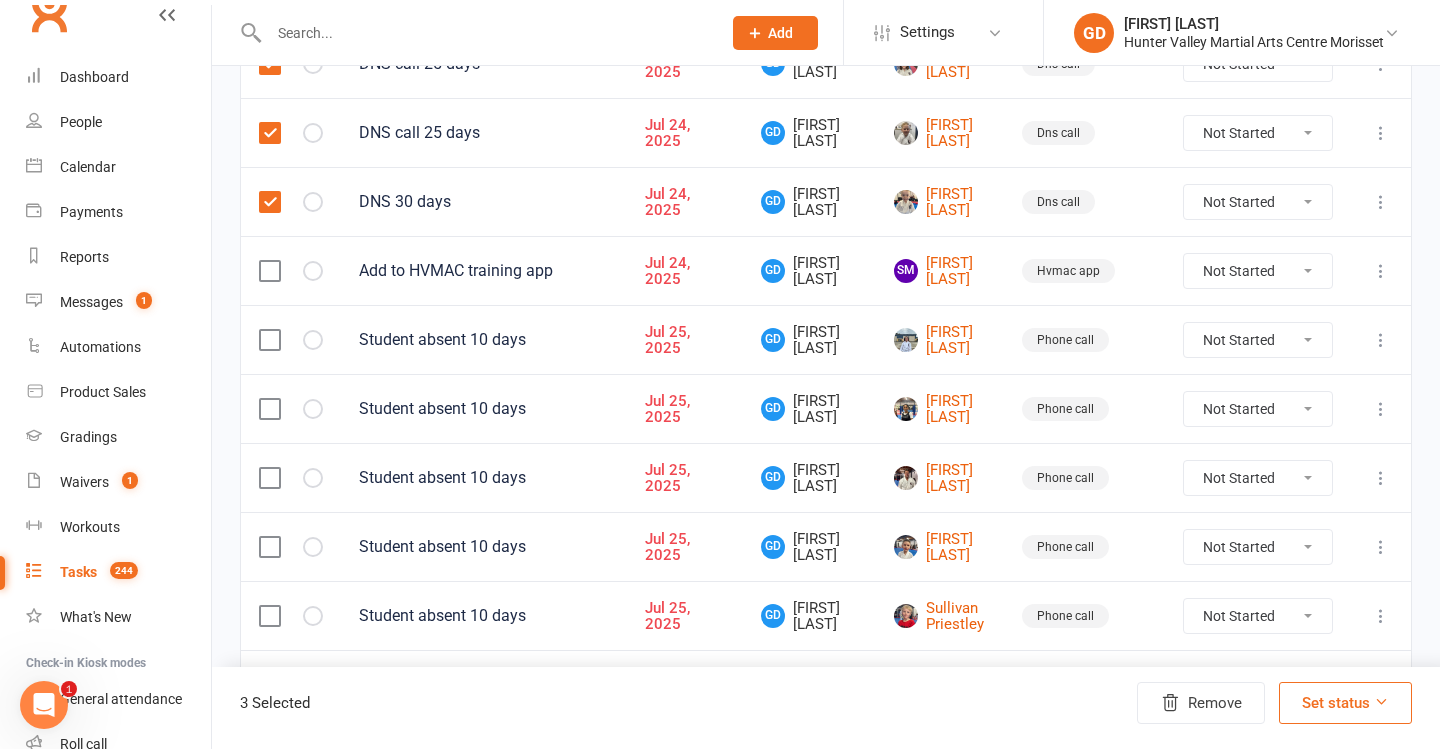 click at bounding box center (269, 340) 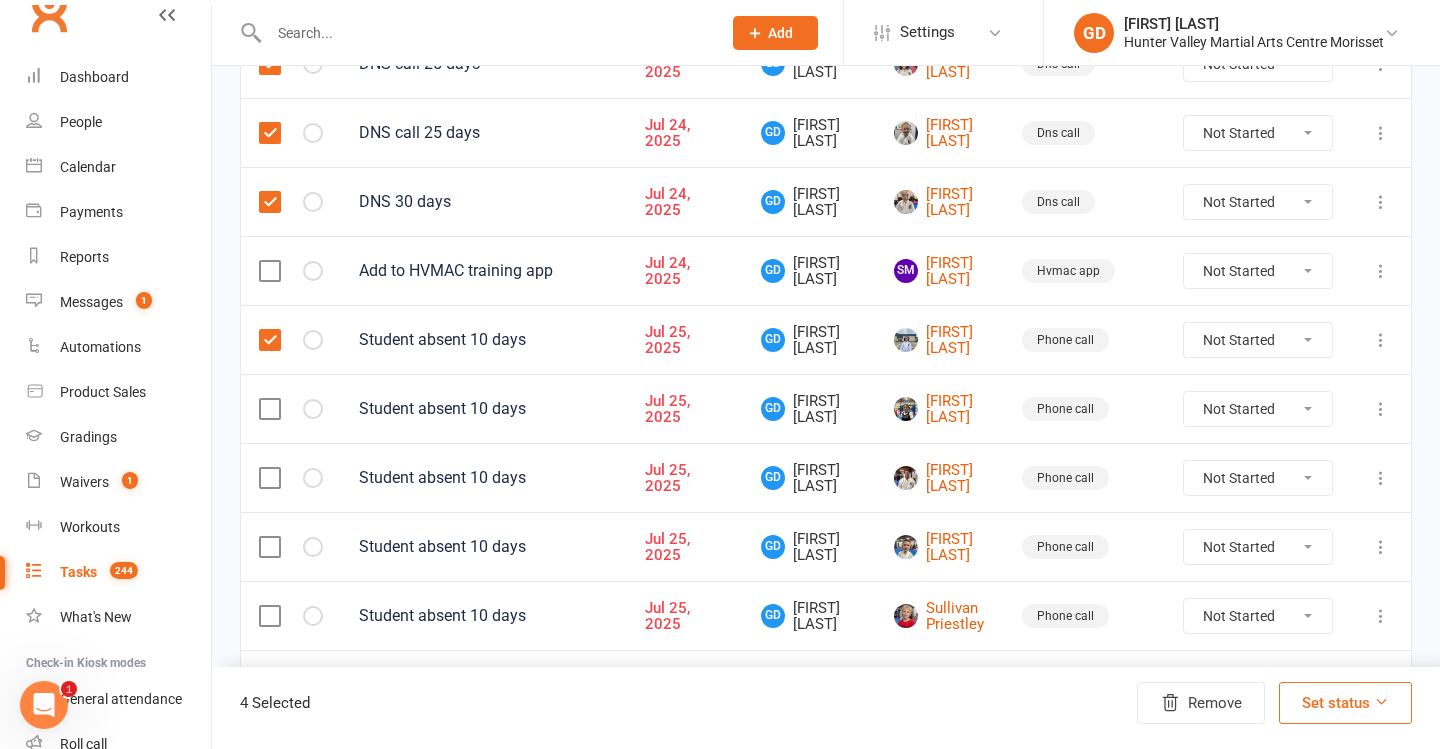click at bounding box center (291, 408) 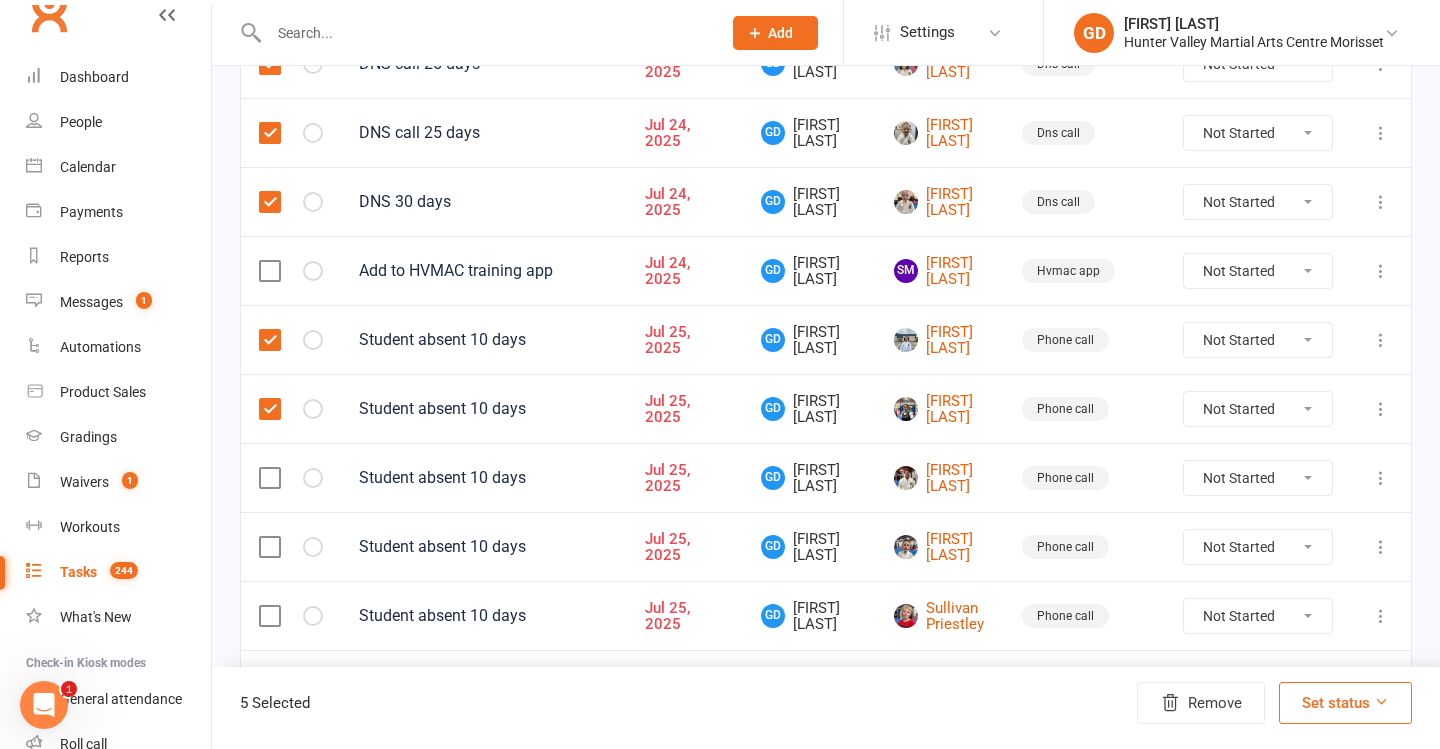 click at bounding box center (269, 478) 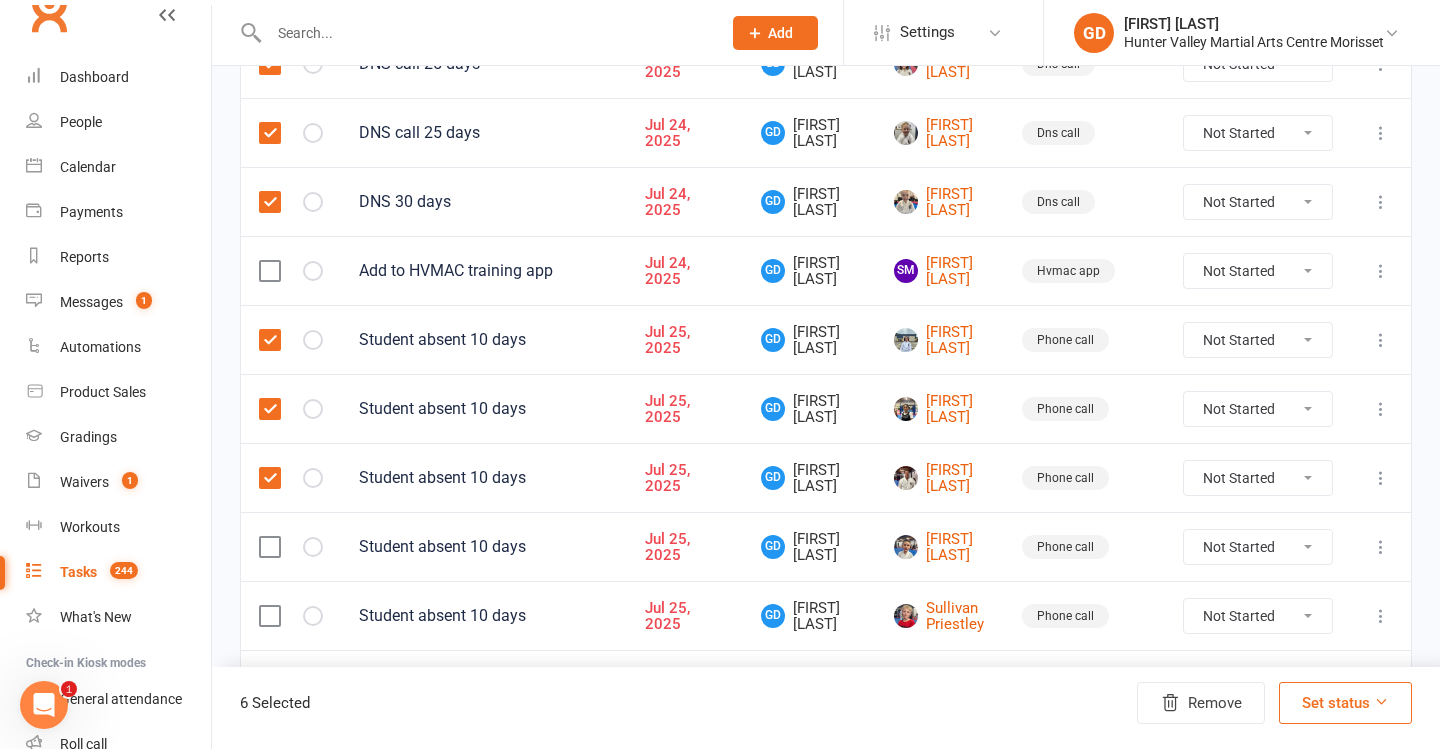 drag, startPoint x: 271, startPoint y: 550, endPoint x: 271, endPoint y: 578, distance: 28 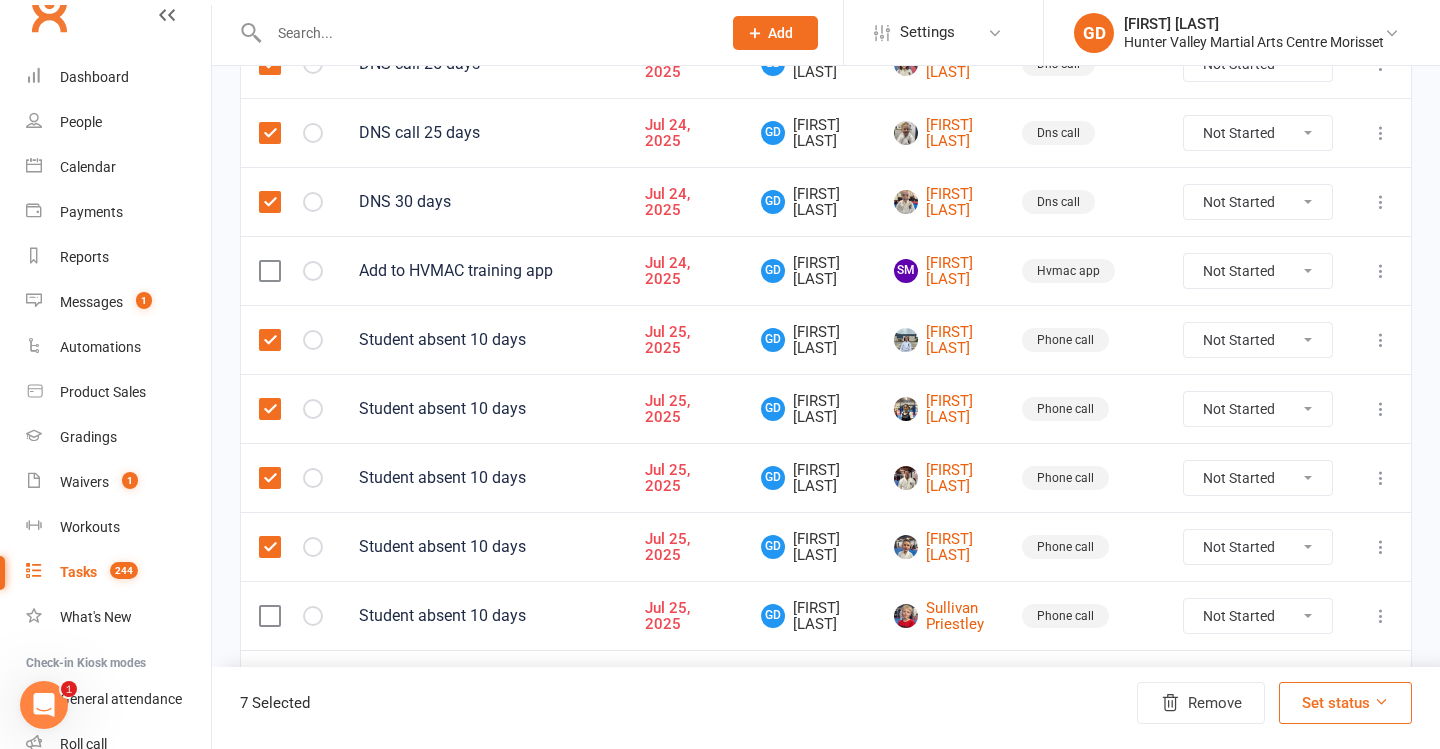 click at bounding box center [269, 616] 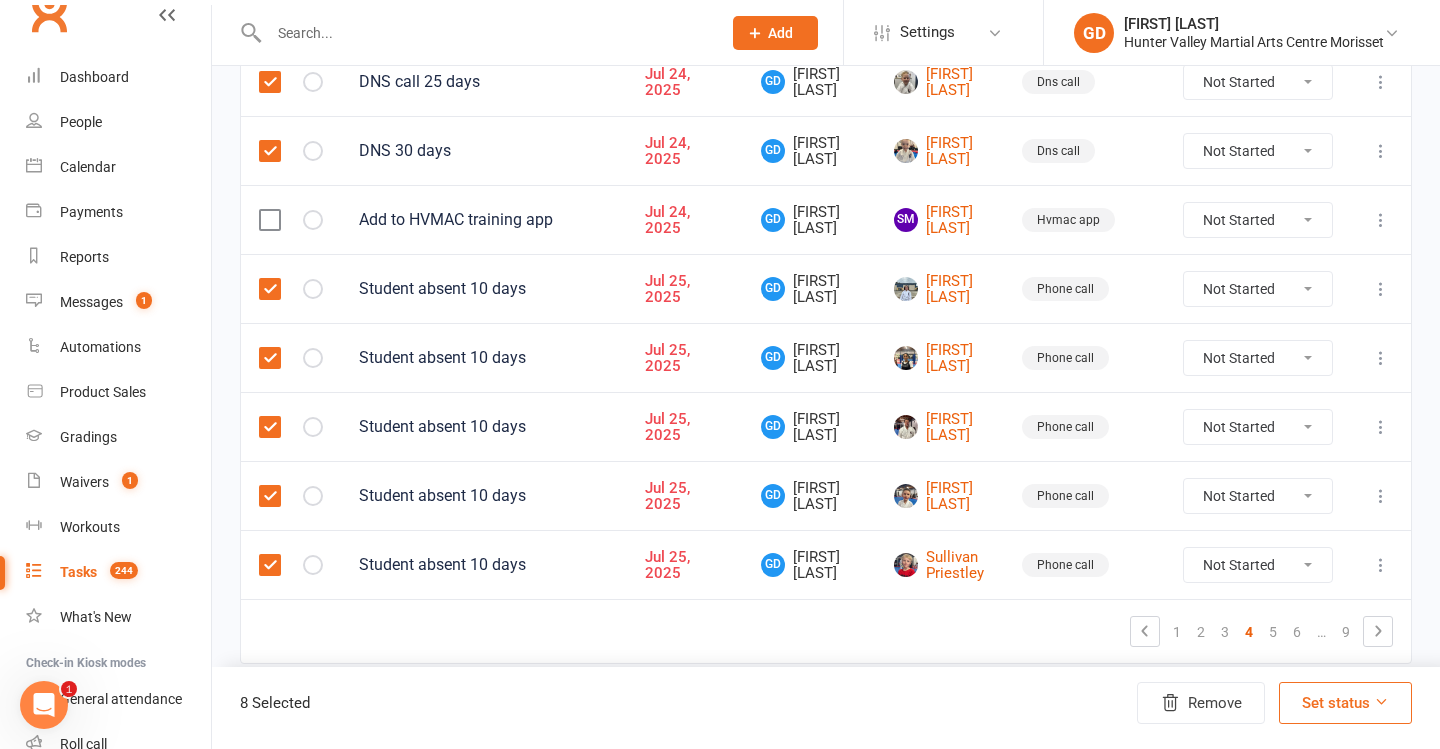 scroll, scrollTop: 1571, scrollLeft: 0, axis: vertical 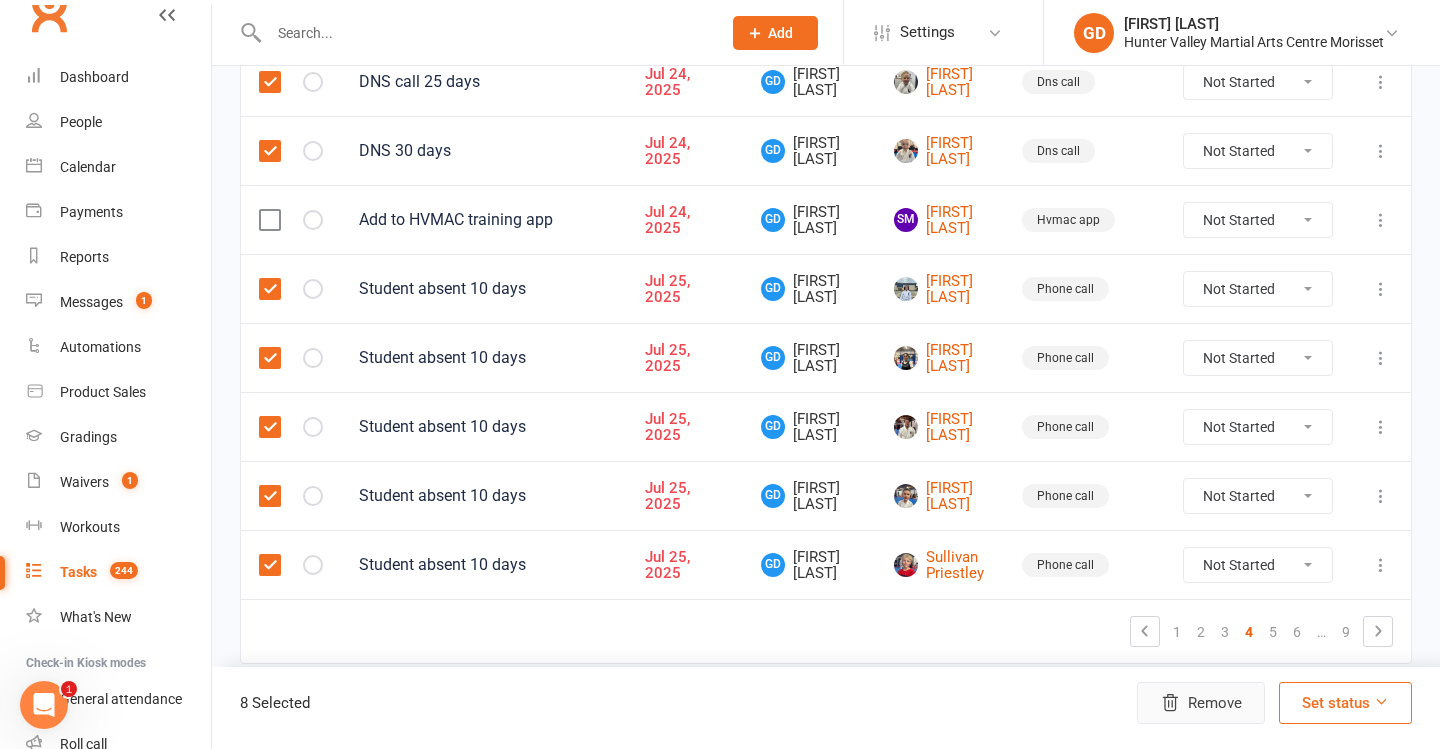 click on "Remove" at bounding box center (1201, 703) 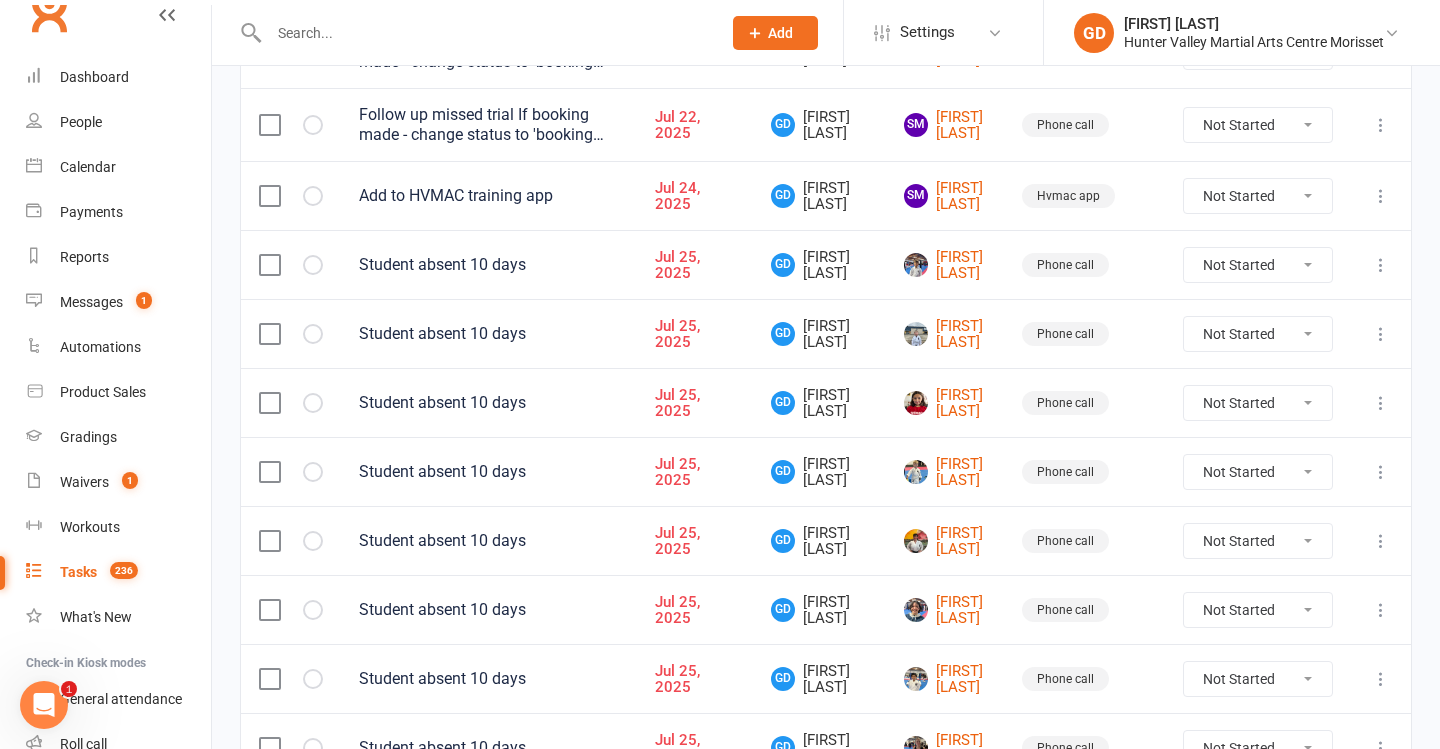 scroll, scrollTop: 1409, scrollLeft: 0, axis: vertical 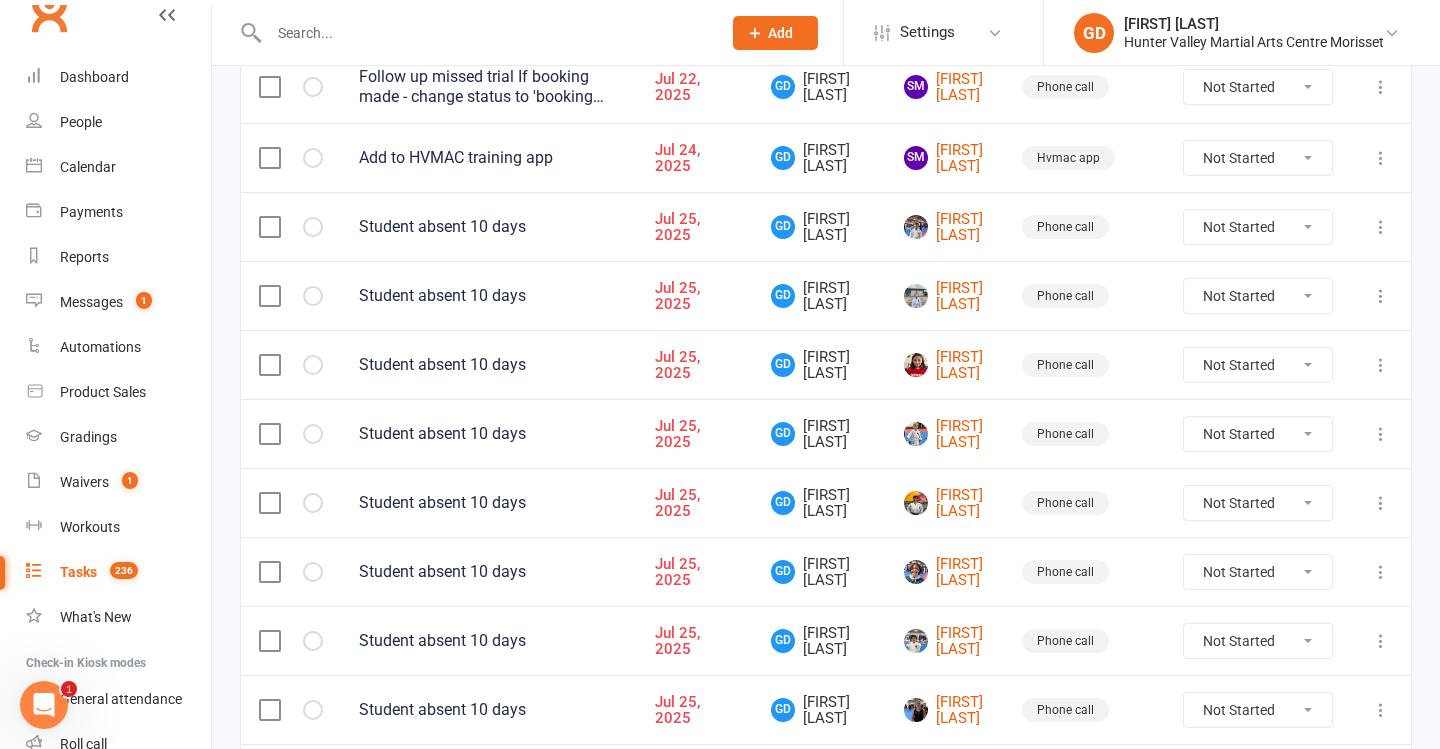 click at bounding box center (291, 226) 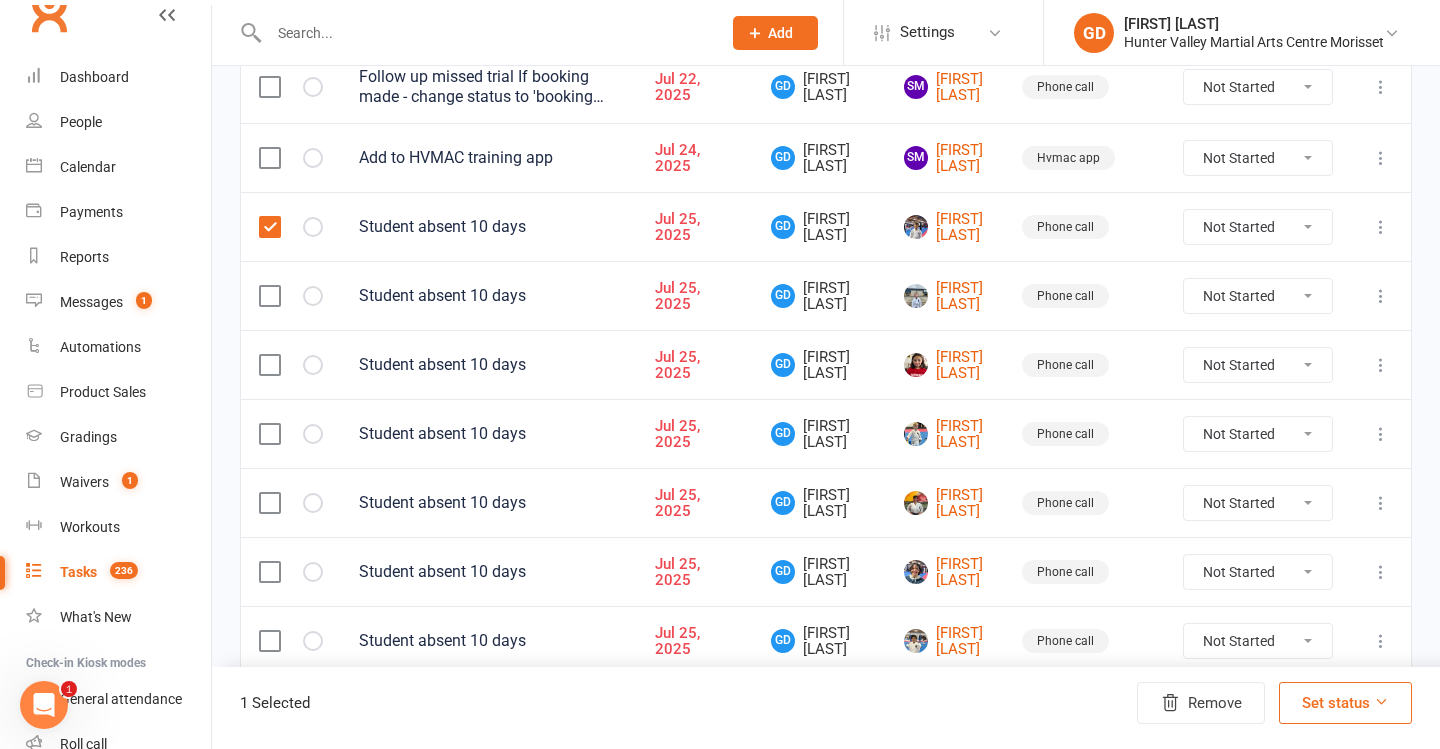 click at bounding box center (291, 295) 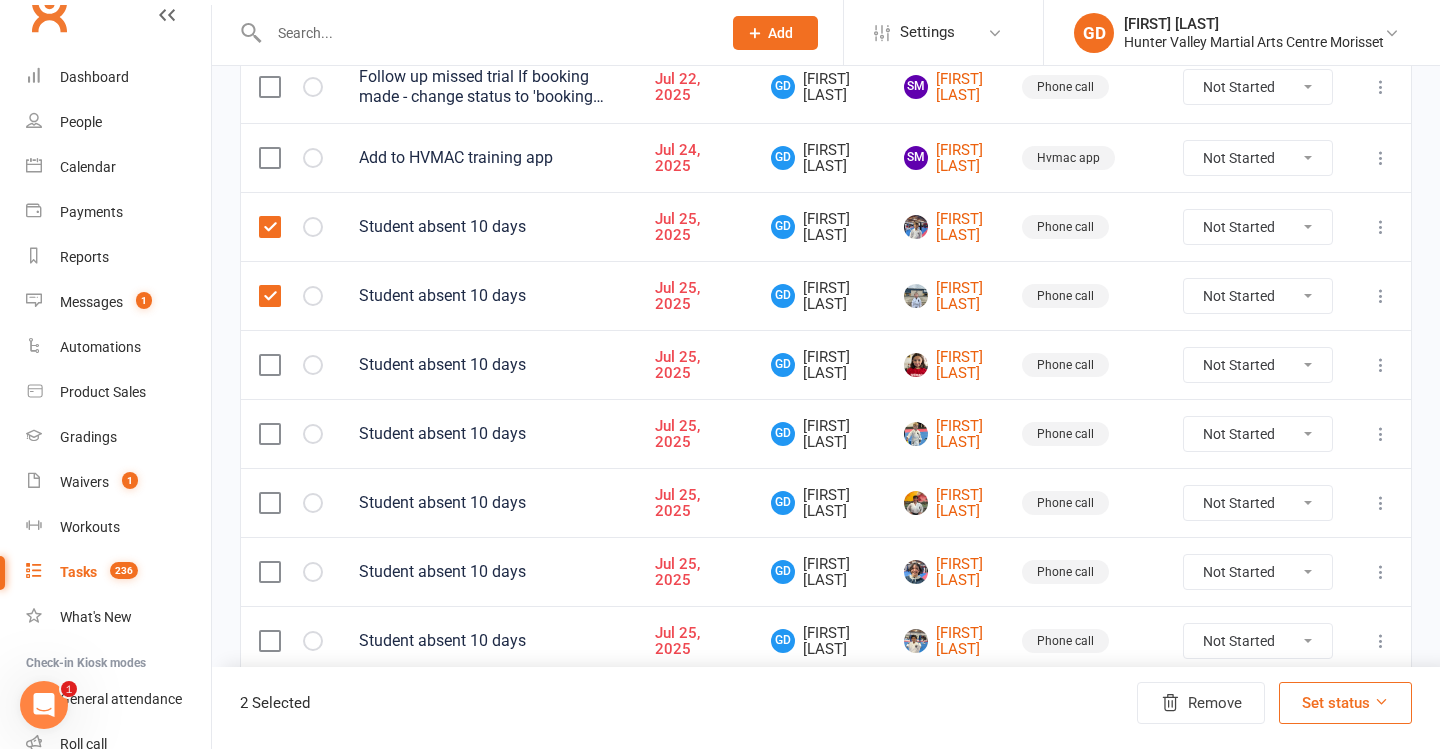 click at bounding box center [291, 364] 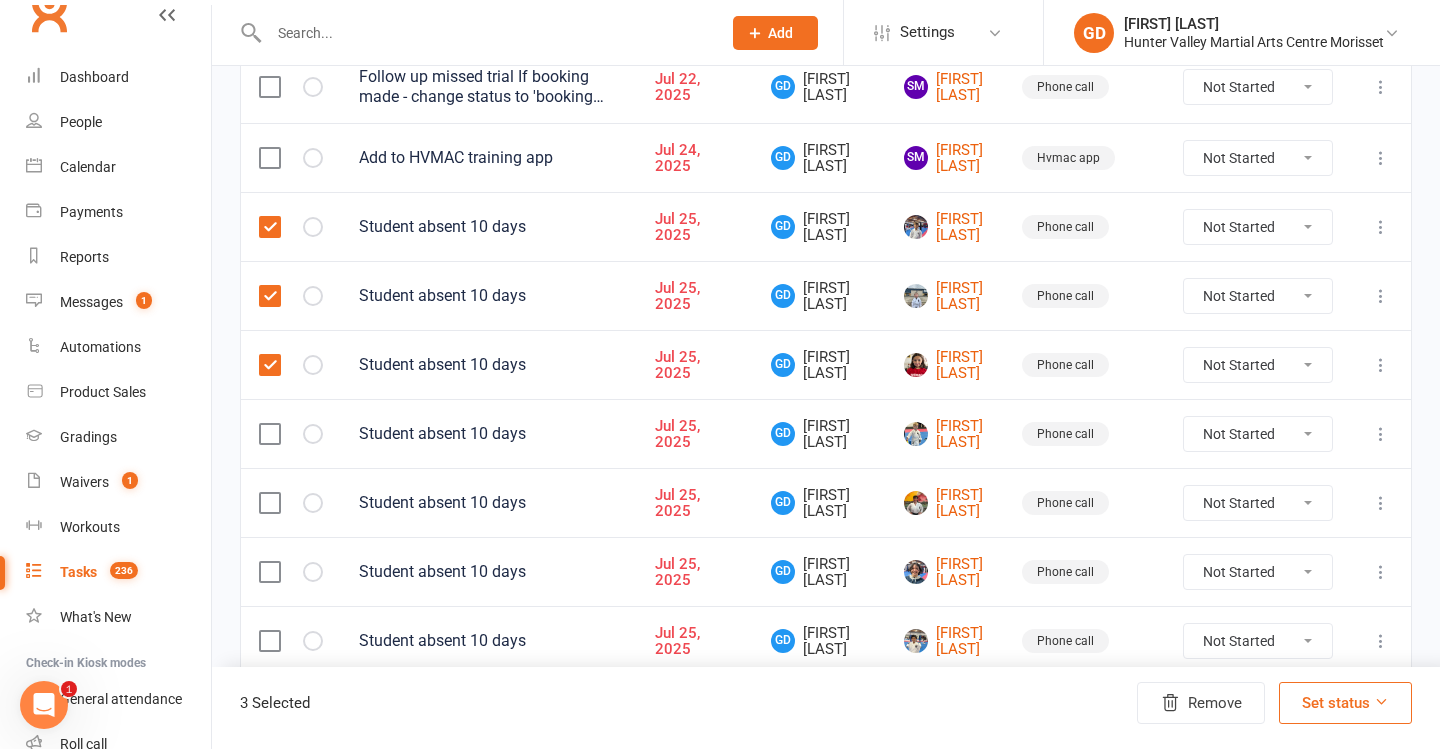 click at bounding box center (269, 434) 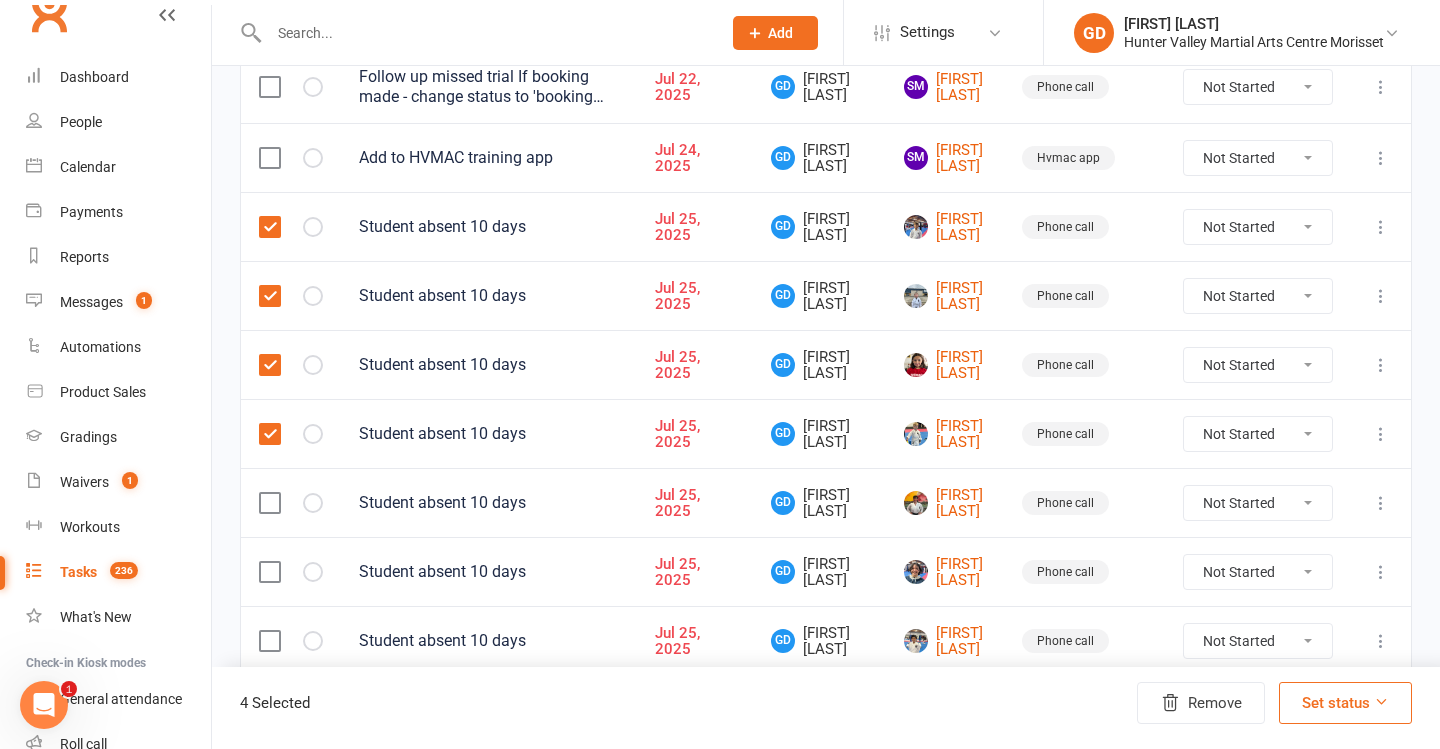 click at bounding box center (269, 503) 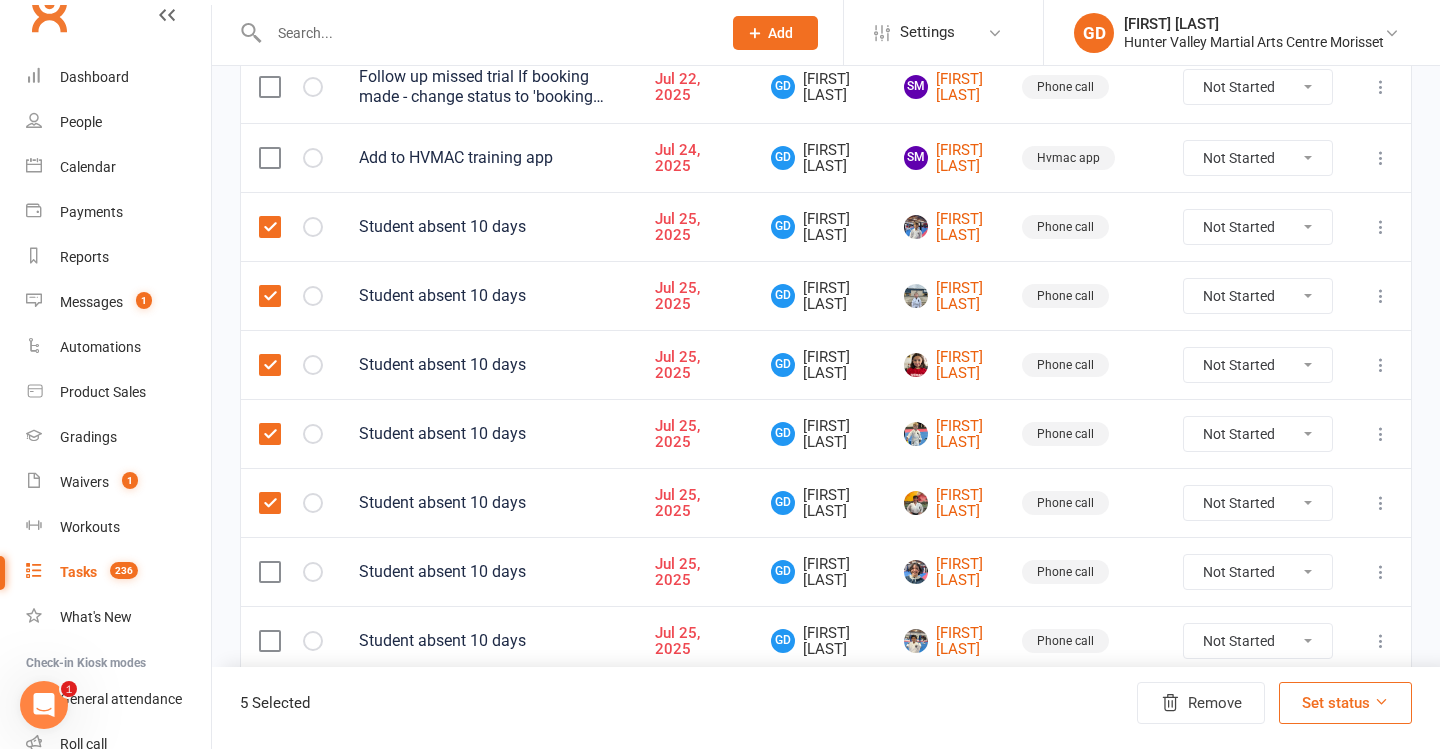 click at bounding box center [269, 572] 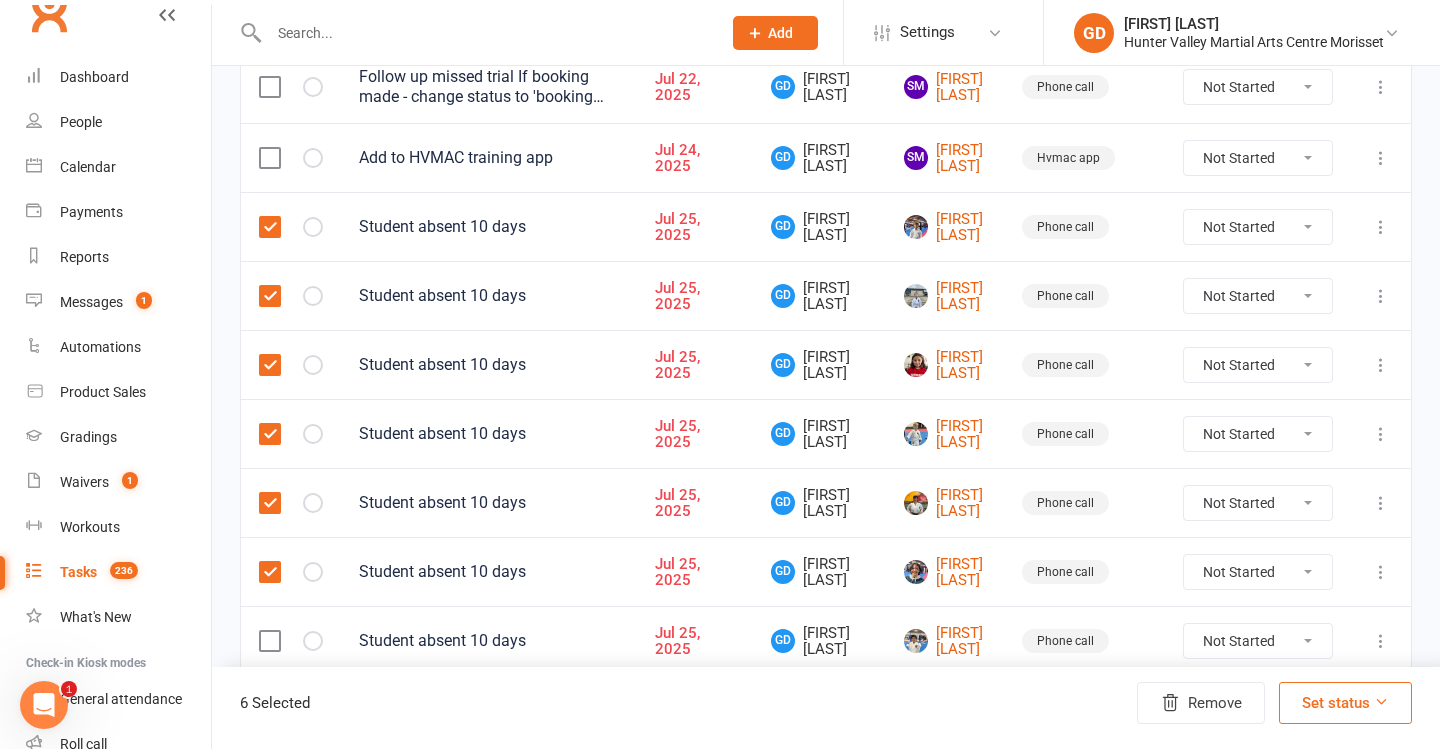 click at bounding box center (269, 641) 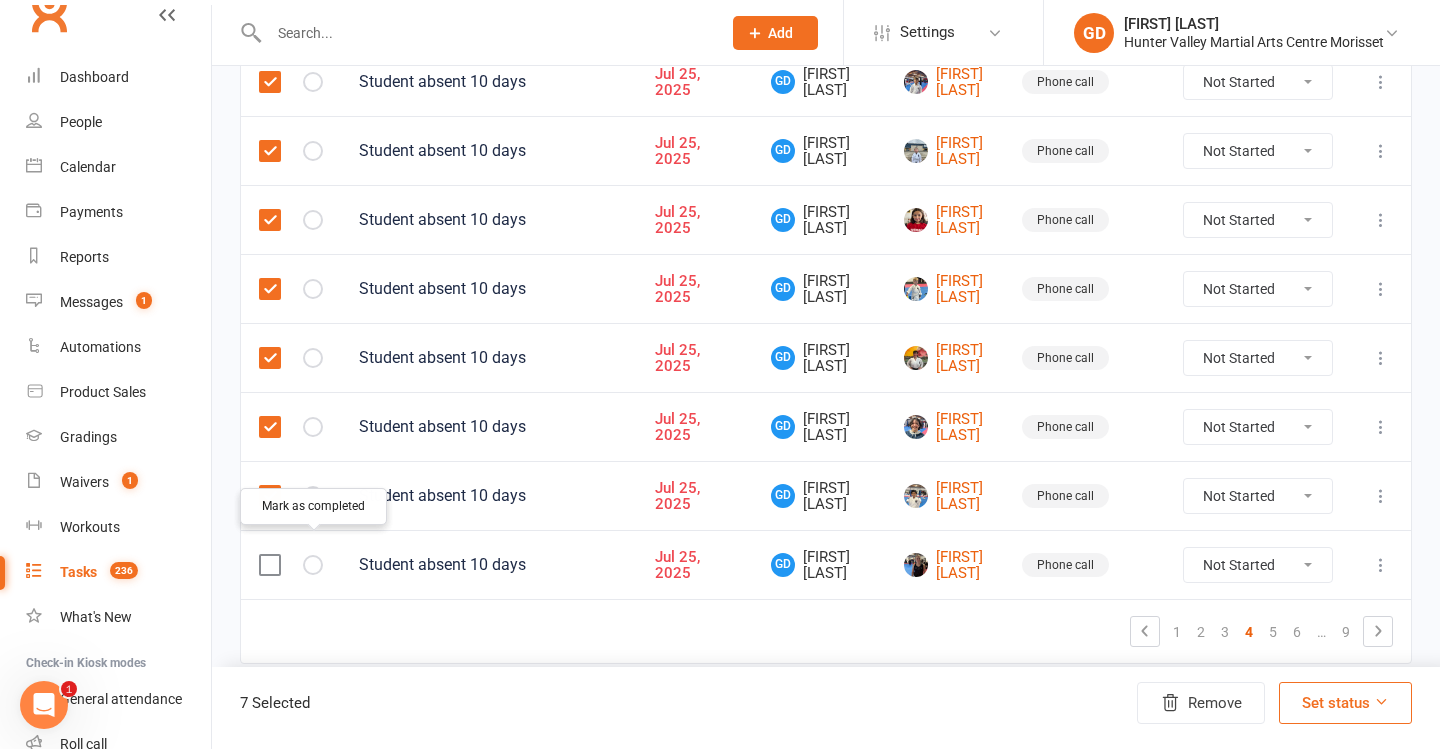 scroll, scrollTop: 1571, scrollLeft: 0, axis: vertical 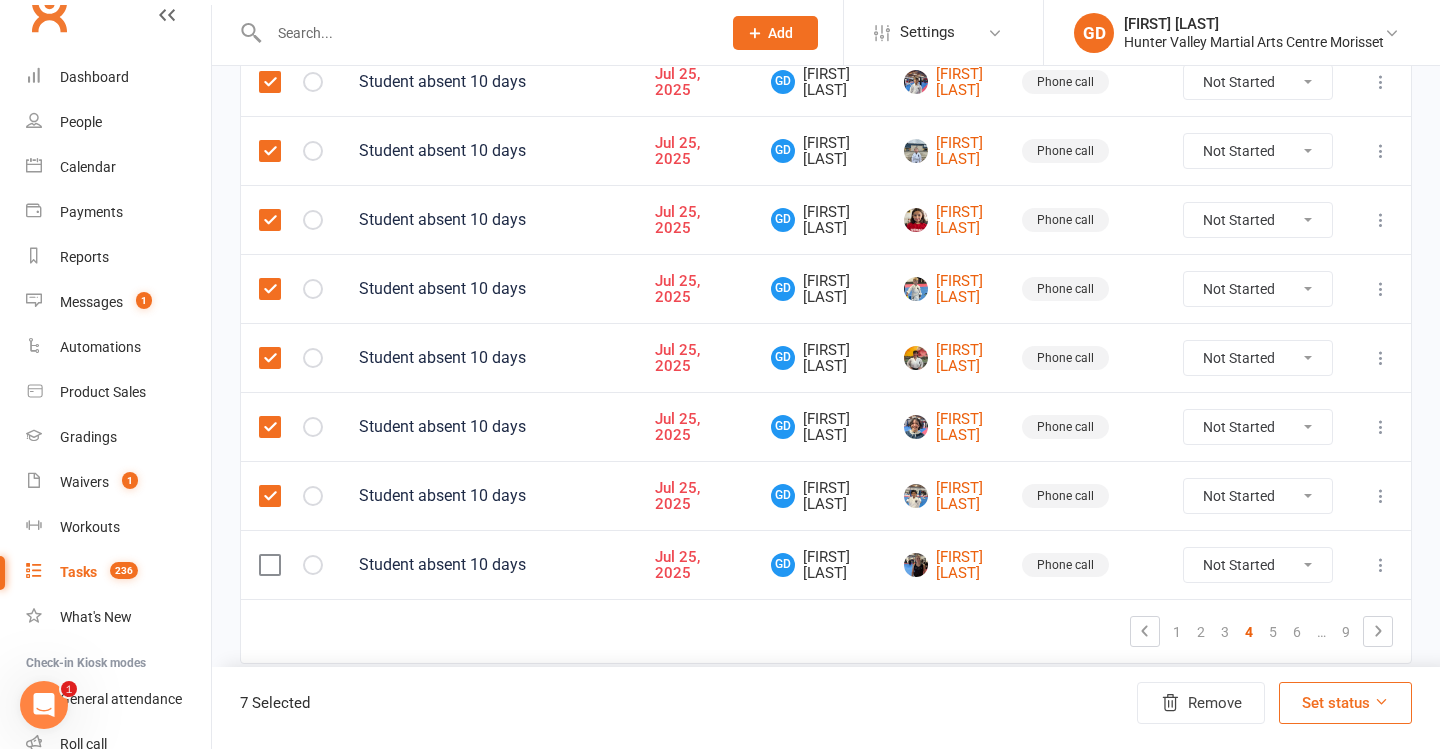 click at bounding box center [269, 565] 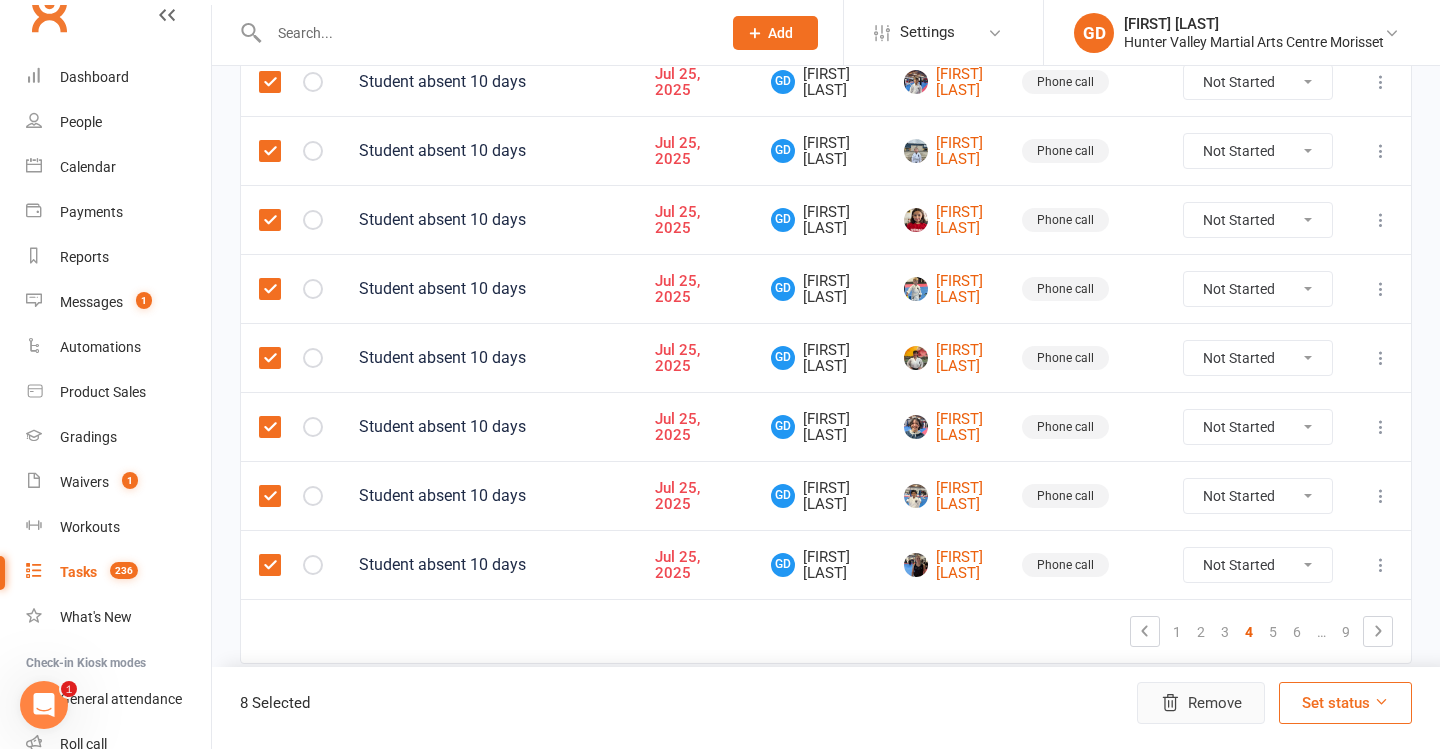 click on "Remove" at bounding box center [1201, 703] 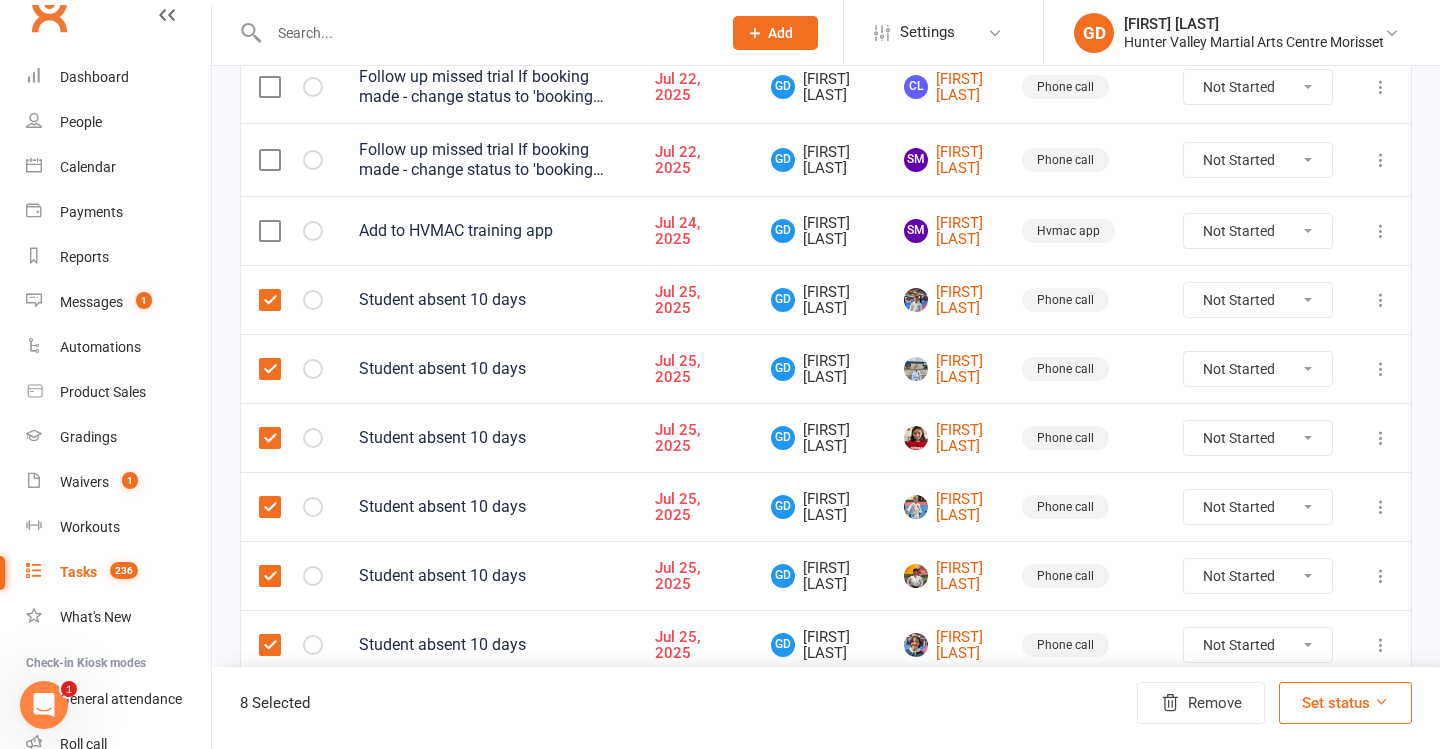 scroll, scrollTop: 1336, scrollLeft: 0, axis: vertical 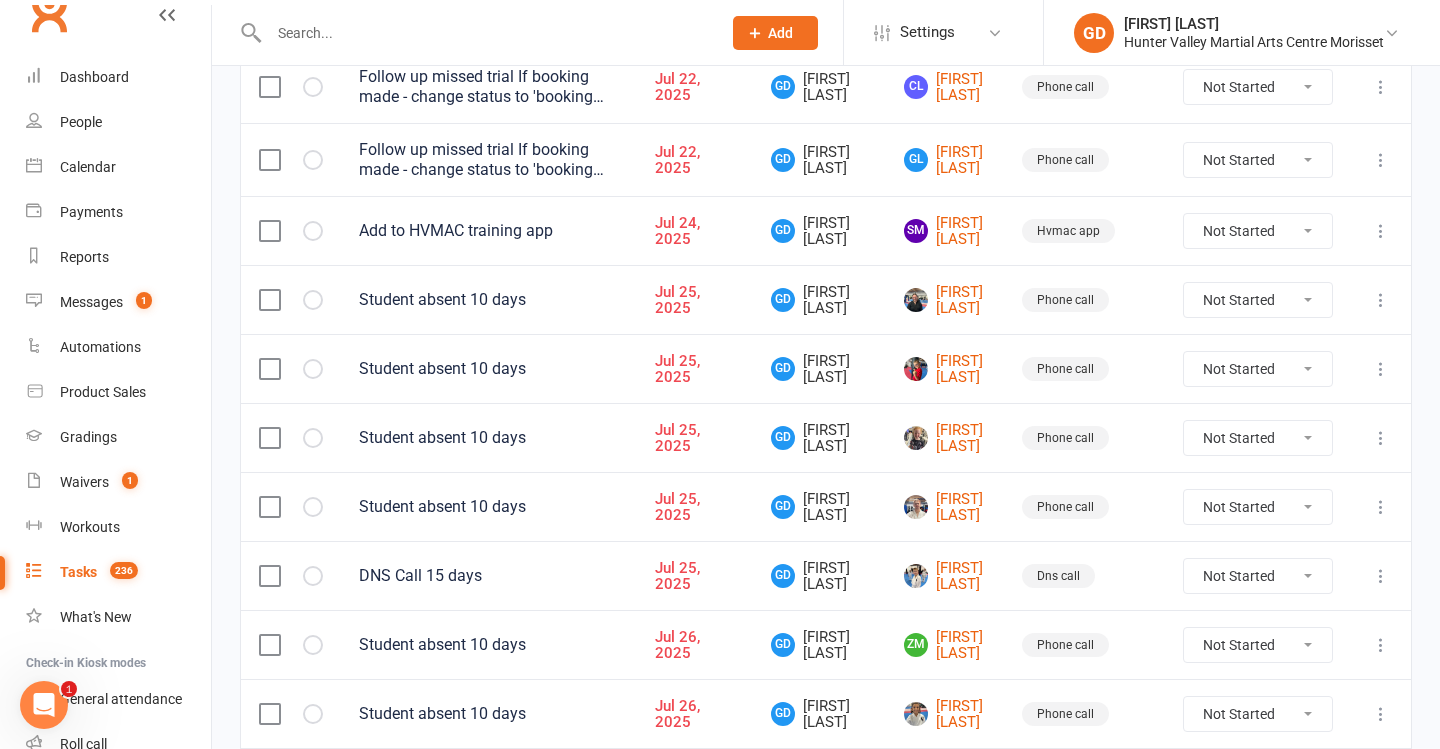 click at bounding box center (269, 300) 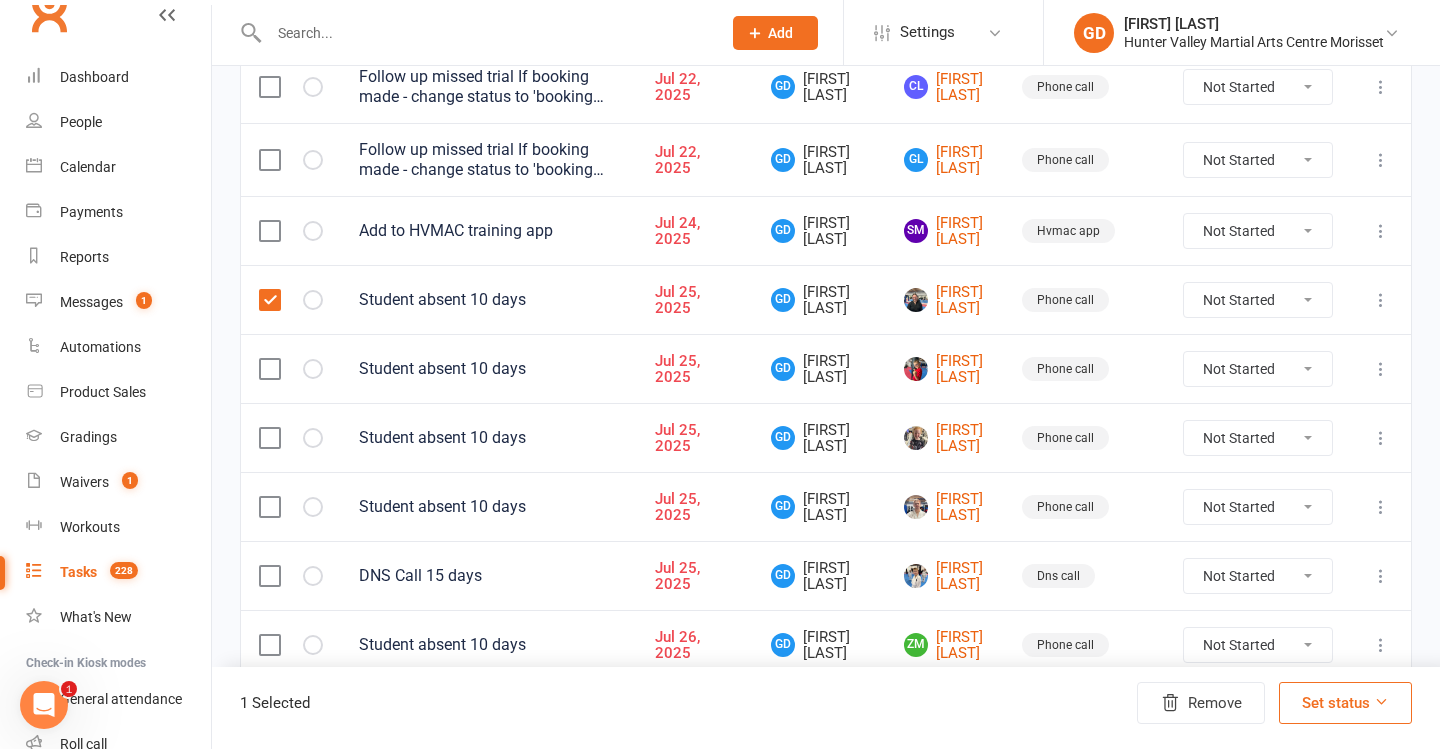 click at bounding box center [269, 369] 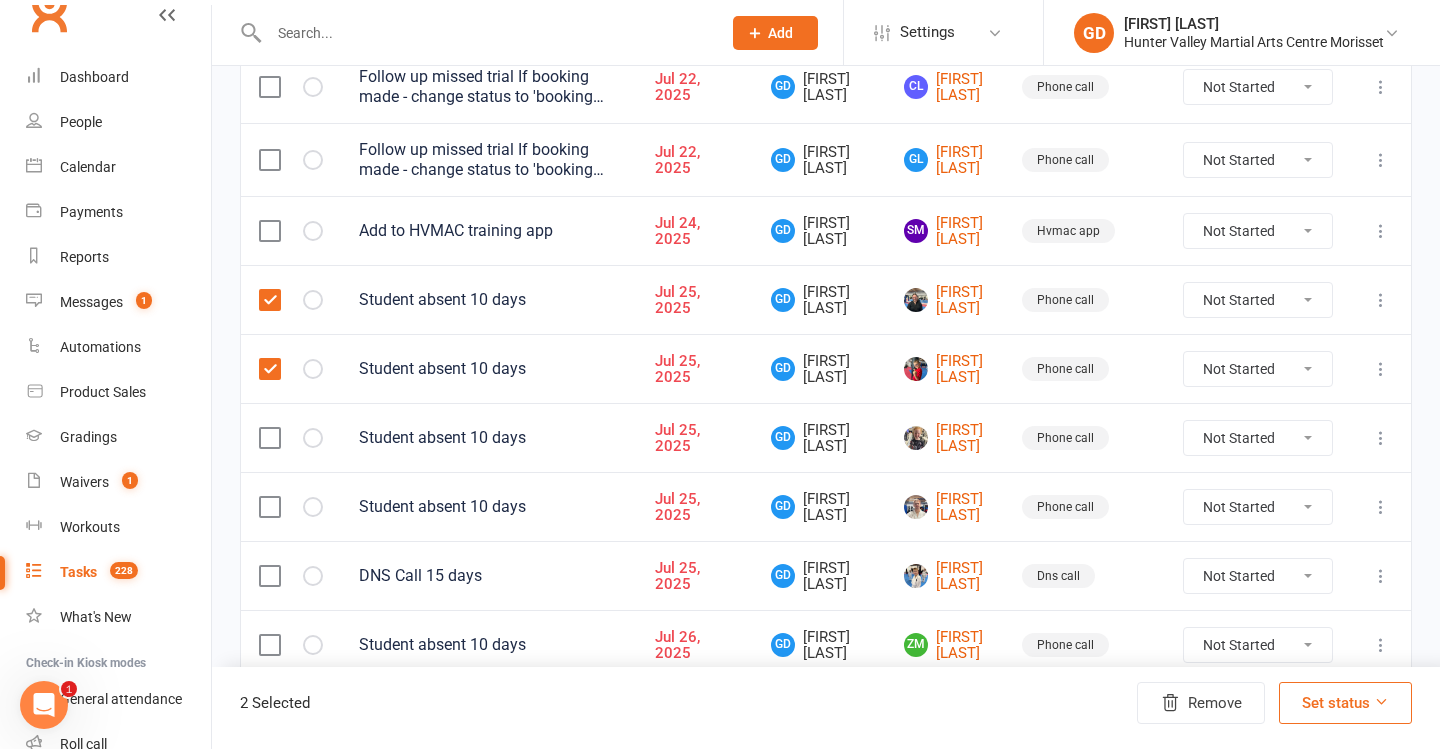 click at bounding box center [269, 438] 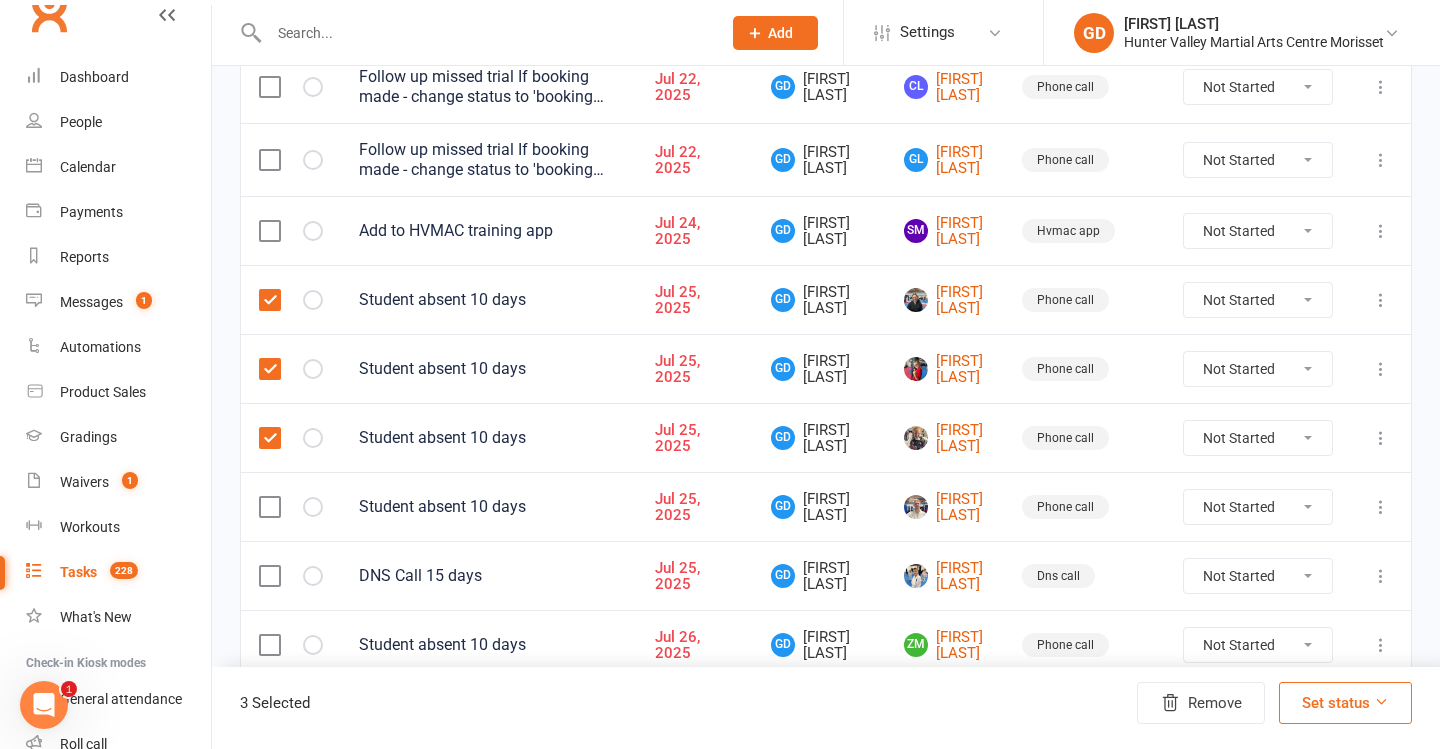 click at bounding box center (269, 507) 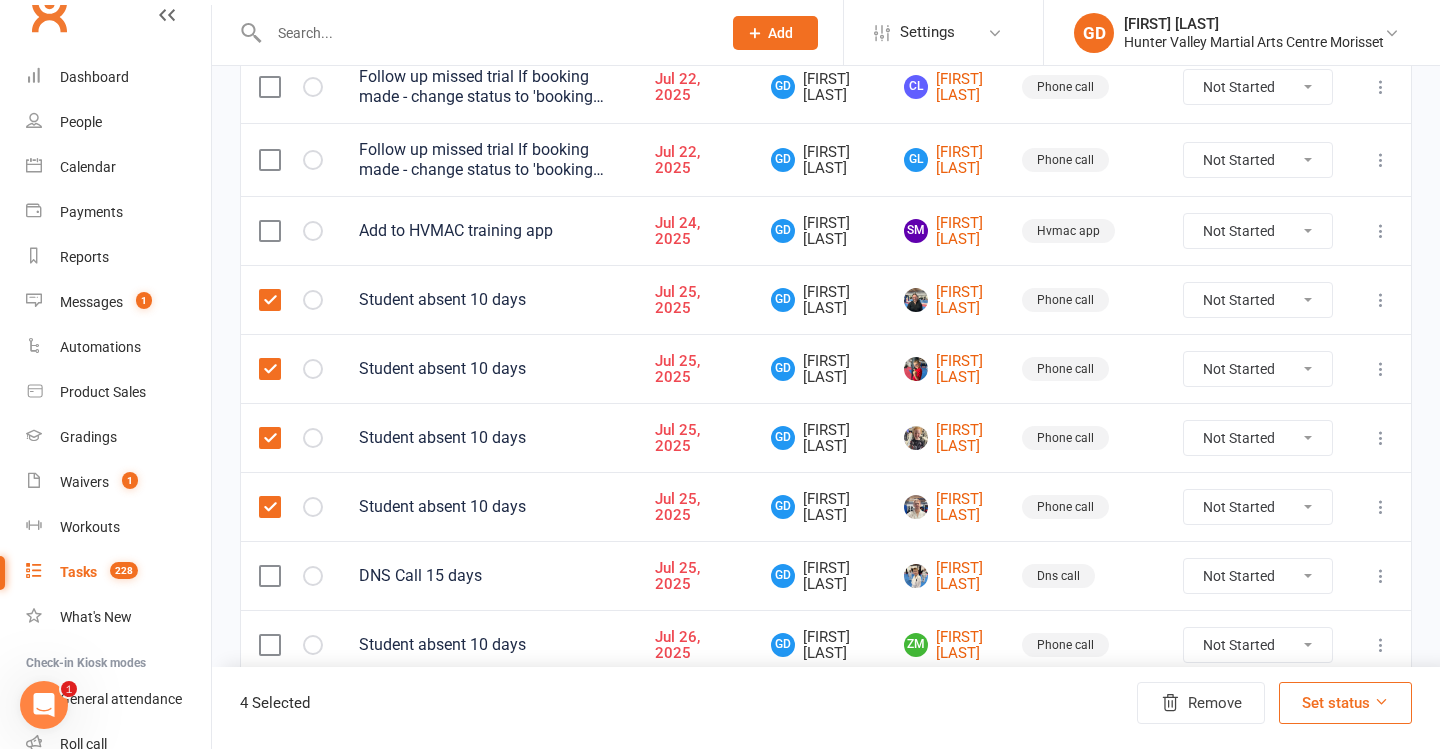 click at bounding box center (269, 576) 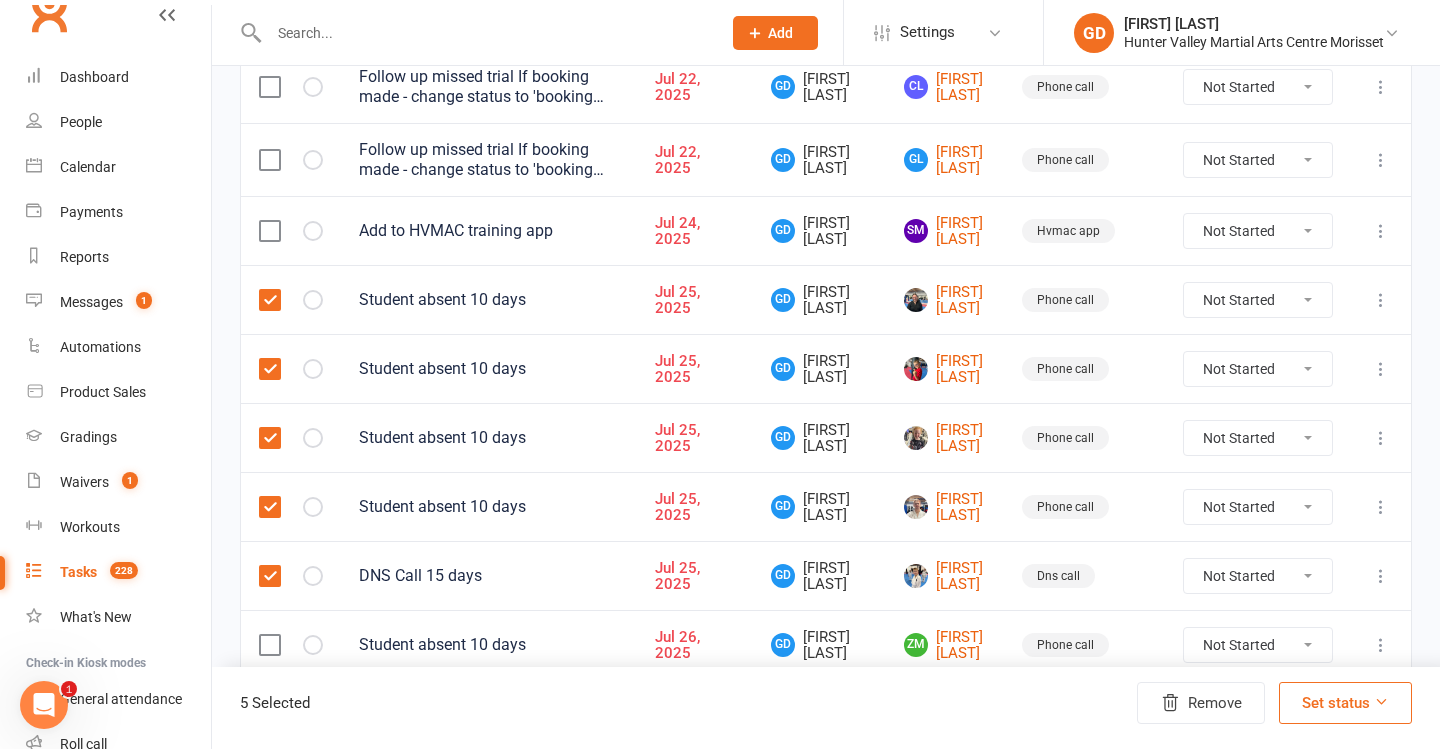 click at bounding box center [269, 576] 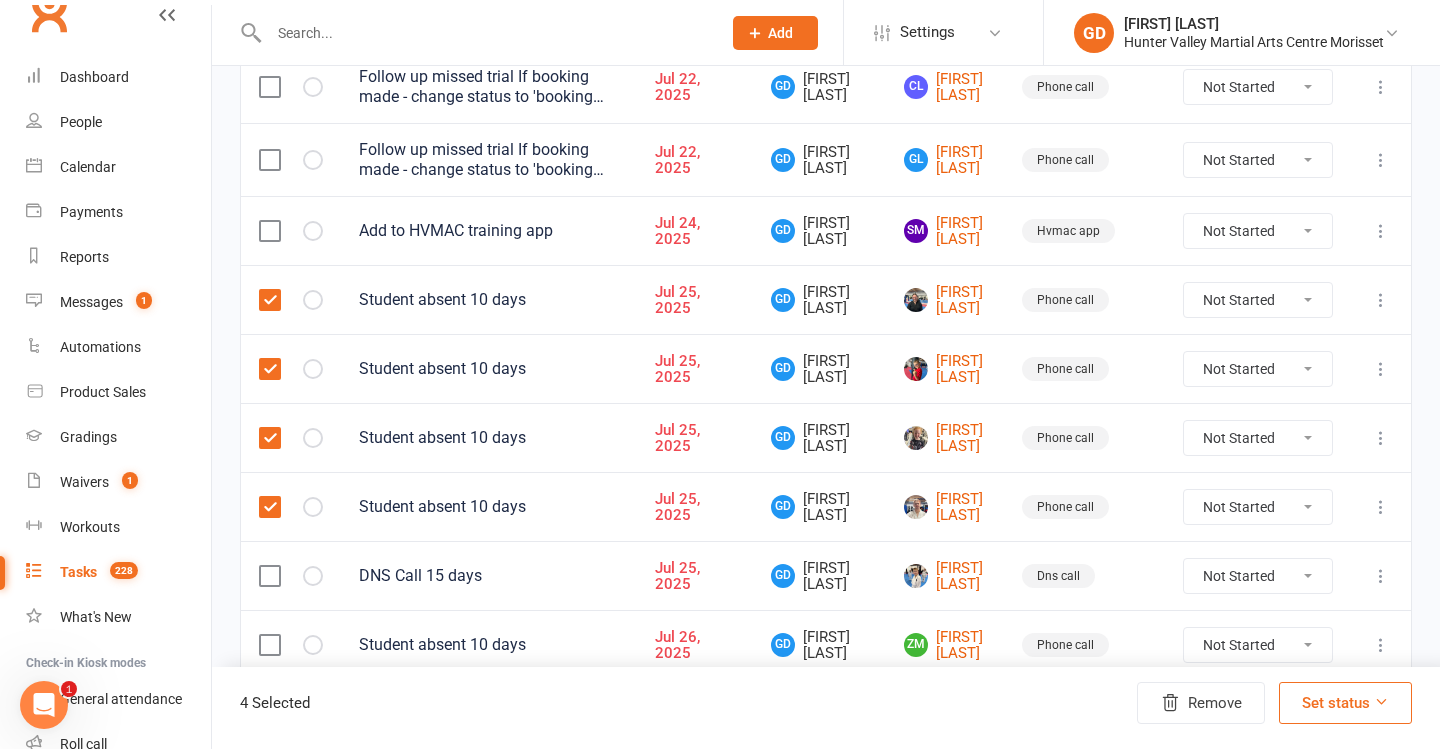click at bounding box center (269, 576) 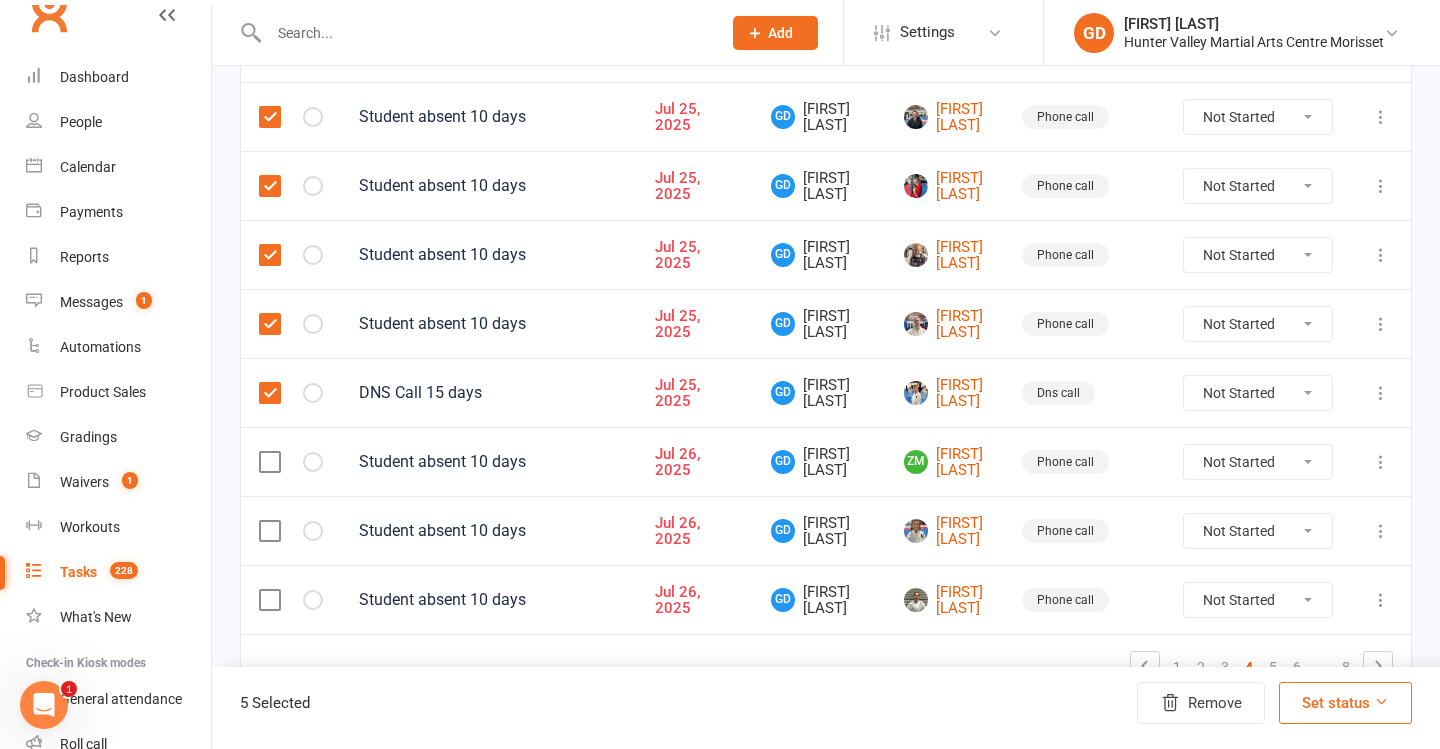 scroll, scrollTop: 1571, scrollLeft: 0, axis: vertical 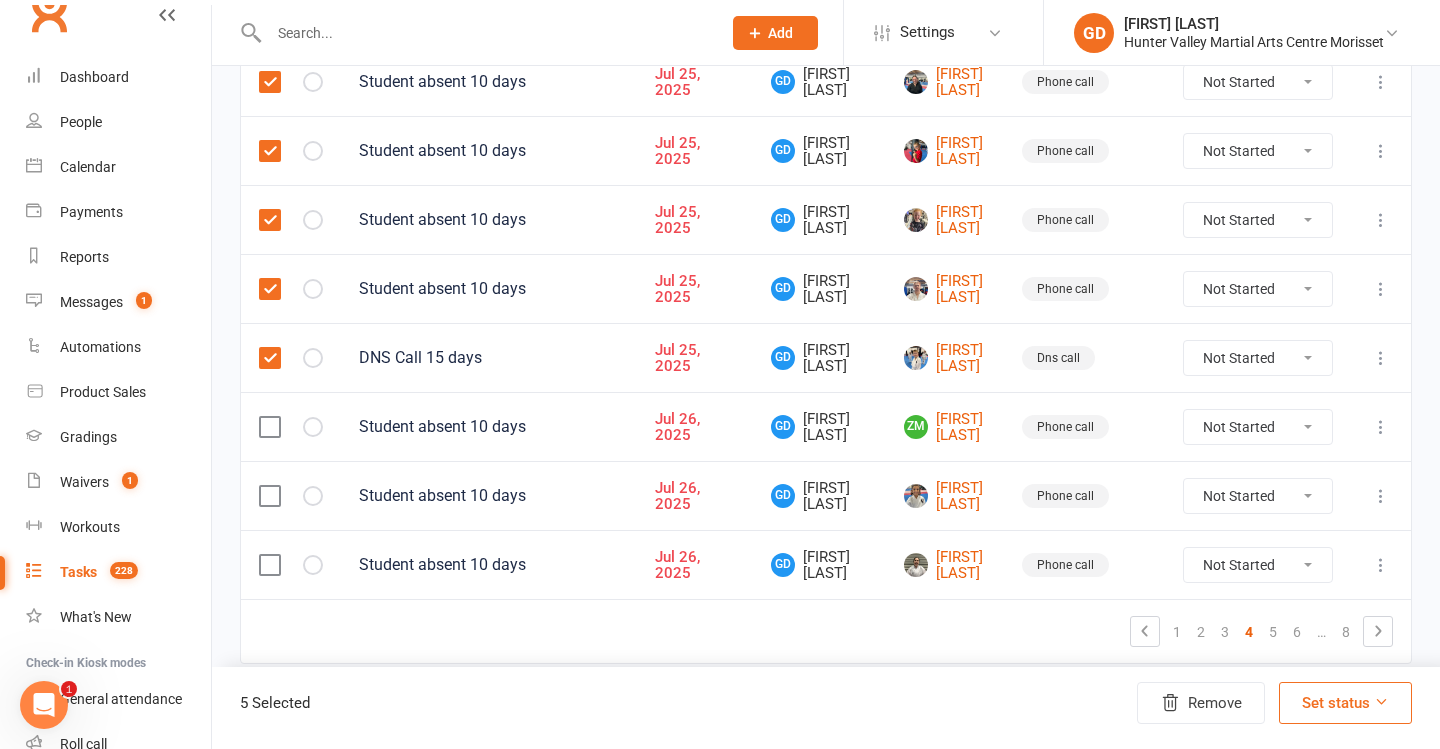 click at bounding box center [269, 427] 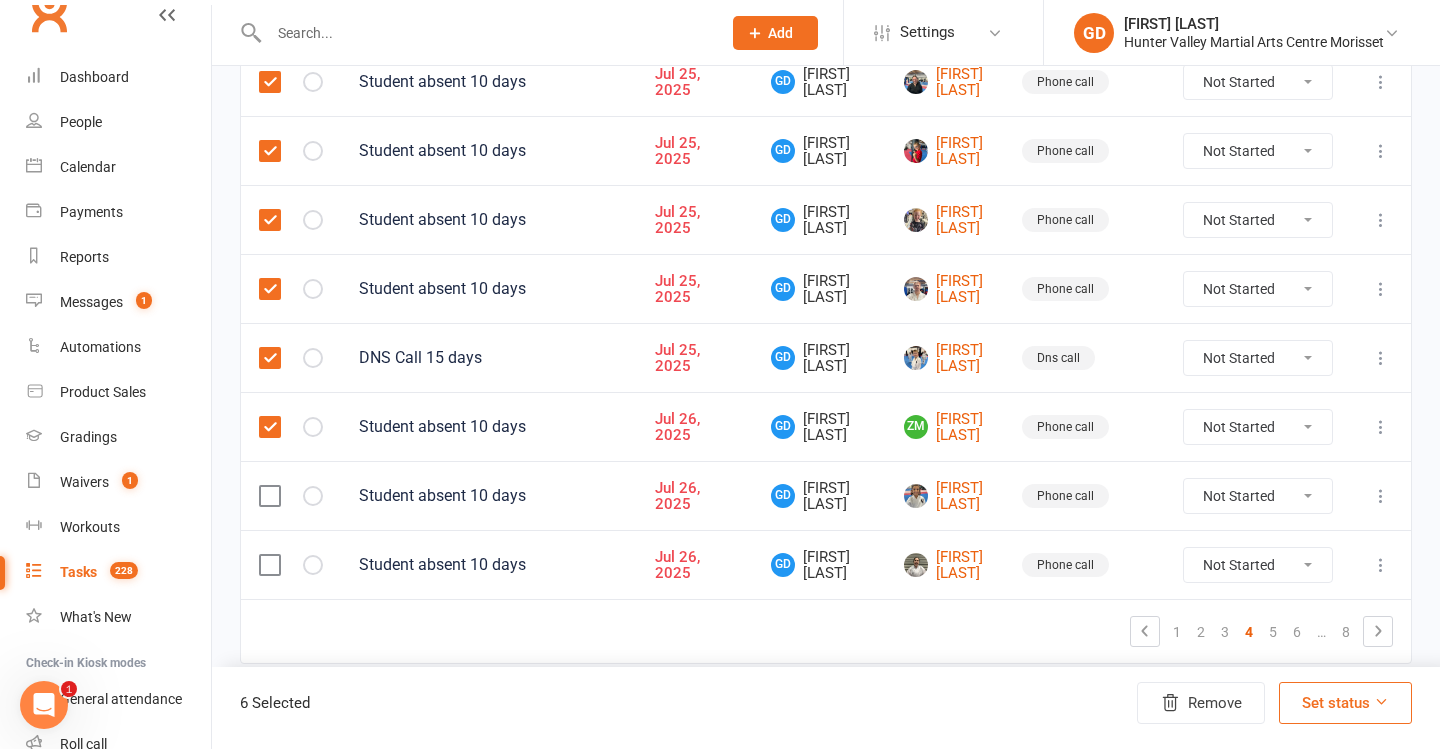 click at bounding box center [269, 496] 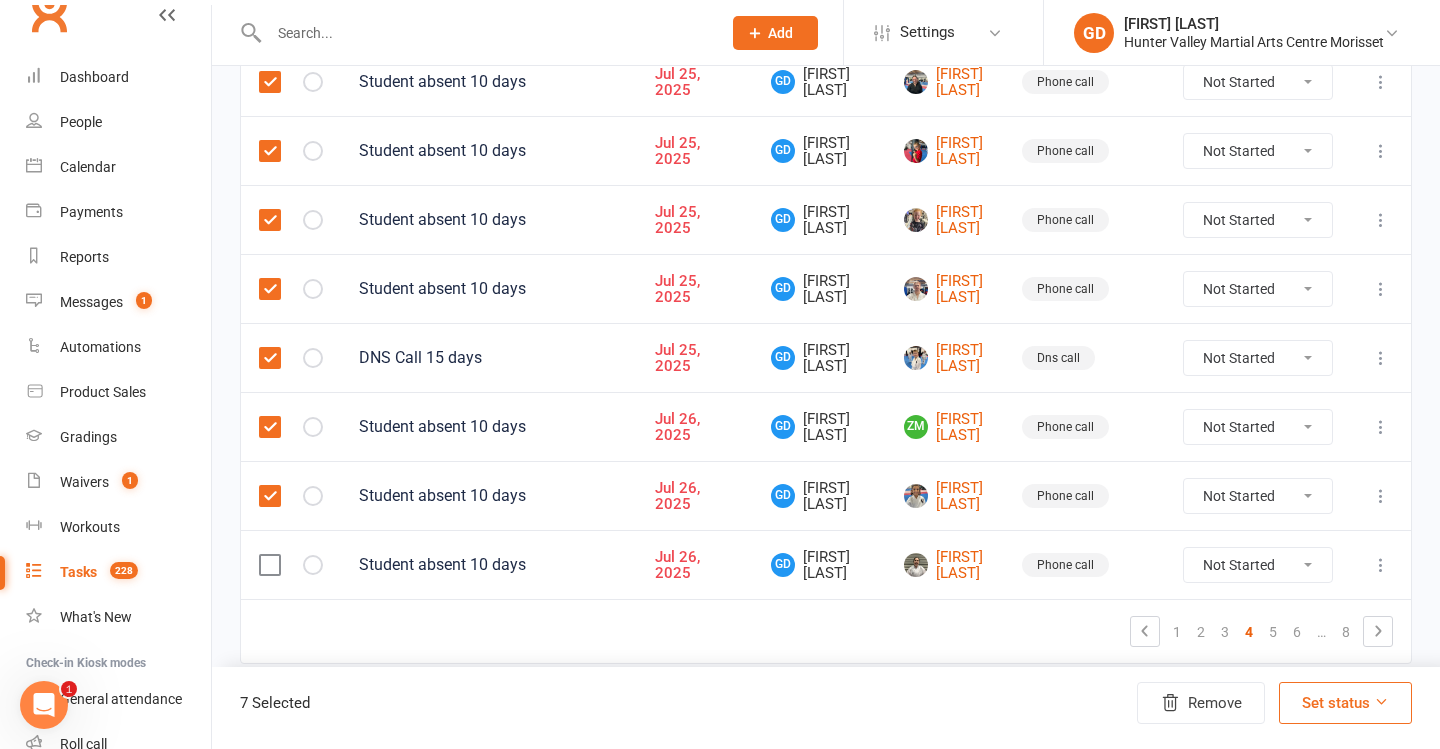 click at bounding box center (269, 565) 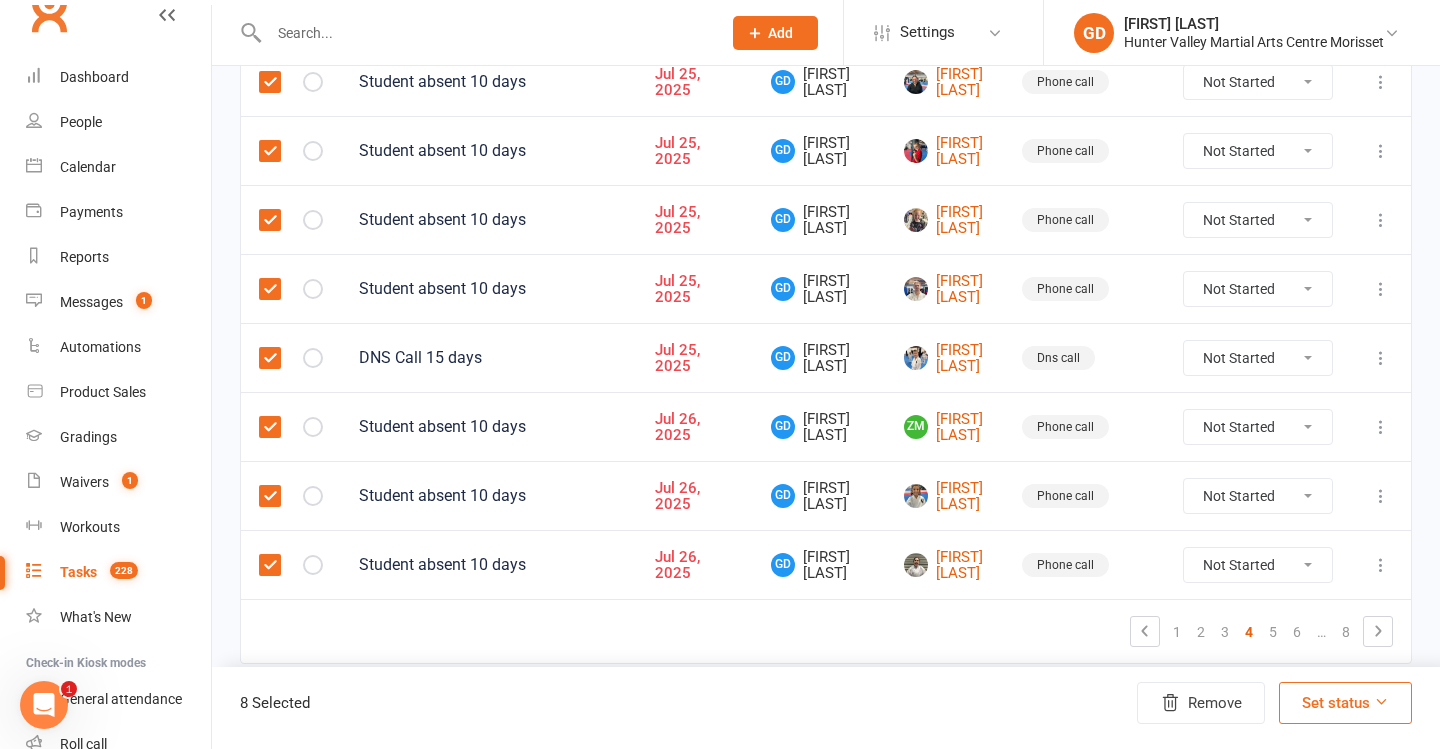 click on "Remove" at bounding box center (1201, 703) 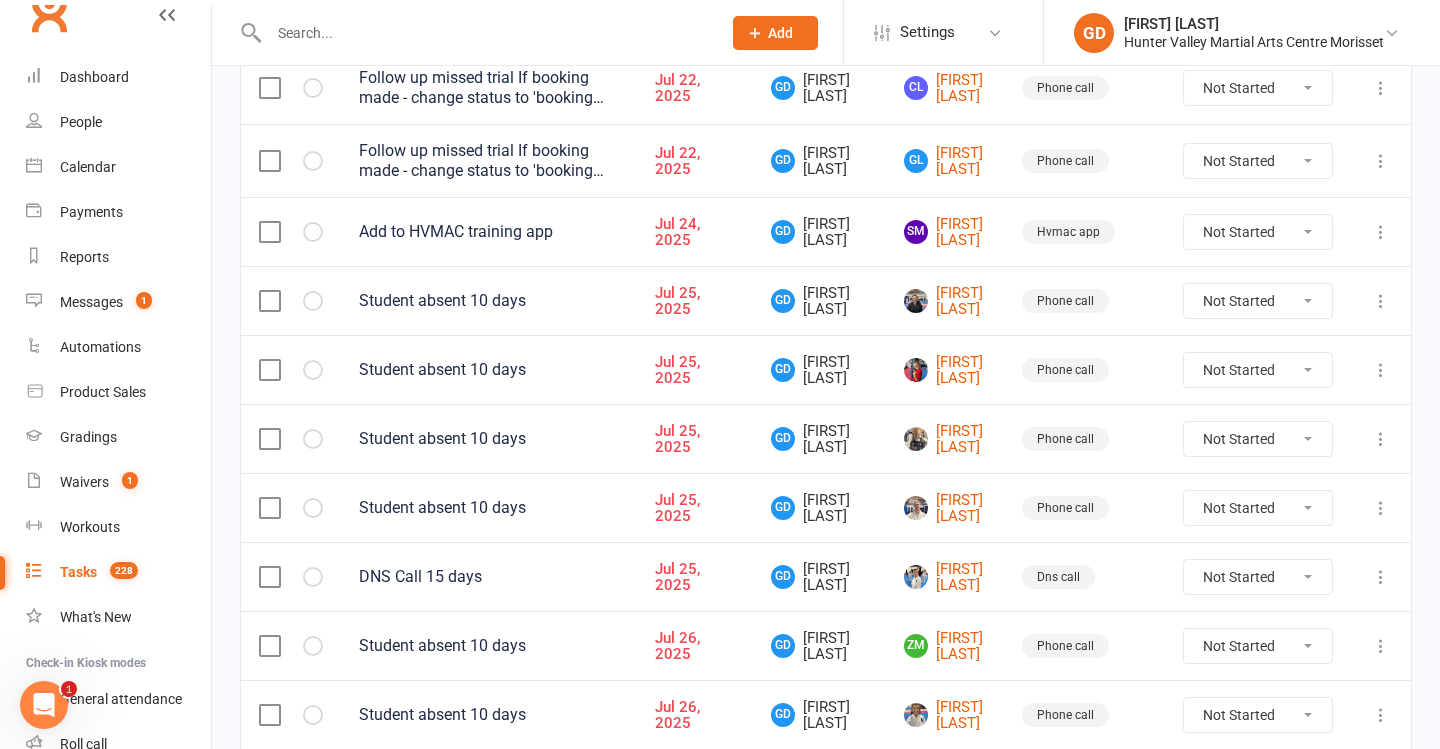 scroll, scrollTop: 1294, scrollLeft: 0, axis: vertical 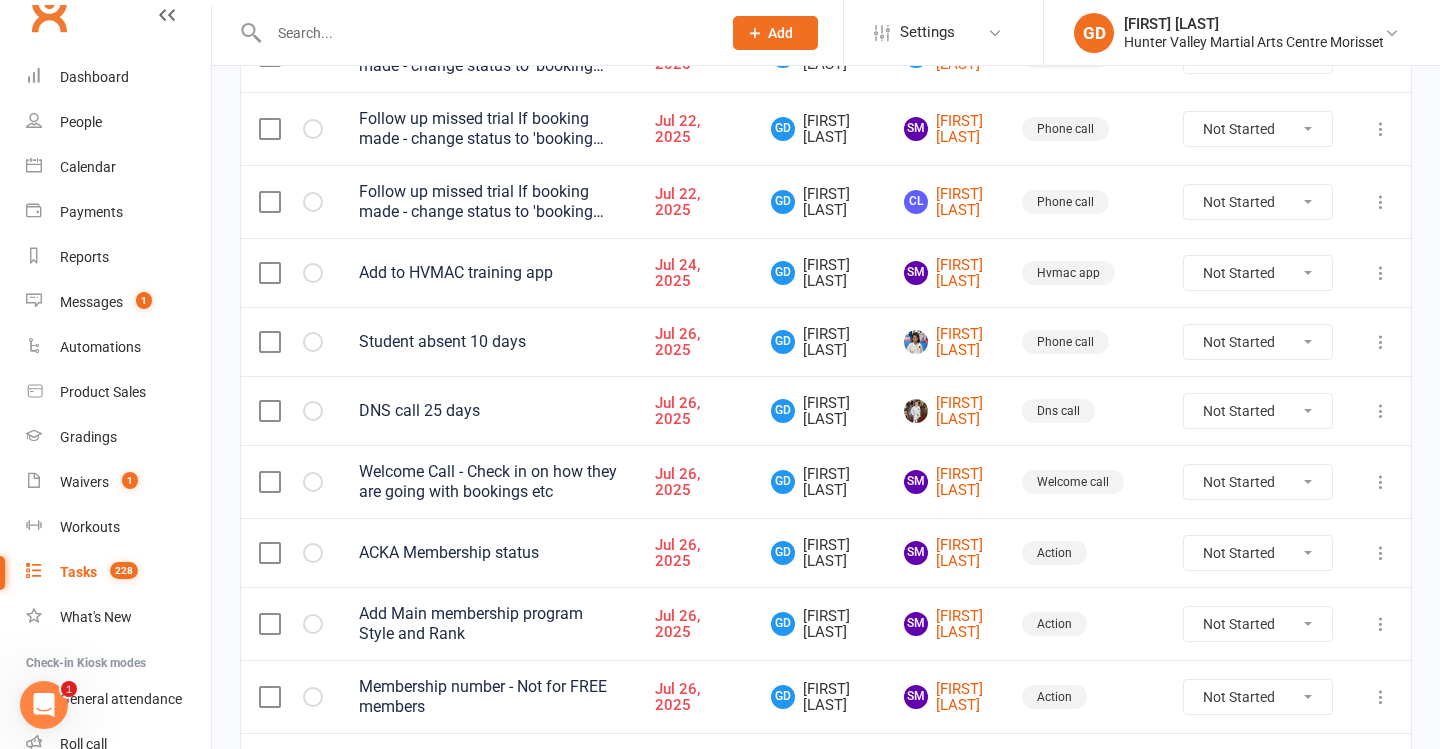 click at bounding box center [269, 342] 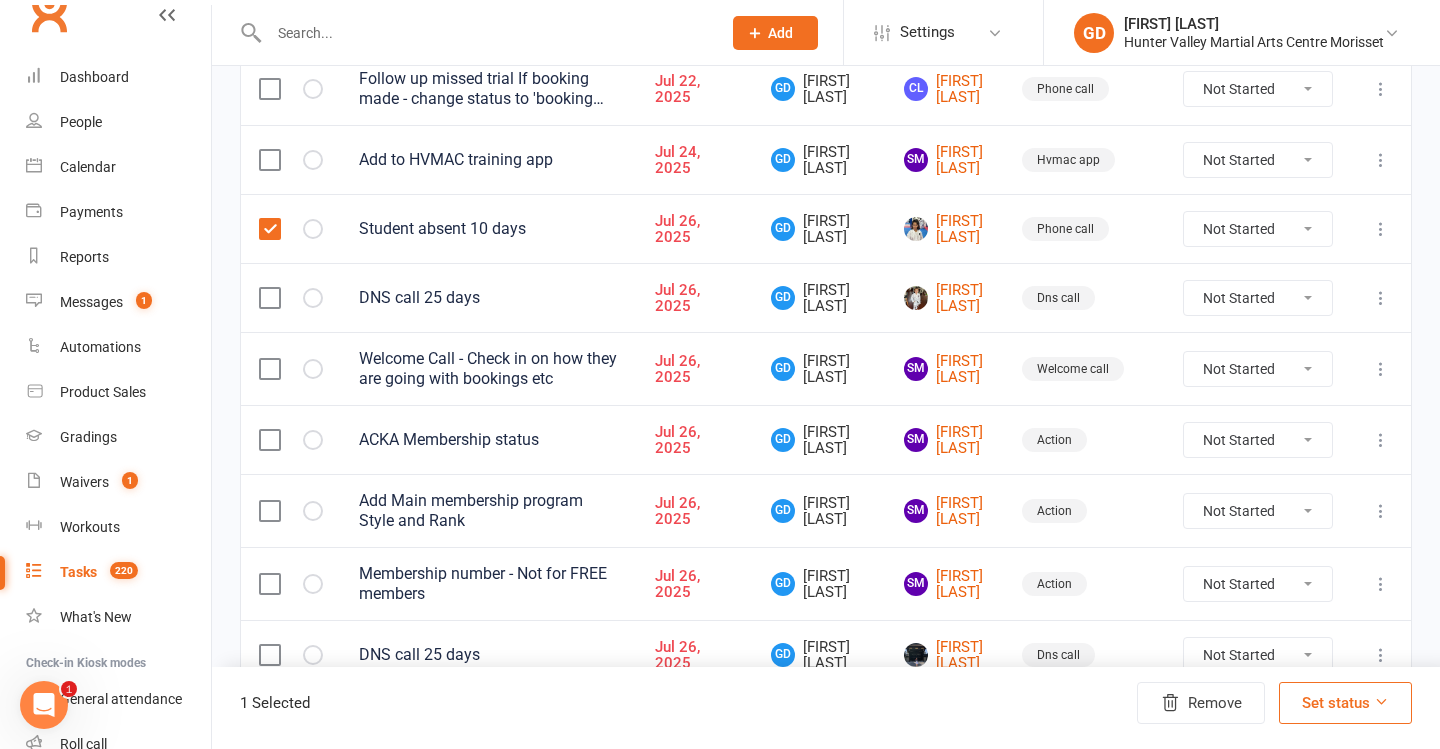 click at bounding box center (269, 298) 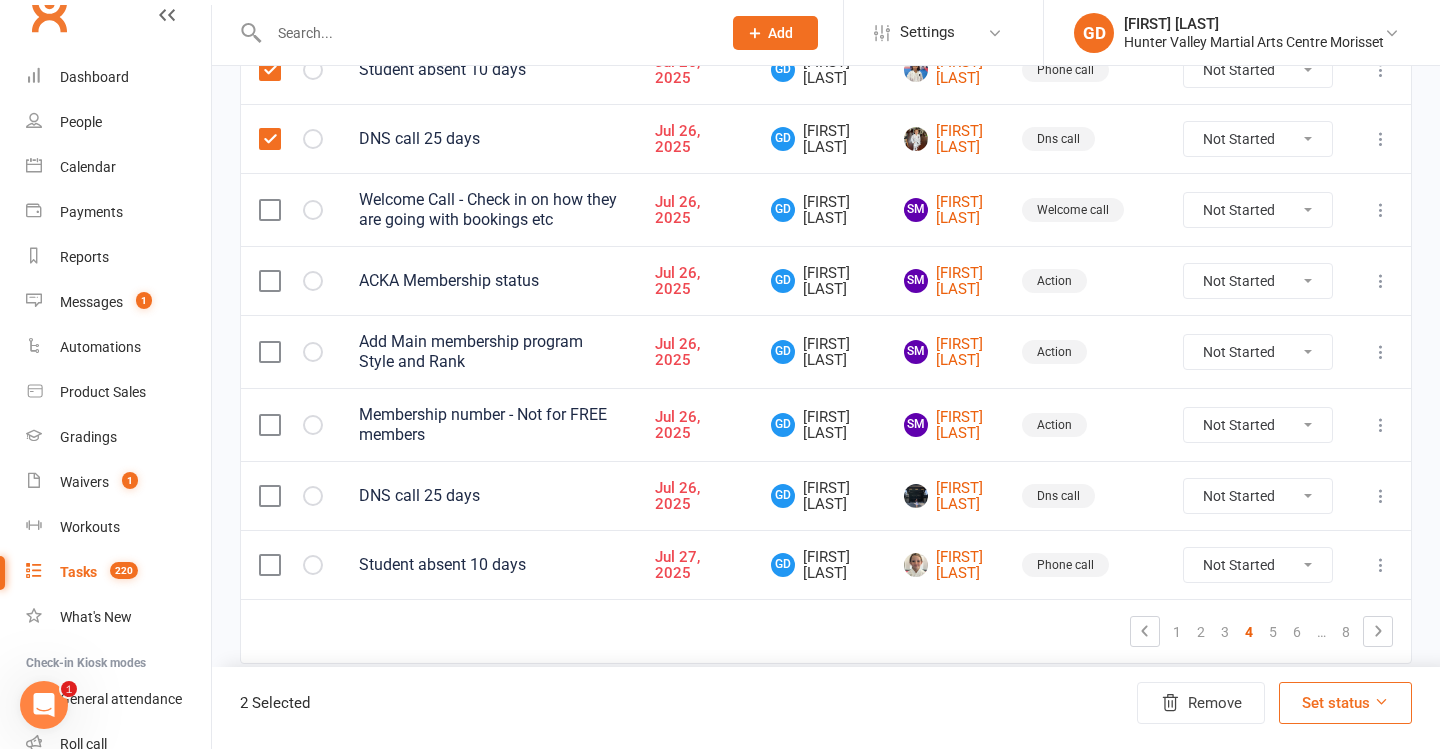 scroll, scrollTop: 1583, scrollLeft: 0, axis: vertical 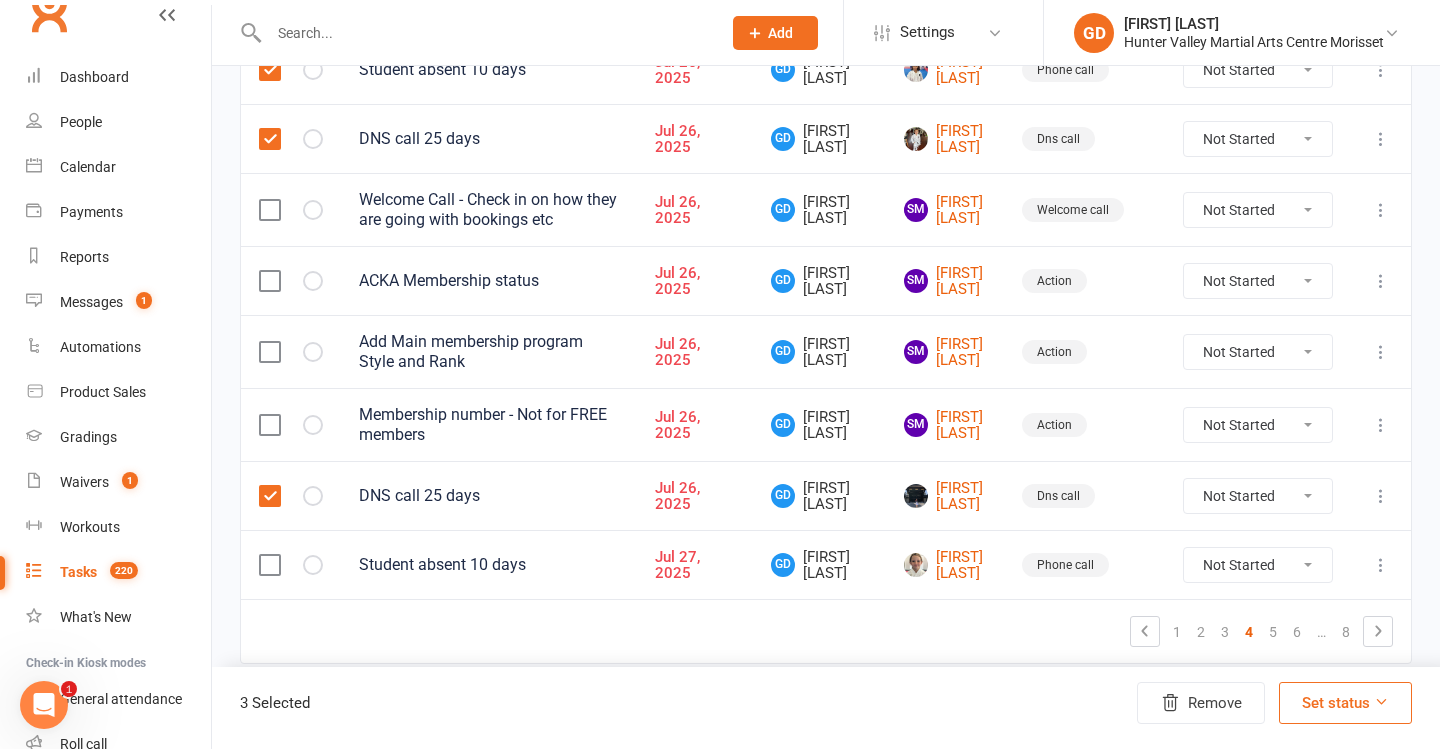 click at bounding box center (269, 565) 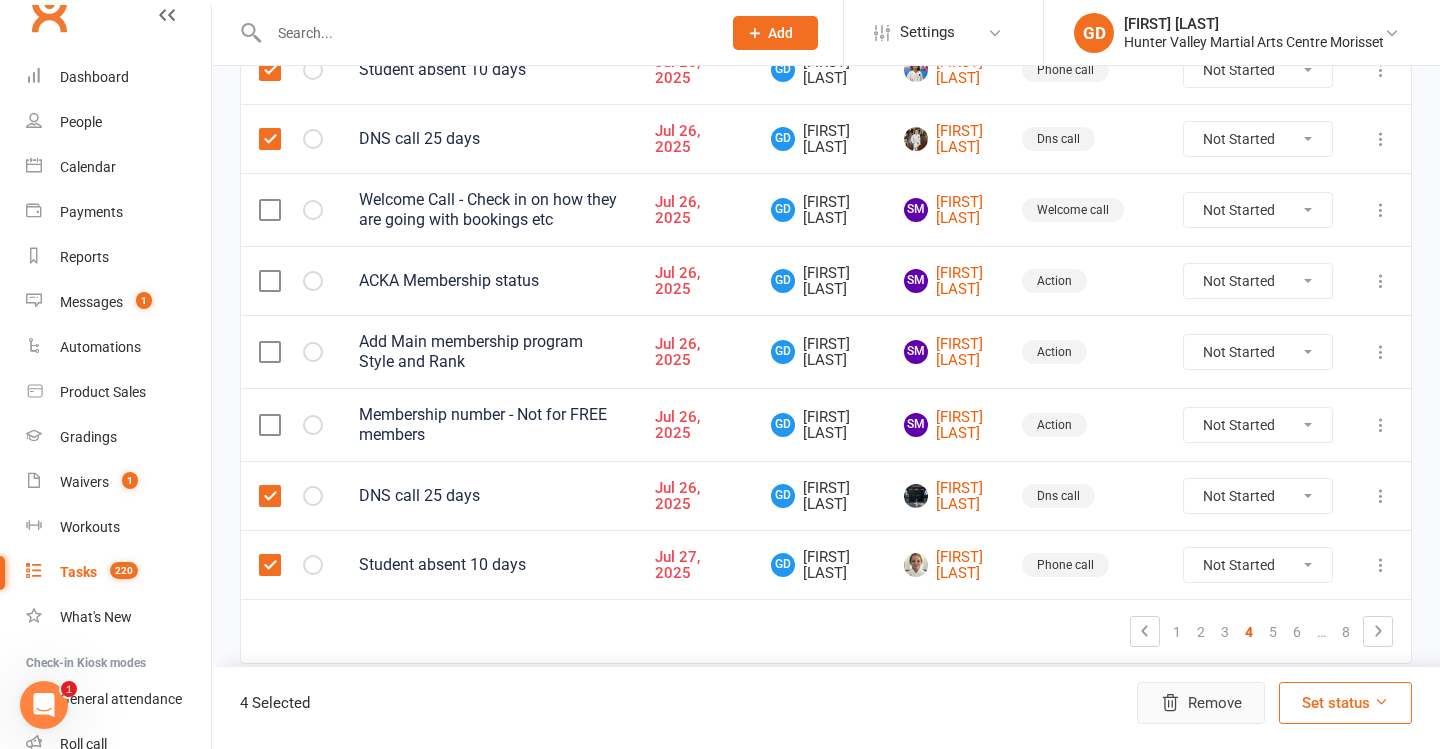 click on "Remove" at bounding box center (1201, 703) 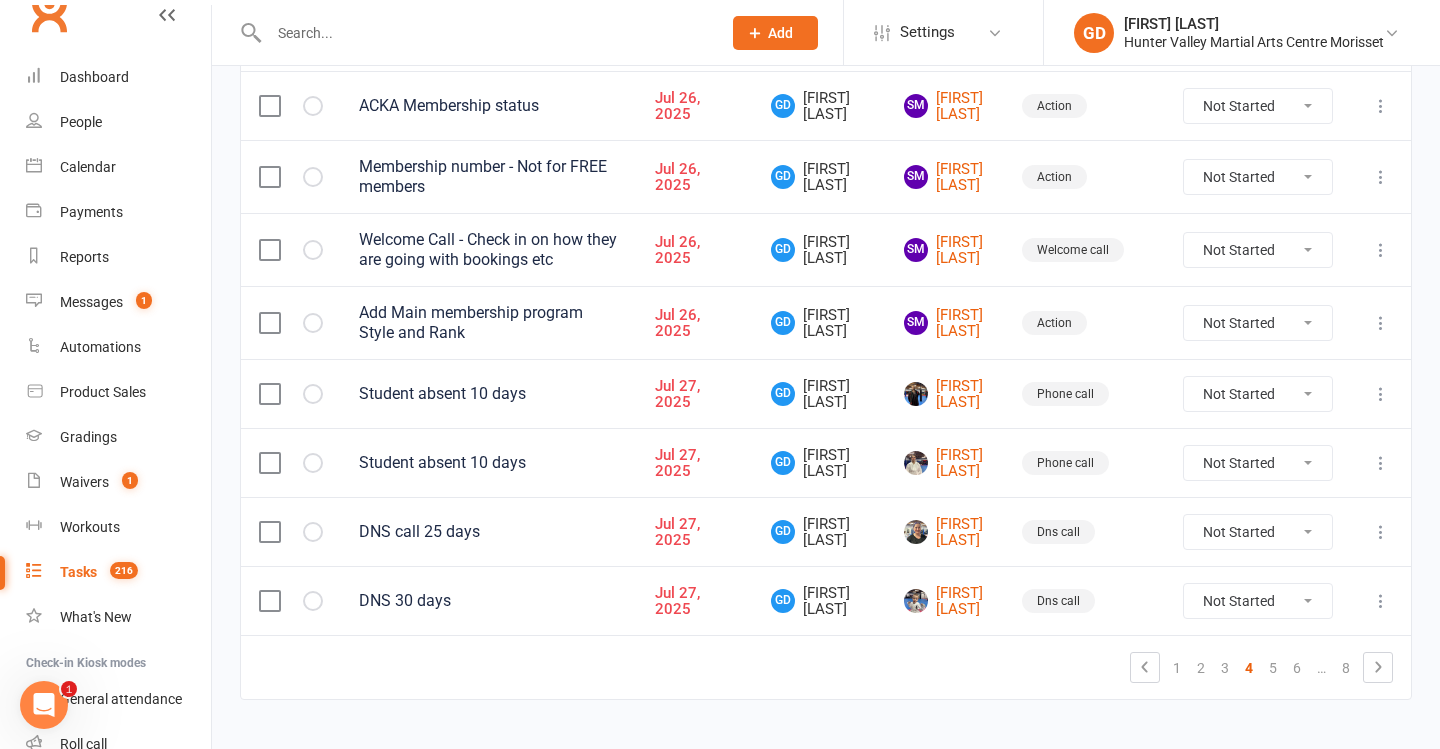 scroll, scrollTop: 1542, scrollLeft: 0, axis: vertical 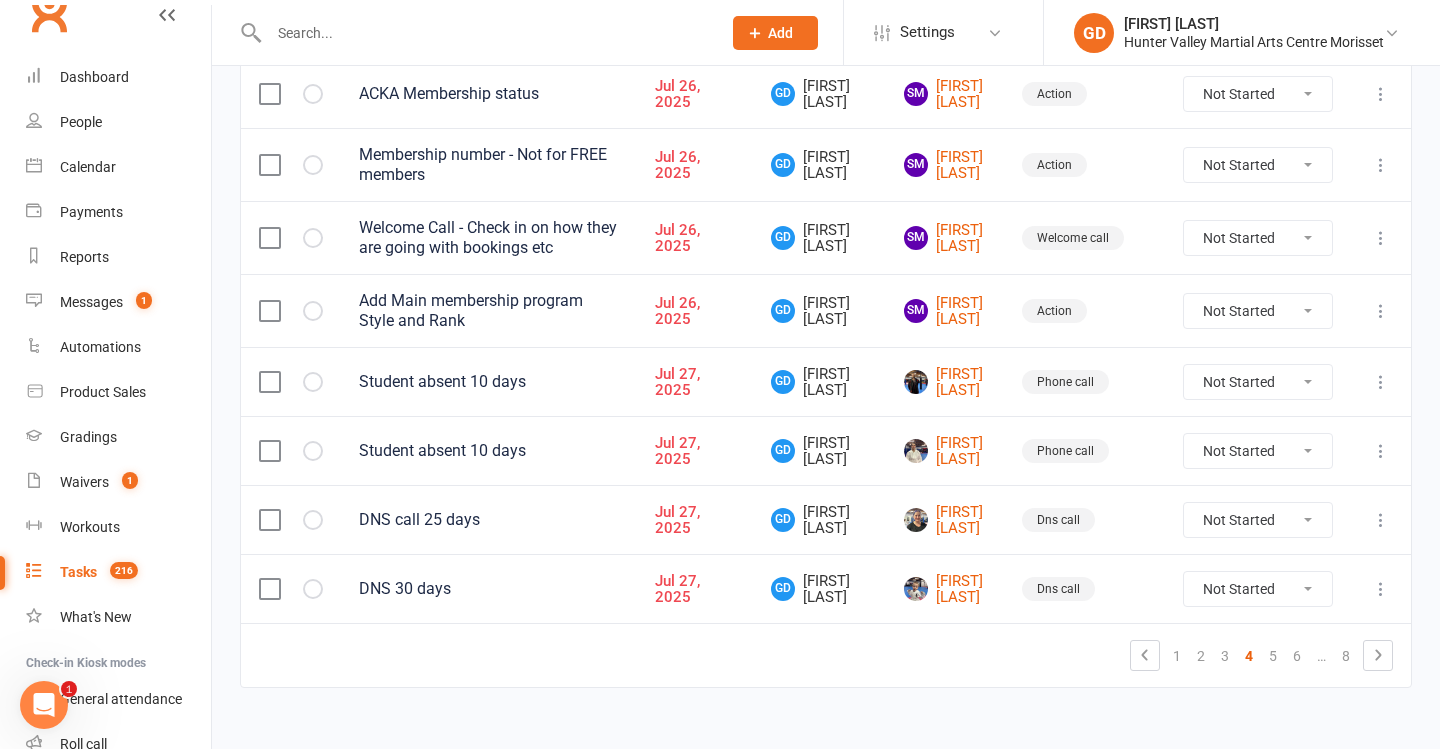 click at bounding box center [269, 382] 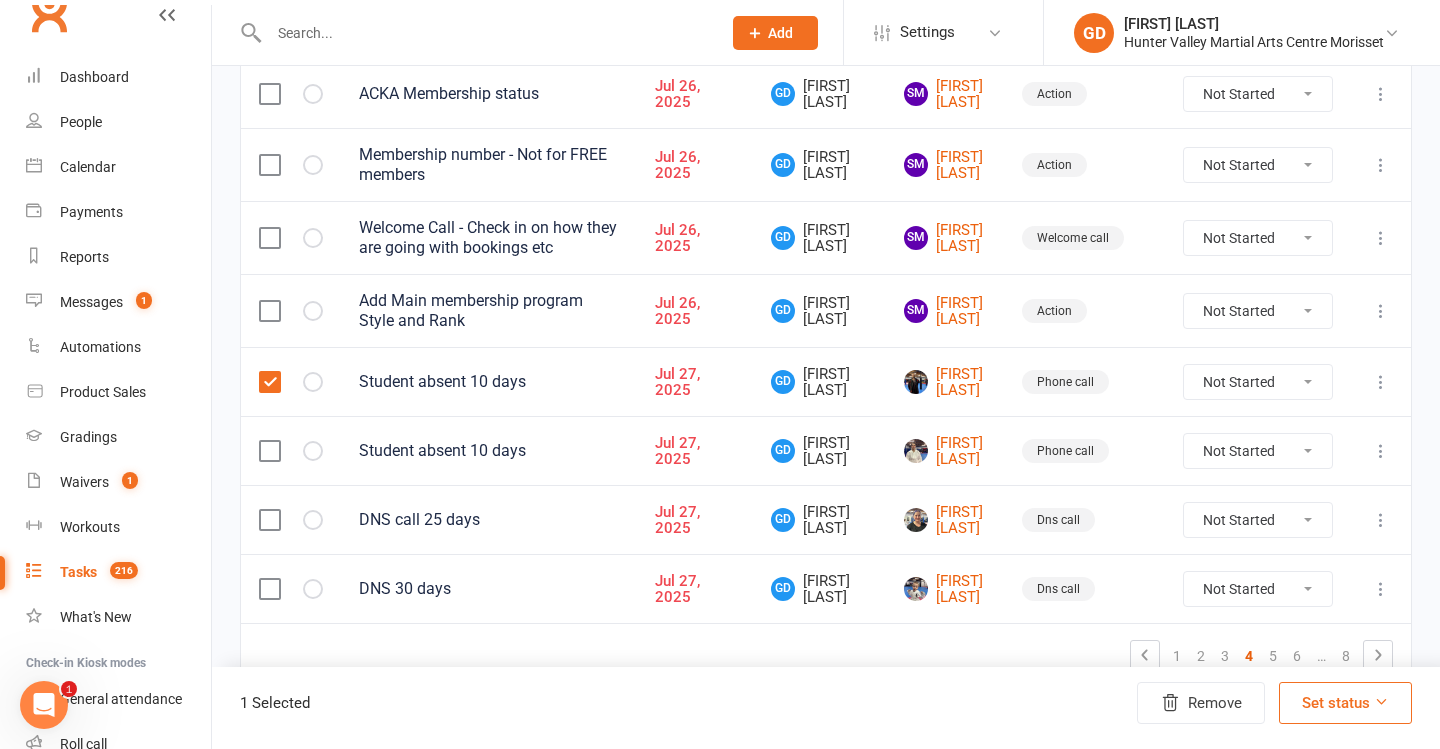 click at bounding box center [269, 451] 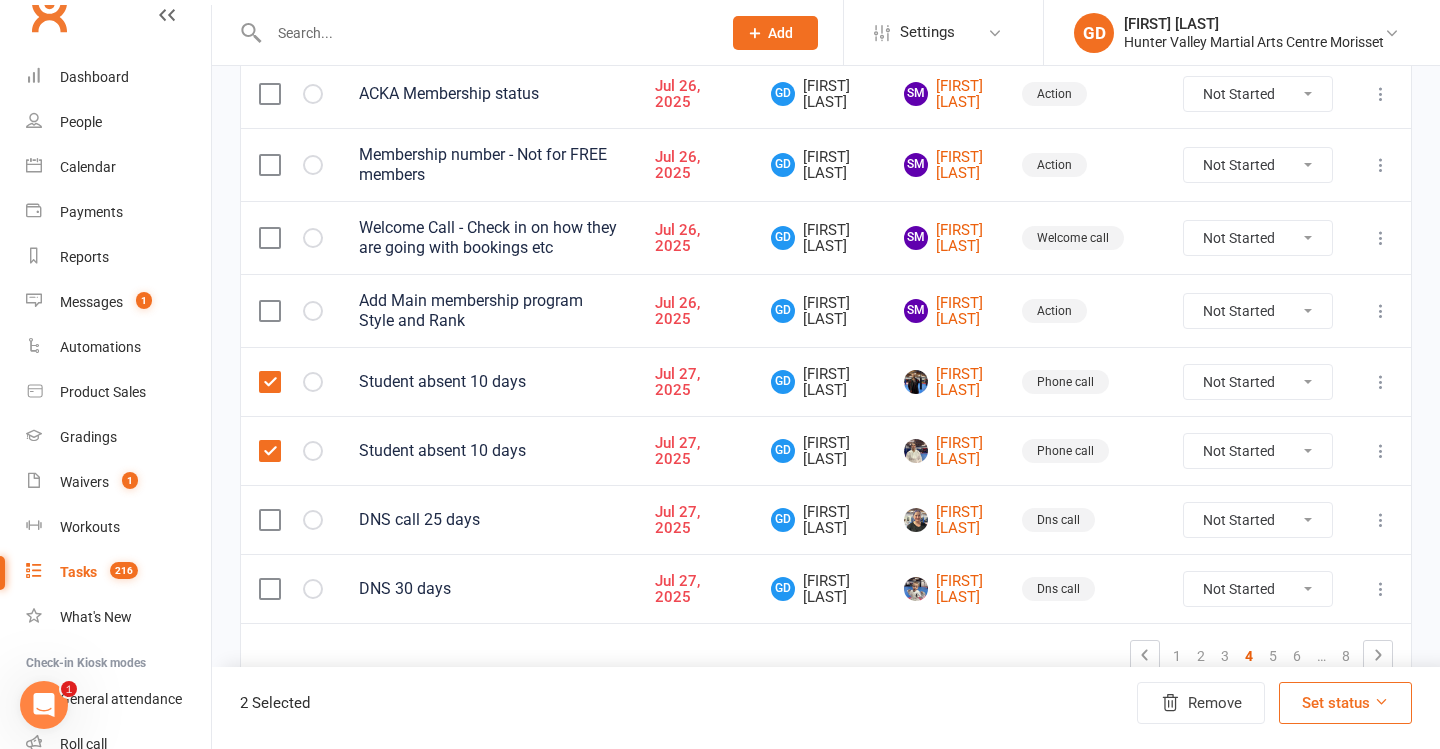 click at bounding box center (269, 520) 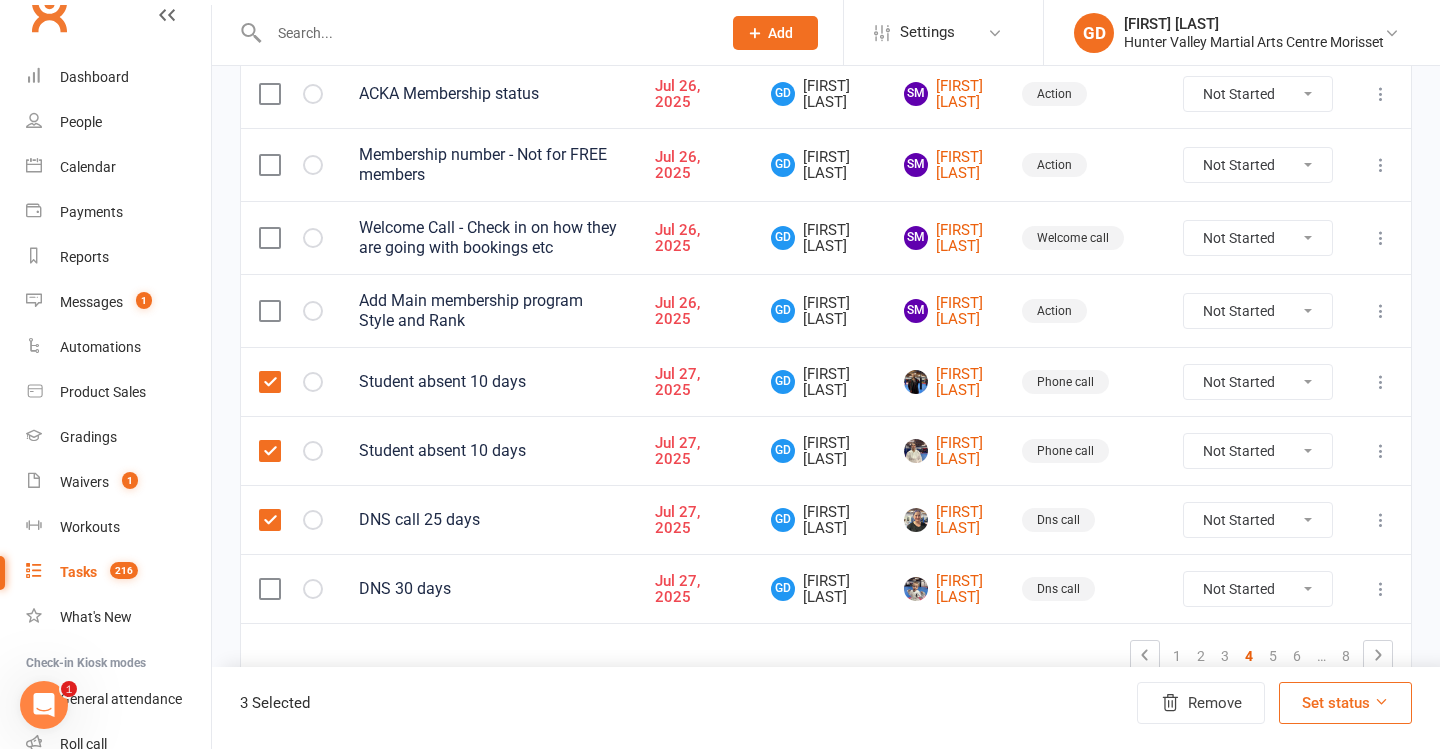 click at bounding box center (269, 589) 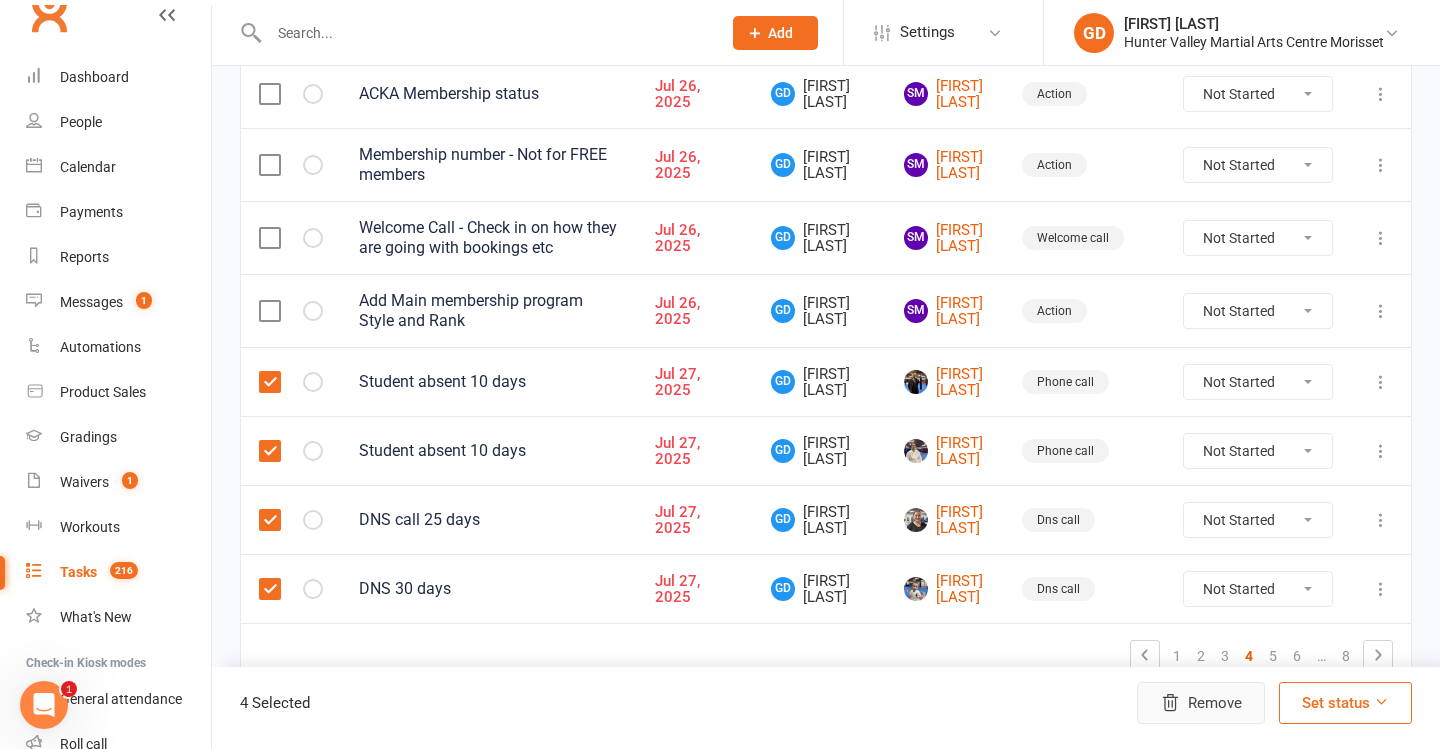 click on "Remove" at bounding box center [1201, 703] 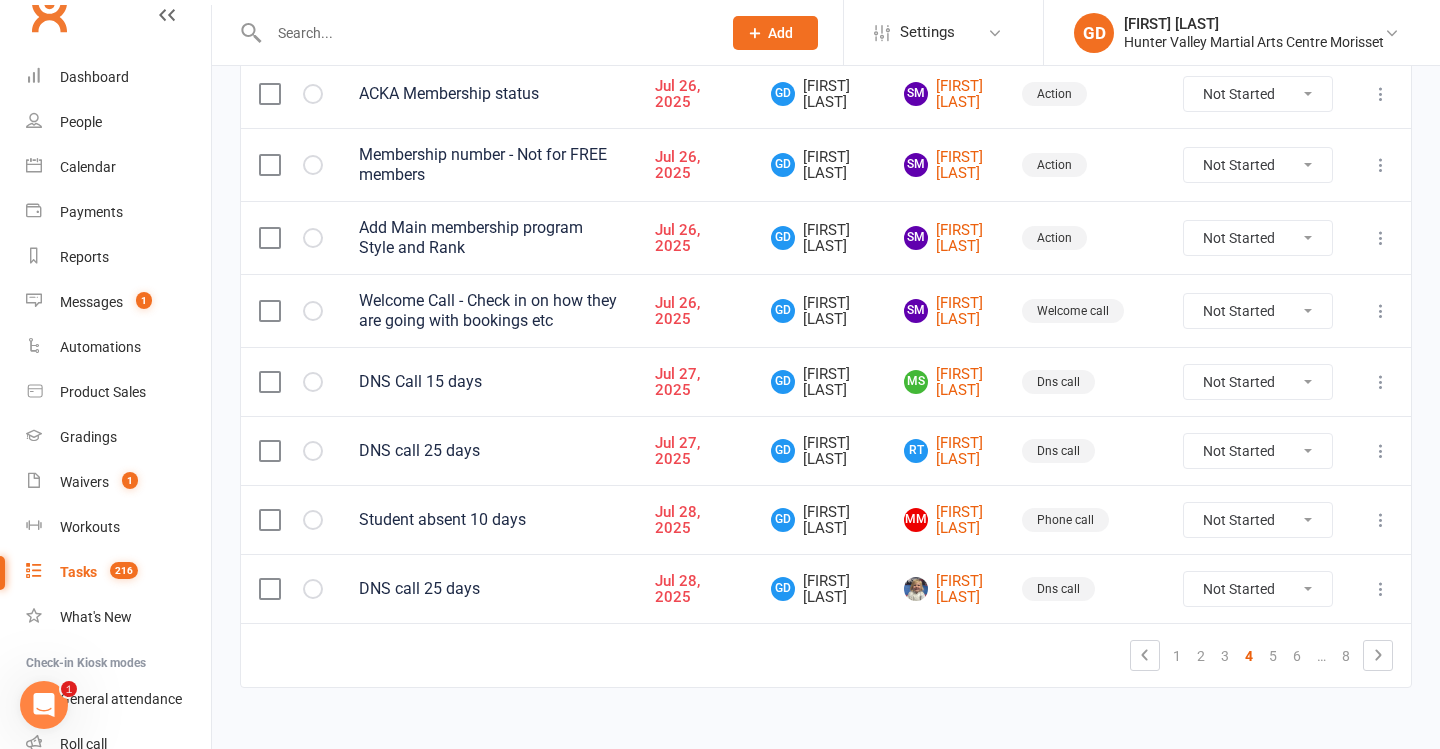 click at bounding box center [269, 382] 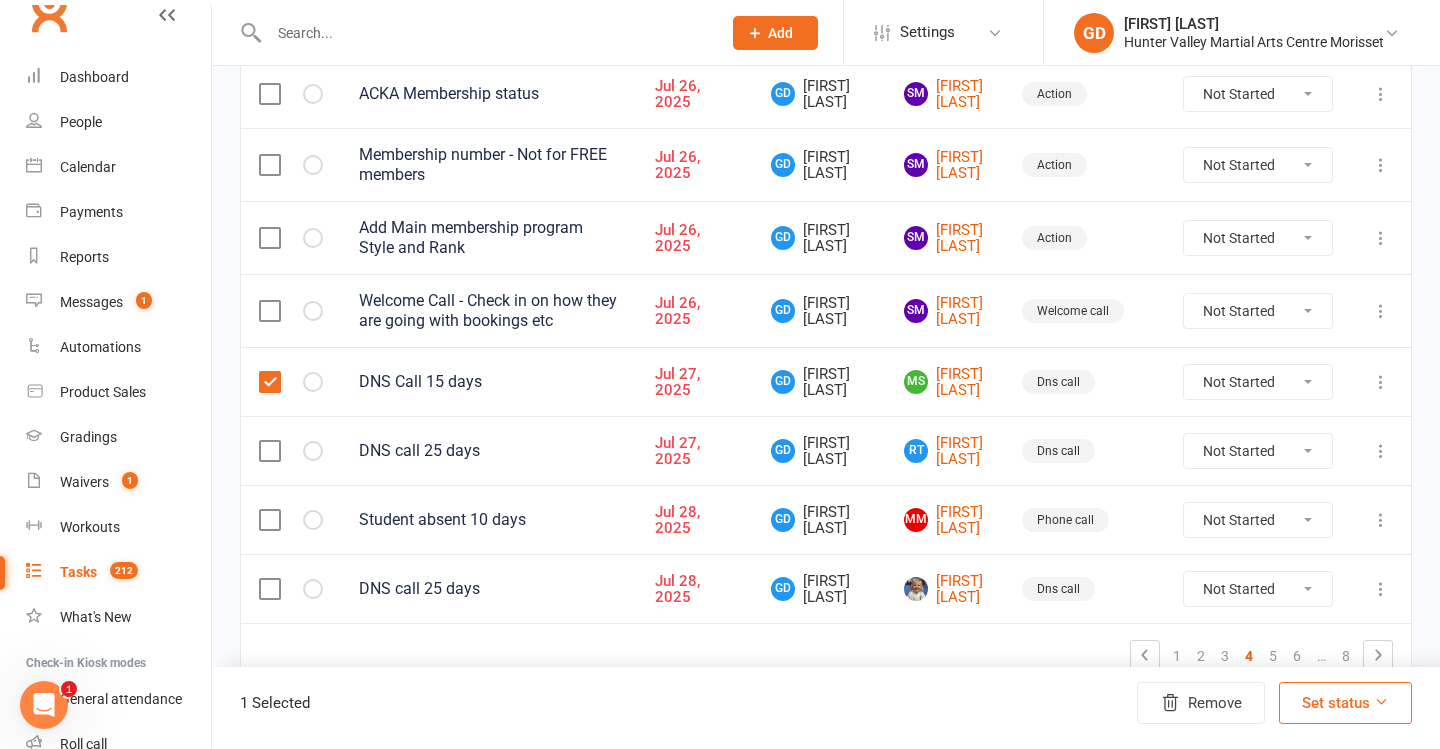 click at bounding box center (269, 451) 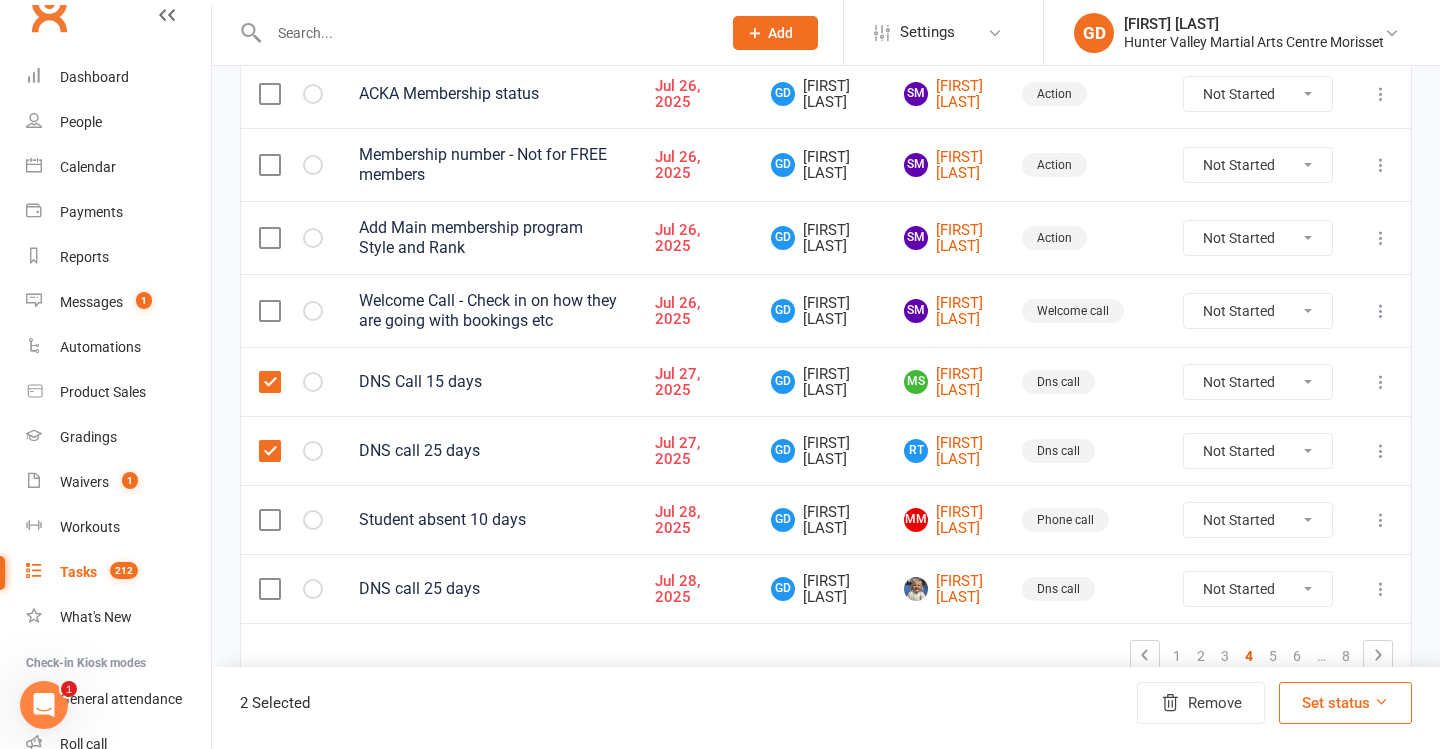 click at bounding box center [291, 519] 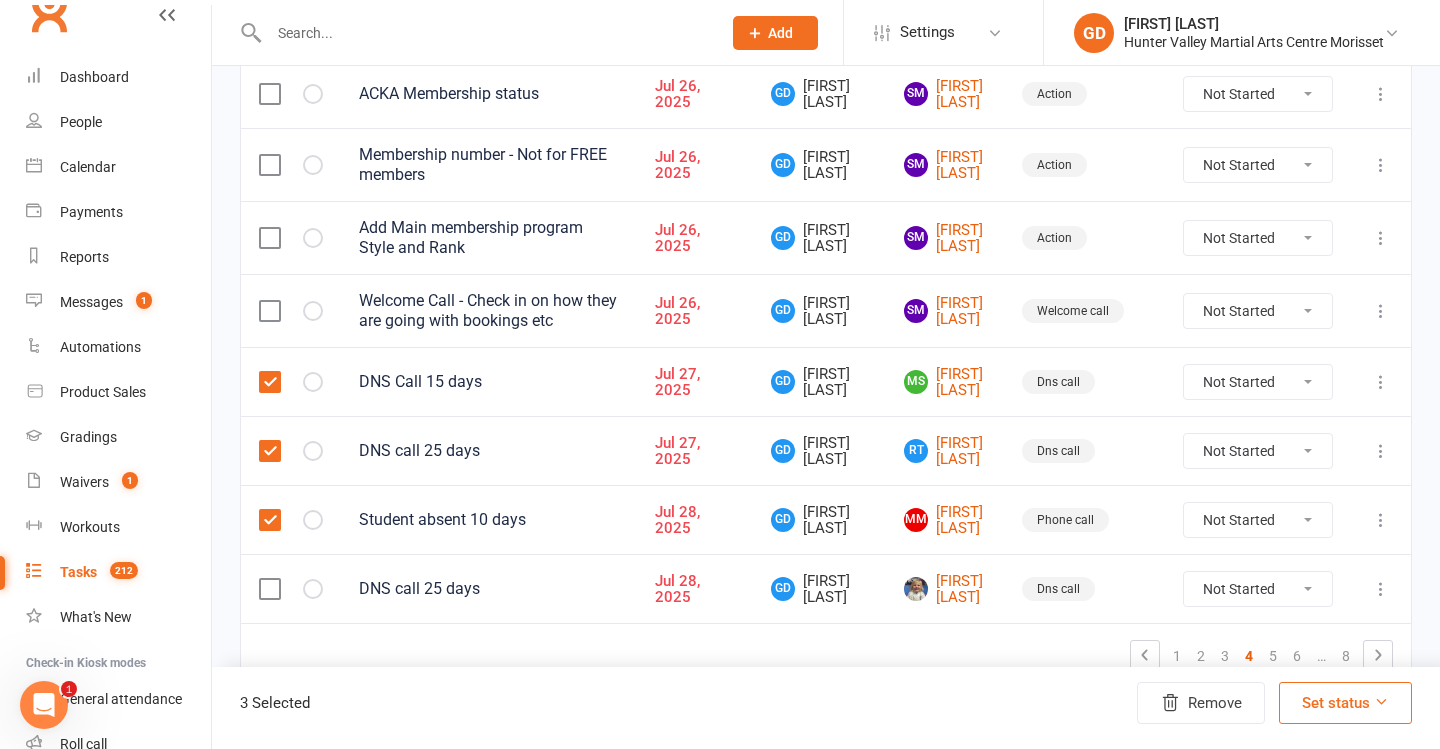 click at bounding box center [269, 589] 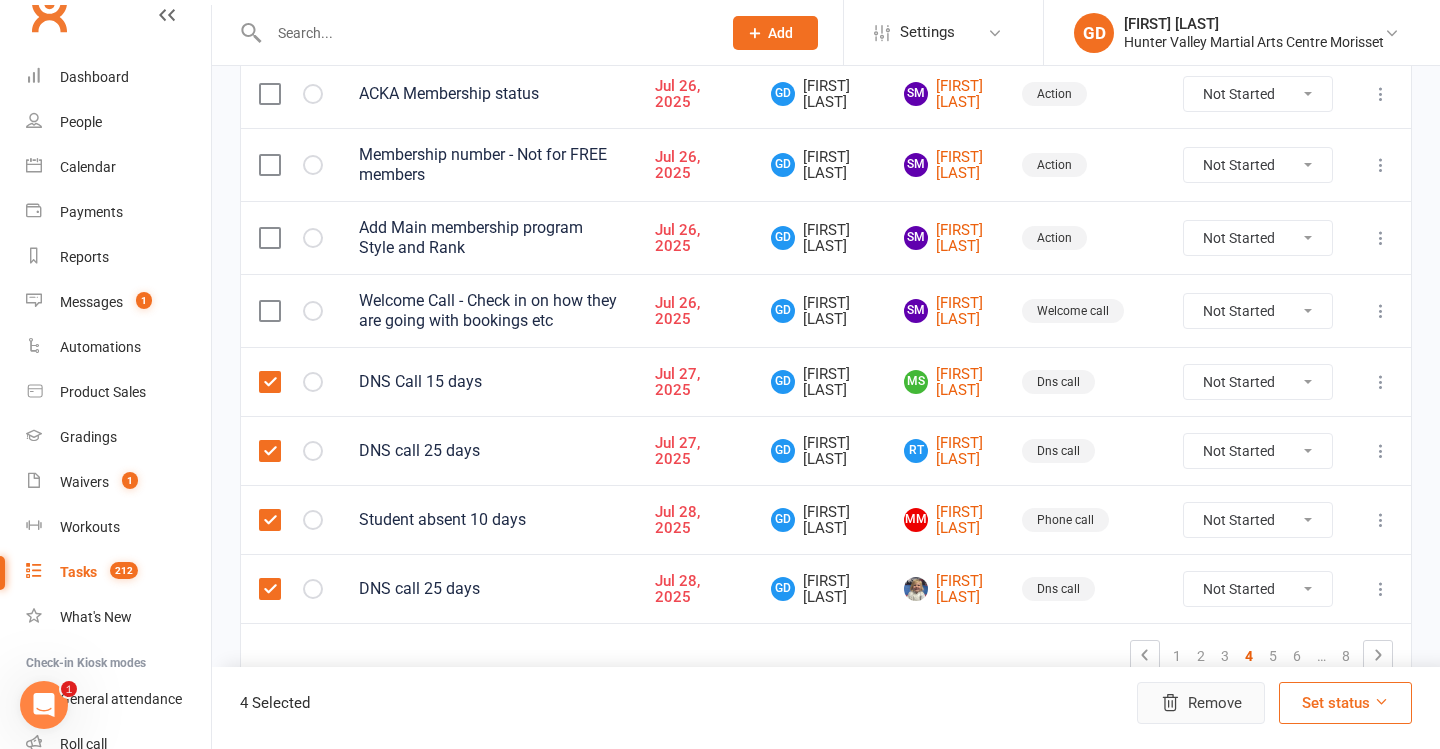 click 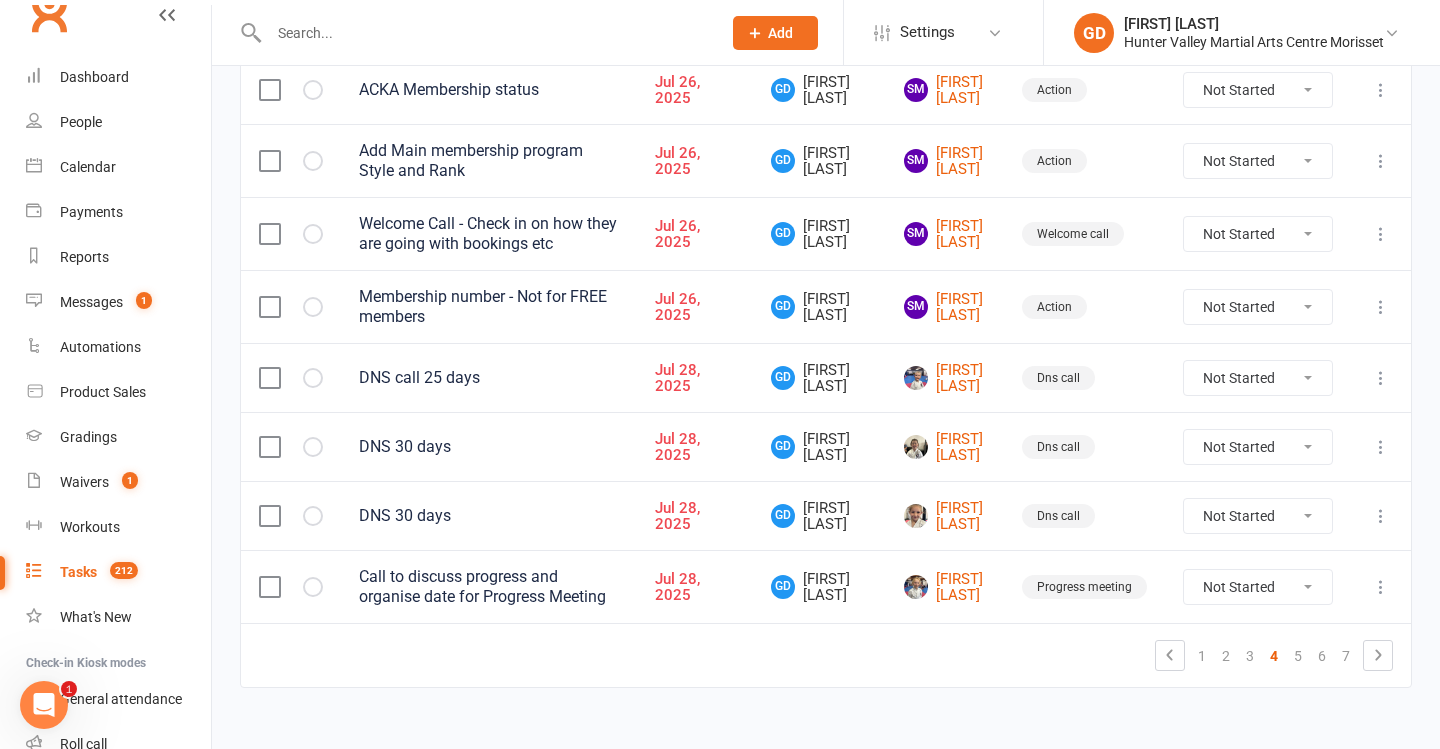 click at bounding box center (269, 378) 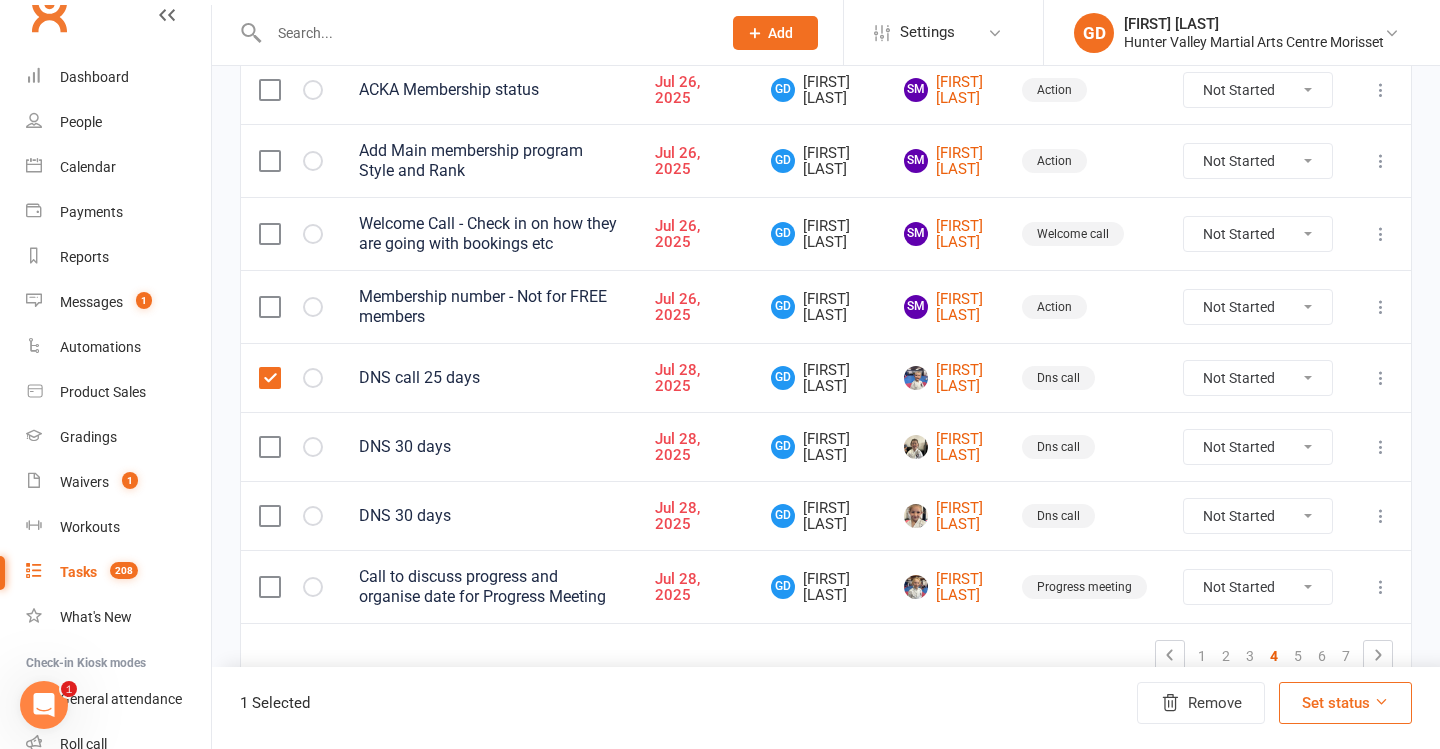 click at bounding box center [291, 446] 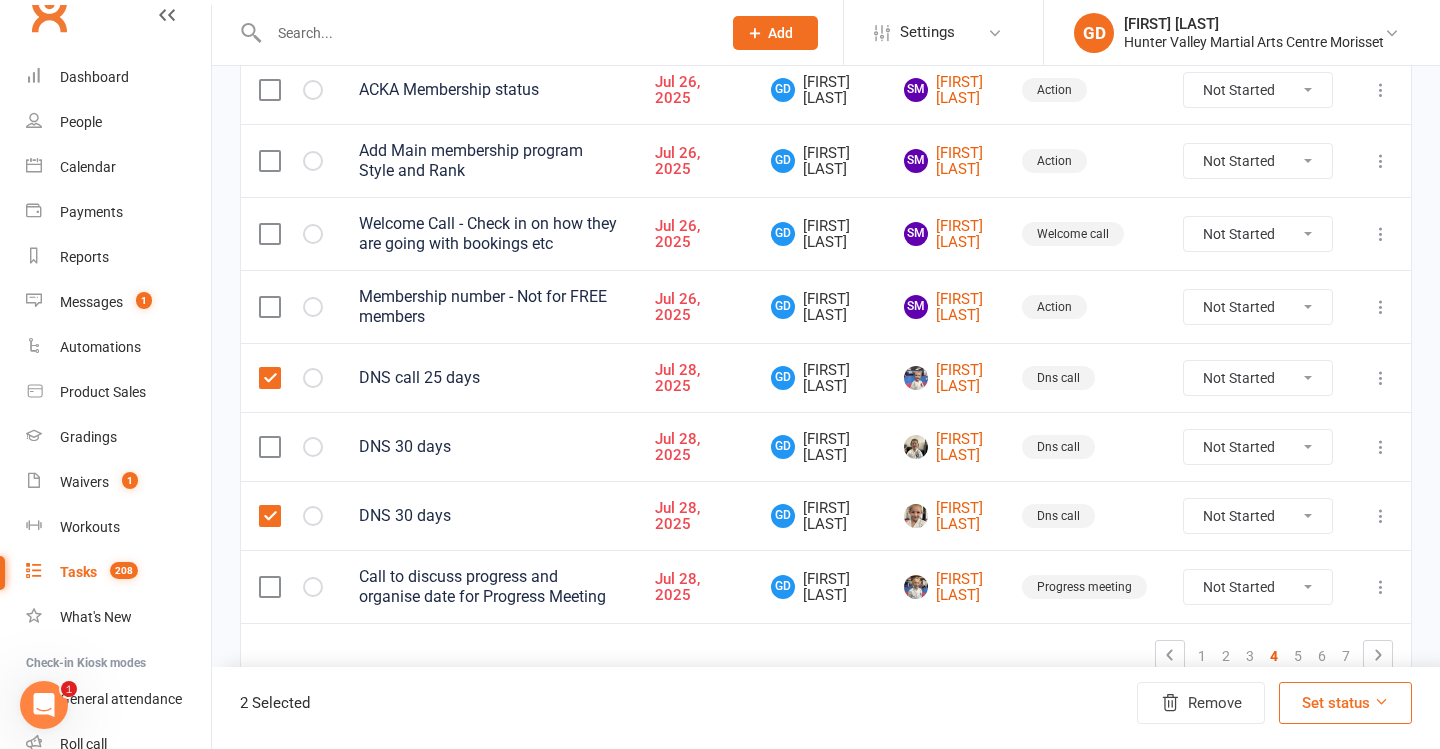 click at bounding box center [269, 447] 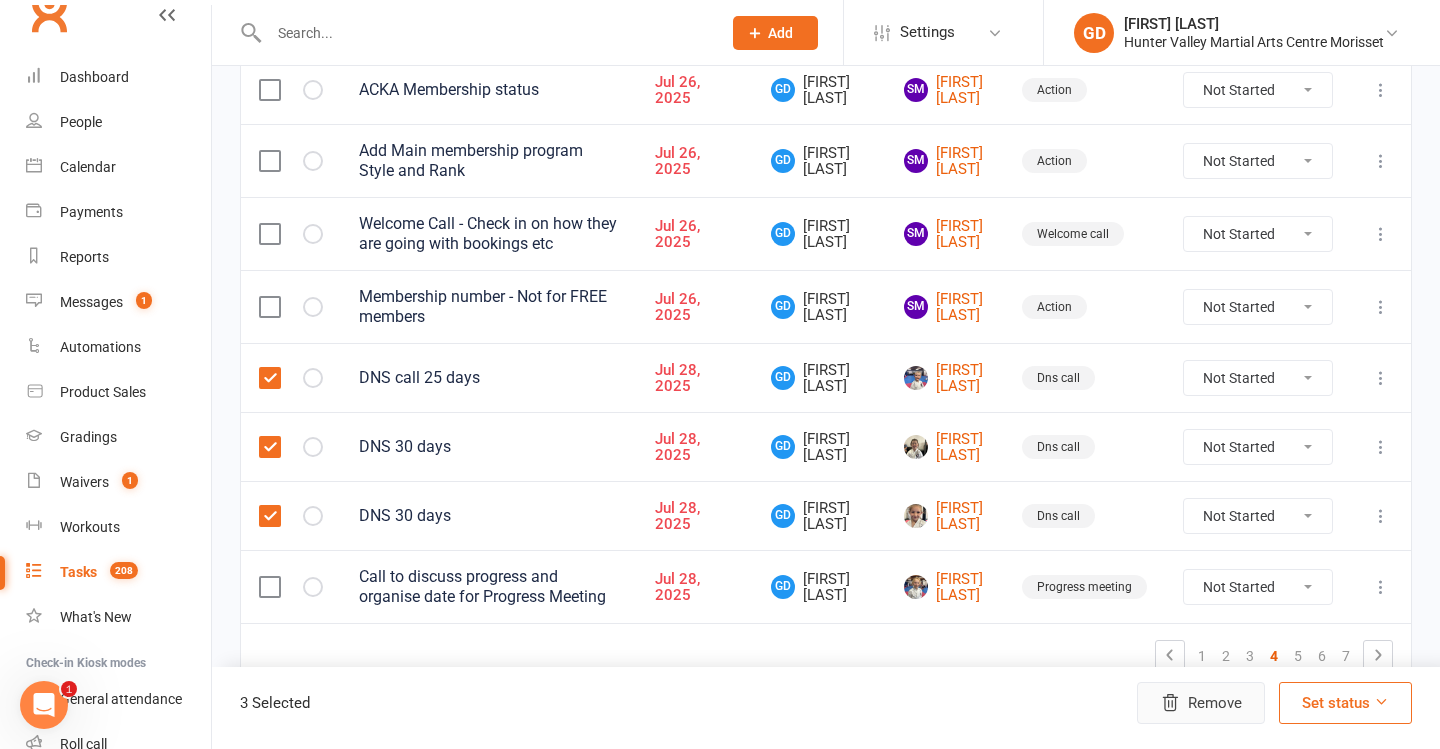 click on "Remove" at bounding box center (1201, 703) 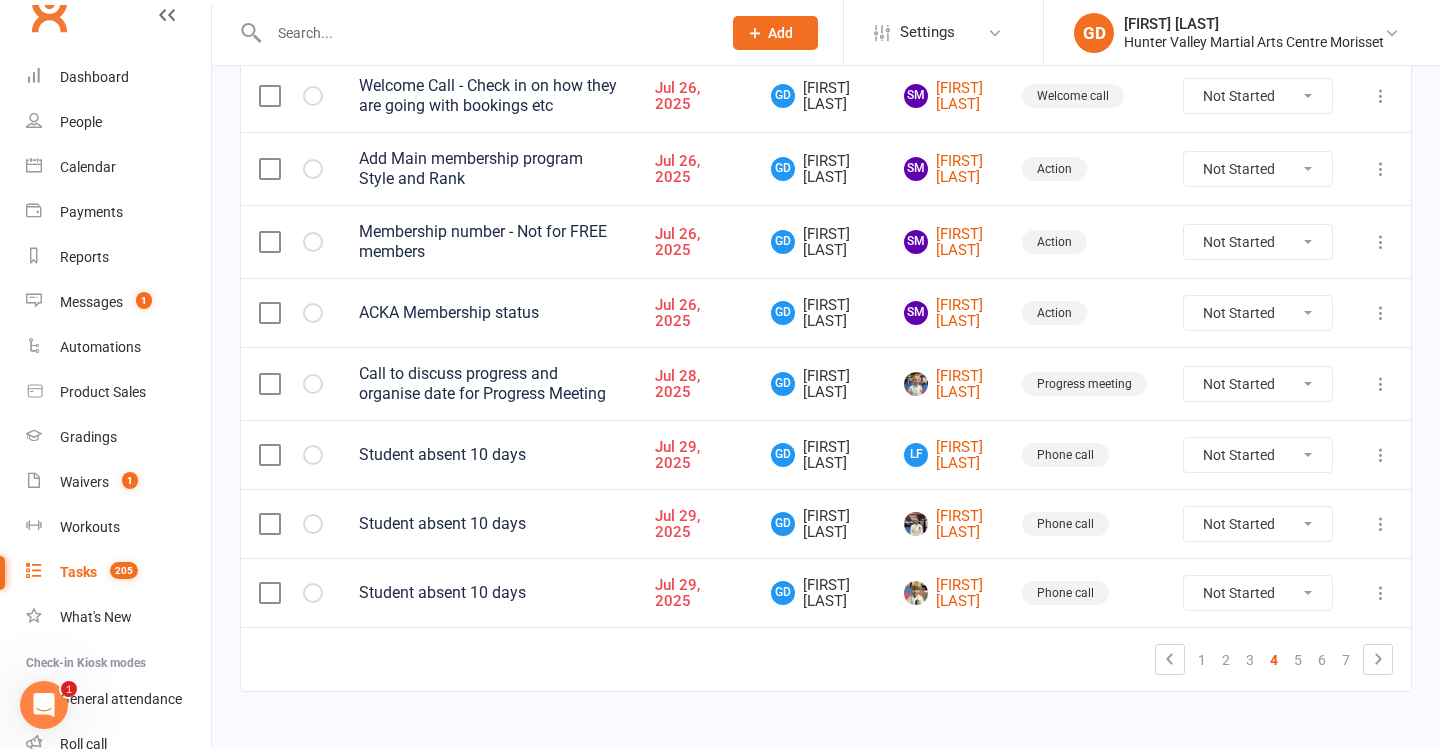 click at bounding box center (269, 455) 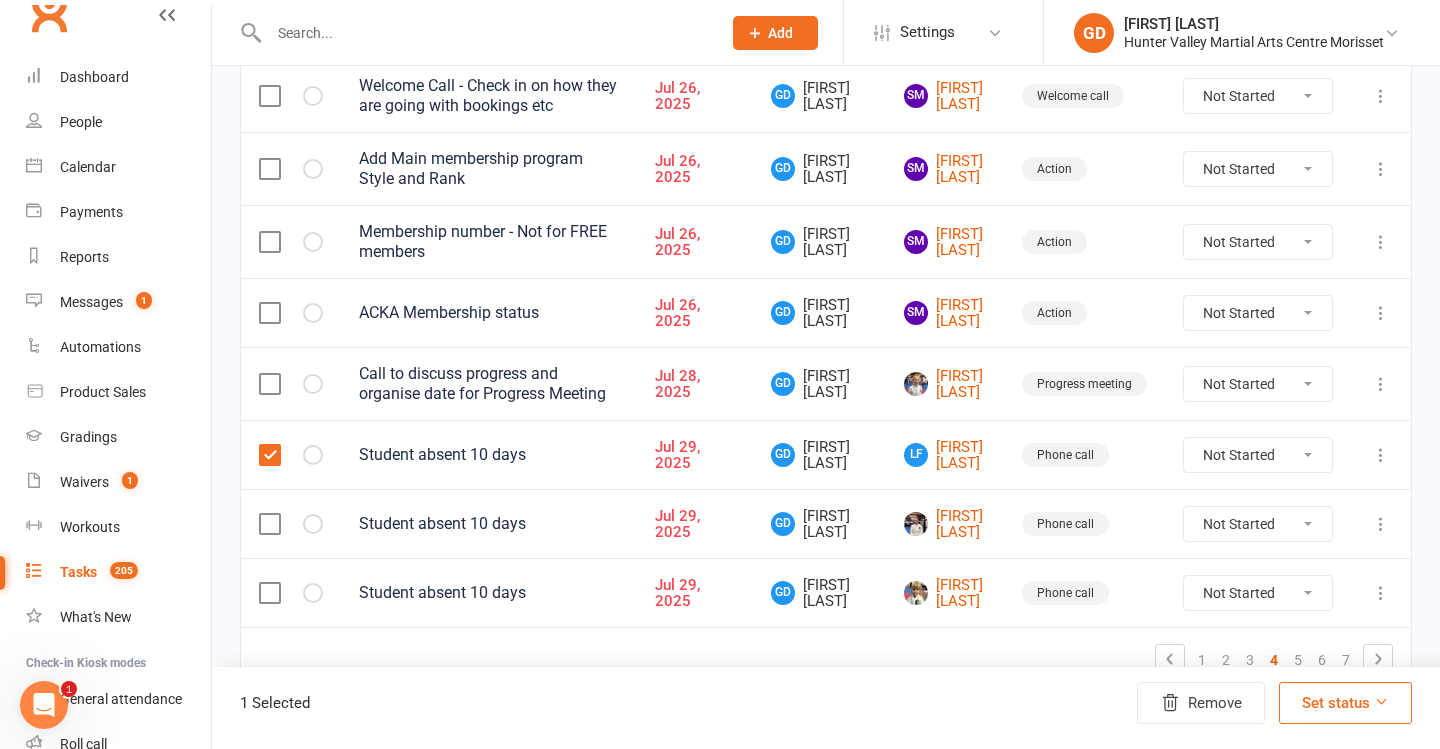 click at bounding box center [269, 524] 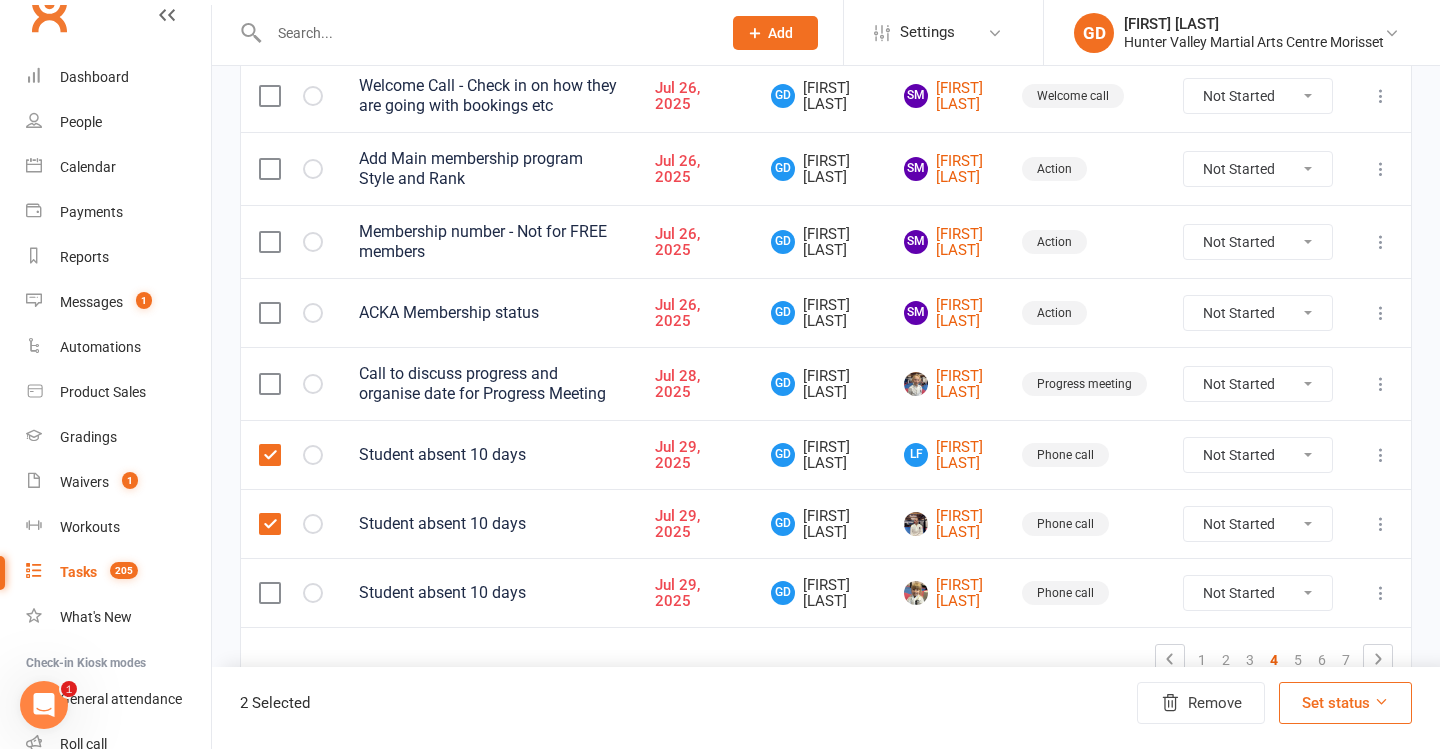 click at bounding box center [291, 592] 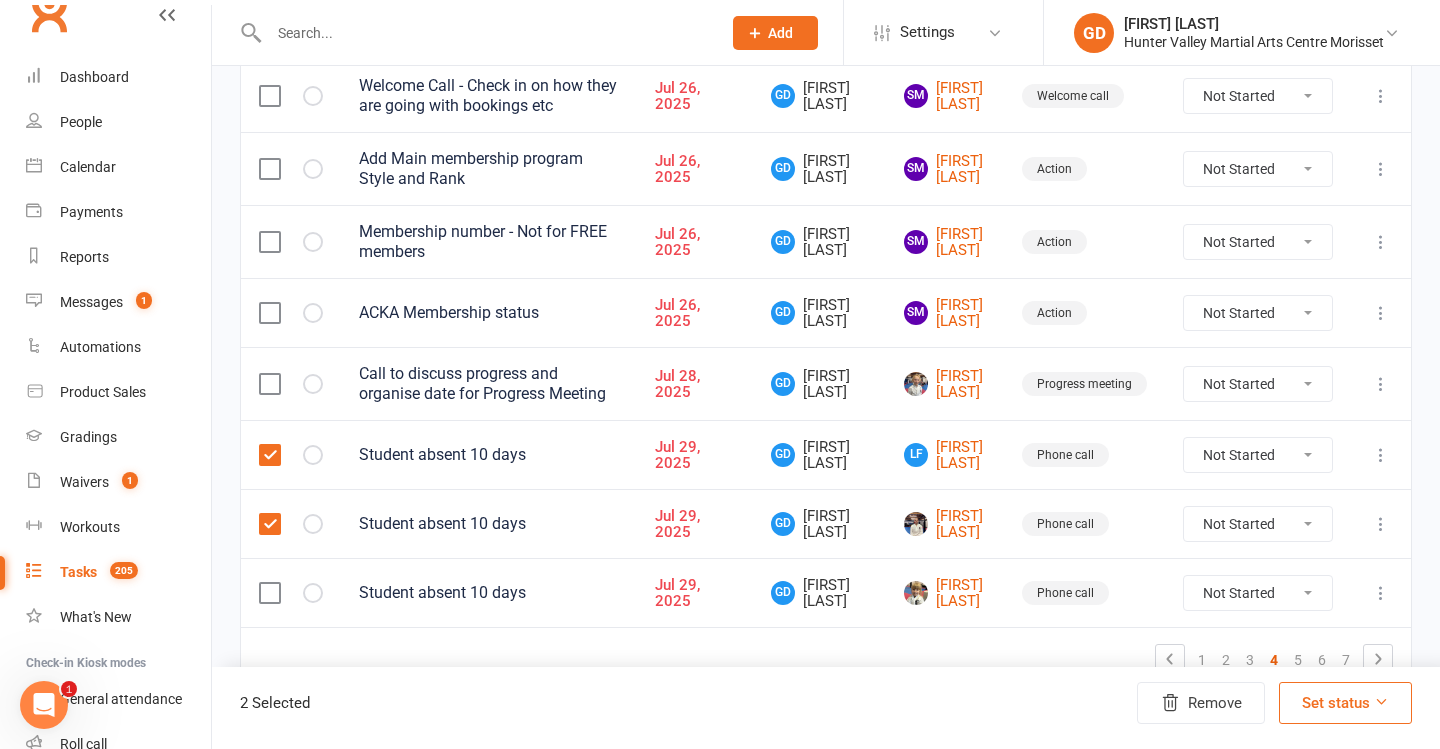 click at bounding box center (269, 593) 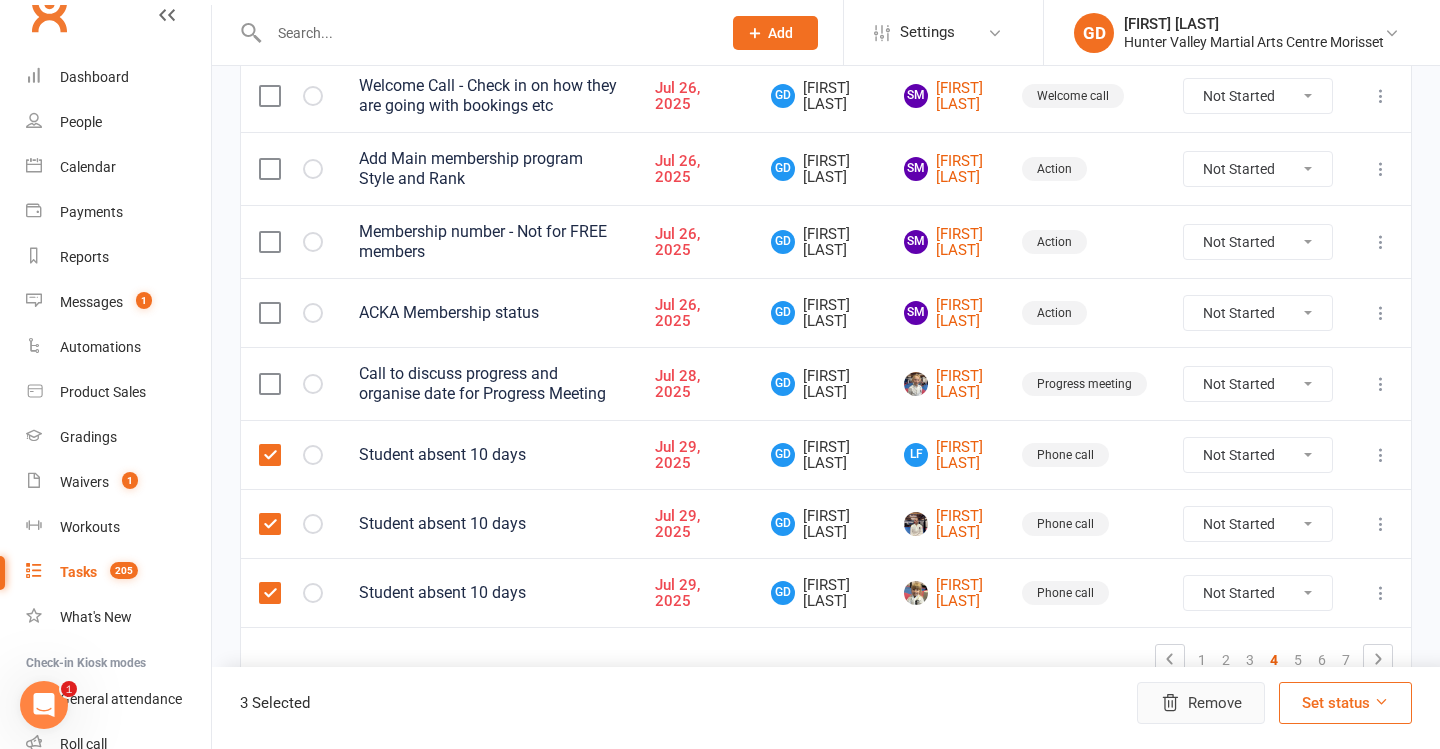 click 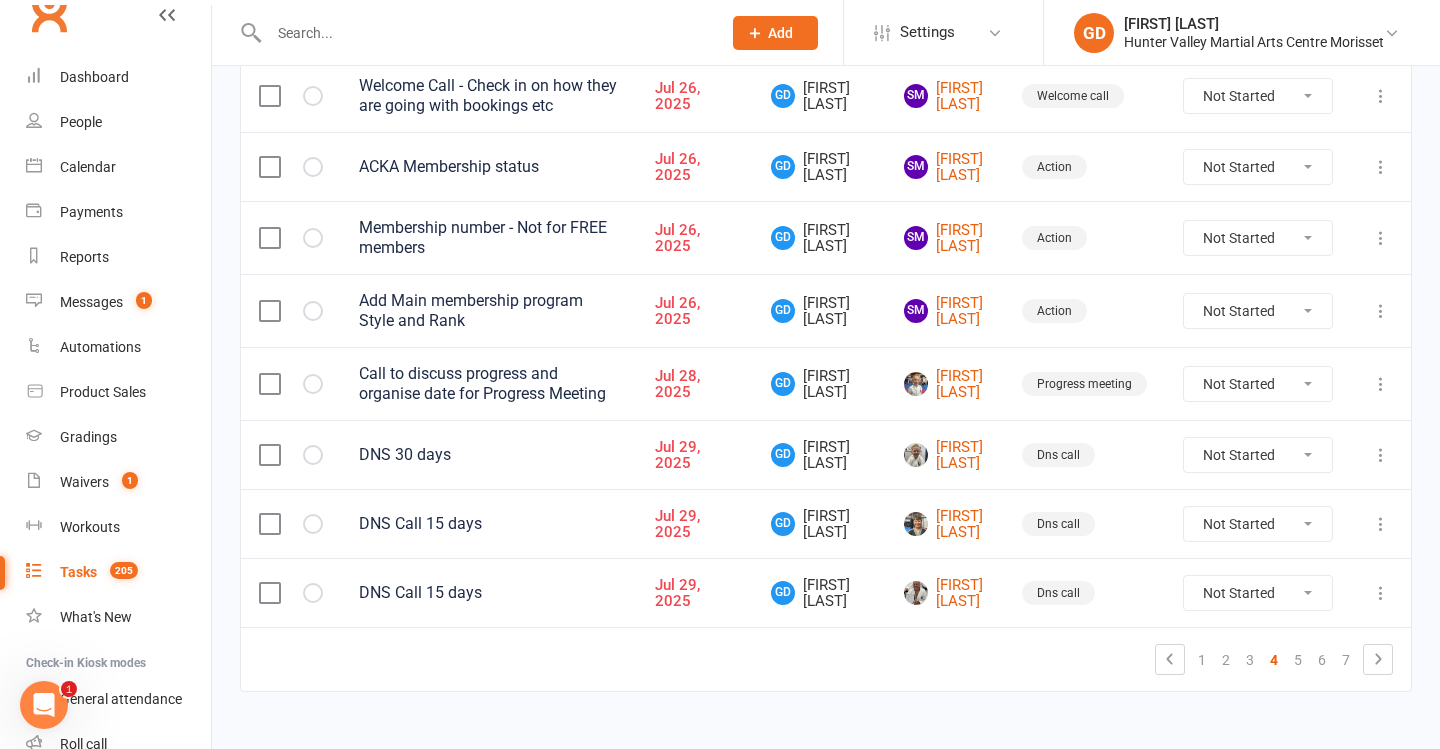 click at bounding box center (291, 454) 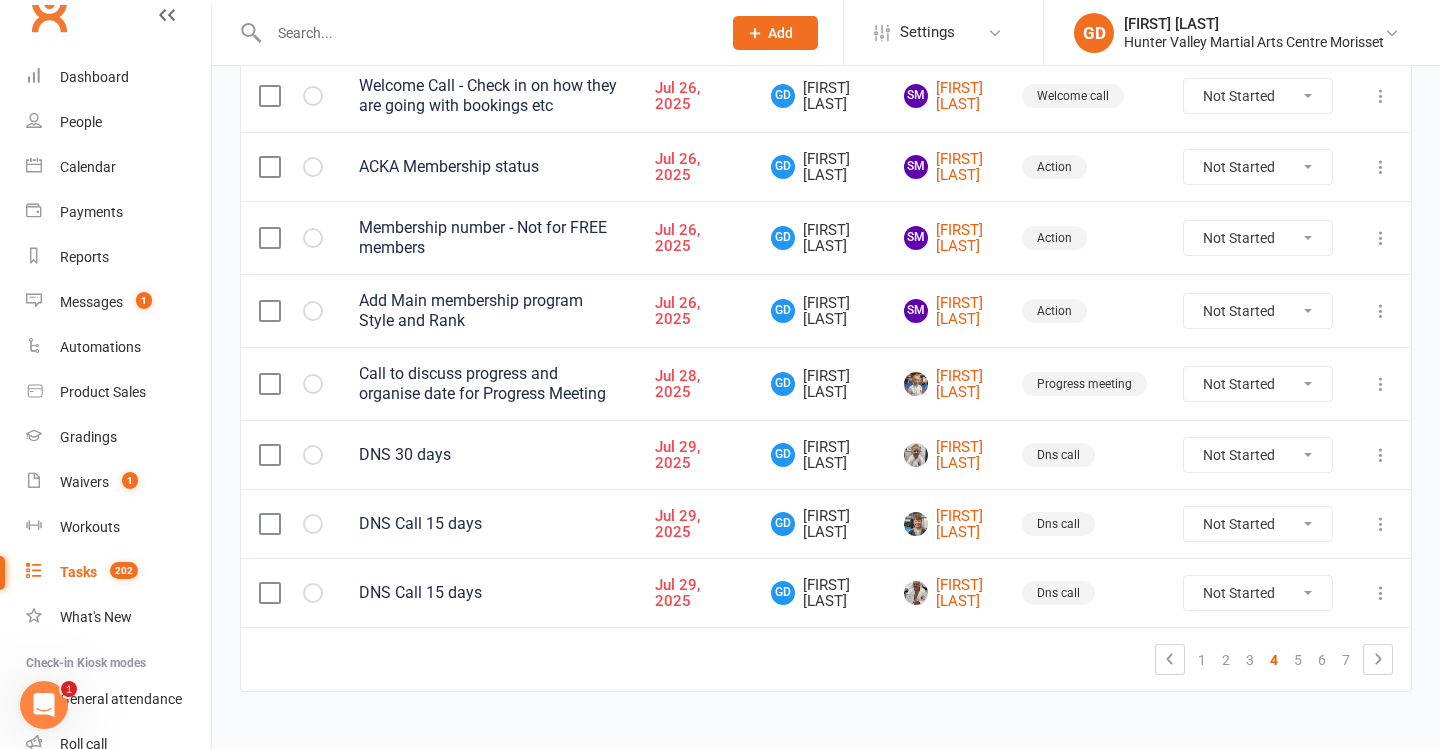 click at bounding box center [269, 455] 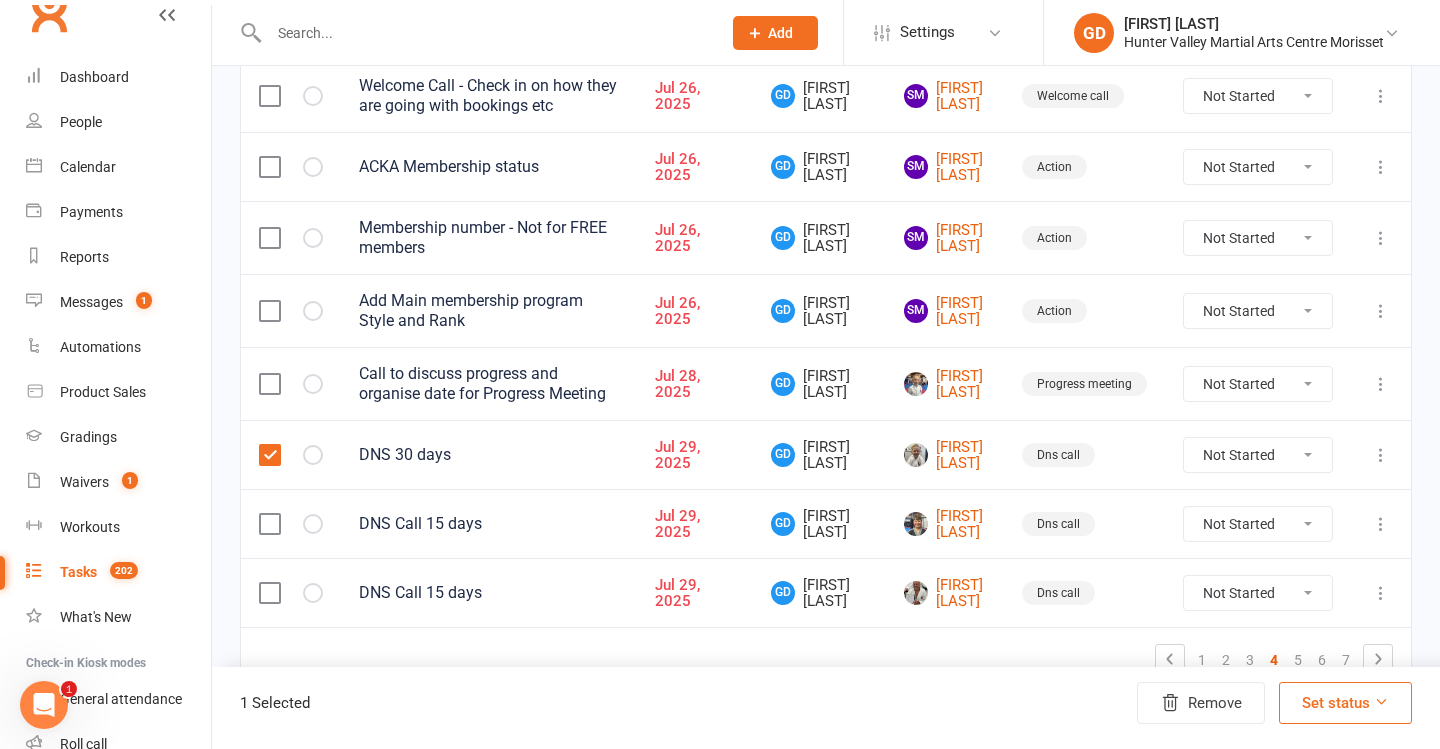 click at bounding box center (269, 524) 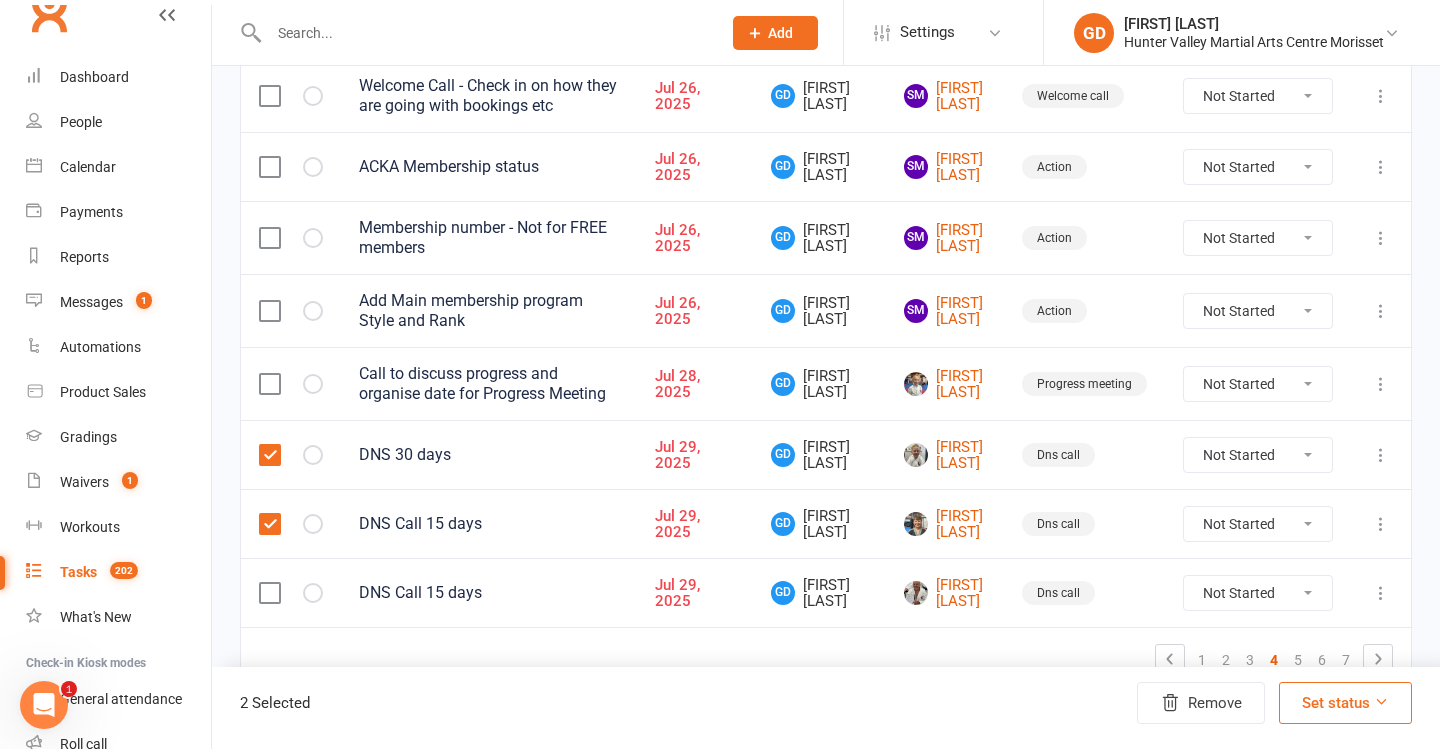 click at bounding box center (269, 593) 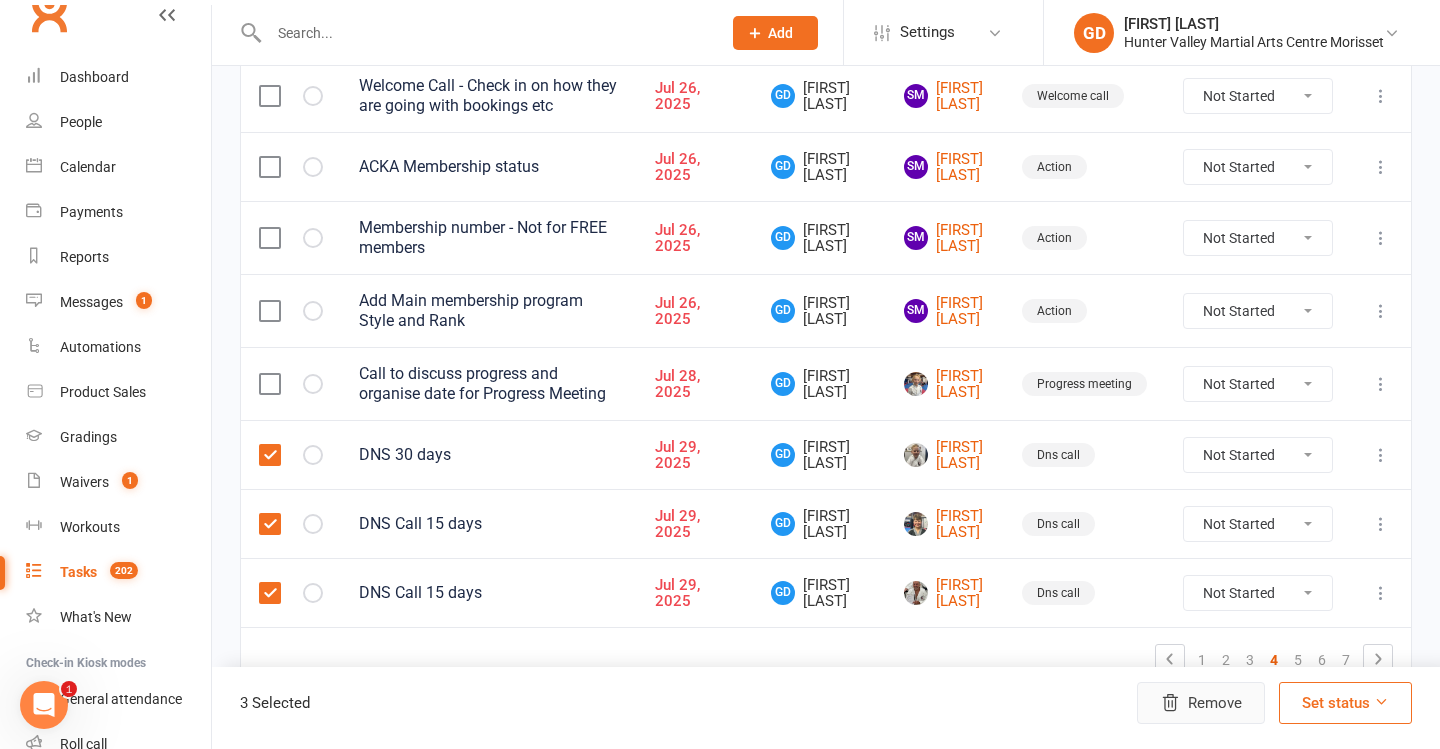 click on "Remove" at bounding box center [1201, 703] 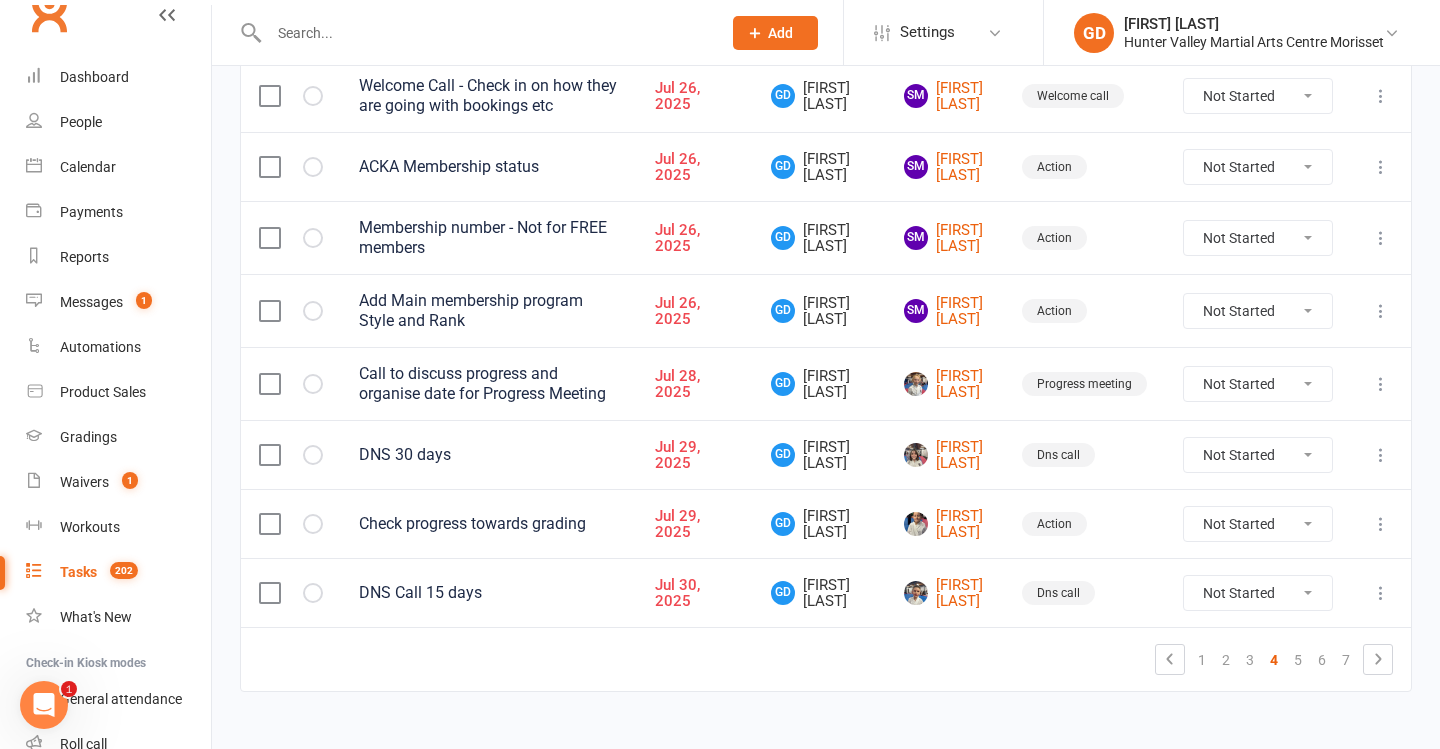 click at bounding box center (269, 455) 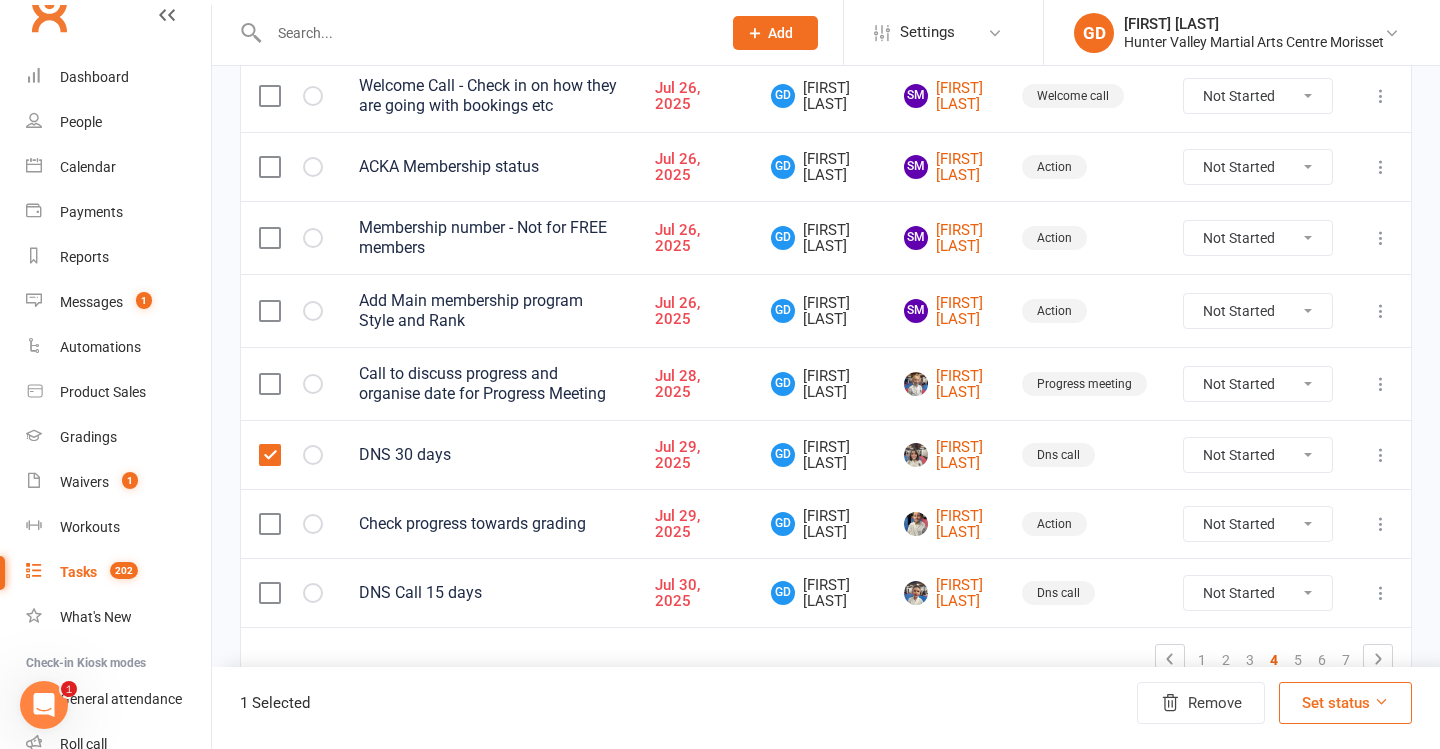 click at bounding box center [269, 593] 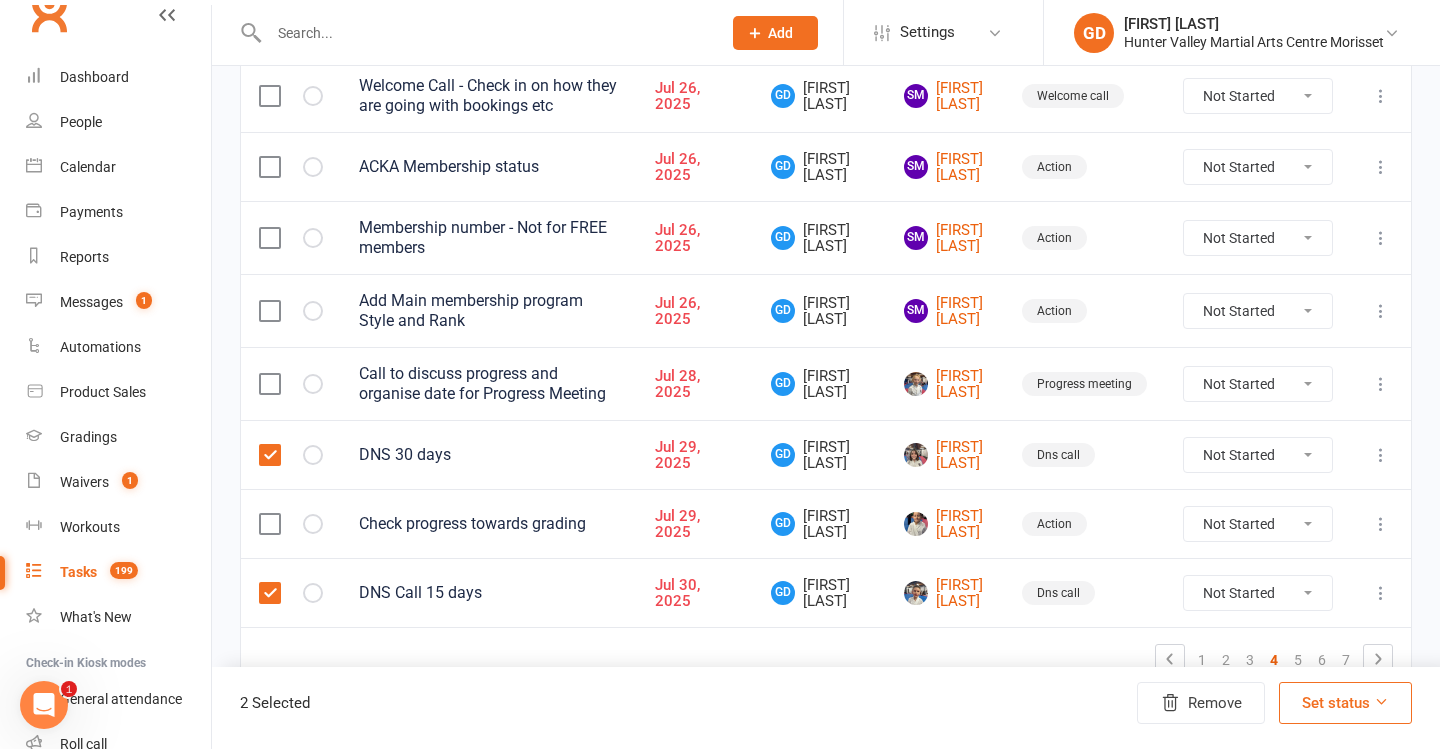 click on "2   Selected Remove Set status" at bounding box center [826, 708] 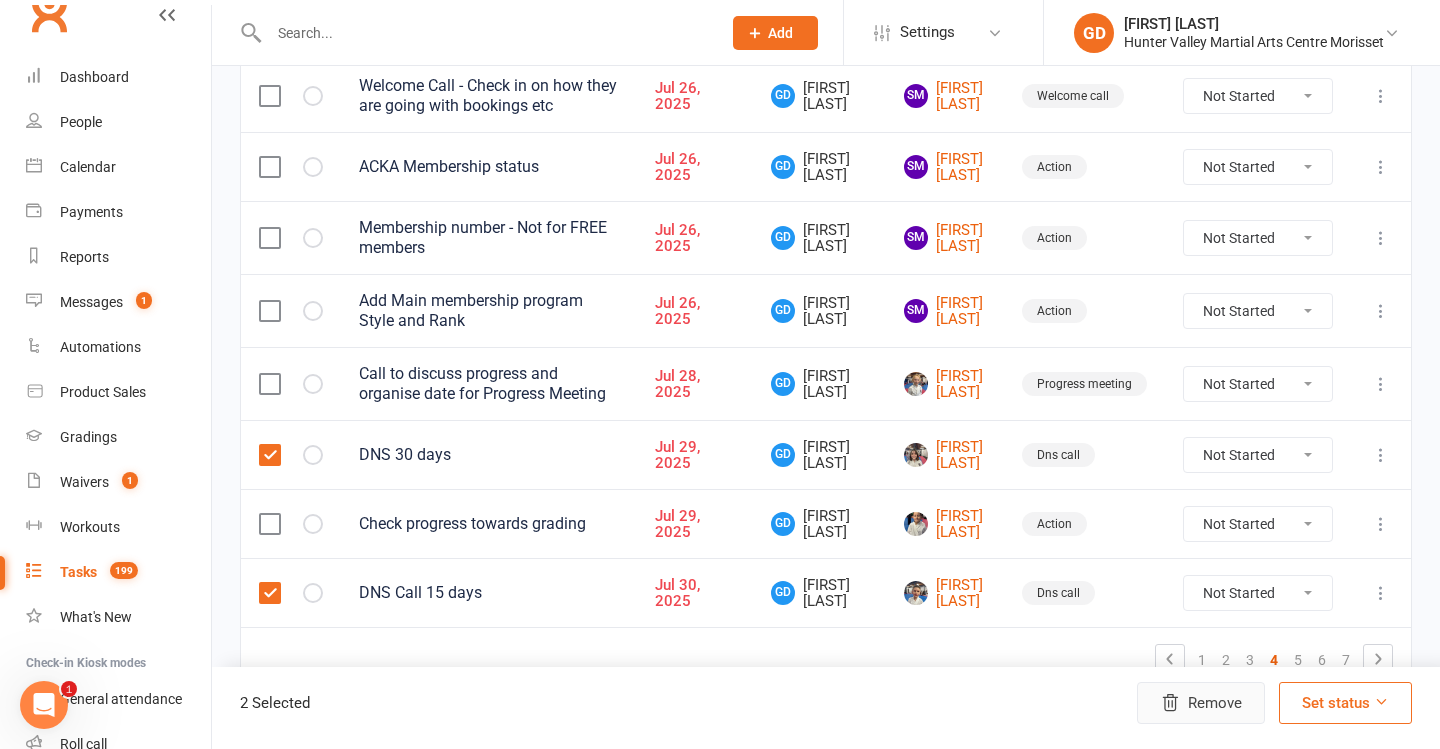 click on "Remove" at bounding box center (1201, 703) 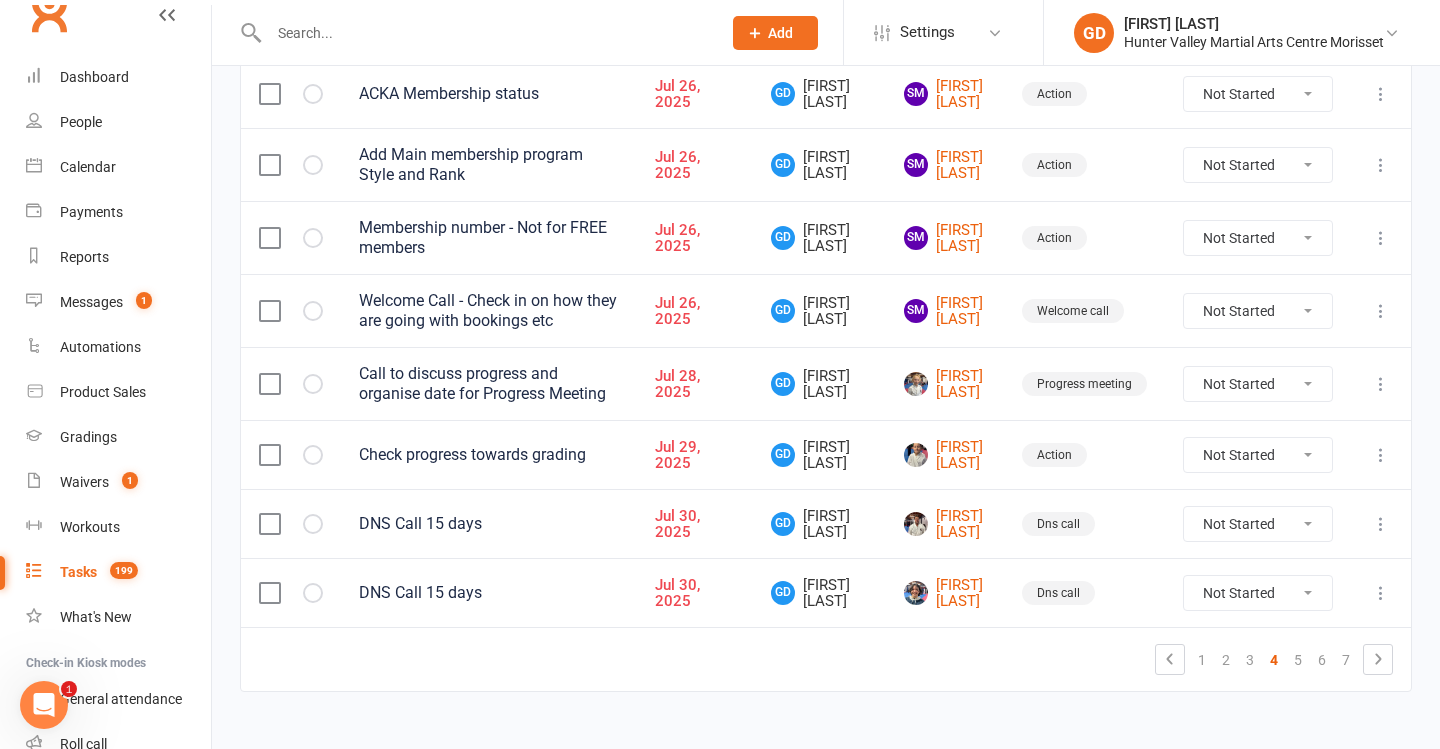 click at bounding box center [269, 524] 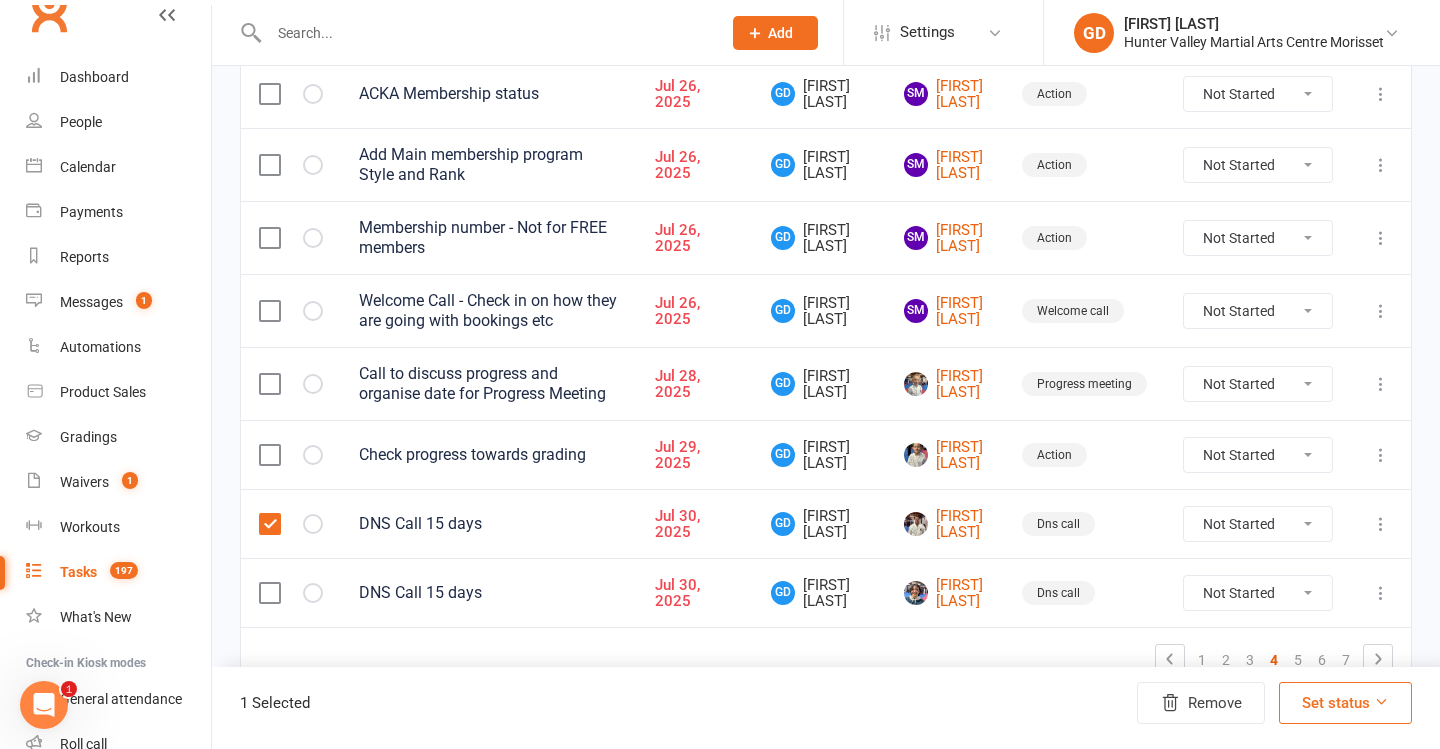 click at bounding box center [269, 593] 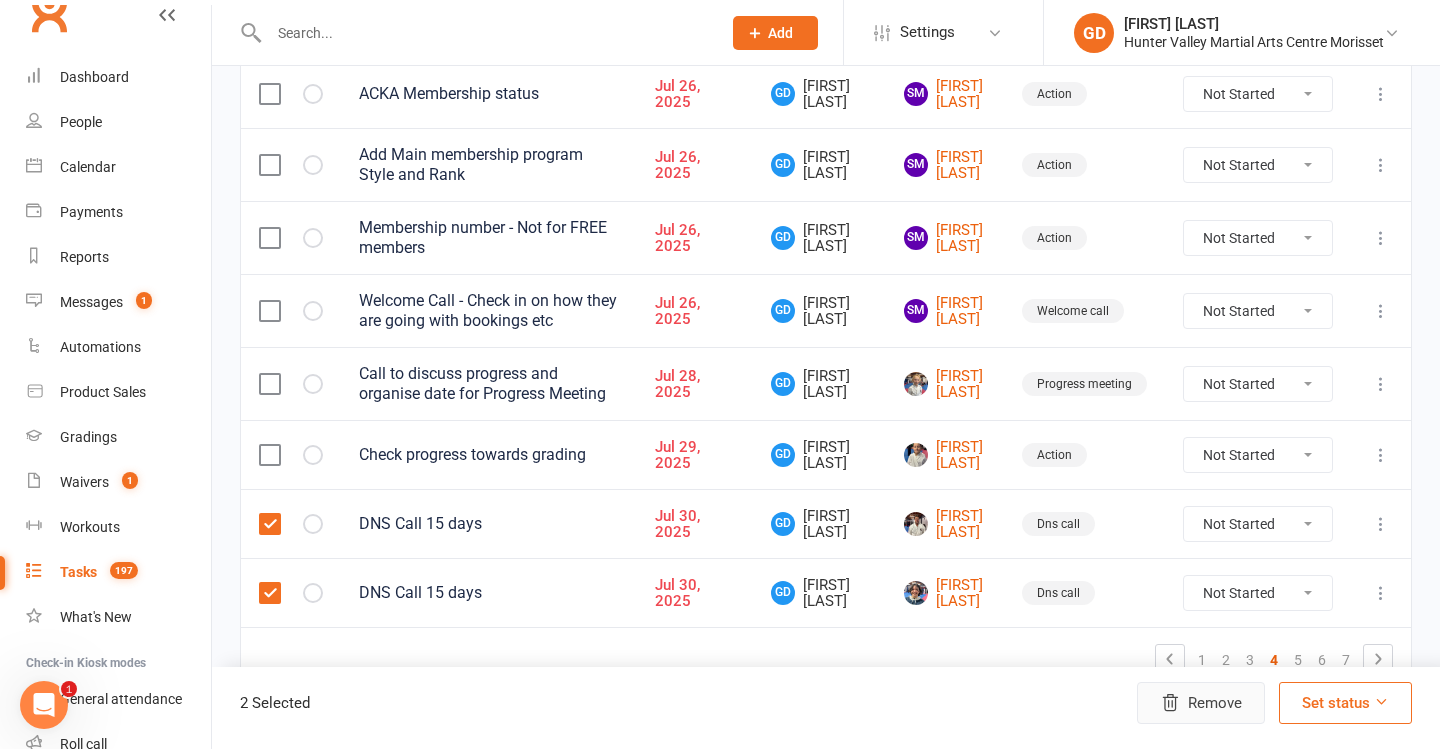 click on "Remove" at bounding box center (1201, 703) 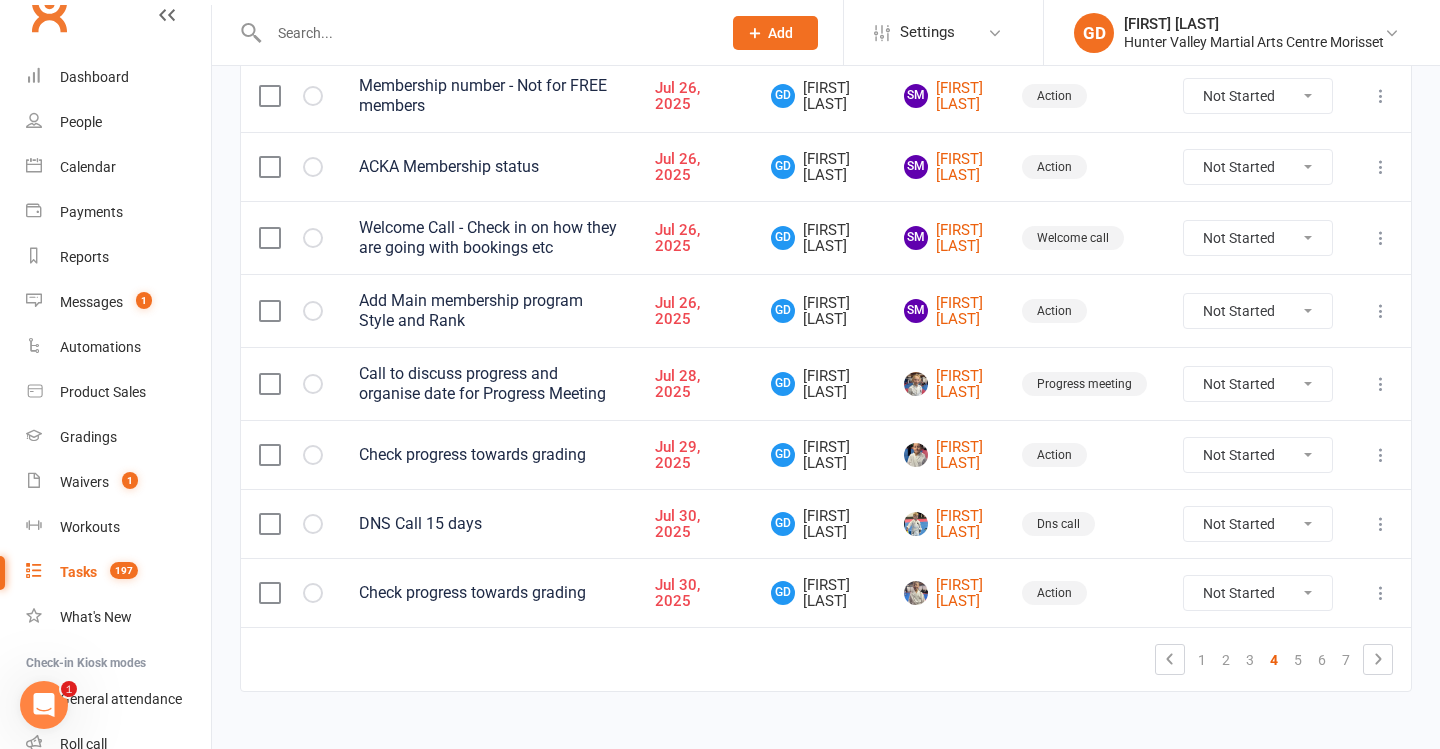click at bounding box center (269, 524) 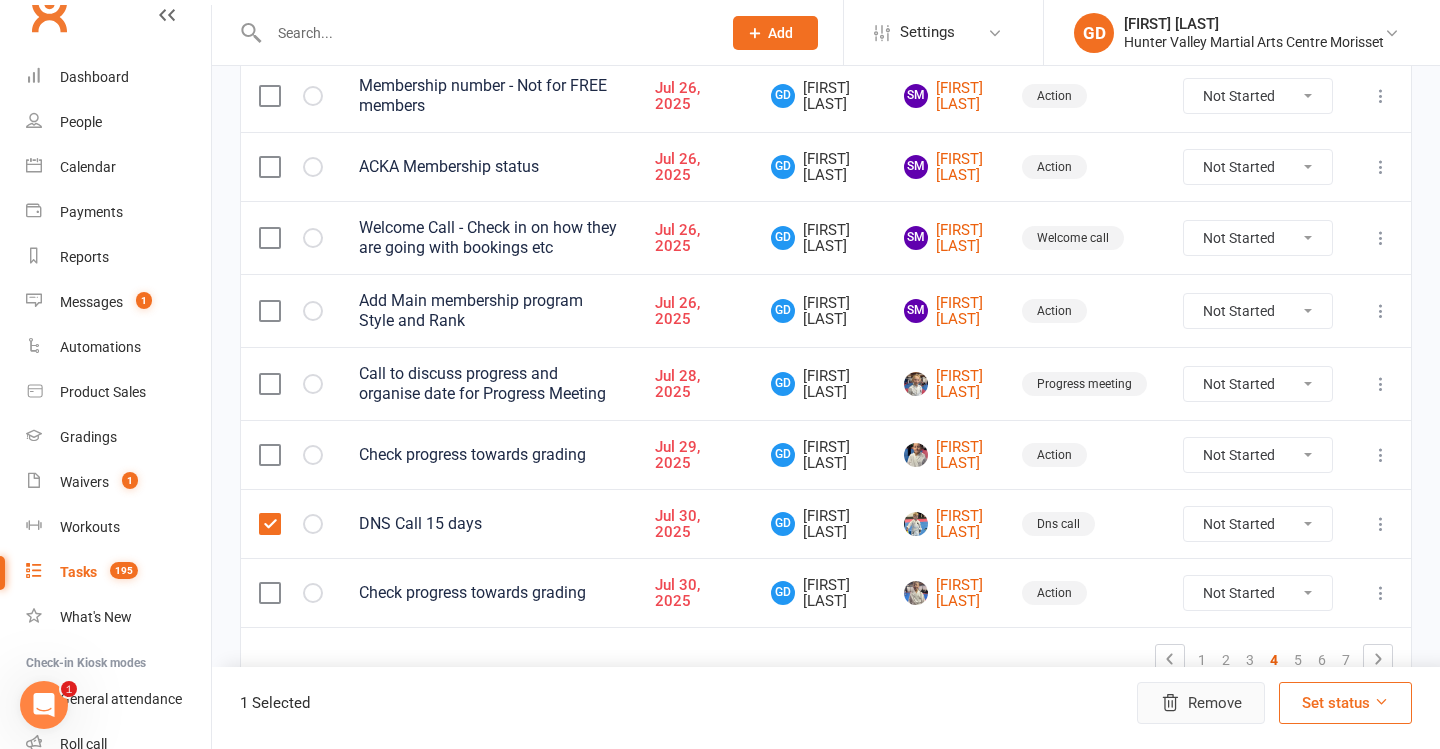 click on "Remove" at bounding box center (1201, 703) 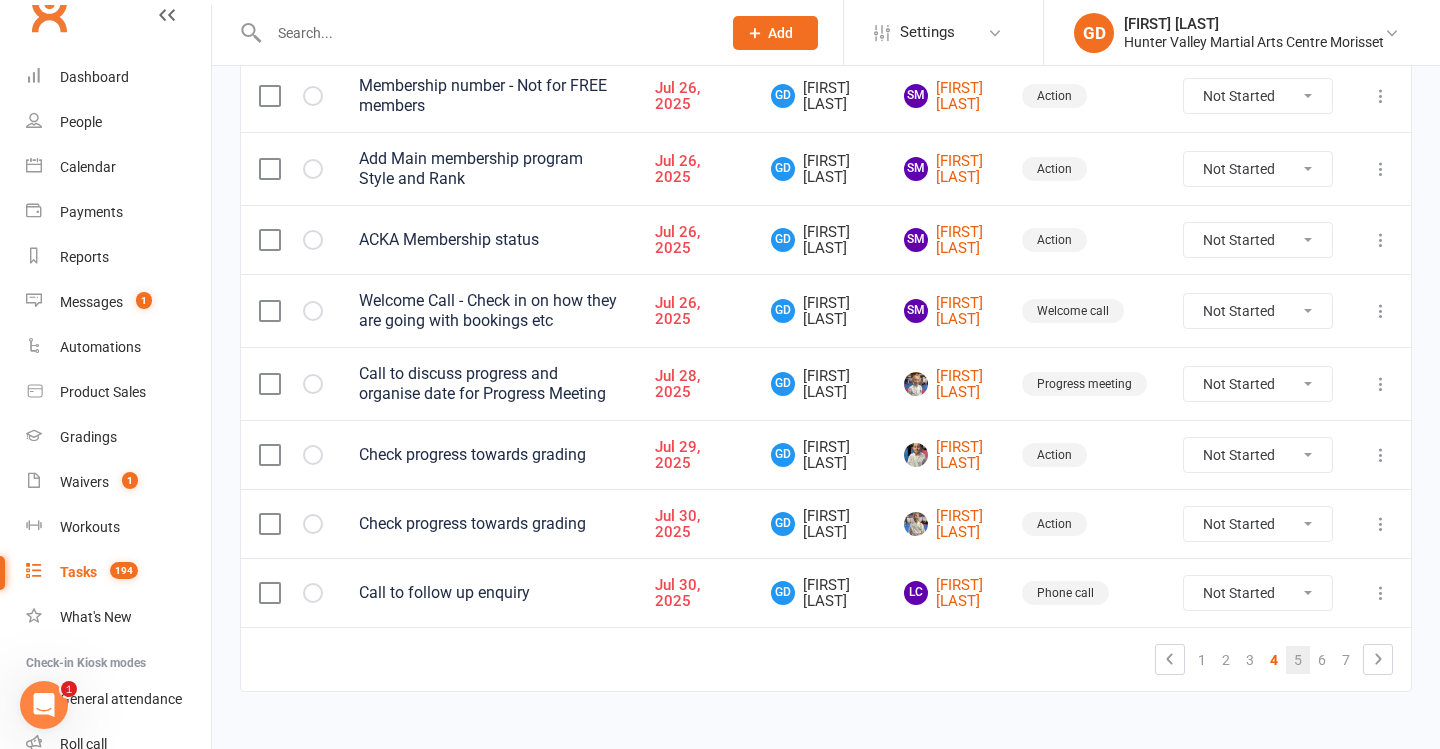 click on "5" at bounding box center (1298, 660) 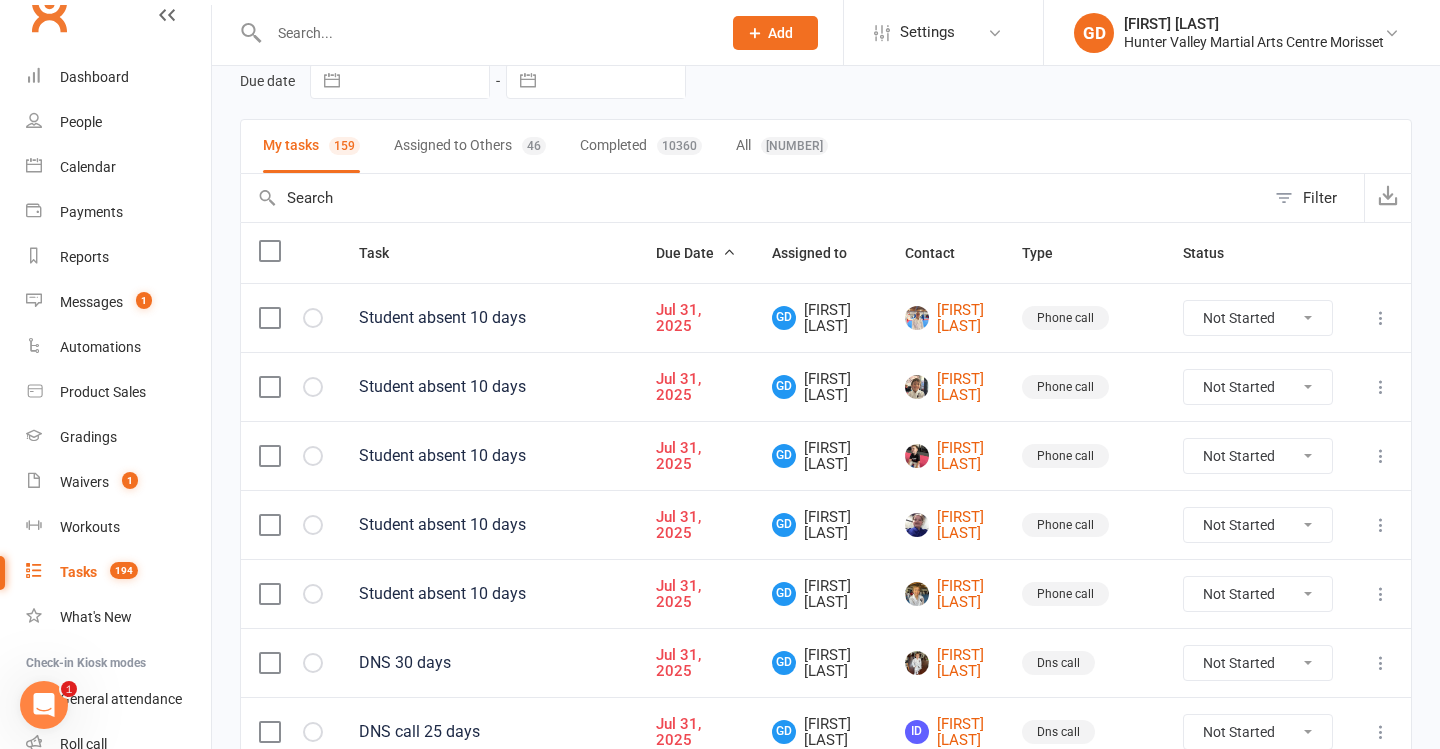 scroll, scrollTop: 106, scrollLeft: 0, axis: vertical 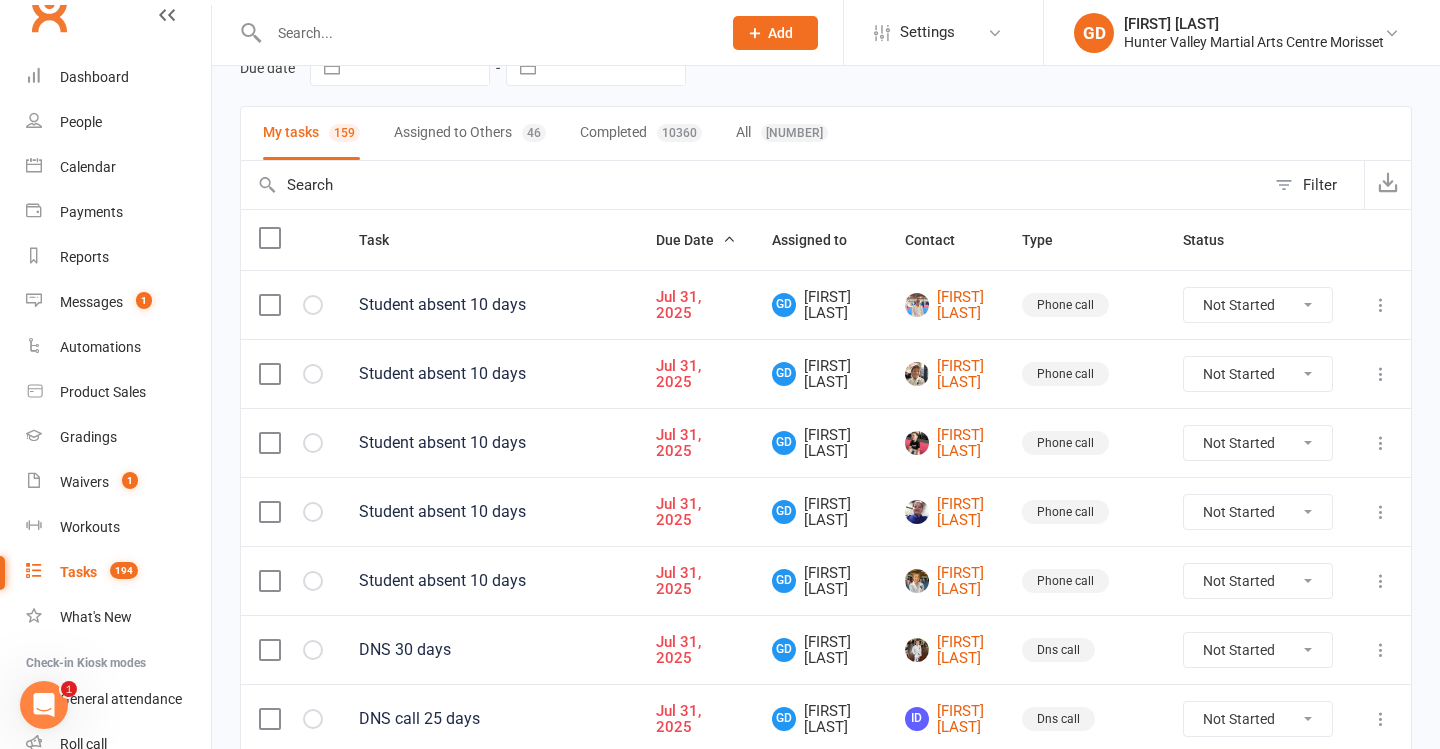 click at bounding box center [269, 305] 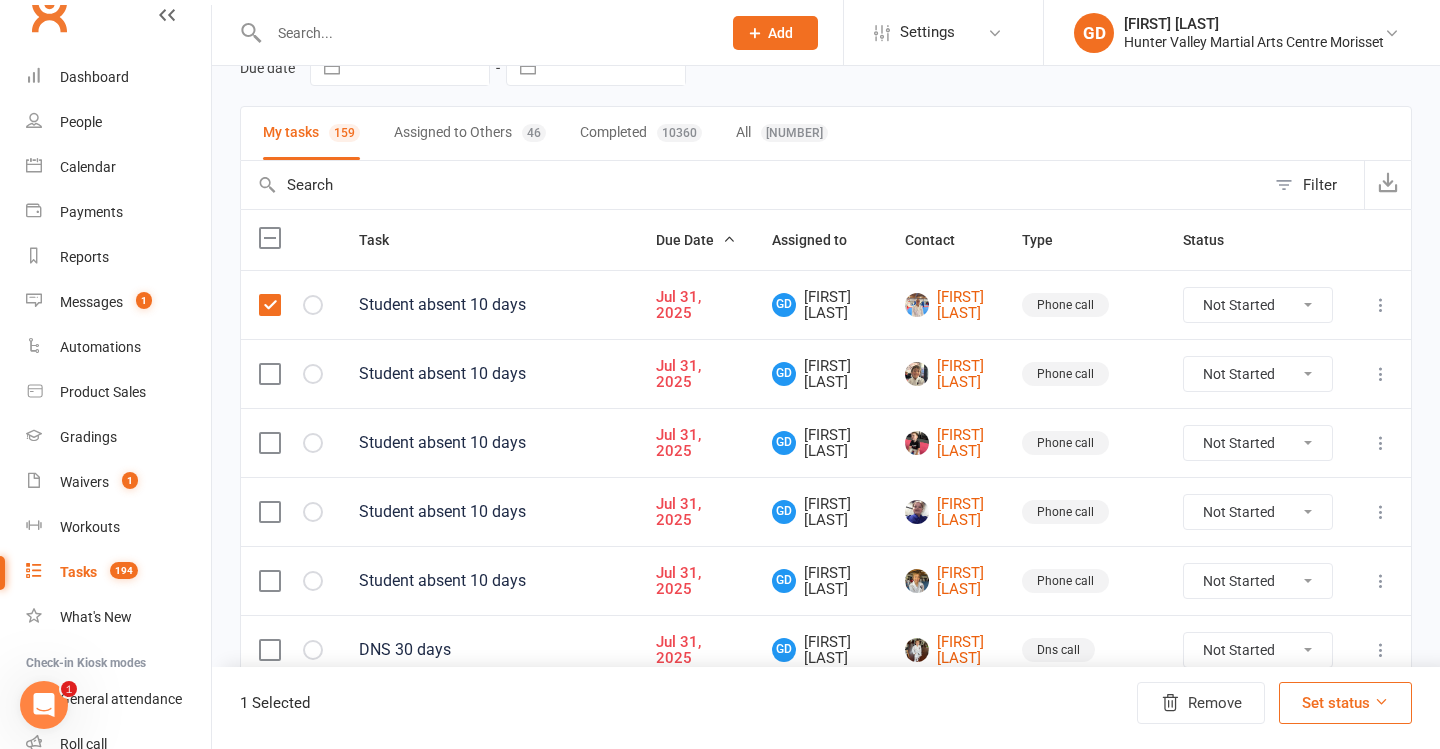 click at bounding box center (269, 374) 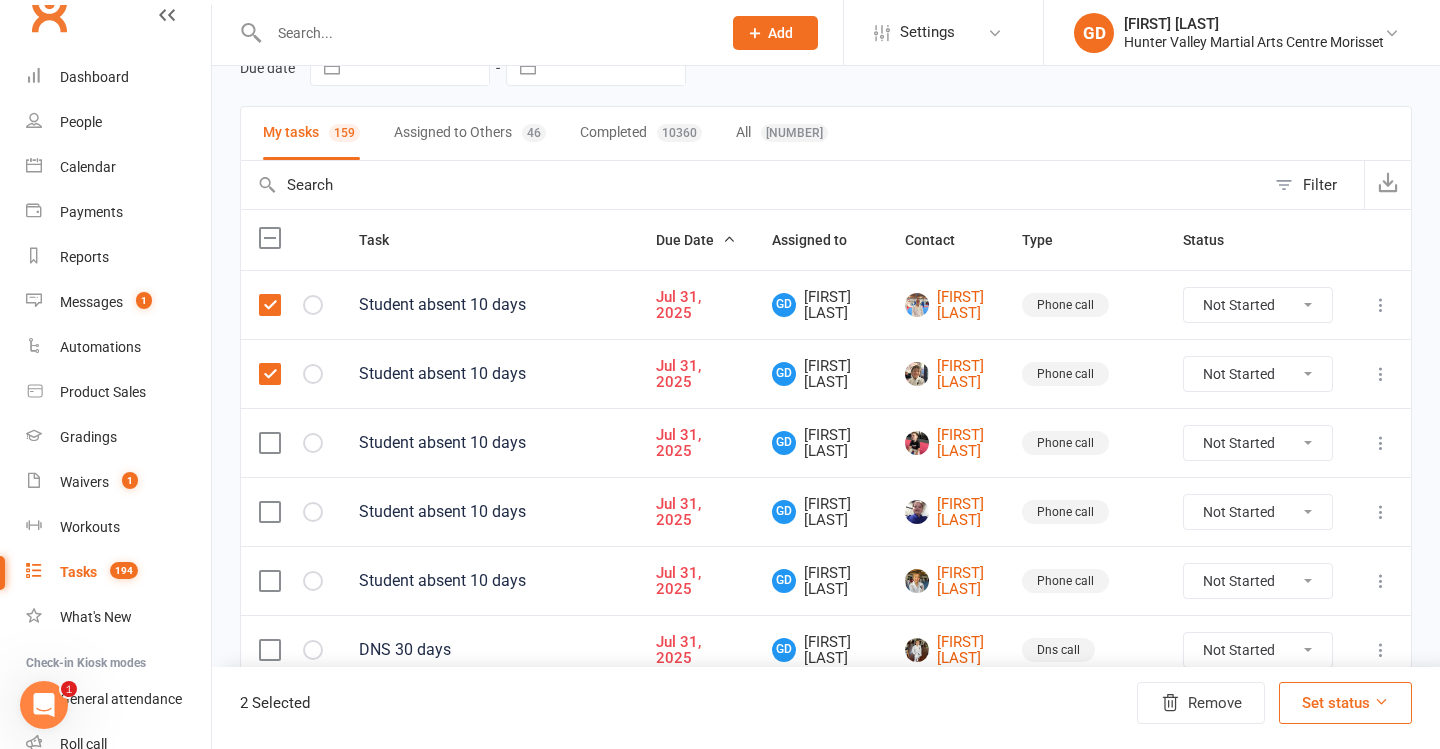 click at bounding box center [269, 443] 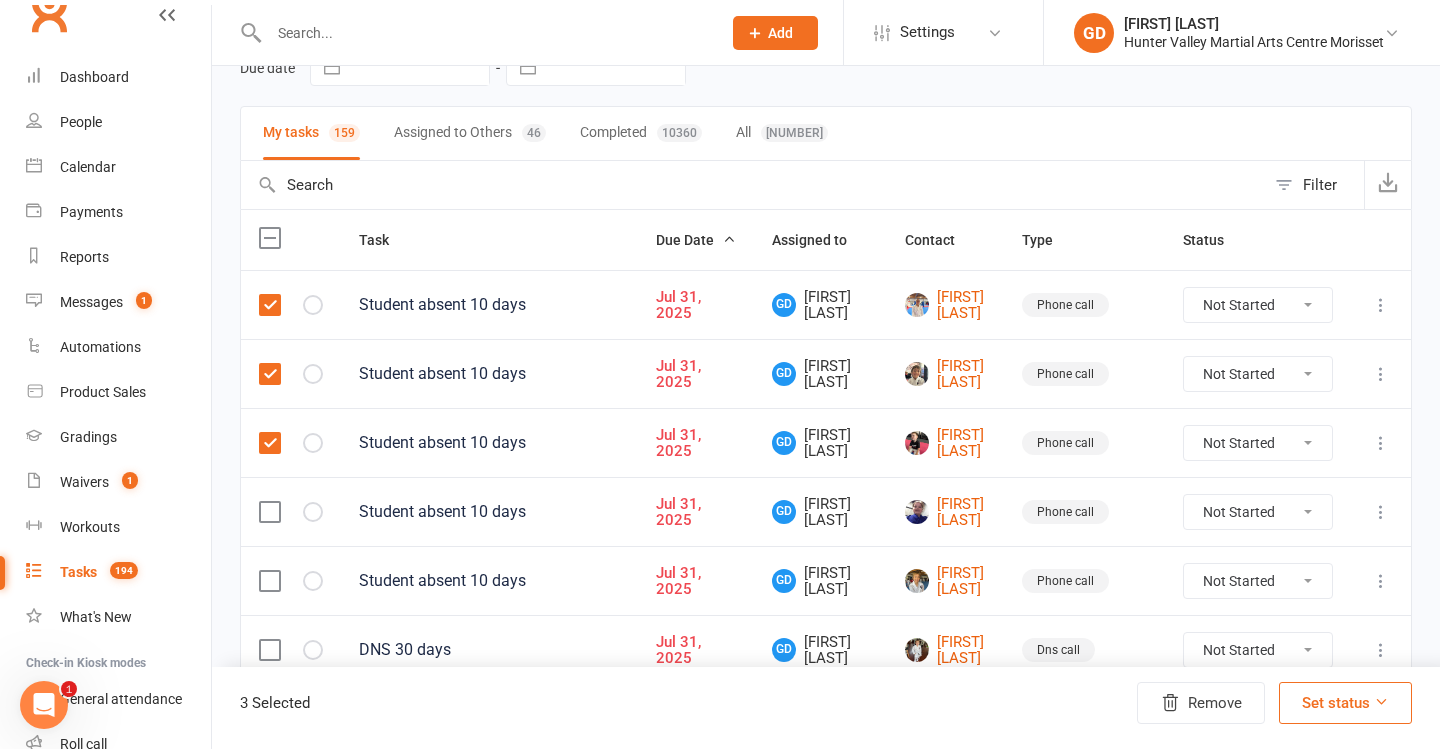 click at bounding box center (291, 511) 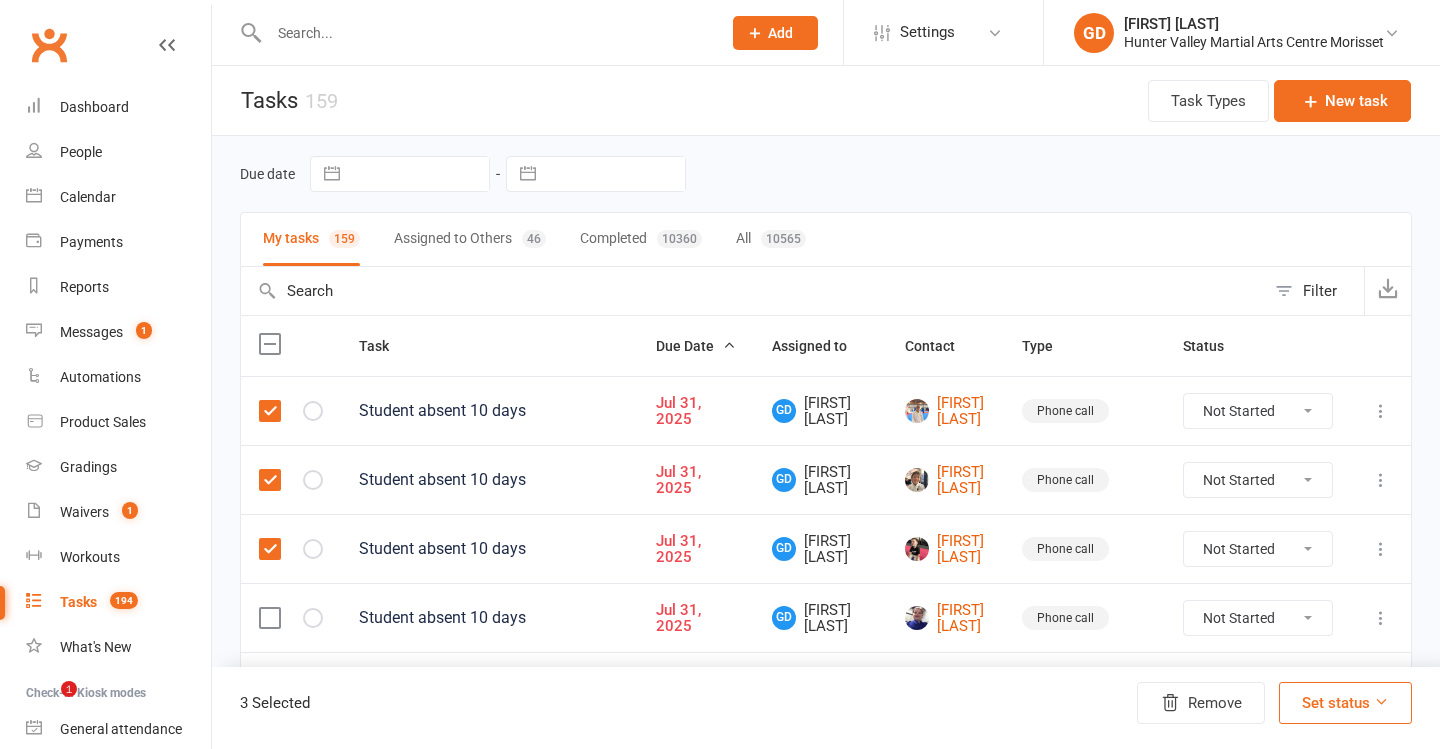 scroll, scrollTop: 106, scrollLeft: 0, axis: vertical 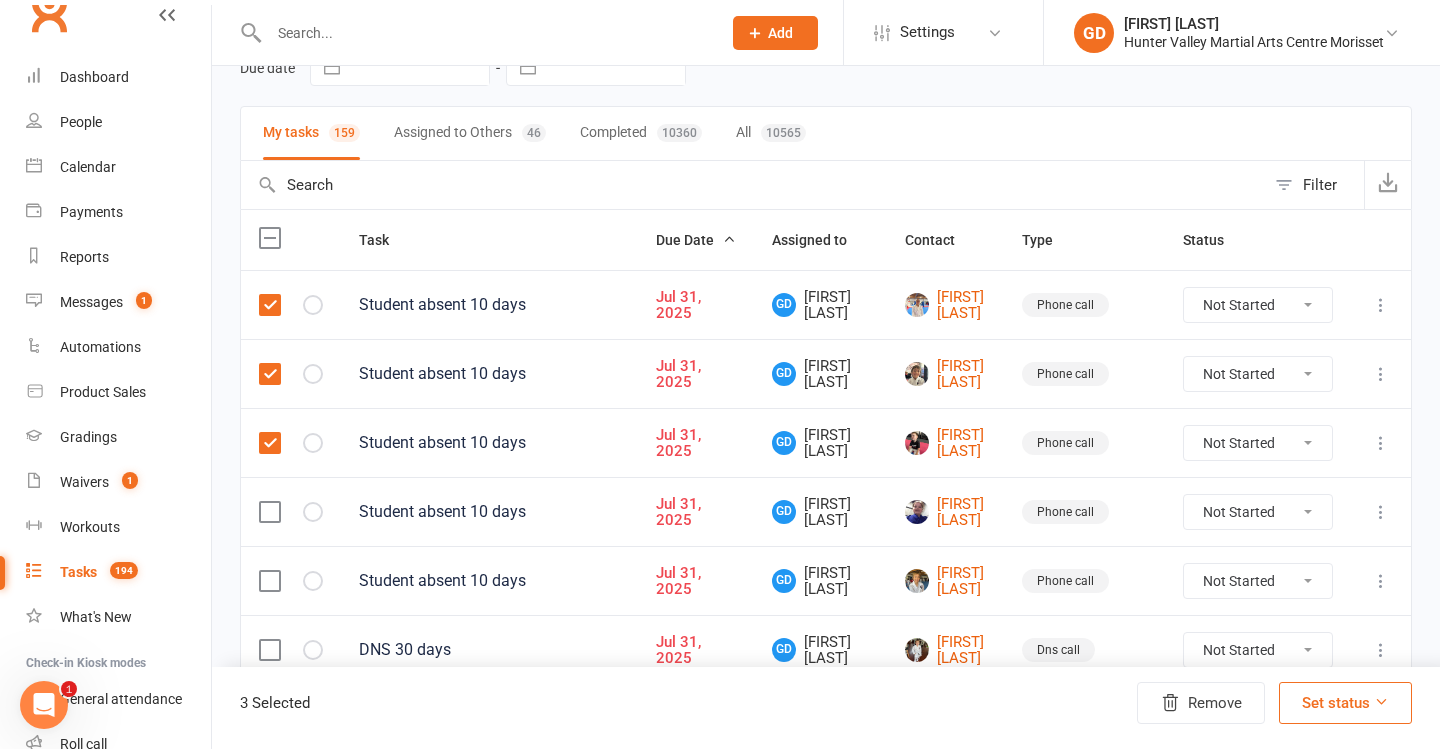 click at bounding box center [269, 512] 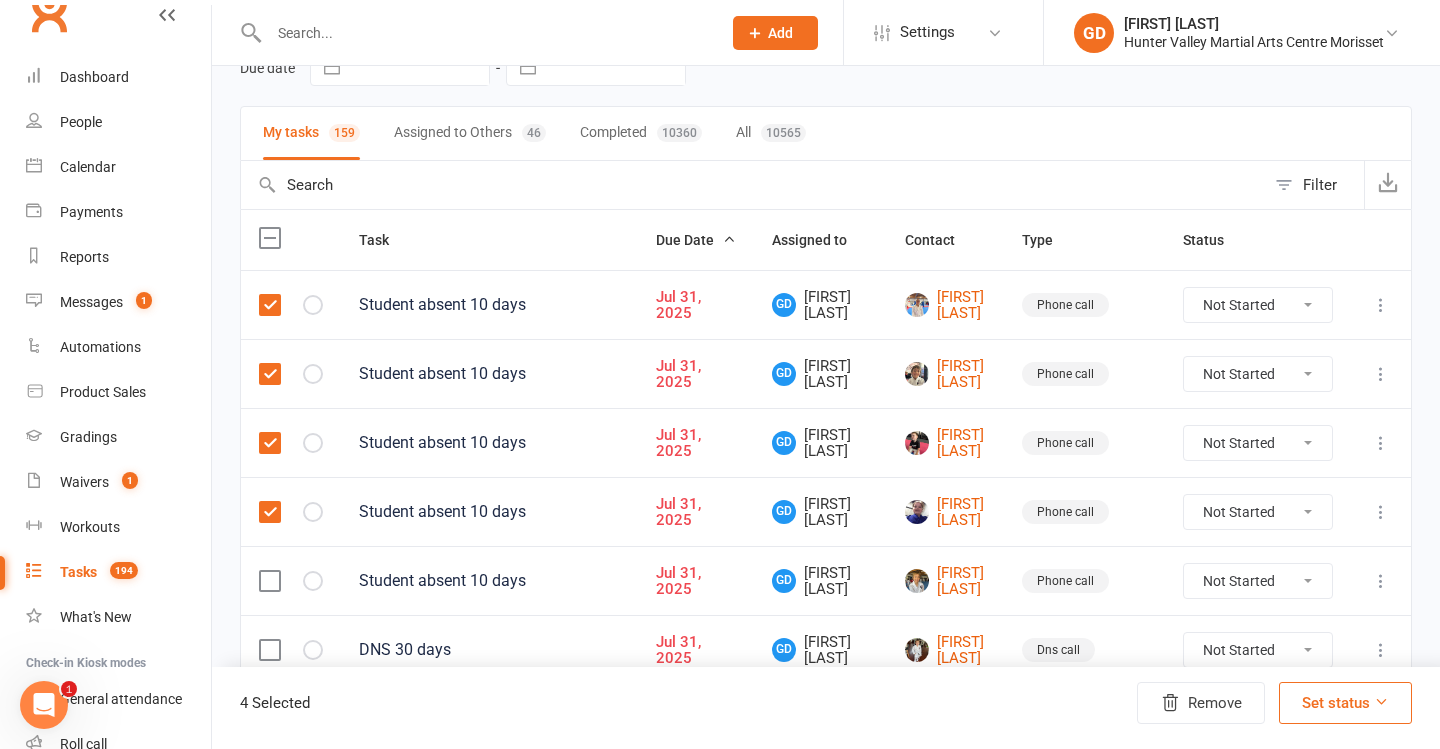 click at bounding box center [269, 581] 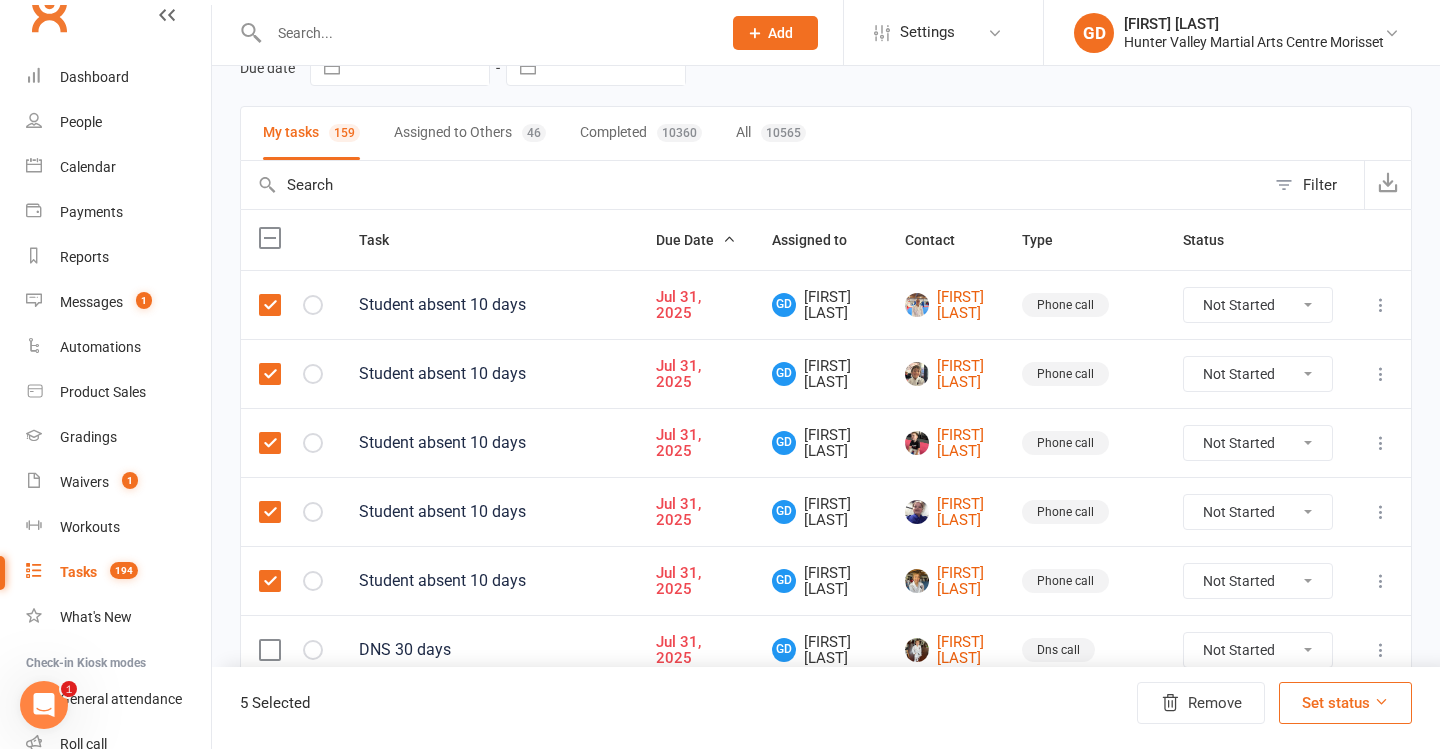click at bounding box center (269, 650) 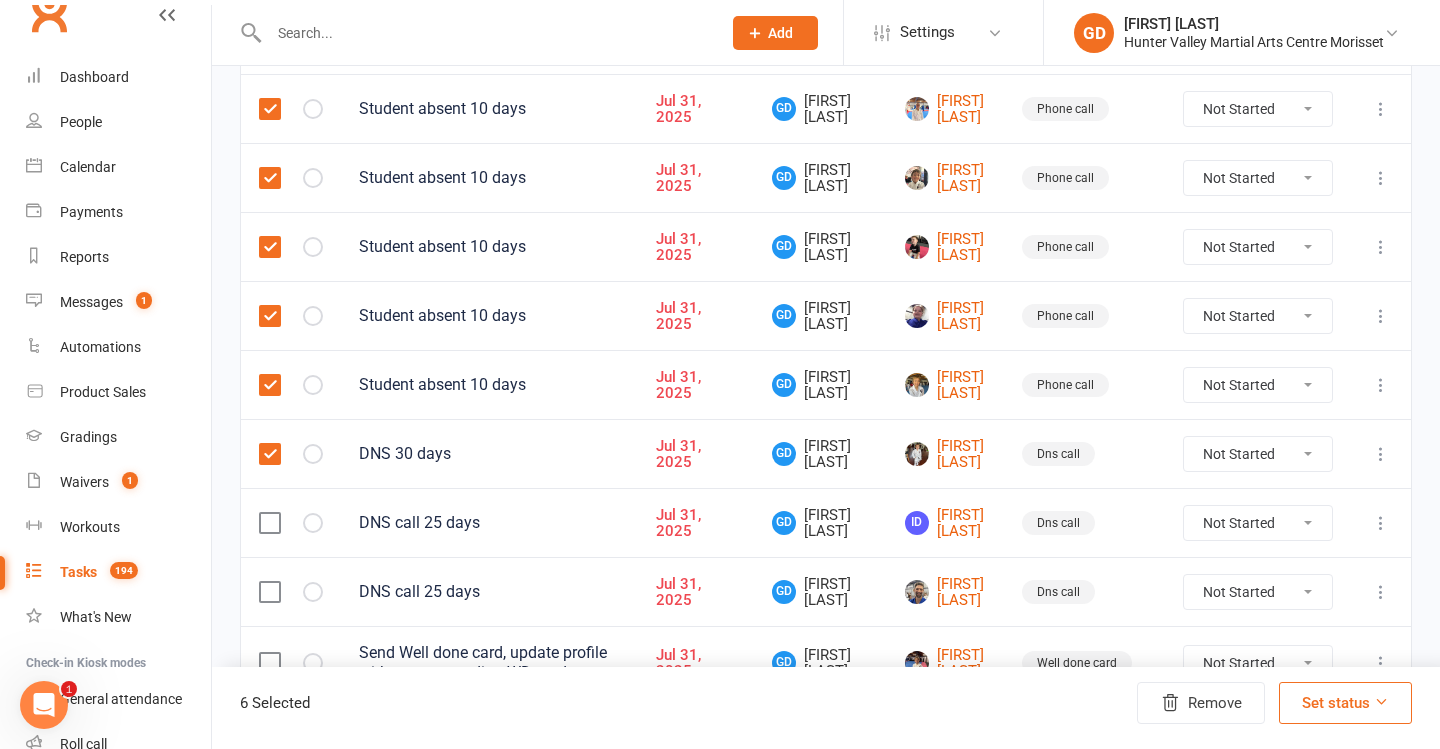 scroll, scrollTop: 384, scrollLeft: 0, axis: vertical 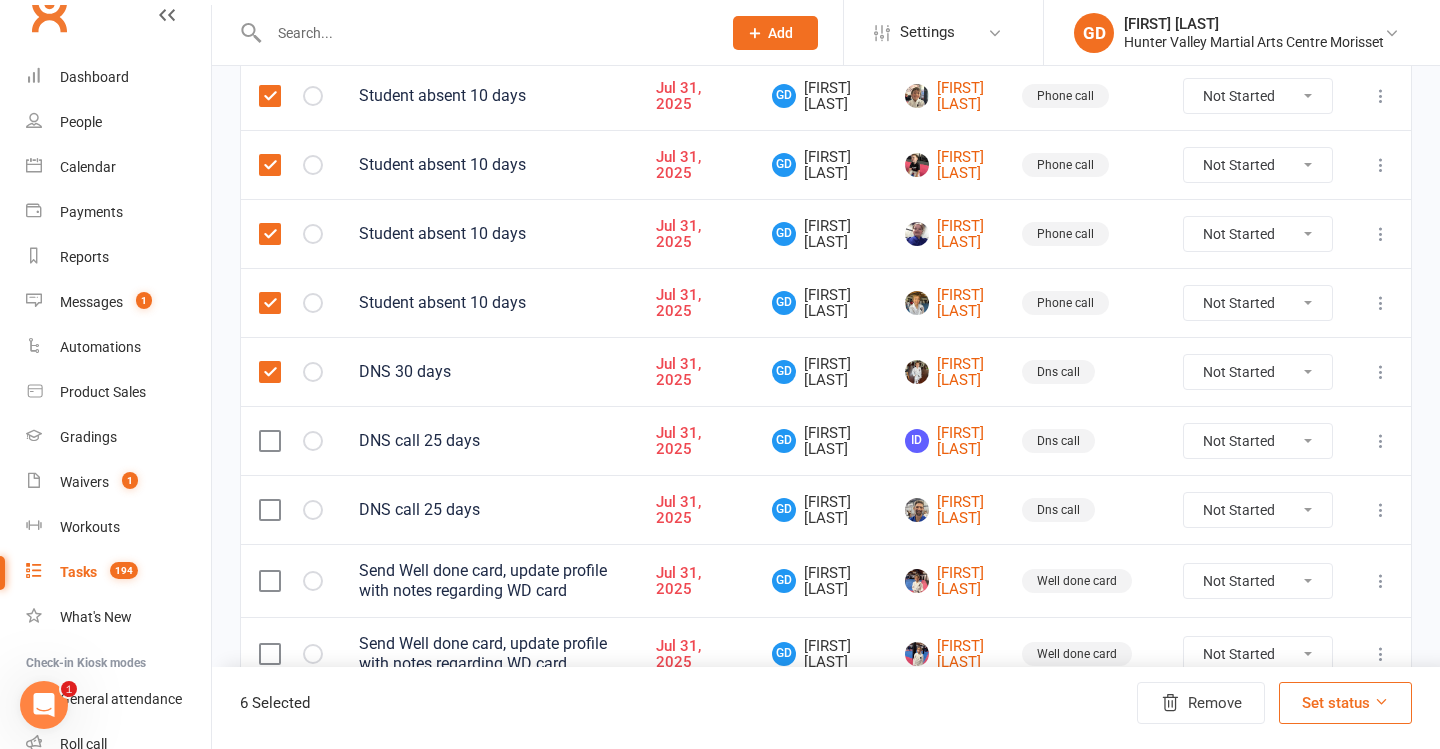 click at bounding box center (269, 441) 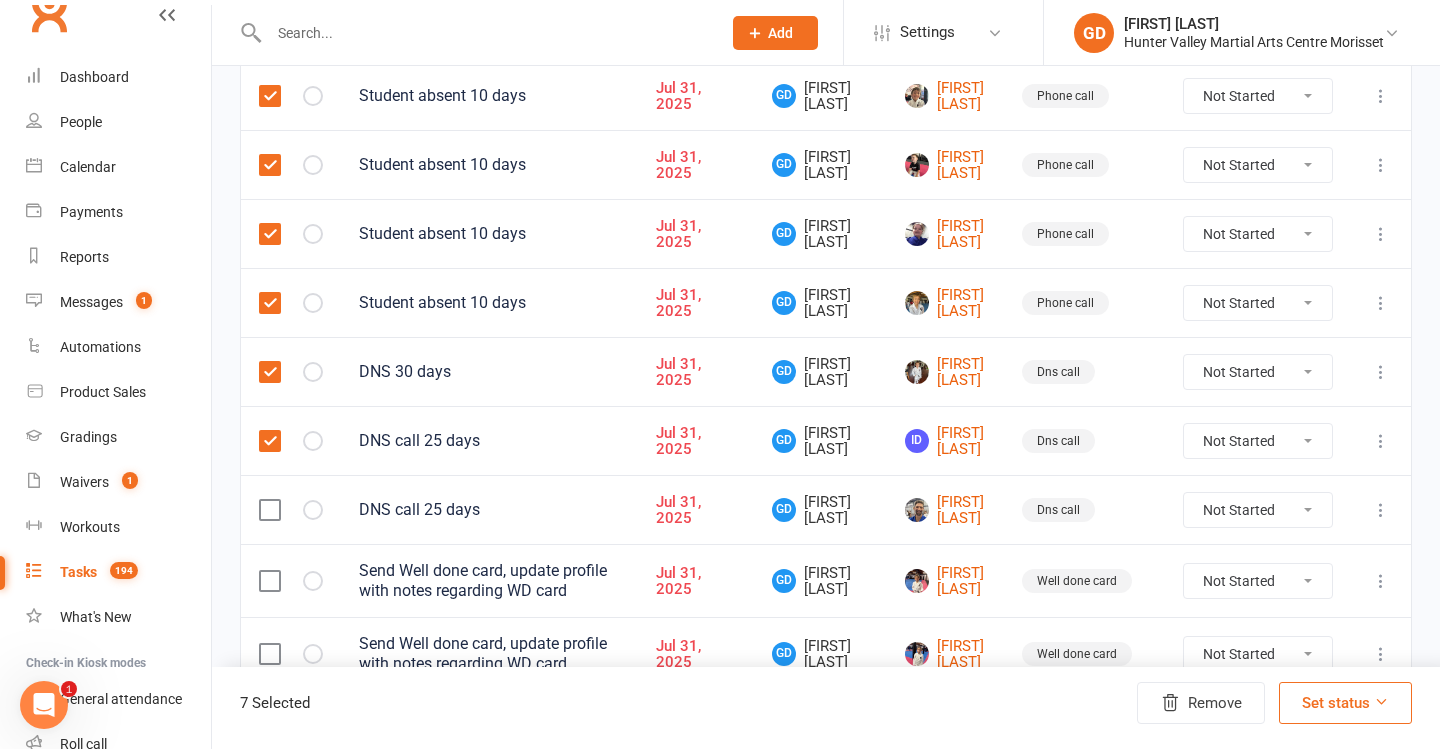 click at bounding box center (269, 510) 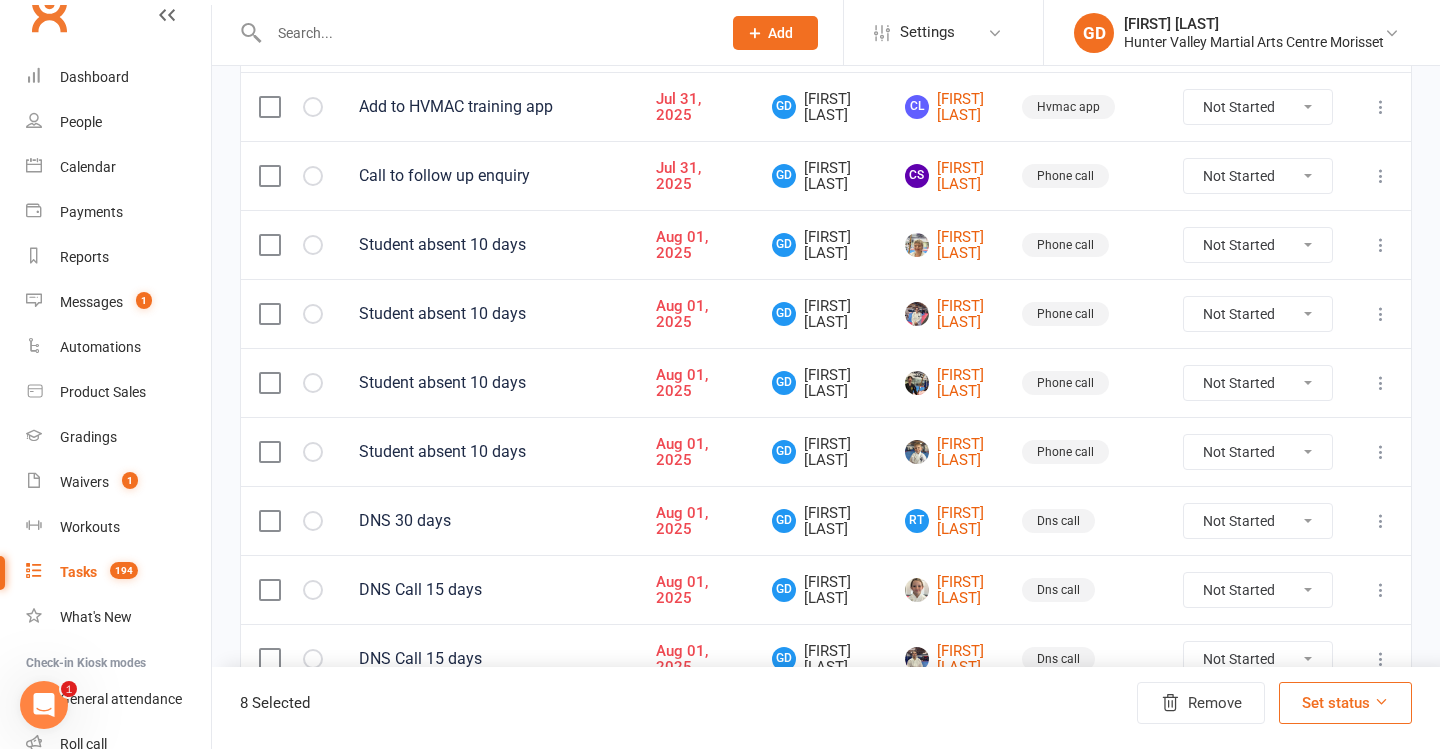 scroll, scrollTop: 1343, scrollLeft: 0, axis: vertical 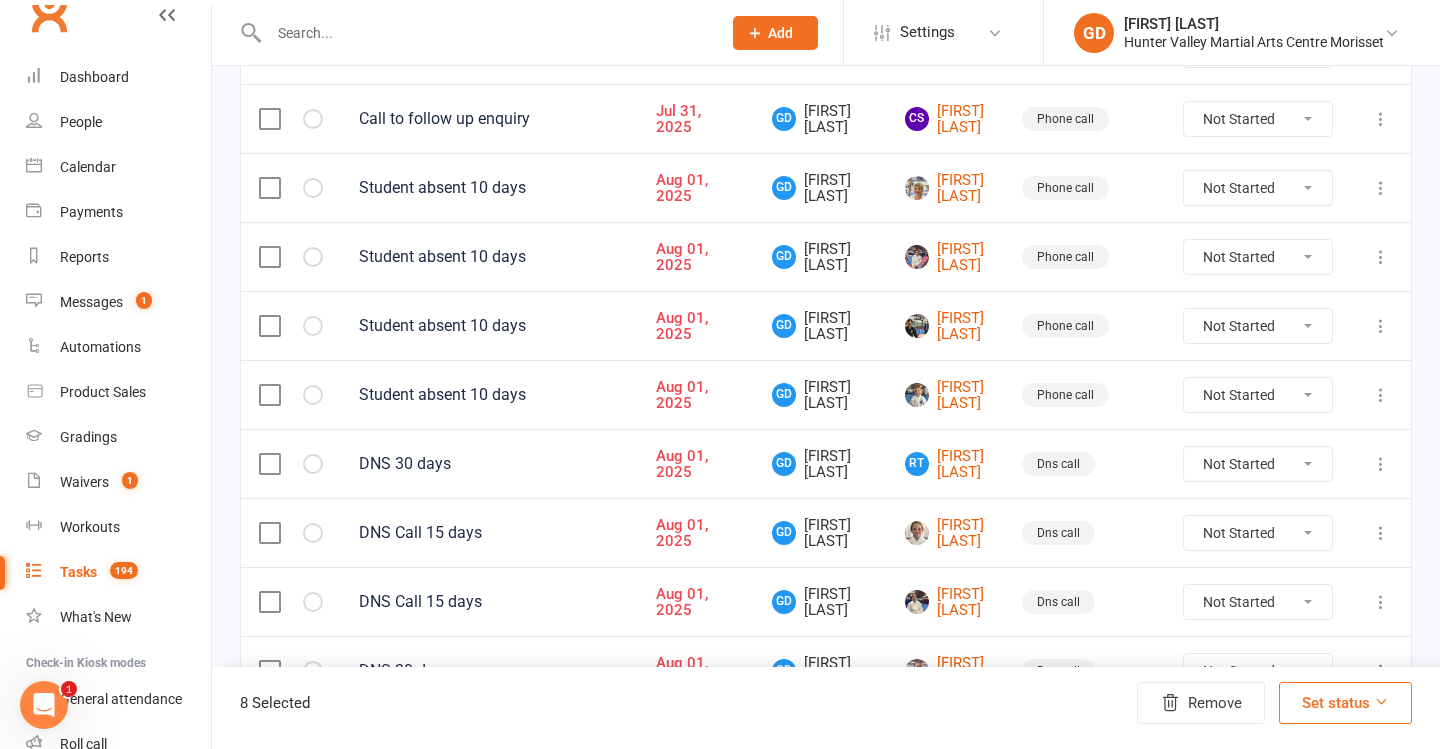 click at bounding box center (269, 188) 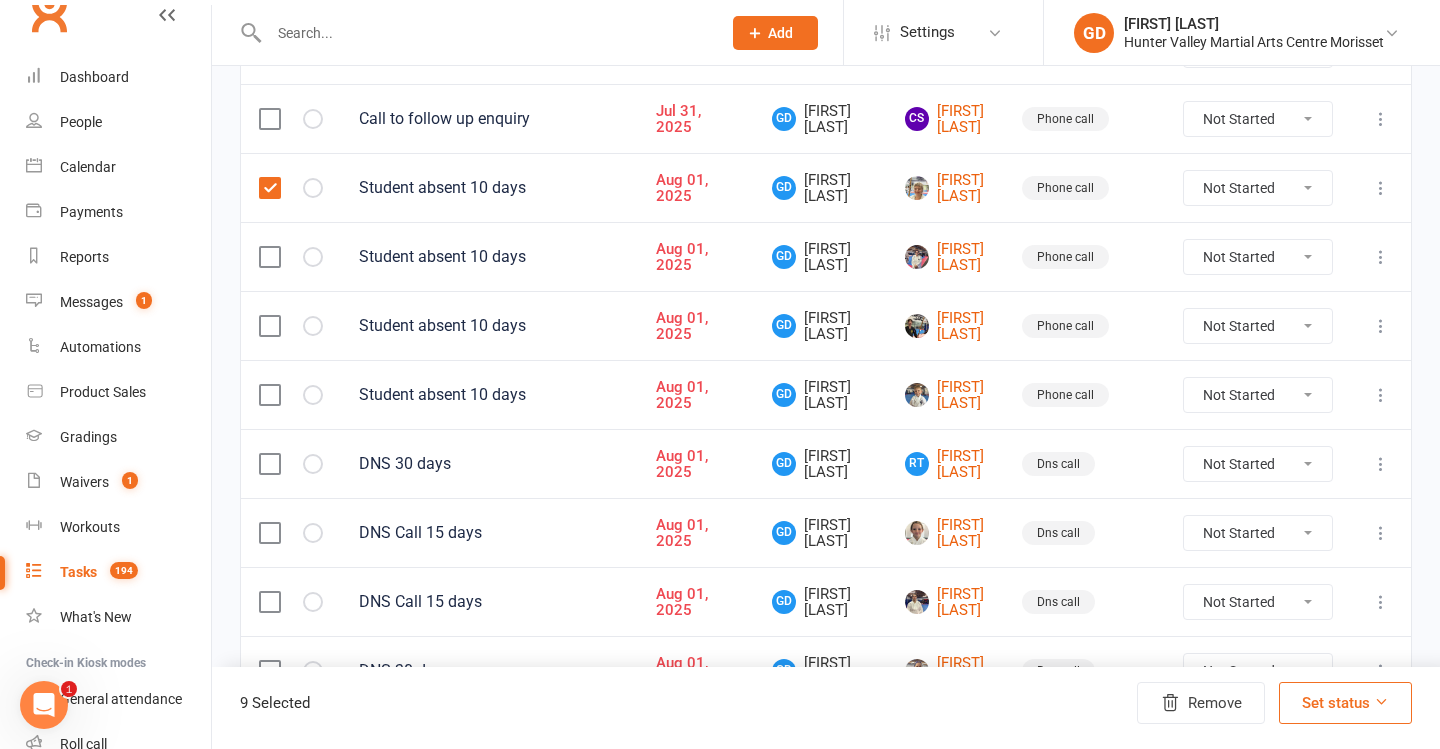 click at bounding box center (269, 257) 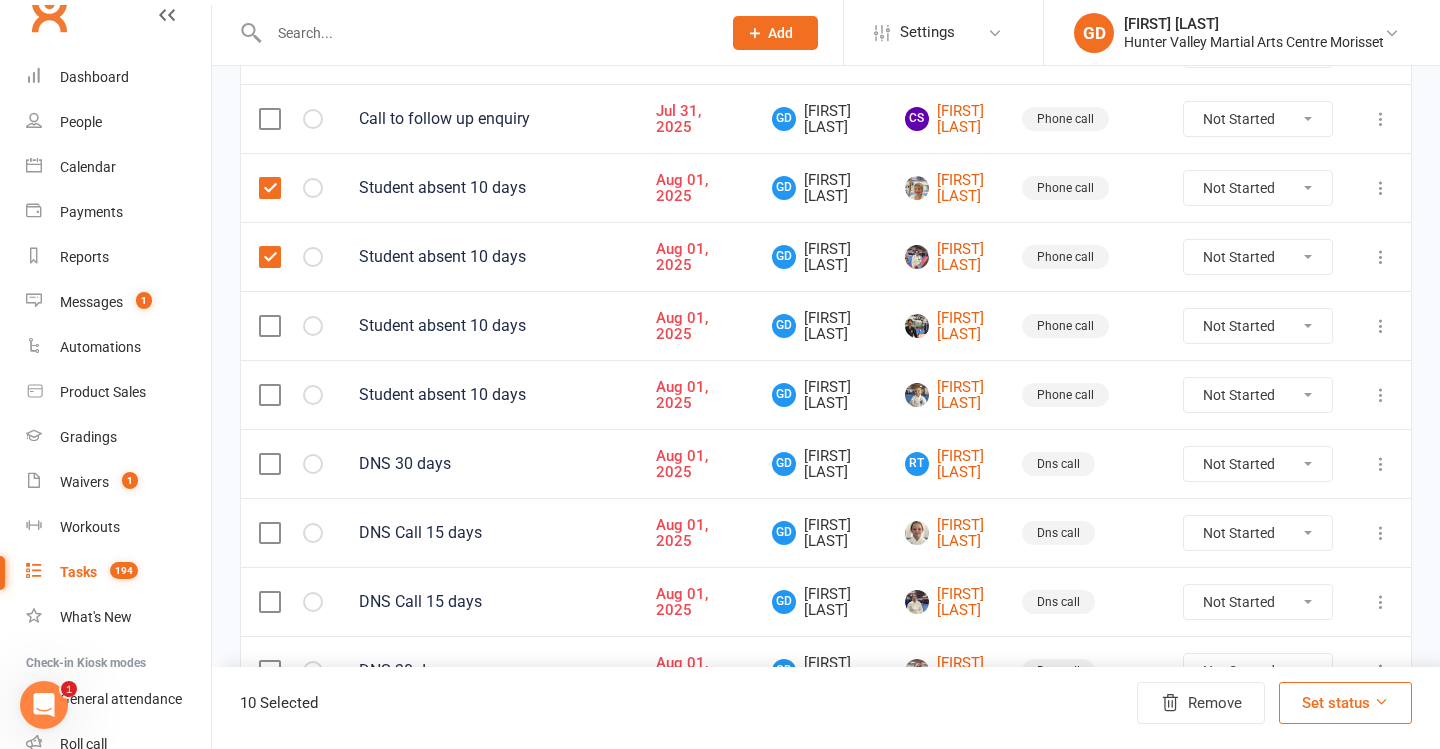 click at bounding box center (291, 325) 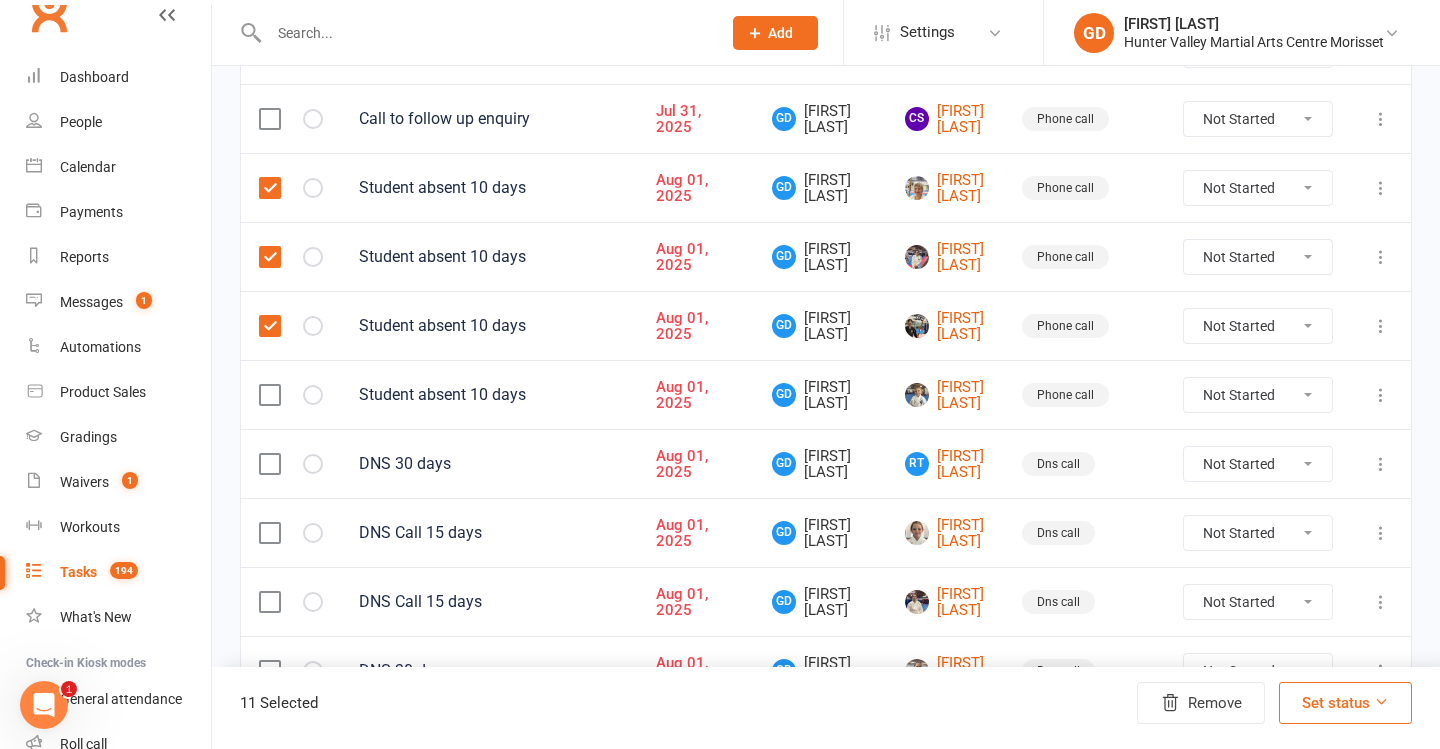 click at bounding box center (269, 395) 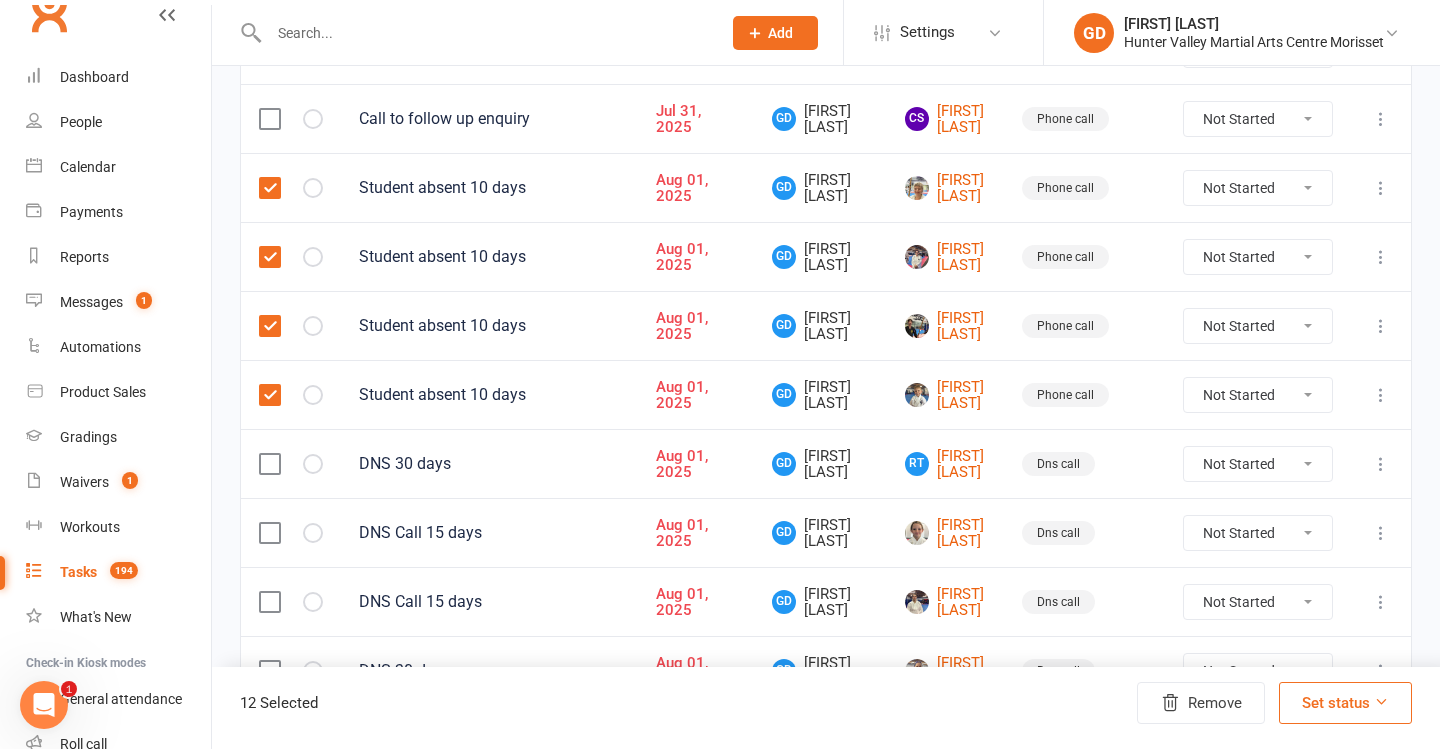 click at bounding box center [291, 463] 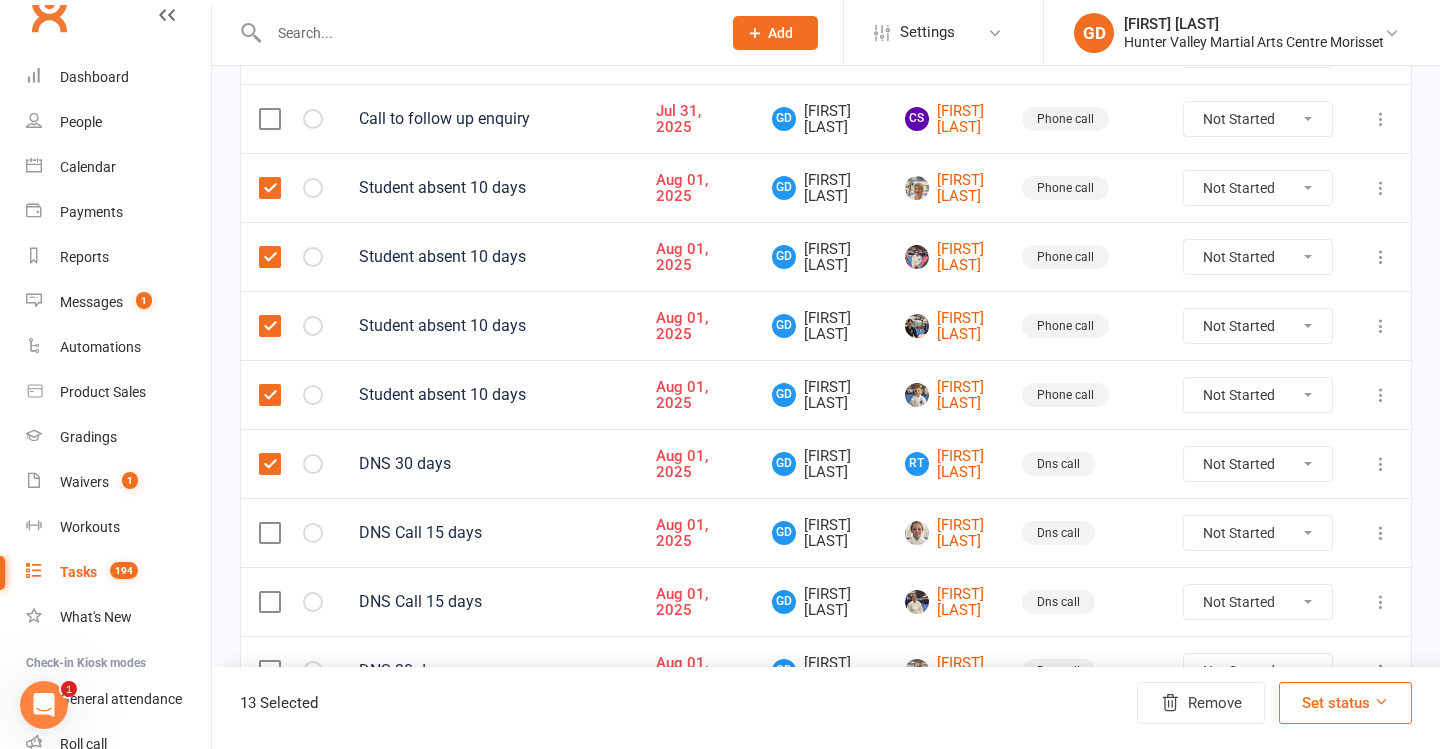 click at bounding box center [269, 533] 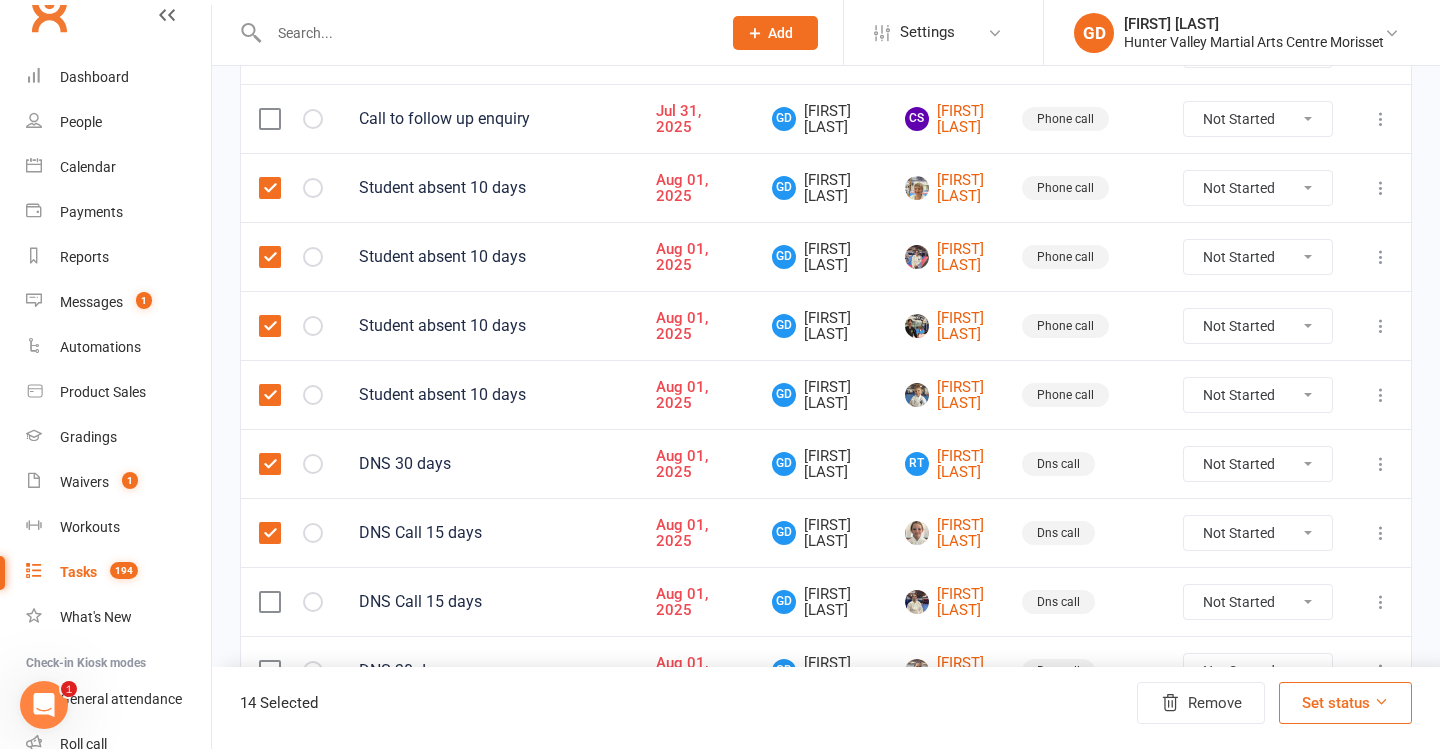 click at bounding box center (291, 601) 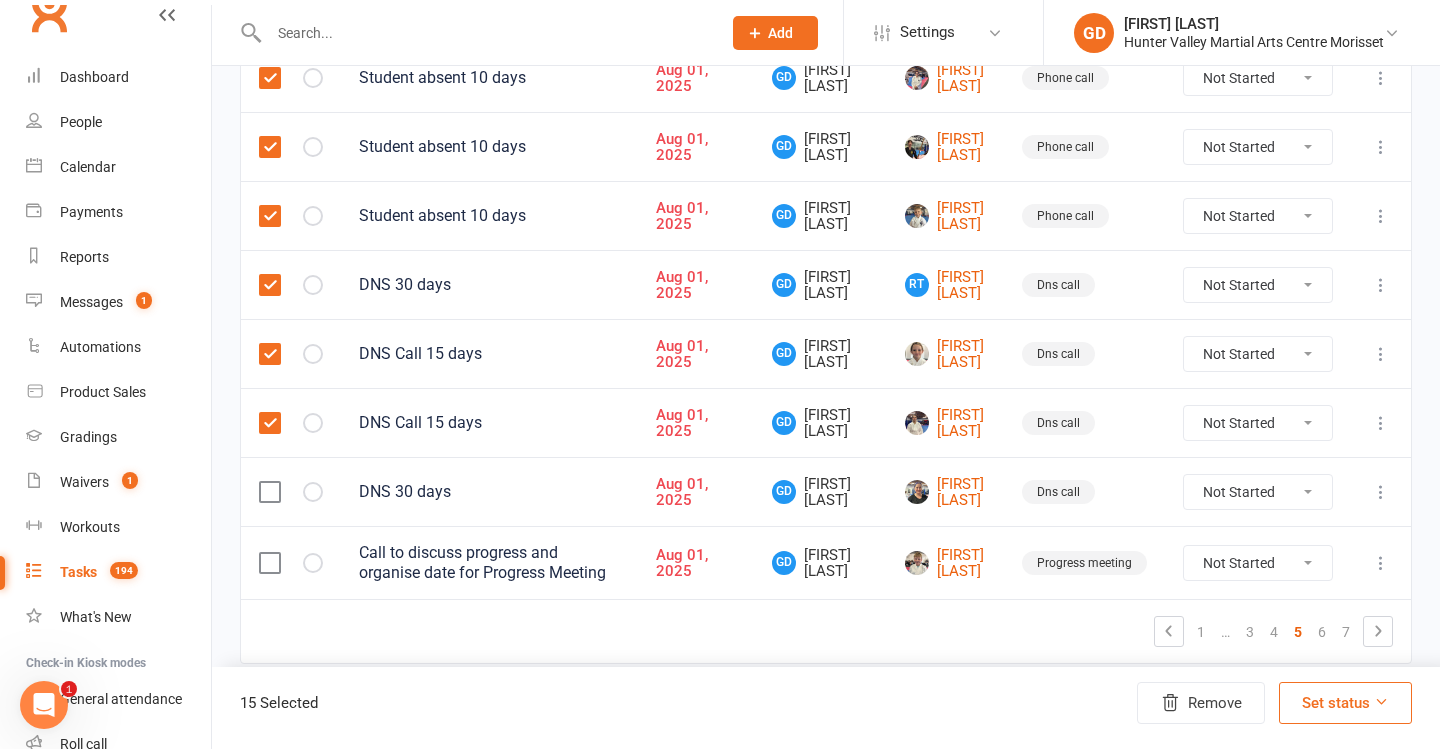 click at bounding box center (269, 492) 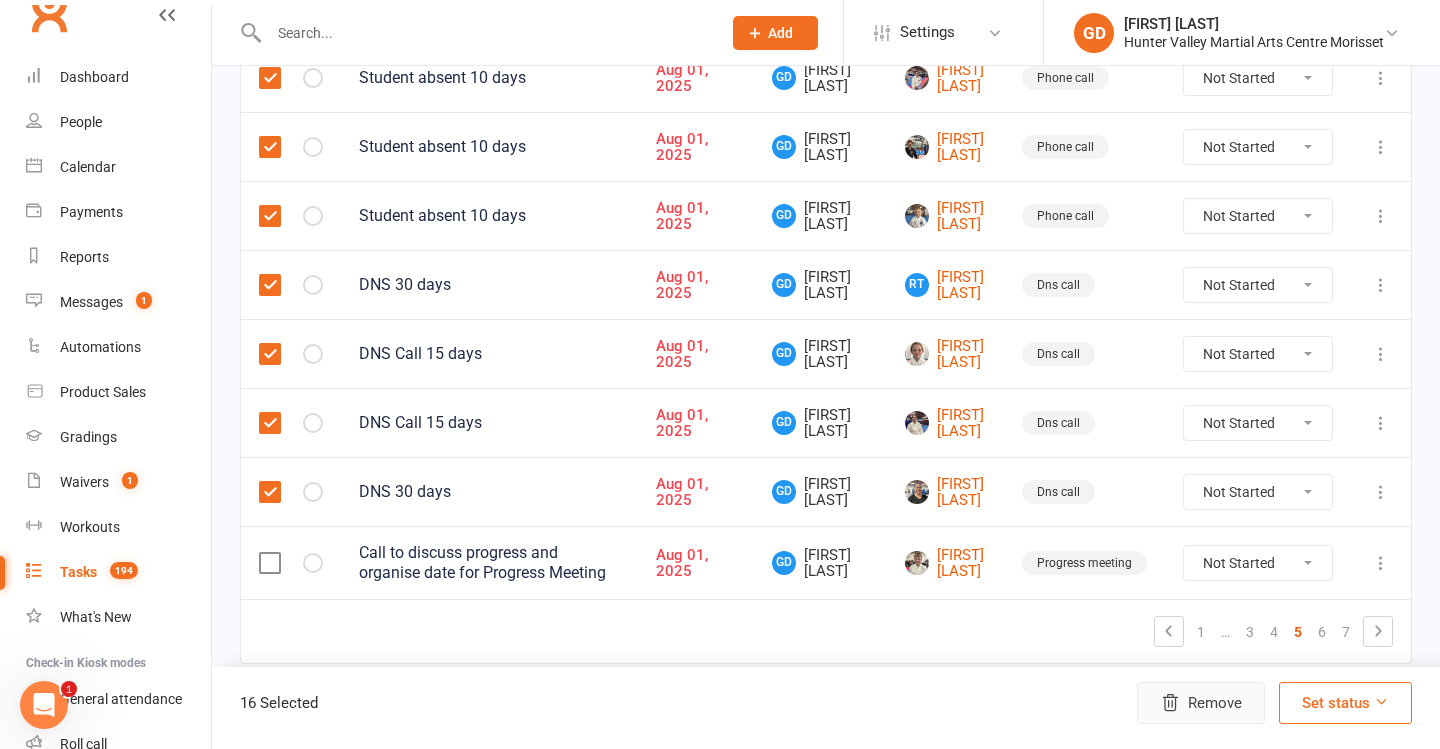 scroll, scrollTop: 1539, scrollLeft: 0, axis: vertical 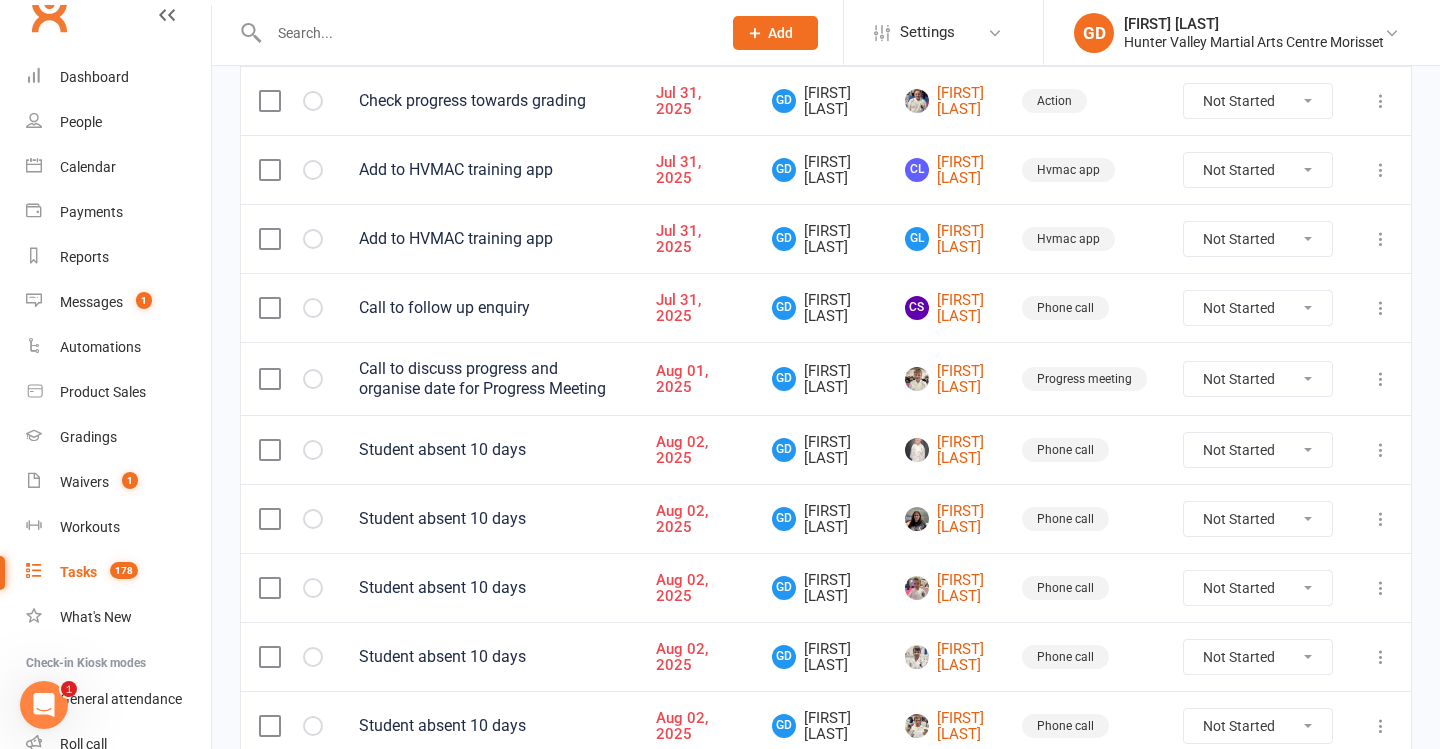 click at bounding box center [269, 450] 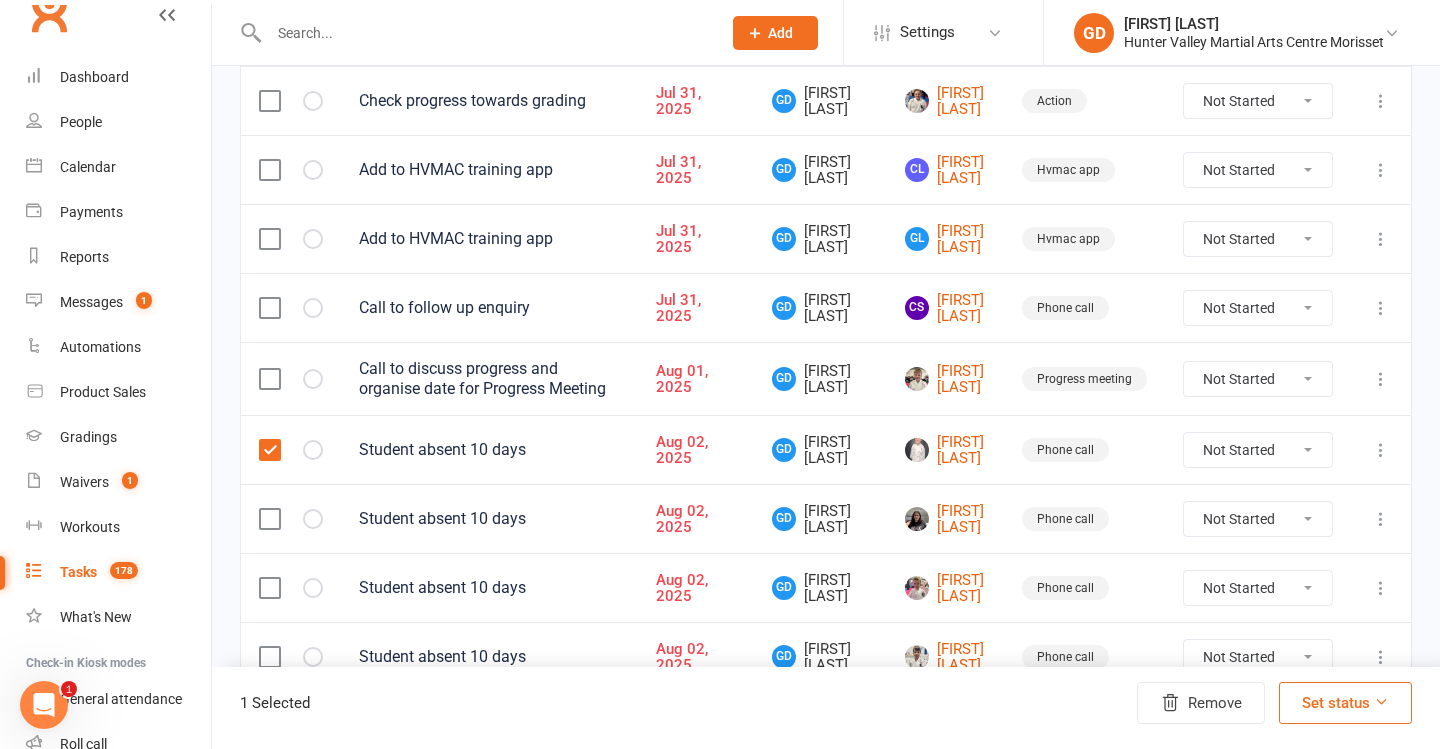 click at bounding box center [269, 519] 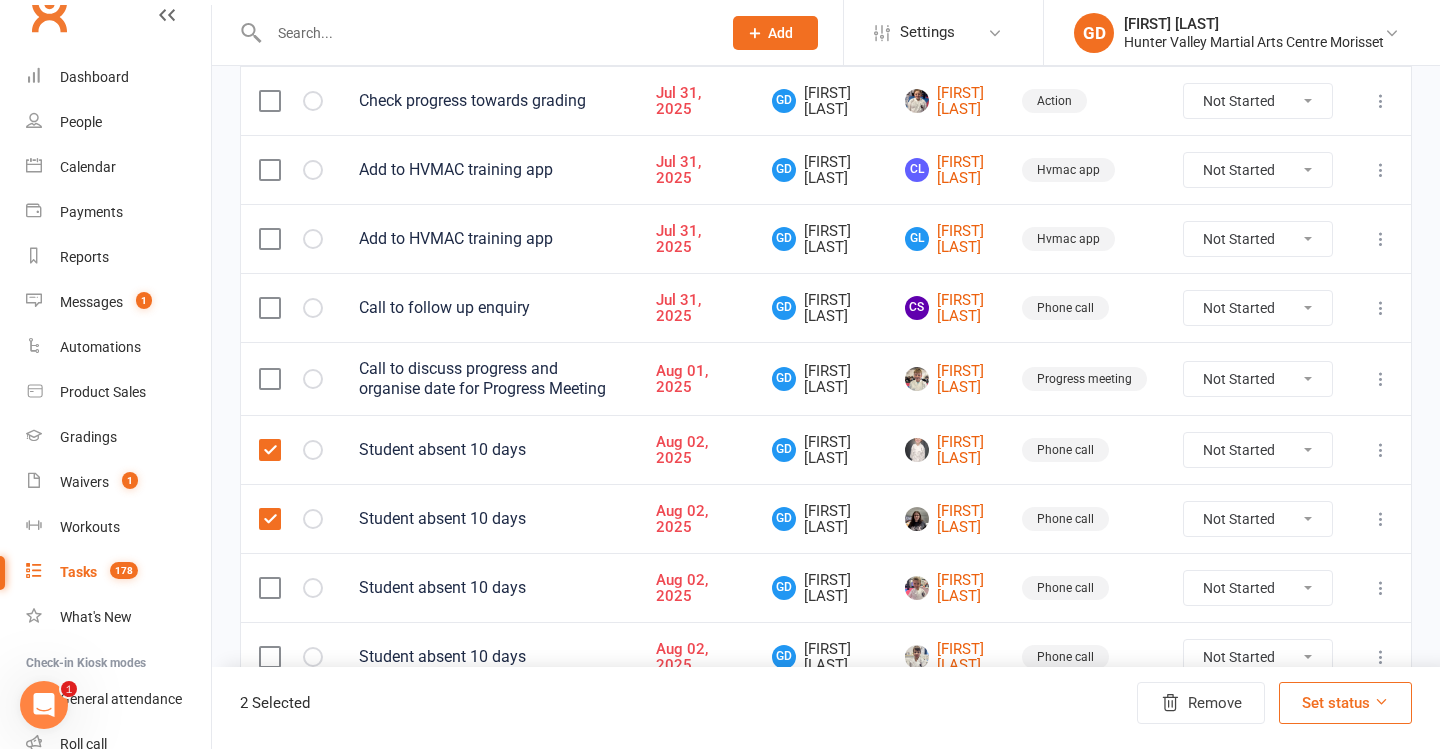 click at bounding box center [269, 588] 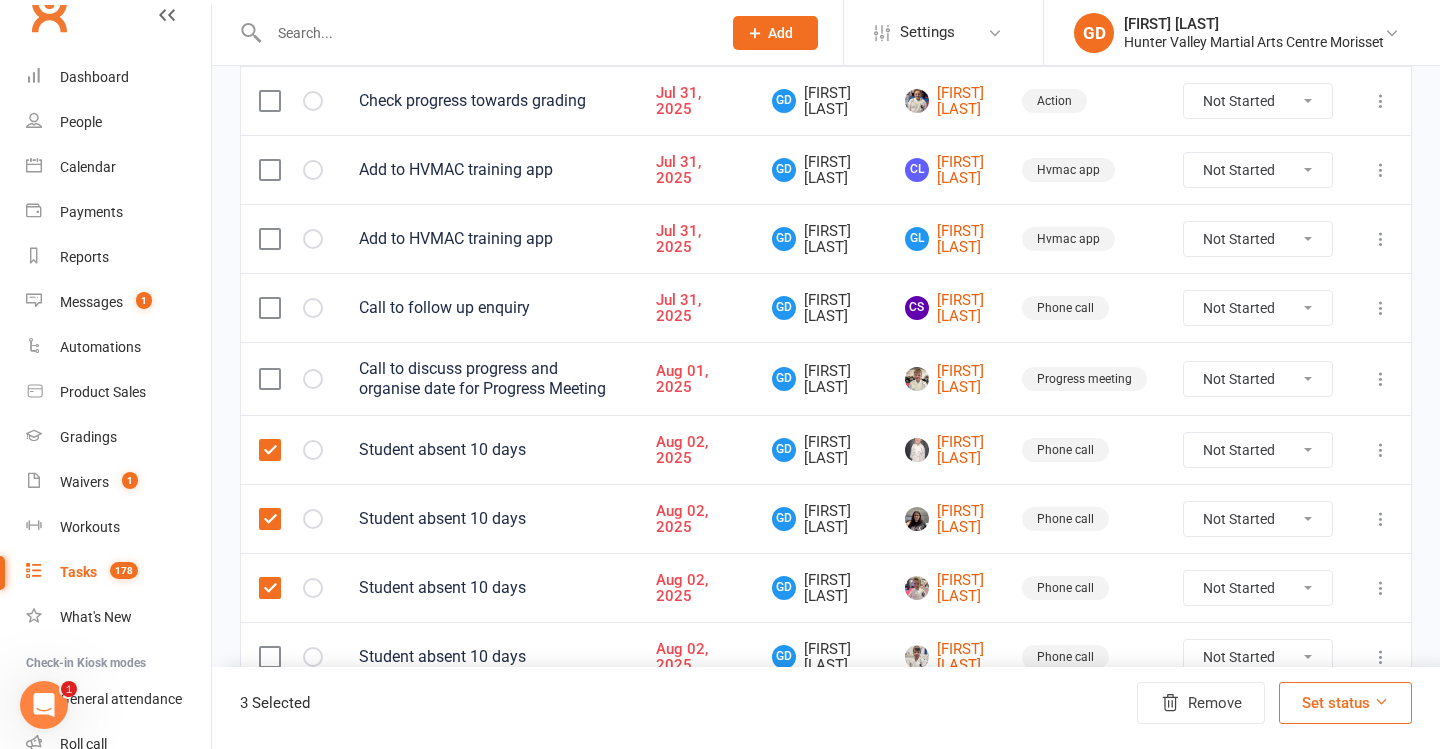 click at bounding box center (291, 656) 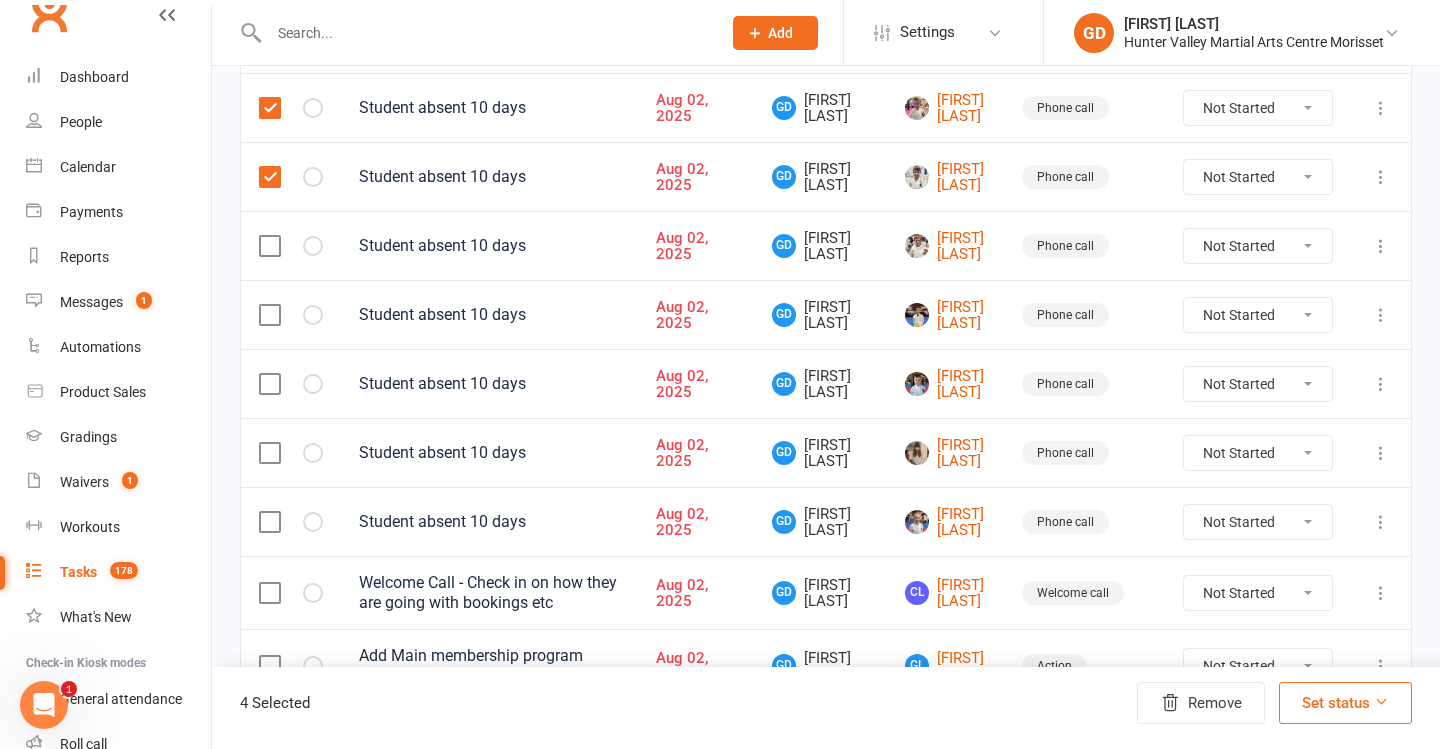 scroll, scrollTop: 1131, scrollLeft: 0, axis: vertical 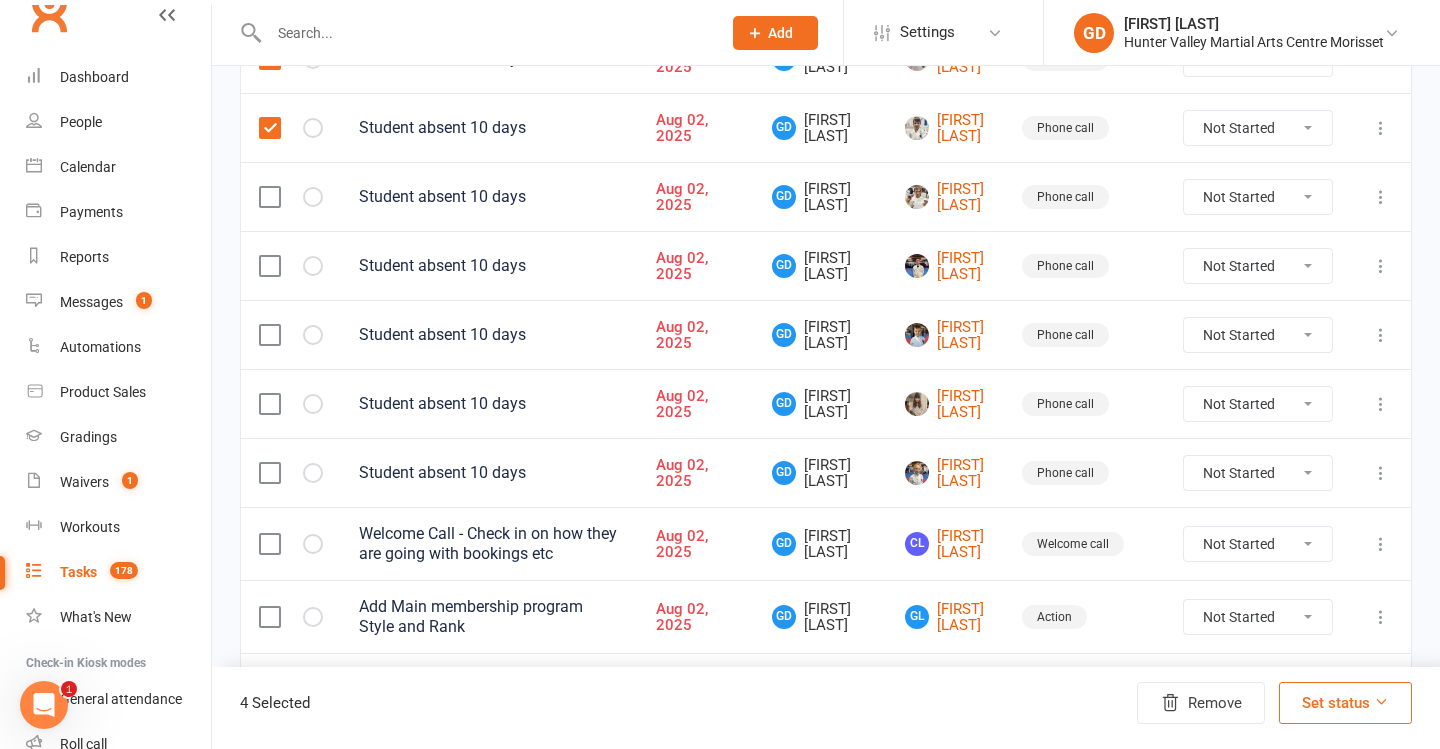 click at bounding box center [269, 197] 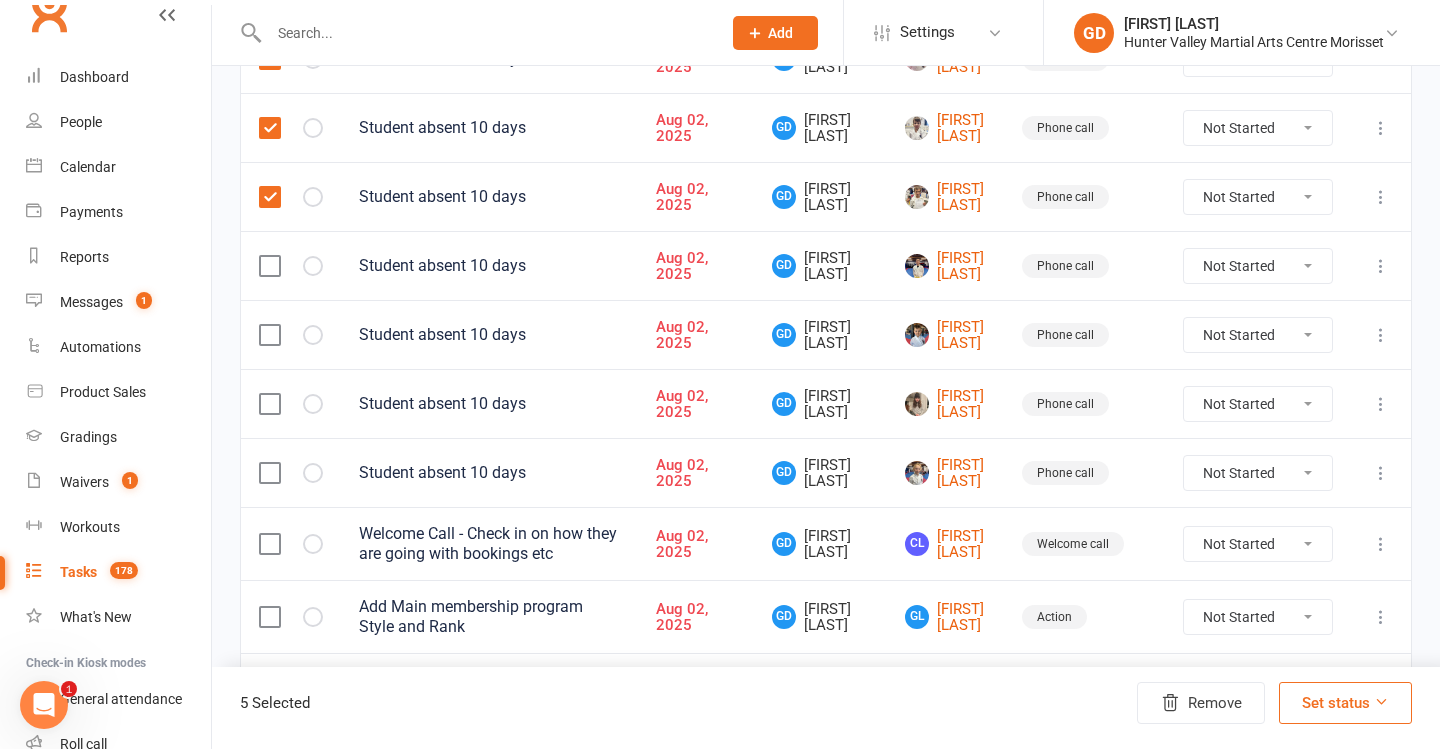 click at bounding box center [269, 266] 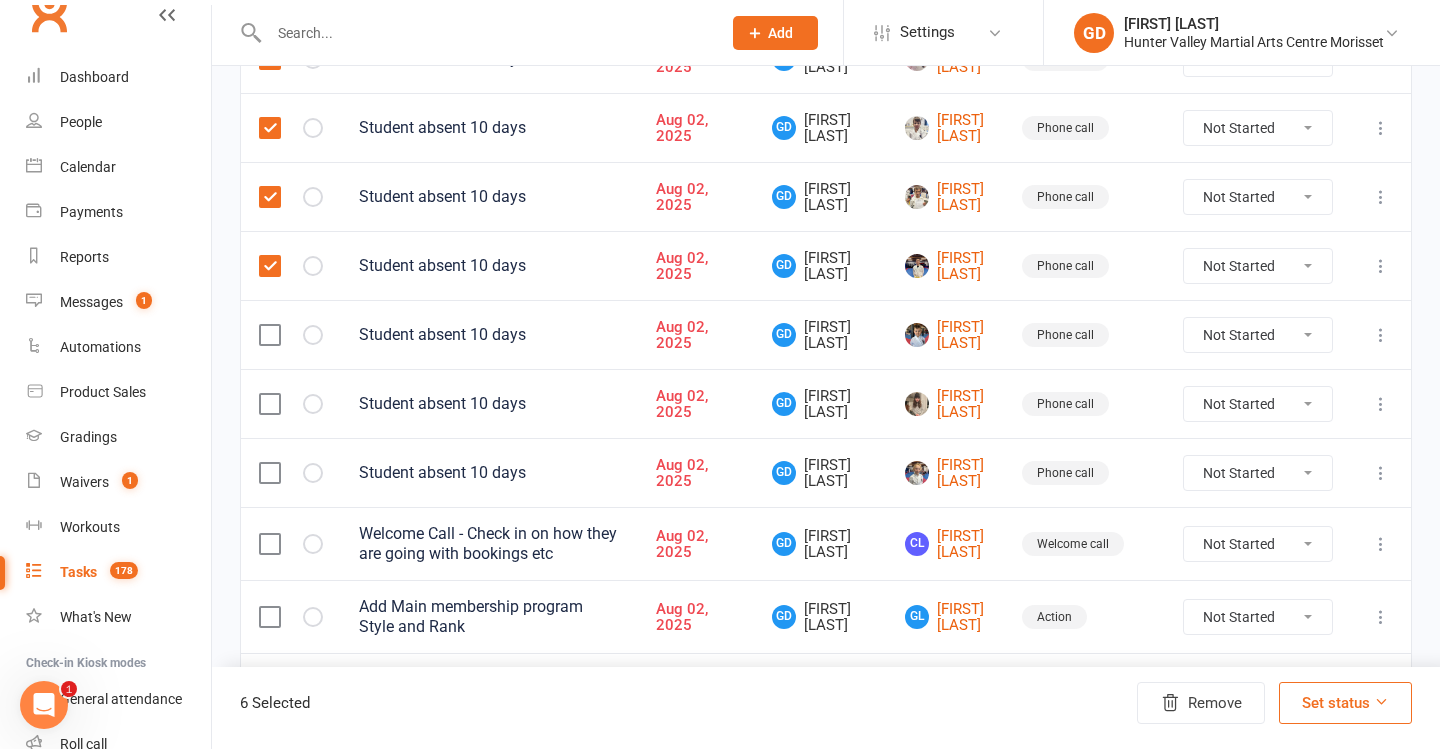 click at bounding box center (269, 335) 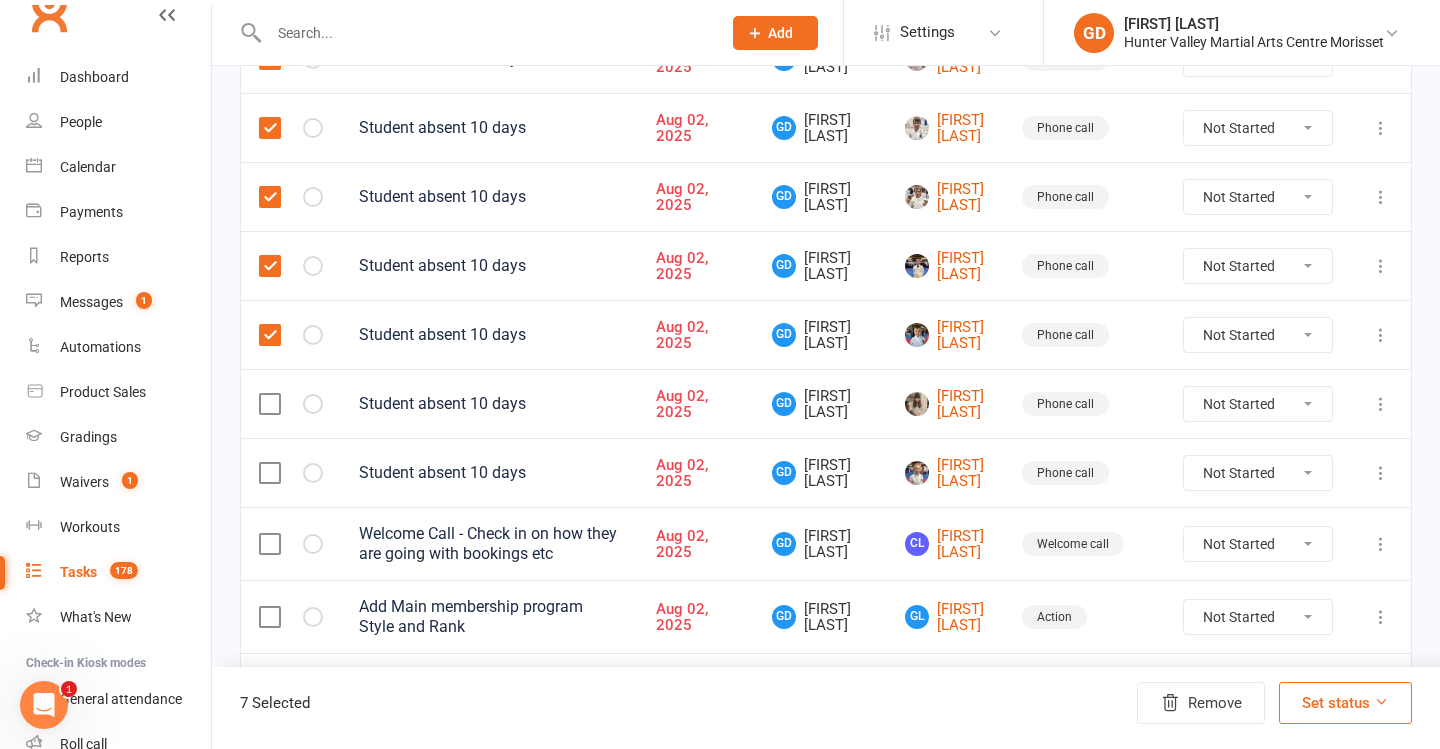 click at bounding box center (269, 404) 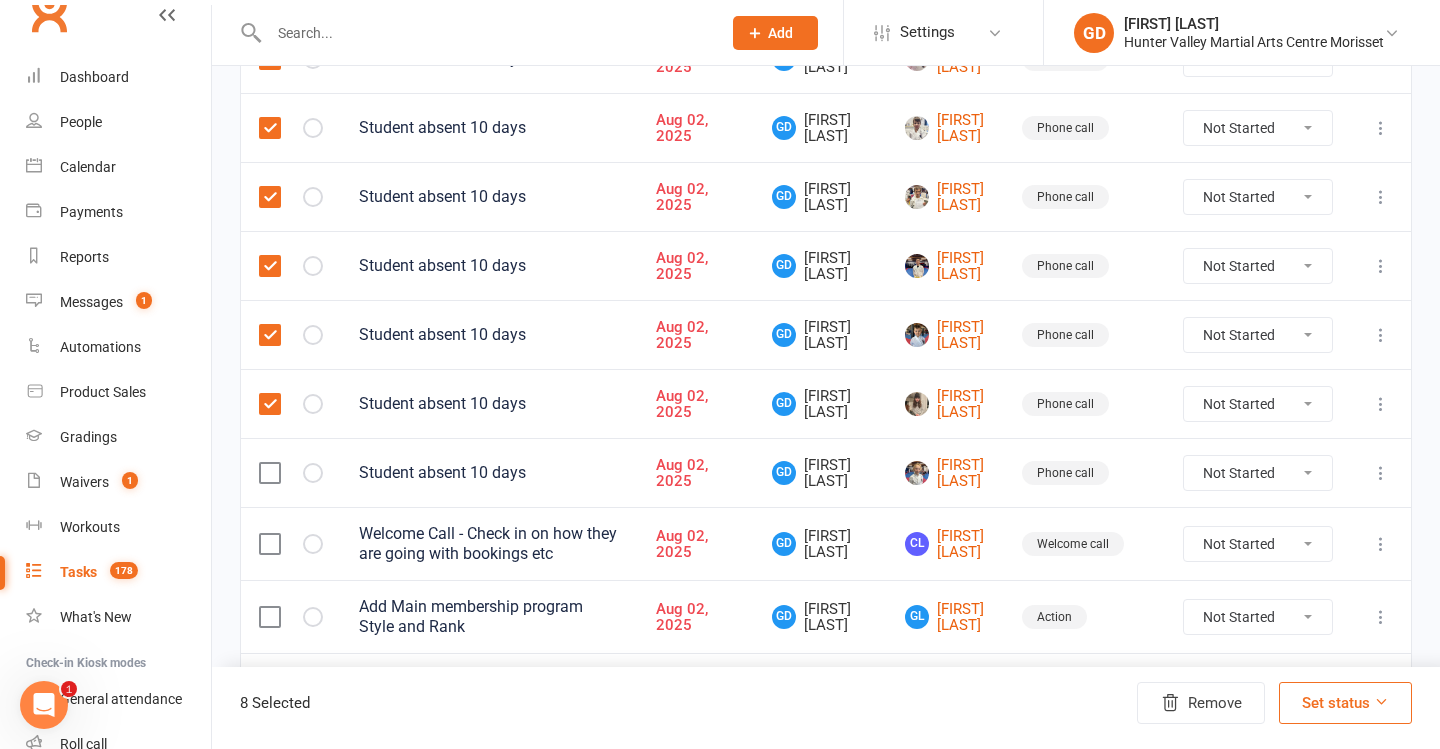 click at bounding box center (269, 473) 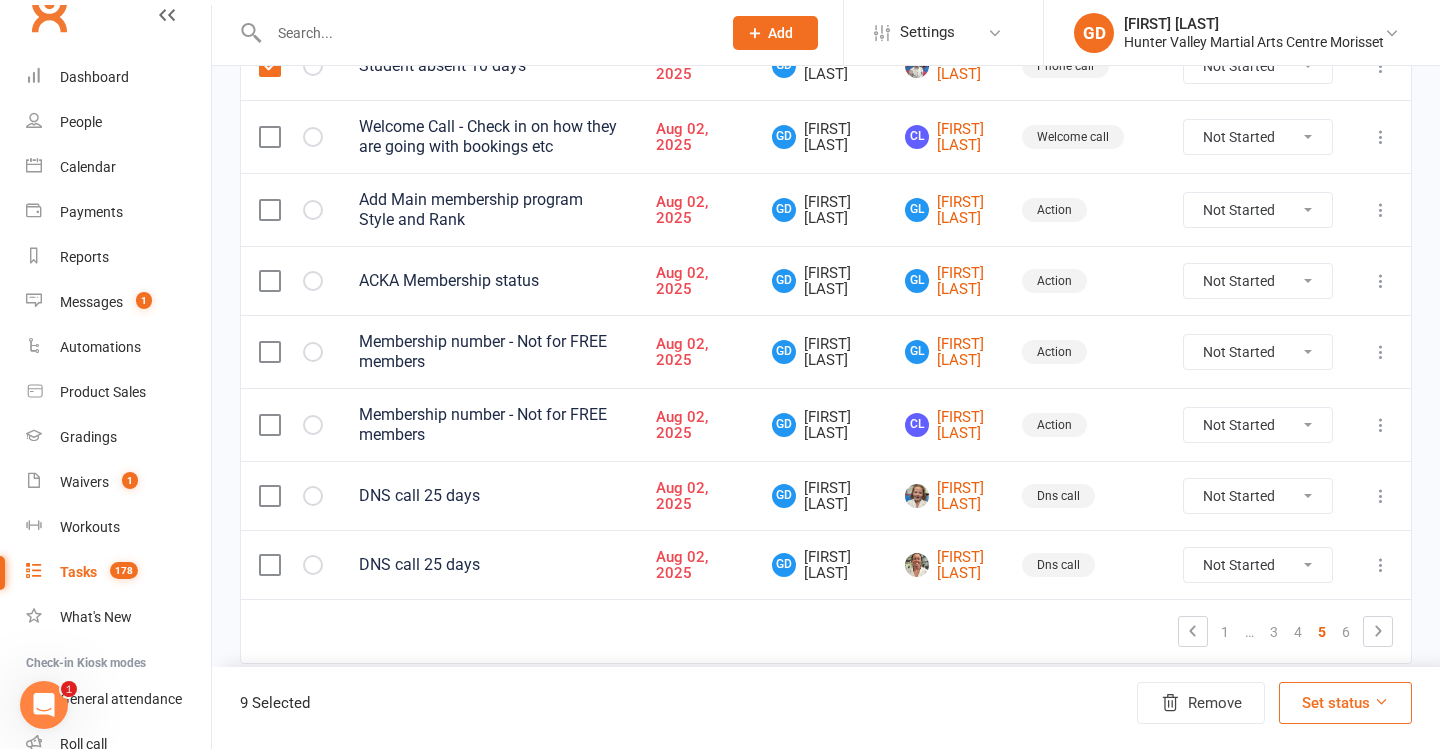 scroll, scrollTop: 1571, scrollLeft: 0, axis: vertical 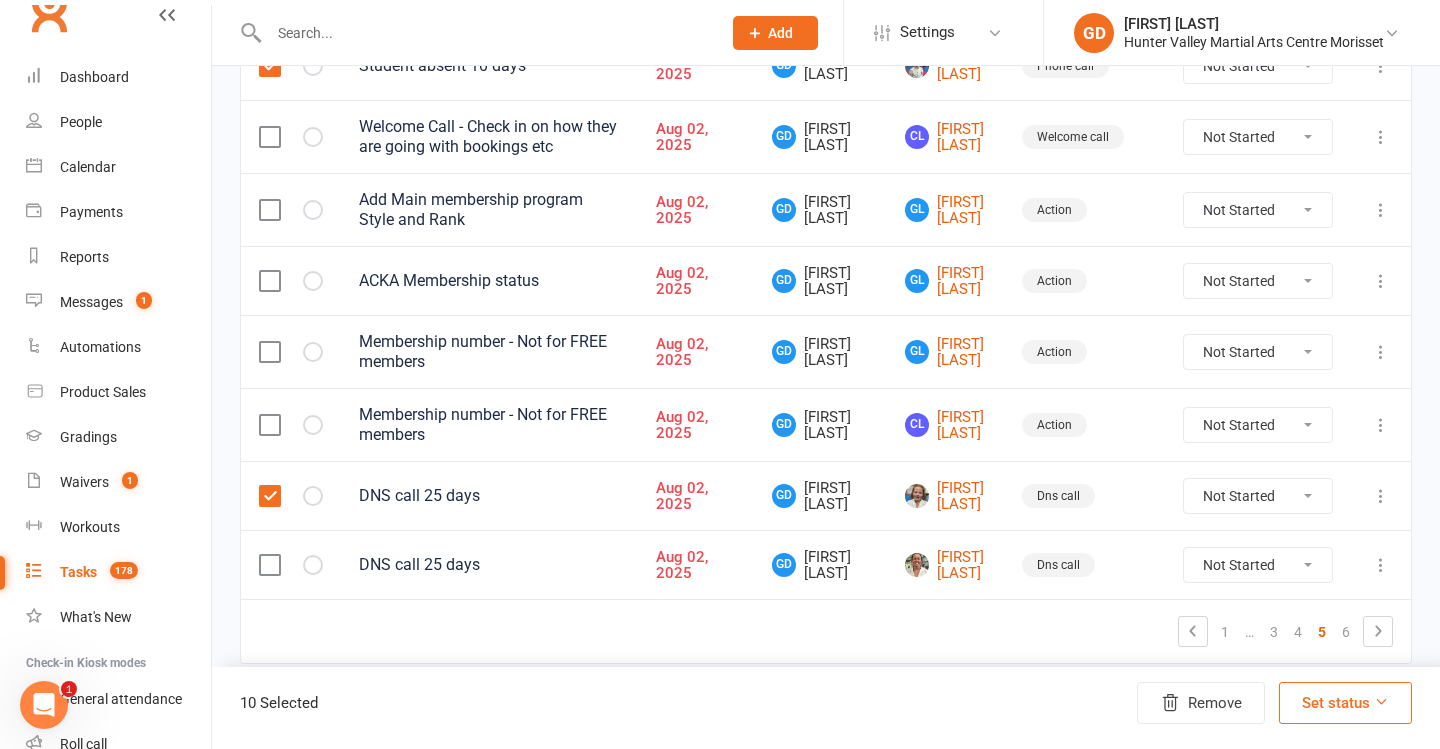 click at bounding box center (291, 564) 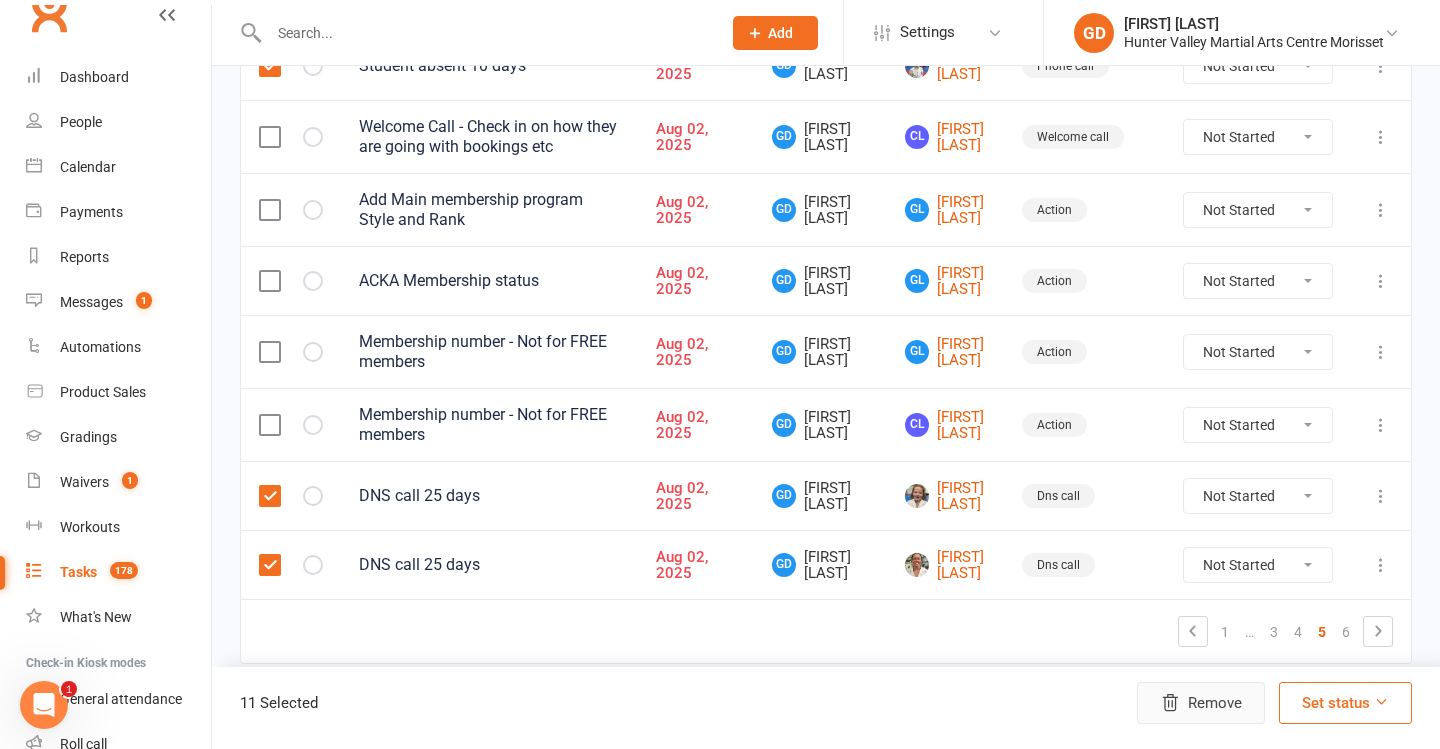 click on "Remove" at bounding box center (1201, 703) 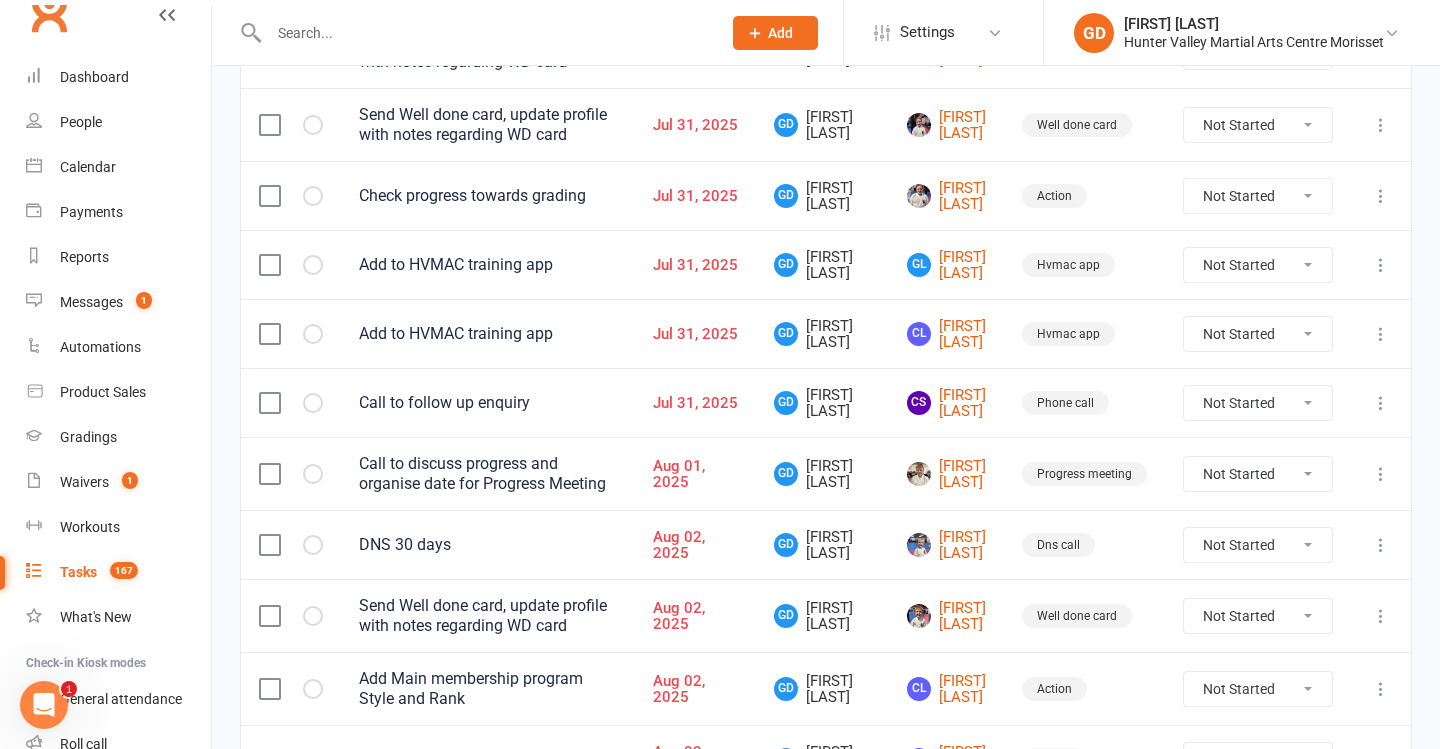 scroll, scrollTop: 508, scrollLeft: 0, axis: vertical 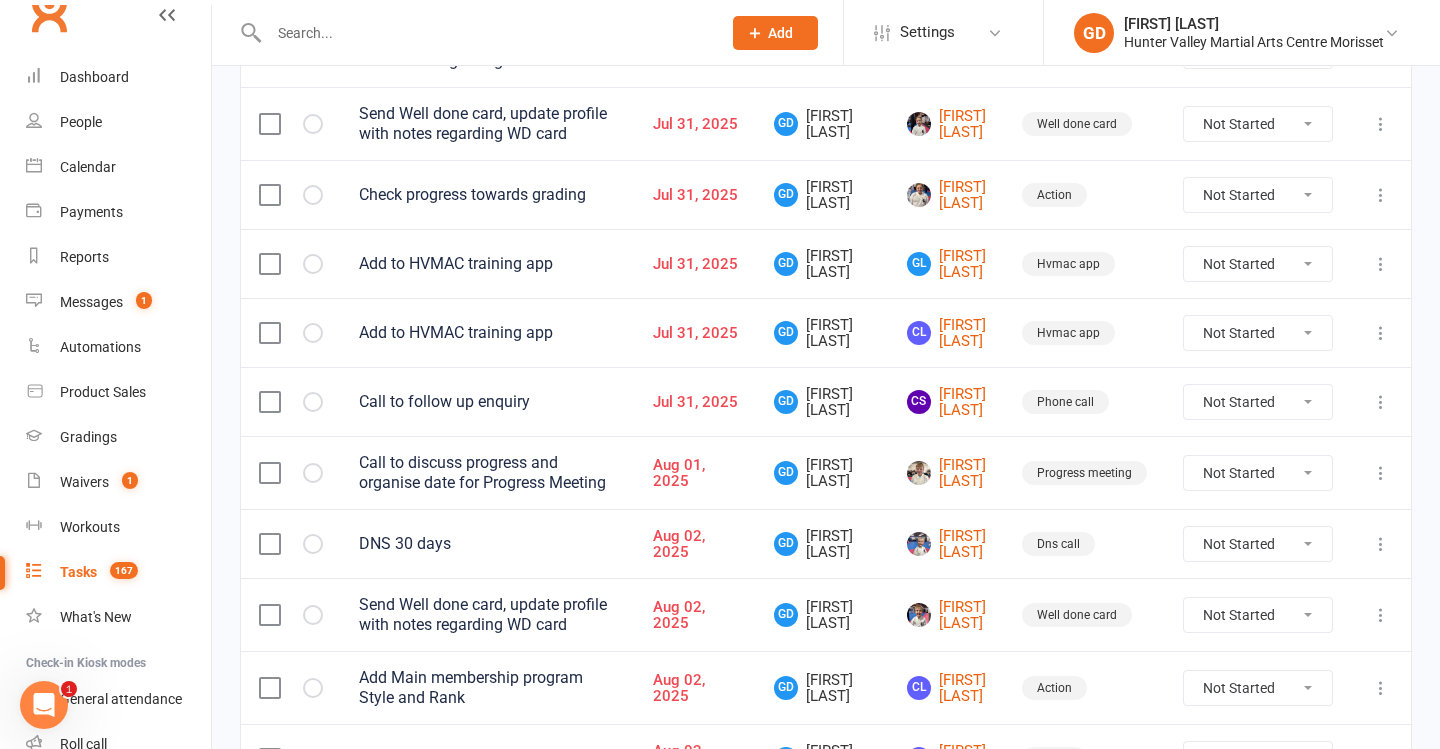 click at bounding box center (269, 544) 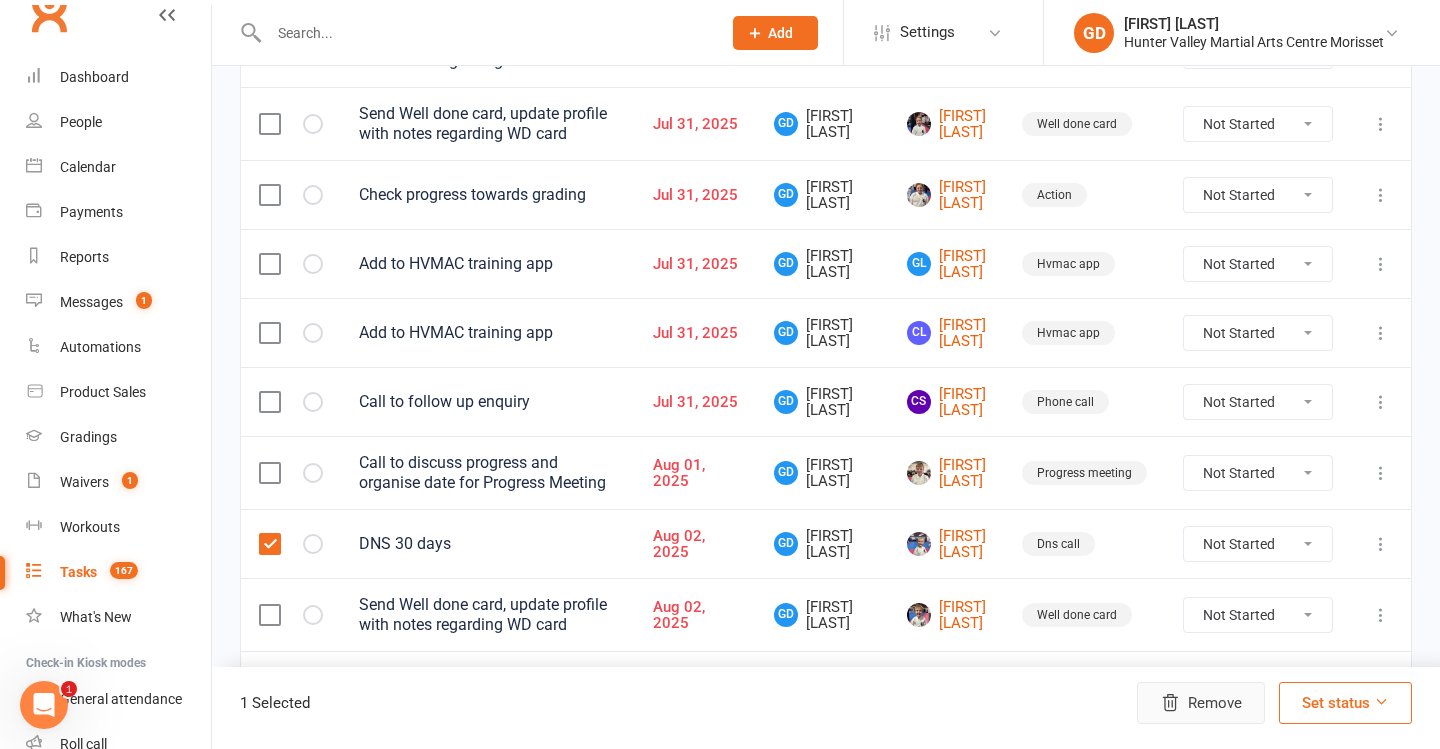 click 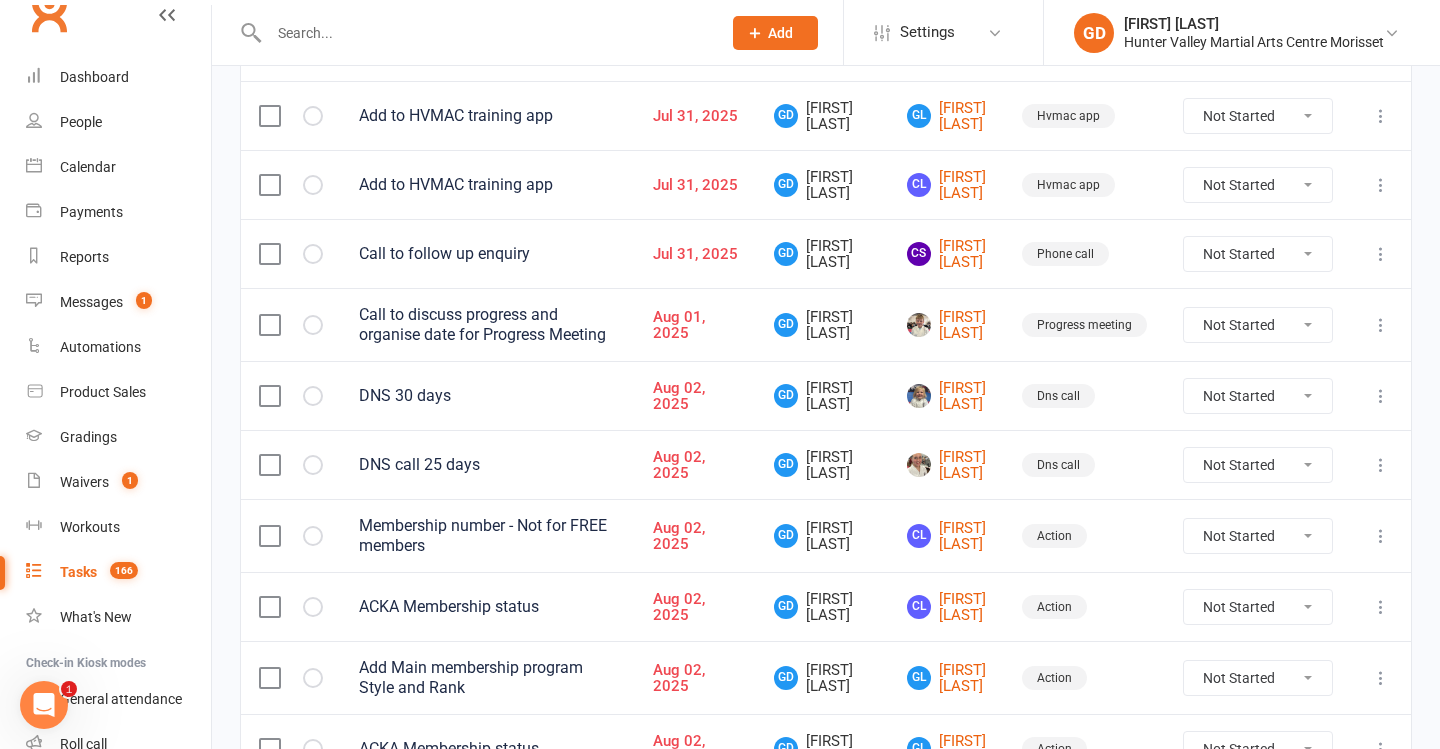 scroll, scrollTop: 762, scrollLeft: 0, axis: vertical 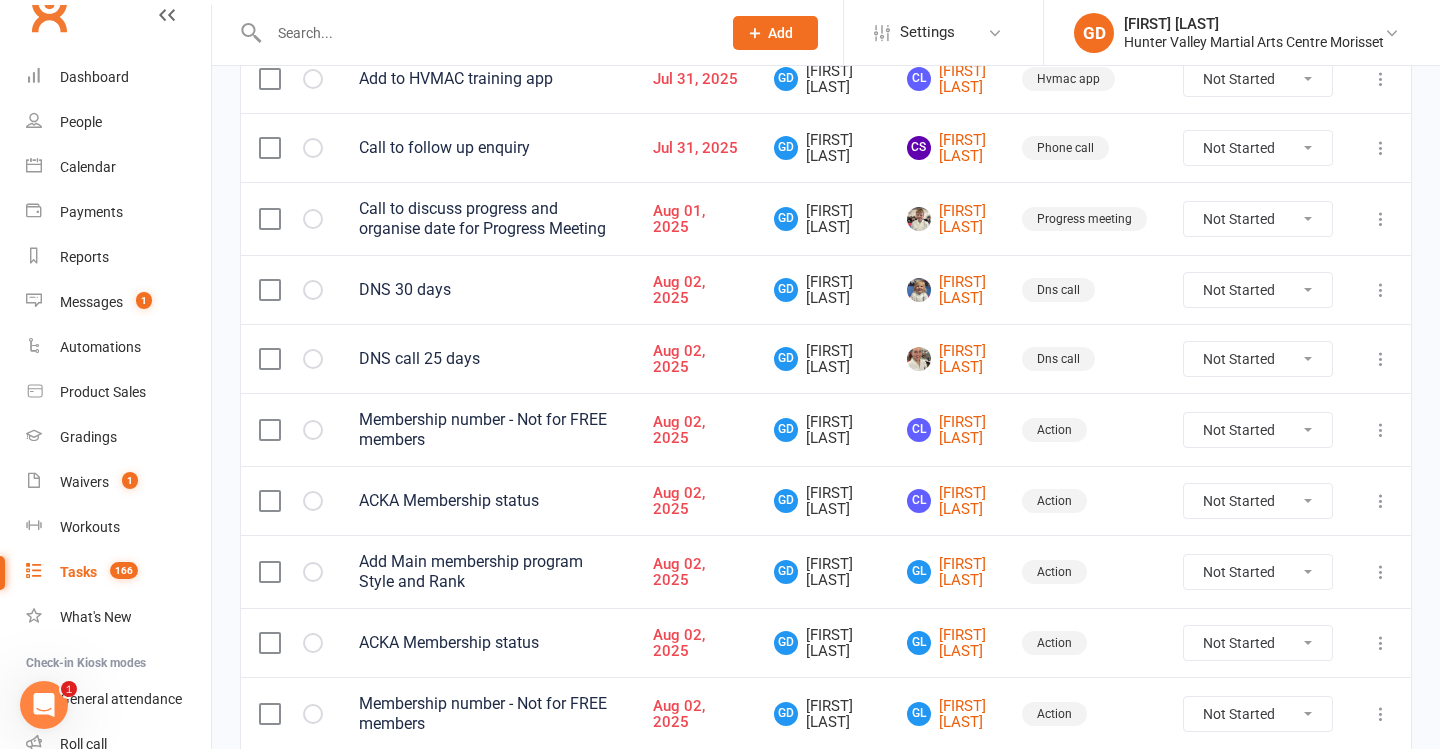 click at bounding box center [269, 290] 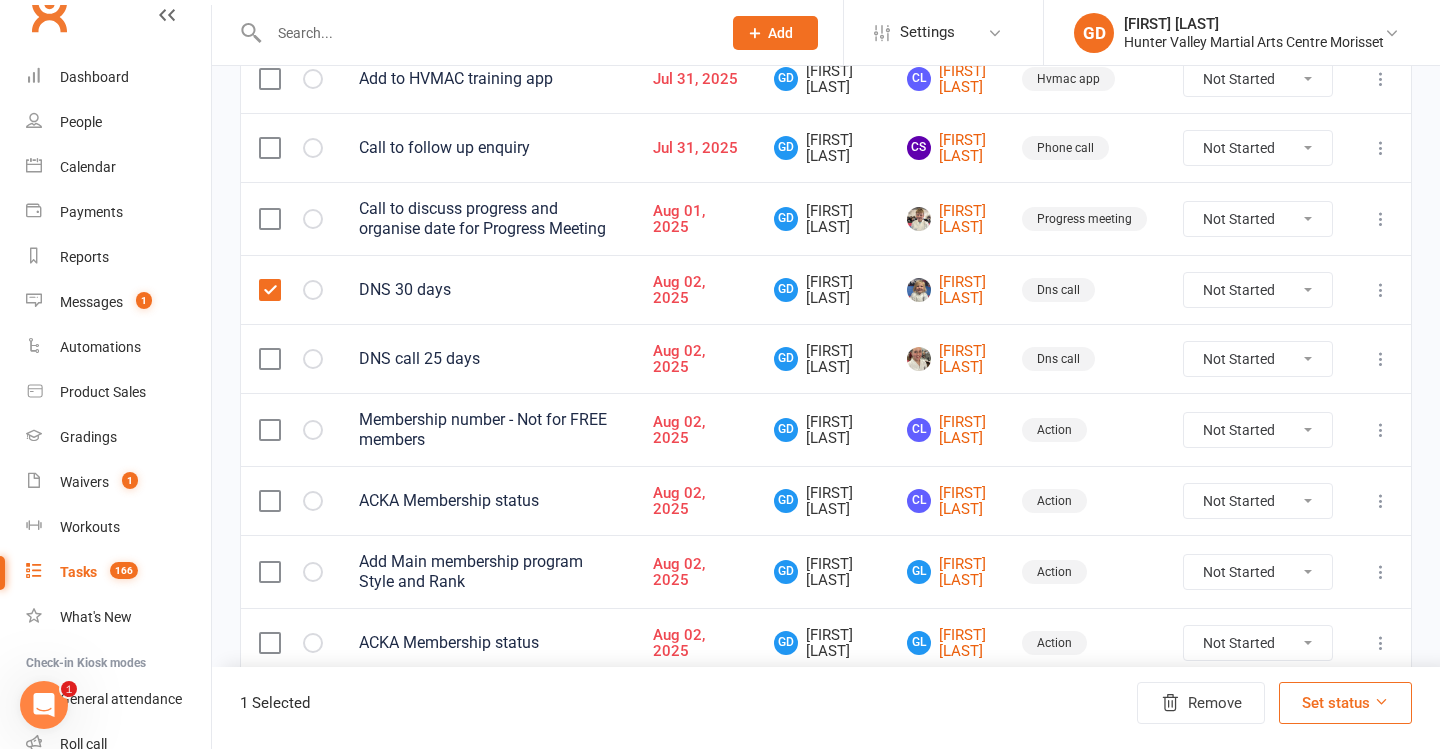click at bounding box center [269, 359] 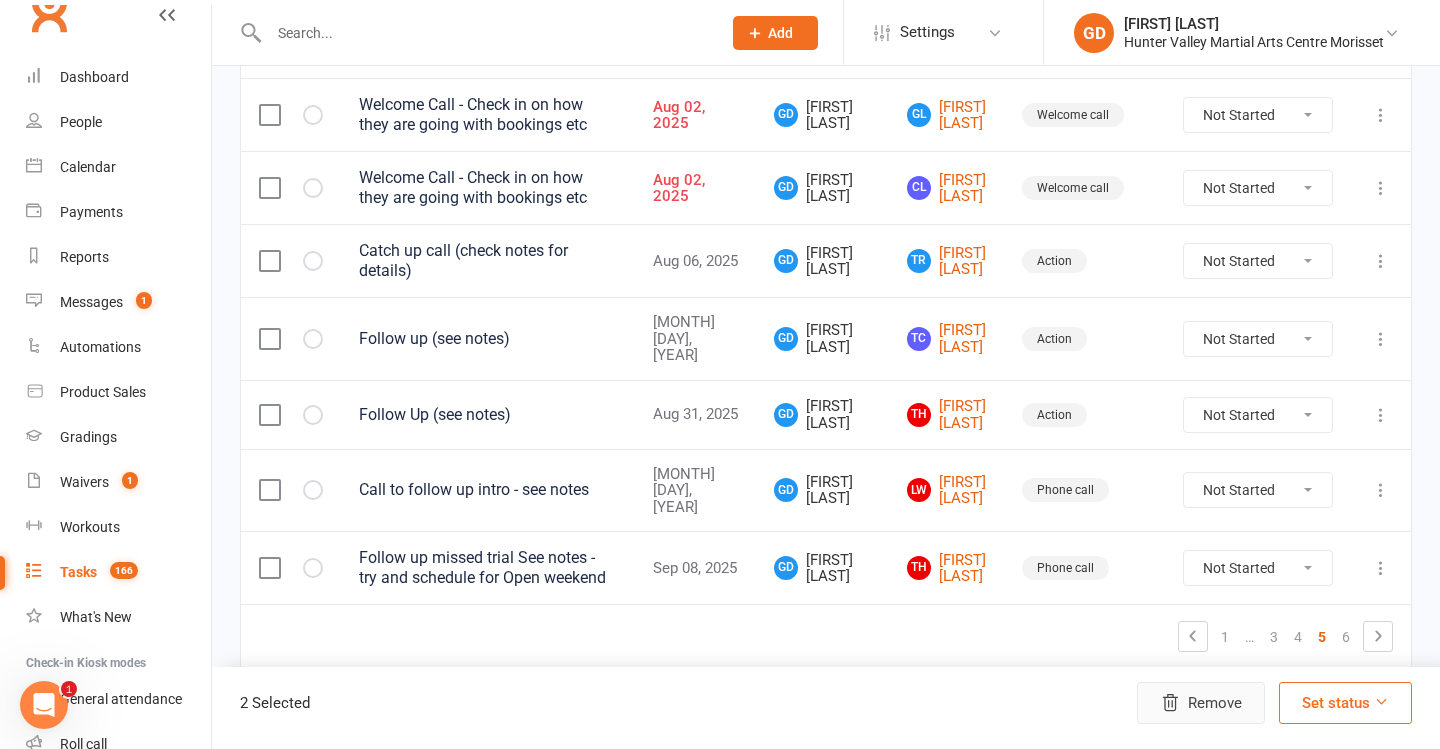 scroll, scrollTop: 1579, scrollLeft: 0, axis: vertical 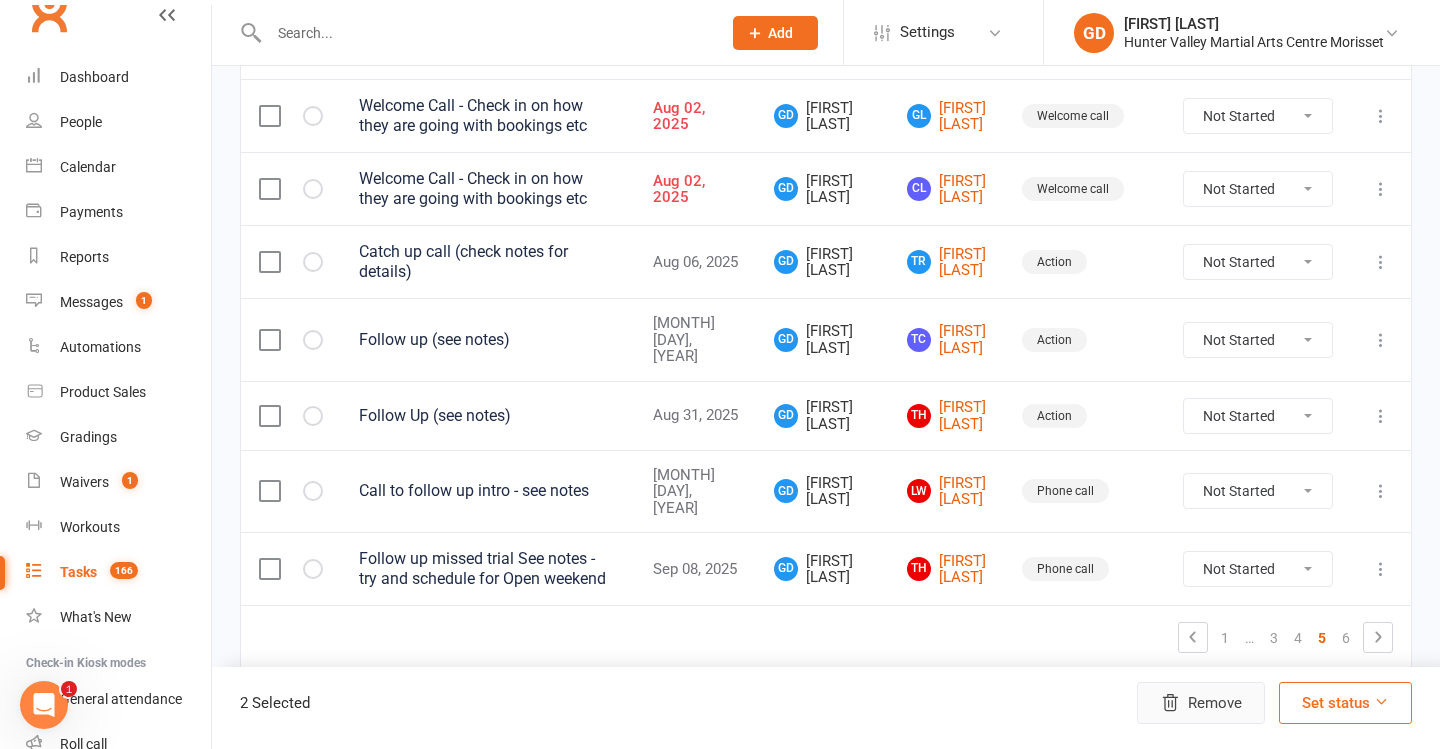 click on "Remove" at bounding box center [1201, 703] 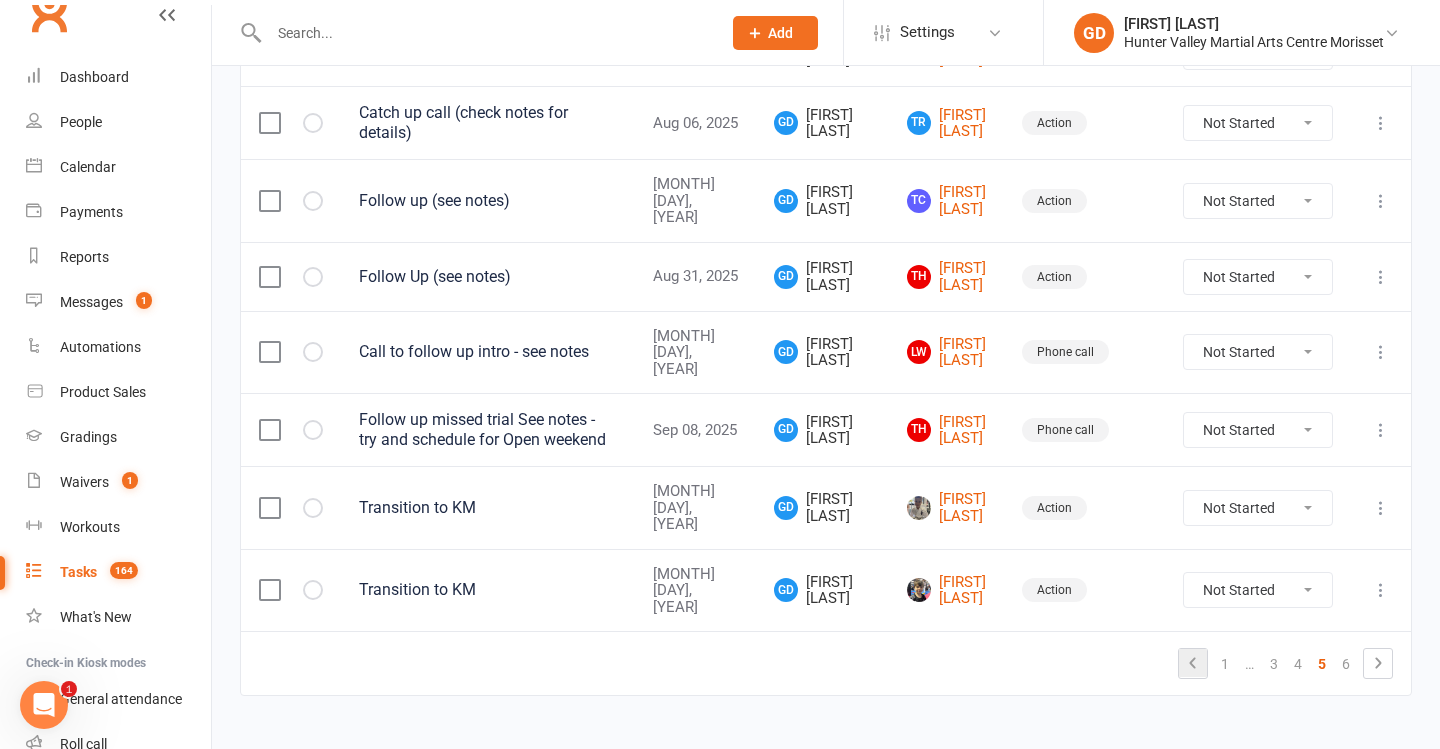scroll, scrollTop: 1579, scrollLeft: 0, axis: vertical 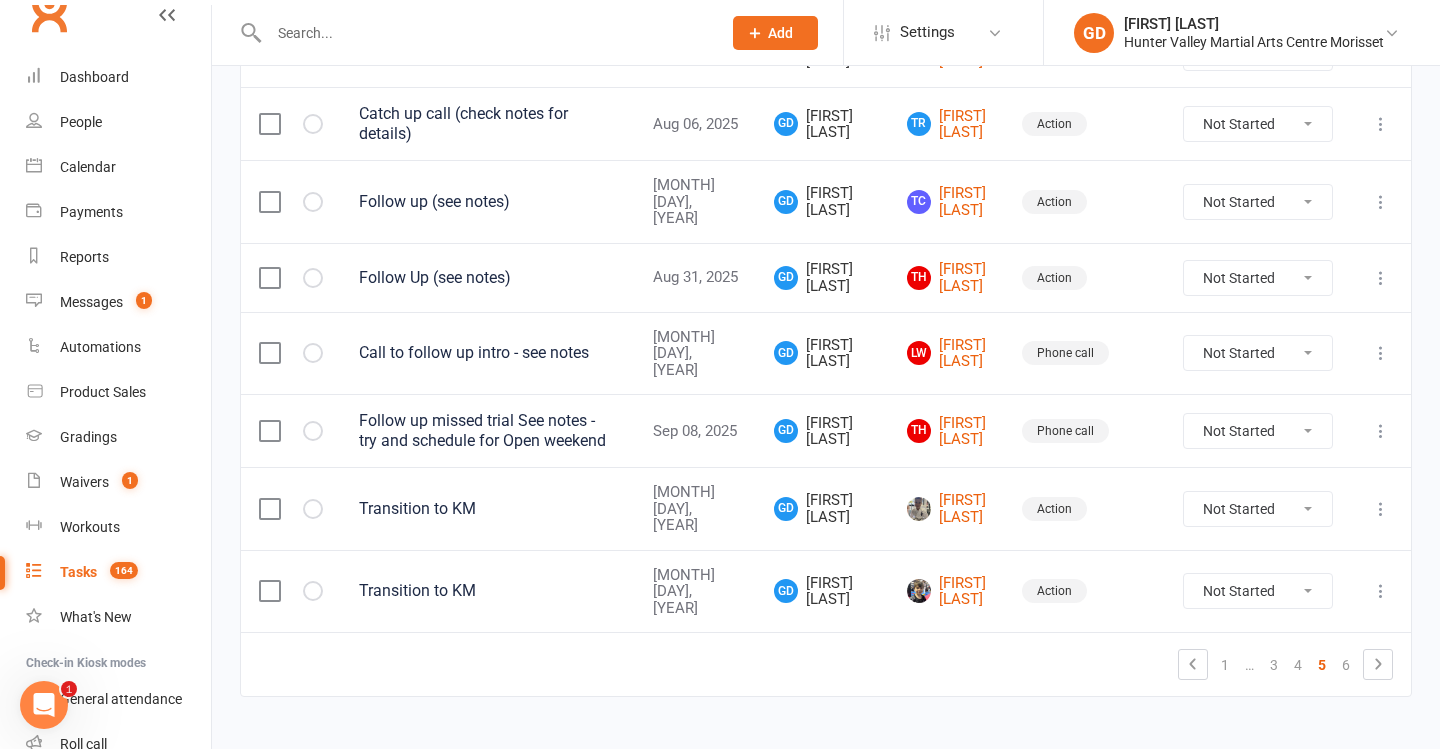 click on "1" at bounding box center (1225, 665) 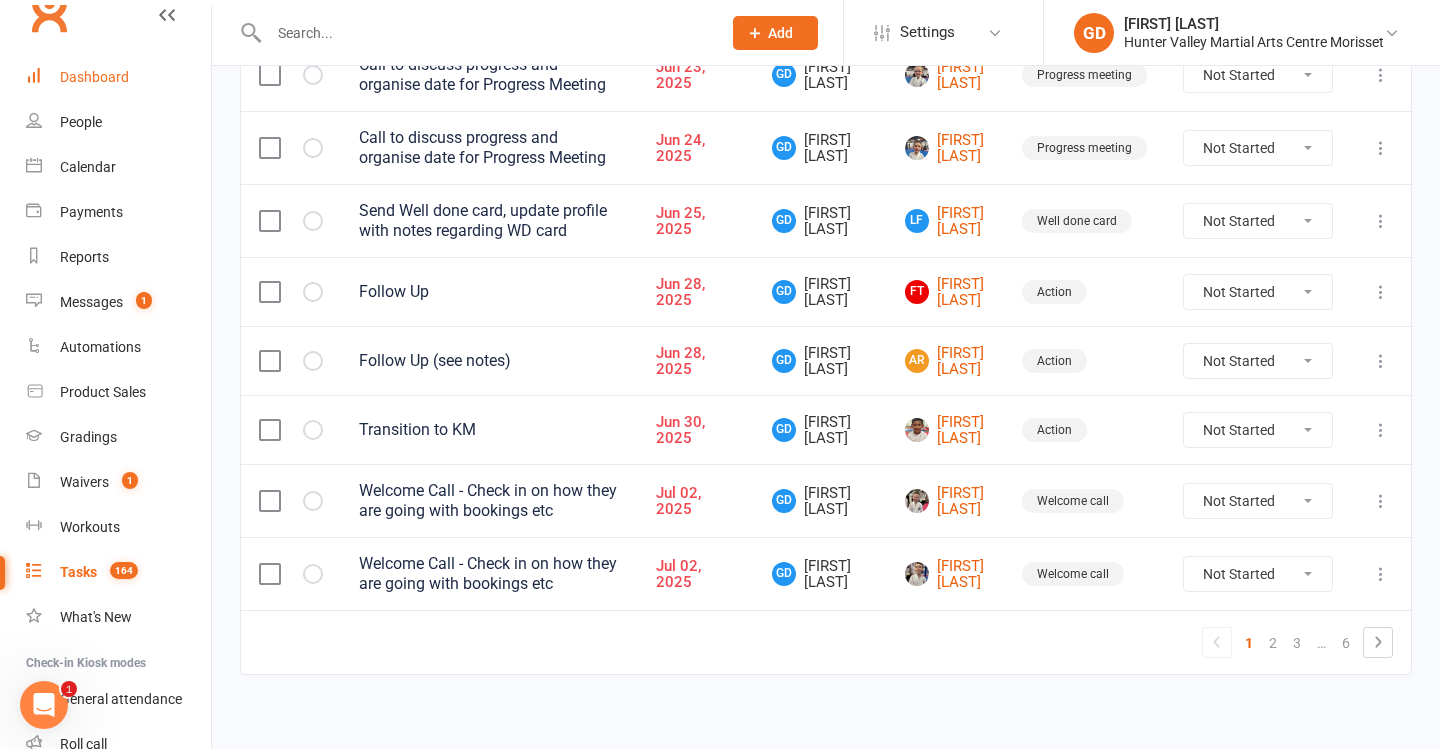 click on "Dashboard" at bounding box center (94, 77) 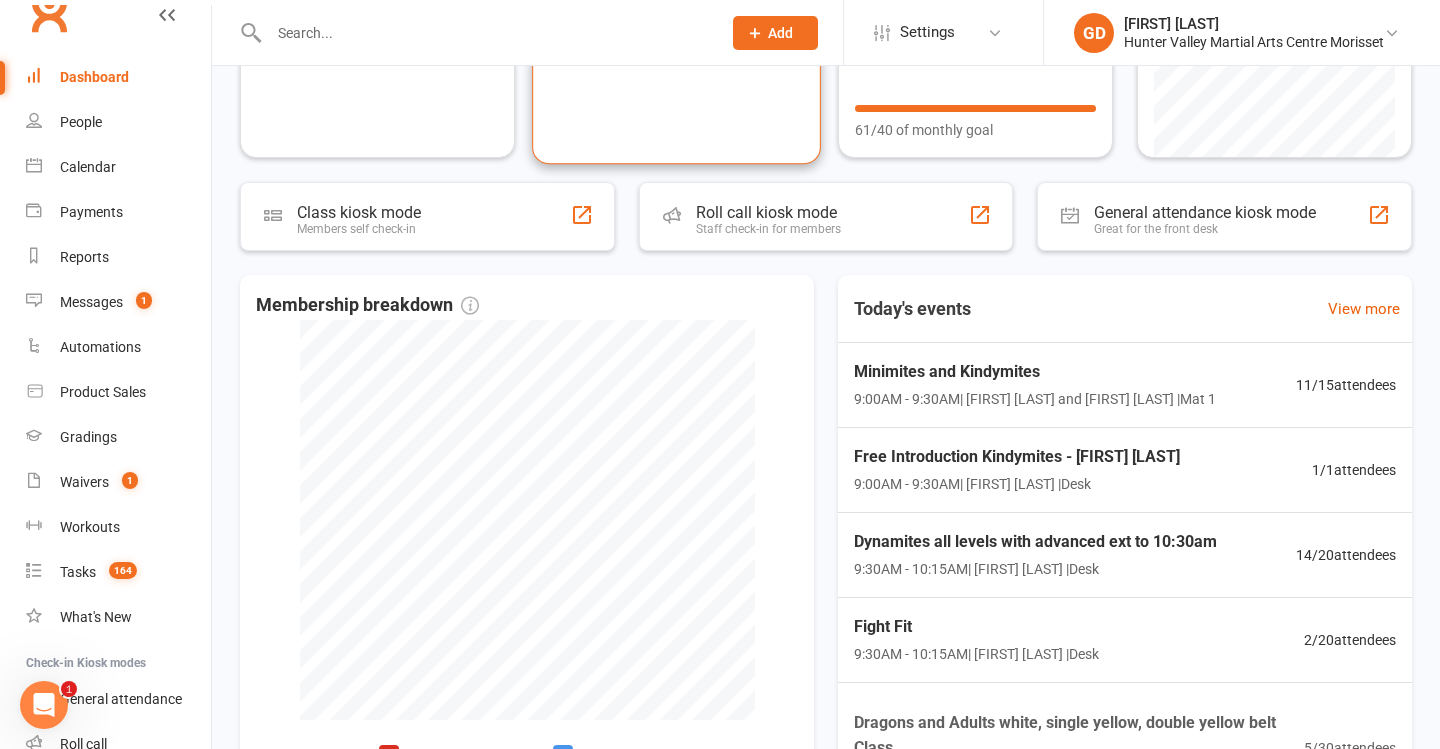 scroll, scrollTop: 326, scrollLeft: 0, axis: vertical 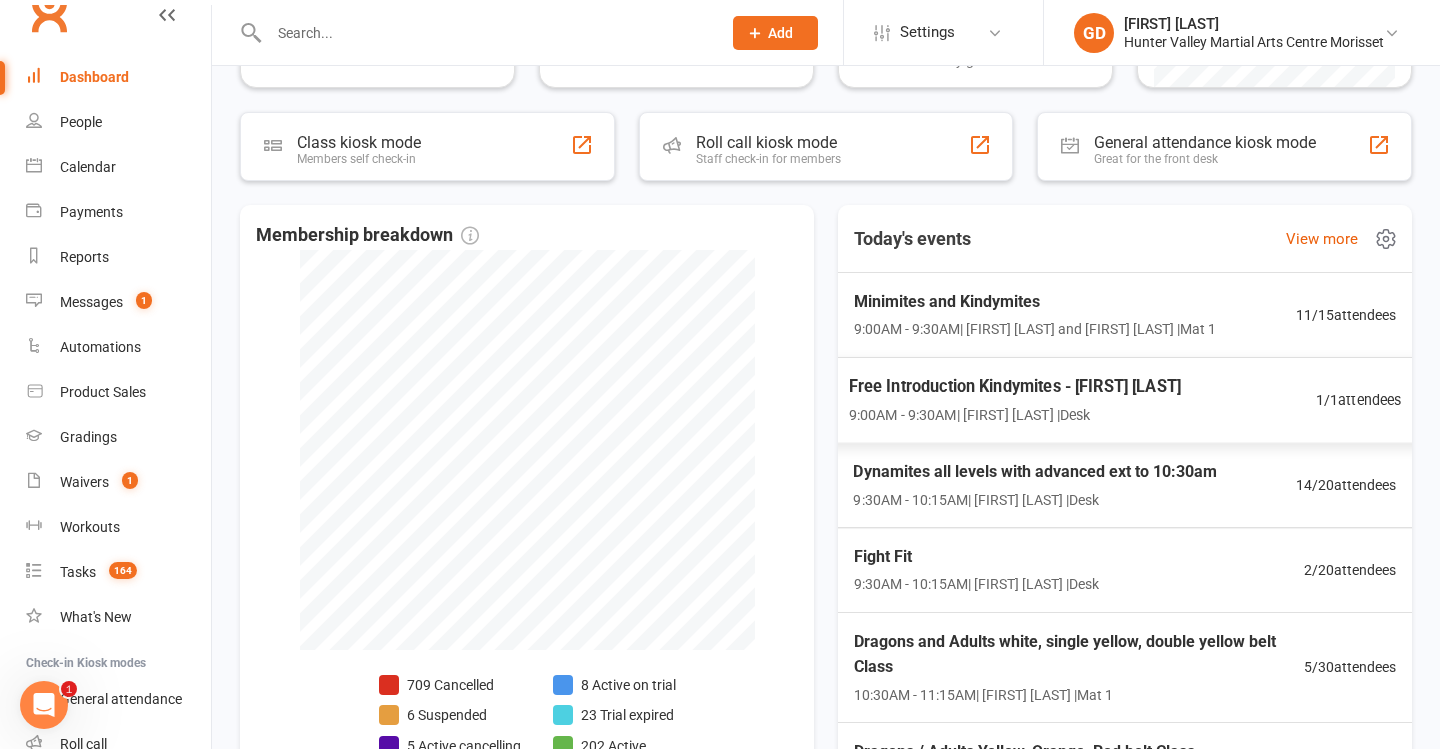 click on "9:00AM - 9:30AM  |   [PERSON] |  Desk" at bounding box center [1015, 414] 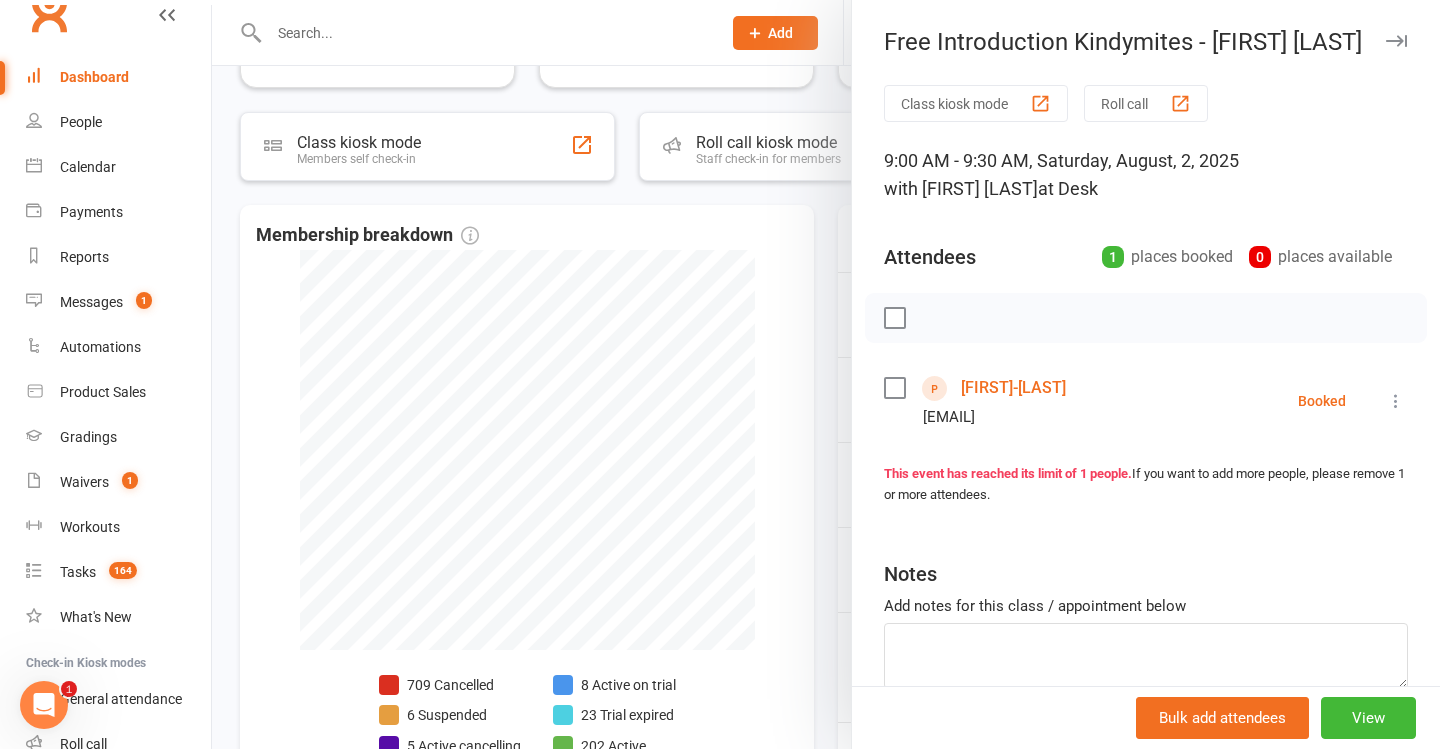 click at bounding box center [826, 374] 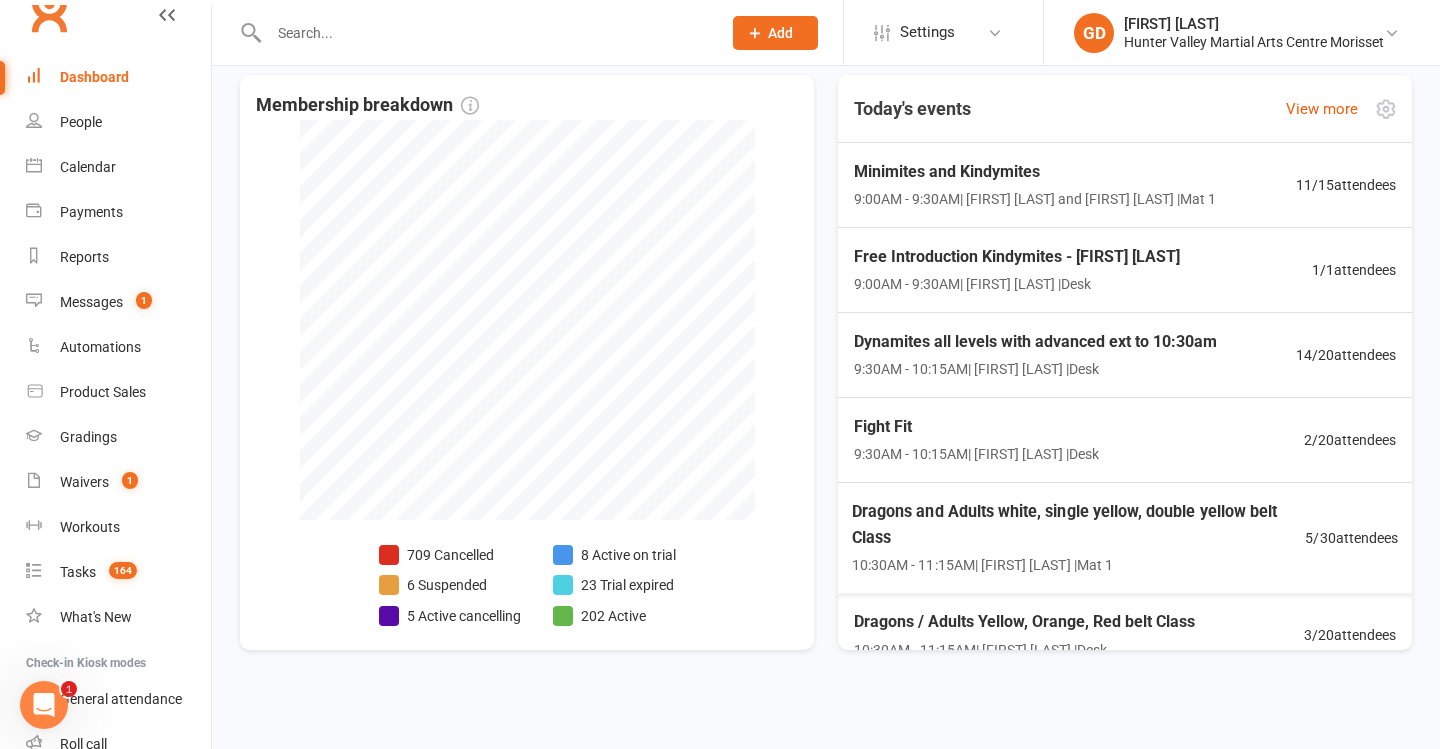 scroll, scrollTop: 455, scrollLeft: 0, axis: vertical 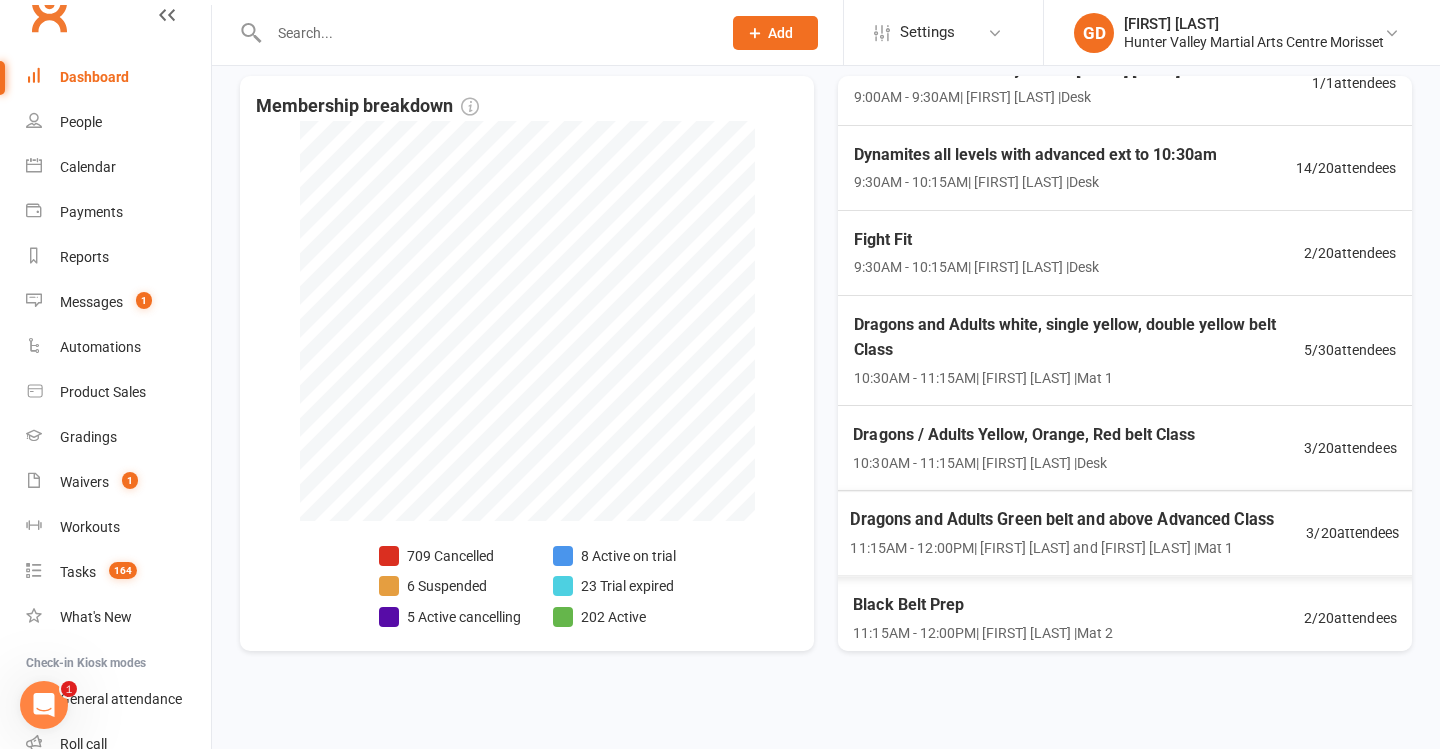 click on "Black Belt Prep 11:15AM - 12:00PM  |   Georgia Dearlove |  Mat 2" at bounding box center [983, 618] 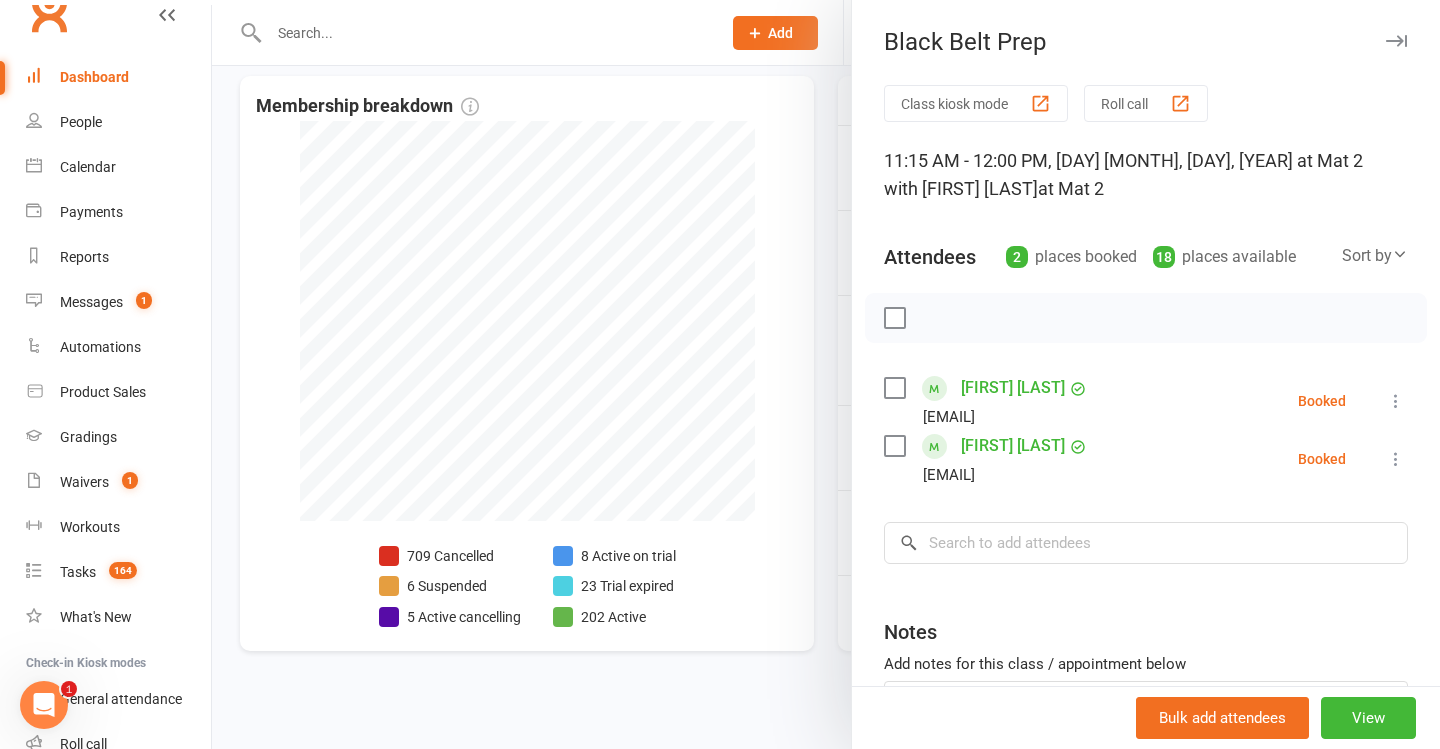 click at bounding box center [826, 374] 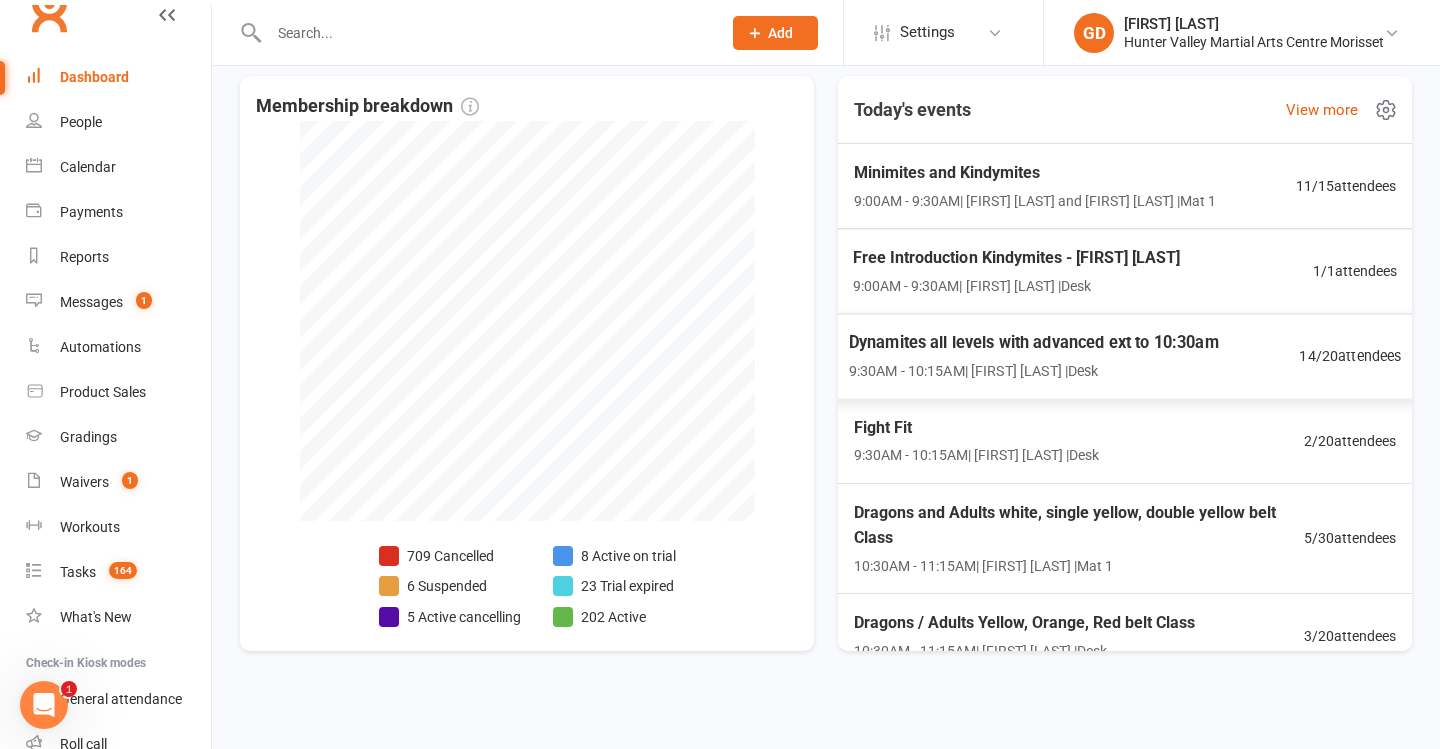 scroll, scrollTop: 0, scrollLeft: 0, axis: both 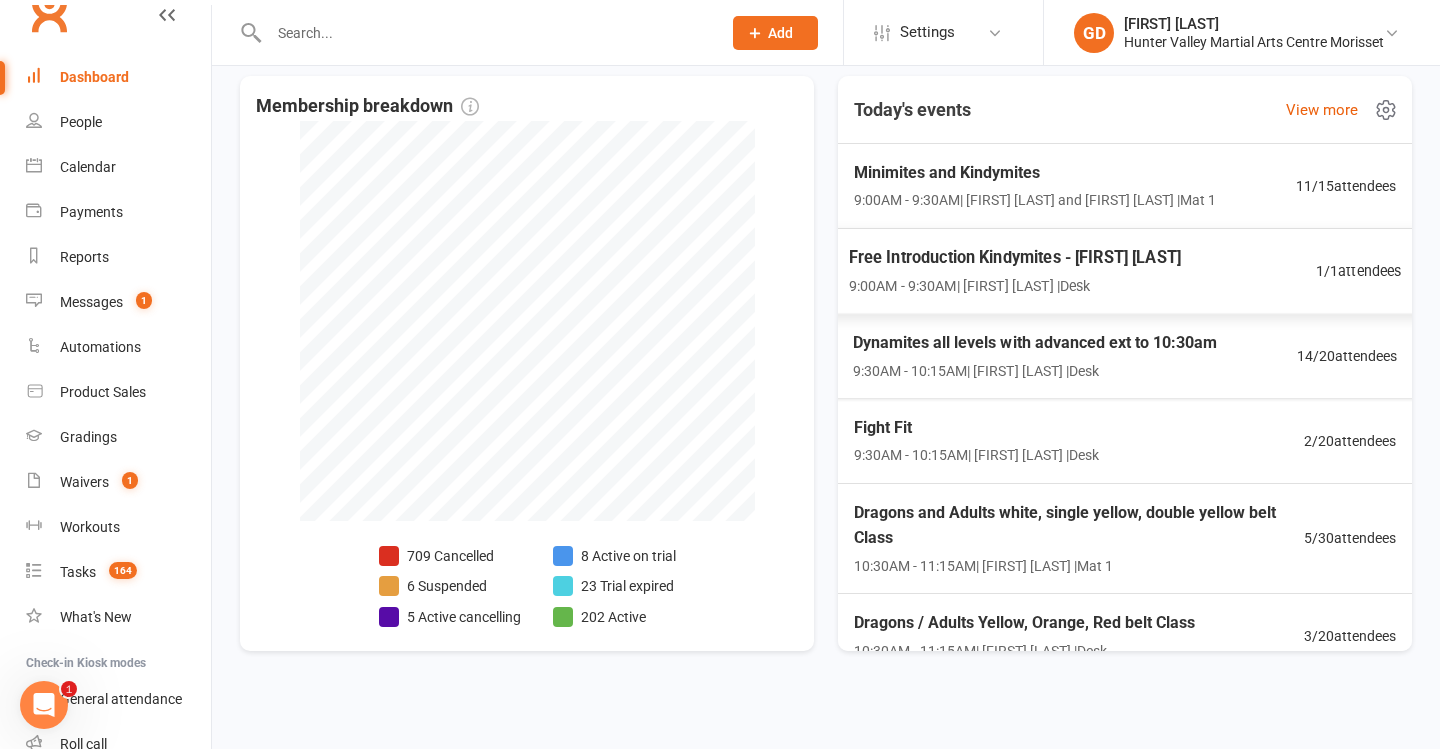 click on "9:00AM - 9:30AM  |   [PERSON] |  Desk" at bounding box center [1015, 285] 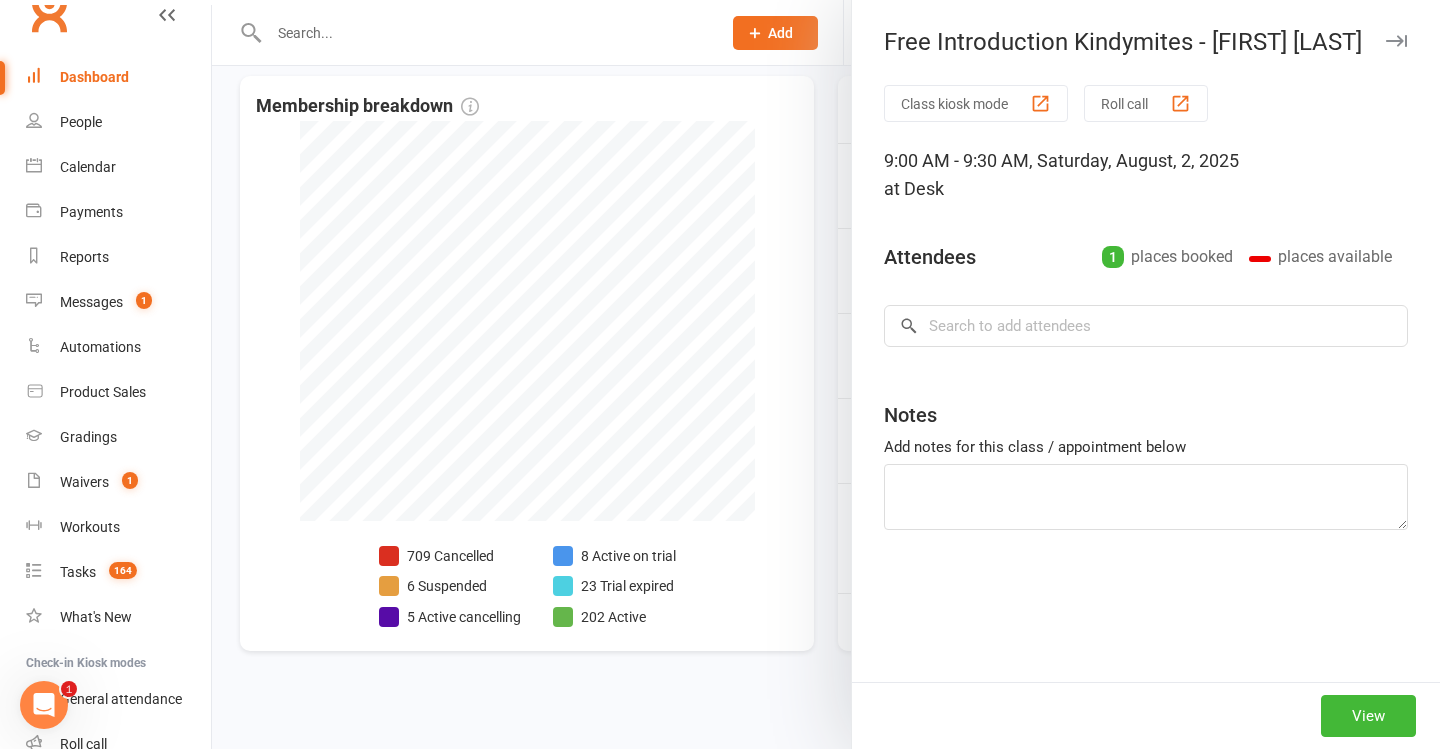 click at bounding box center [826, 374] 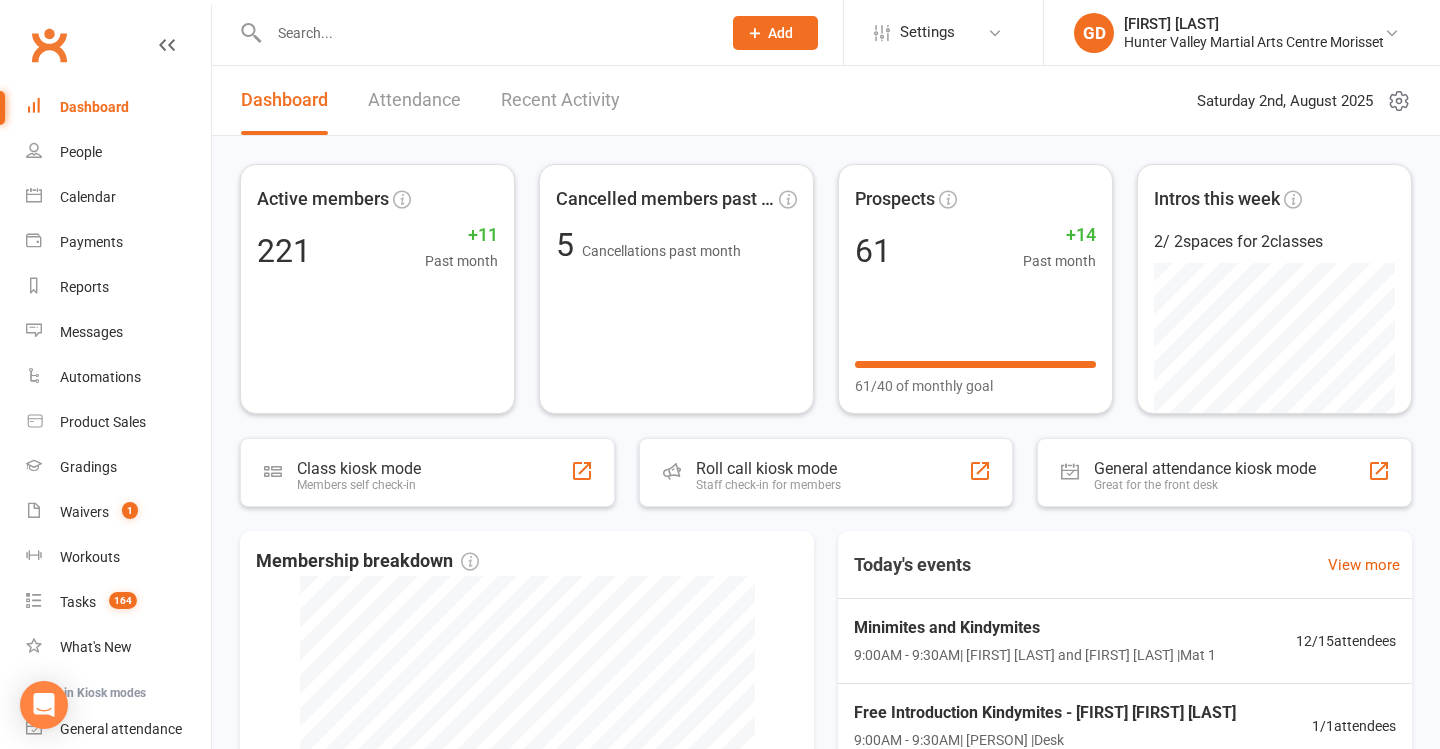 scroll, scrollTop: 0, scrollLeft: 0, axis: both 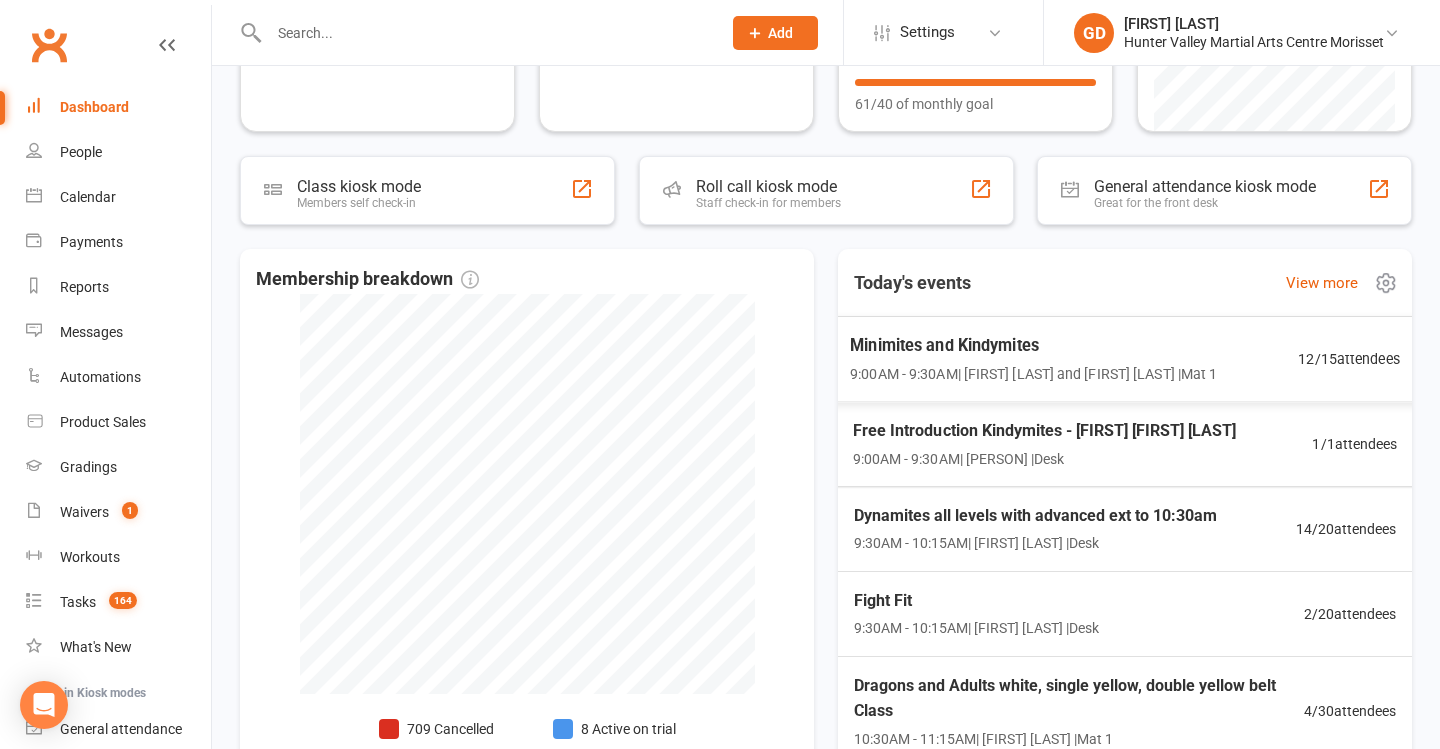 click on "Minimites and Kindymites 9:00AM - 9:30AM  |   [FIRST] [LAST] and [FIRST] [LAST] |  Mat 1" at bounding box center (1033, 358) 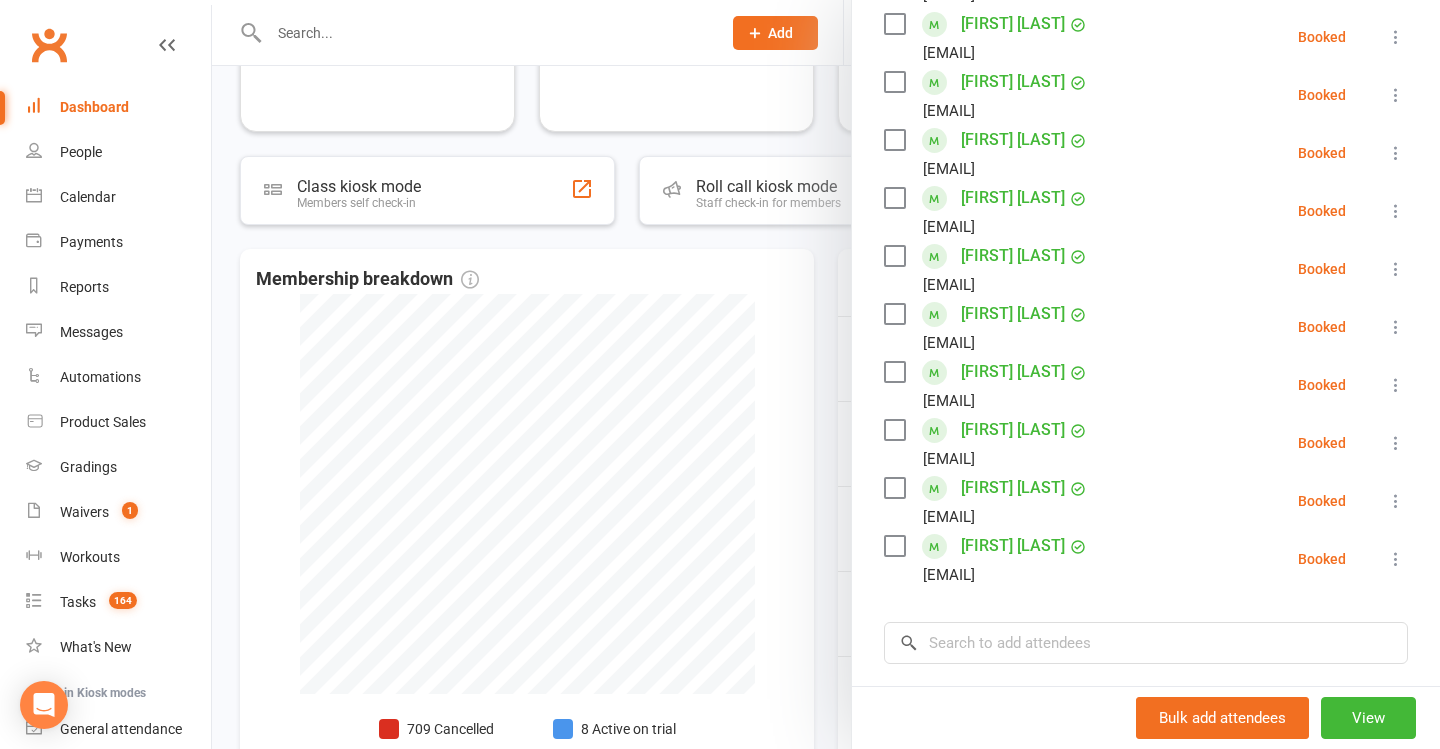 scroll, scrollTop: 483, scrollLeft: 0, axis: vertical 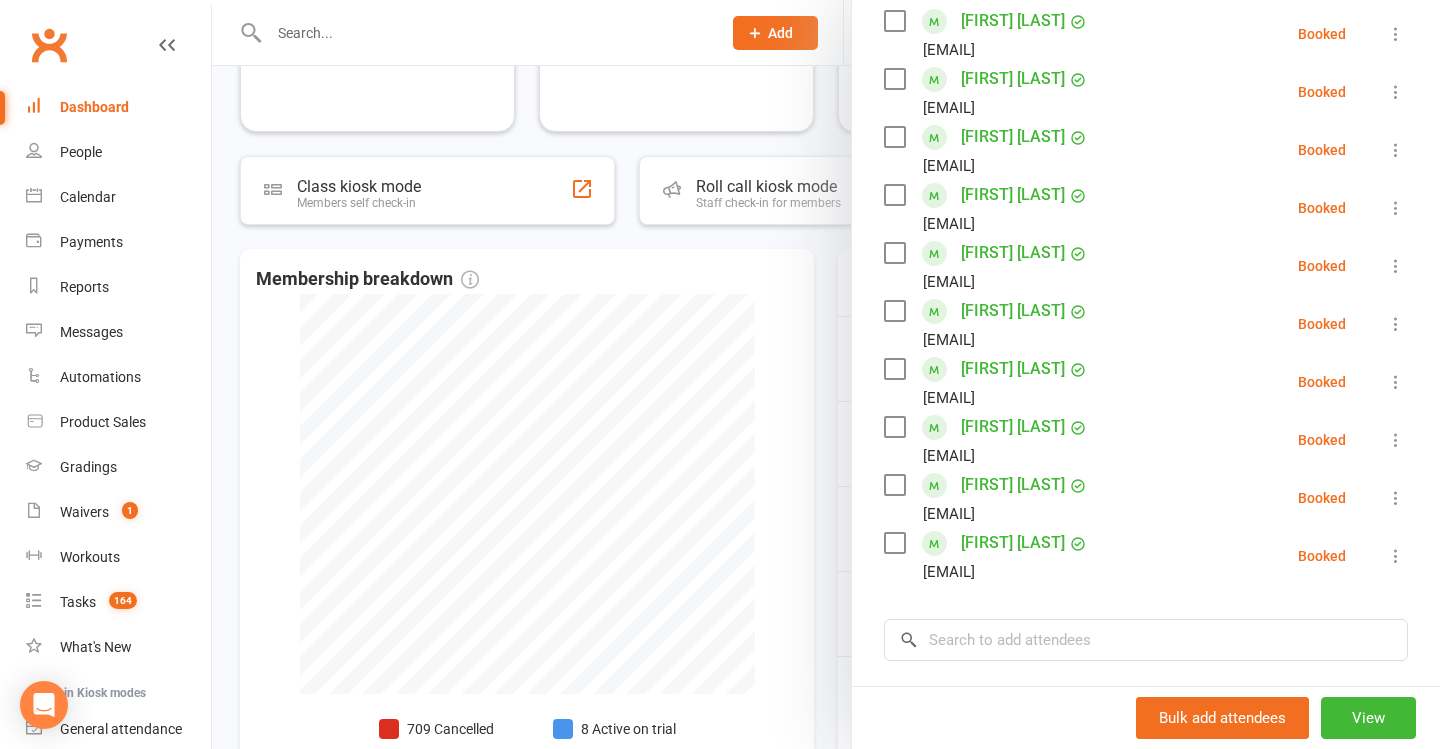 click at bounding box center [826, 374] 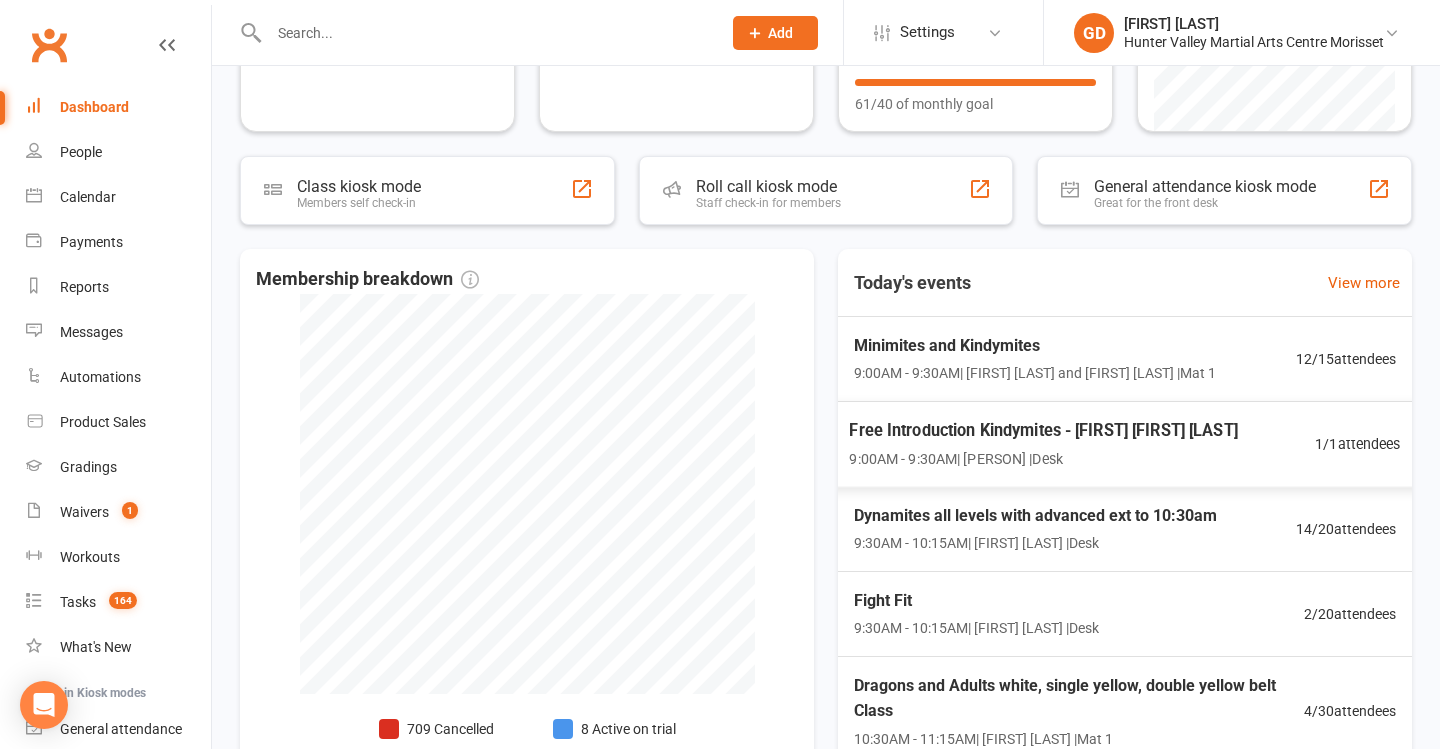 click on "9:00AM - 9:30AM  |   [PERSON] |  Desk" at bounding box center (1043, 458) 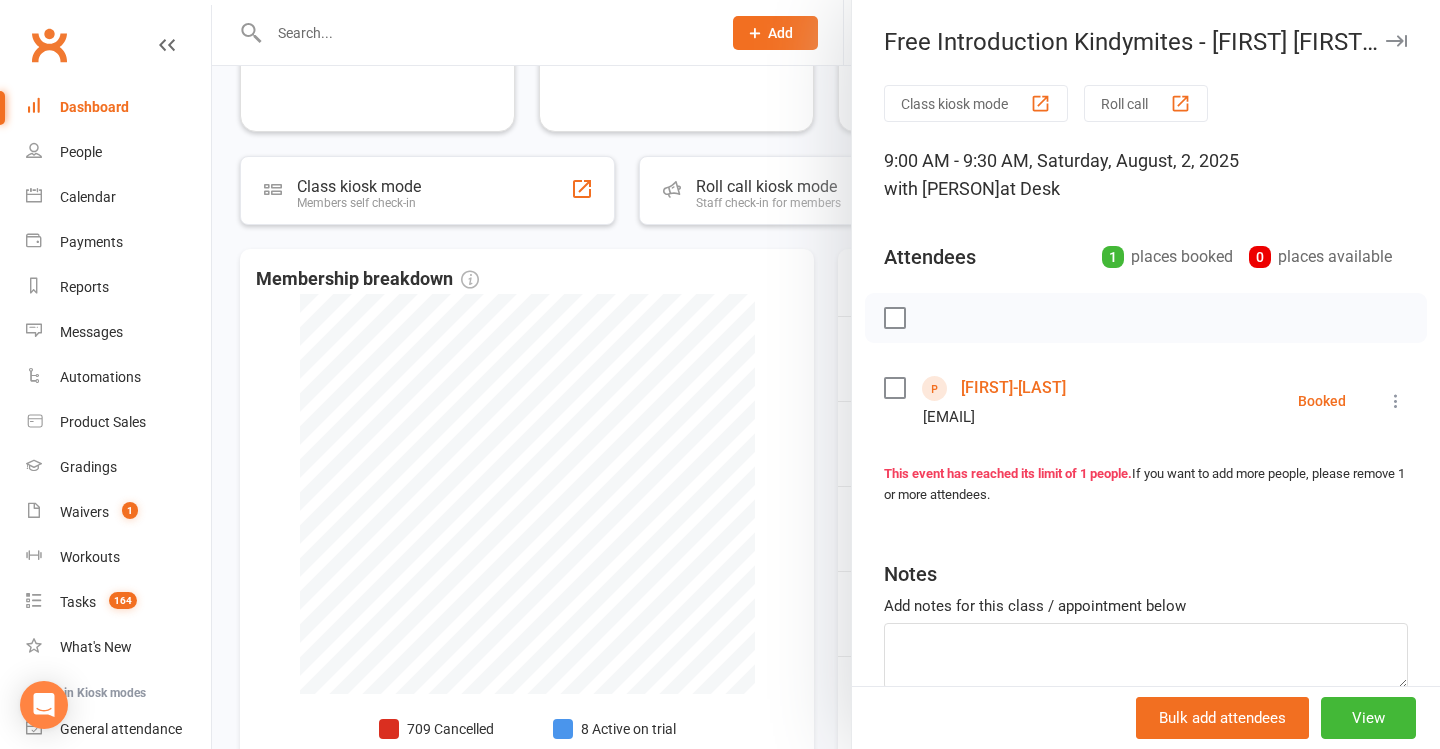 click on "[FIRST]-[LAST]" at bounding box center (1013, 388) 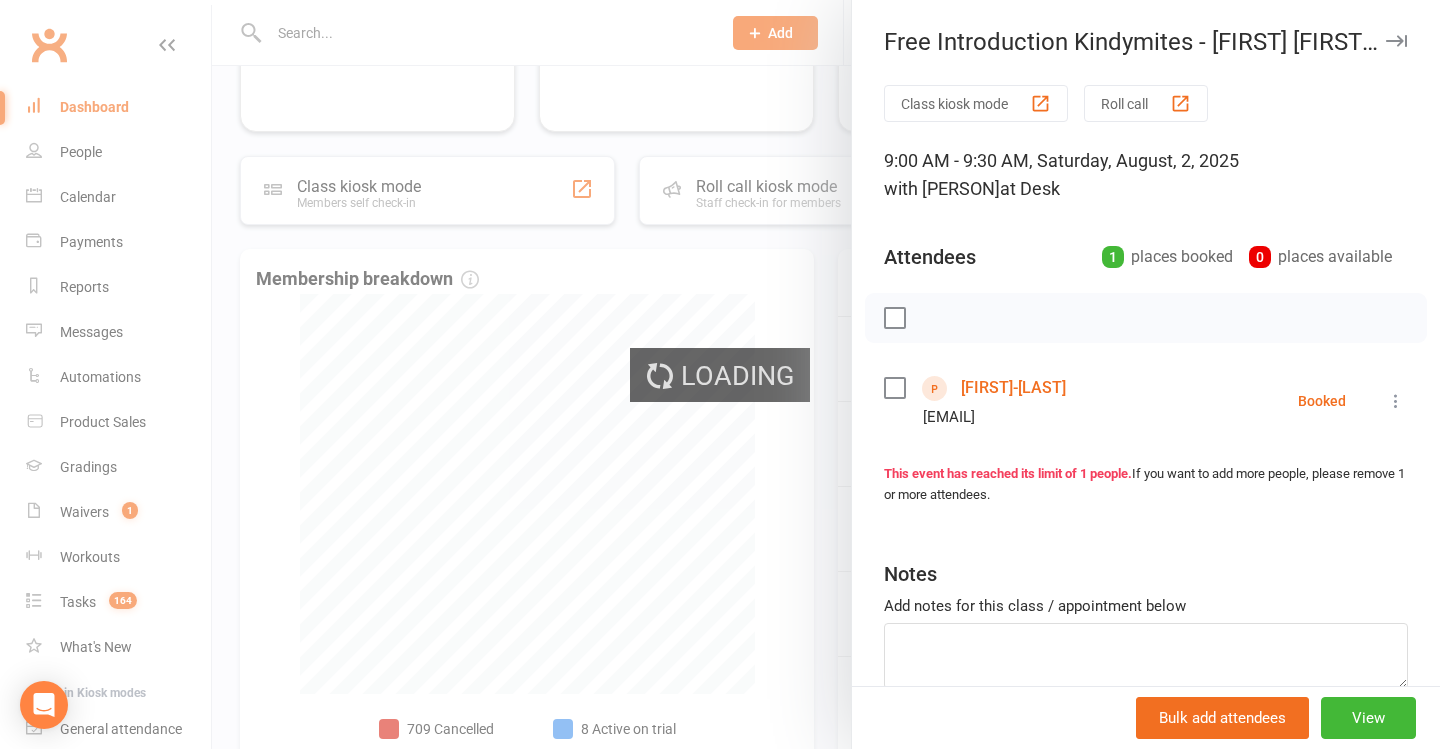scroll, scrollTop: 0, scrollLeft: 0, axis: both 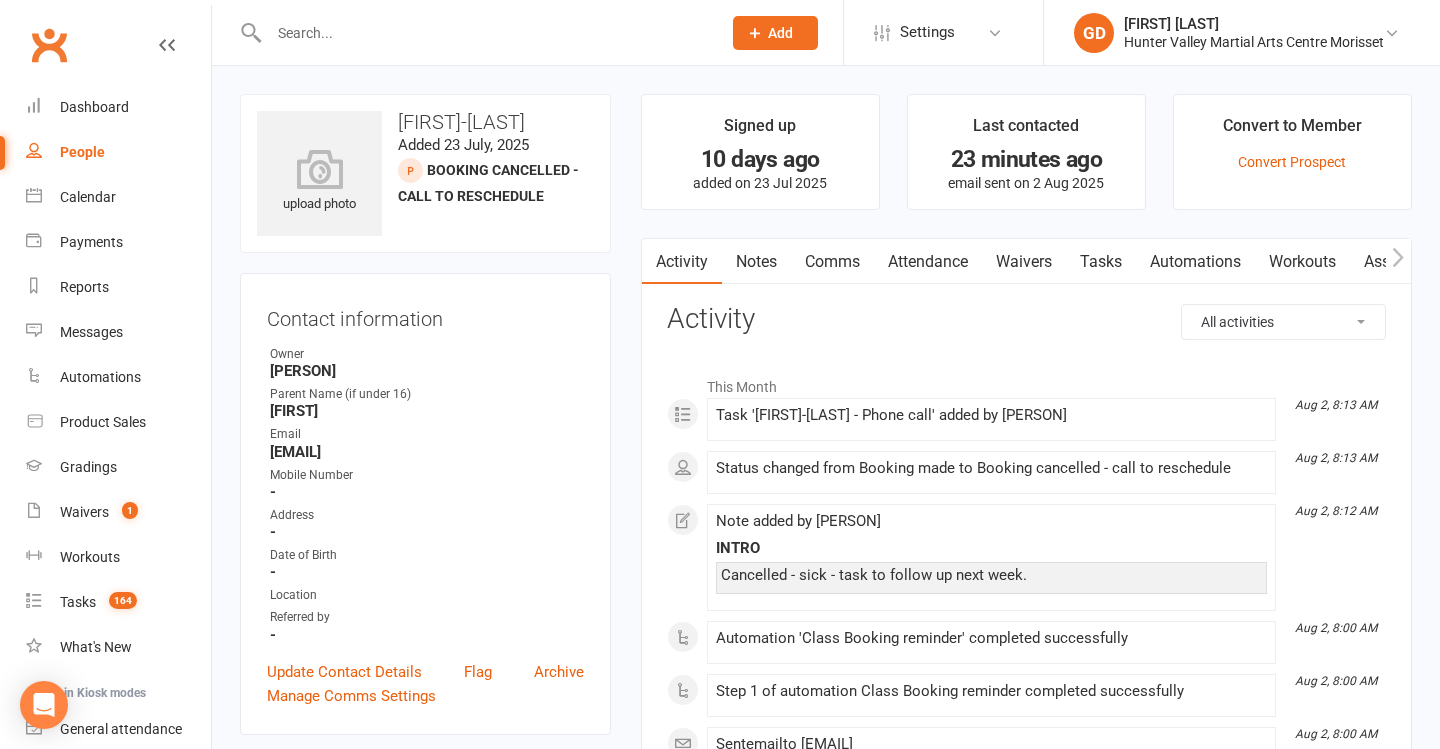 drag, startPoint x: 1048, startPoint y: 257, endPoint x: 1040, endPoint y: 280, distance: 24.351591 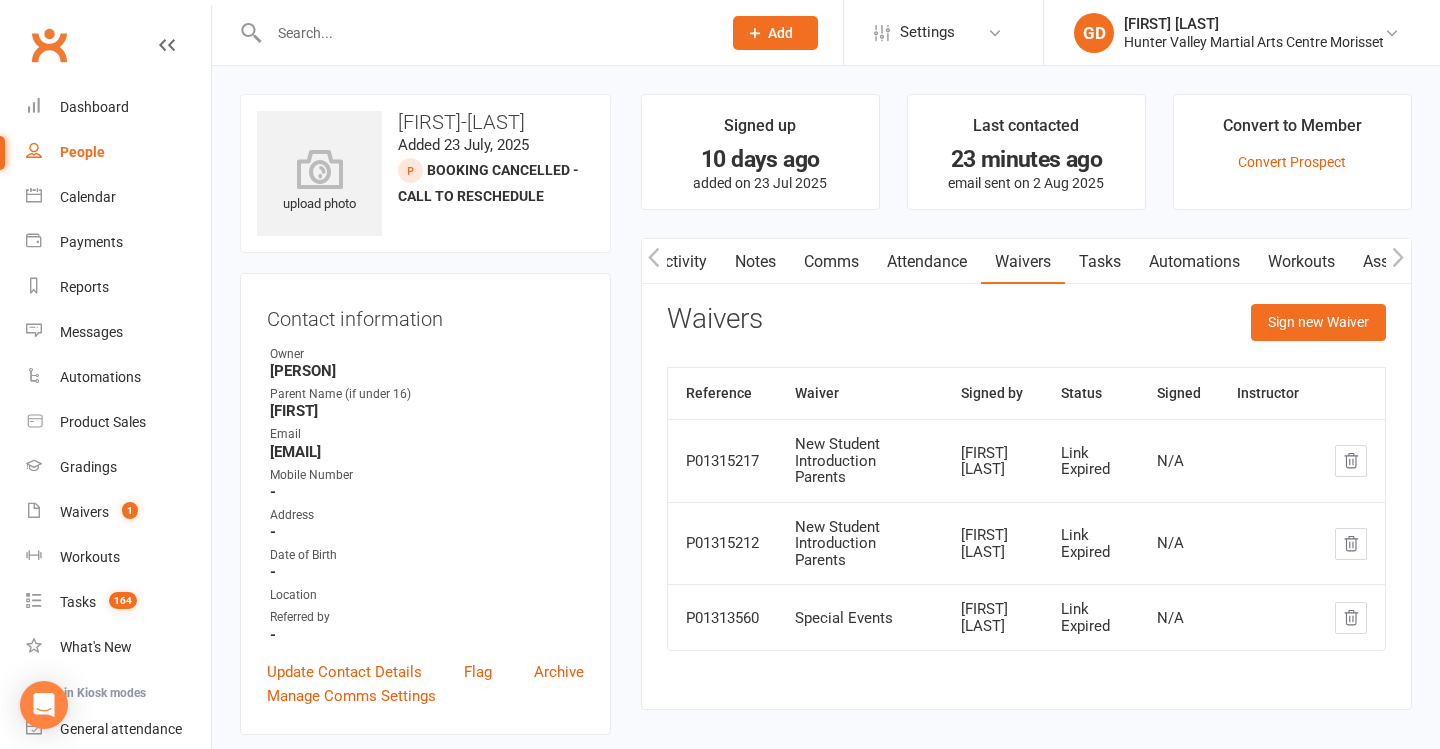 click on "Activity" at bounding box center [681, 262] 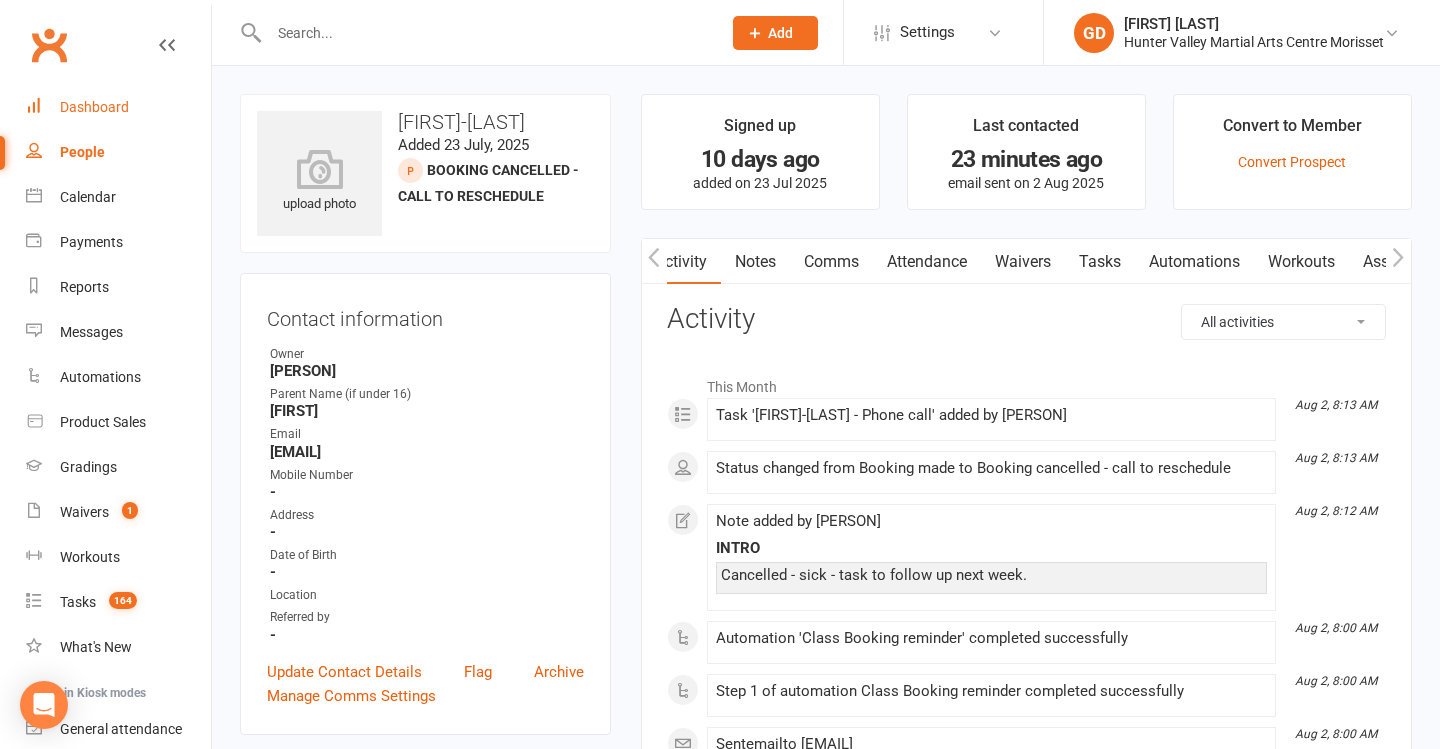 click on "Dashboard" at bounding box center [118, 107] 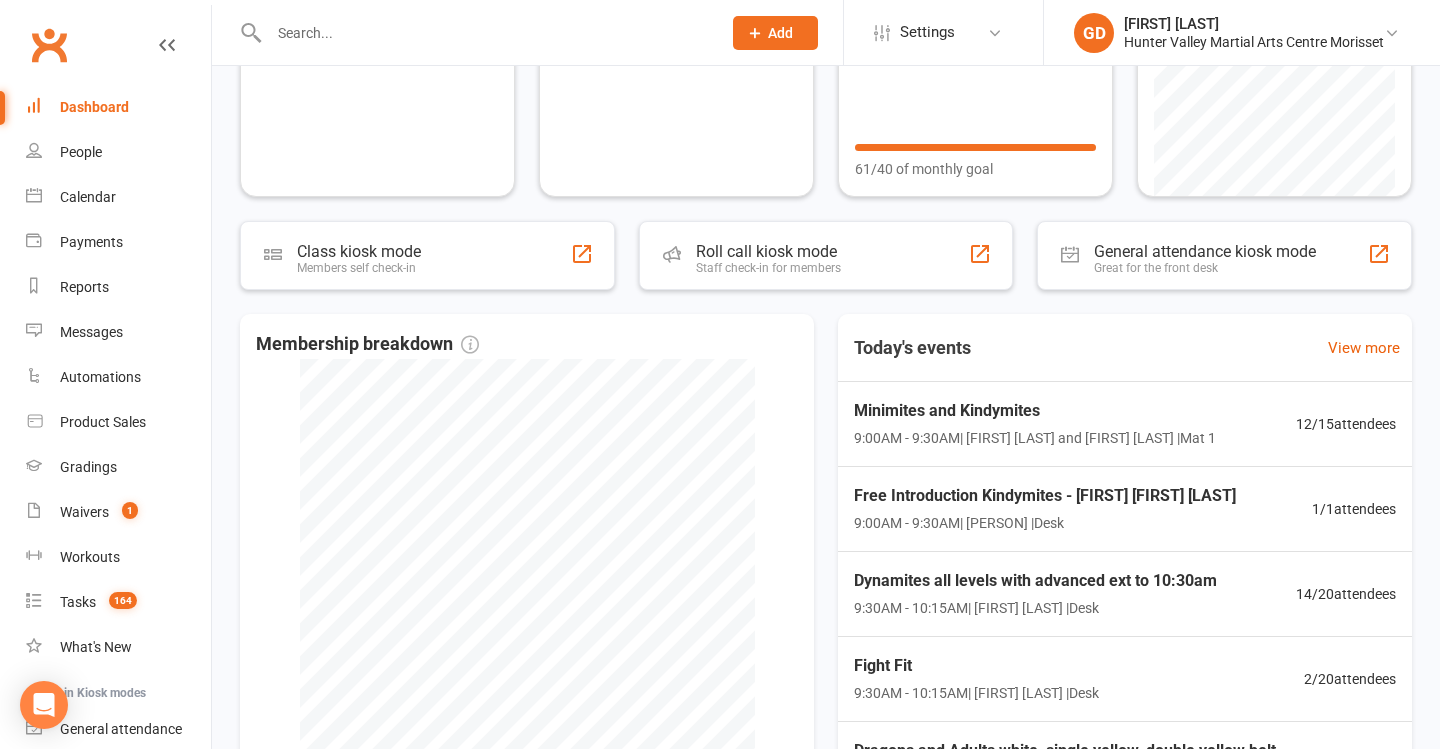 scroll, scrollTop: 265, scrollLeft: 0, axis: vertical 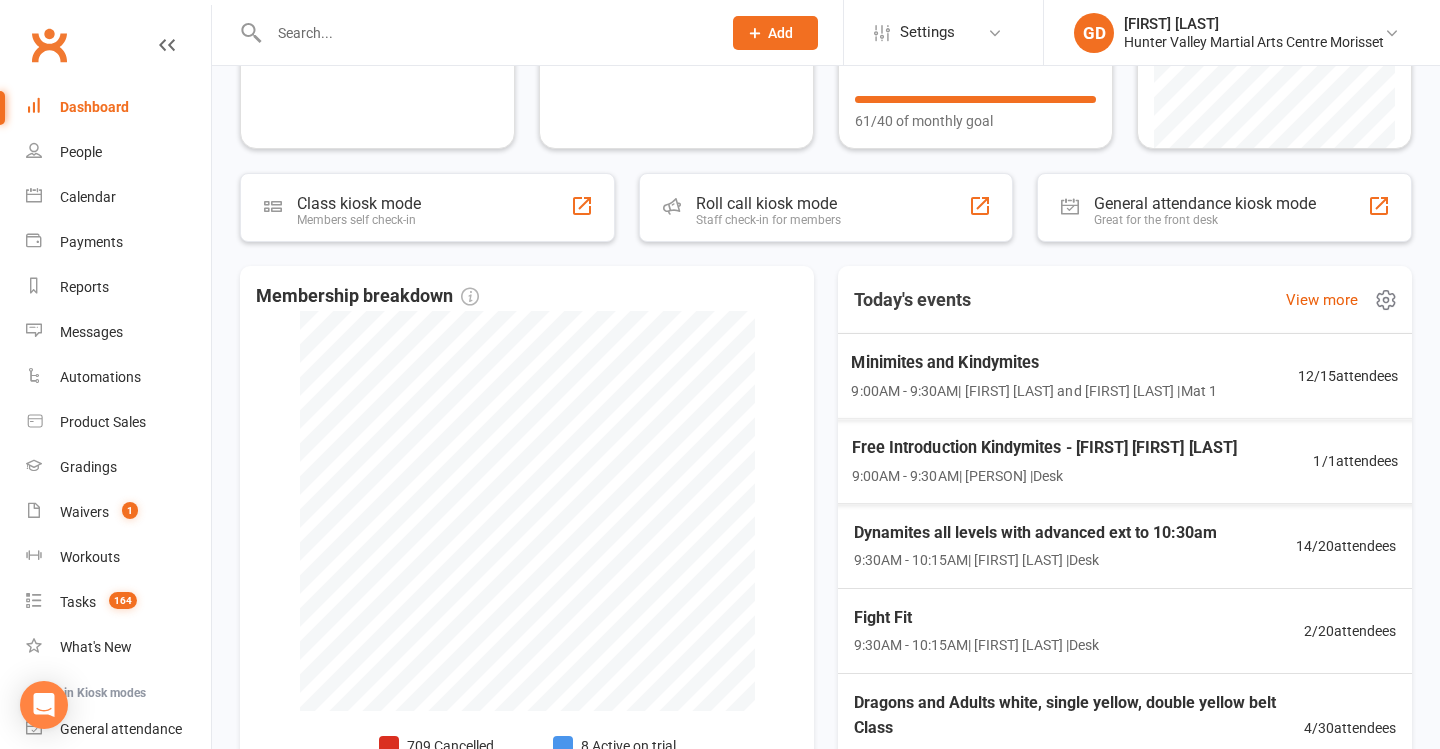 click on "Free Introduction Kindymites - [FIRST] [FIRST] [LAST]" at bounding box center (1044, 448) 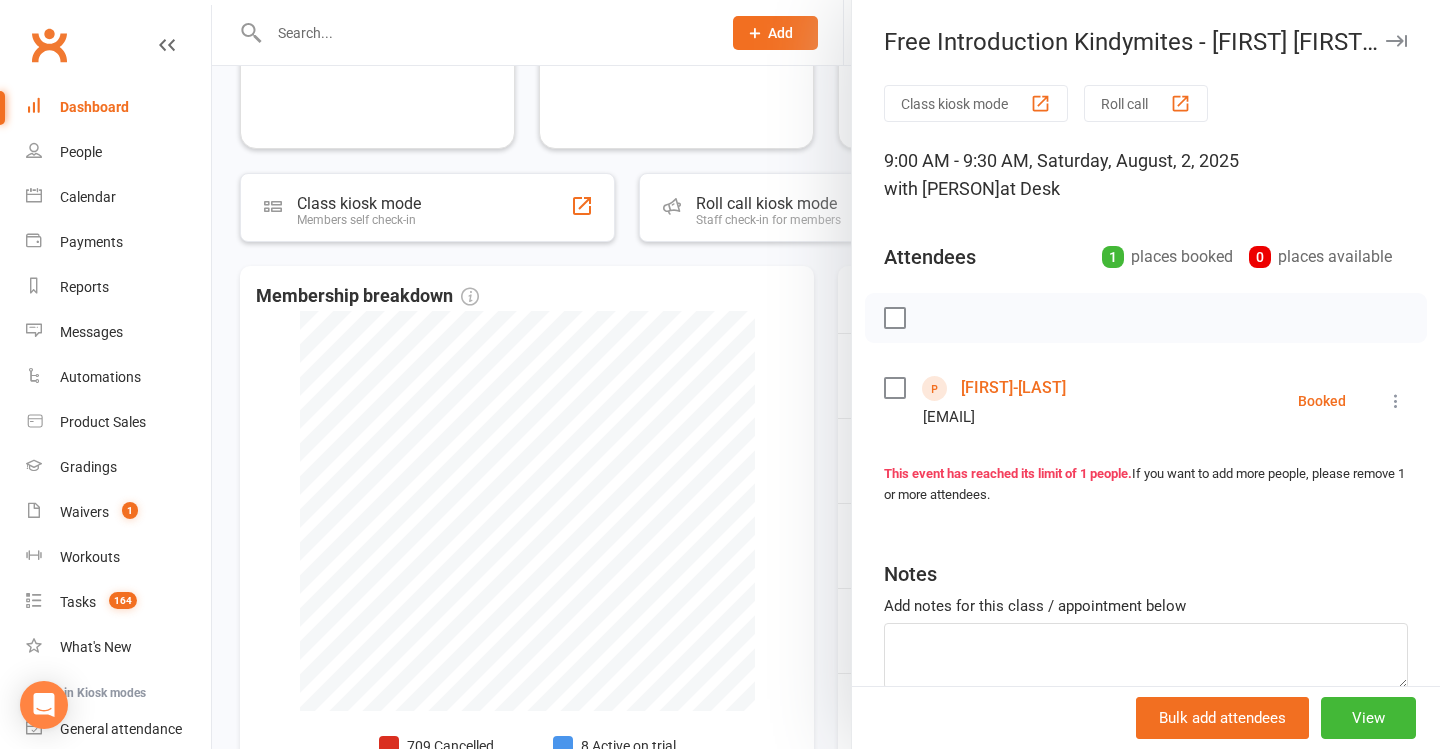 click at bounding box center [826, 374] 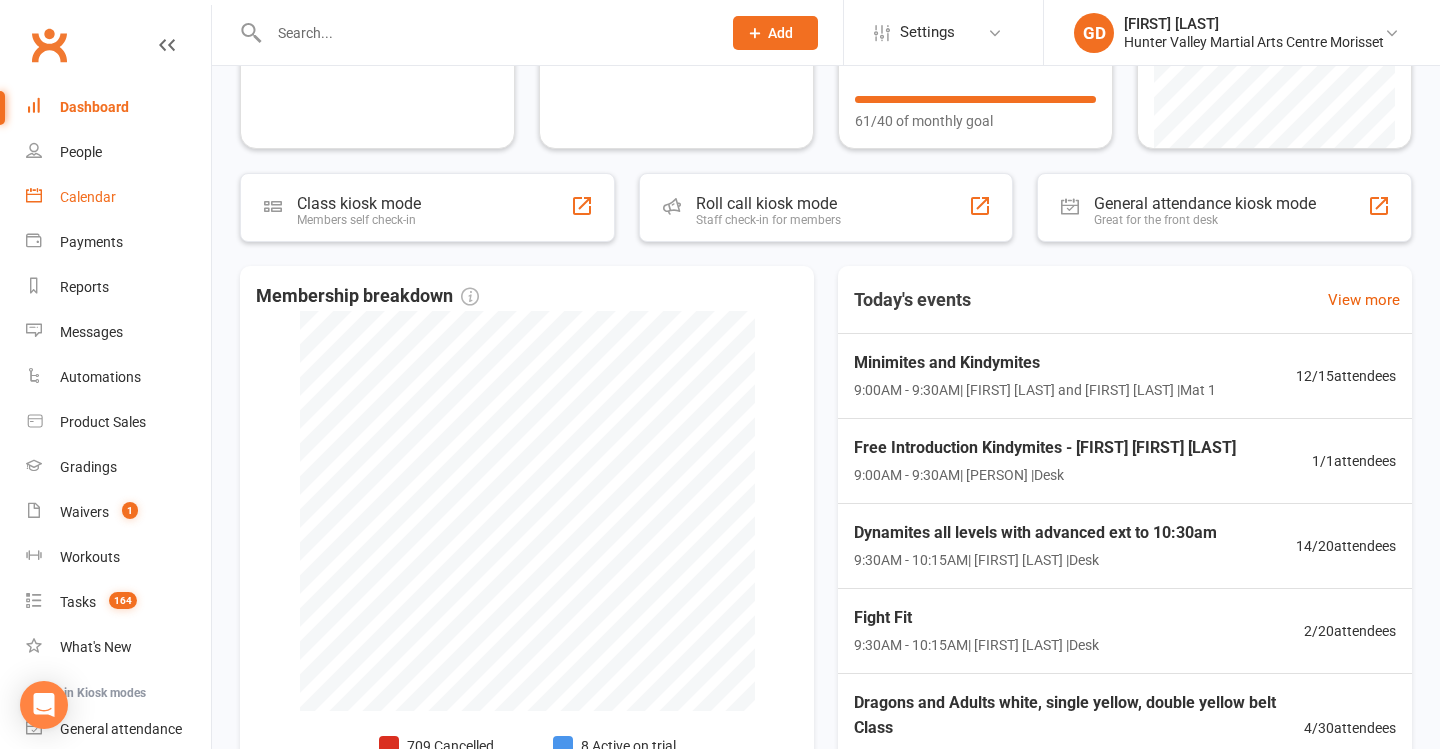 click on "Calendar" at bounding box center [88, 197] 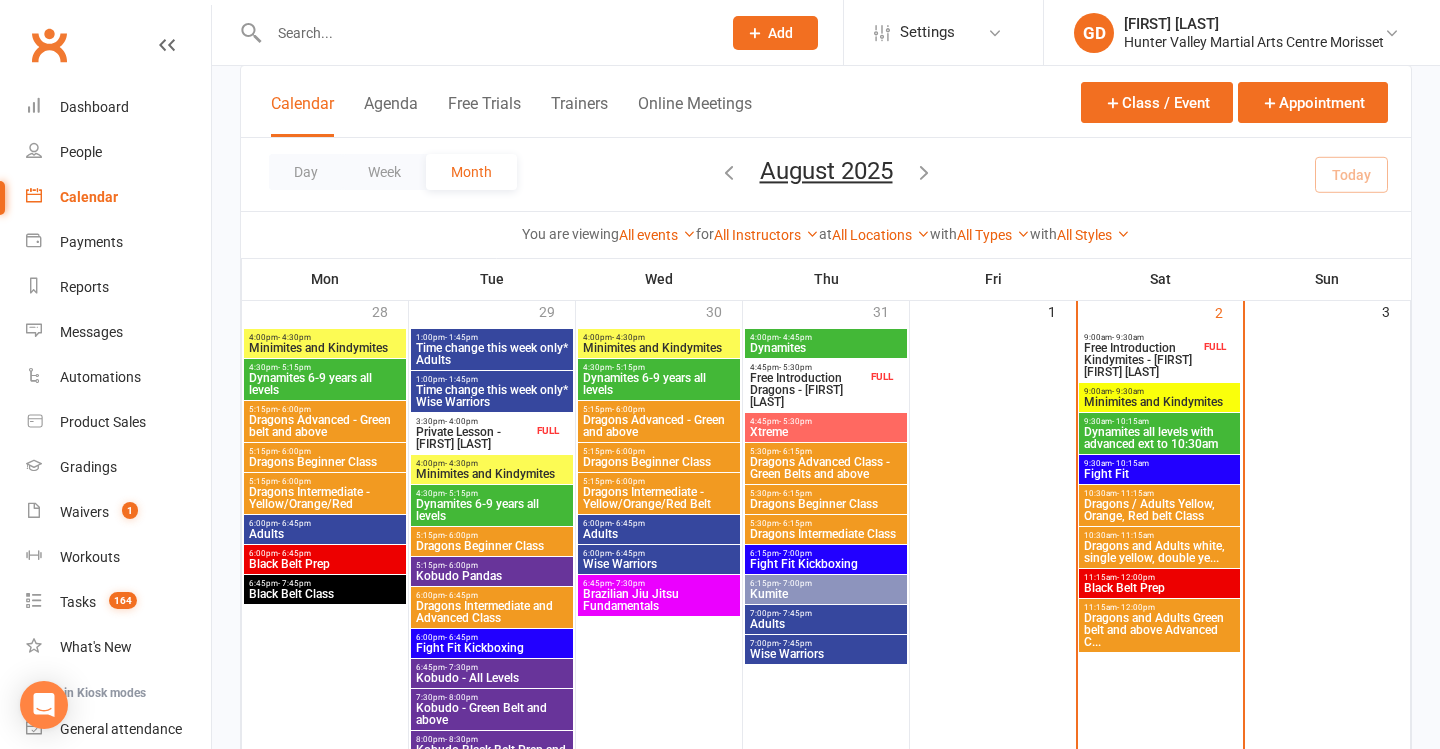 scroll, scrollTop: 131, scrollLeft: 0, axis: vertical 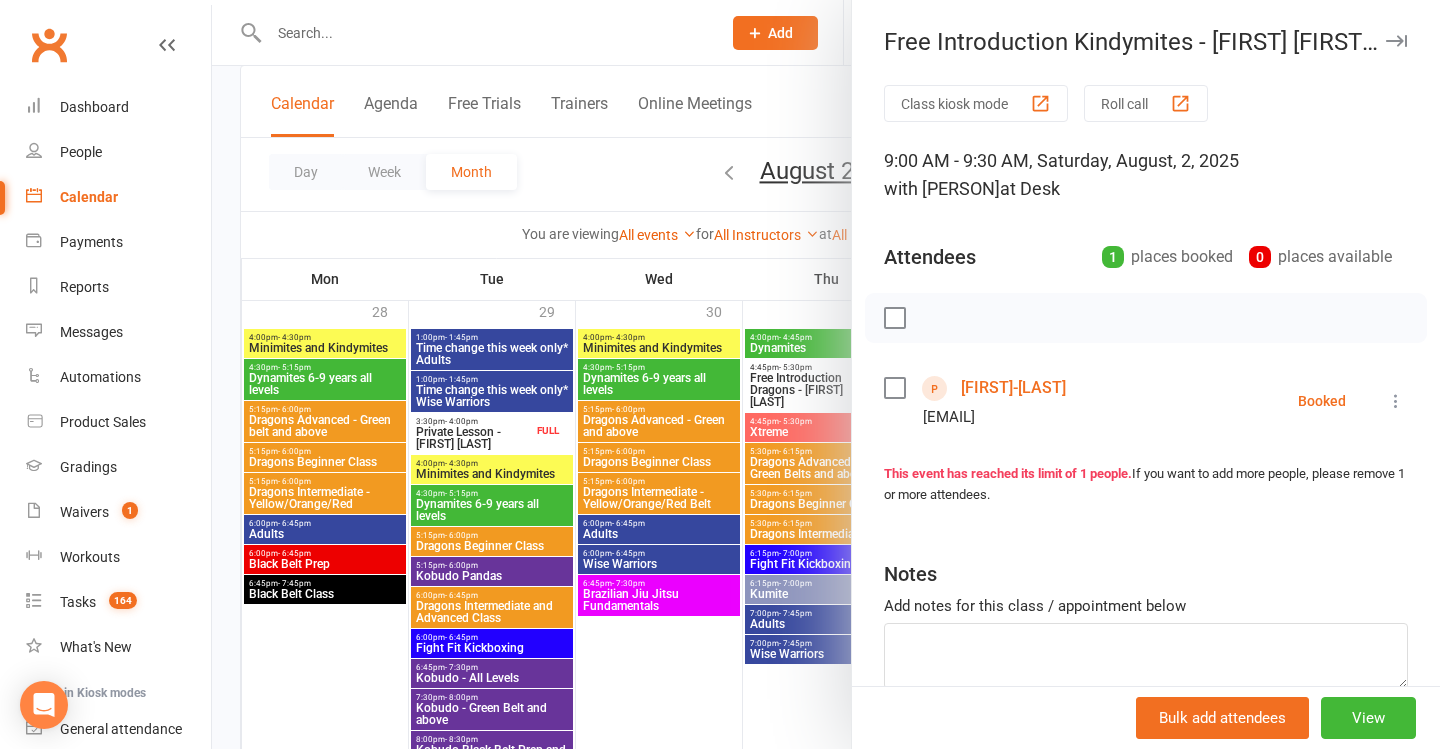 click on "[FIRST]-[LAST]" at bounding box center [1013, 388] 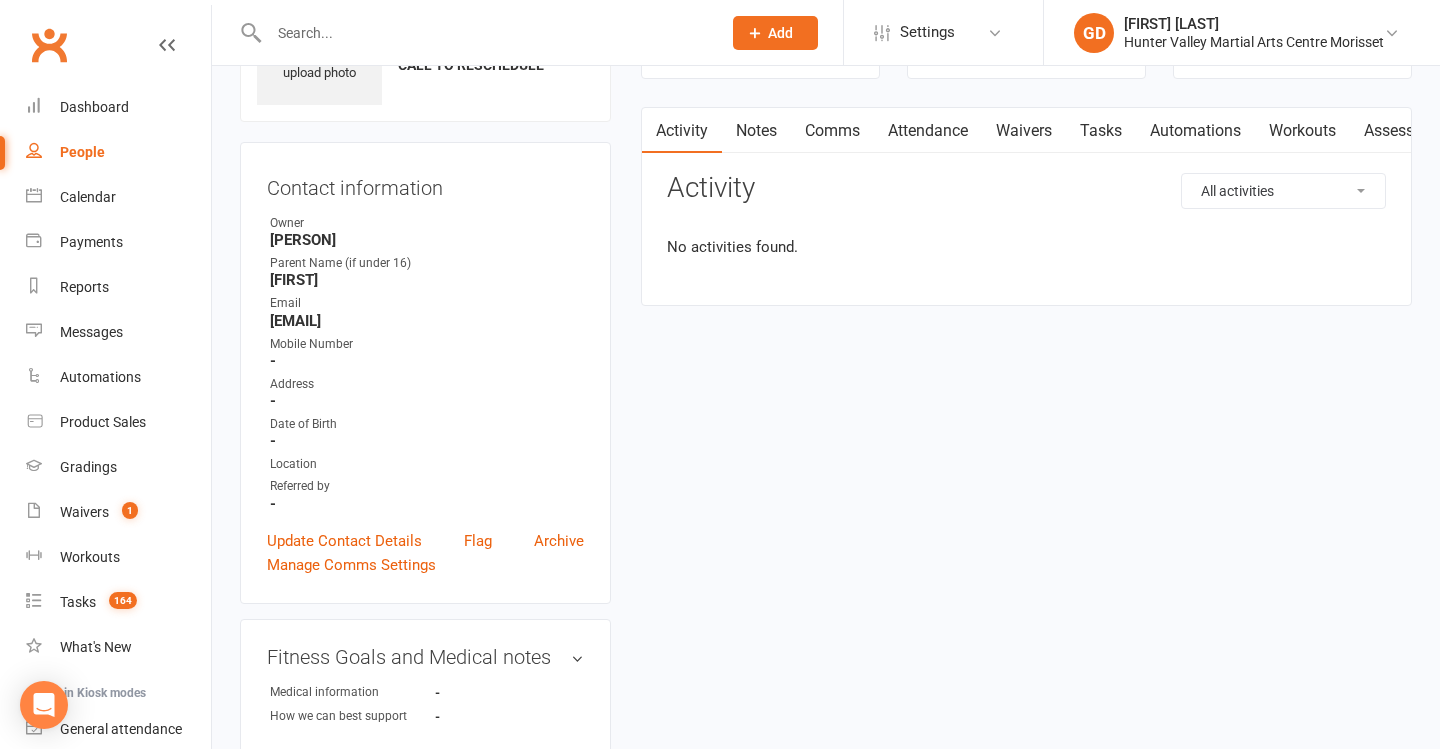 scroll, scrollTop: 0, scrollLeft: 0, axis: both 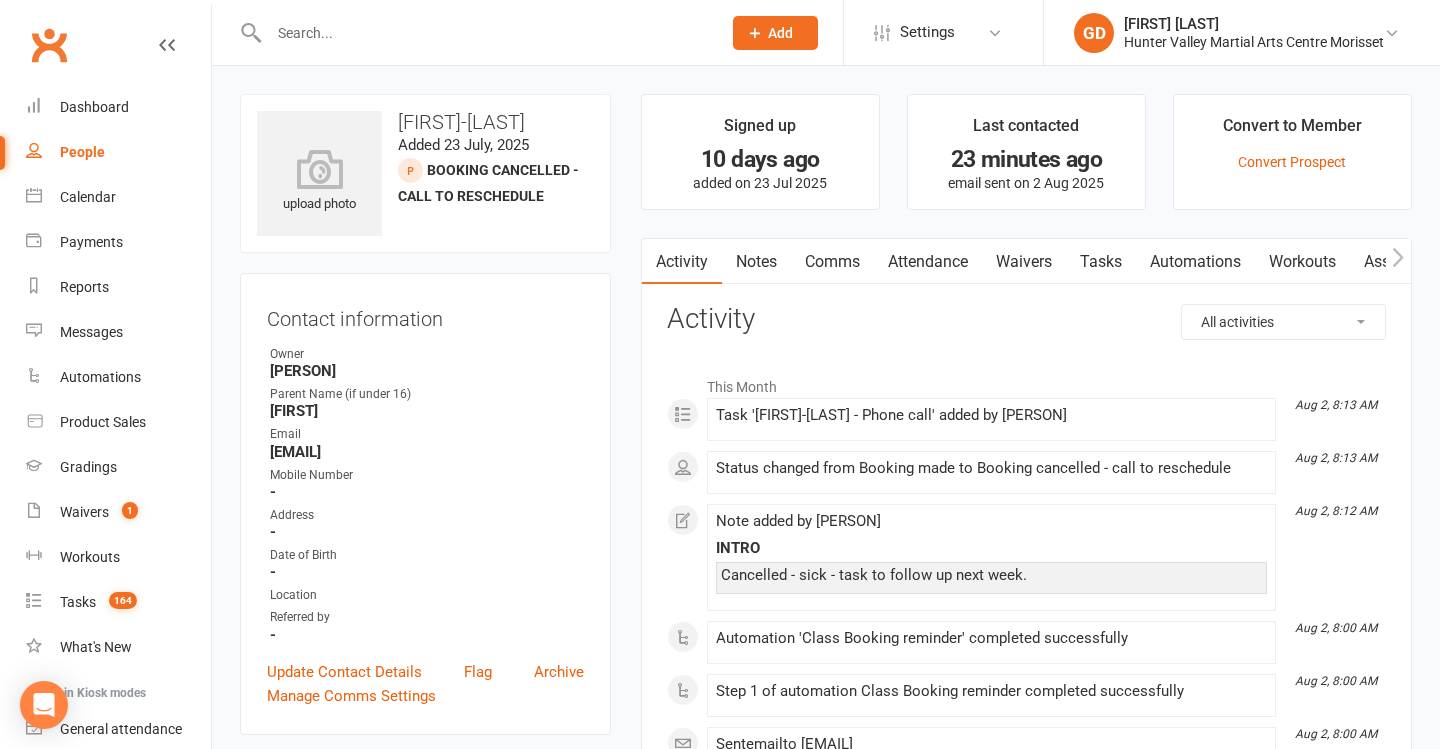 click on "Tasks" at bounding box center [1101, 262] 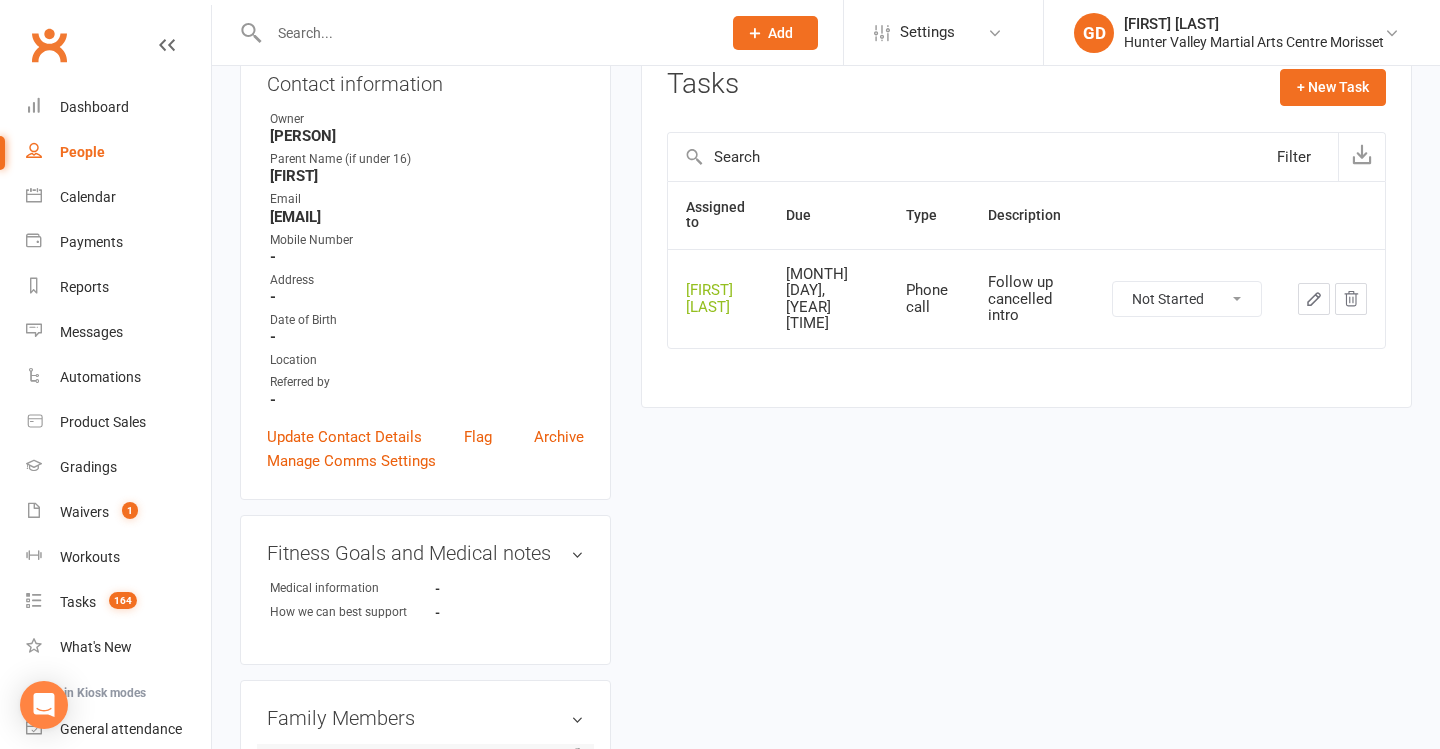 scroll, scrollTop: 249, scrollLeft: 0, axis: vertical 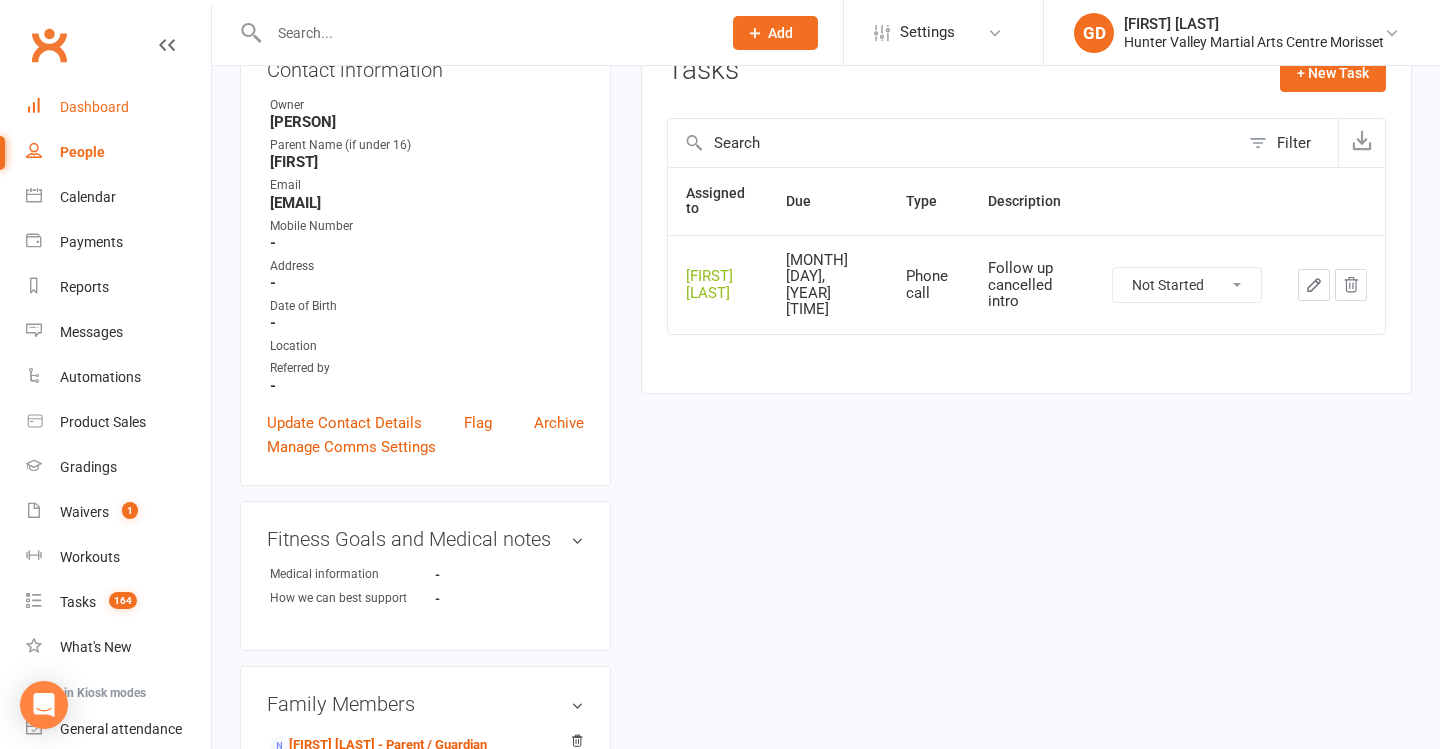 click on "Dashboard" at bounding box center (94, 107) 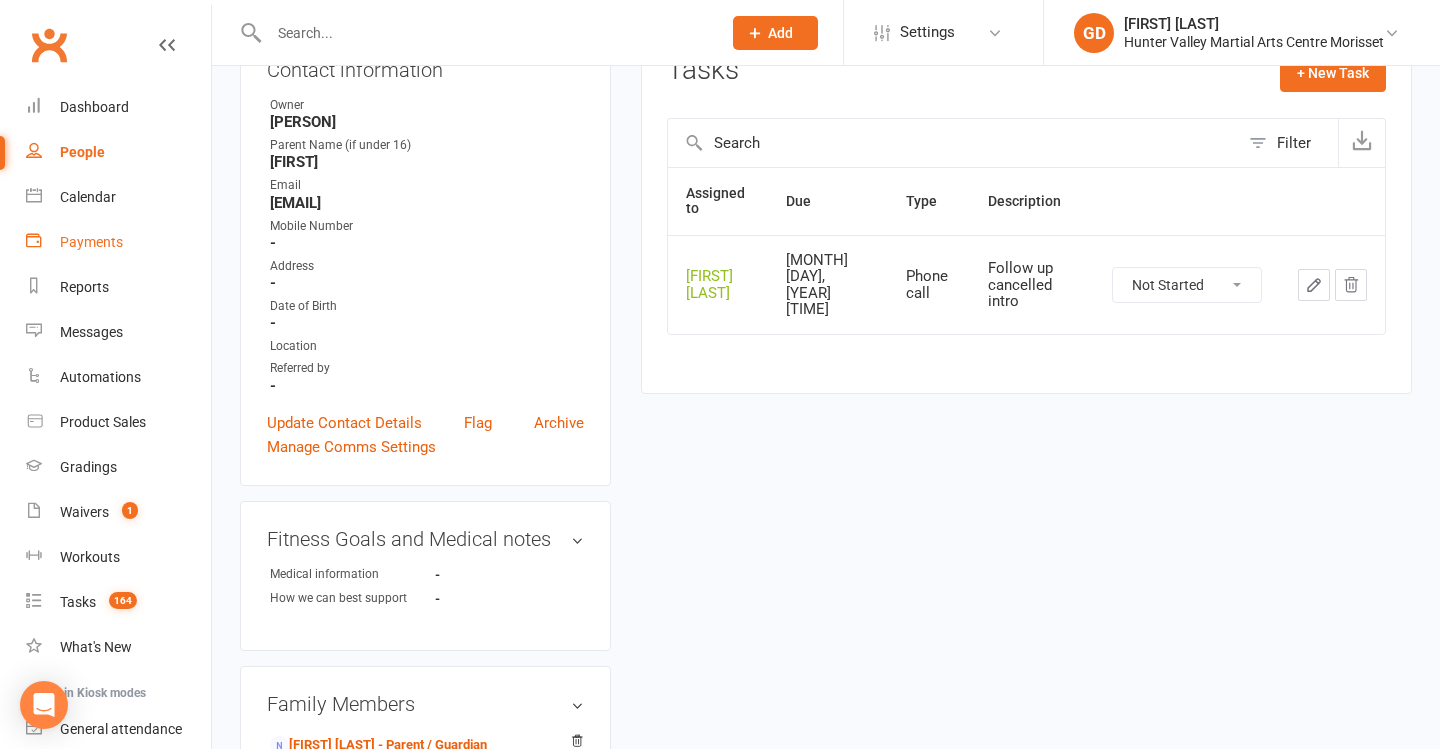 scroll, scrollTop: 0, scrollLeft: 0, axis: both 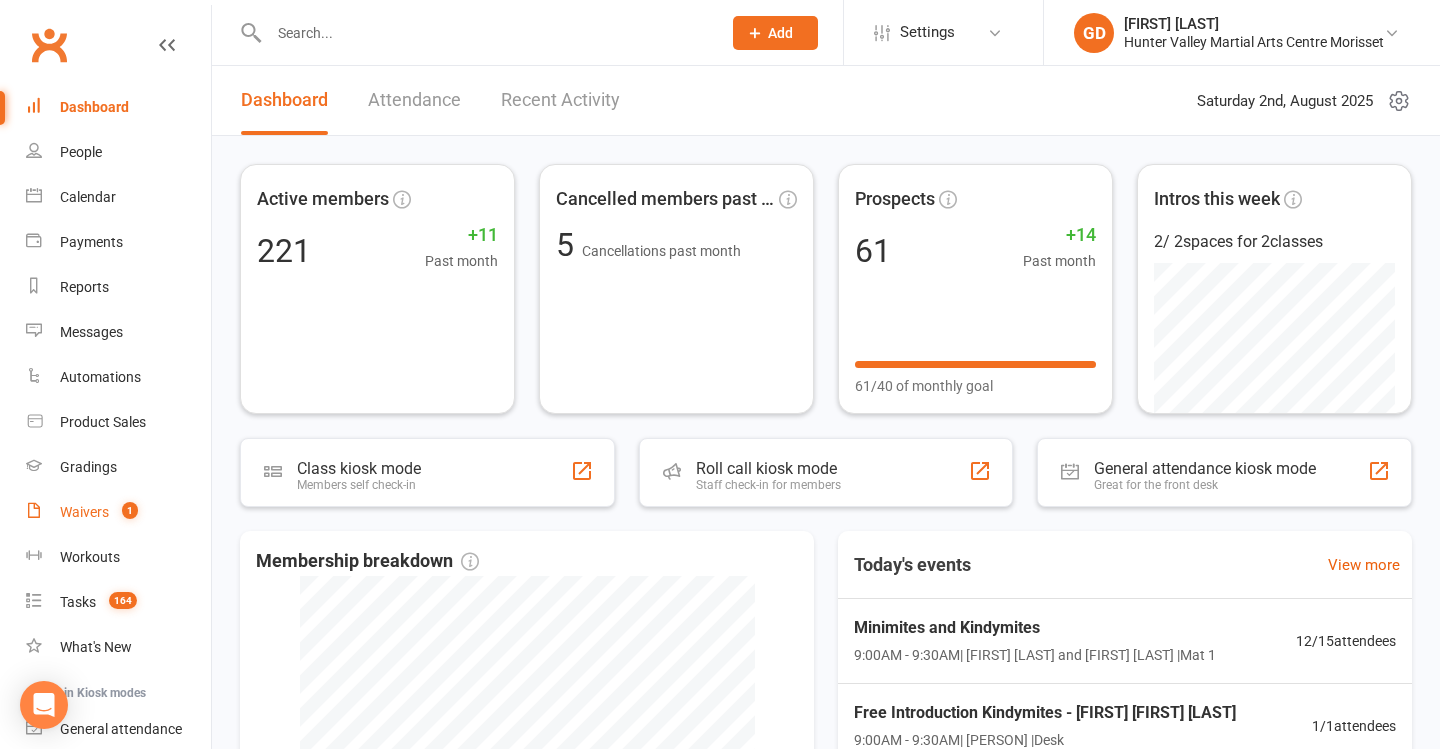 click on "Waivers   1" at bounding box center (118, 512) 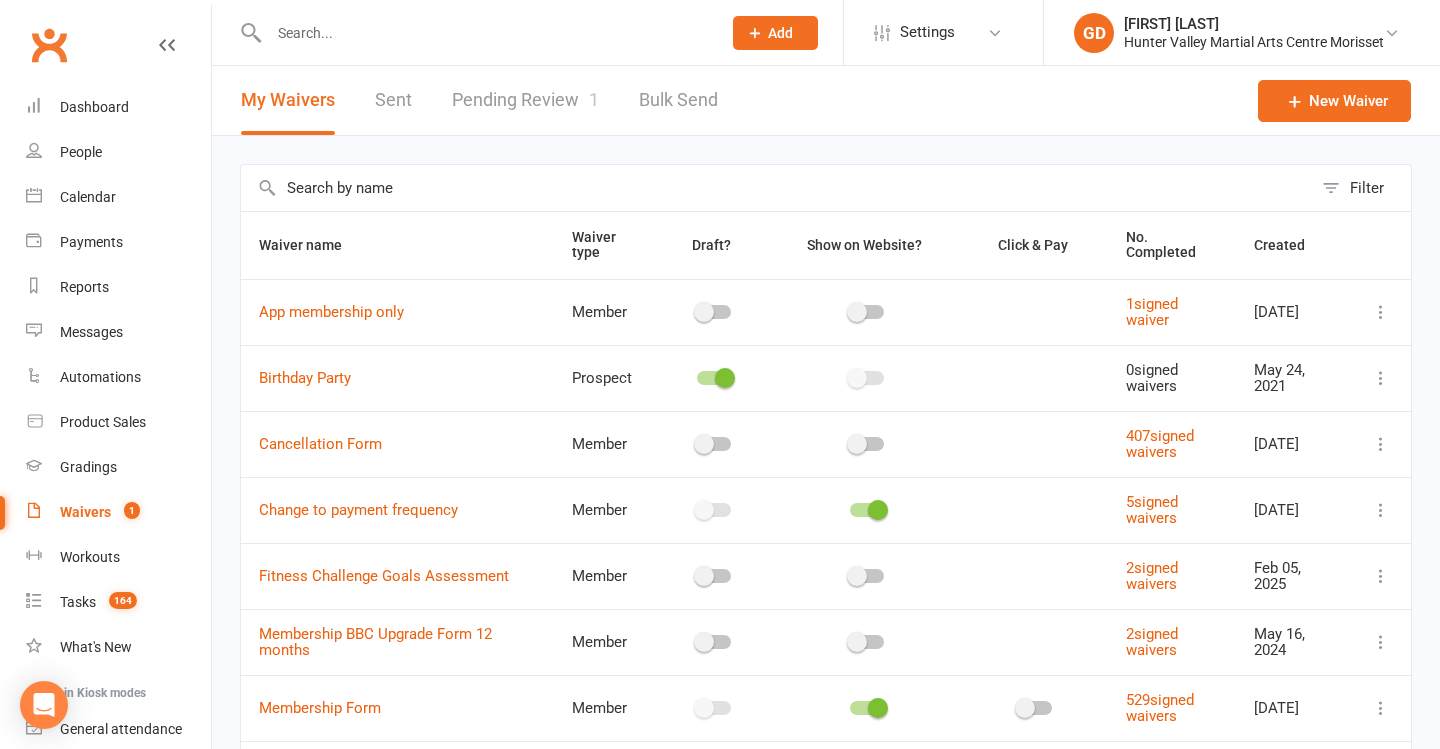 click on "Pending Review 1" at bounding box center (525, 100) 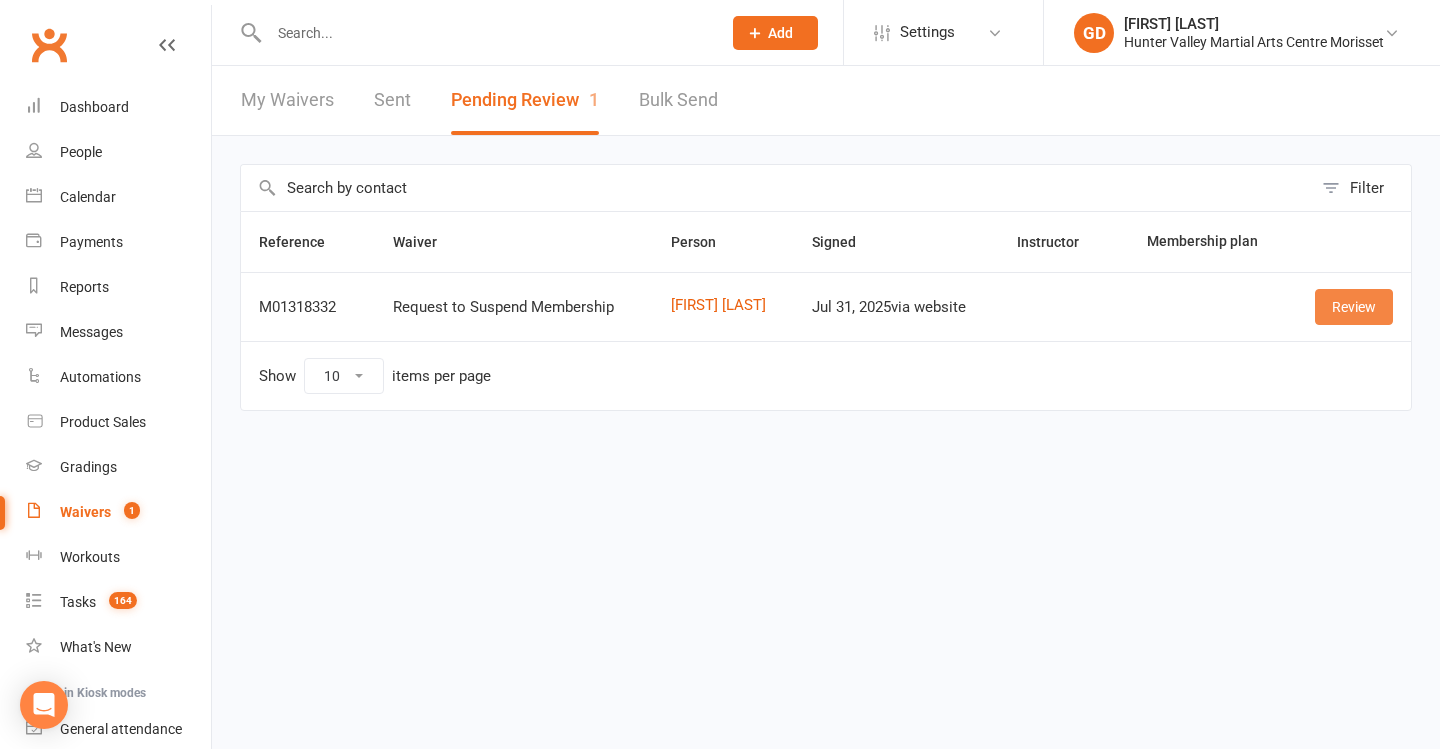 click on "Review" at bounding box center [1354, 307] 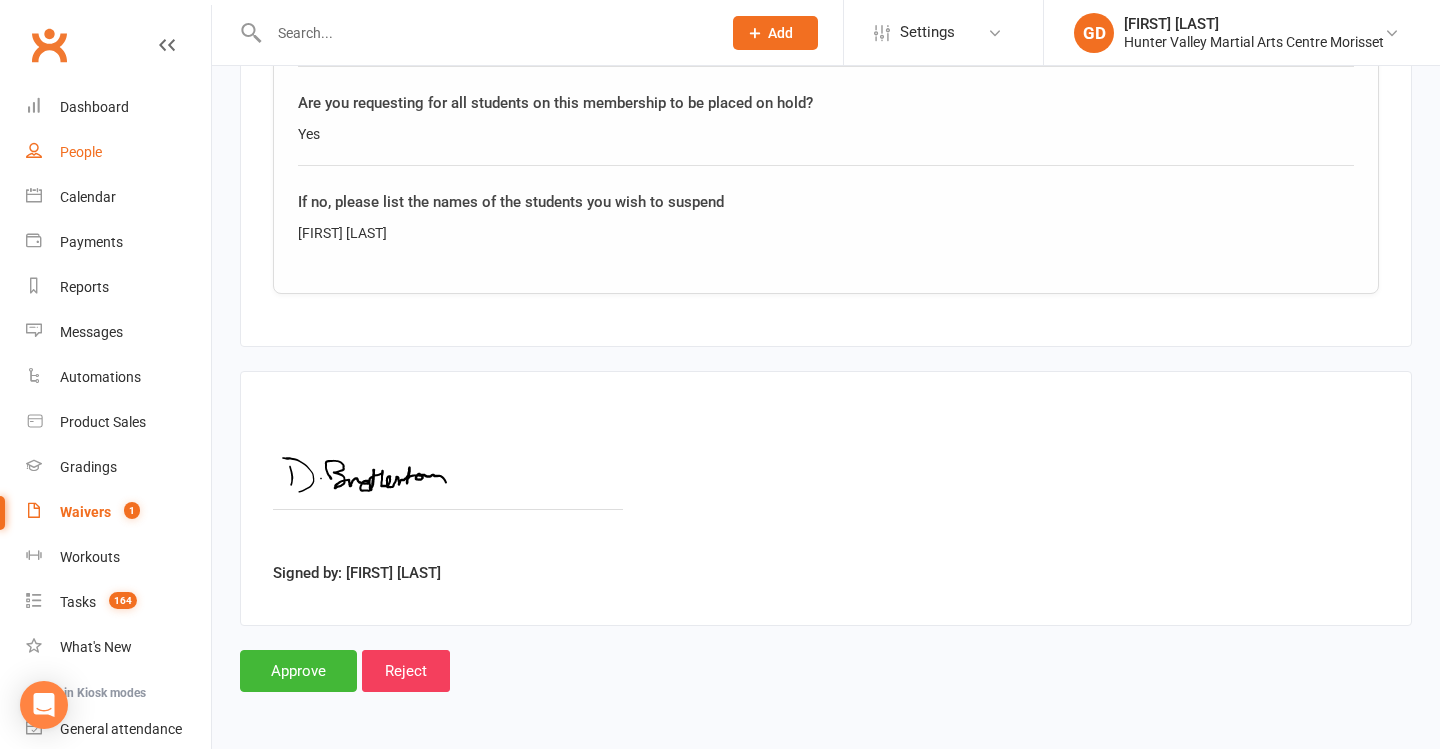 scroll, scrollTop: 1292, scrollLeft: 0, axis: vertical 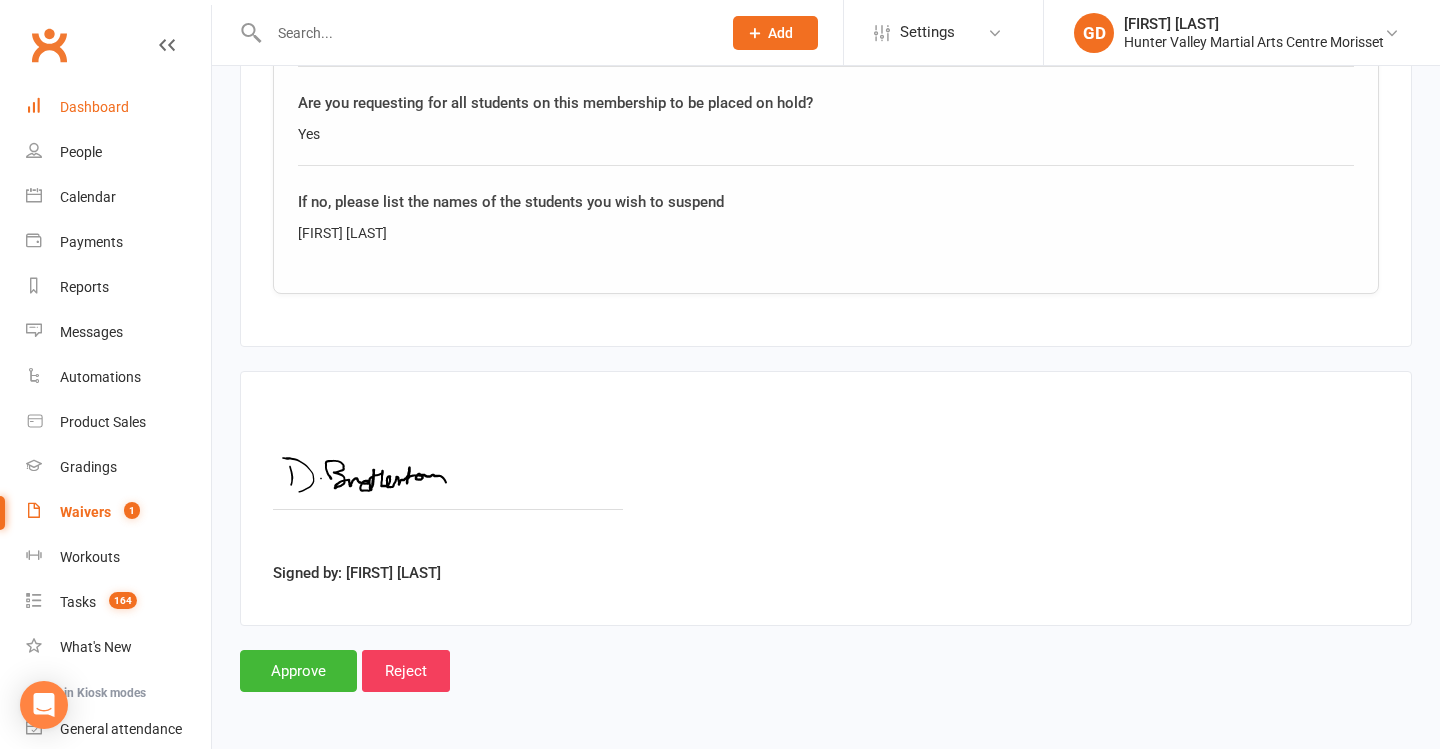 click on "Dashboard" at bounding box center [118, 107] 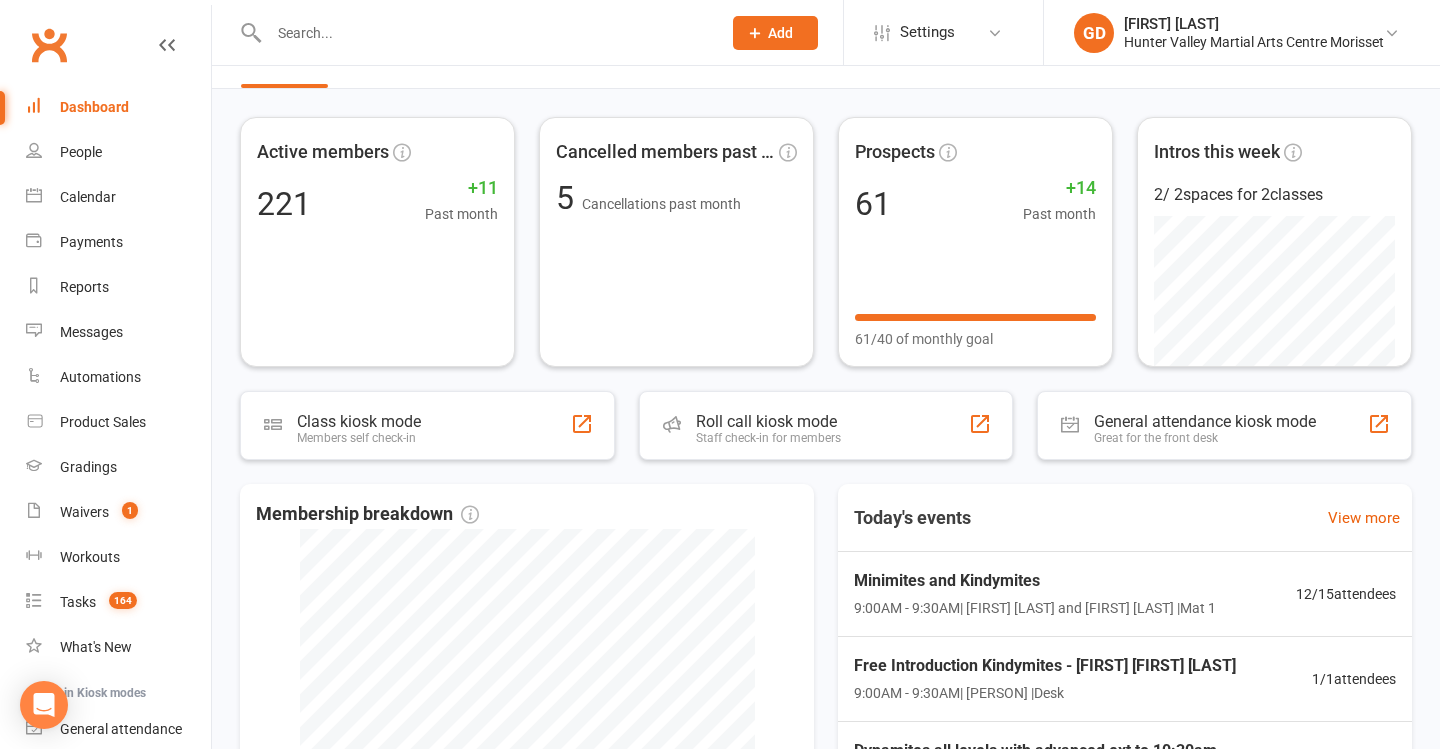 scroll, scrollTop: 65, scrollLeft: 0, axis: vertical 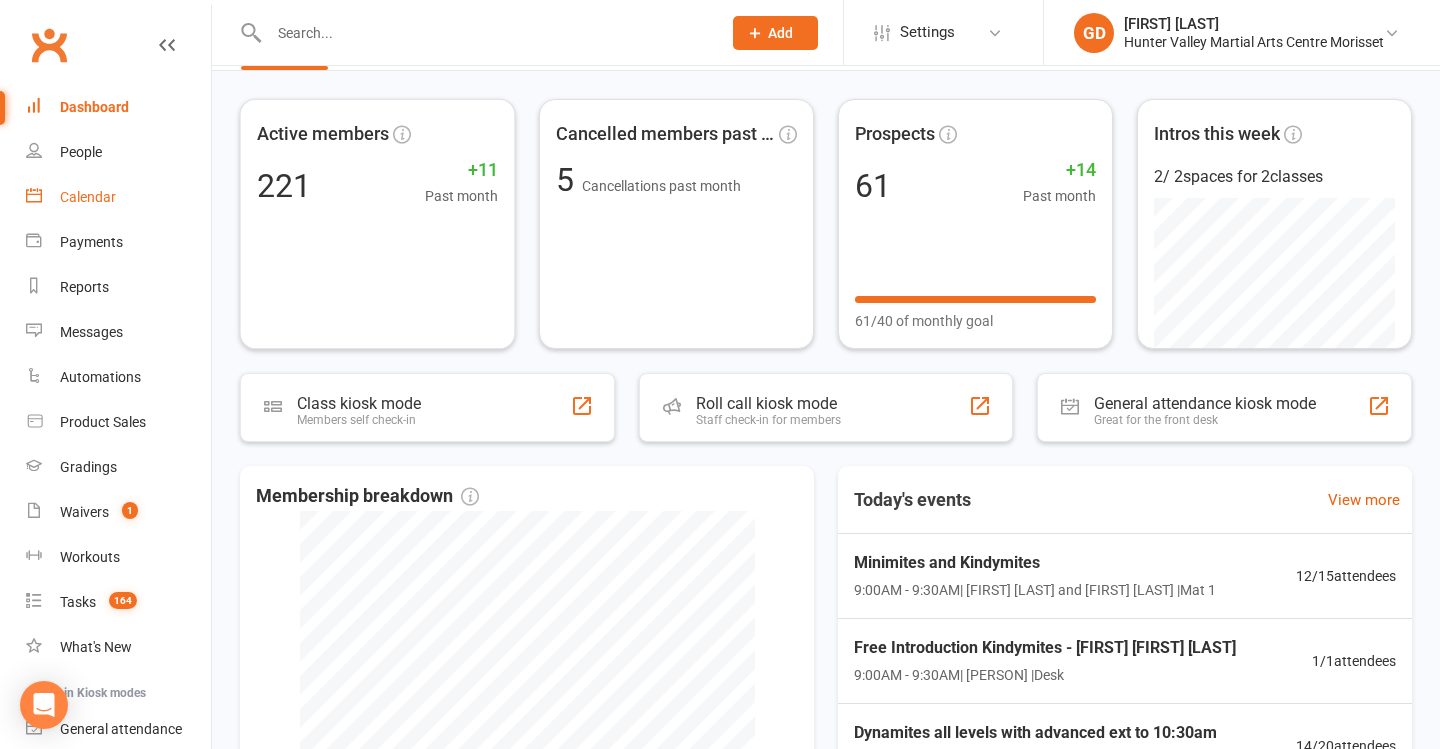 click on "Calendar" at bounding box center (118, 197) 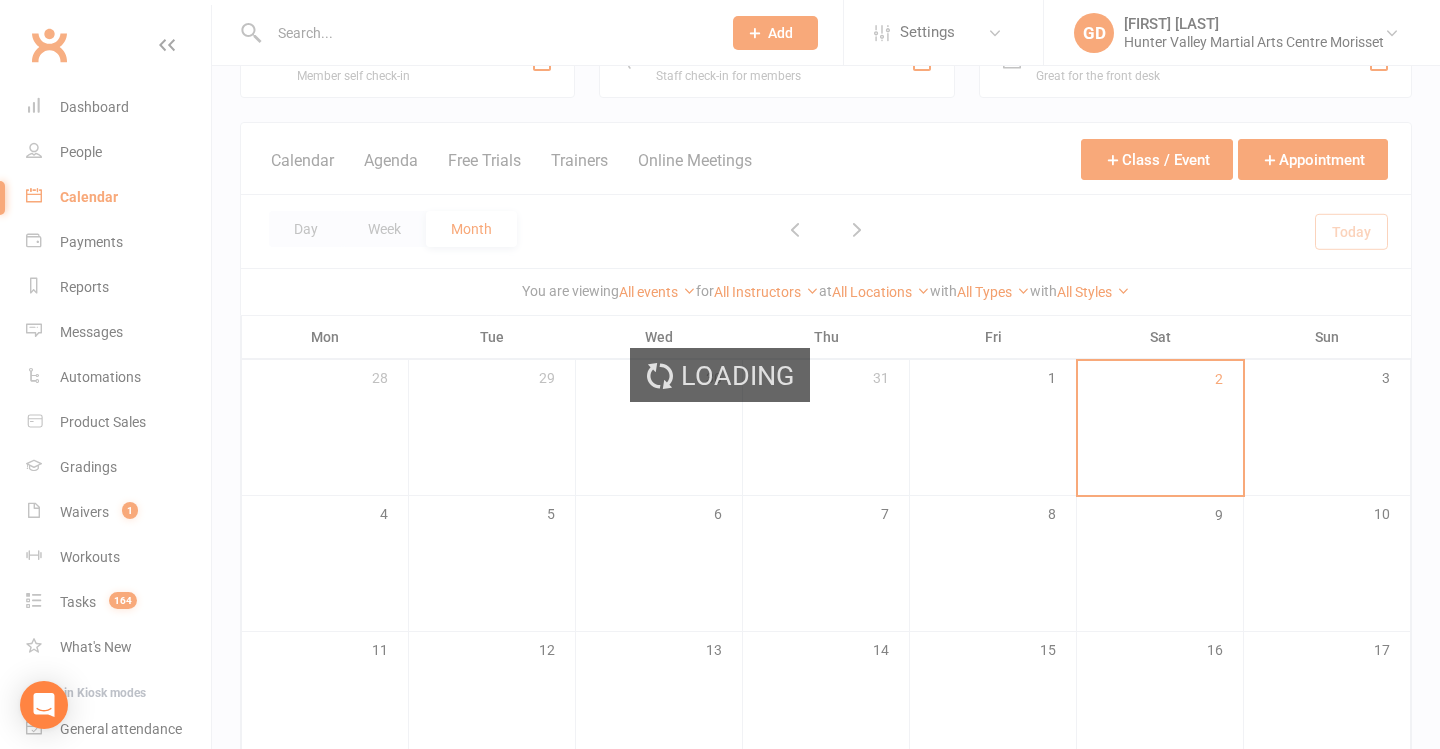 scroll, scrollTop: 0, scrollLeft: 0, axis: both 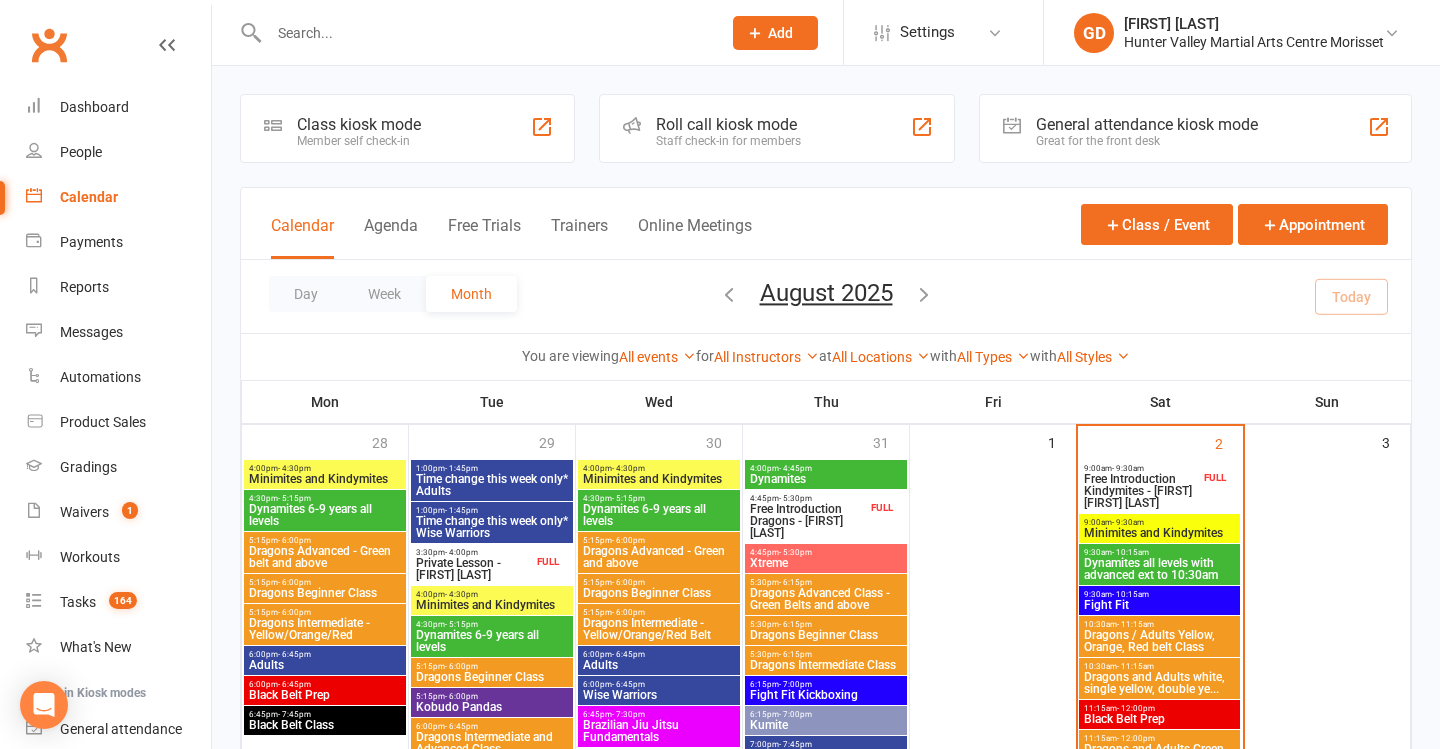 click on "Free Introduction Kindymites - [FIRST] [FIRST] [LAST]" at bounding box center [1141, 491] 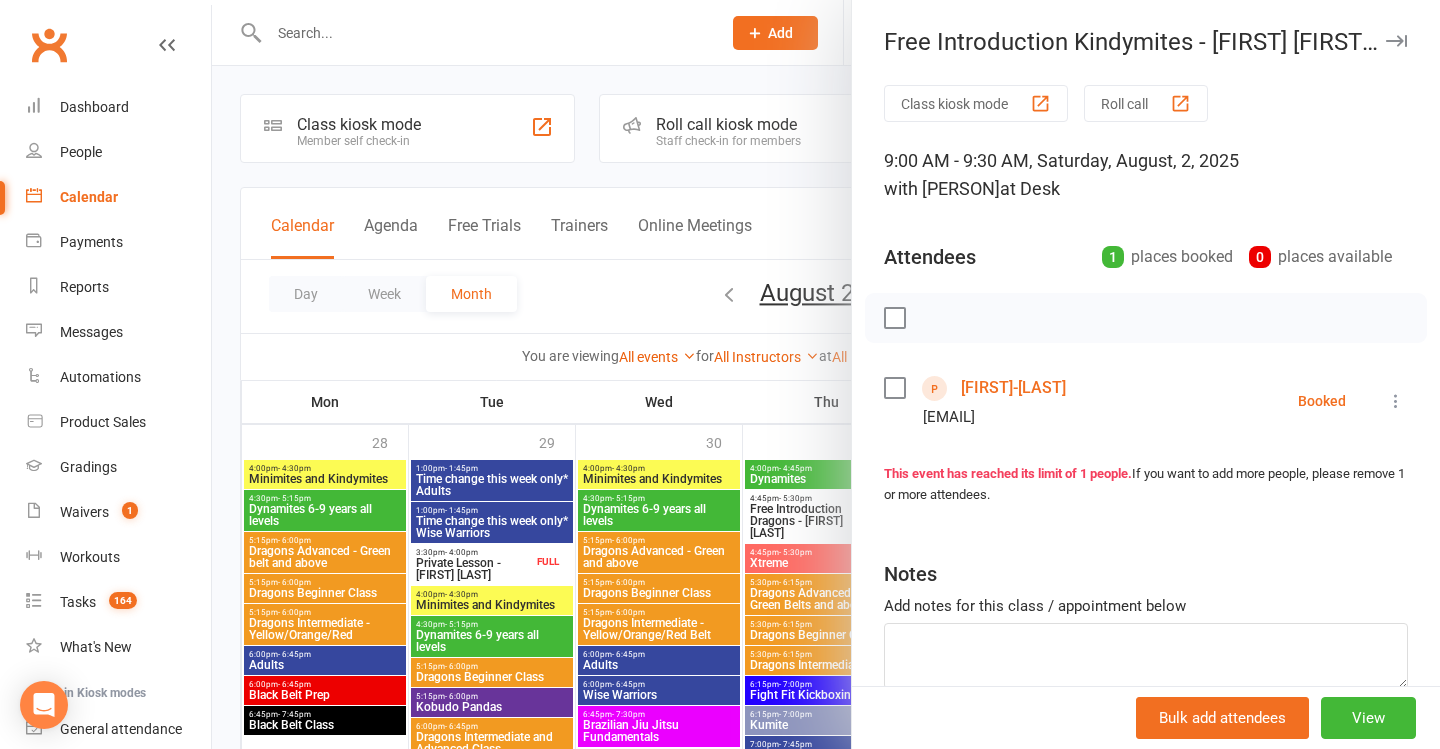 click at bounding box center [826, 374] 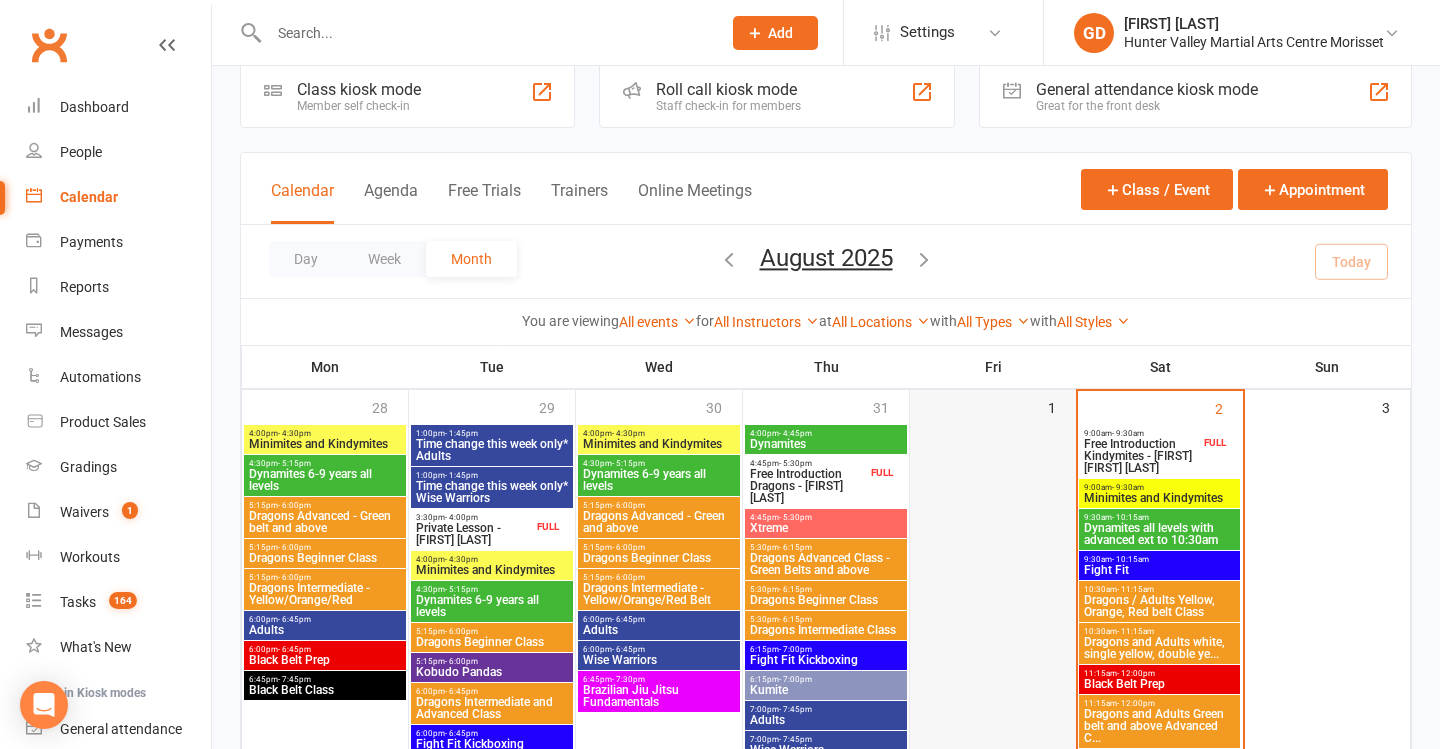 scroll, scrollTop: 143, scrollLeft: 0, axis: vertical 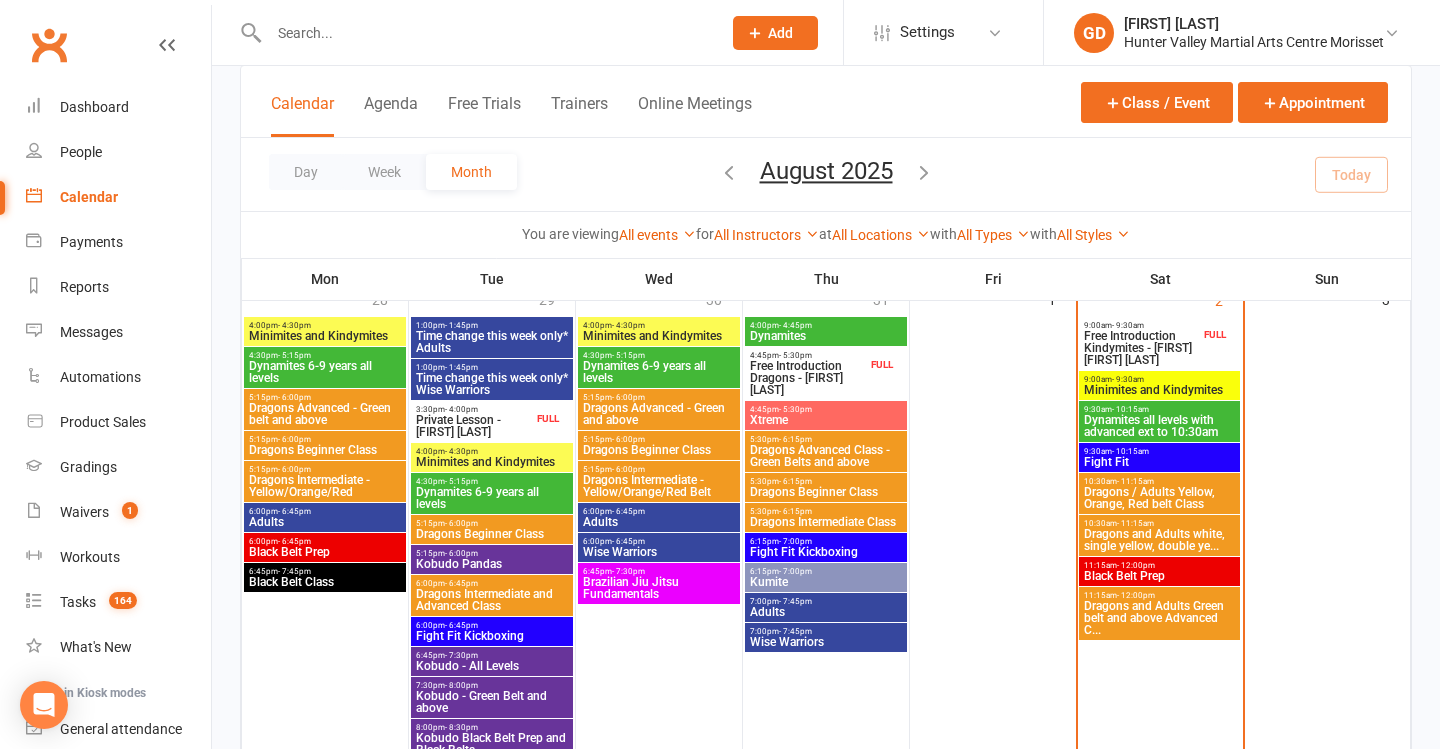 click on "9:00am  - 9:30am Minimites and Kindymites" at bounding box center (1159, 385) 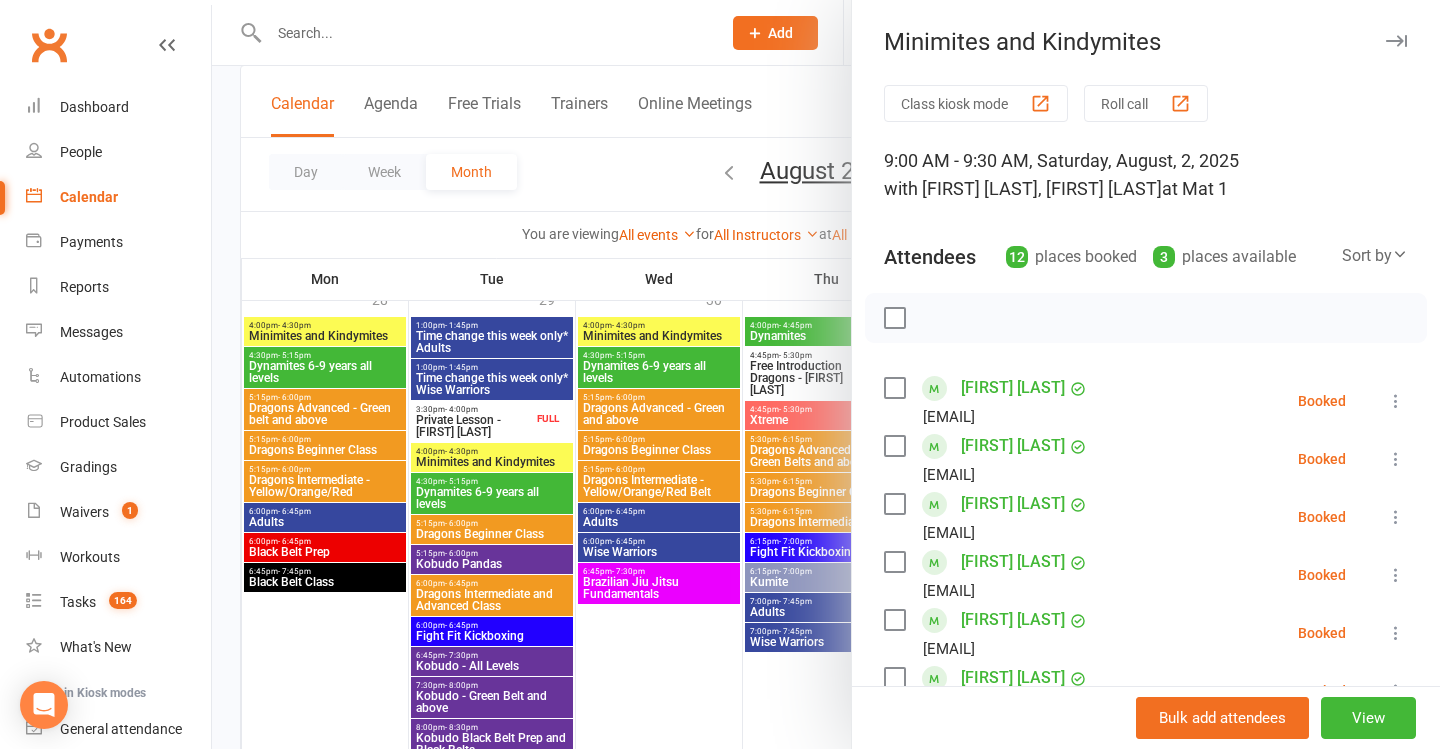 click at bounding box center [826, 374] 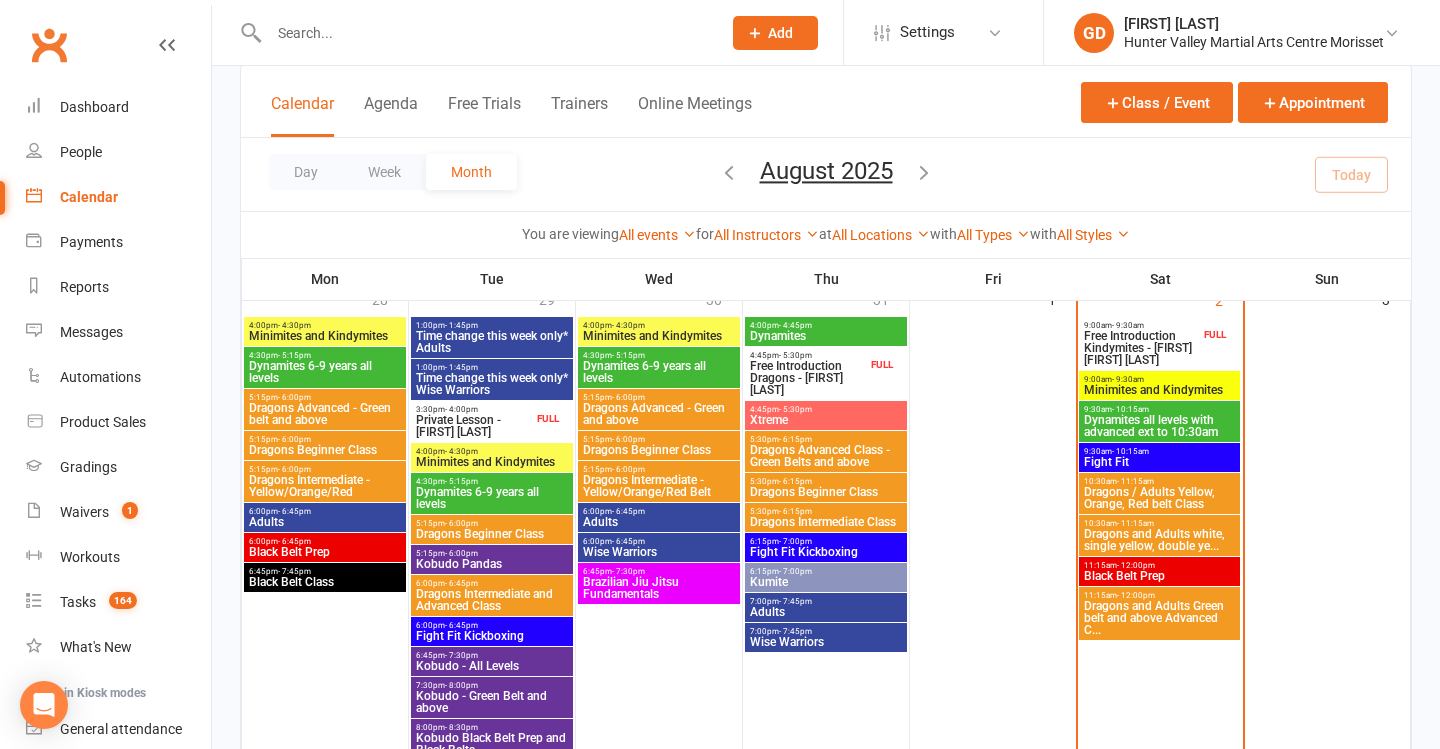 click on "9:00am  - 9:30am" at bounding box center (1159, 379) 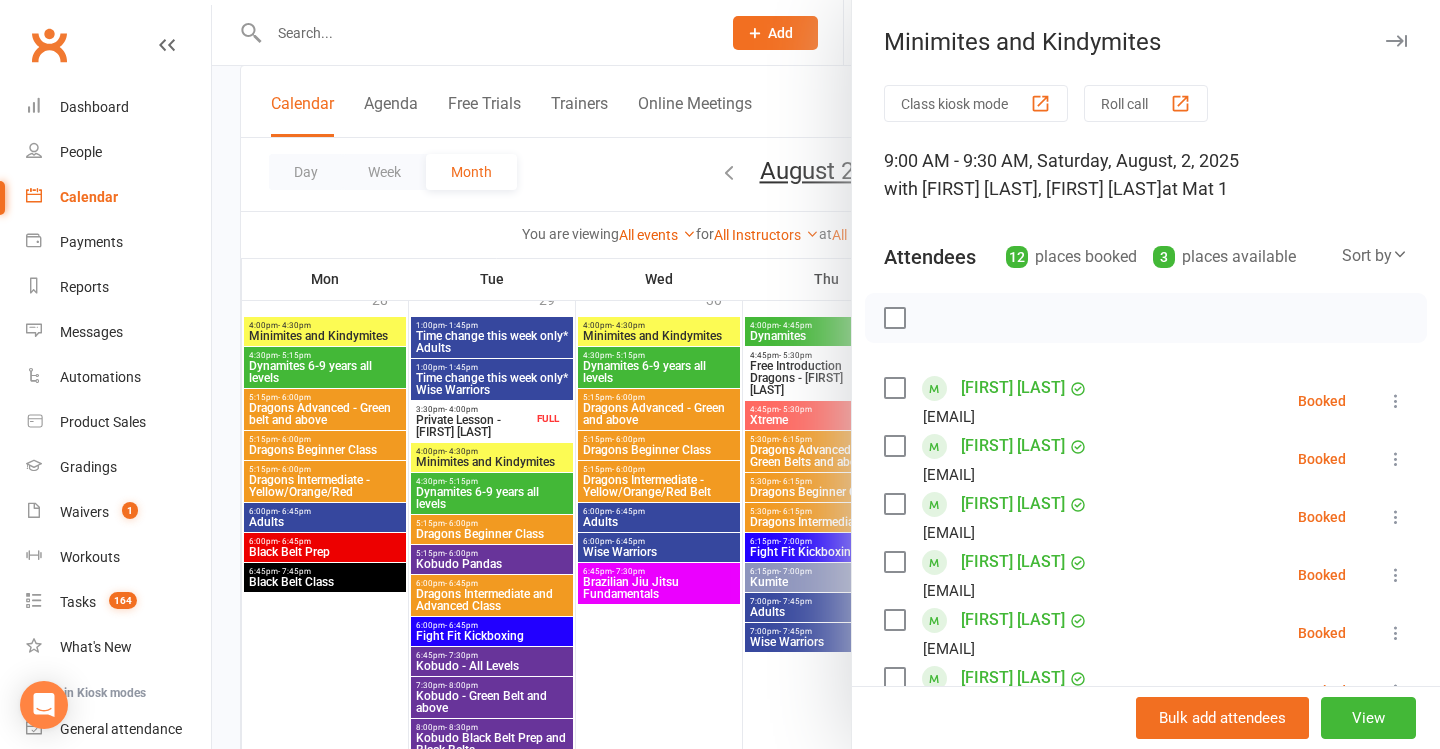 click at bounding box center [826, 374] 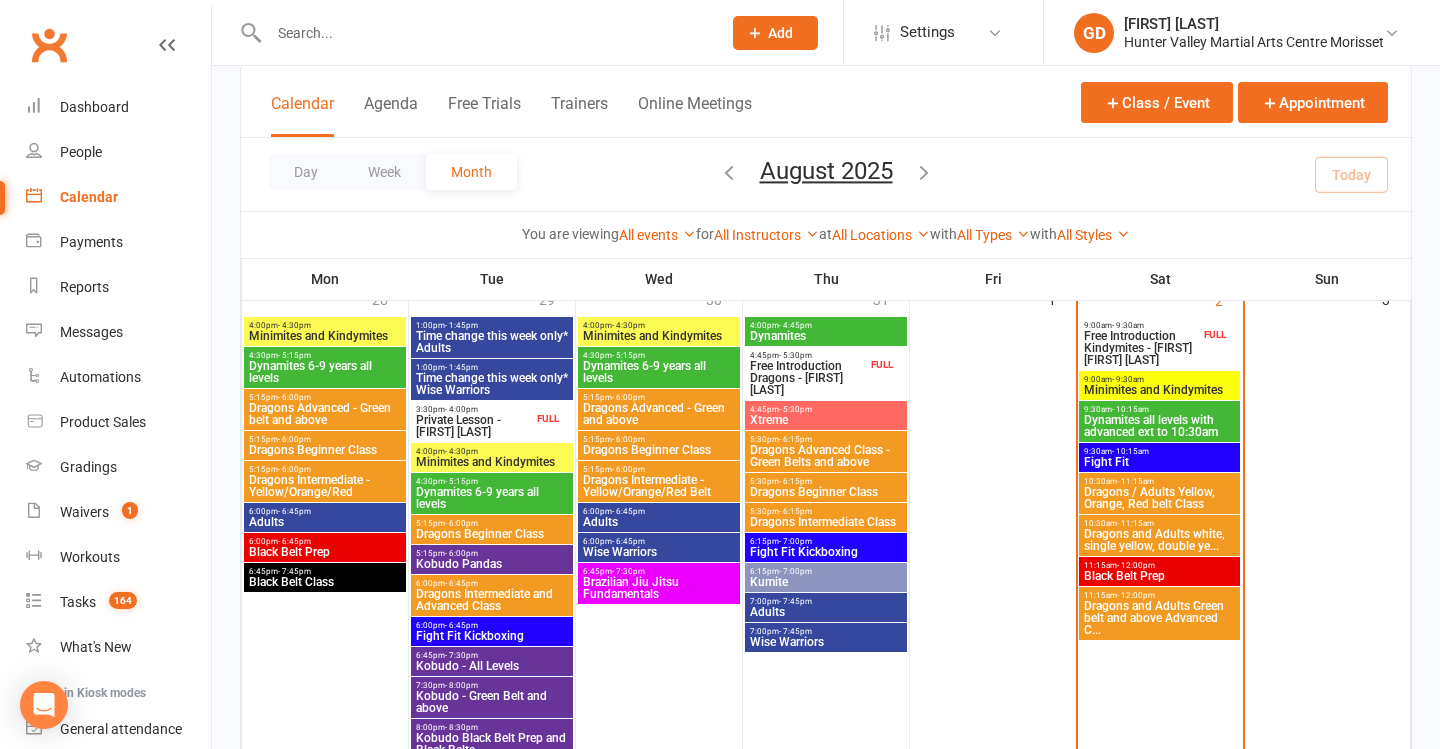 click on "Dynamites all levels with advanced ext to 10:30am" at bounding box center (1159, 426) 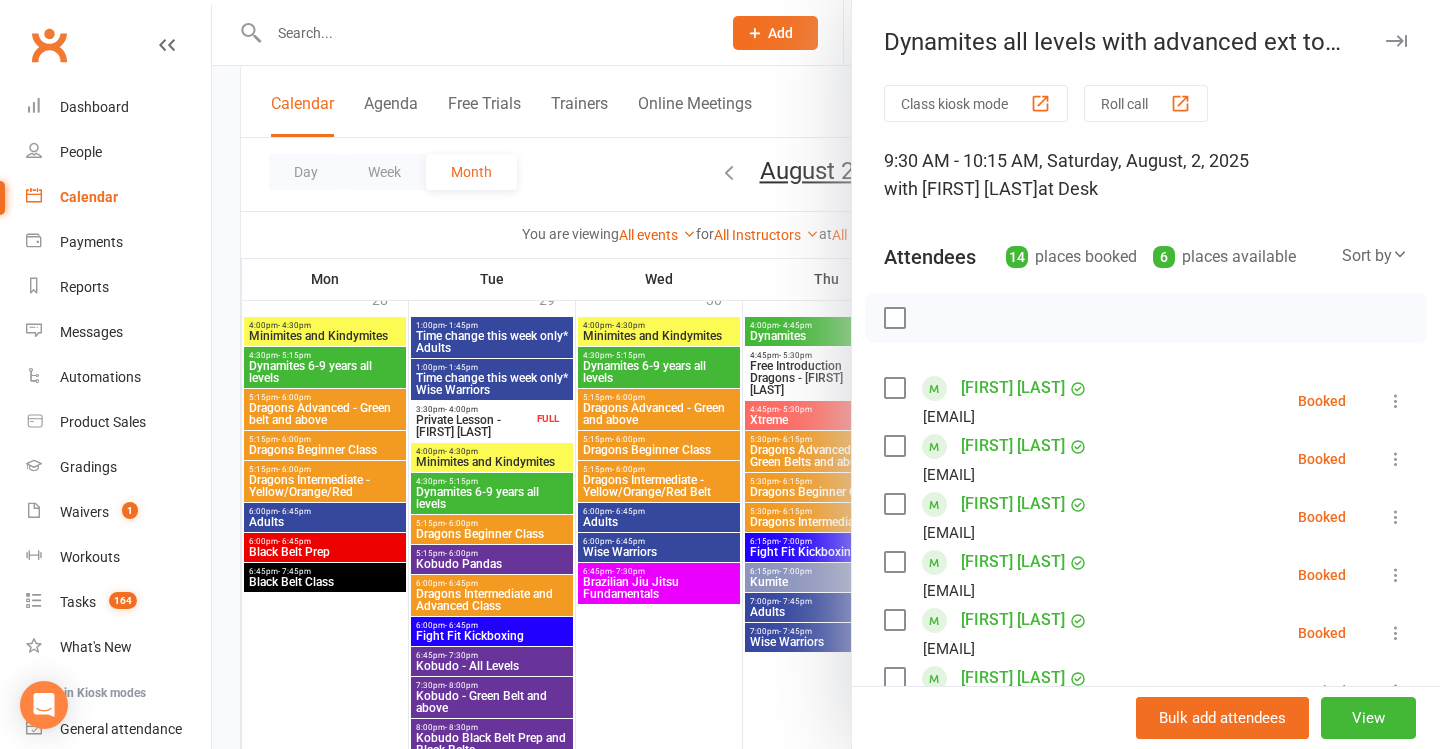 scroll, scrollTop: 0, scrollLeft: 0, axis: both 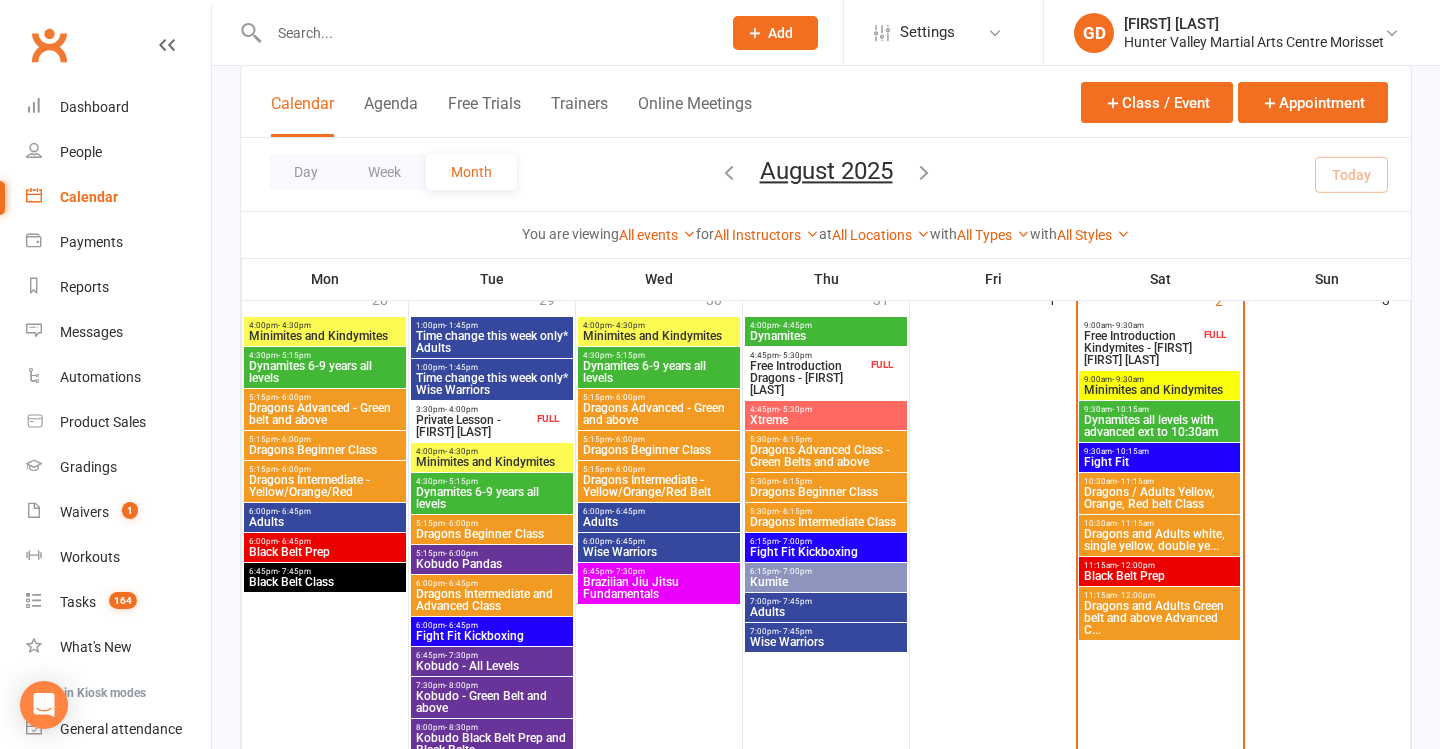 click on "Minimites and Kindymites" at bounding box center (1159, 390) 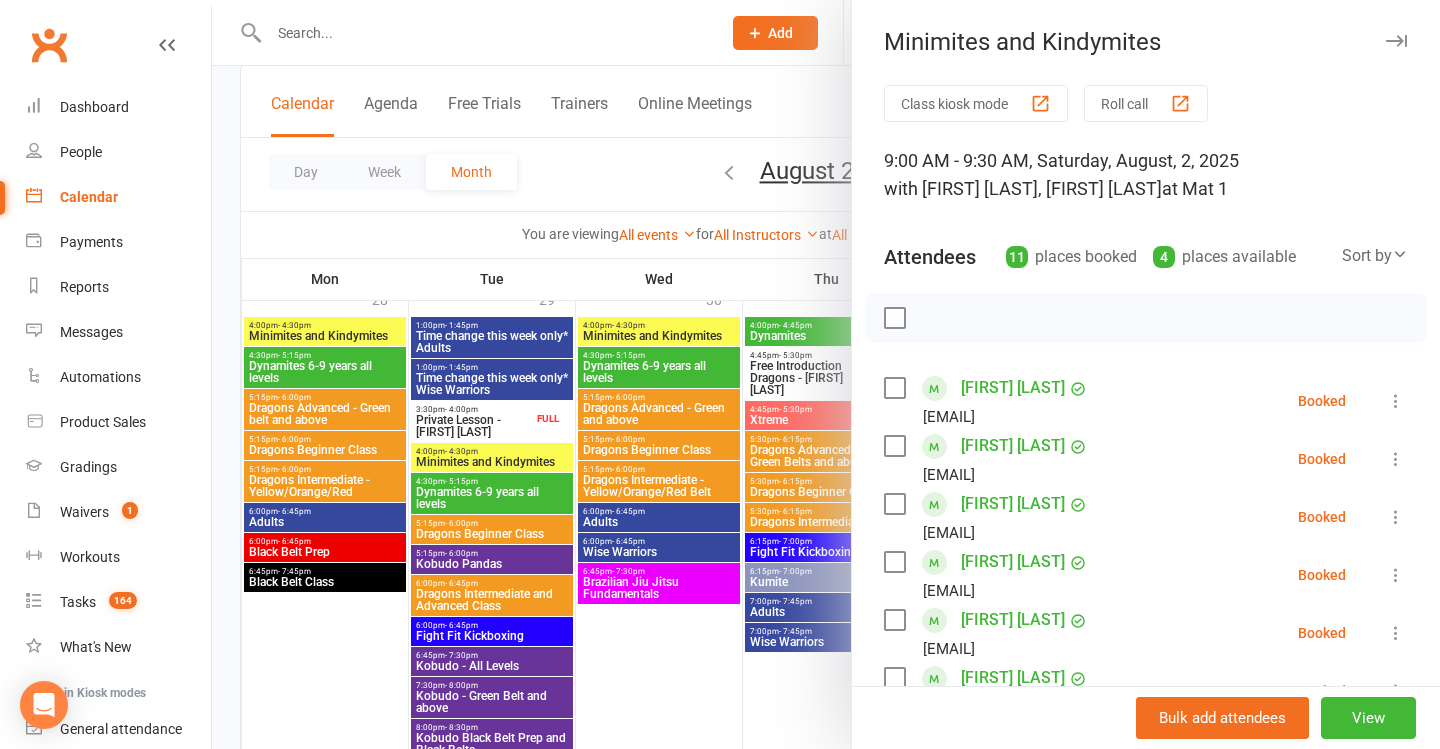 click at bounding box center [826, 374] 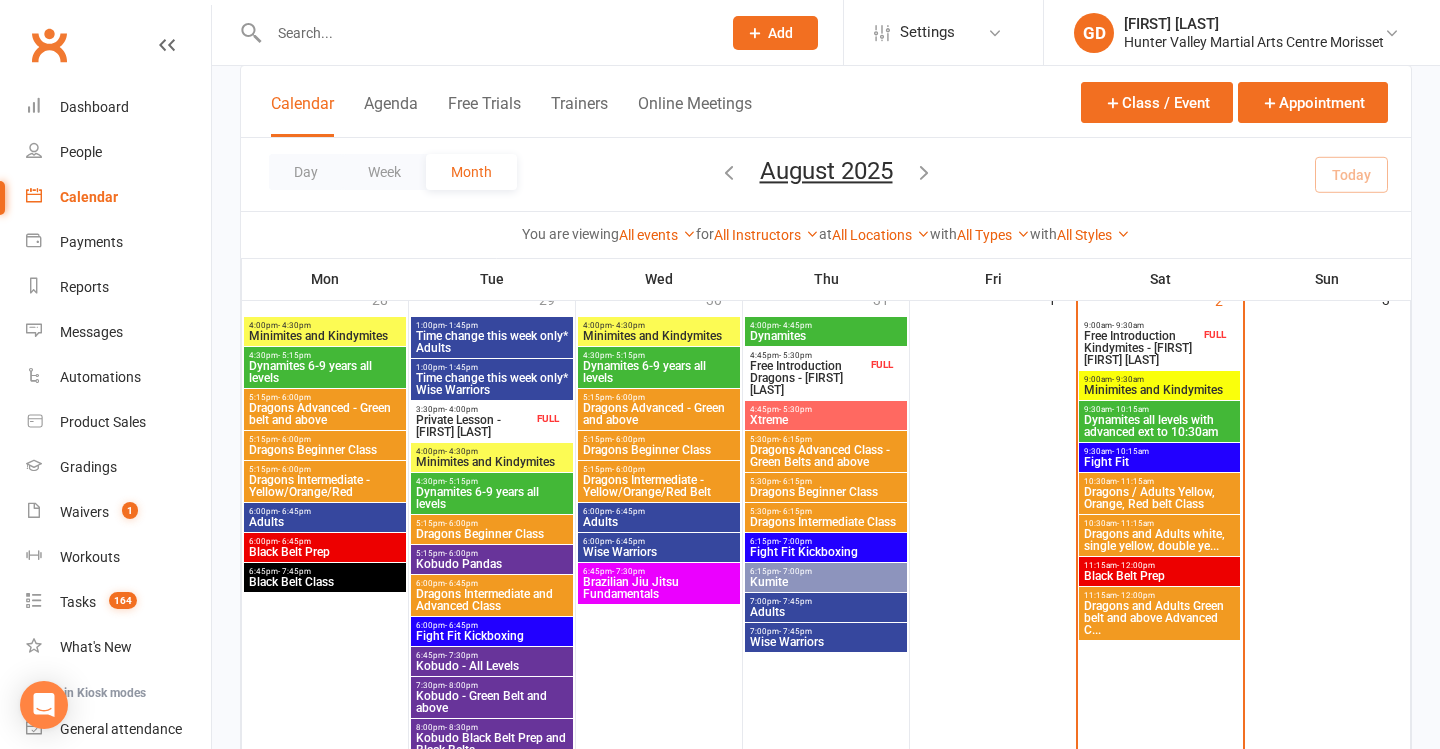 click on "Dynamites all levels with advanced ext to 10:30am" at bounding box center (1159, 426) 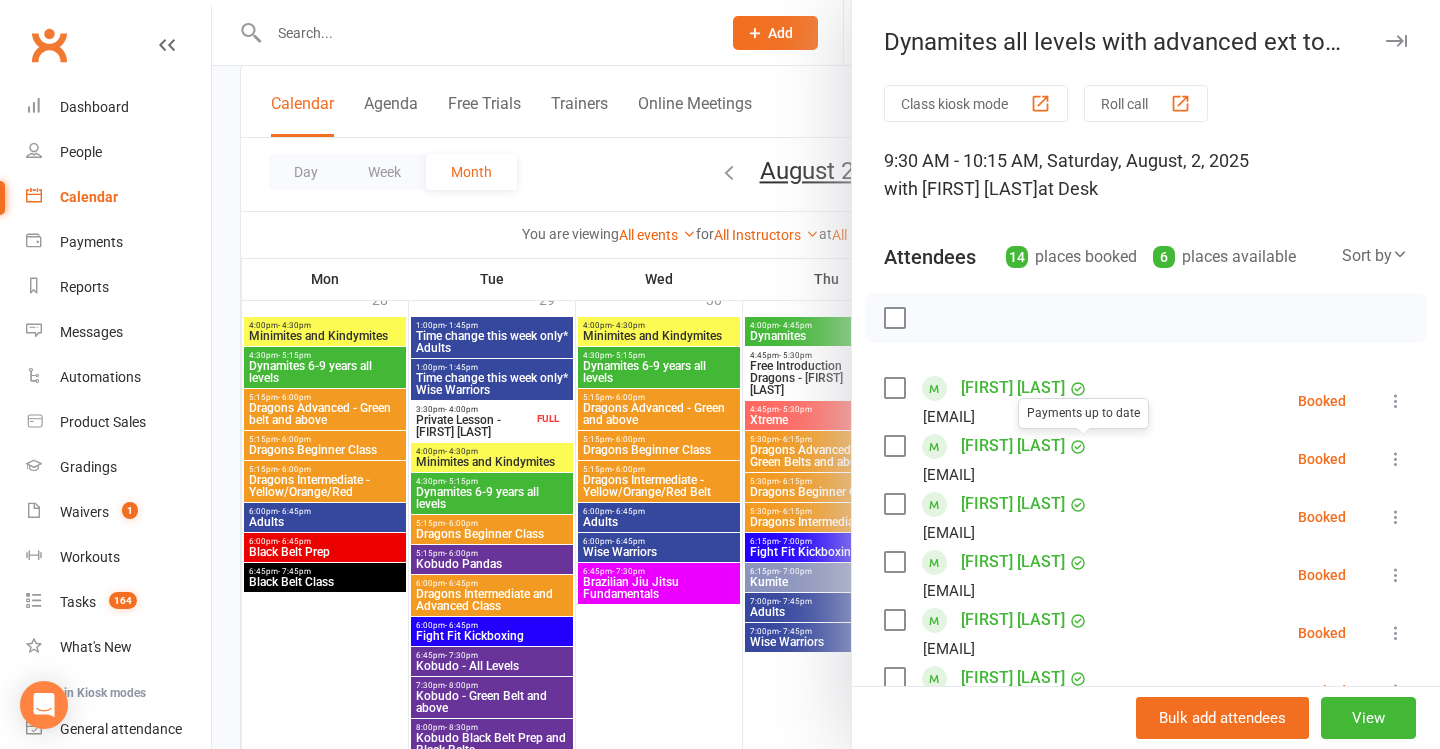 click at bounding box center [826, 374] 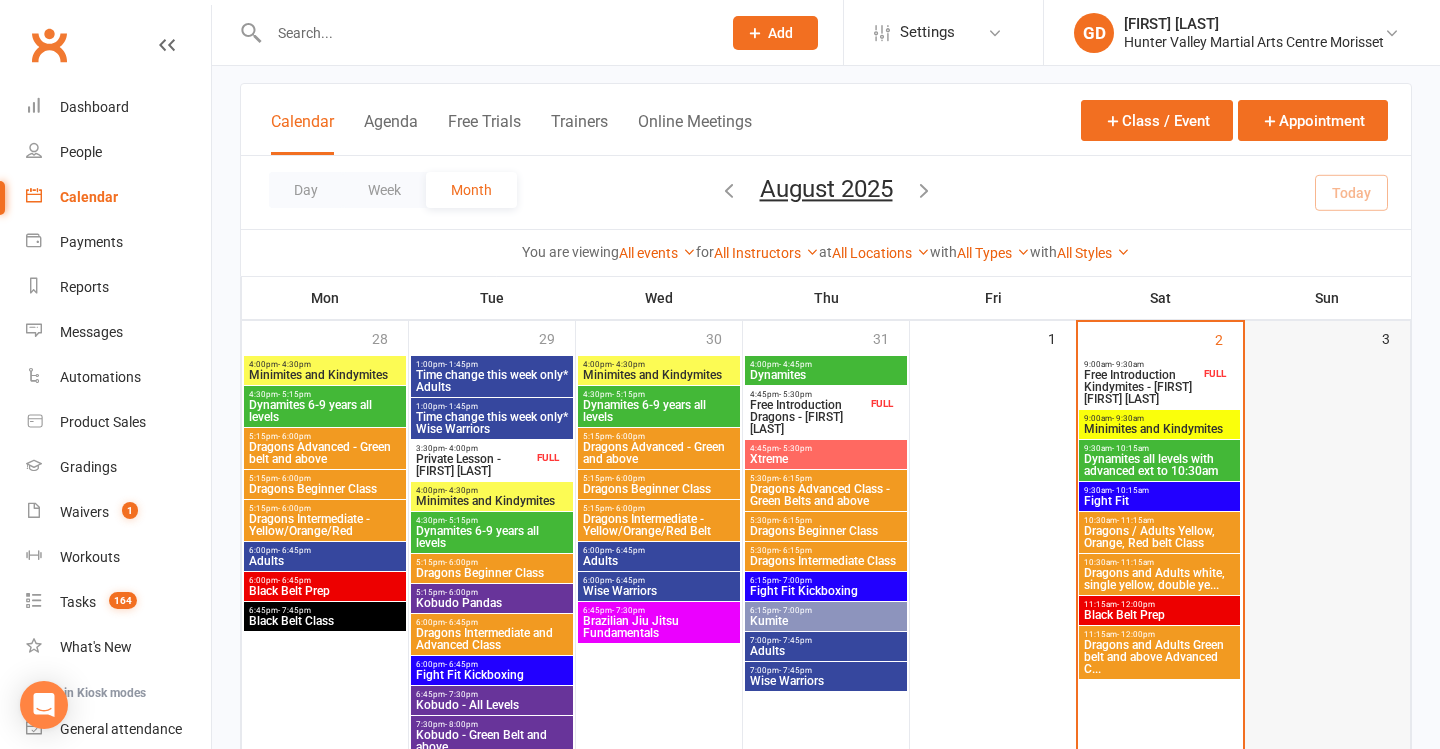 scroll, scrollTop: 112, scrollLeft: 0, axis: vertical 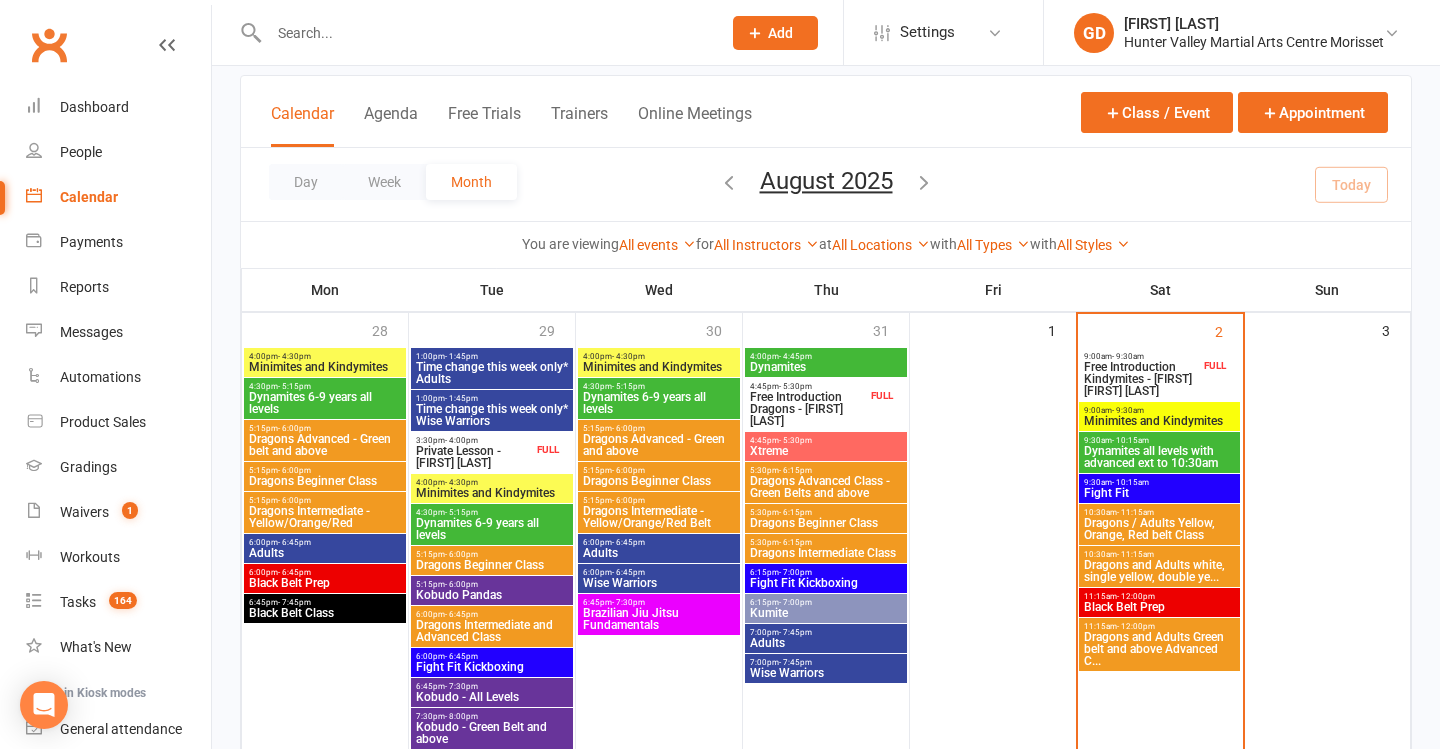 click on "Dynamites all levels with advanced ext to 10:30am" at bounding box center [1159, 457] 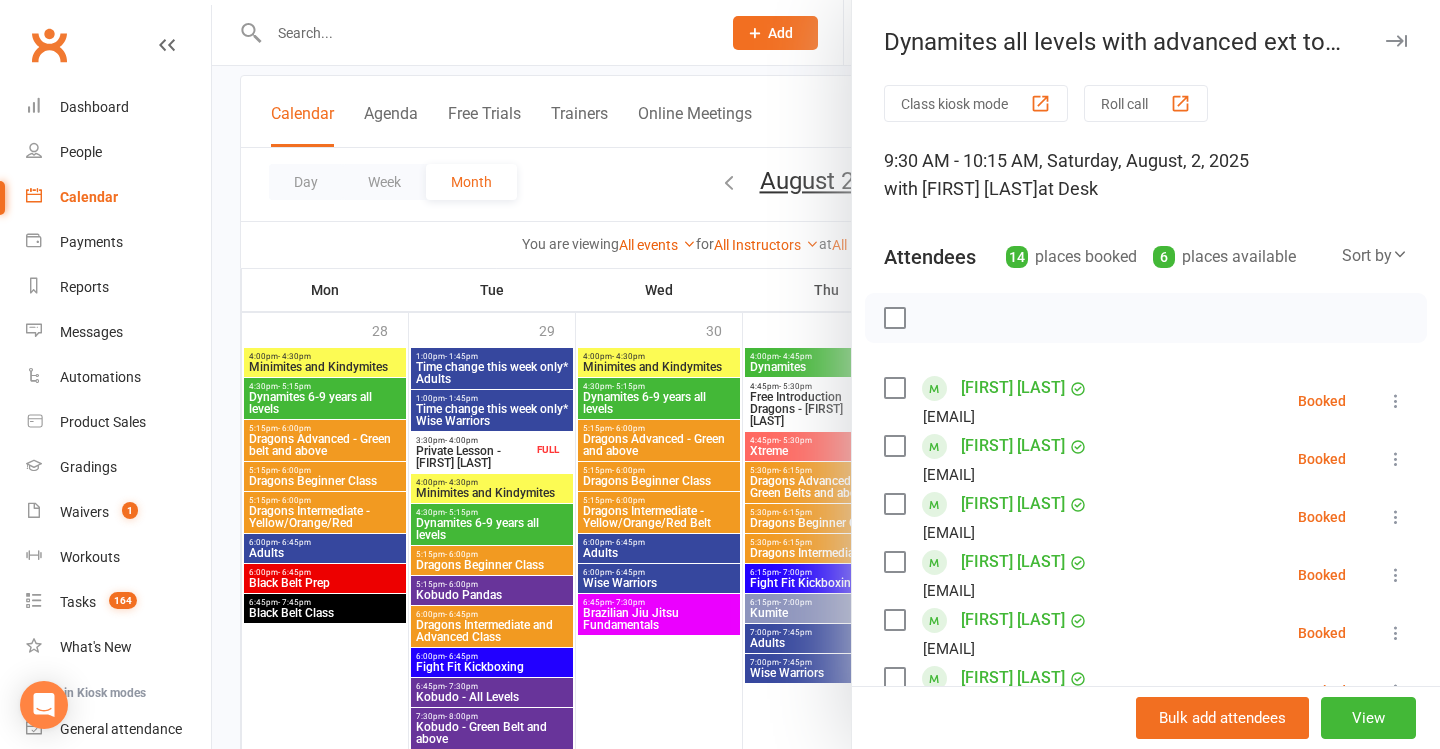 click at bounding box center [826, 374] 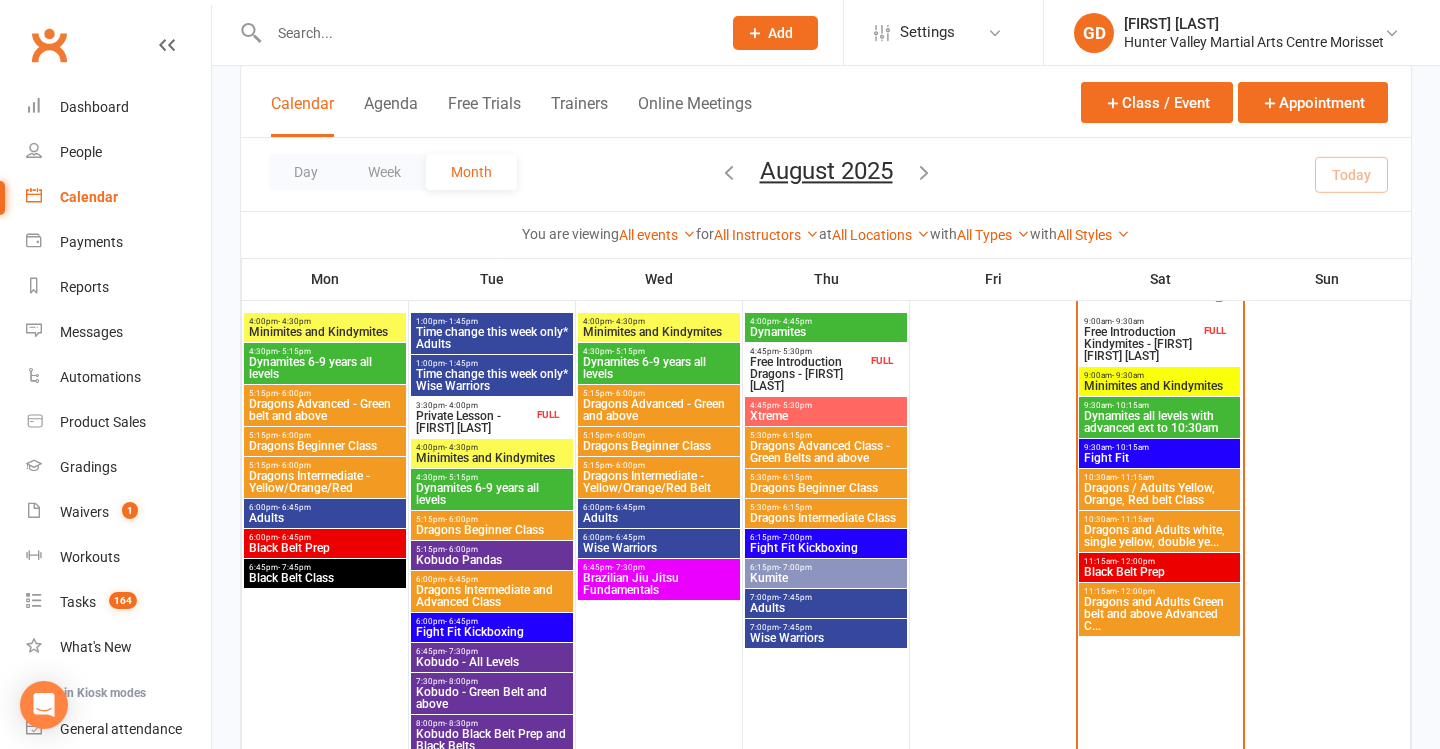 scroll, scrollTop: 148, scrollLeft: 0, axis: vertical 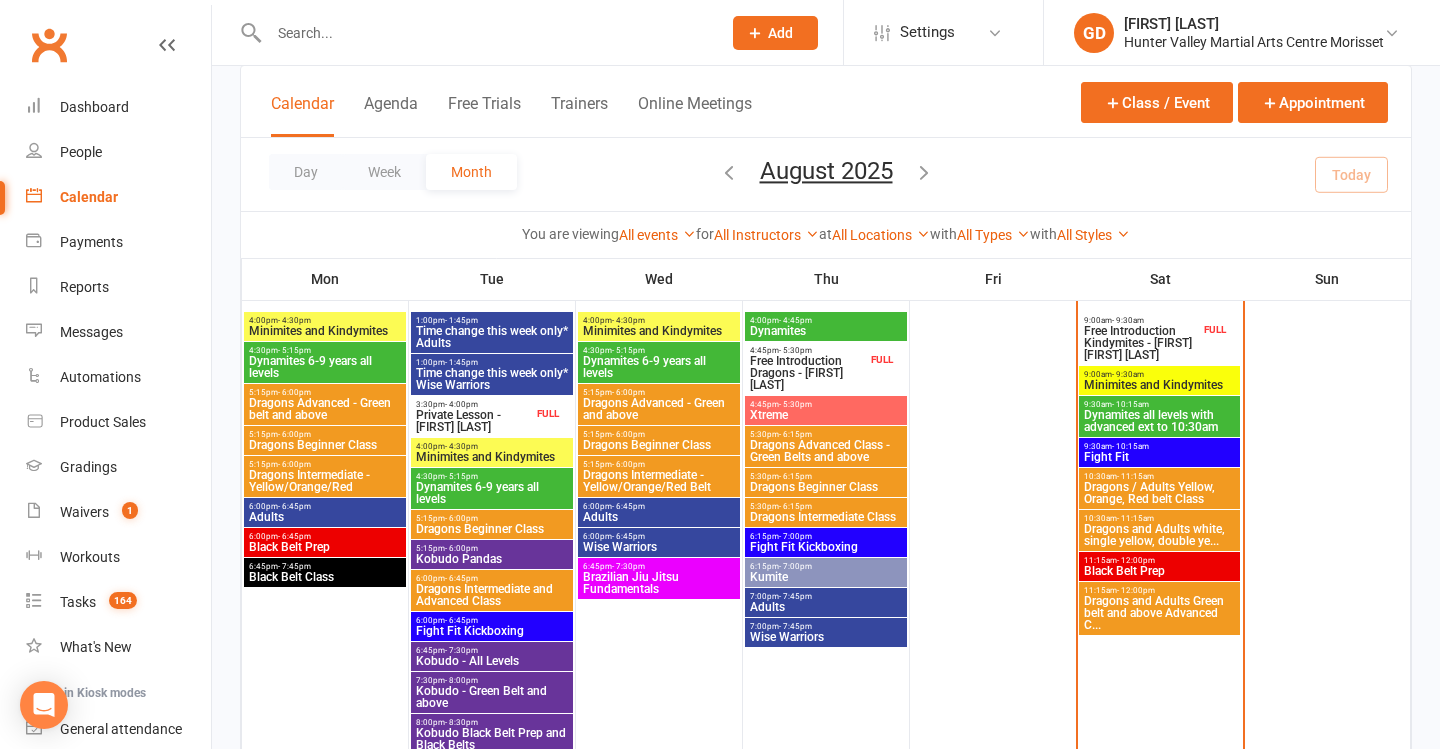 click on "Dragons and Adults Green belt and above Advanced C..." at bounding box center [1159, 613] 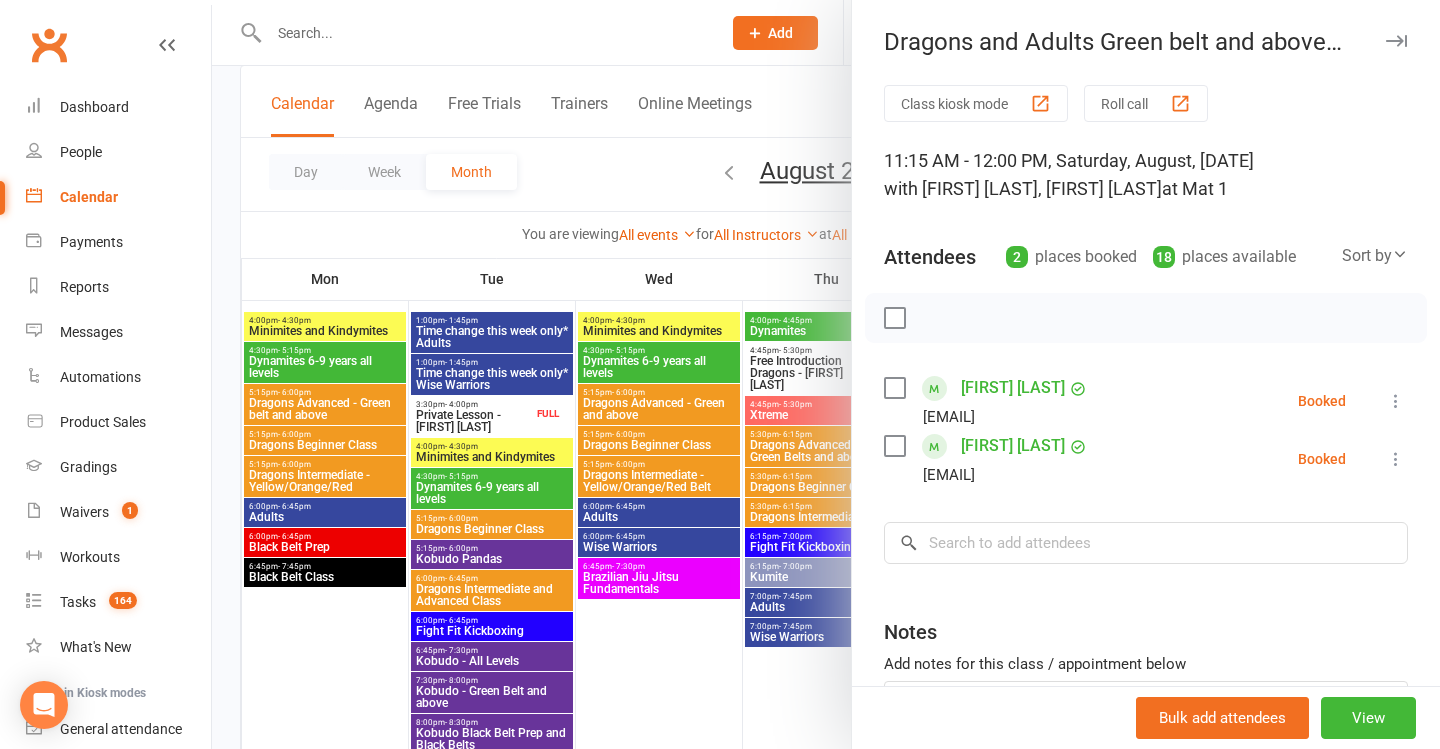 click at bounding box center (826, 374) 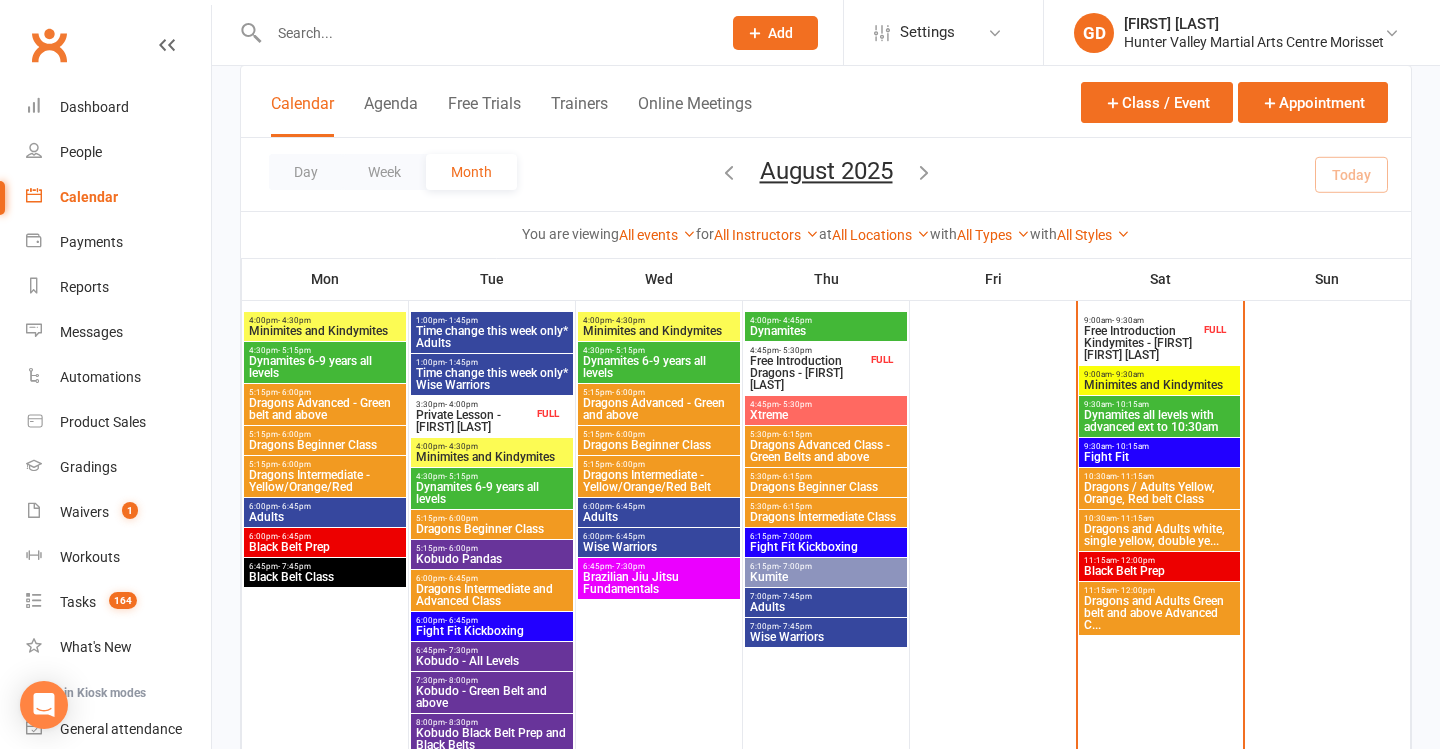 click on "Dragons / Adults Yellow, Orange, Red belt Class" at bounding box center [1159, 493] 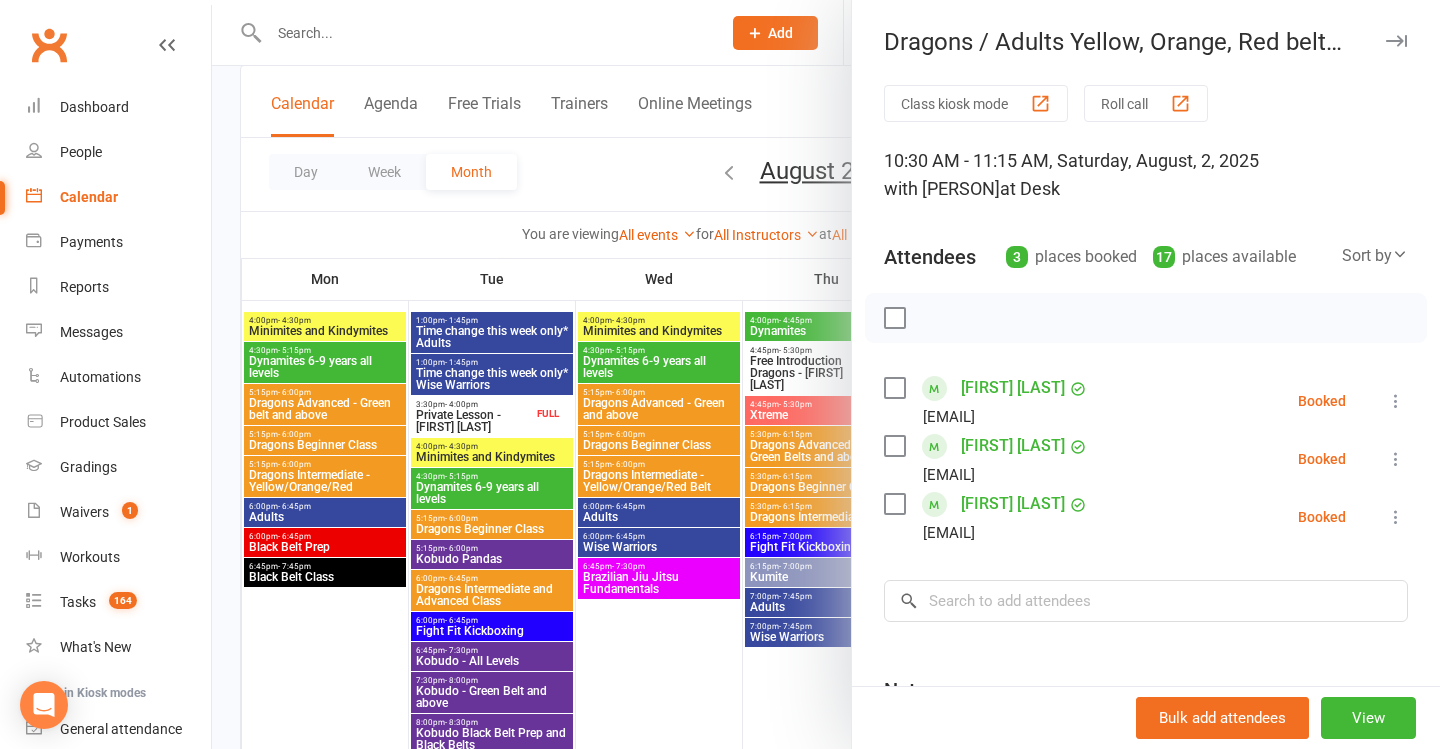 click at bounding box center (826, 374) 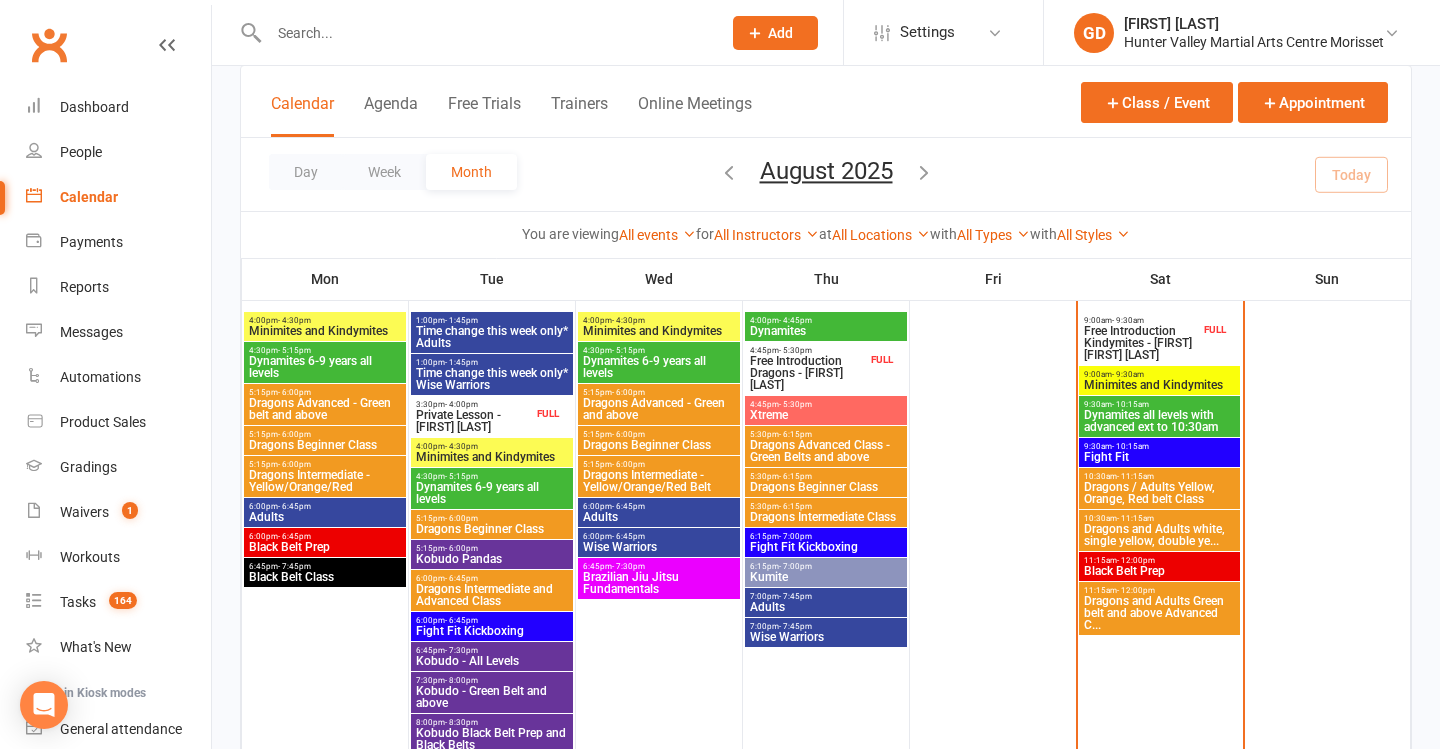 click on "Dragons and Adults Green belt and above Advanced C..." at bounding box center (1159, 613) 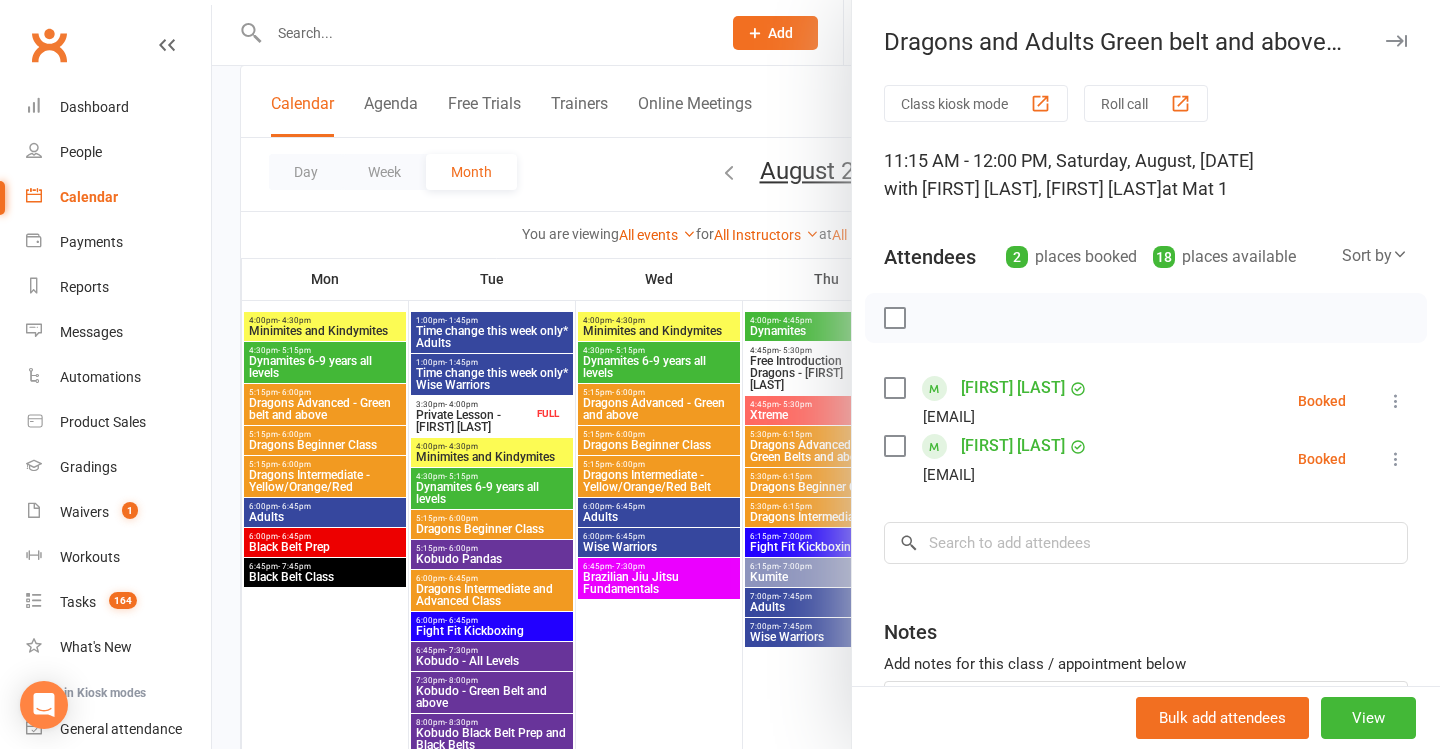 click at bounding box center (826, 374) 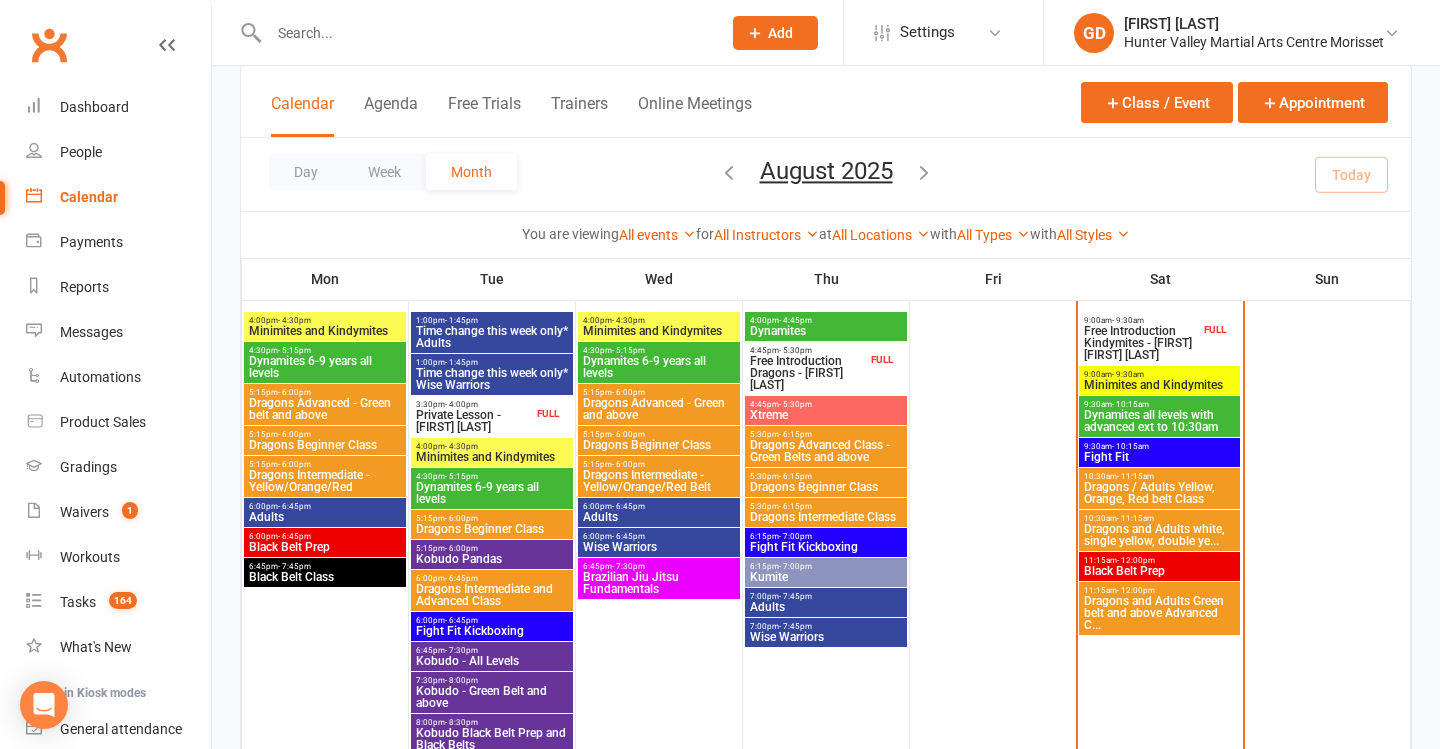 click on "- 12:00pm" at bounding box center [1136, 560] 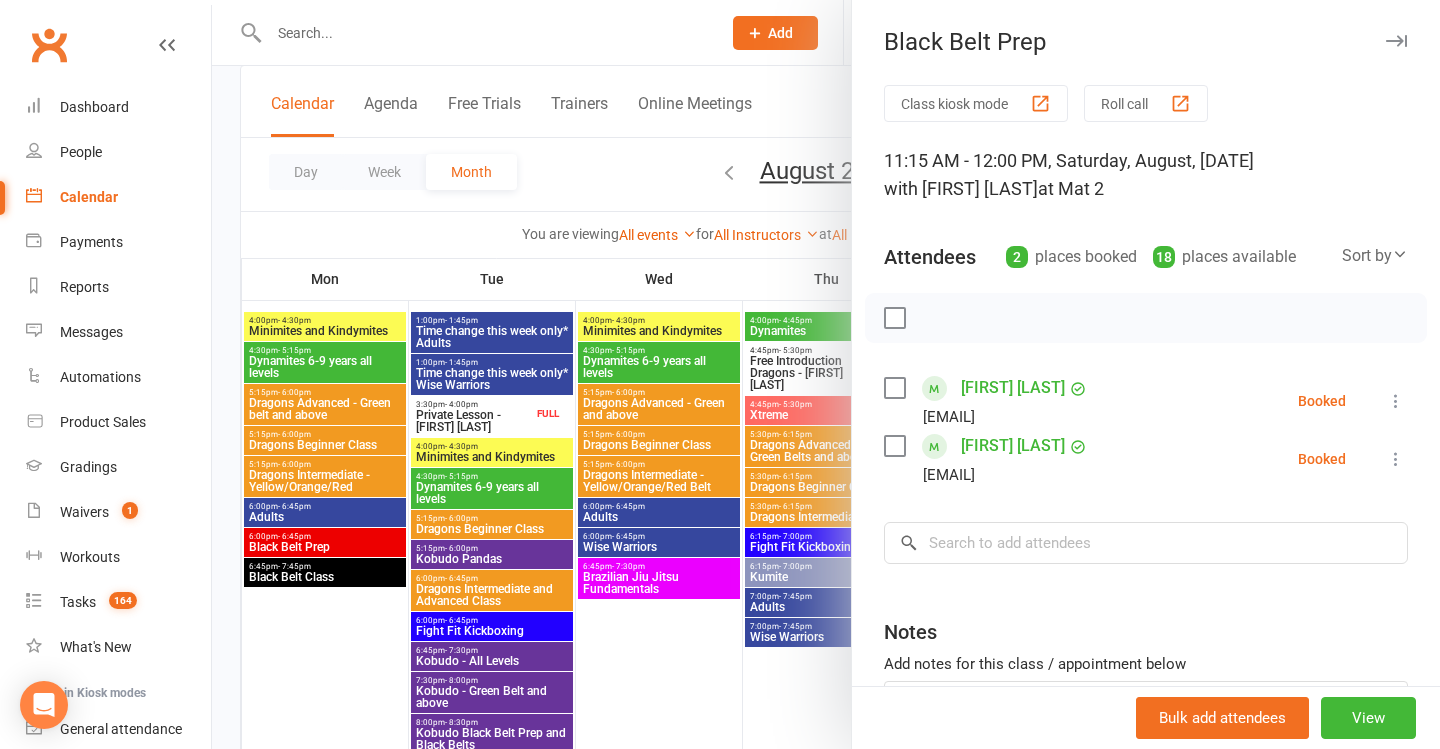 click at bounding box center (826, 374) 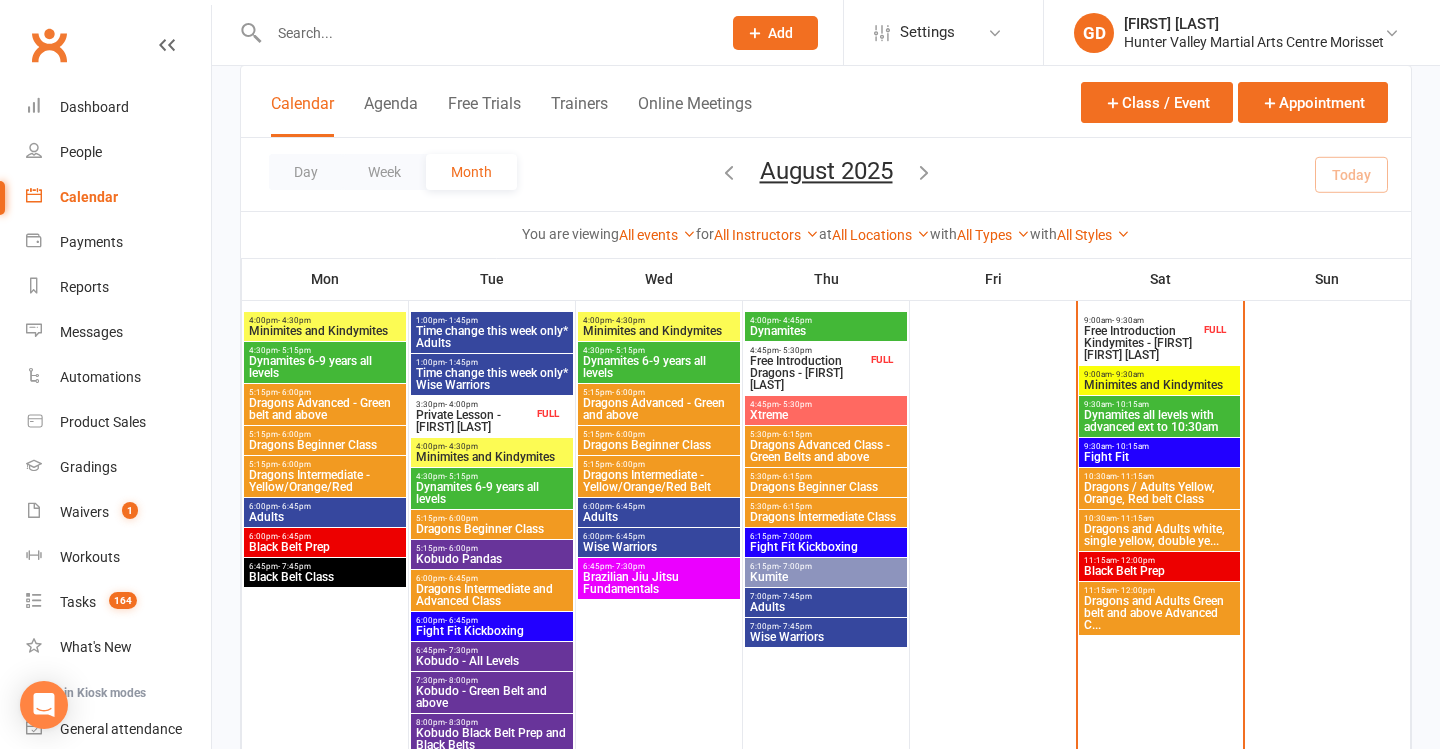 click on "Black Belt Prep" at bounding box center (1159, 571) 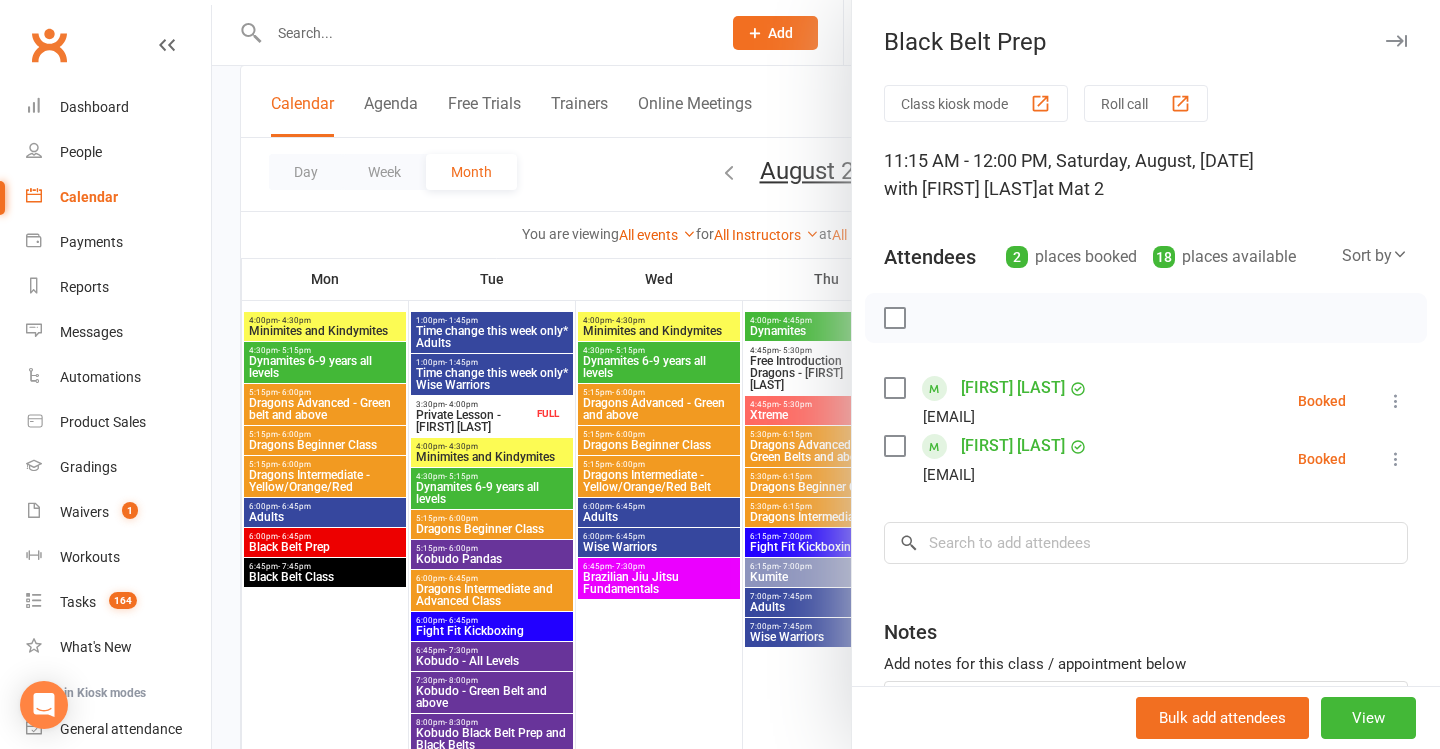 click at bounding box center (826, 374) 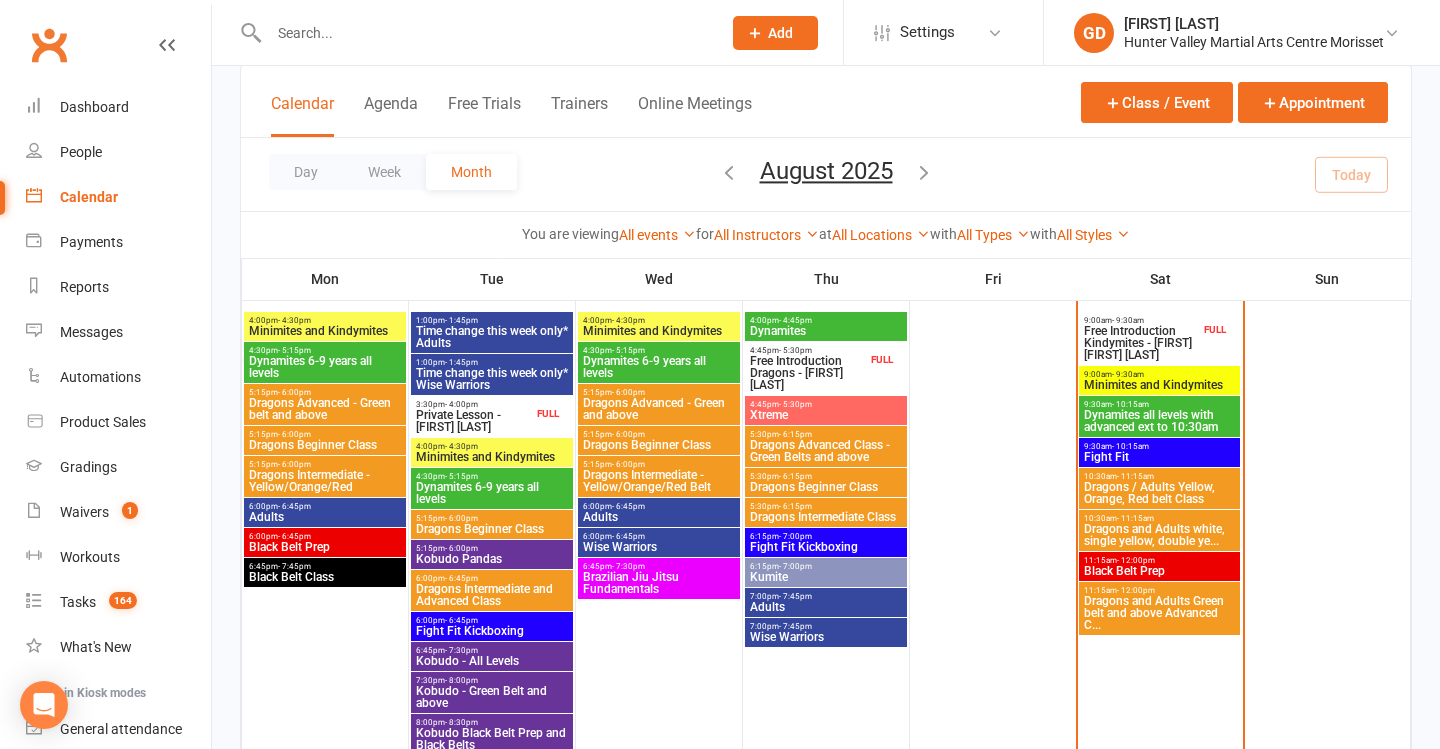 click on "Dragons and Adults Green belt and above Advanced C..." at bounding box center [1159, 613] 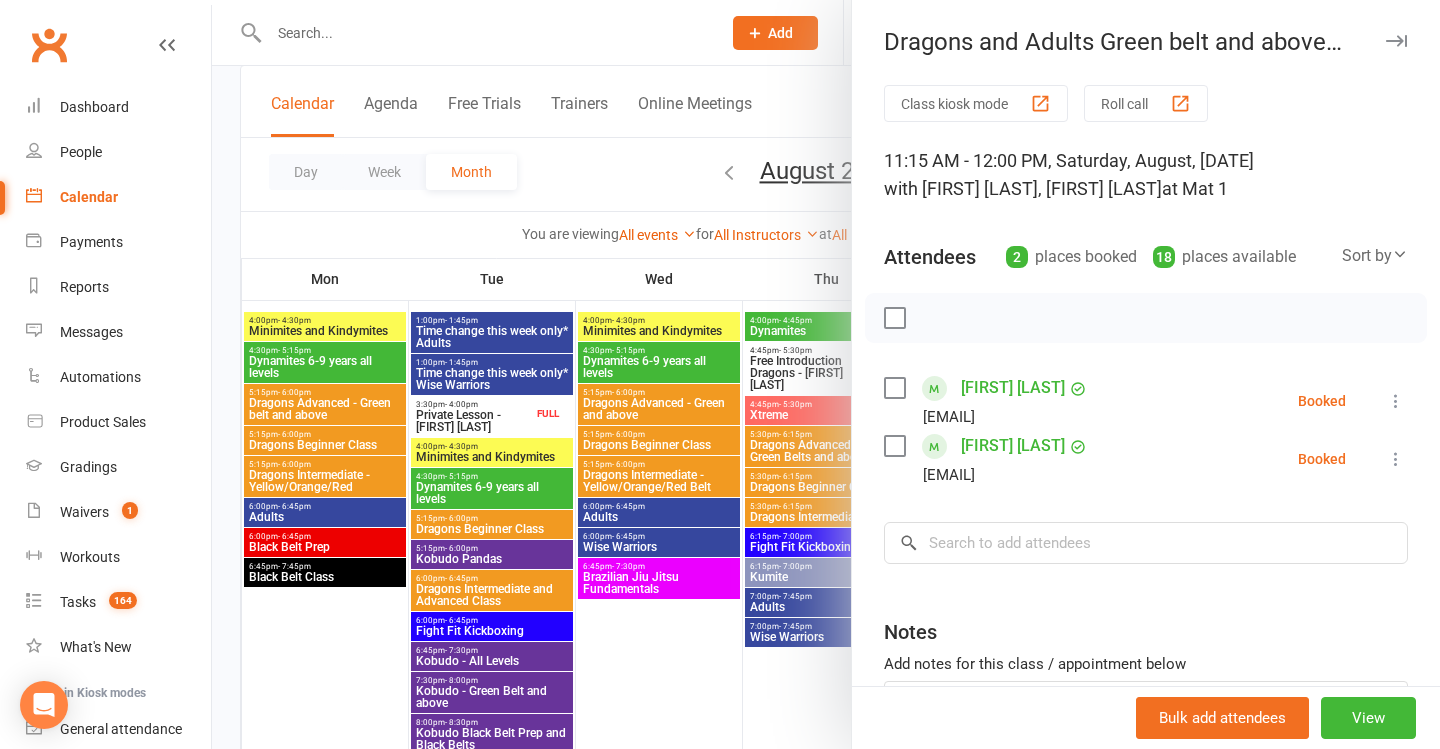 click at bounding box center [826, 374] 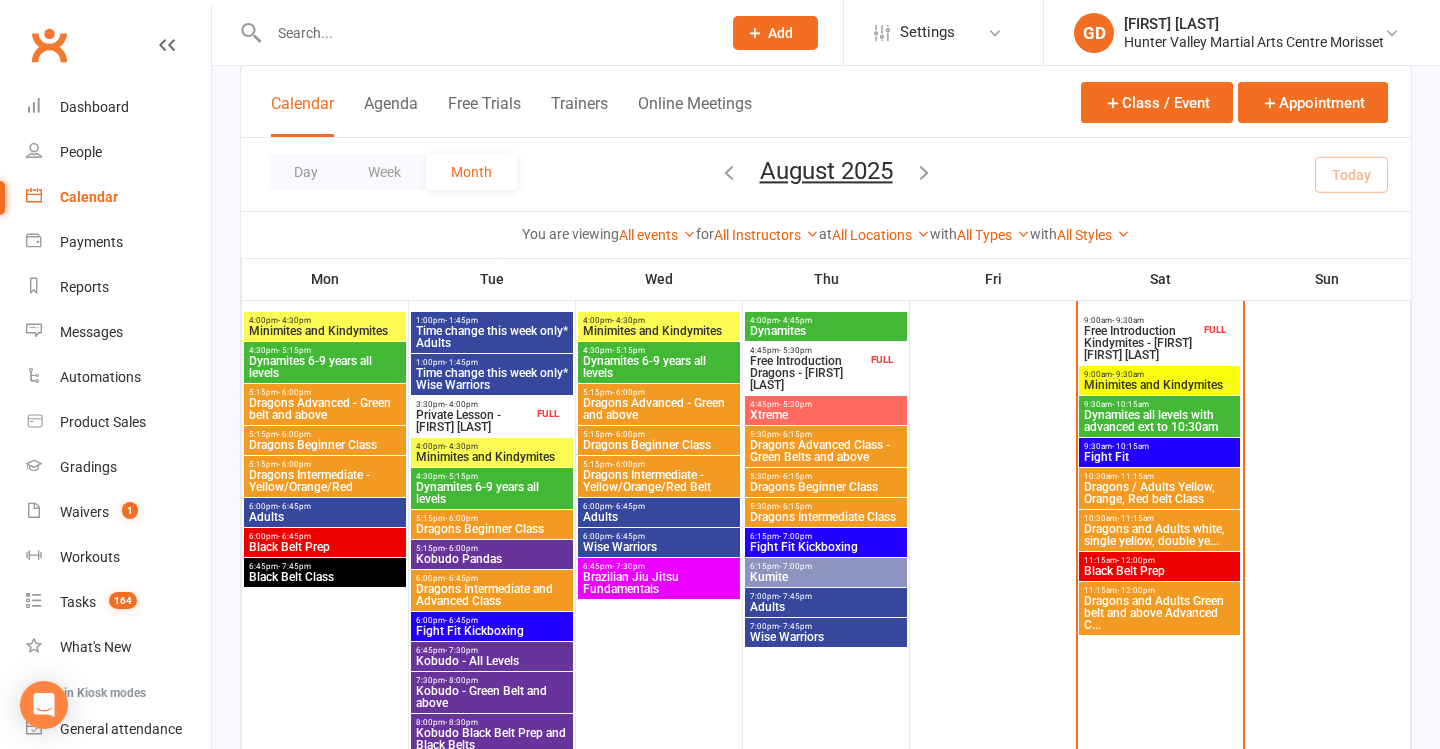 click at bounding box center (485, 33) 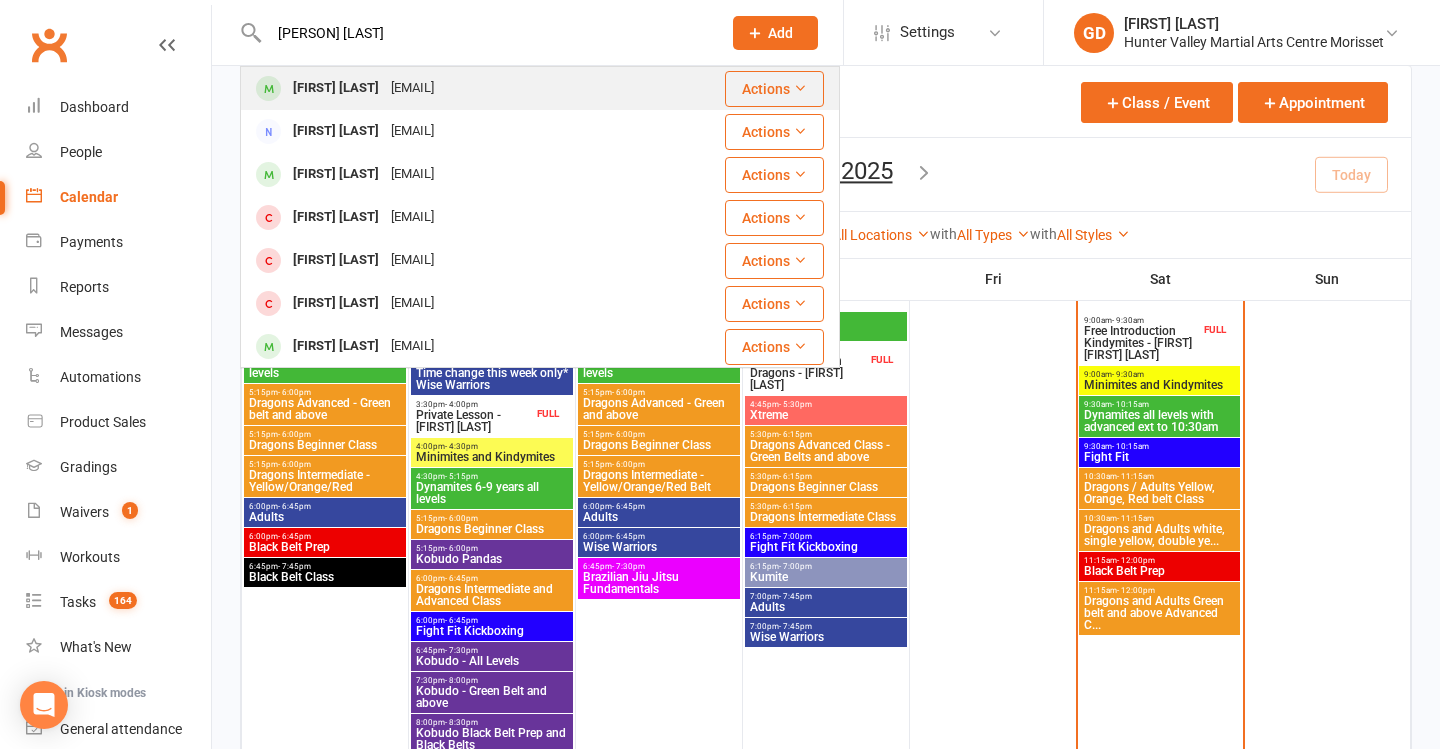 type on "[PERSON] [LAST]" 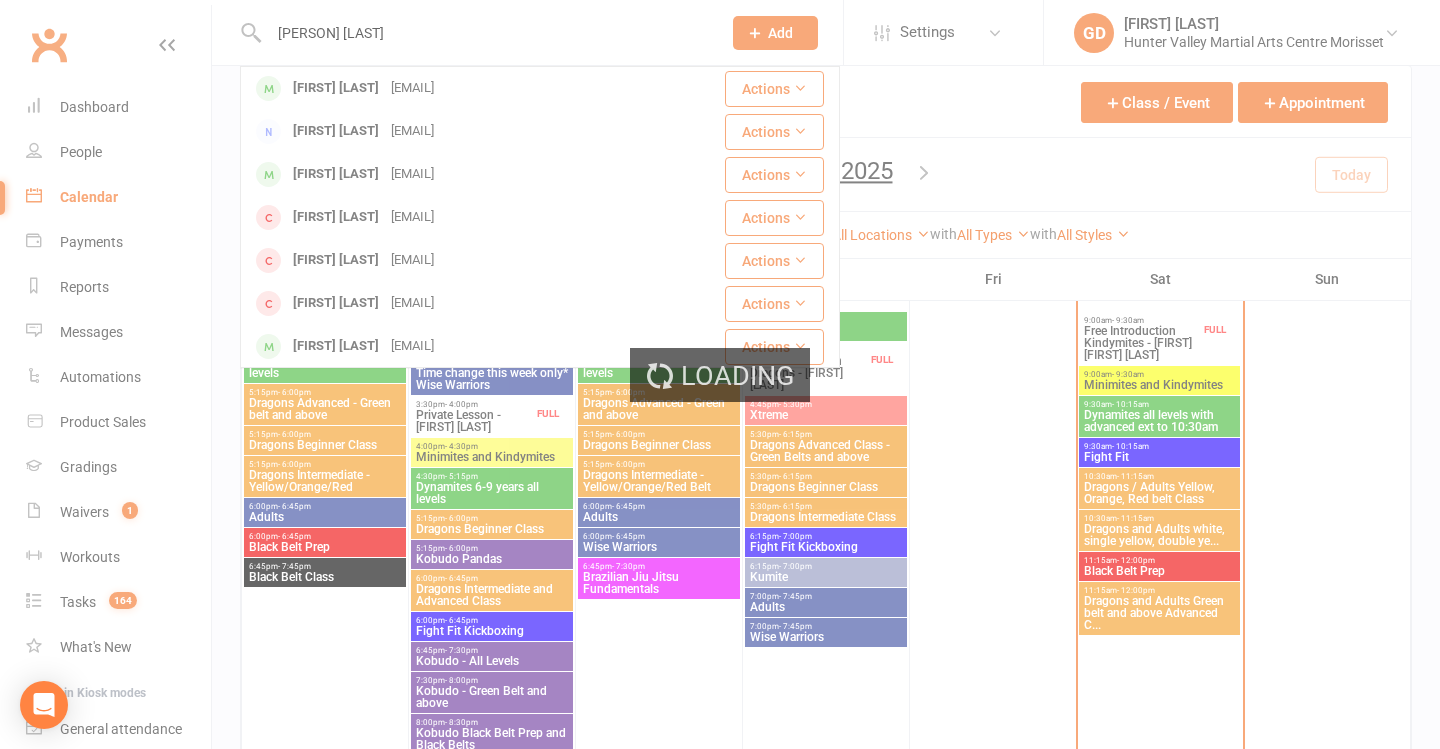 type 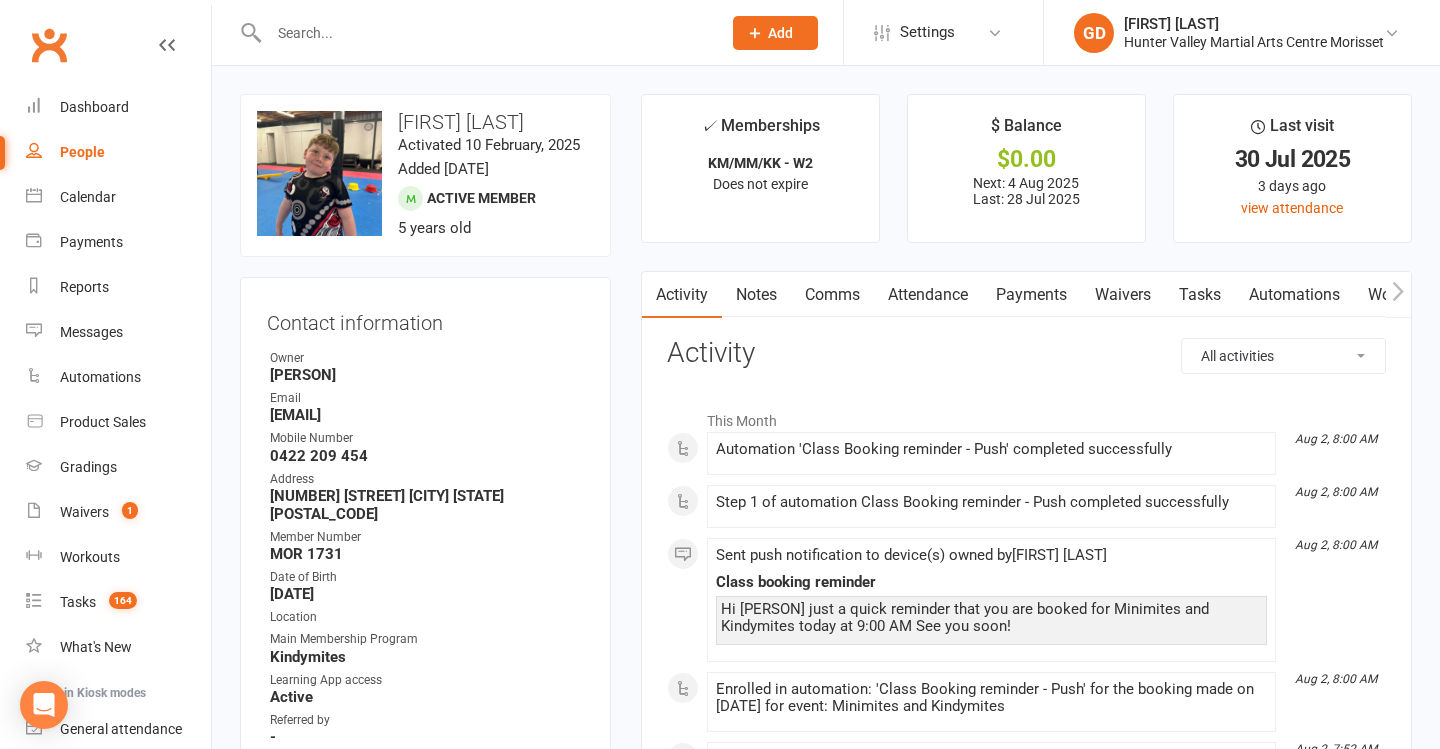 scroll, scrollTop: 0, scrollLeft: 0, axis: both 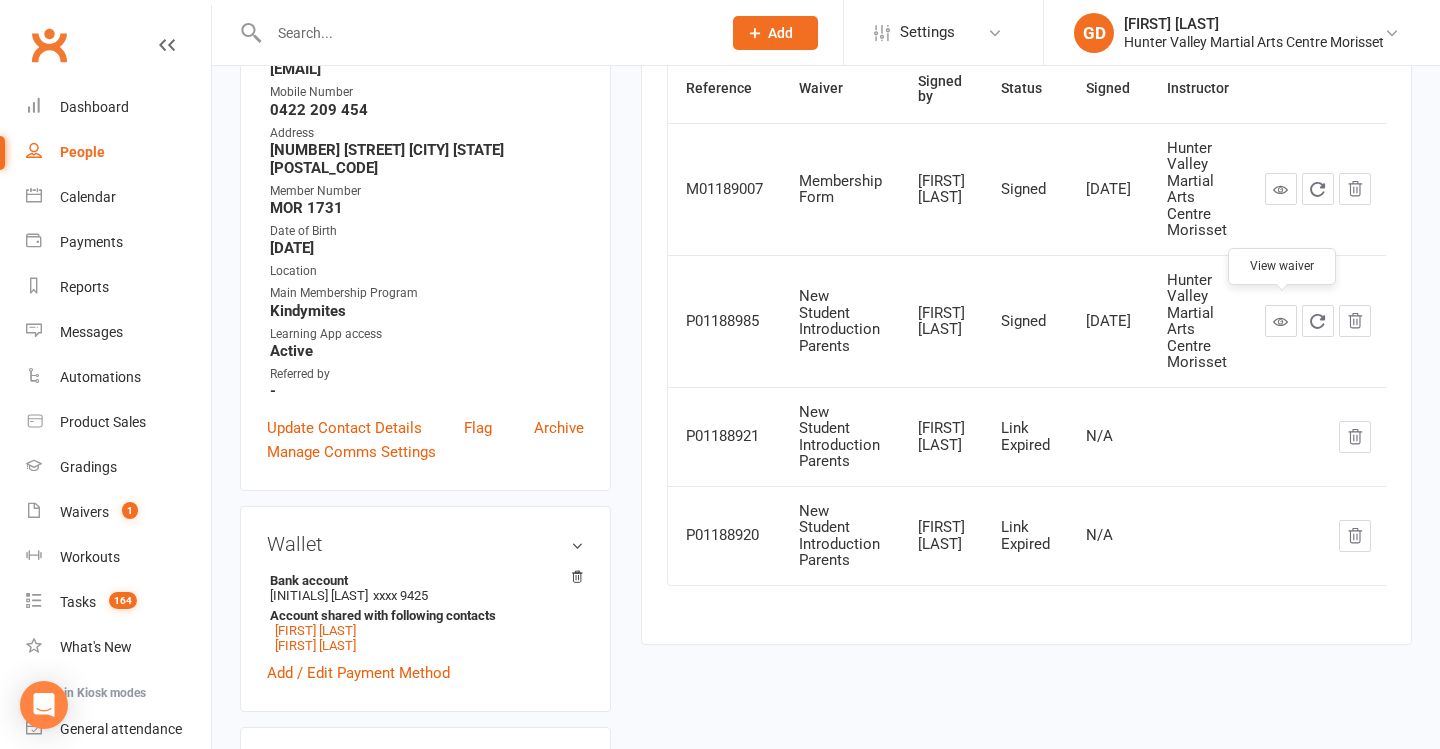 click at bounding box center (1281, 321) 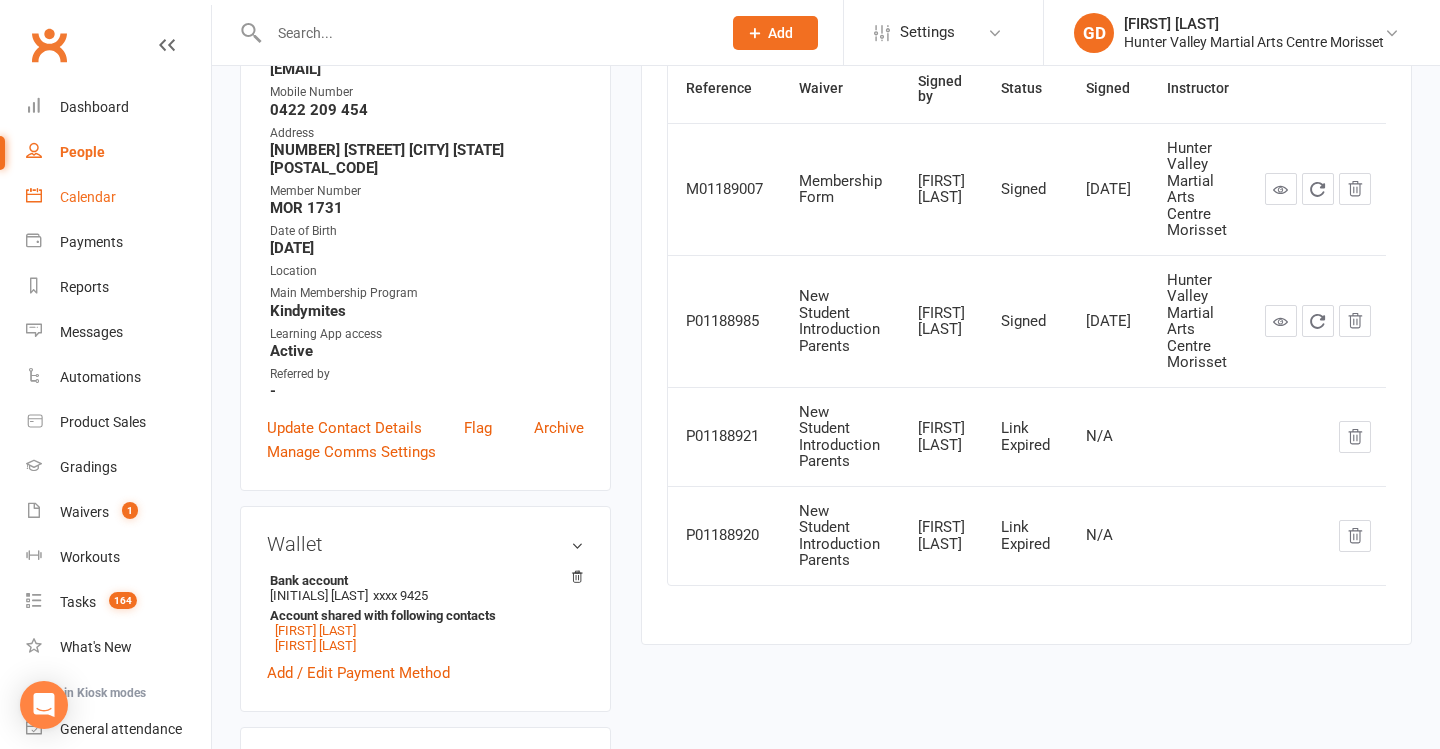 click on "Calendar" at bounding box center (118, 197) 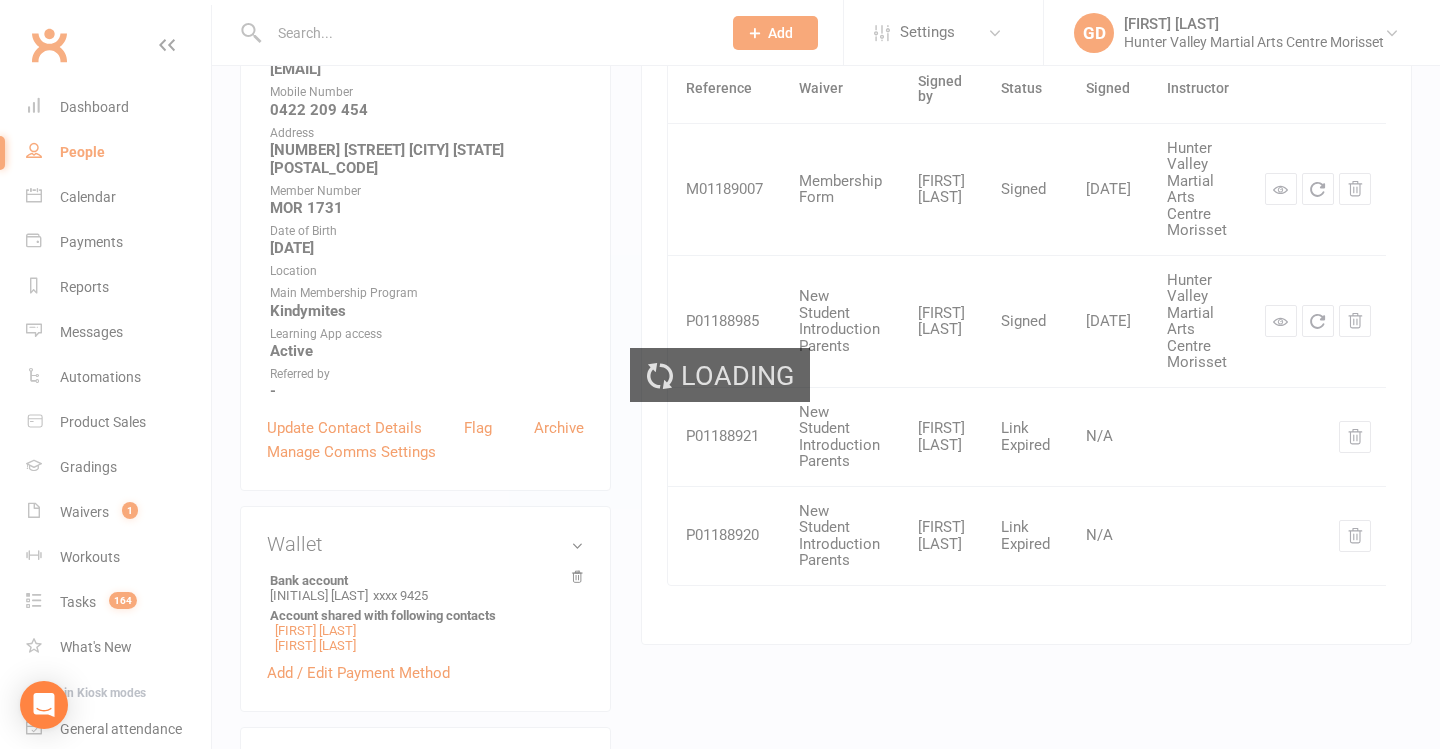 scroll, scrollTop: 0, scrollLeft: 0, axis: both 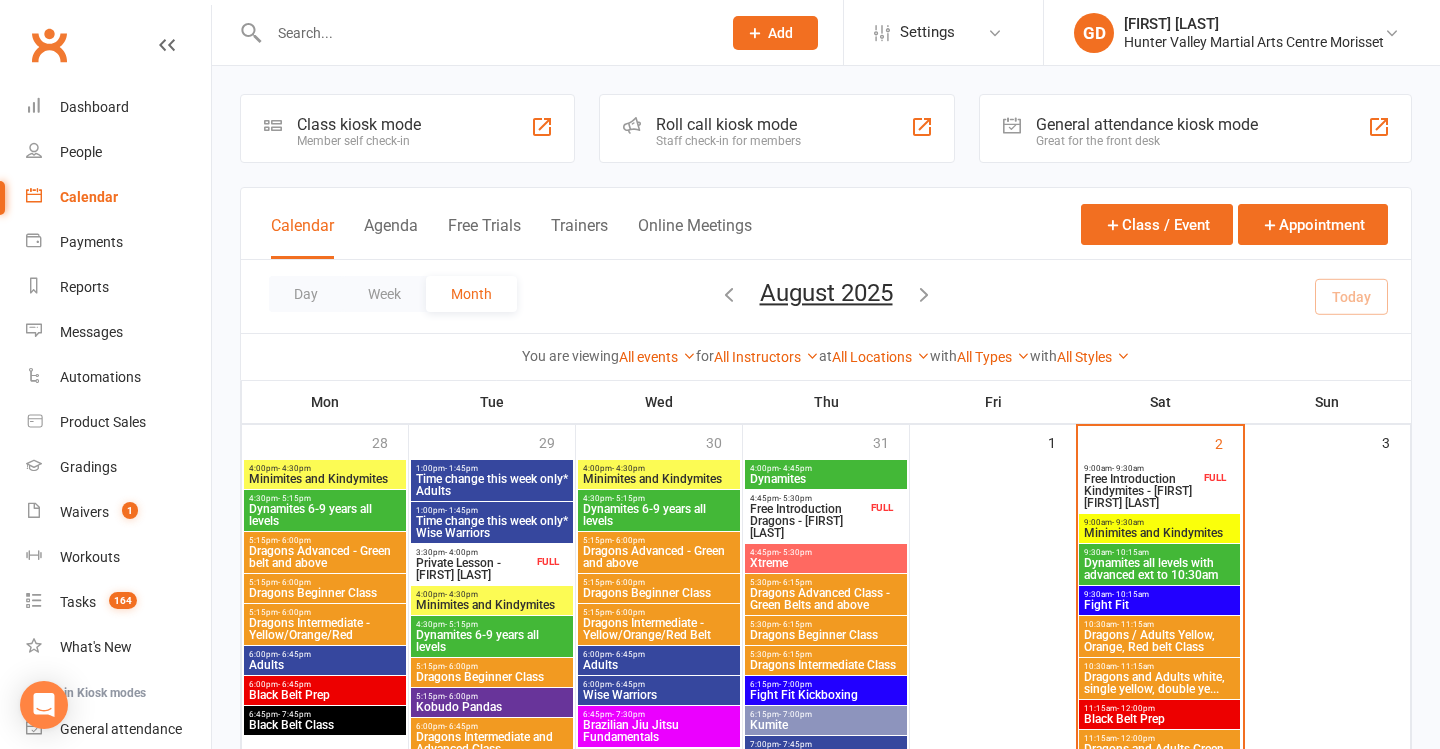 click on "9:00am  - 9:30am" at bounding box center (1159, 522) 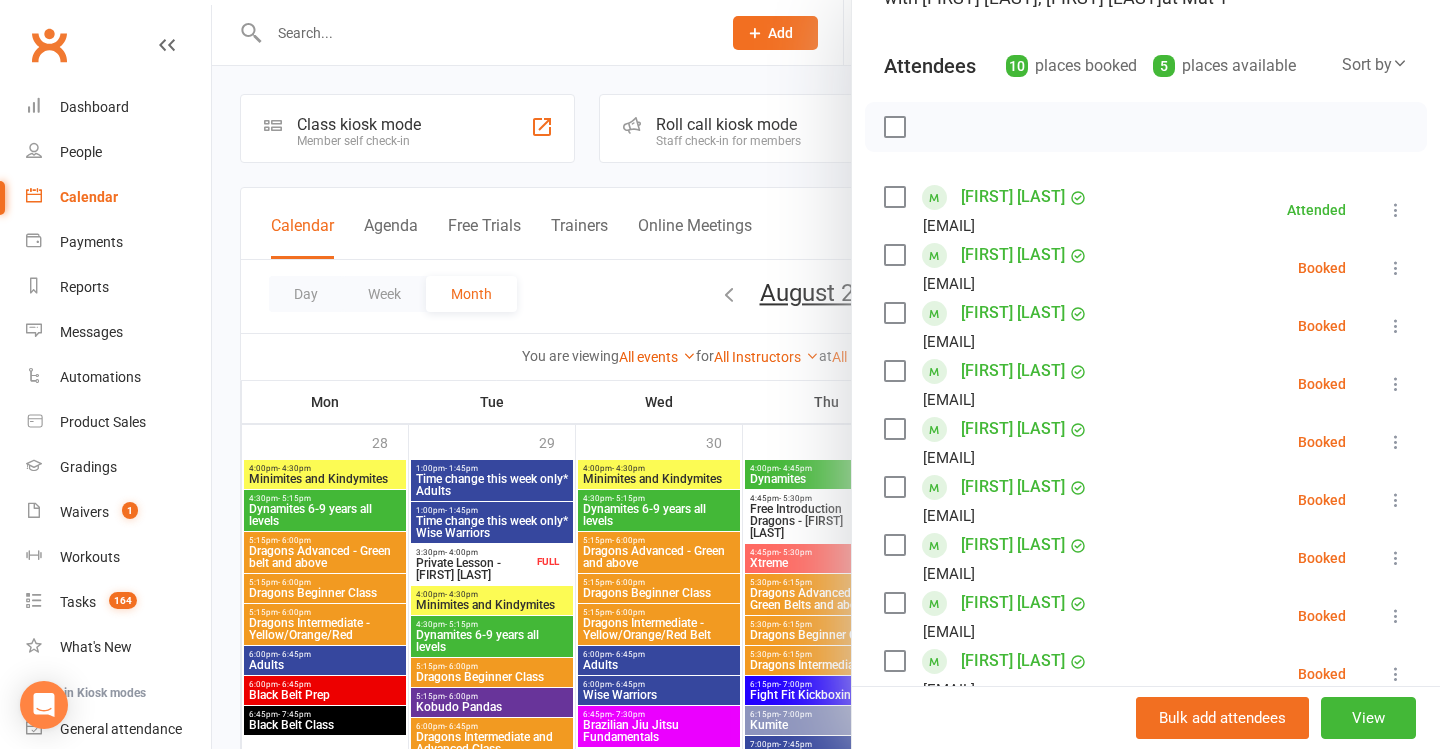 scroll, scrollTop: 180, scrollLeft: 0, axis: vertical 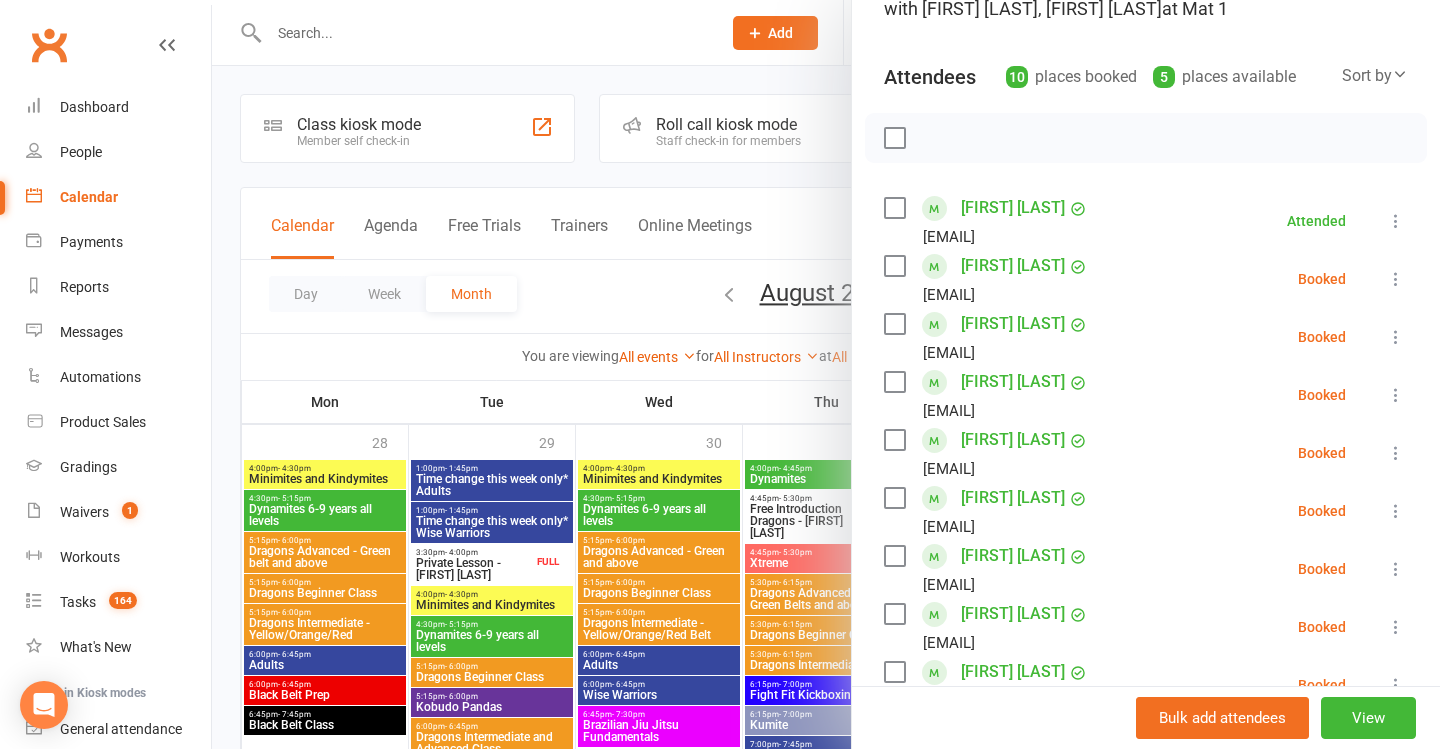 click at bounding box center [826, 374] 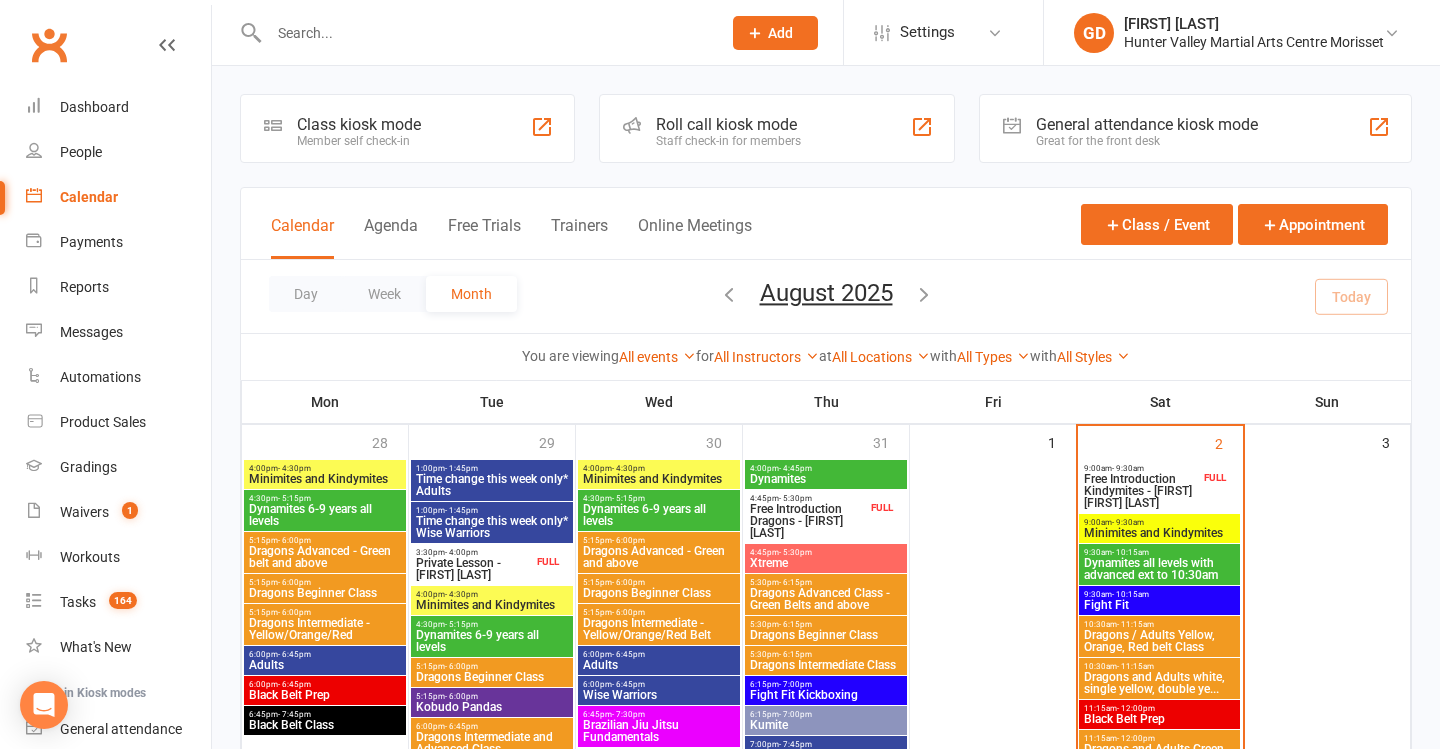 click on "Minimites and Kindymites" at bounding box center [1159, 533] 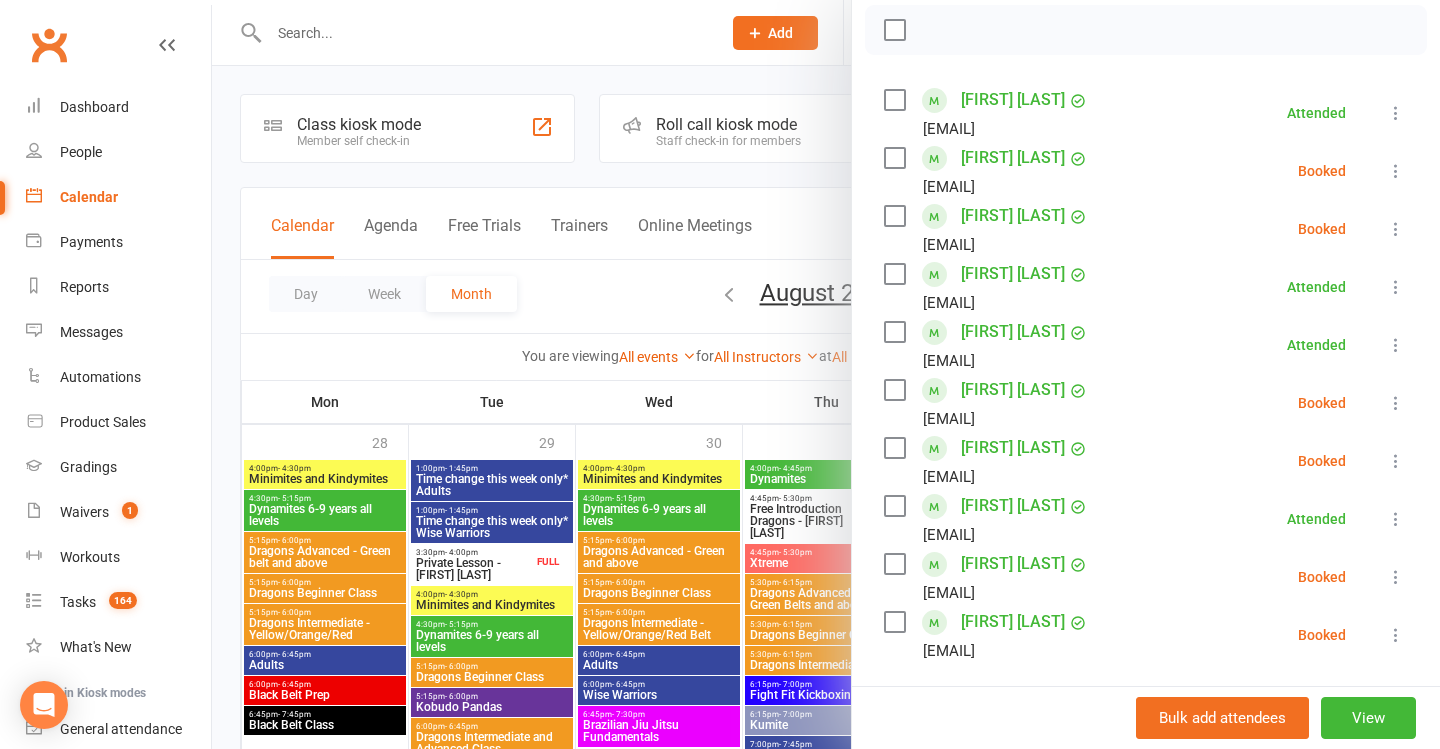 scroll, scrollTop: 289, scrollLeft: 0, axis: vertical 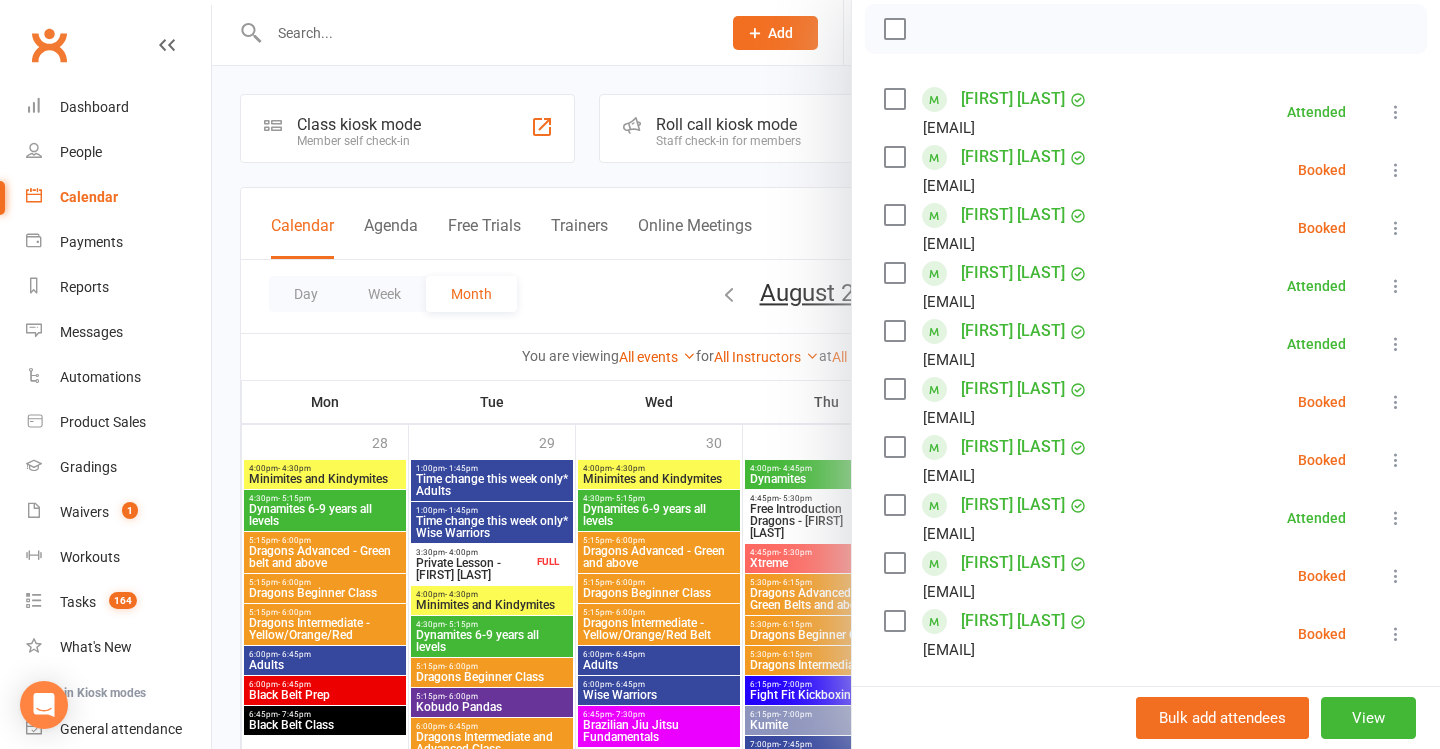 click at bounding box center (826, 374) 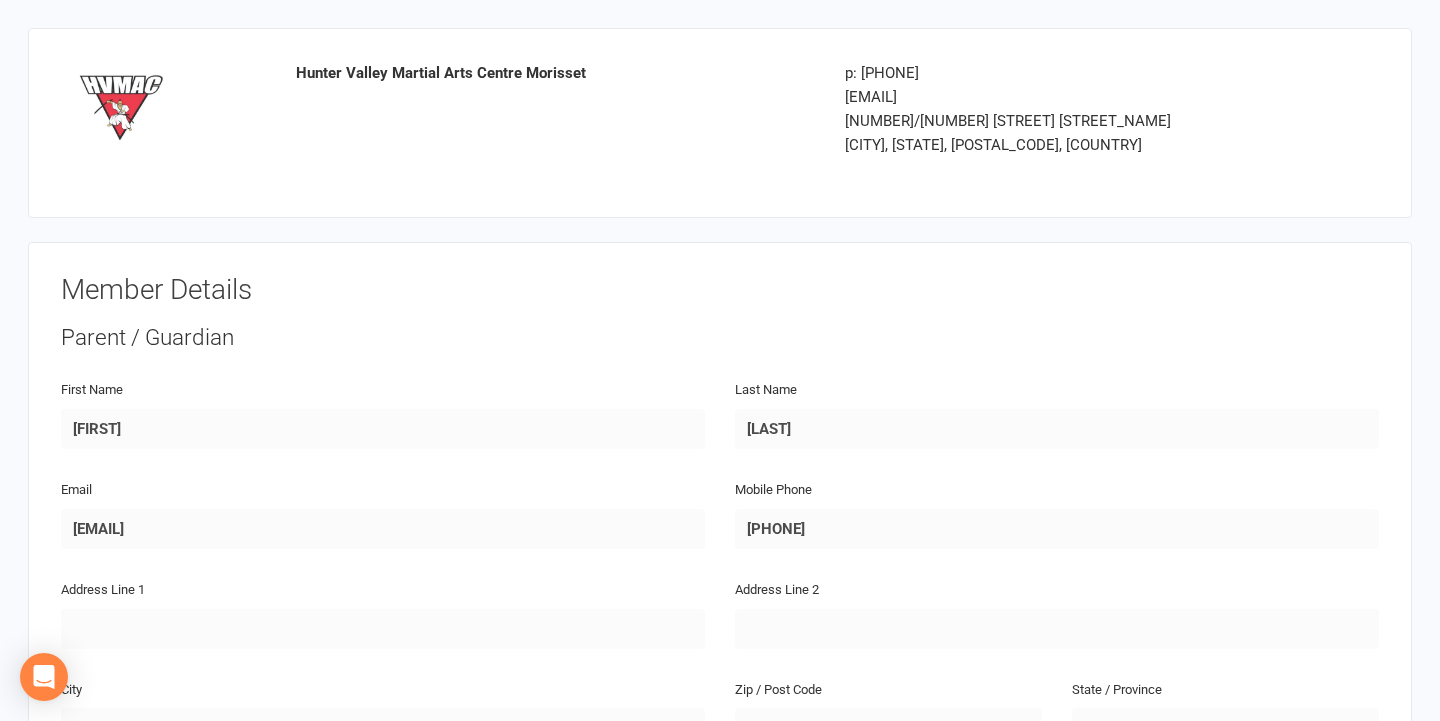 scroll, scrollTop: 0, scrollLeft: 0, axis: both 